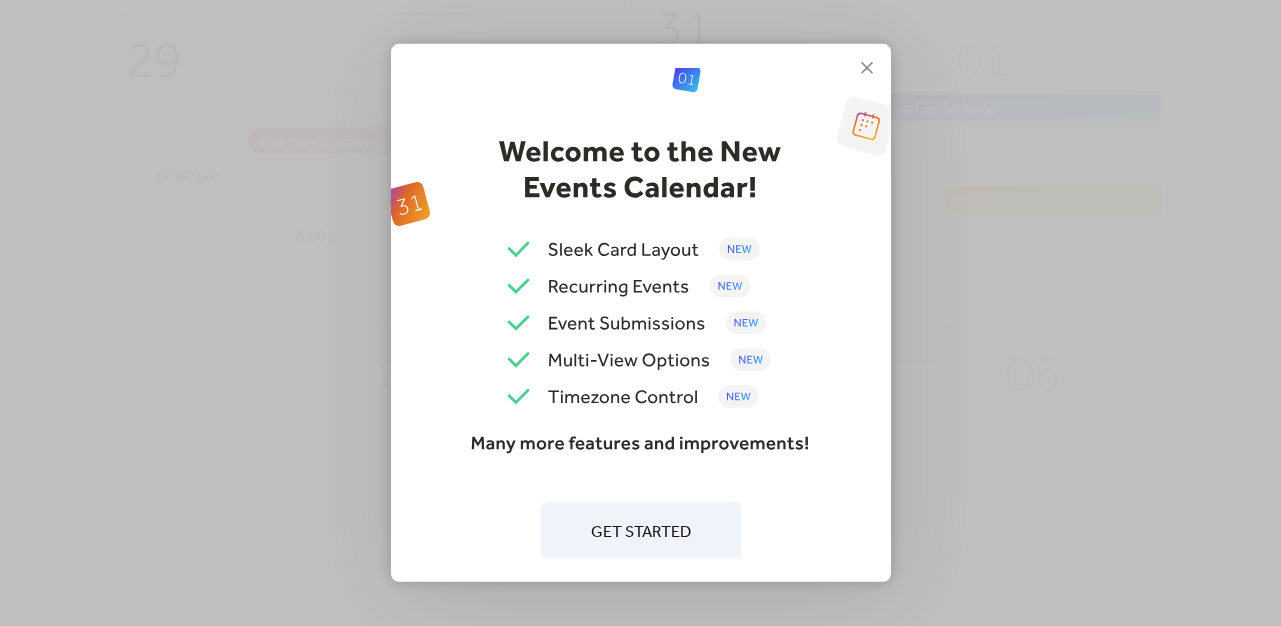 scroll, scrollTop: 0, scrollLeft: 0, axis: both 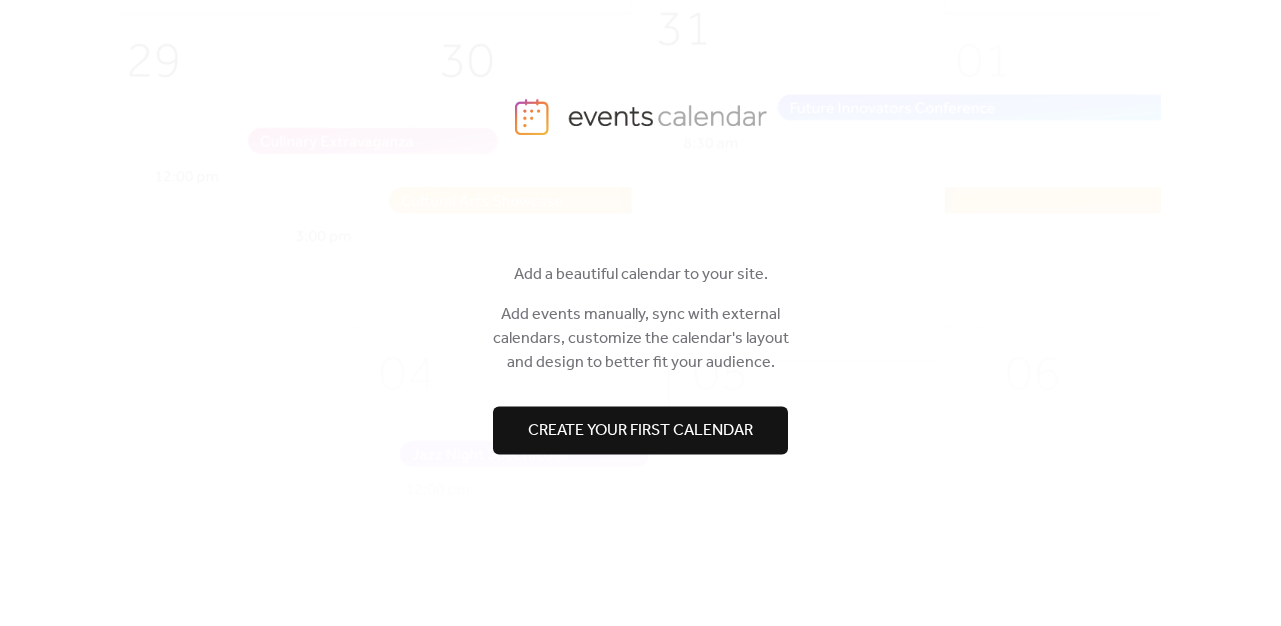 click on "Create your first calendar" at bounding box center (640, 431) 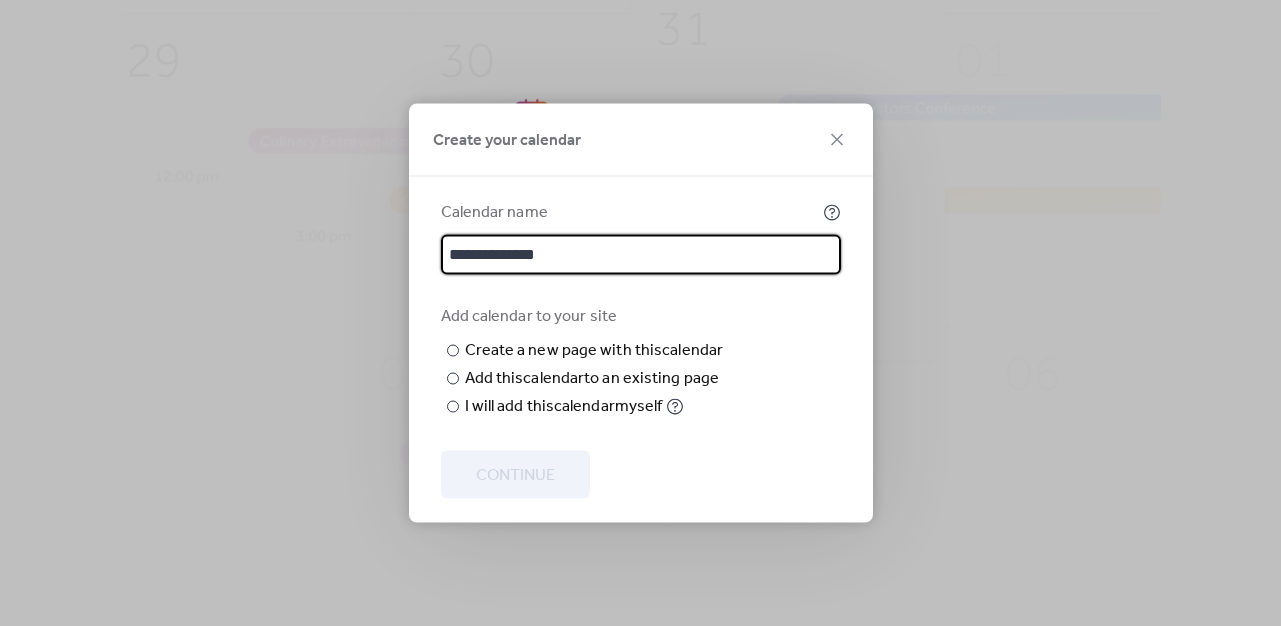 drag, startPoint x: 578, startPoint y: 226, endPoint x: -61, endPoint y: 152, distance: 643.27057 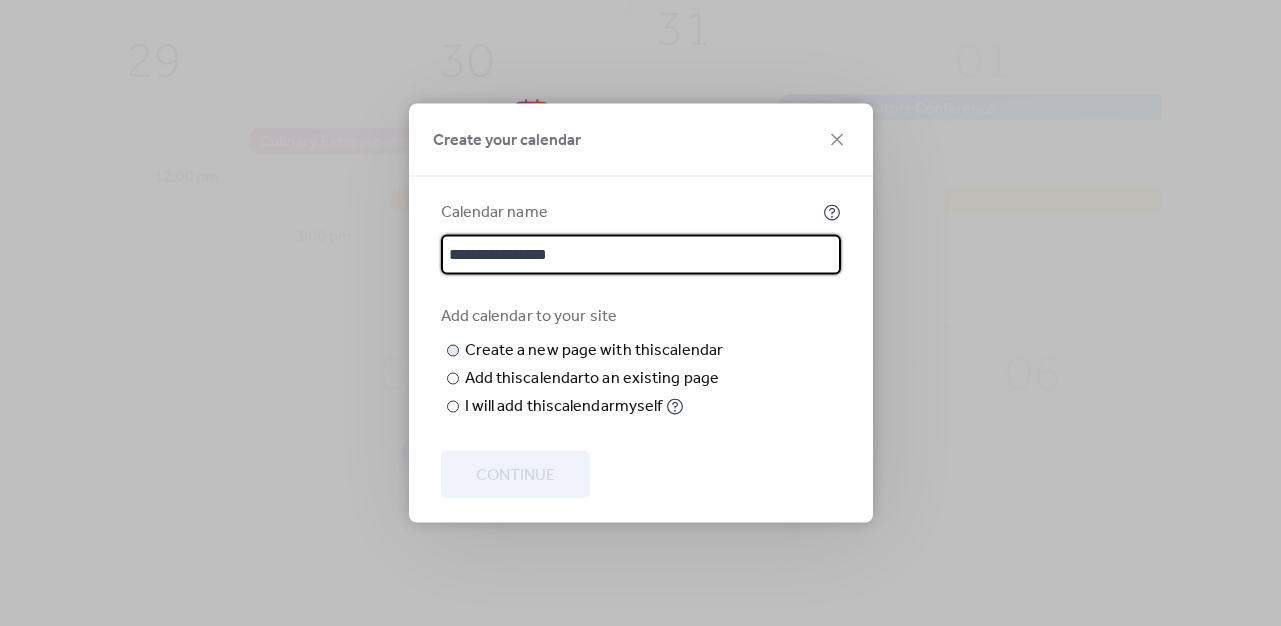type on "**********" 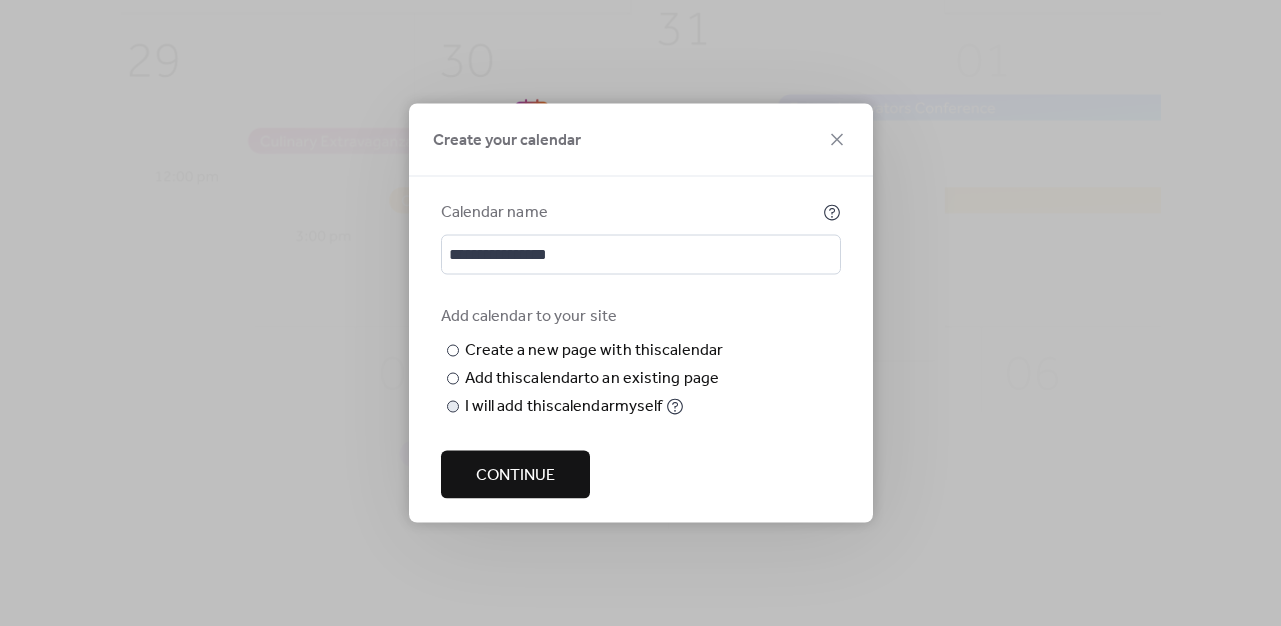 type on "**********" 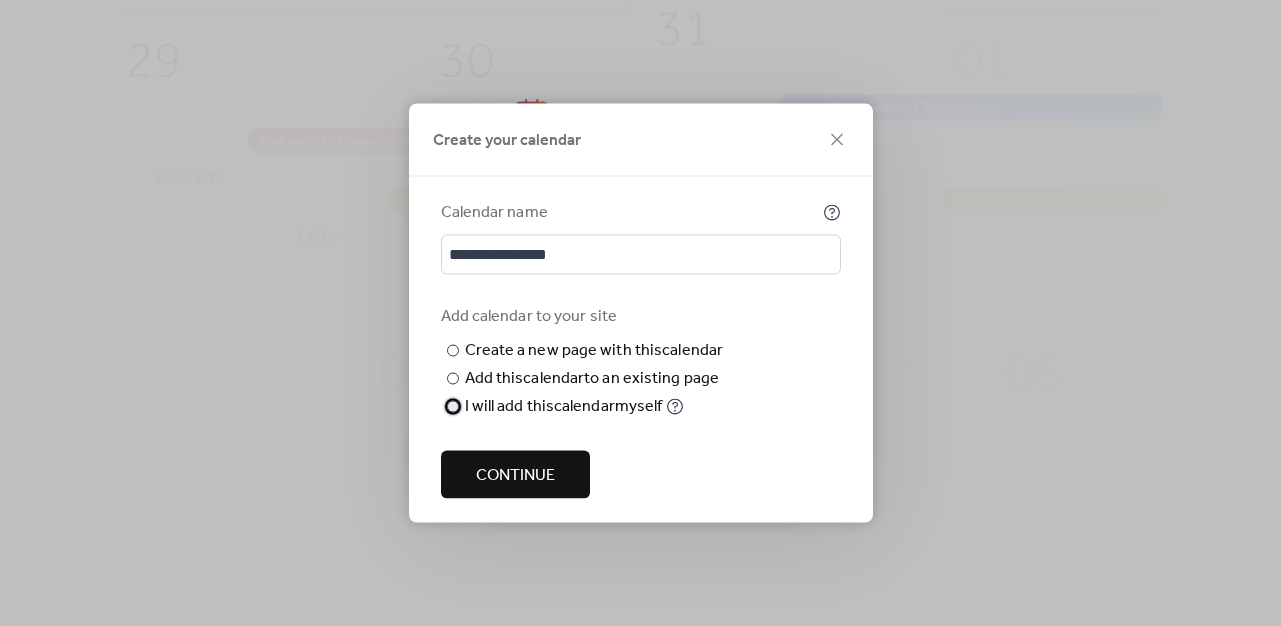 click on "​" at bounding box center [451, 407] 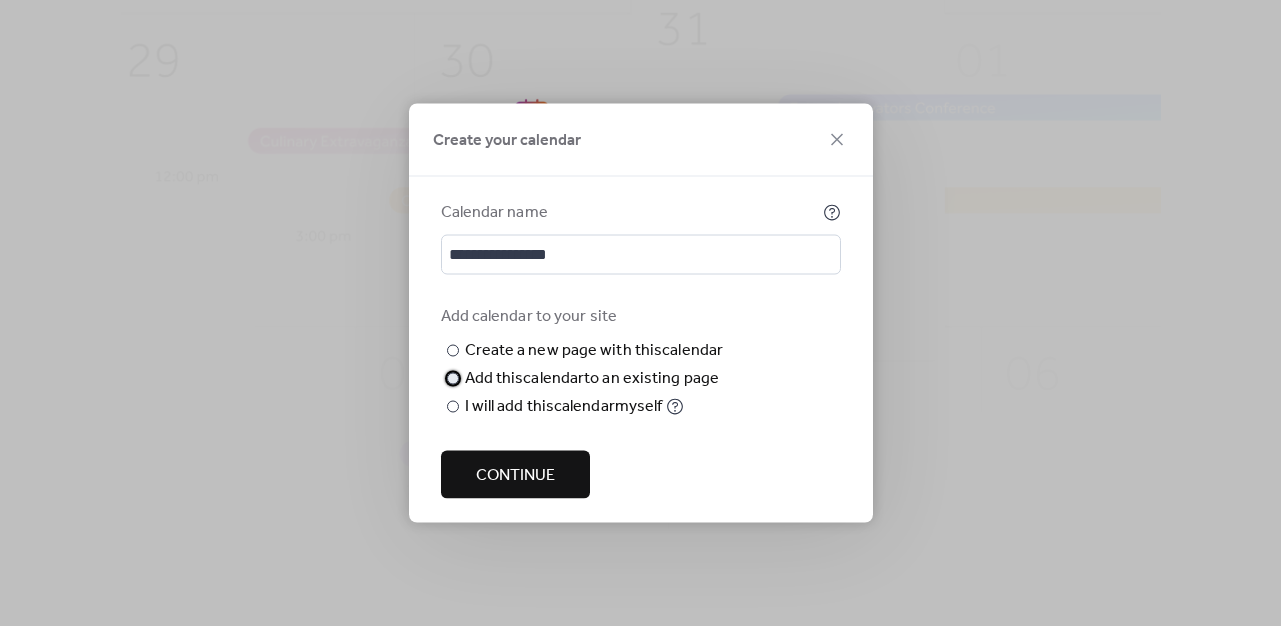click at bounding box center [453, 379] 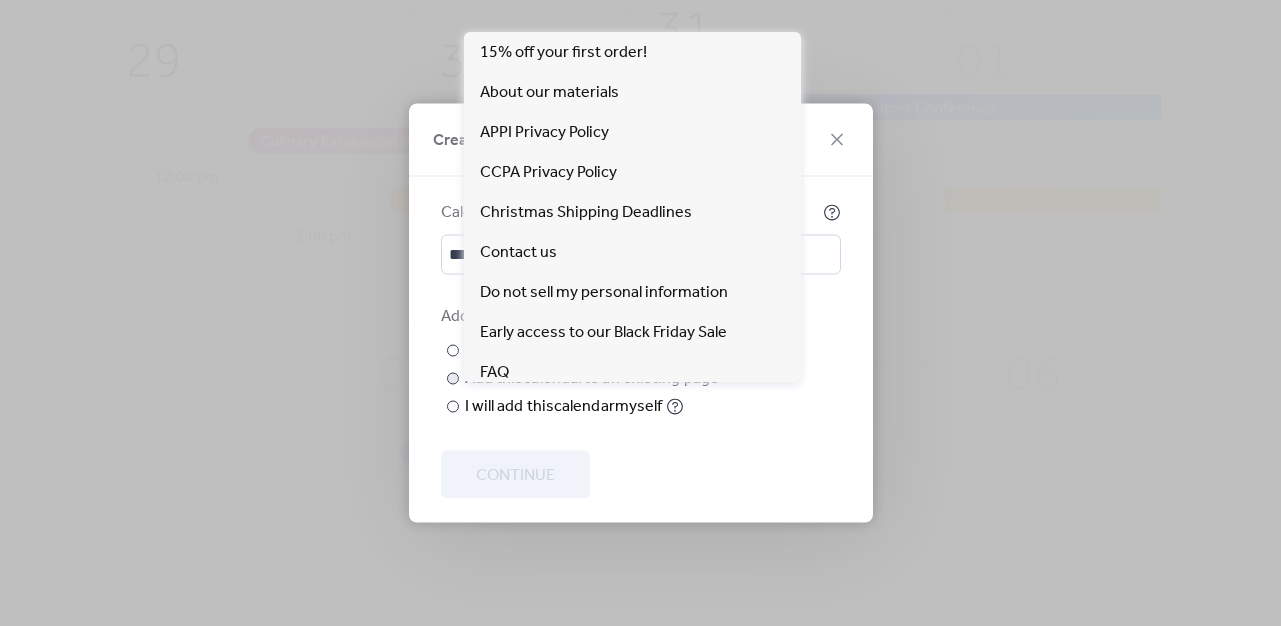 click on "Choose page" at bounding box center [0, 0] 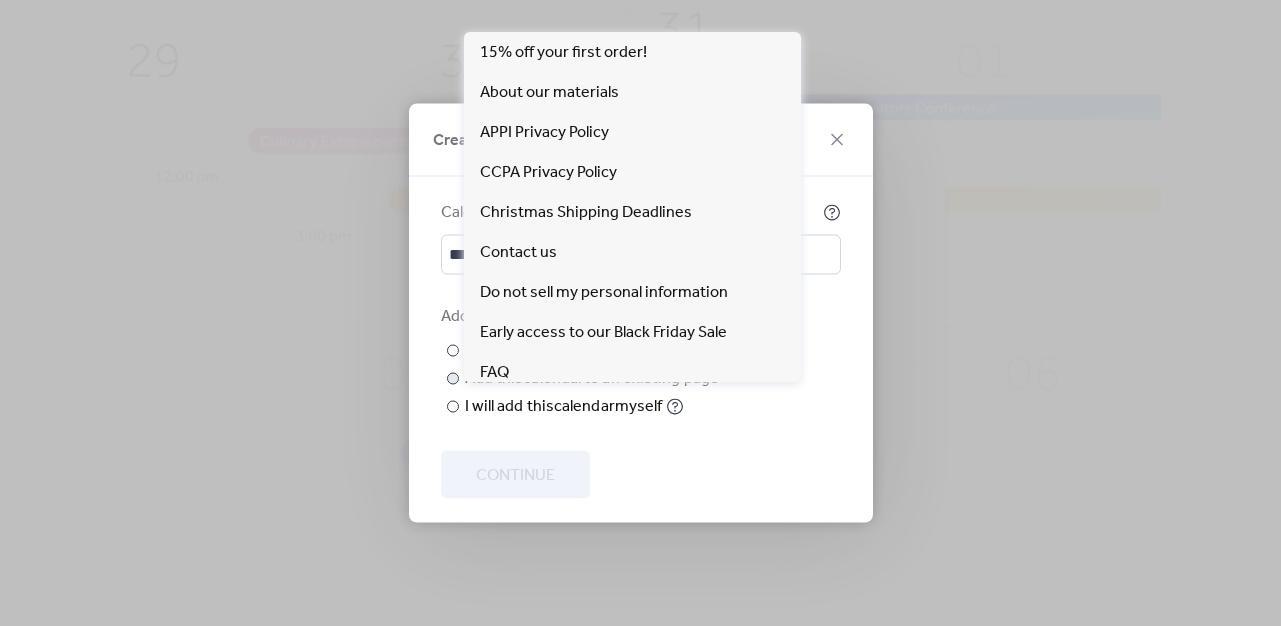 click on "Choose page" at bounding box center [0, 0] 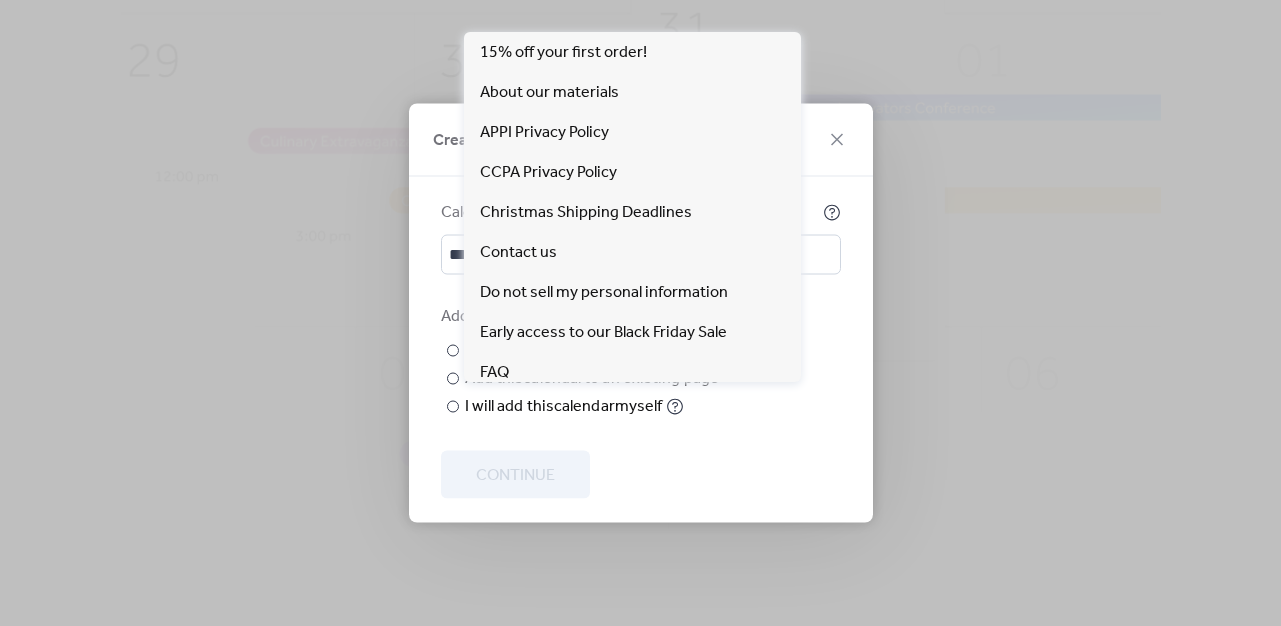 click on "**********" at bounding box center (641, 338) 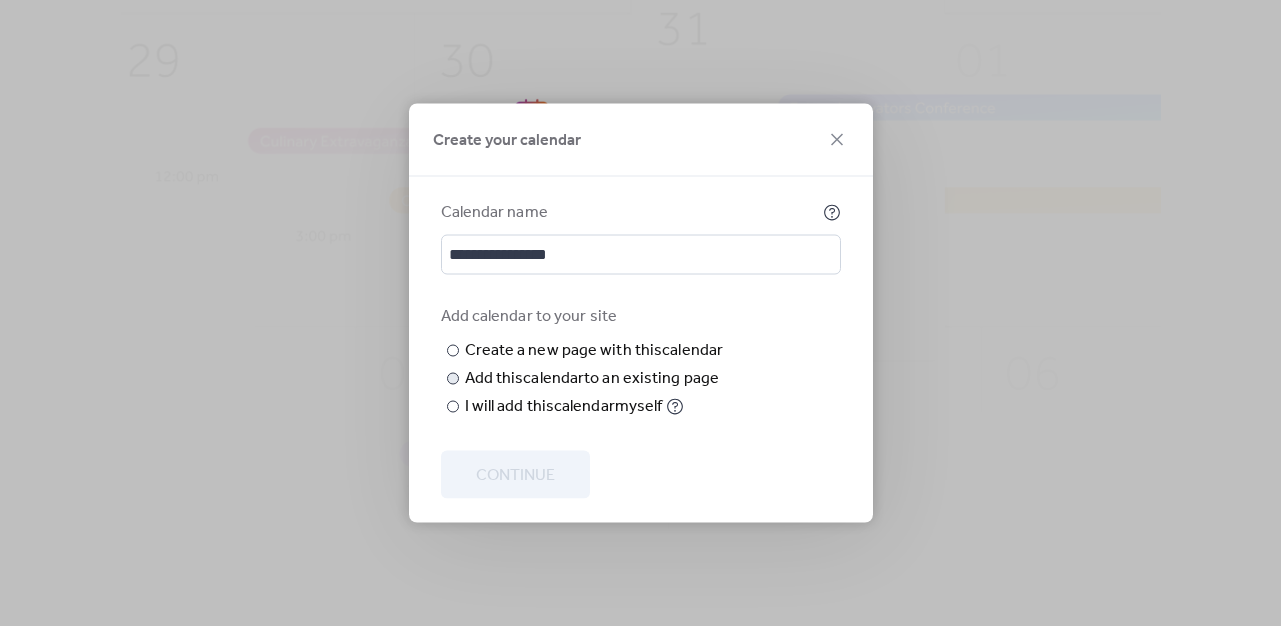 click on "Choose page" at bounding box center [0, 0] 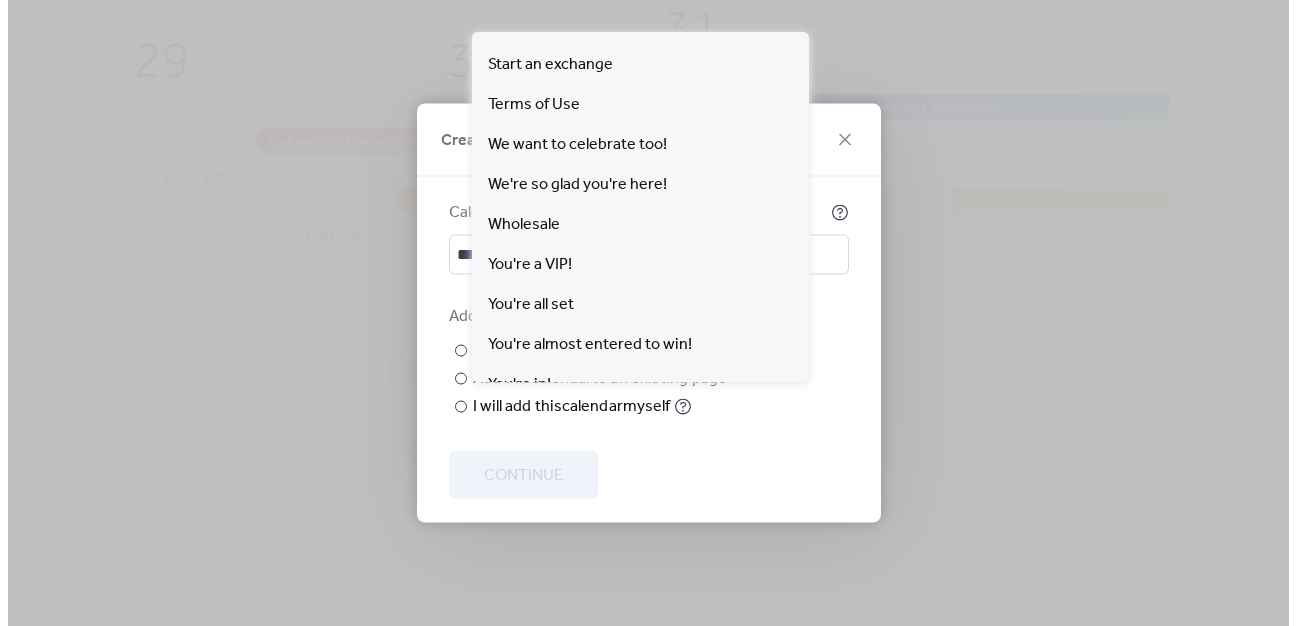 scroll, scrollTop: 929, scrollLeft: 0, axis: vertical 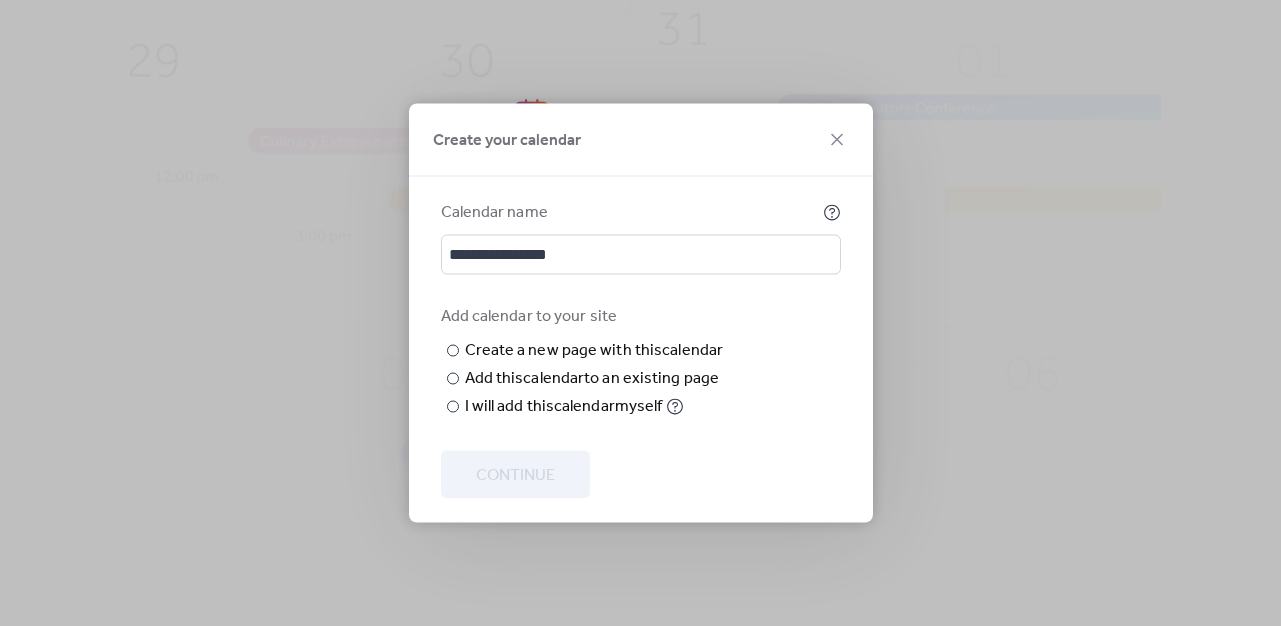 click at bounding box center [641, 435] 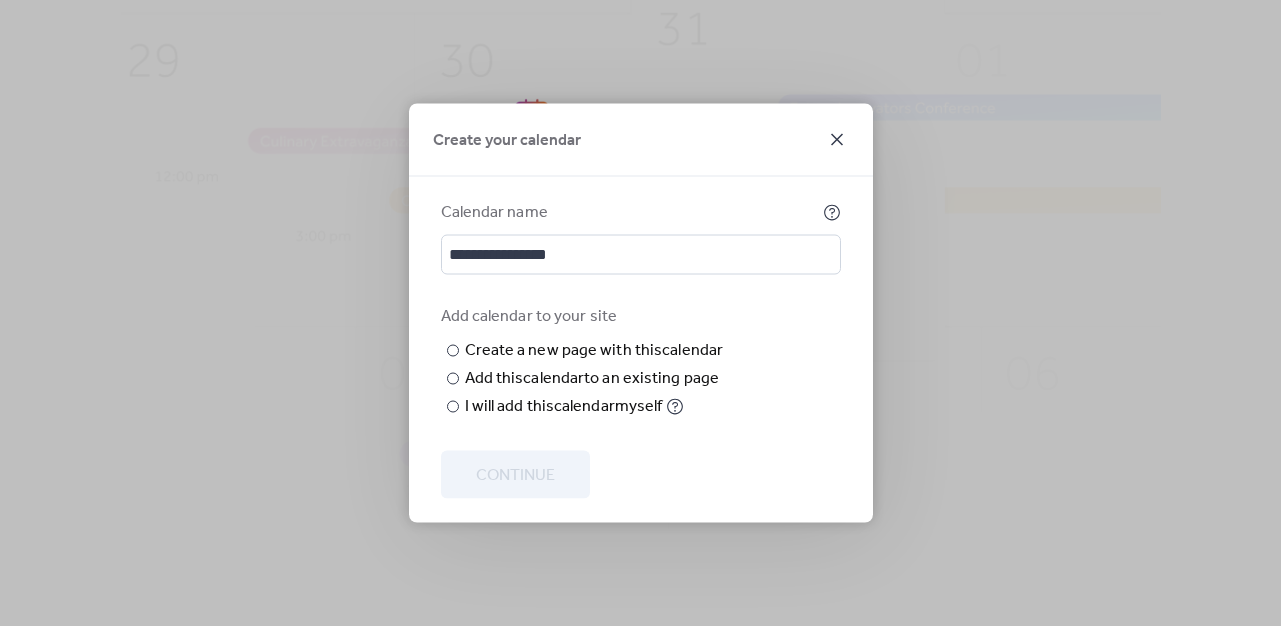 click 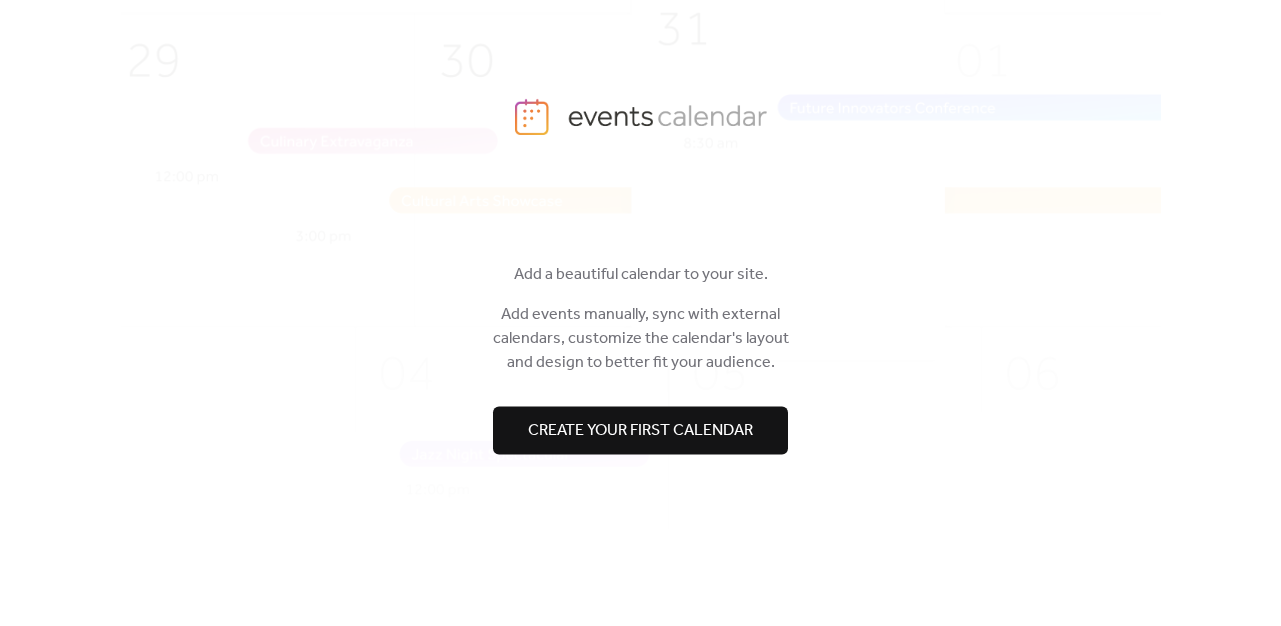 click on "Create your first calendar" at bounding box center [640, 431] 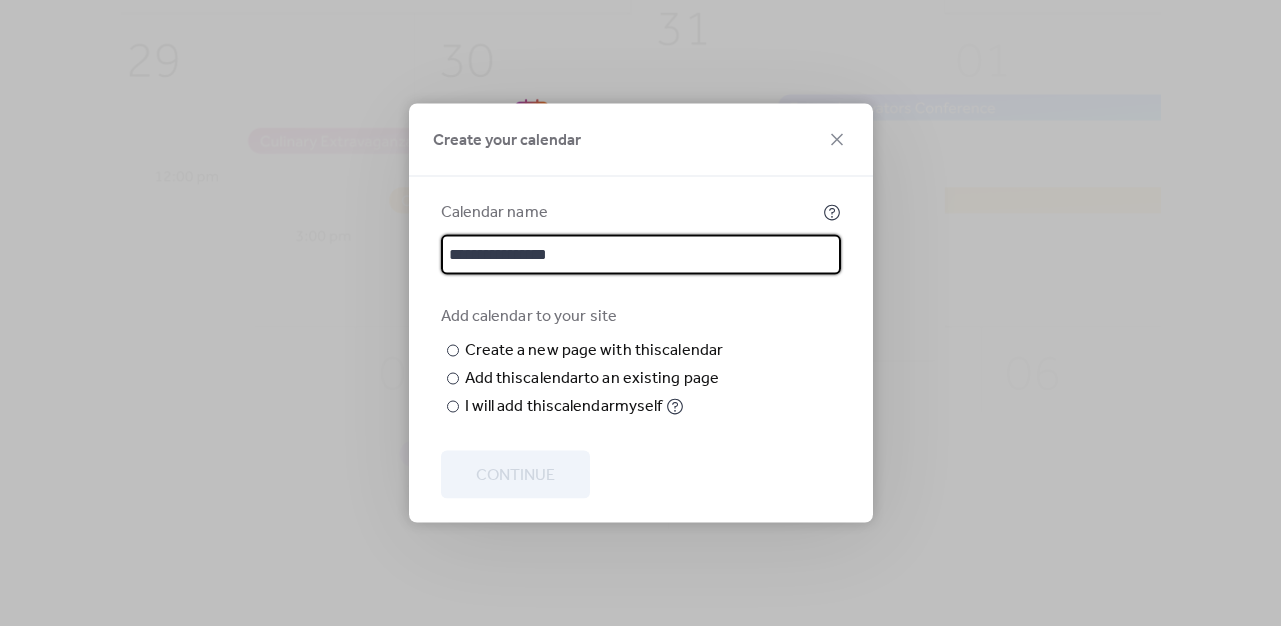 type on "**********" 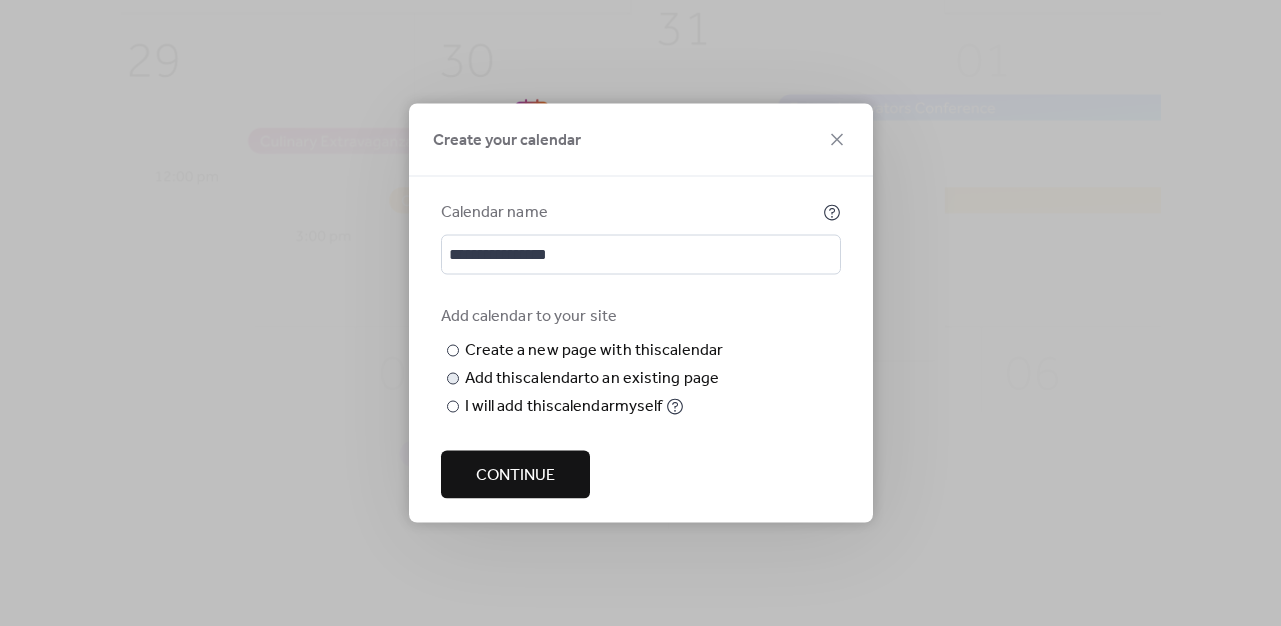type on "**********" 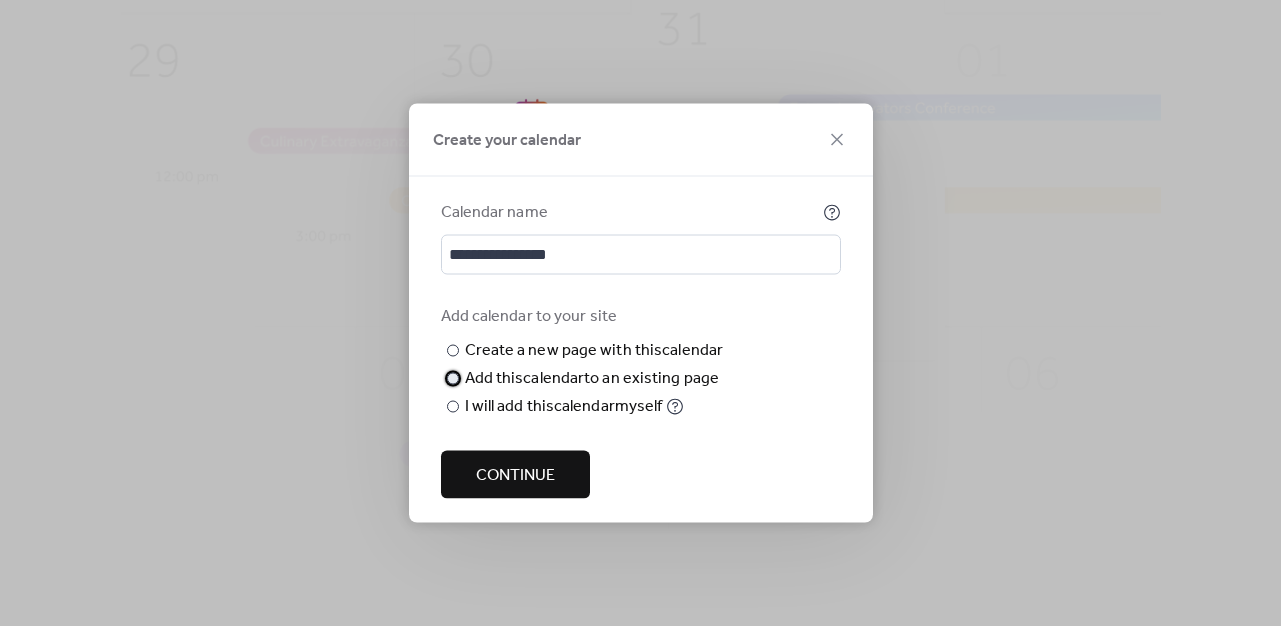 click on "​" at bounding box center [443, 379] 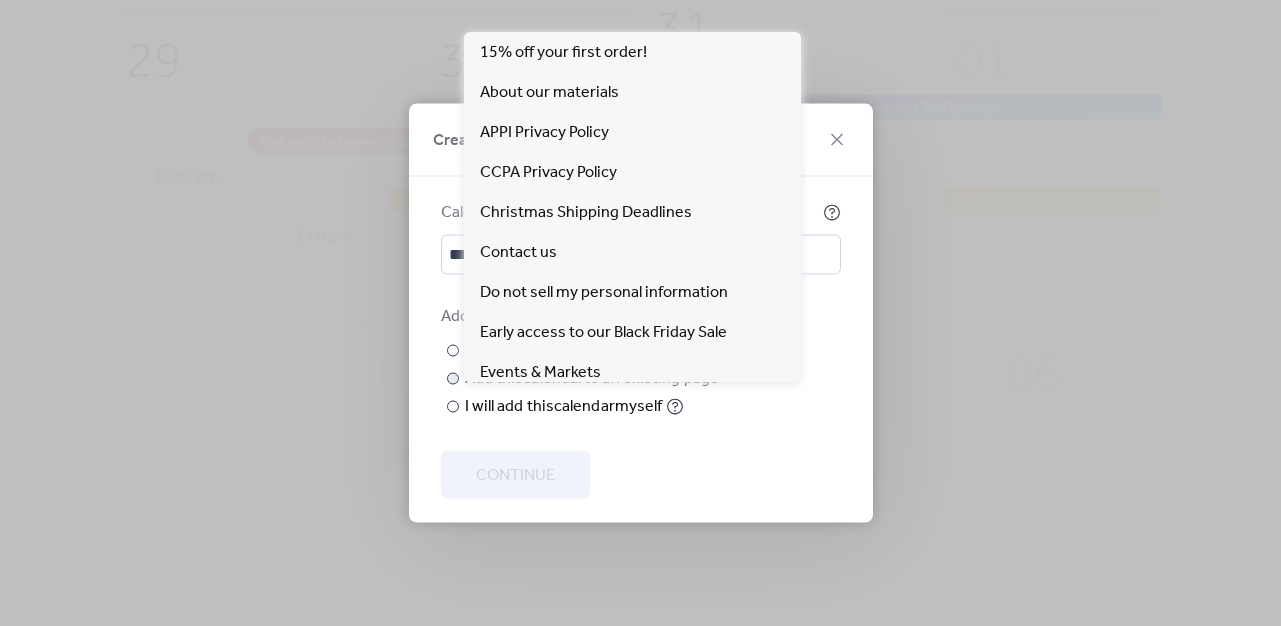 click on "Choose page" at bounding box center [0, 0] 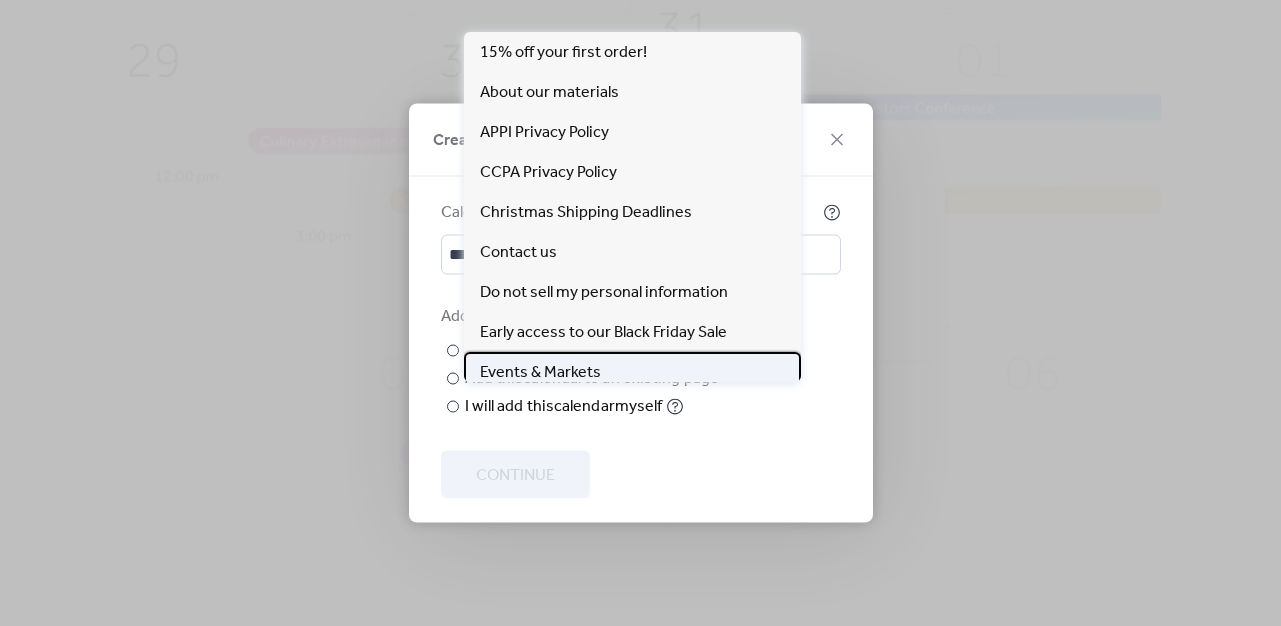 click on "Events & Markets" at bounding box center (540, 373) 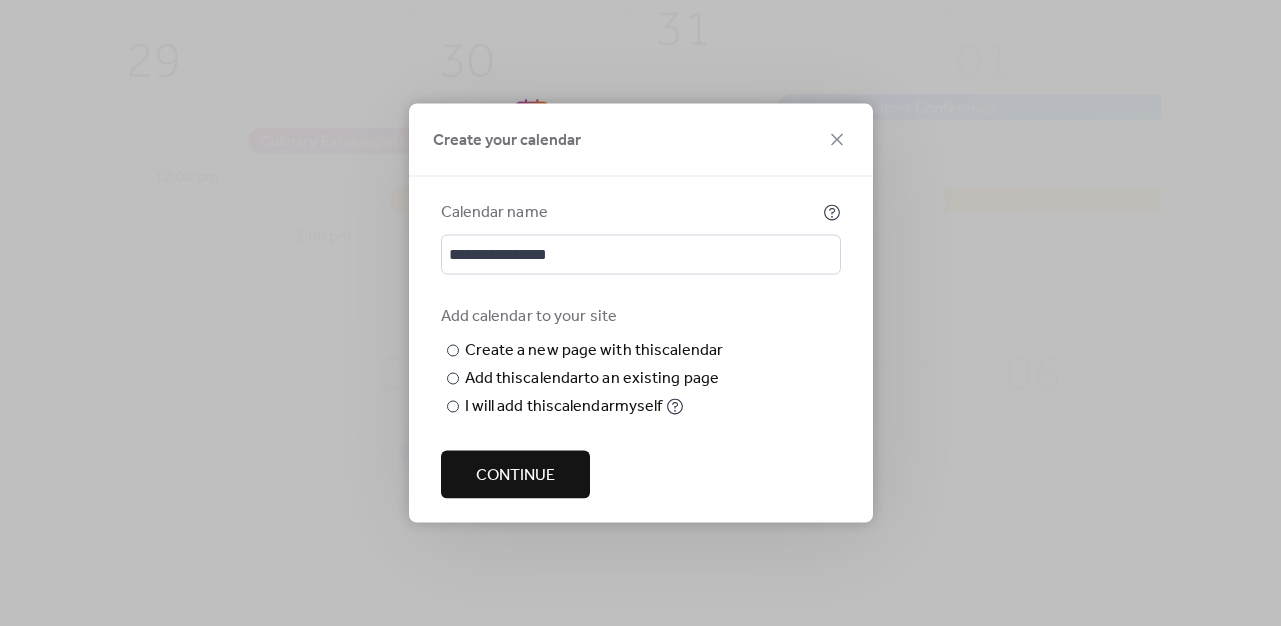click on "Continue" at bounding box center [515, 475] 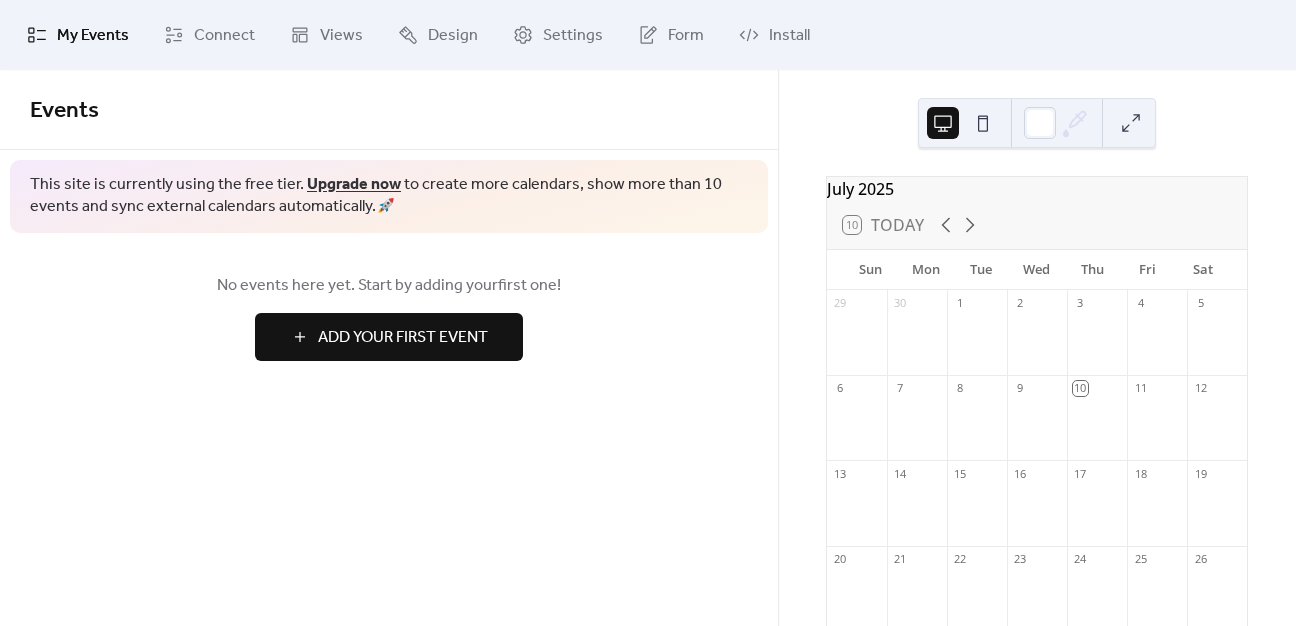 click on "Add Your First Event" at bounding box center [403, 338] 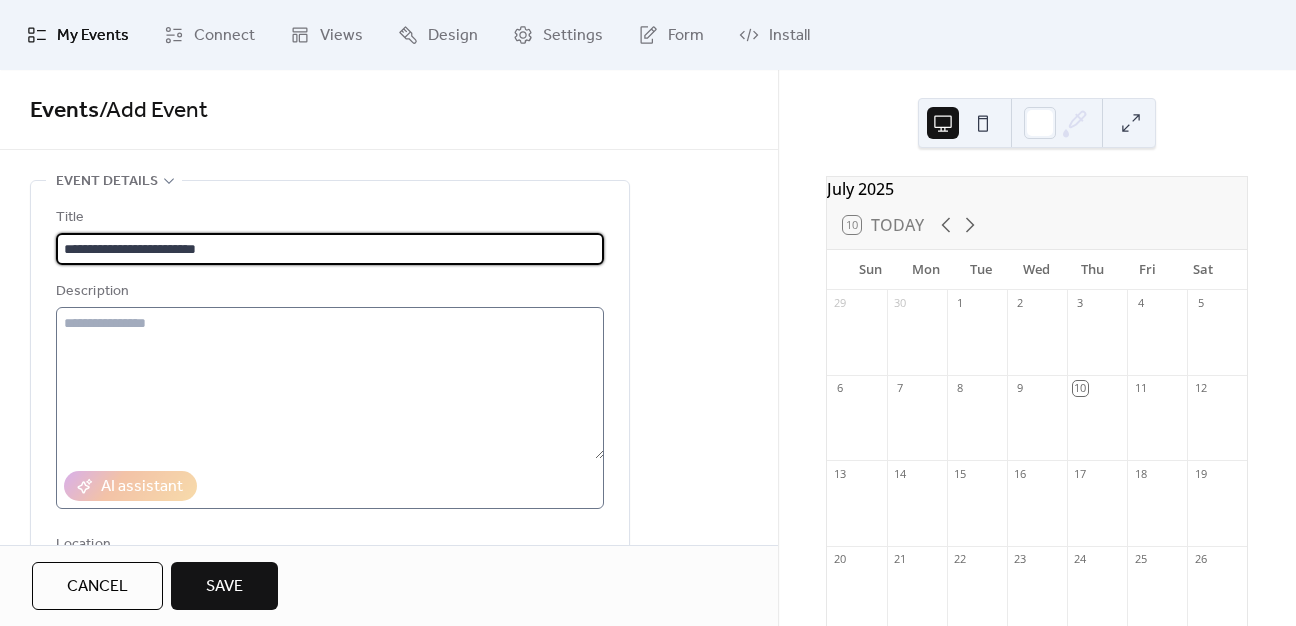 type on "**********" 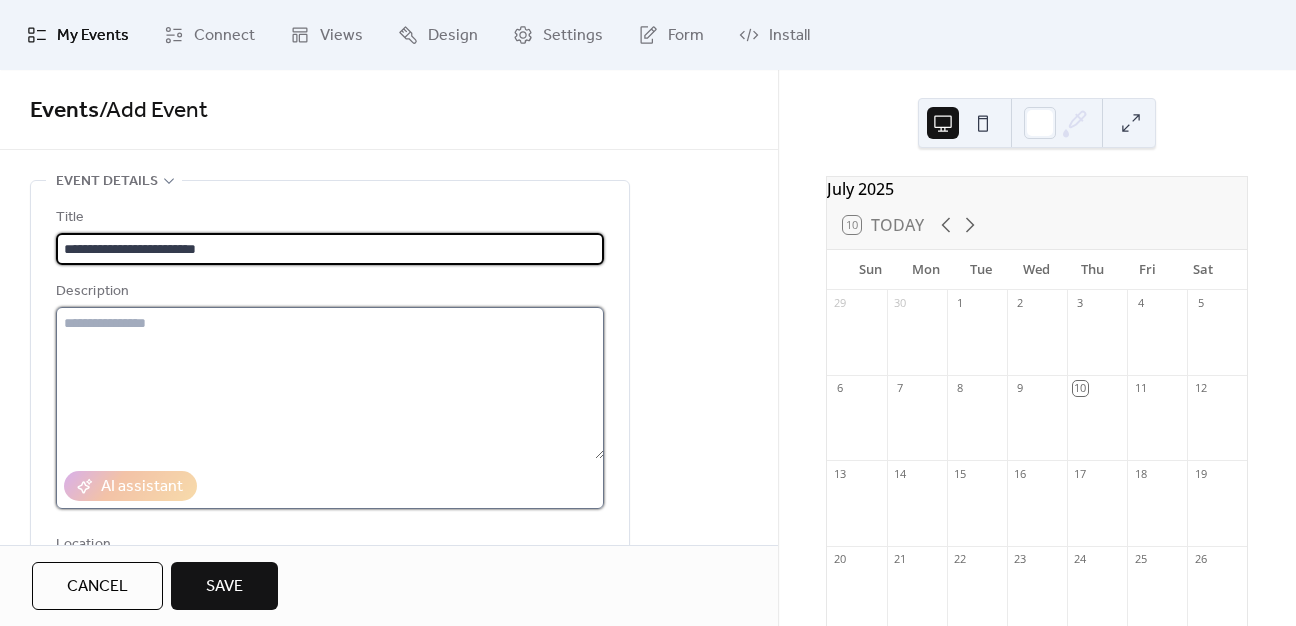 click at bounding box center [330, 383] 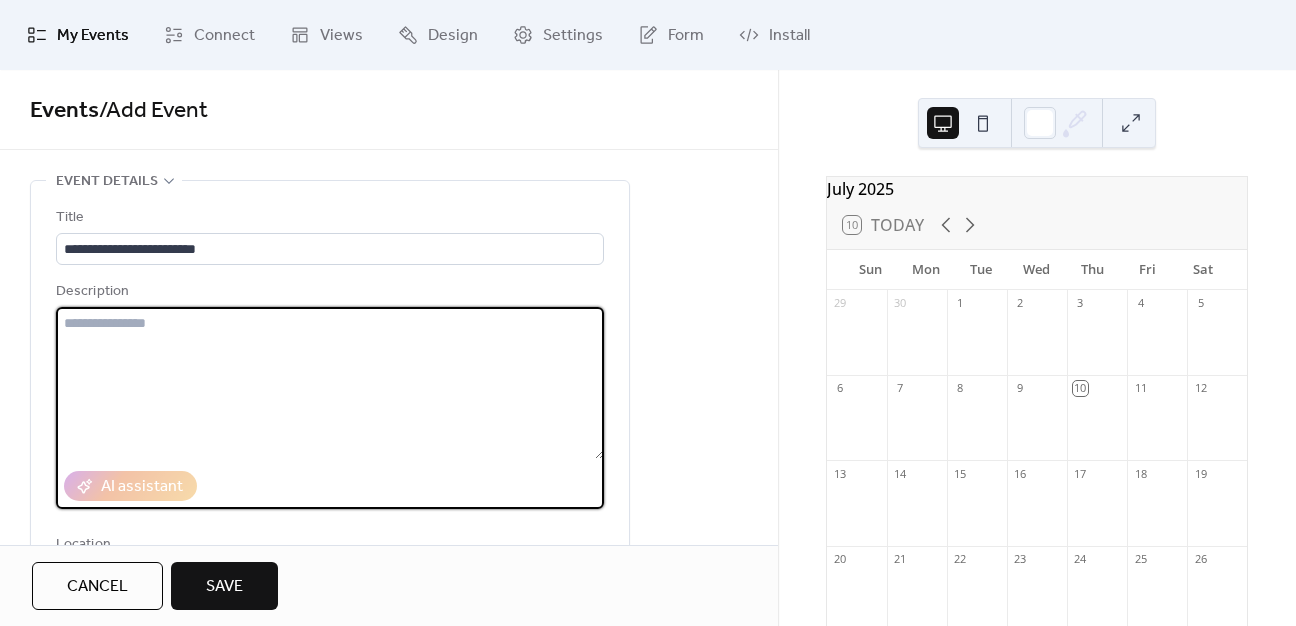 paste on "**********" 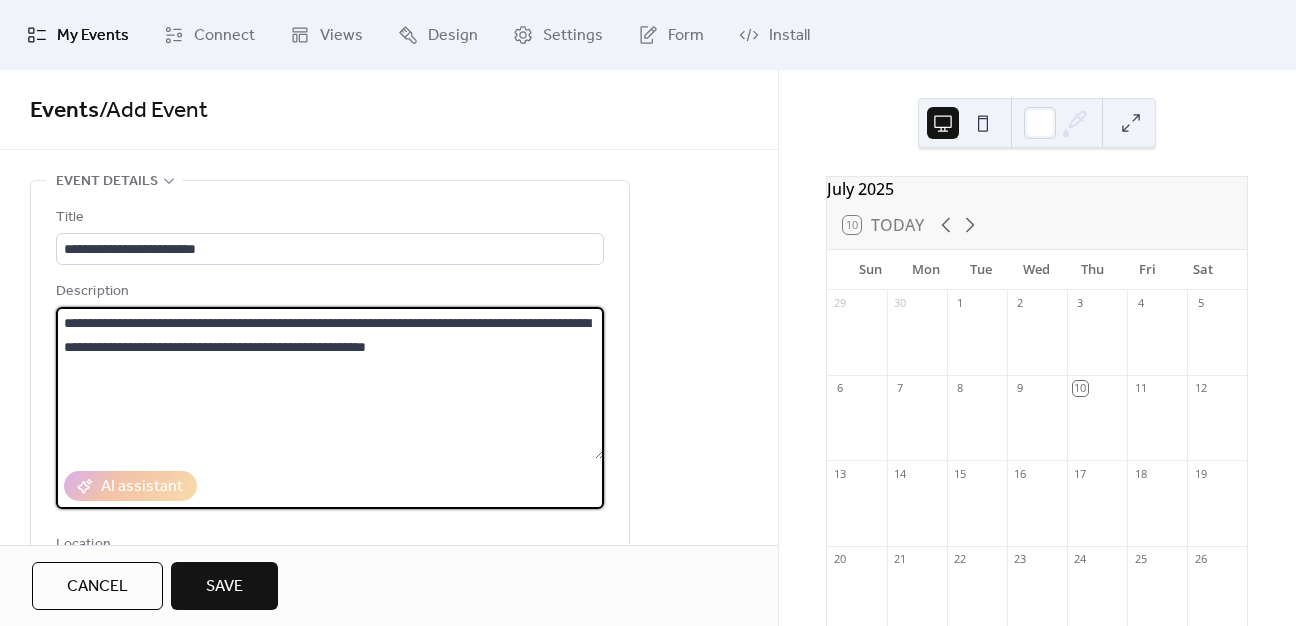 scroll, scrollTop: 300, scrollLeft: 0, axis: vertical 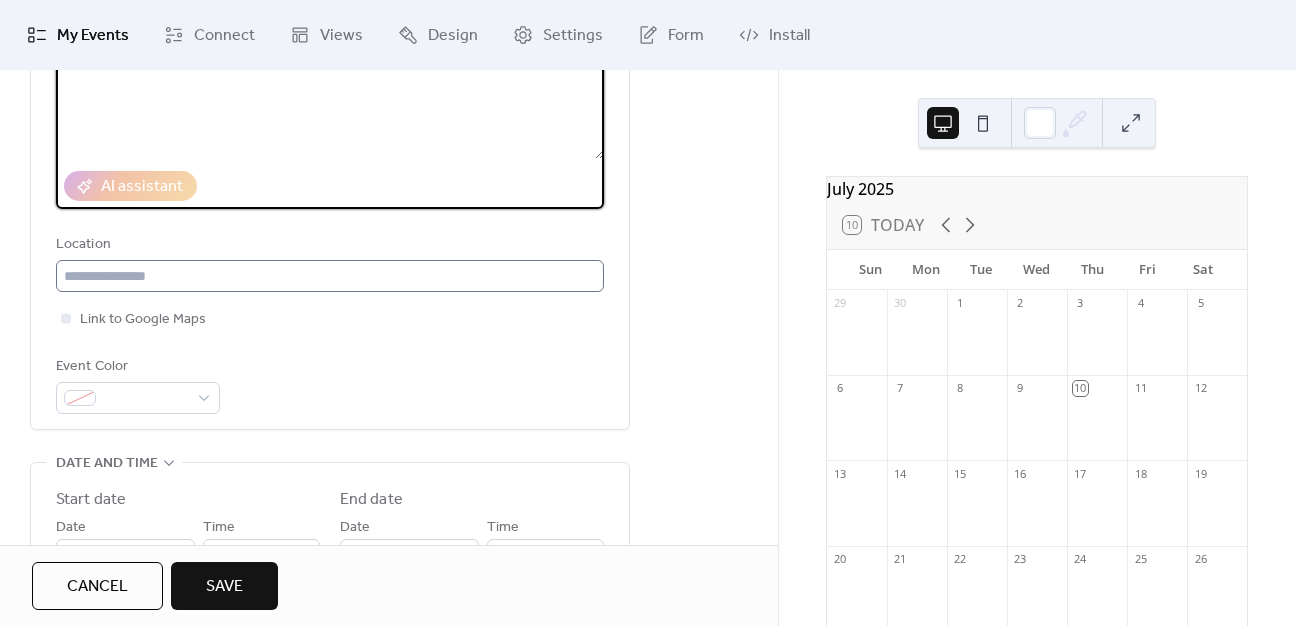 type on "**********" 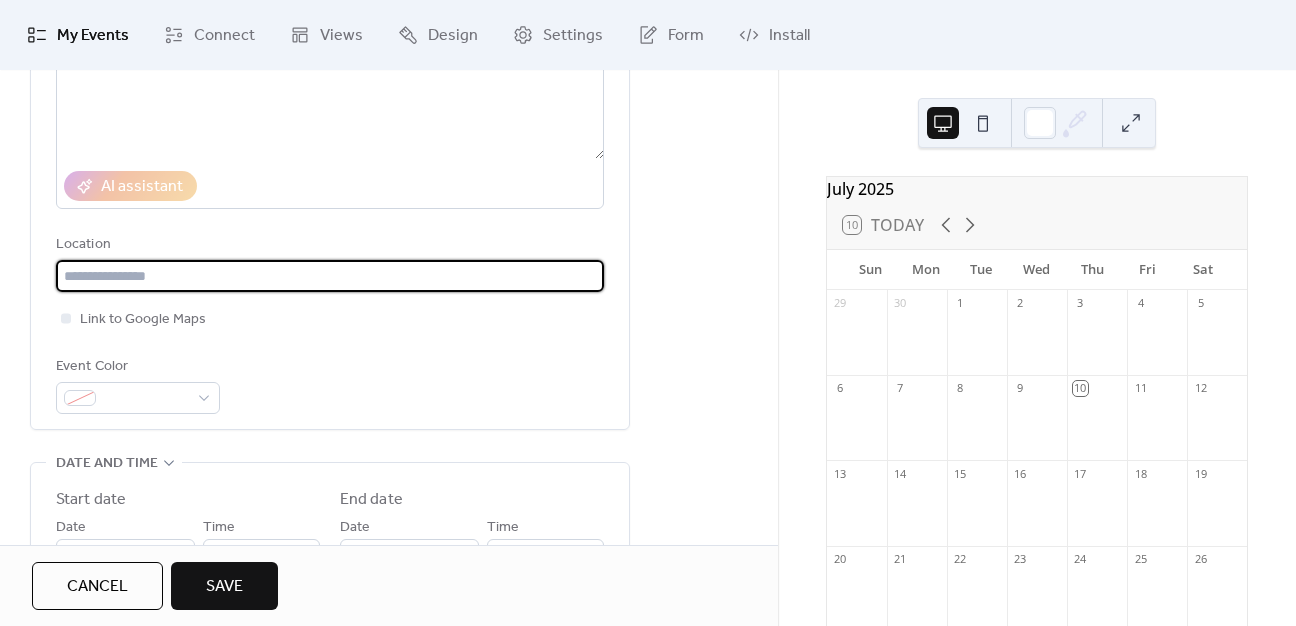 click at bounding box center (330, 276) 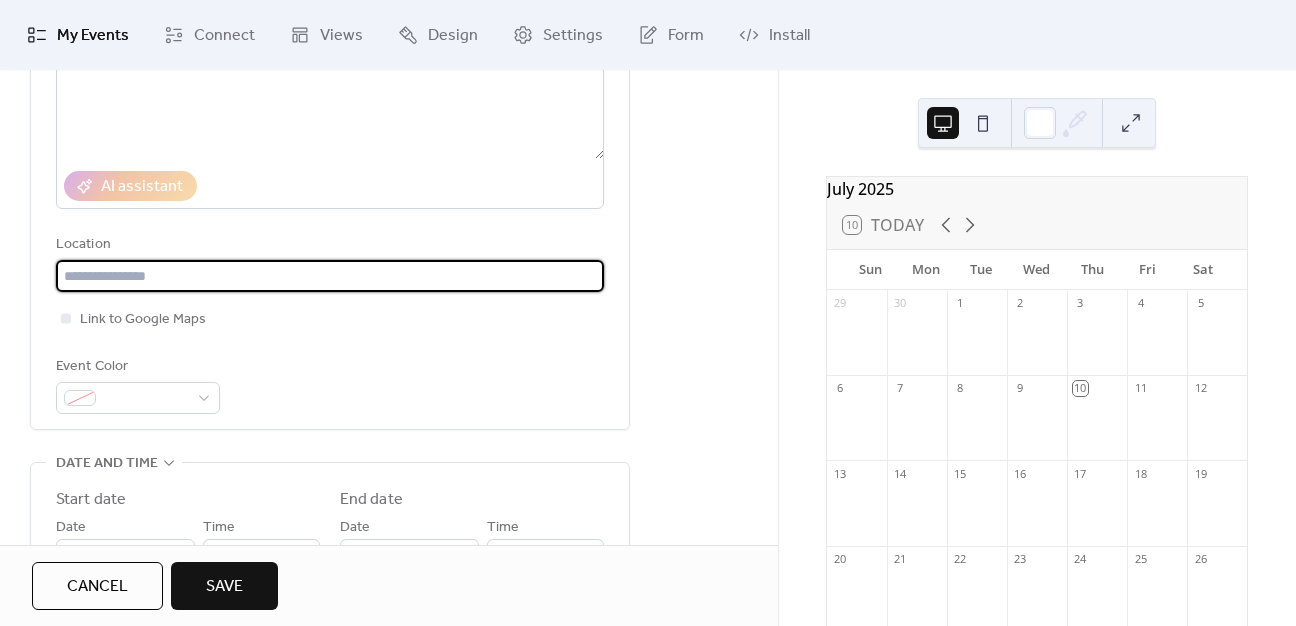 paste on "**********" 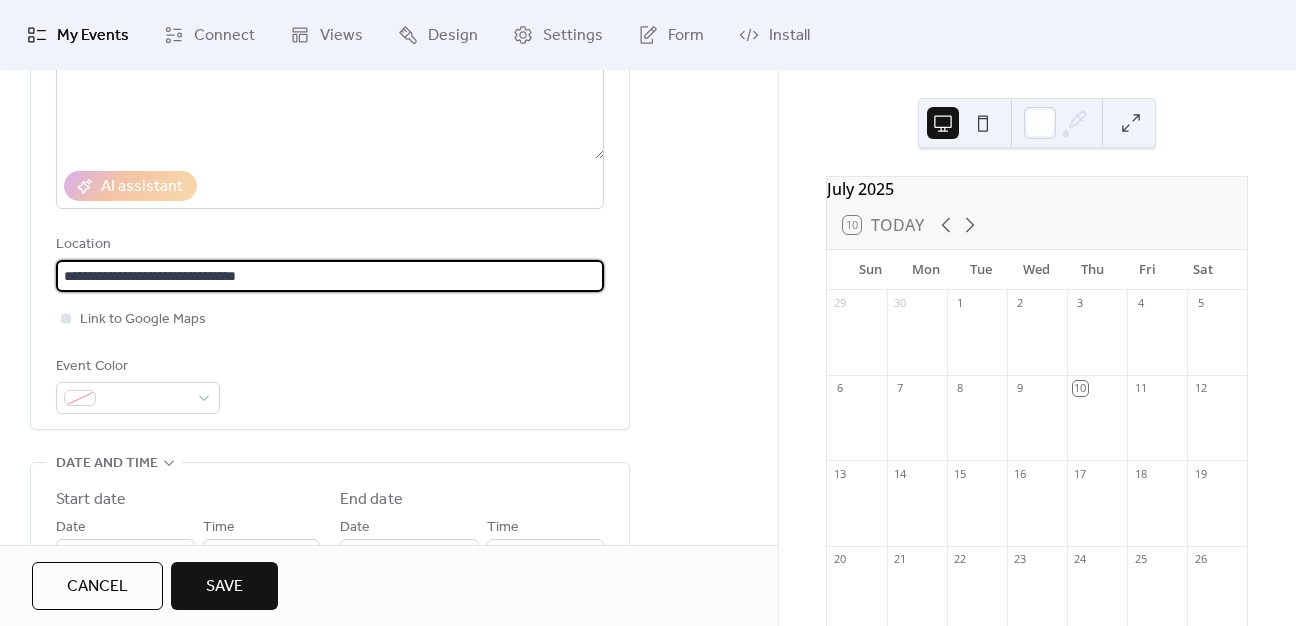 type on "**********" 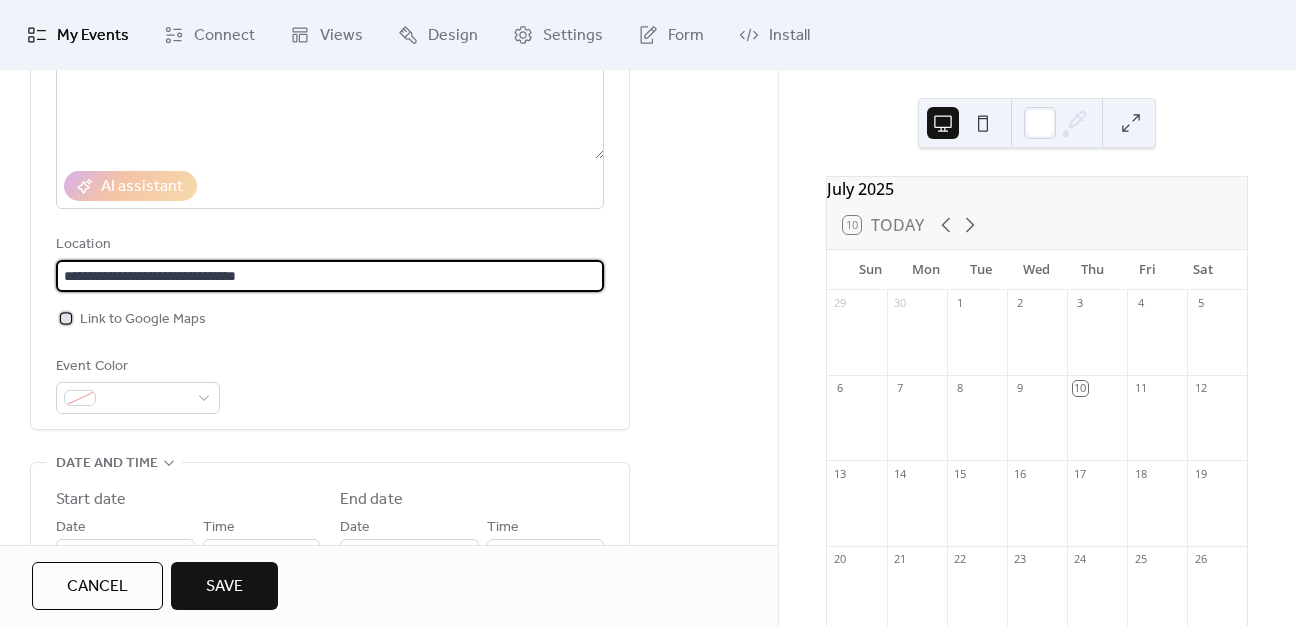 click at bounding box center (66, 318) 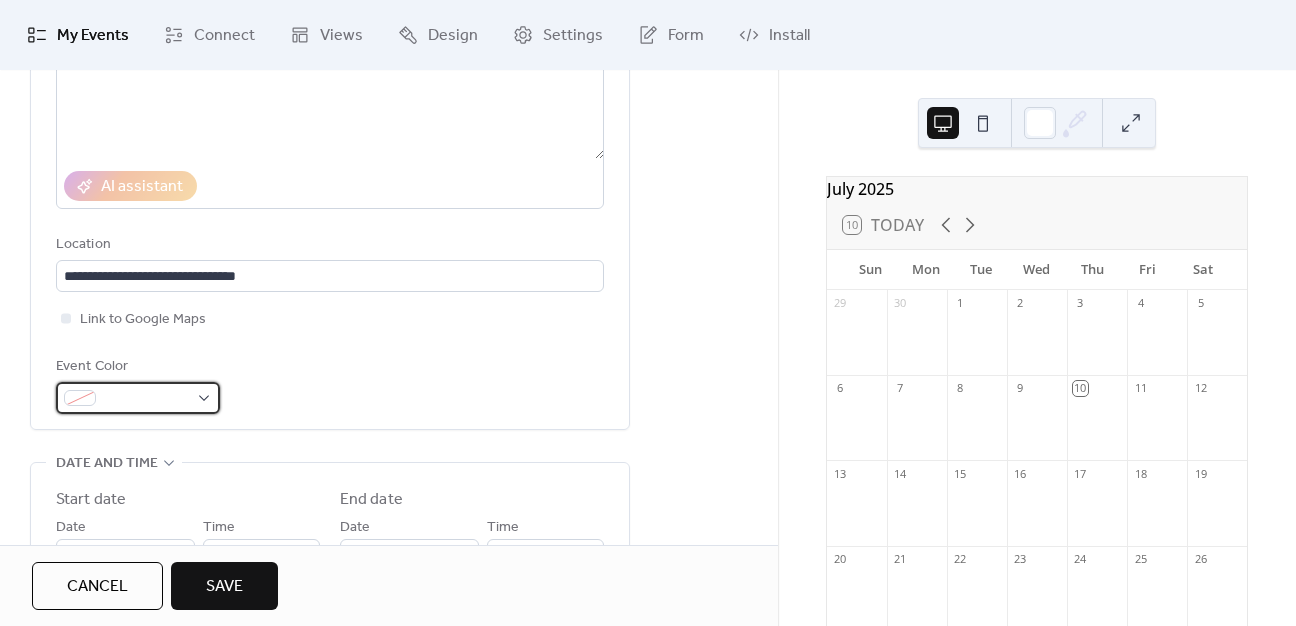 click at bounding box center [146, 399] 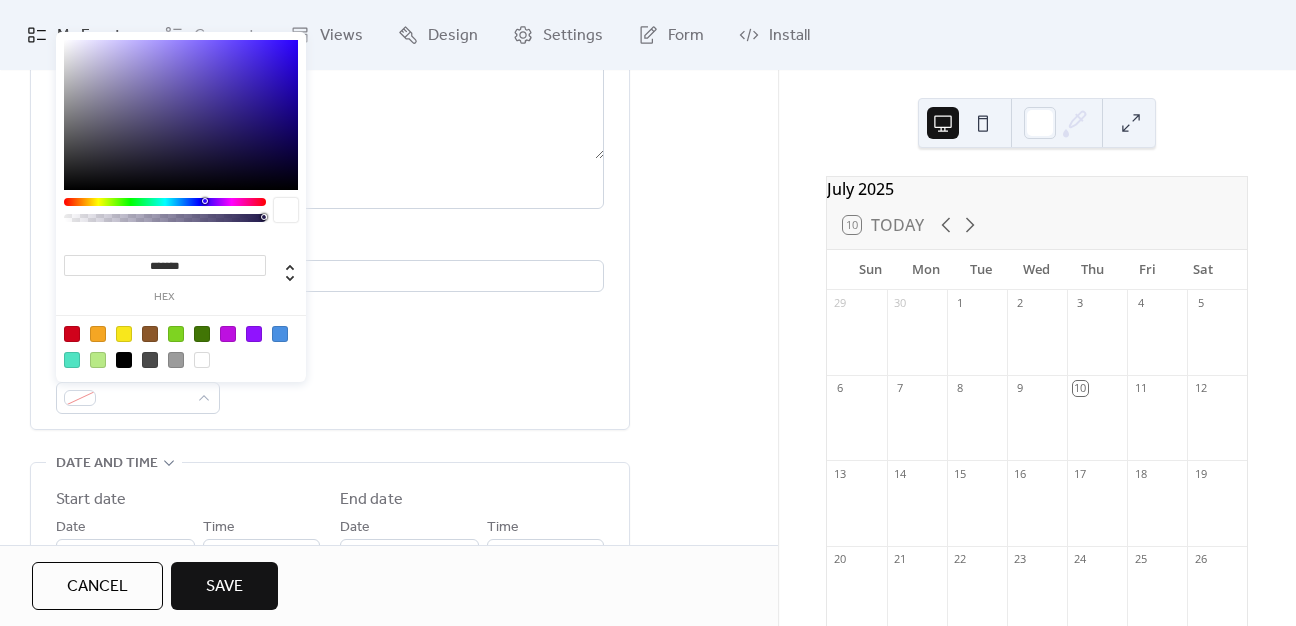 drag, startPoint x: 168, startPoint y: 261, endPoint x: 121, endPoint y: 213, distance: 67.17886 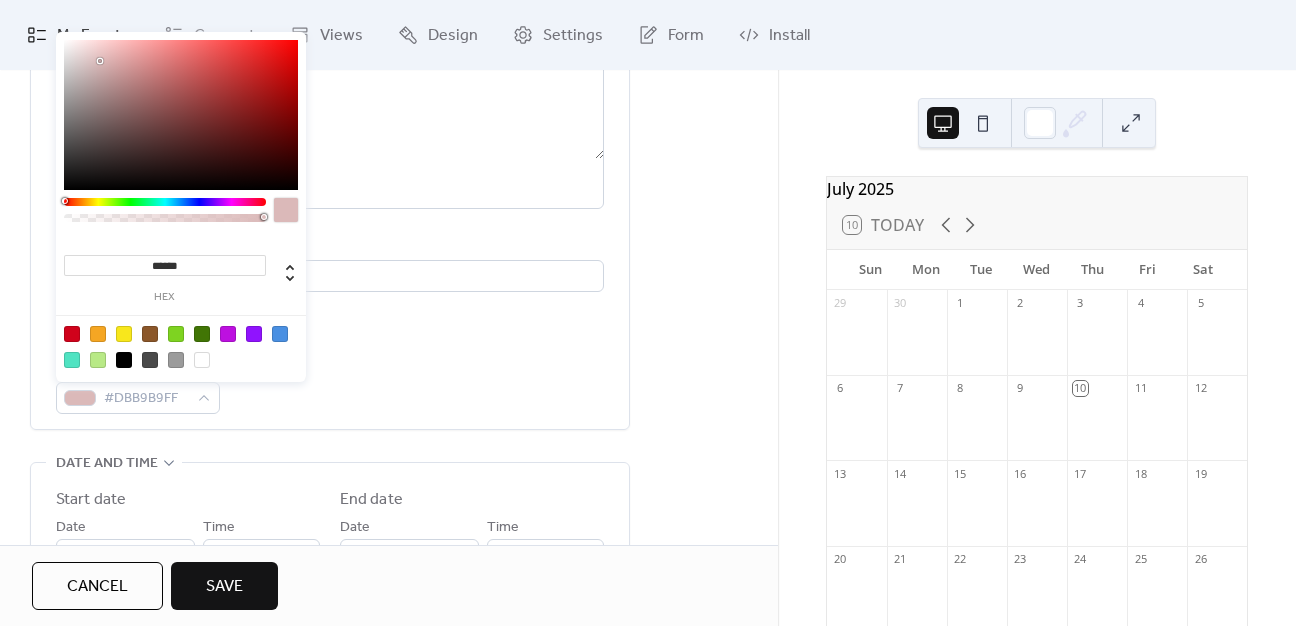type on "*******" 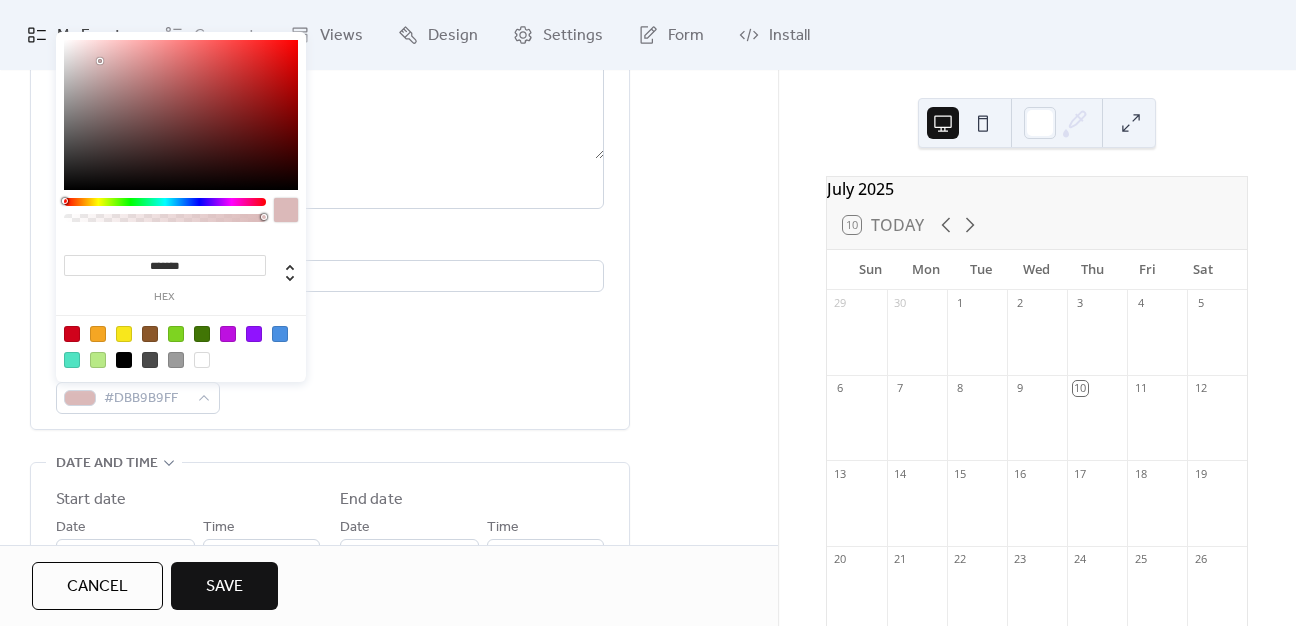 click at bounding box center [286, 210] 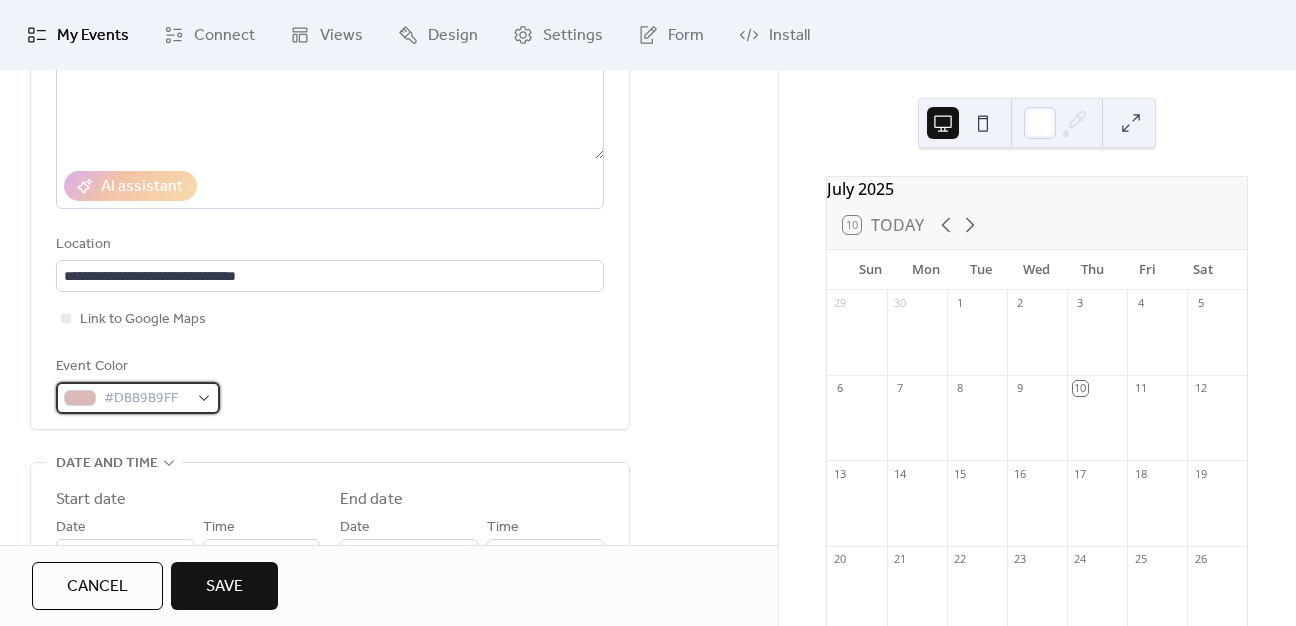 click on "#DBB9B9FF" at bounding box center (146, 399) 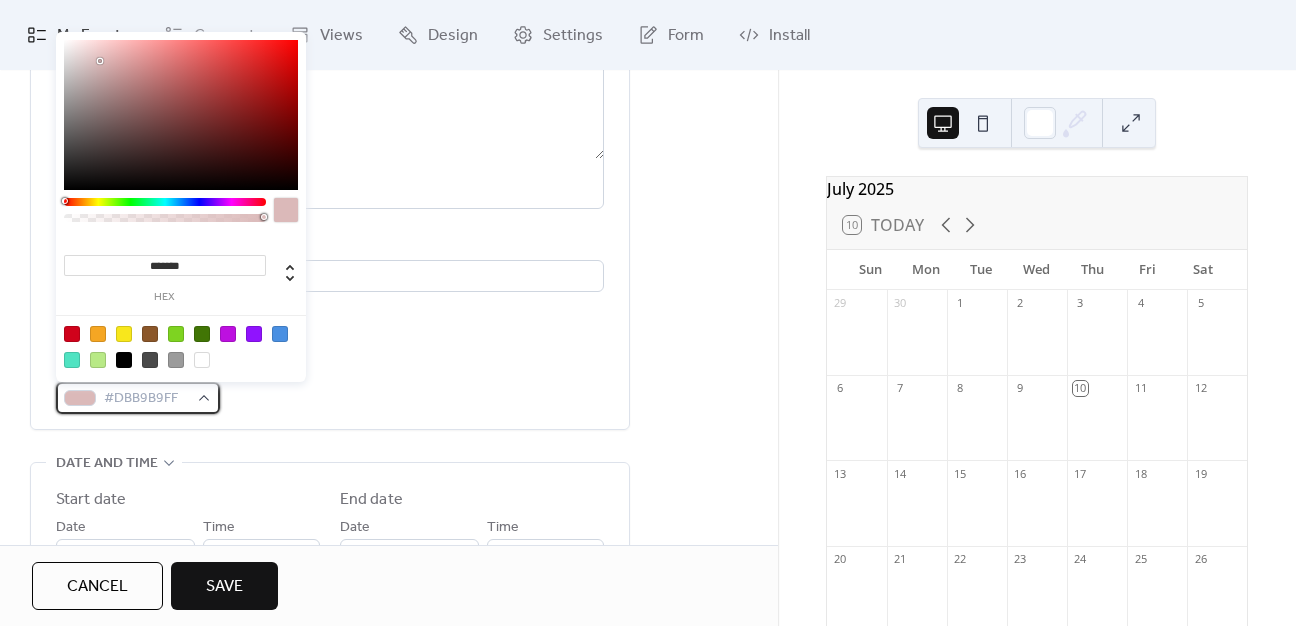 click on "#DBB9B9FF" at bounding box center (146, 399) 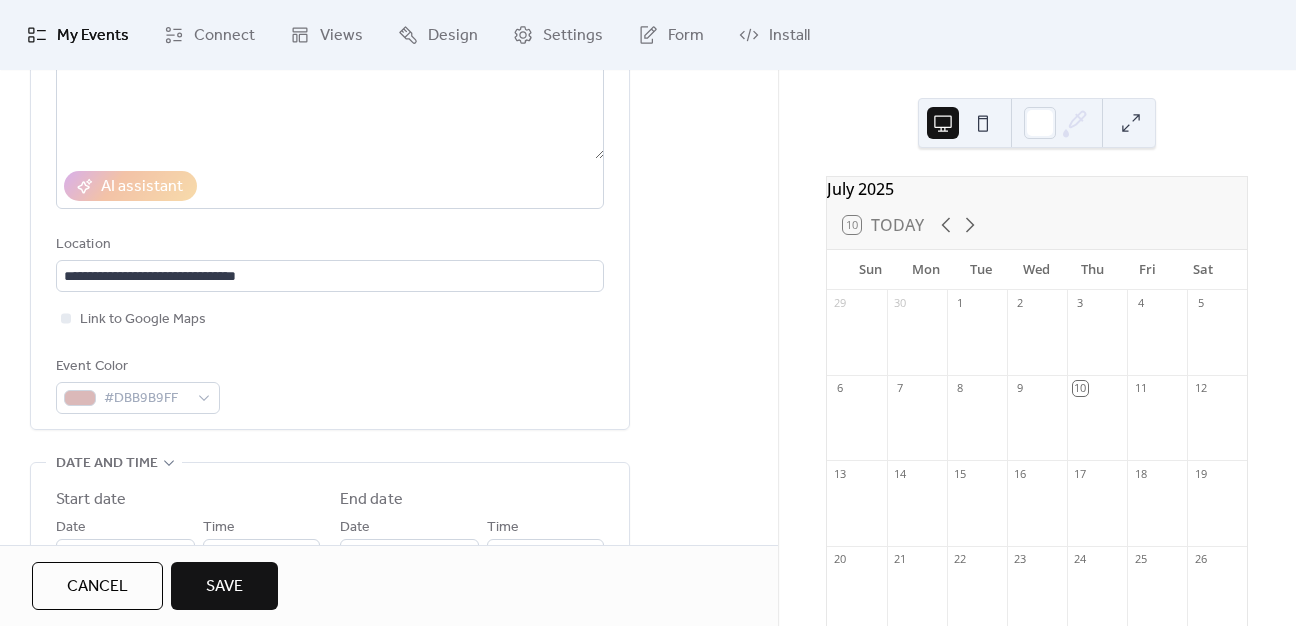 click on "Event Color #DBB9B9FF" at bounding box center [330, 384] 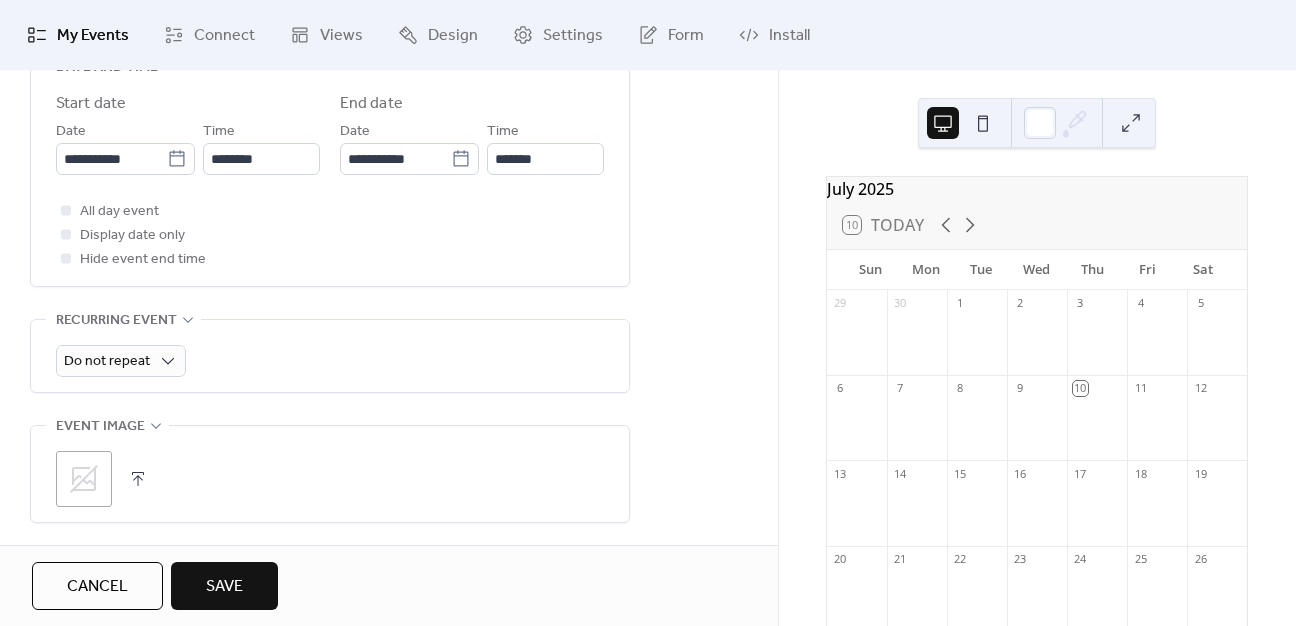 scroll, scrollTop: 700, scrollLeft: 0, axis: vertical 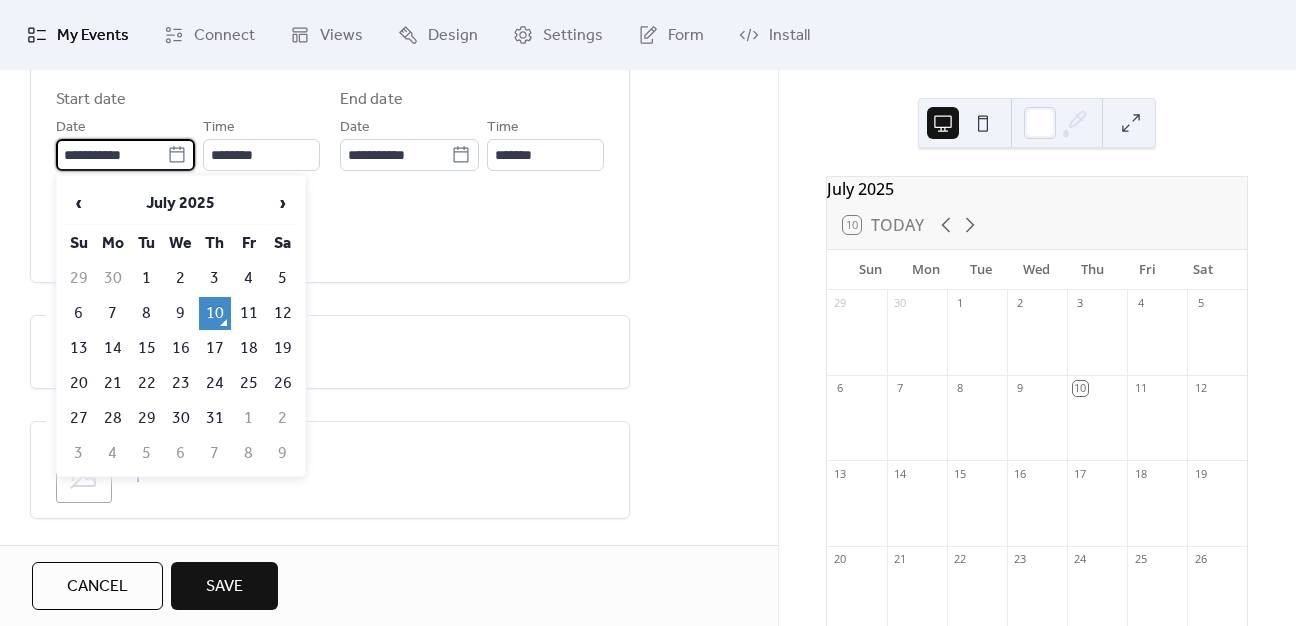 click on "**********" at bounding box center [111, 155] 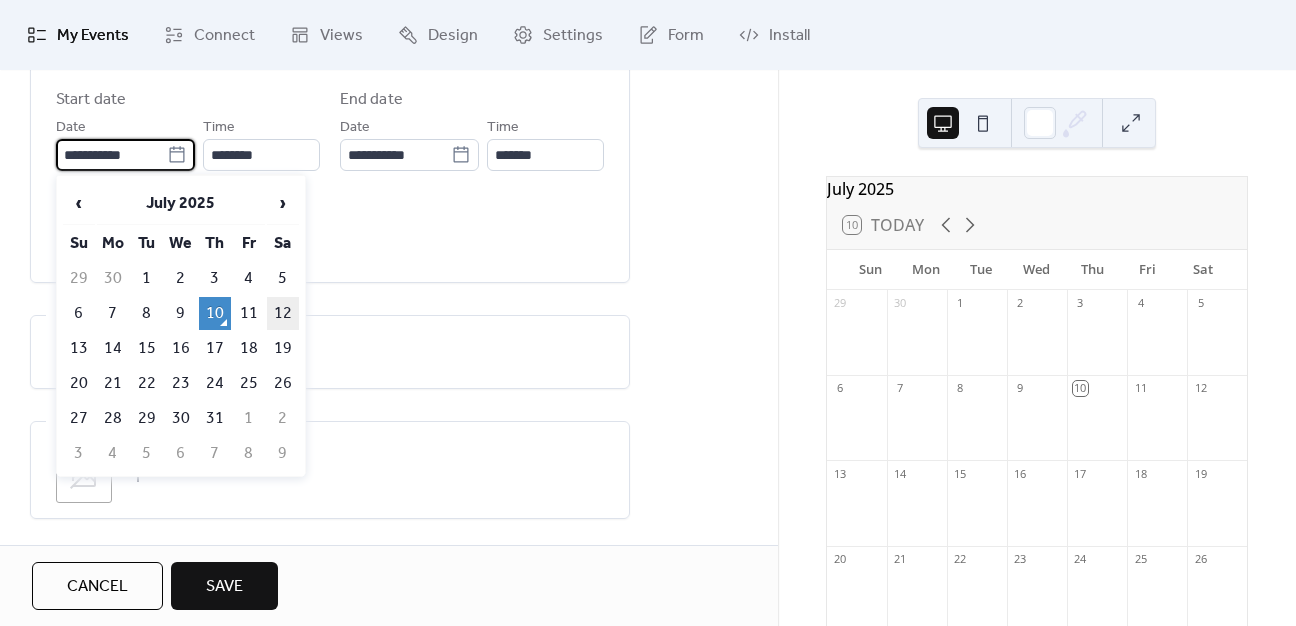 click on "12" at bounding box center [283, 313] 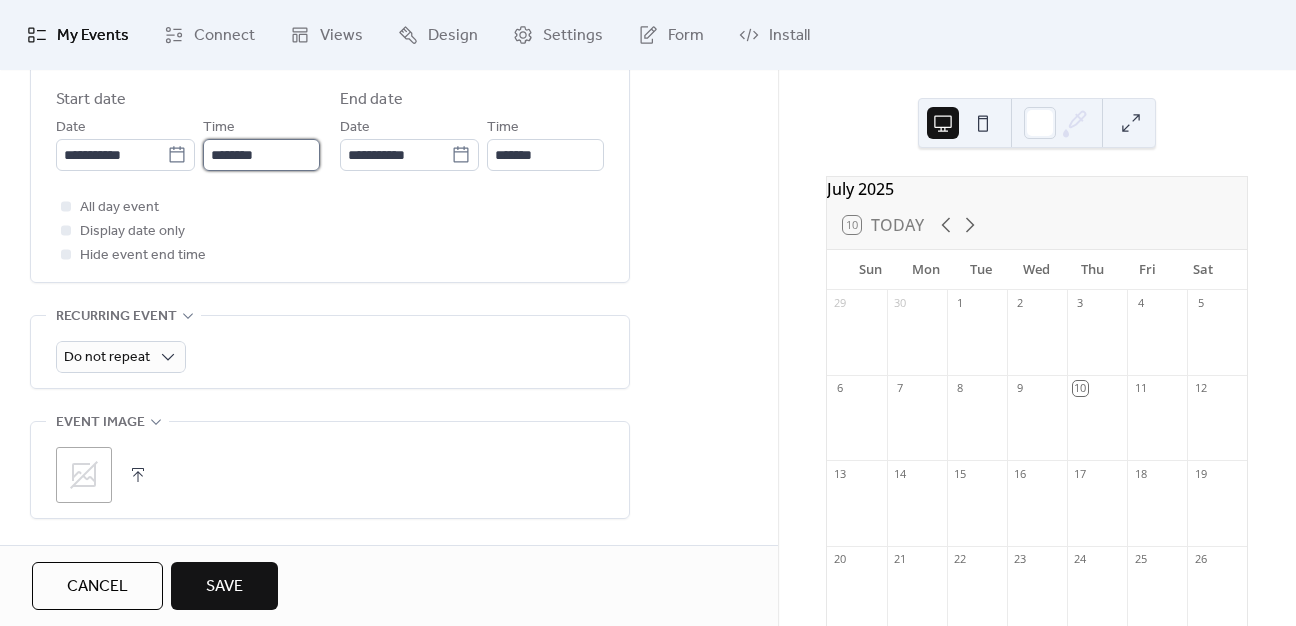 click on "********" at bounding box center [261, 155] 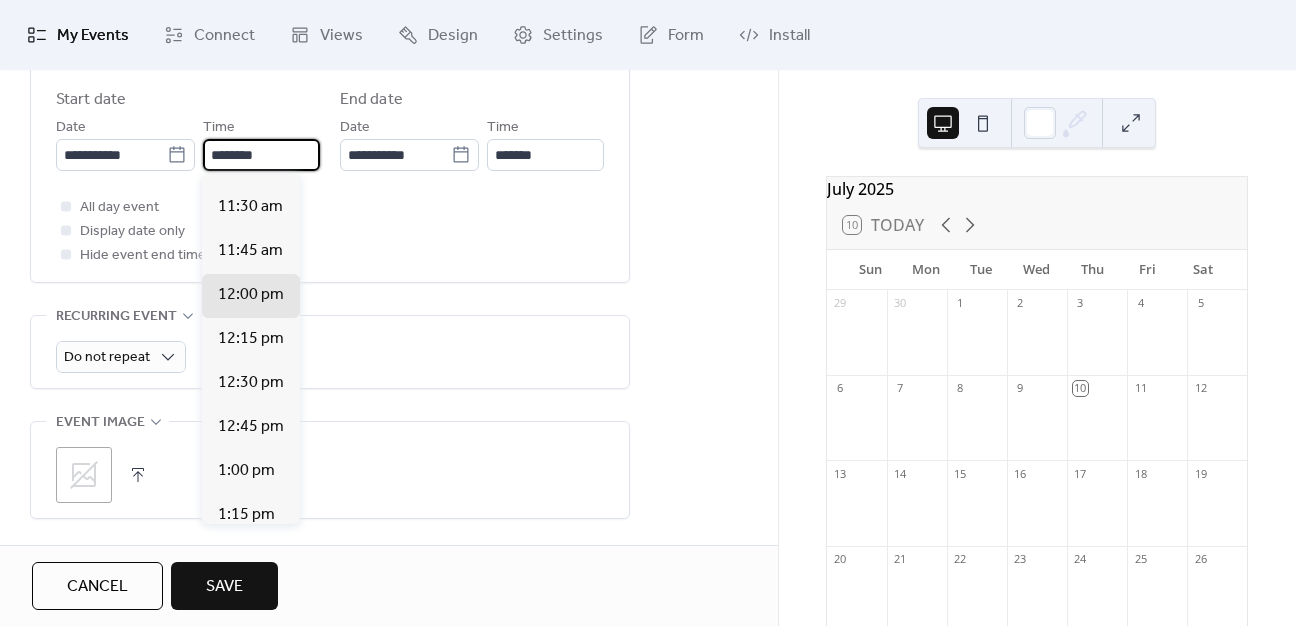 scroll, scrollTop: 1912, scrollLeft: 0, axis: vertical 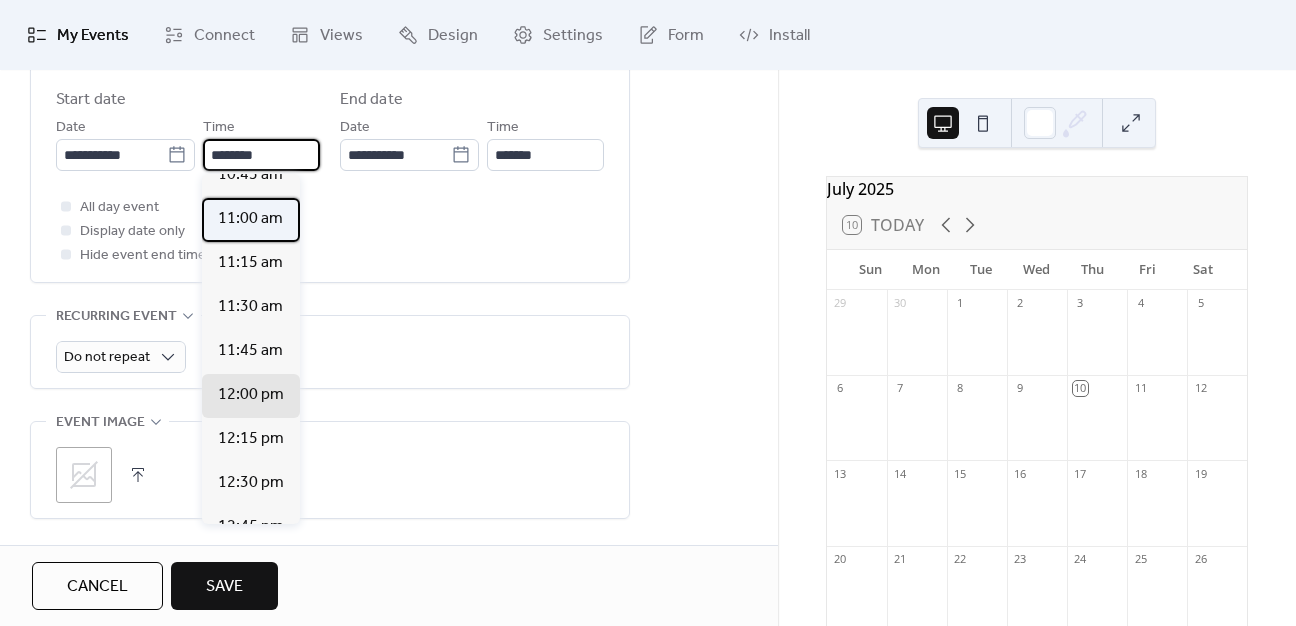 click on "11:00 am" at bounding box center (250, 219) 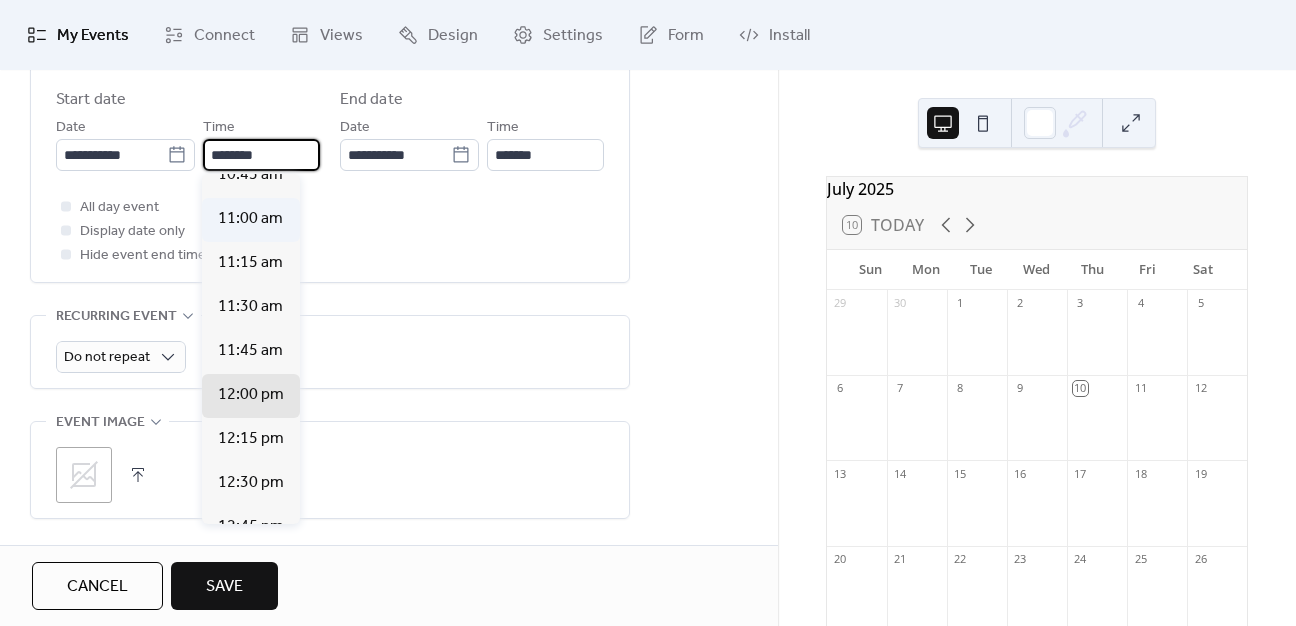 type on "********" 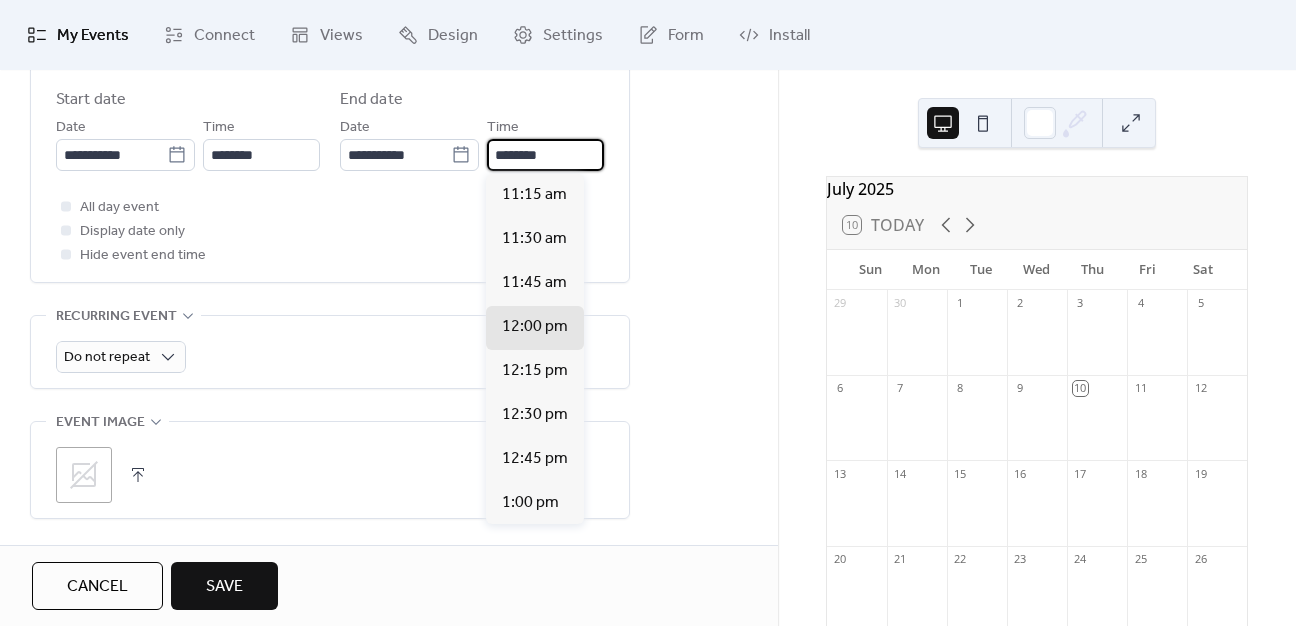 click on "********" at bounding box center (545, 155) 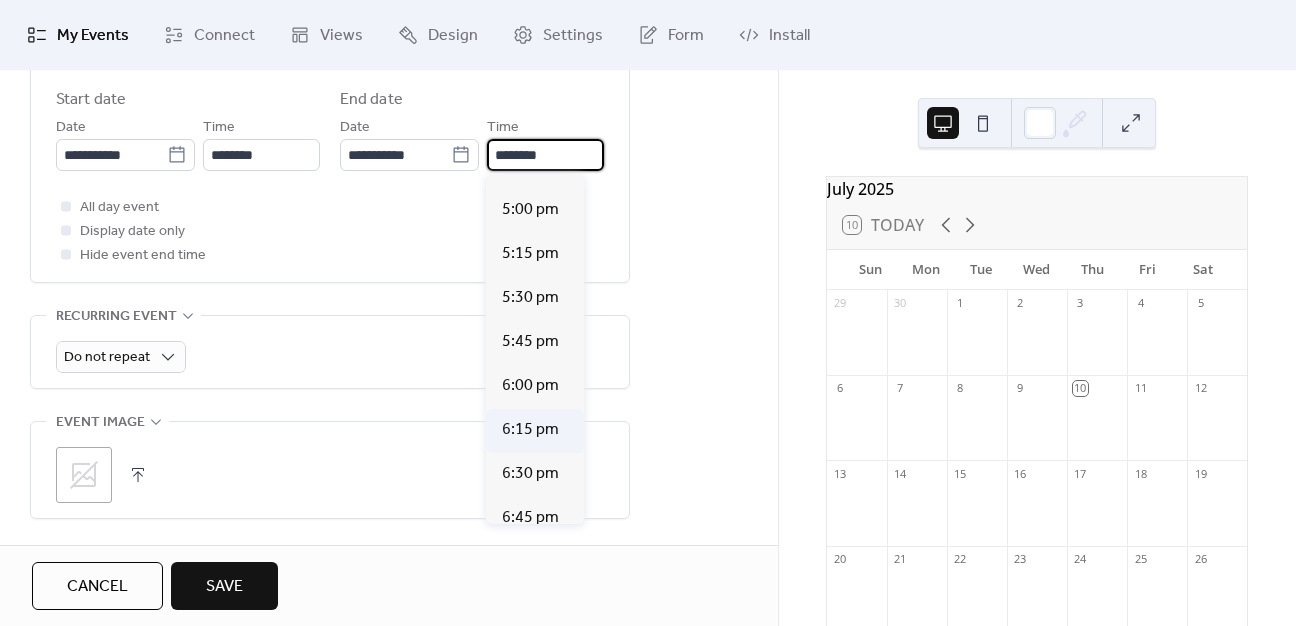 scroll, scrollTop: 1000, scrollLeft: 0, axis: vertical 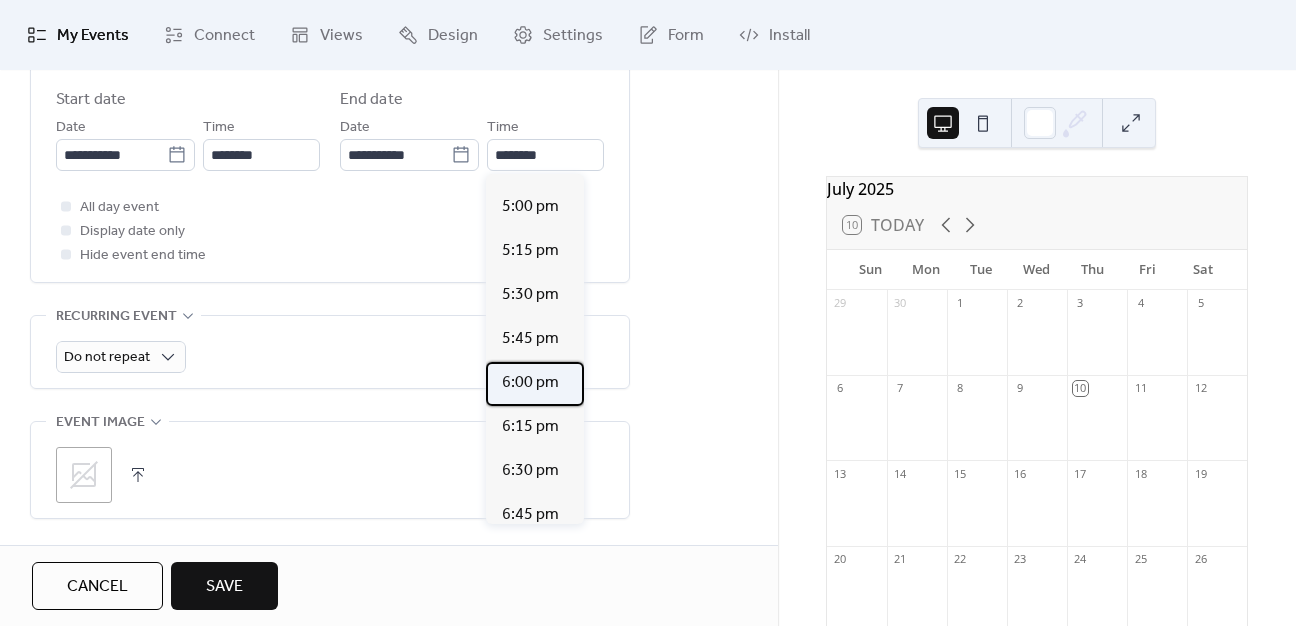click on "6:00 pm" at bounding box center [530, 383] 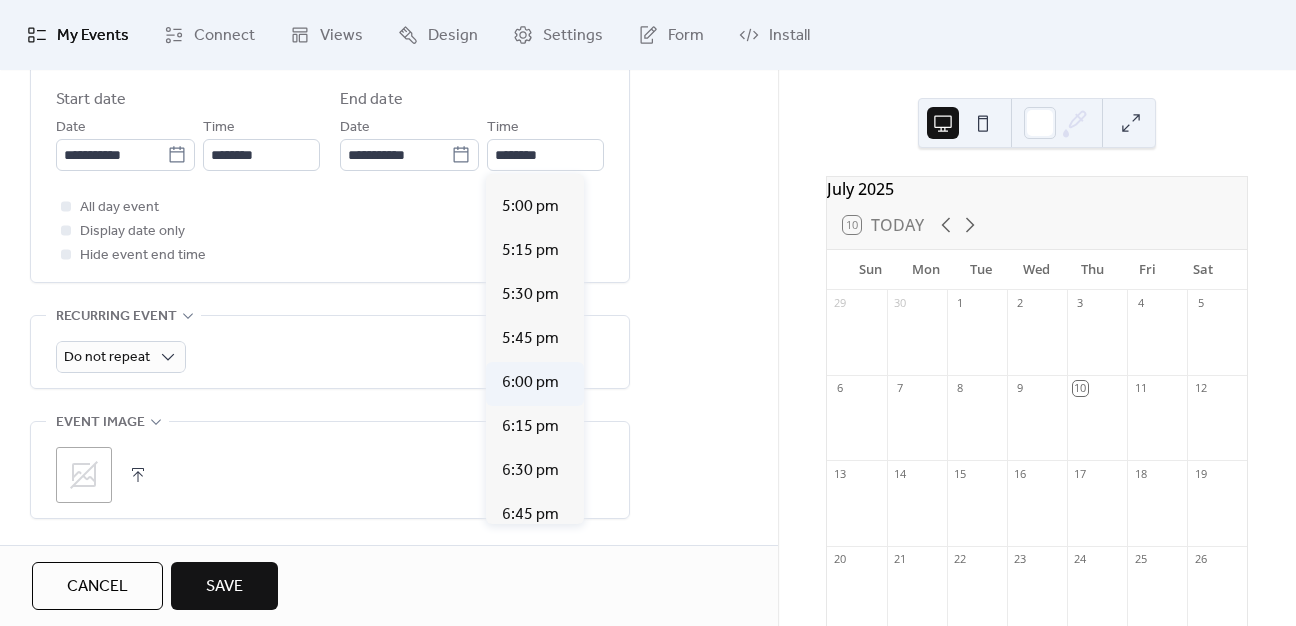 type on "*******" 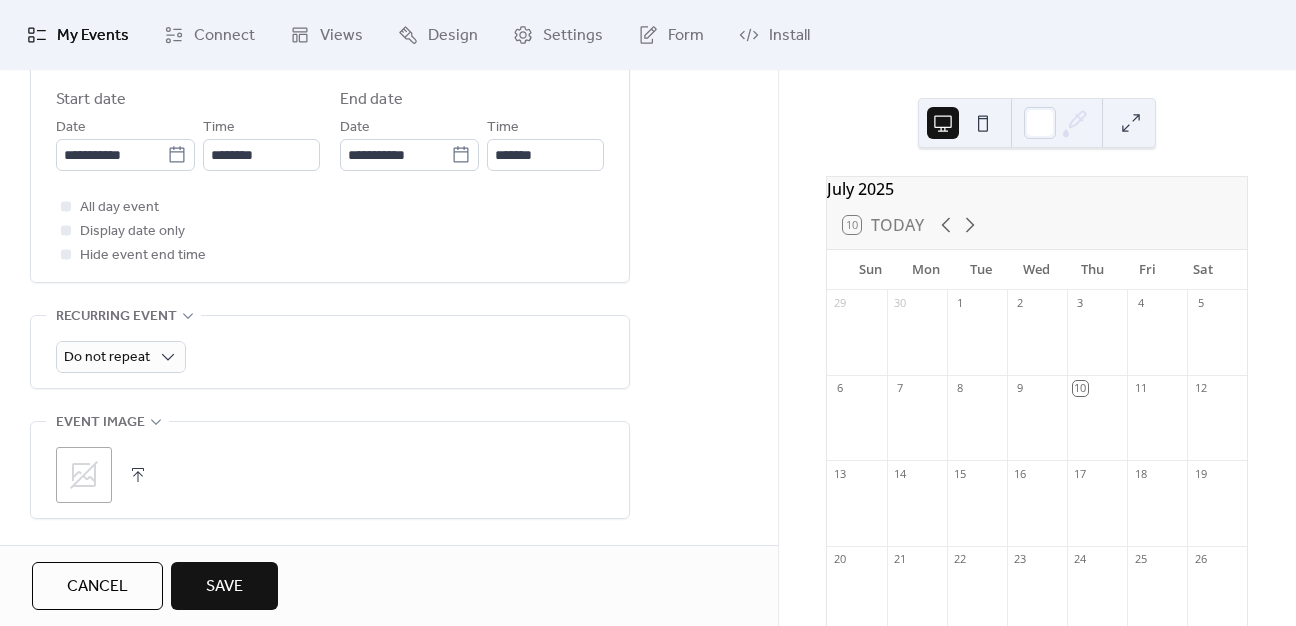 click on "**********" at bounding box center (389, 121) 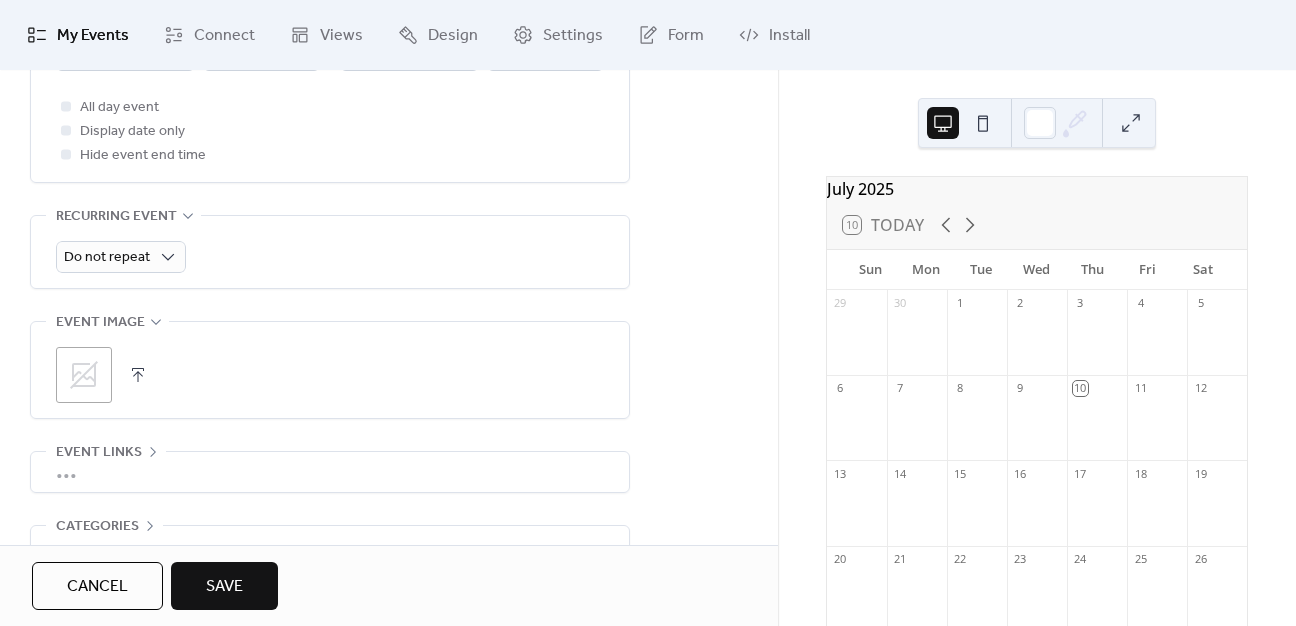 scroll, scrollTop: 916, scrollLeft: 0, axis: vertical 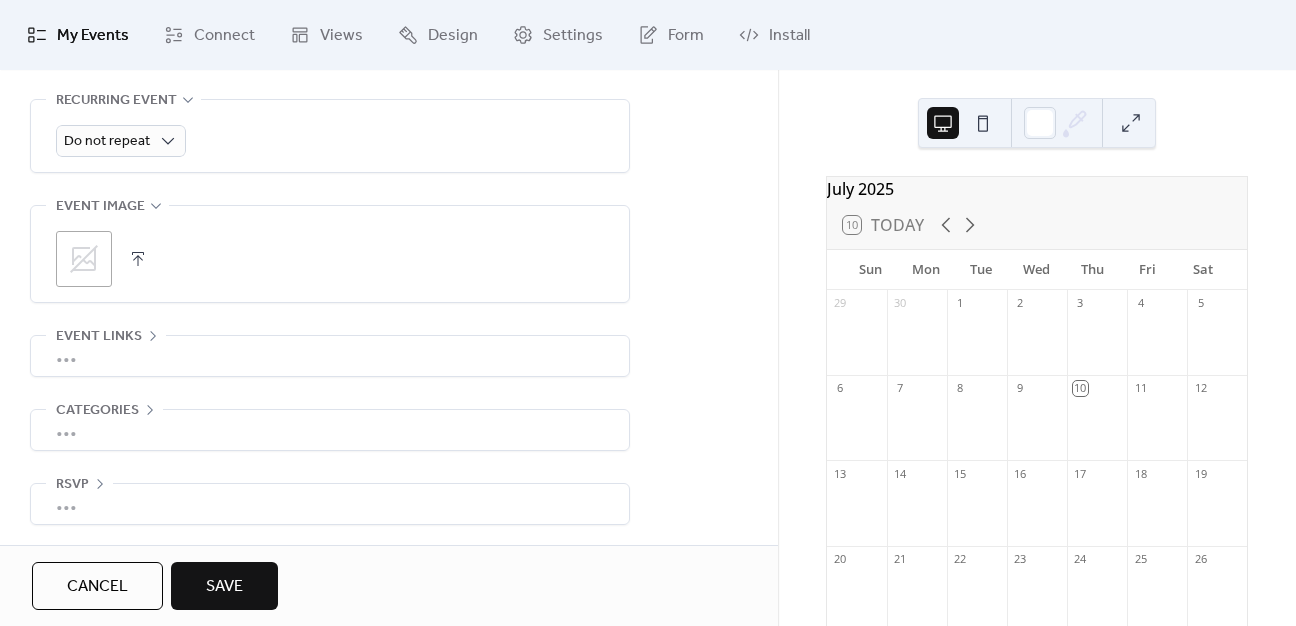click on "•••" at bounding box center (330, 356) 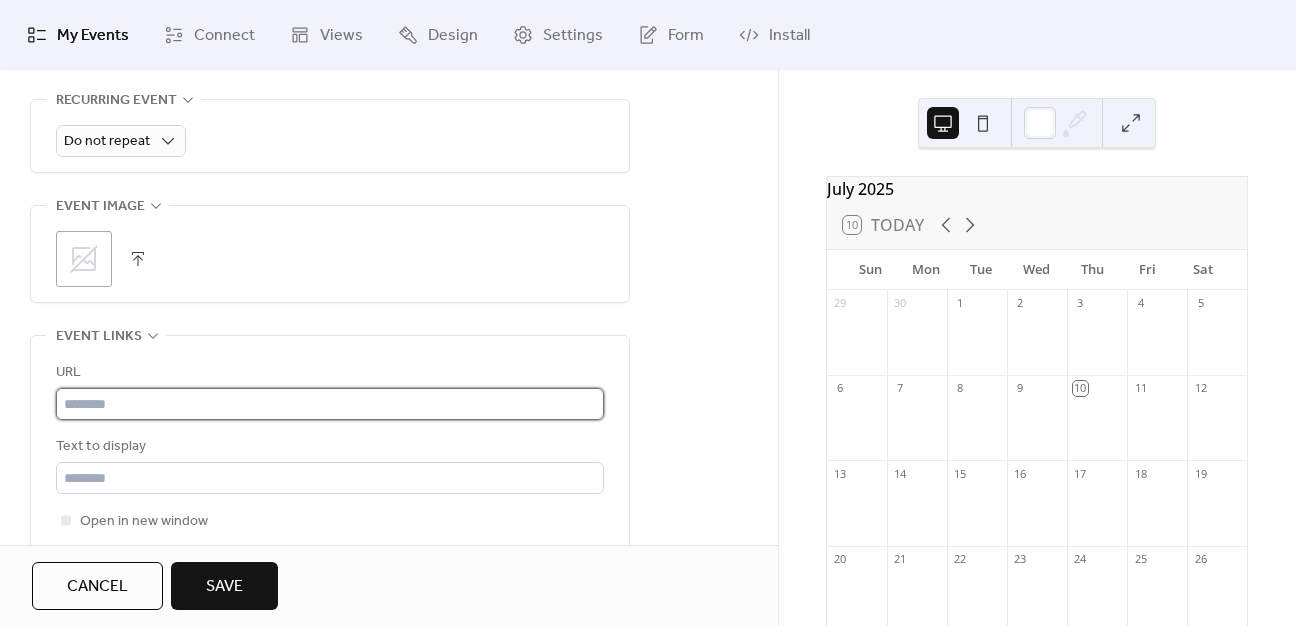 click at bounding box center (330, 404) 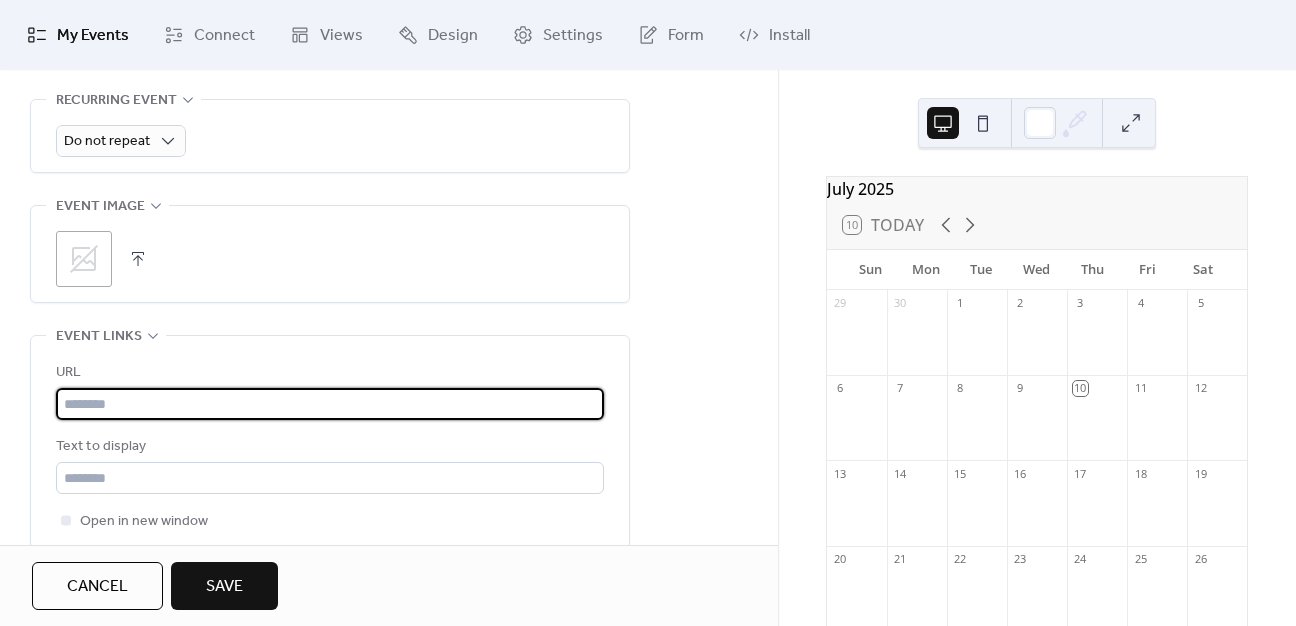paste on "**********" 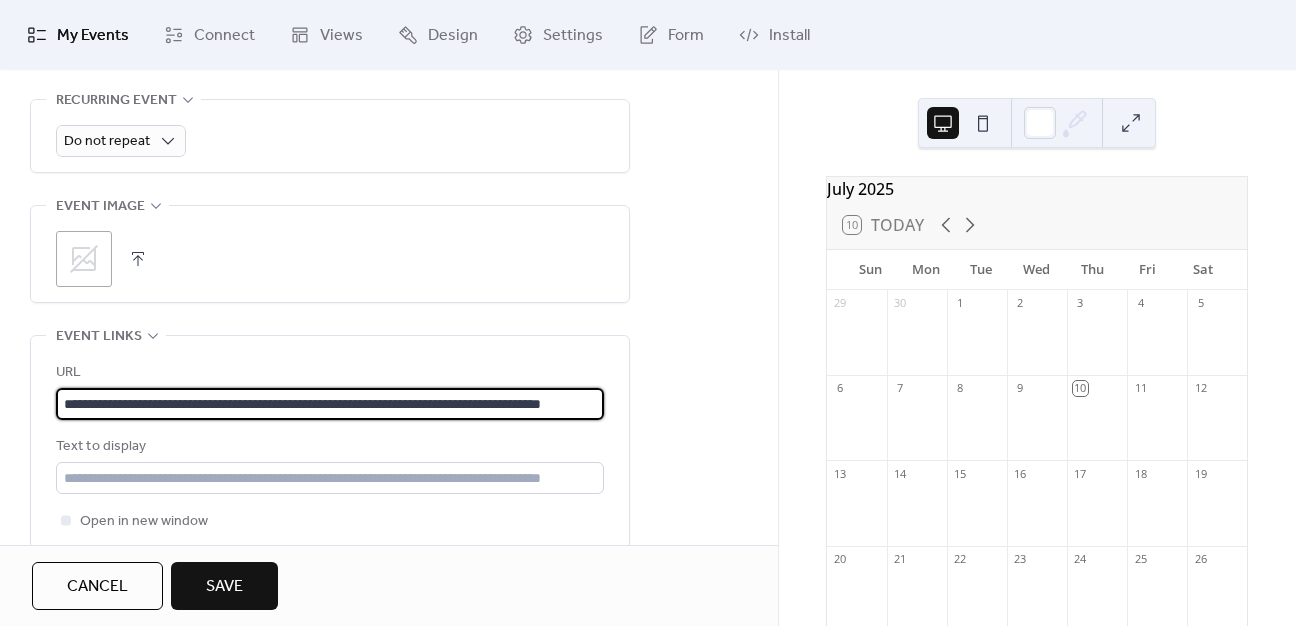 scroll, scrollTop: 0, scrollLeft: 159, axis: horizontal 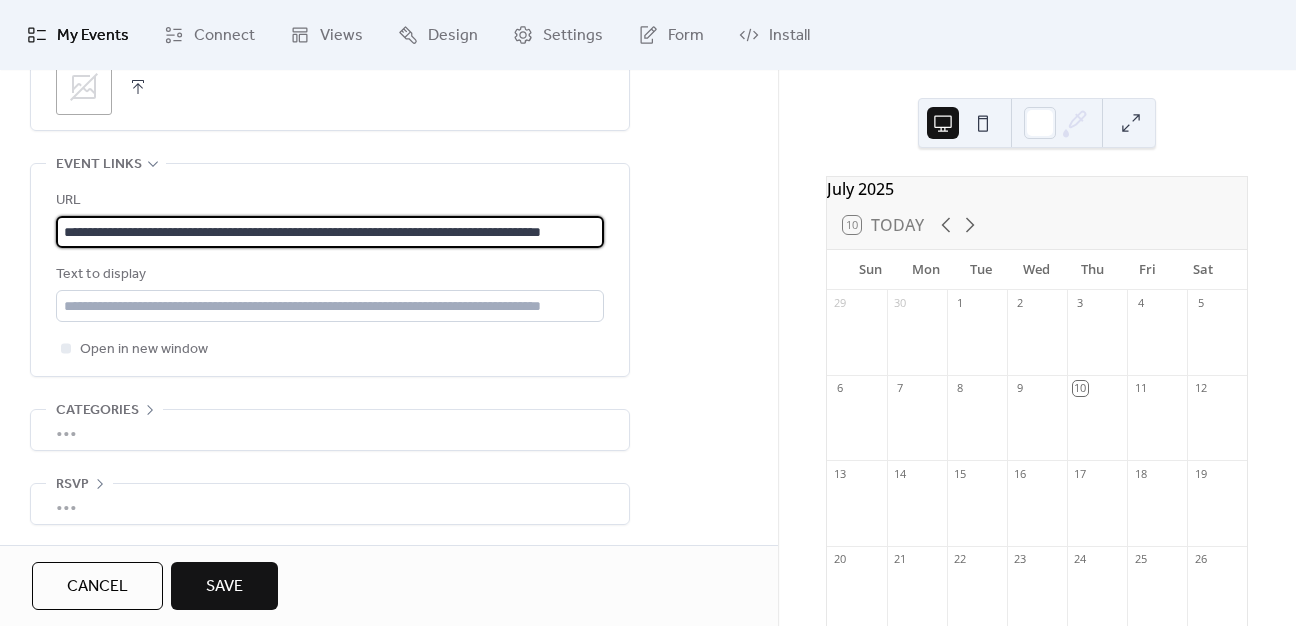 type on "**********" 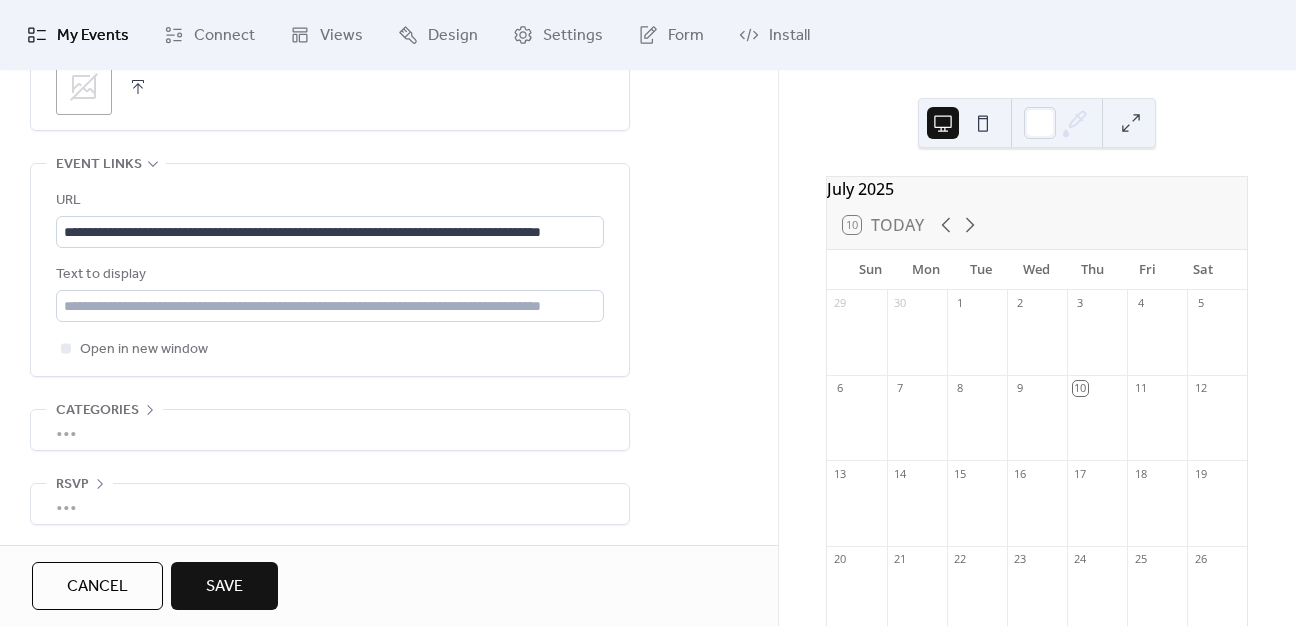 click on "Save" at bounding box center (224, 587) 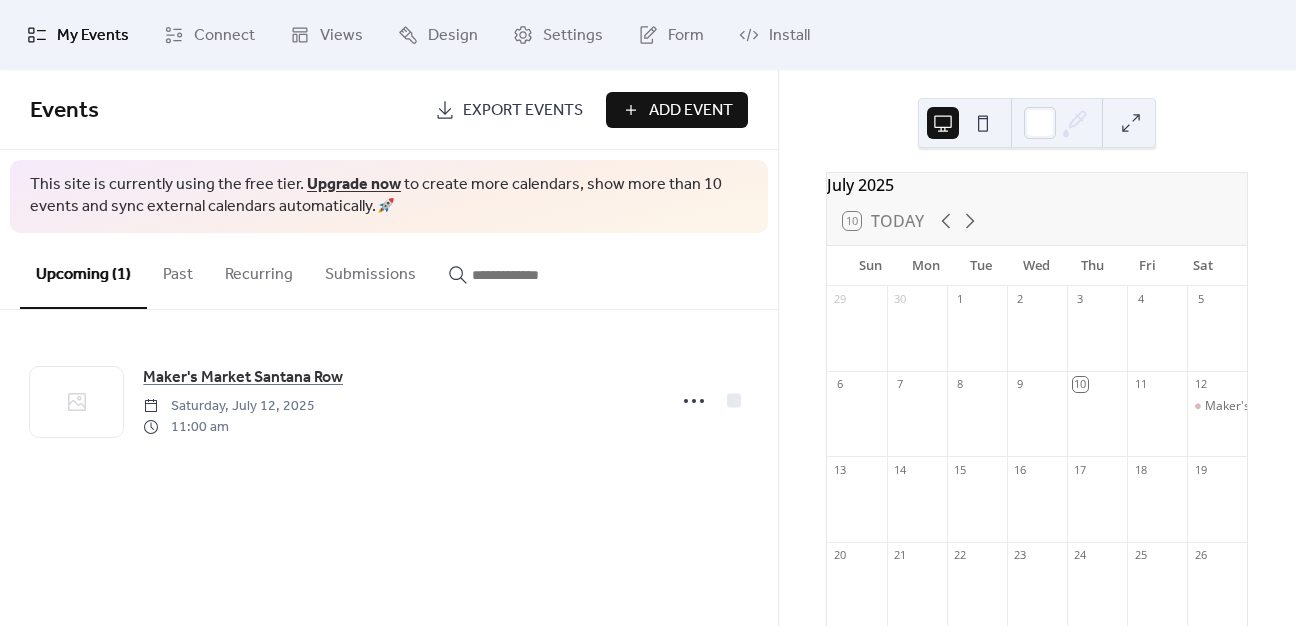 scroll, scrollTop: 0, scrollLeft: 0, axis: both 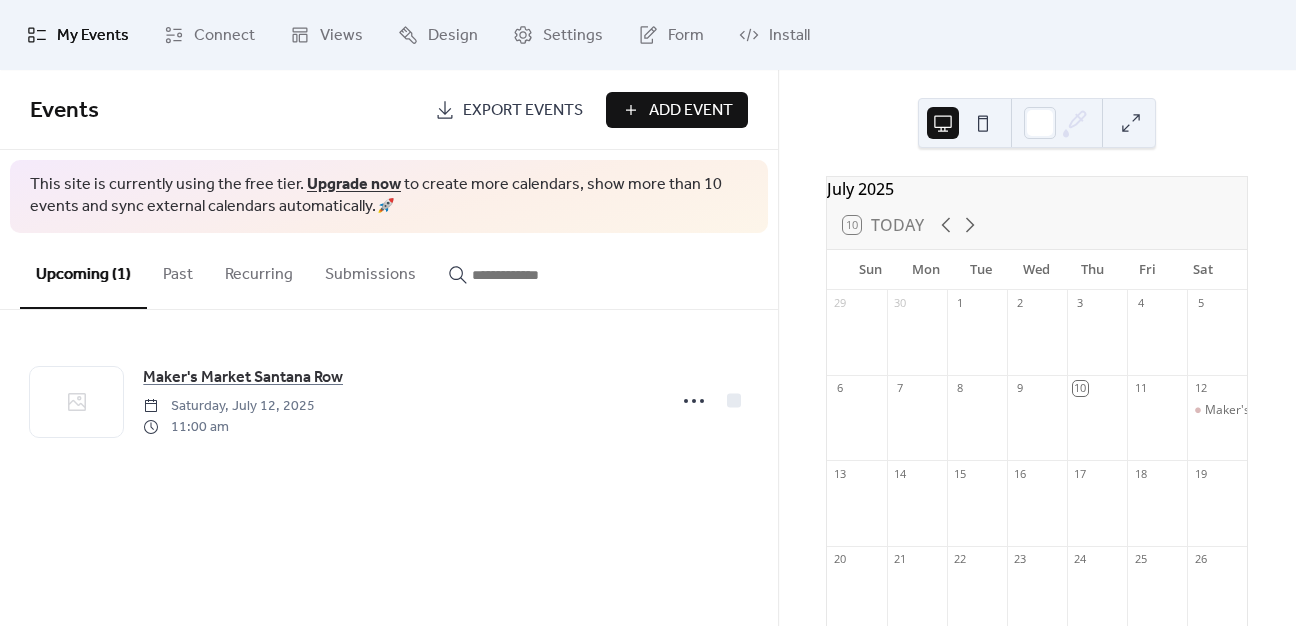 click at bounding box center [983, 123] 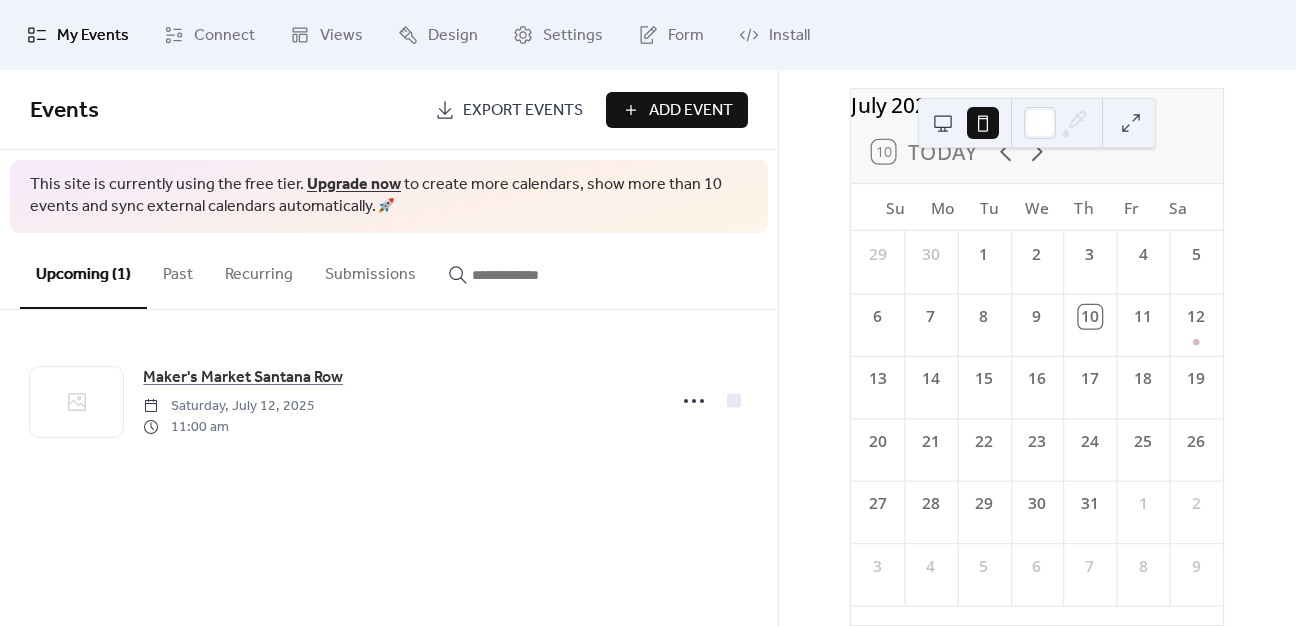 scroll, scrollTop: 103, scrollLeft: 0, axis: vertical 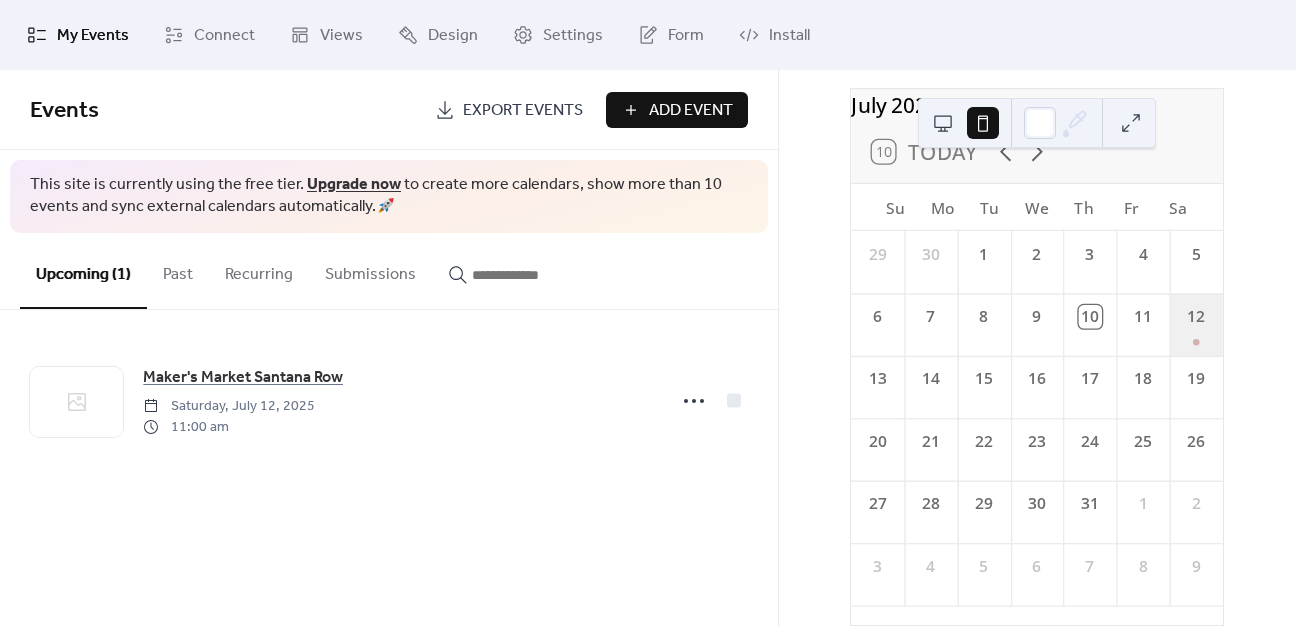 click on "12" at bounding box center (1195, 324) 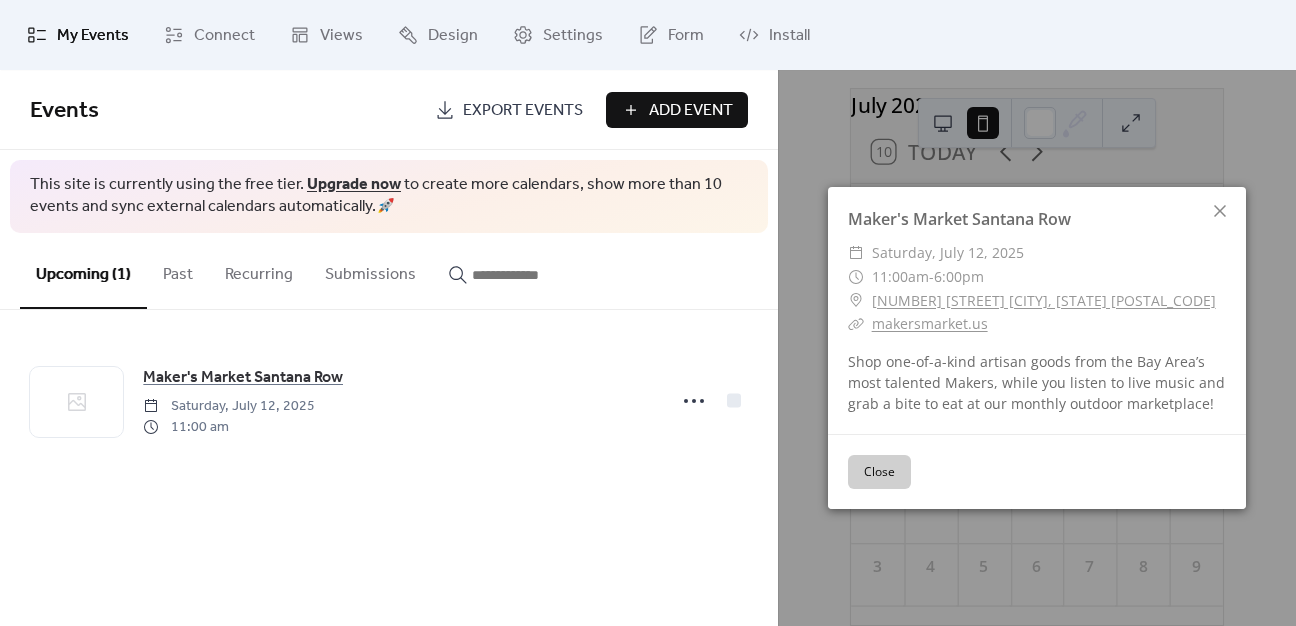 click on "Close" at bounding box center [879, 472] 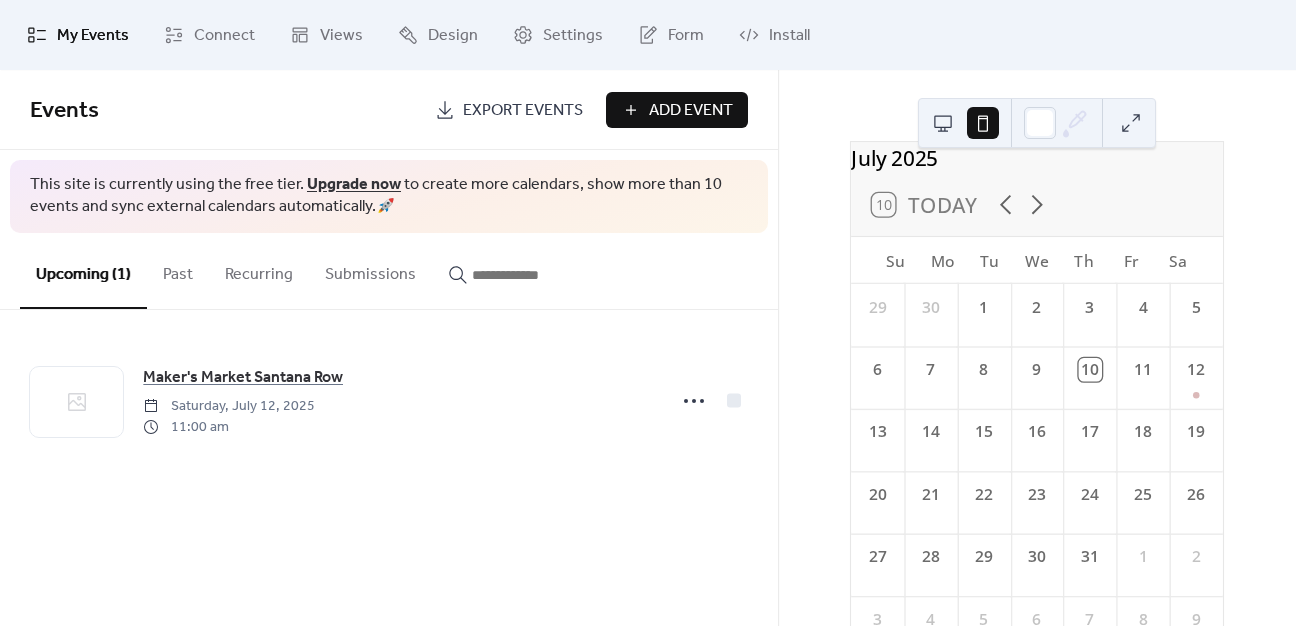 scroll, scrollTop: 3, scrollLeft: 0, axis: vertical 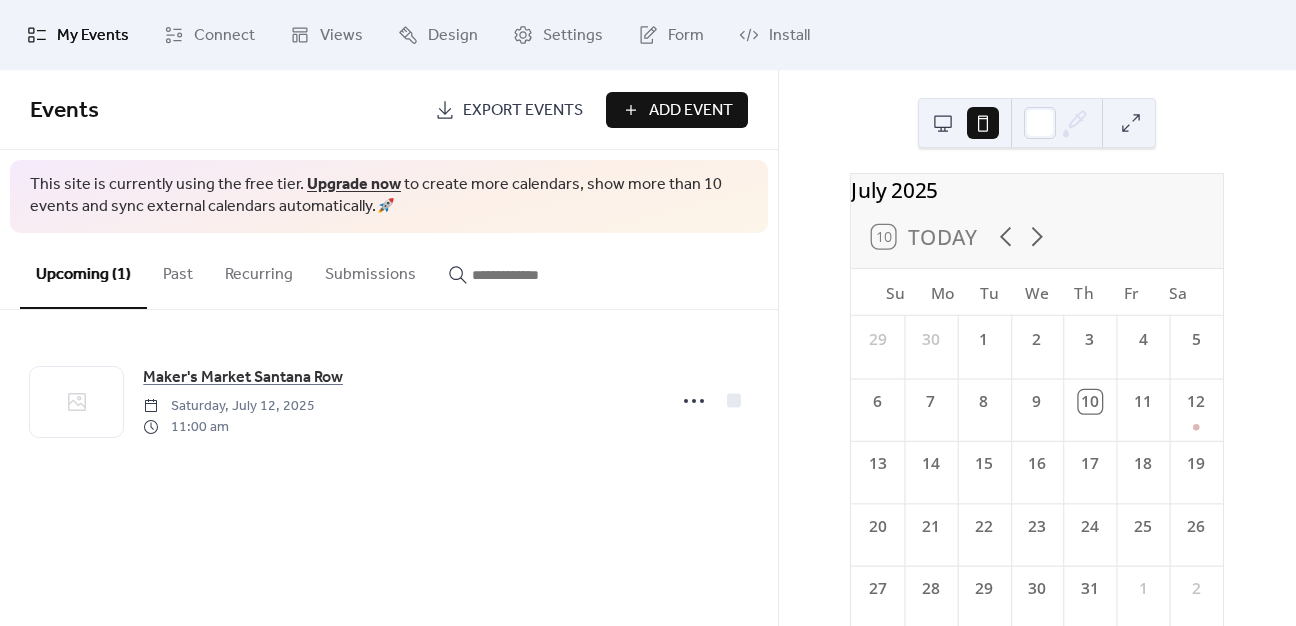 click on "Upgrade now" at bounding box center [354, 184] 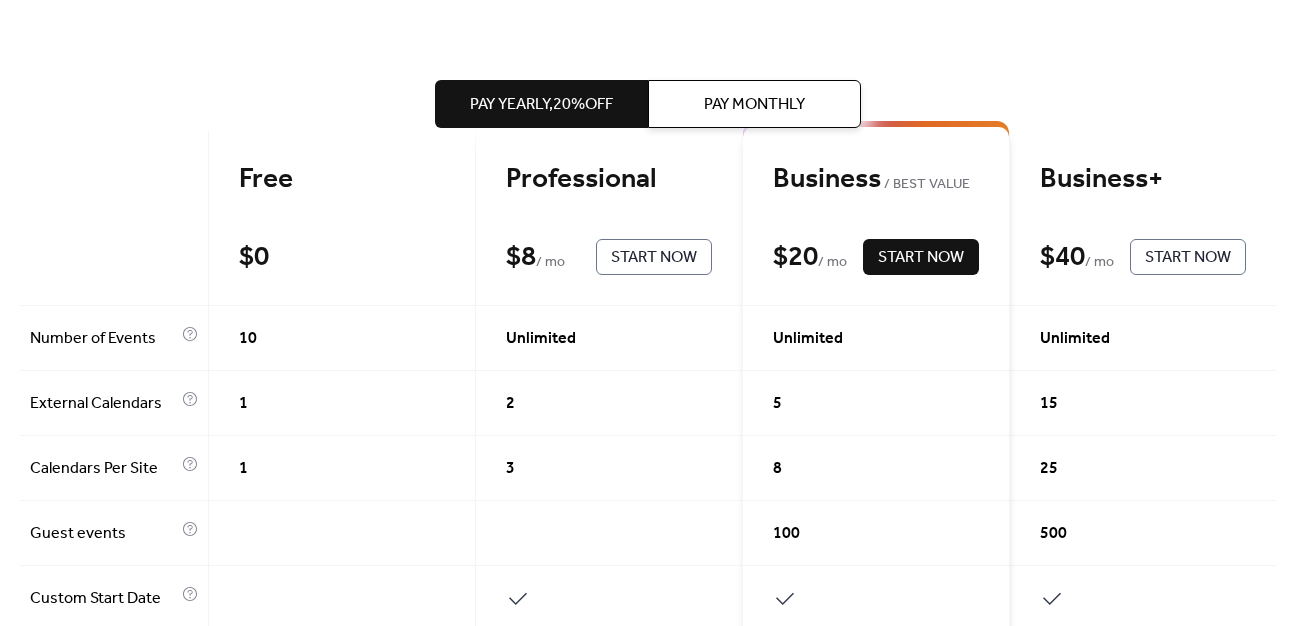 scroll, scrollTop: 200, scrollLeft: 0, axis: vertical 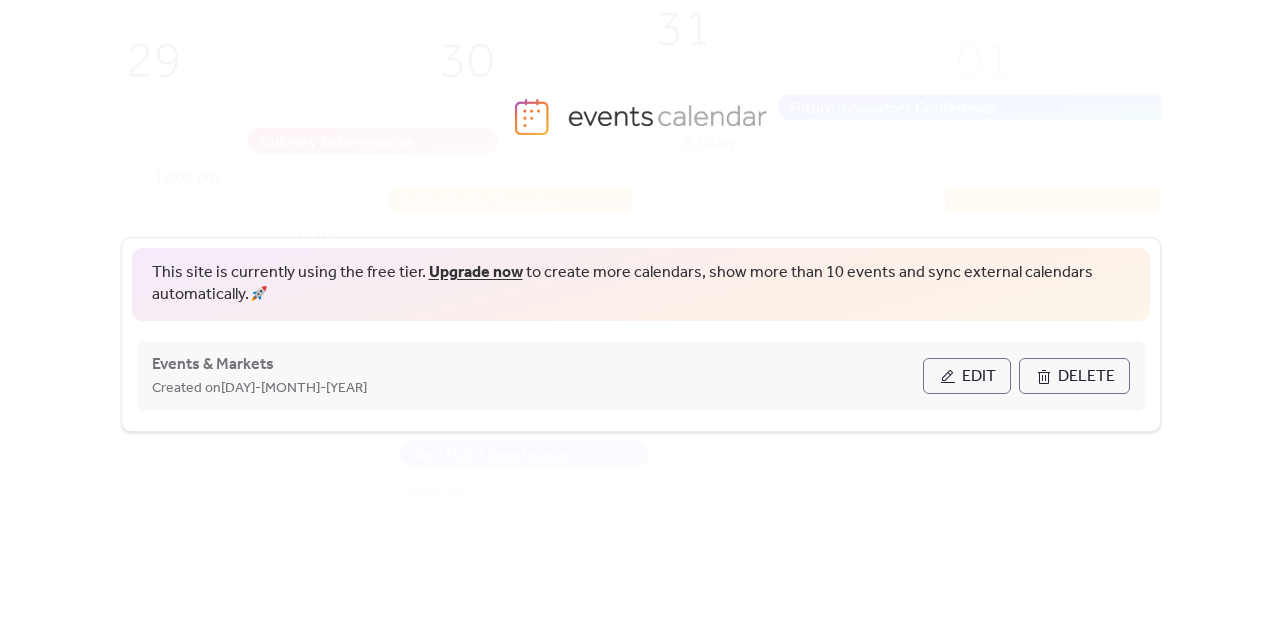 click on "Edit" at bounding box center [979, 377] 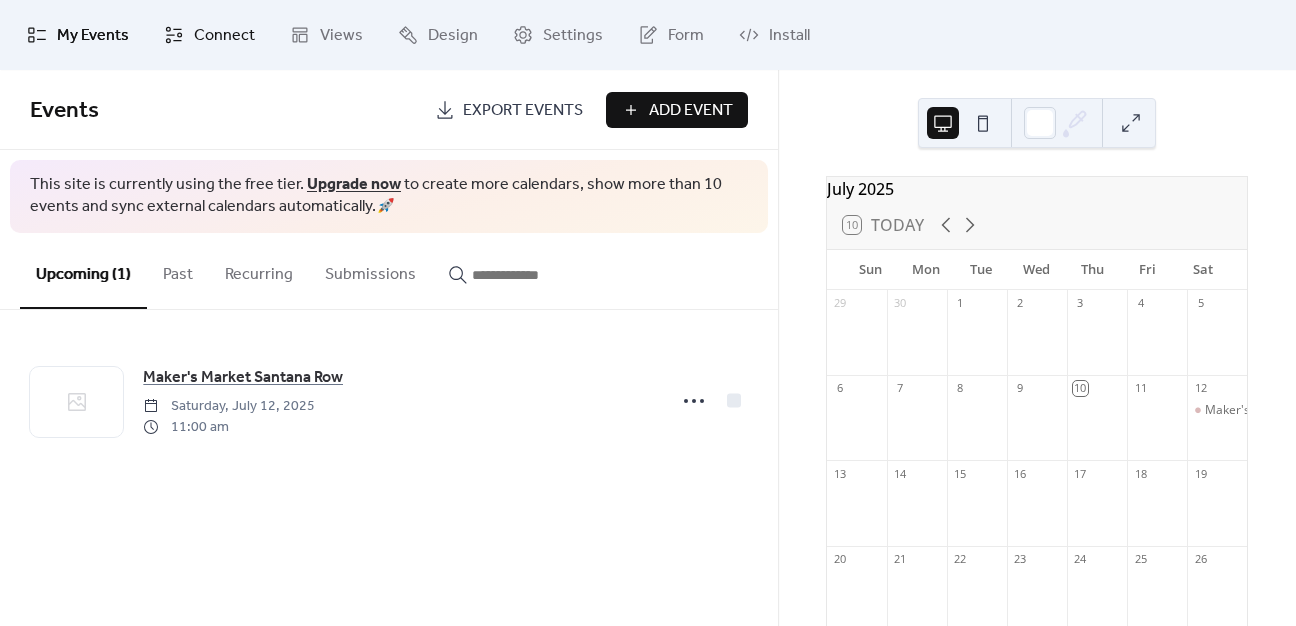click on "Connect" at bounding box center (224, 36) 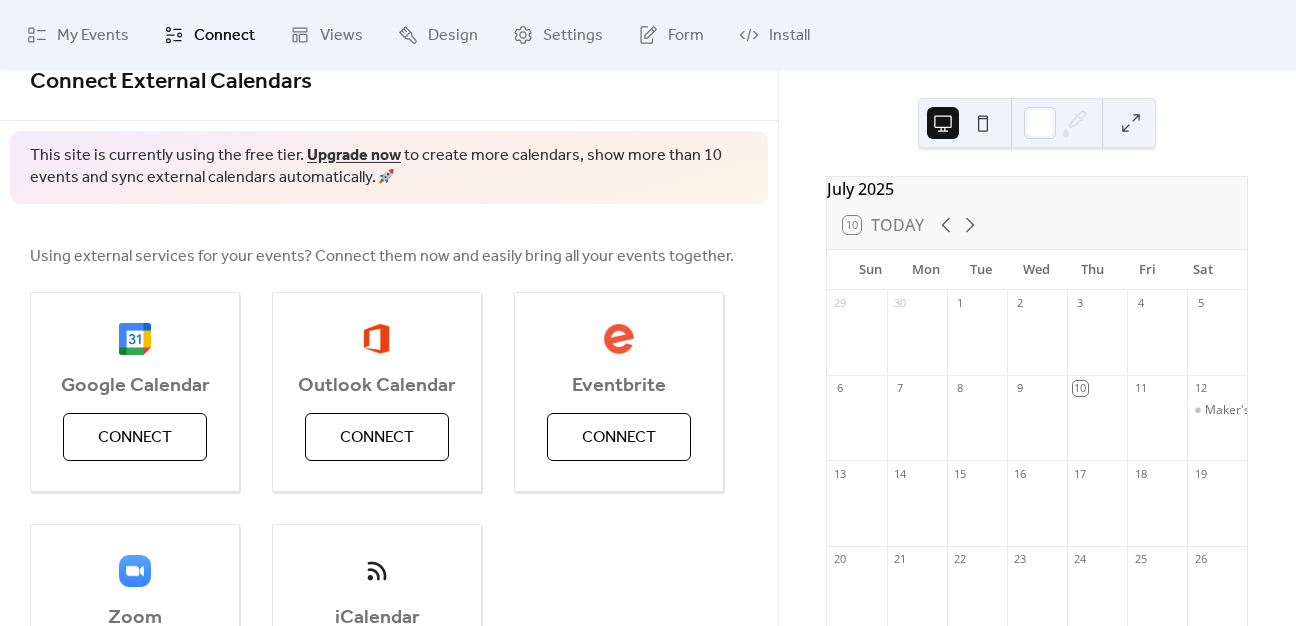 scroll, scrollTop: 7, scrollLeft: 0, axis: vertical 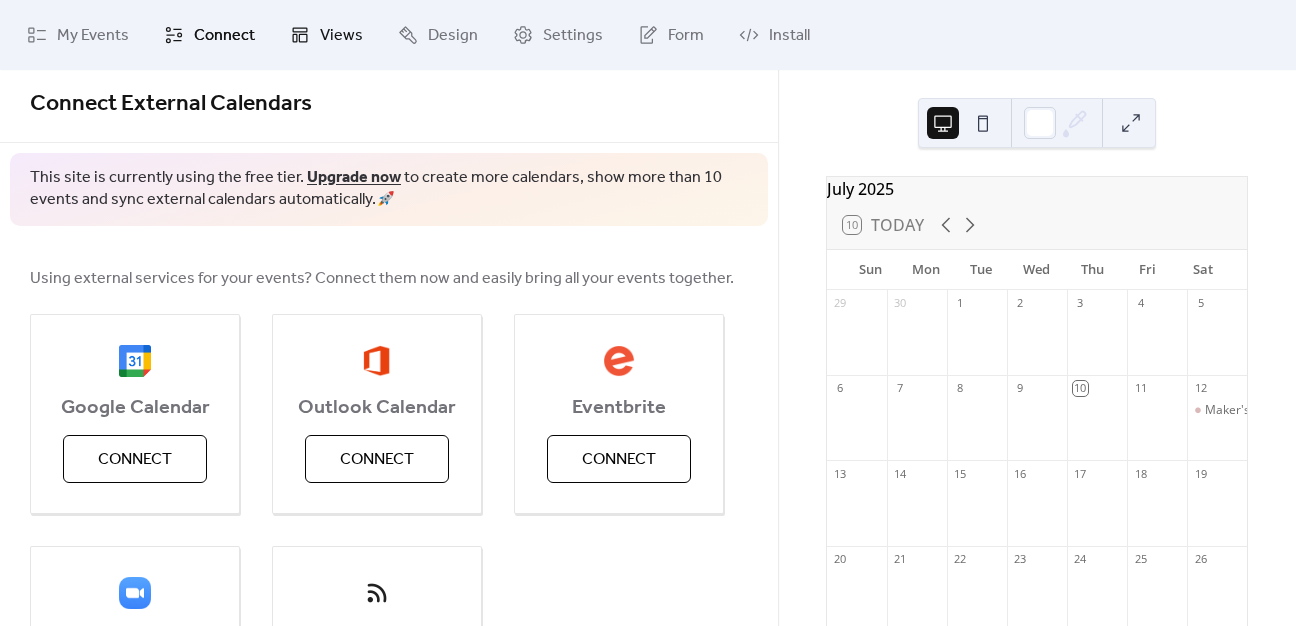 click on "Views" at bounding box center (341, 36) 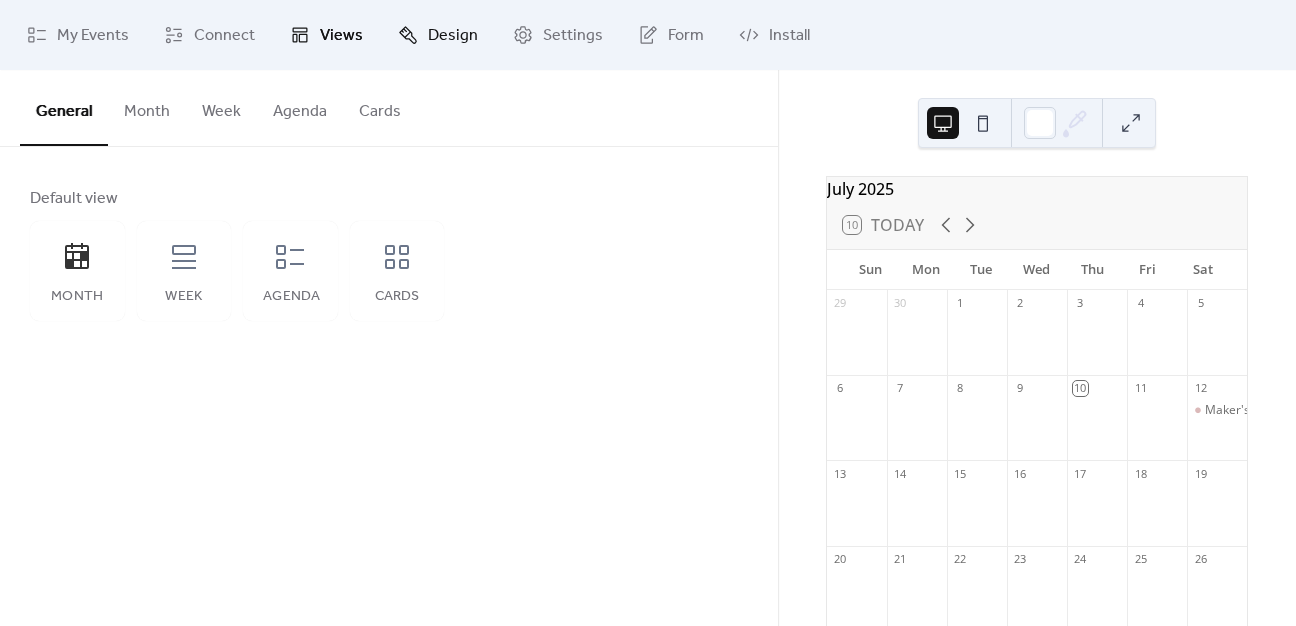 click on "Design" at bounding box center (438, 35) 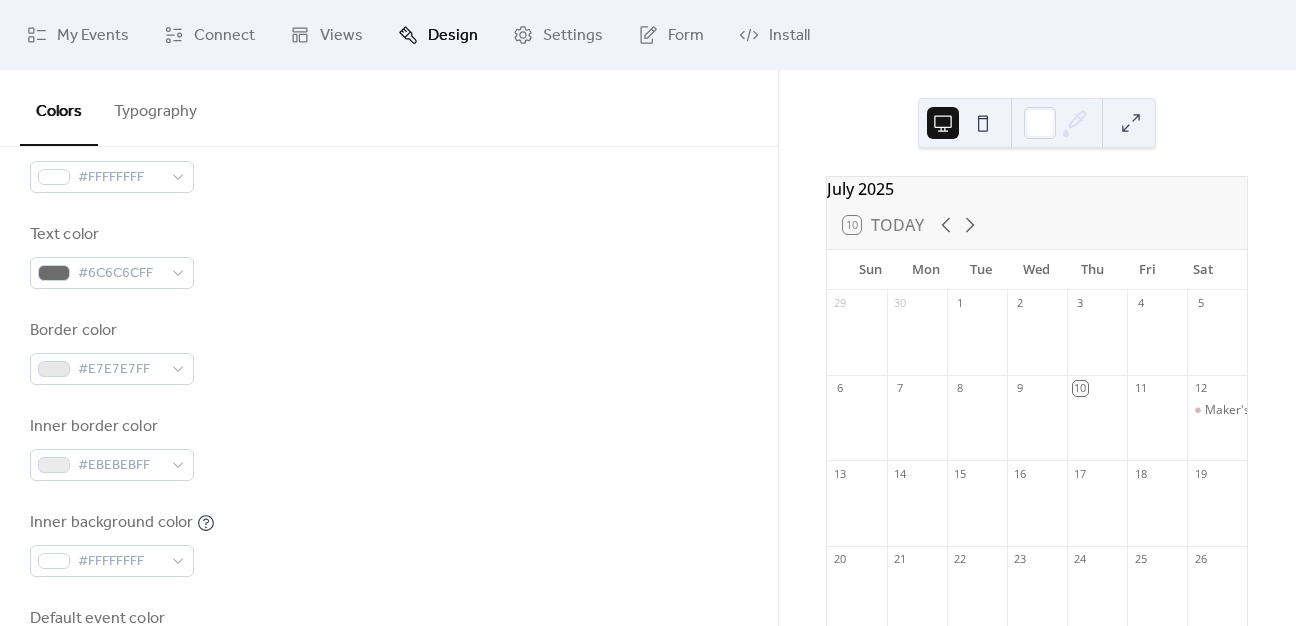 scroll, scrollTop: 300, scrollLeft: 0, axis: vertical 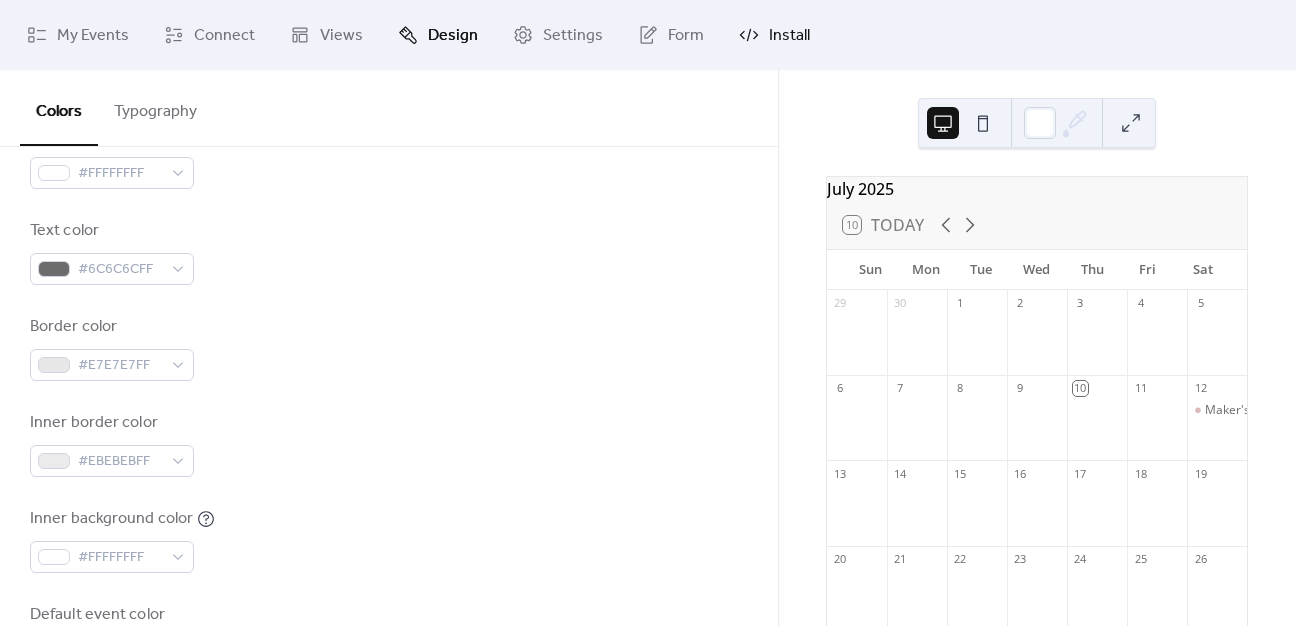 click on "Install" at bounding box center [789, 36] 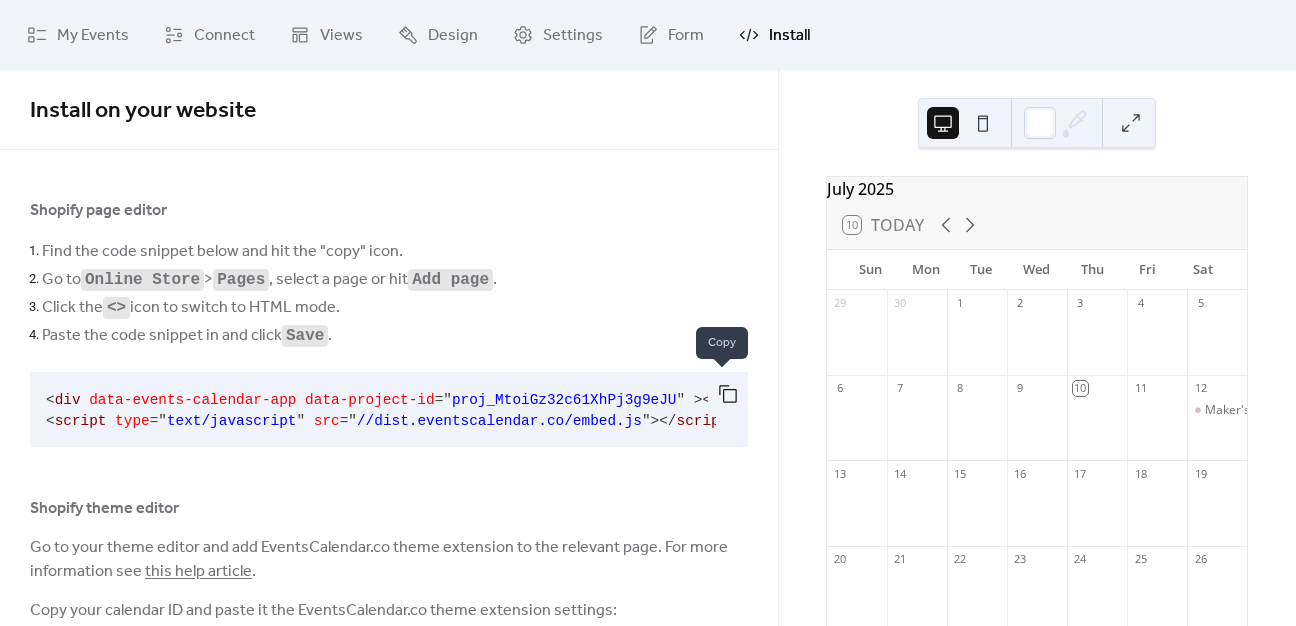 click at bounding box center [728, 394] 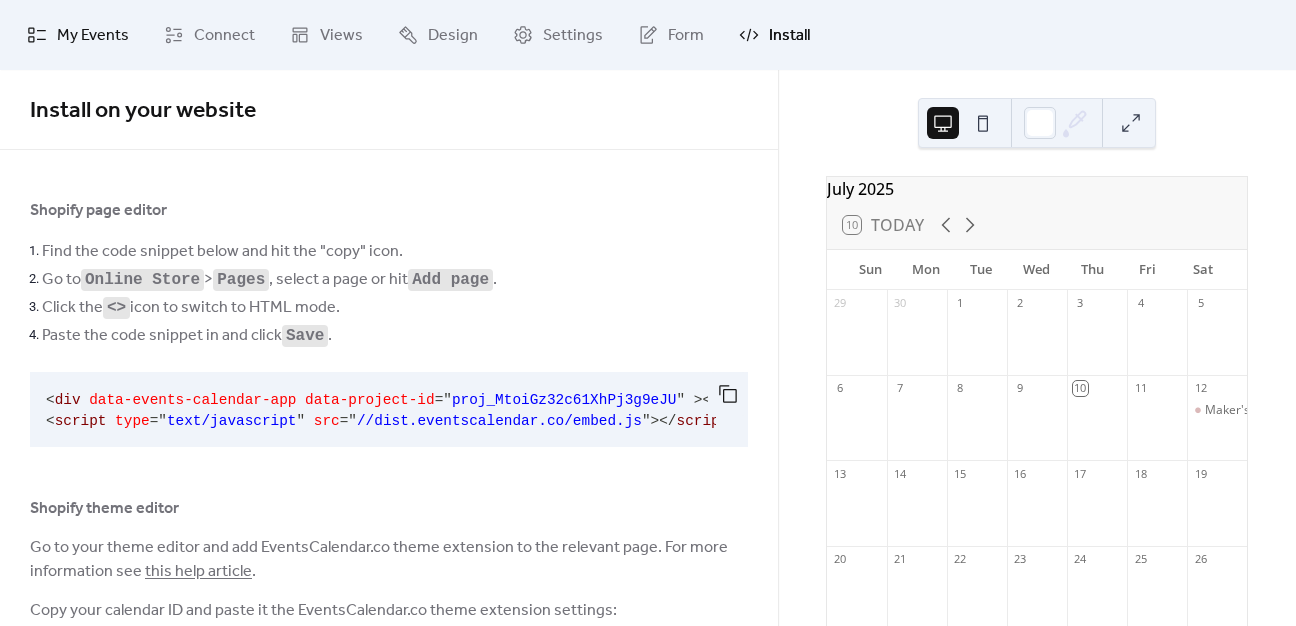 click on "My Events" at bounding box center [93, 36] 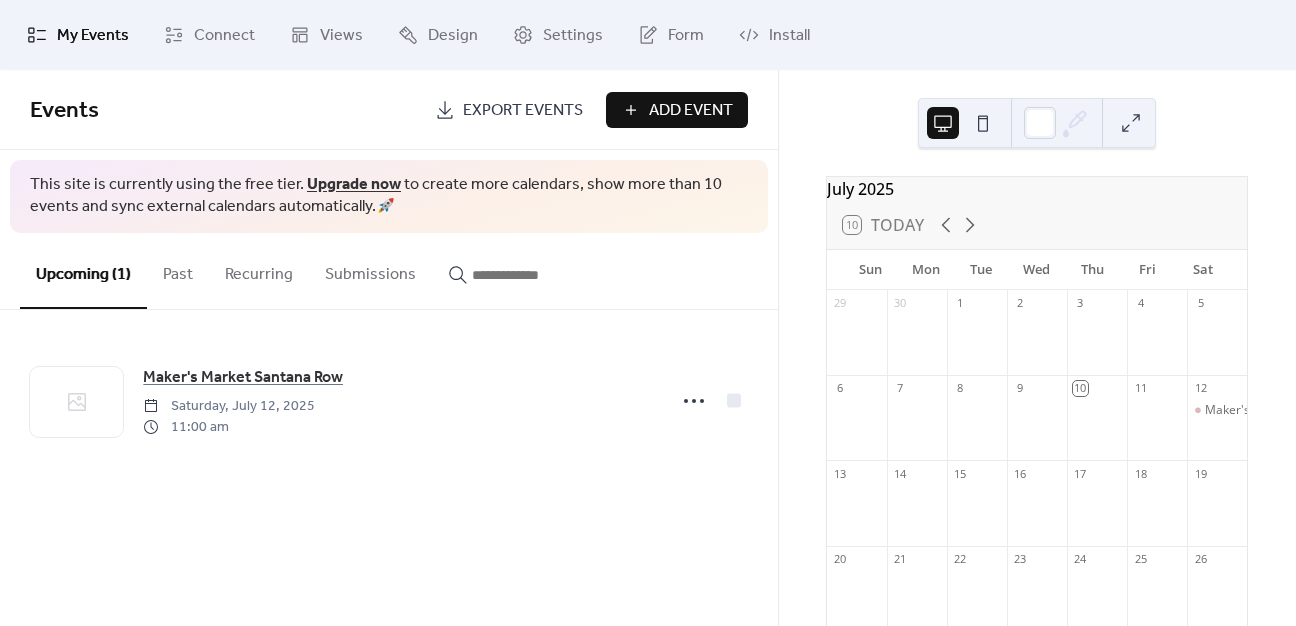 click at bounding box center [983, 123] 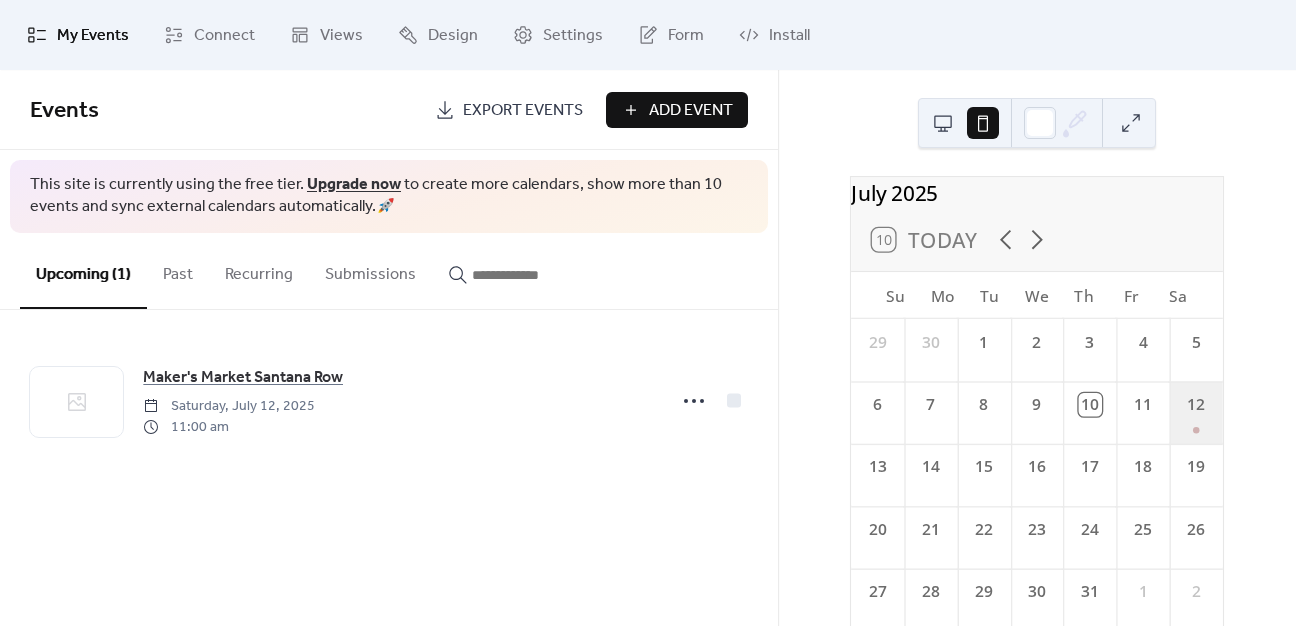 click on "12" at bounding box center [1195, 412] 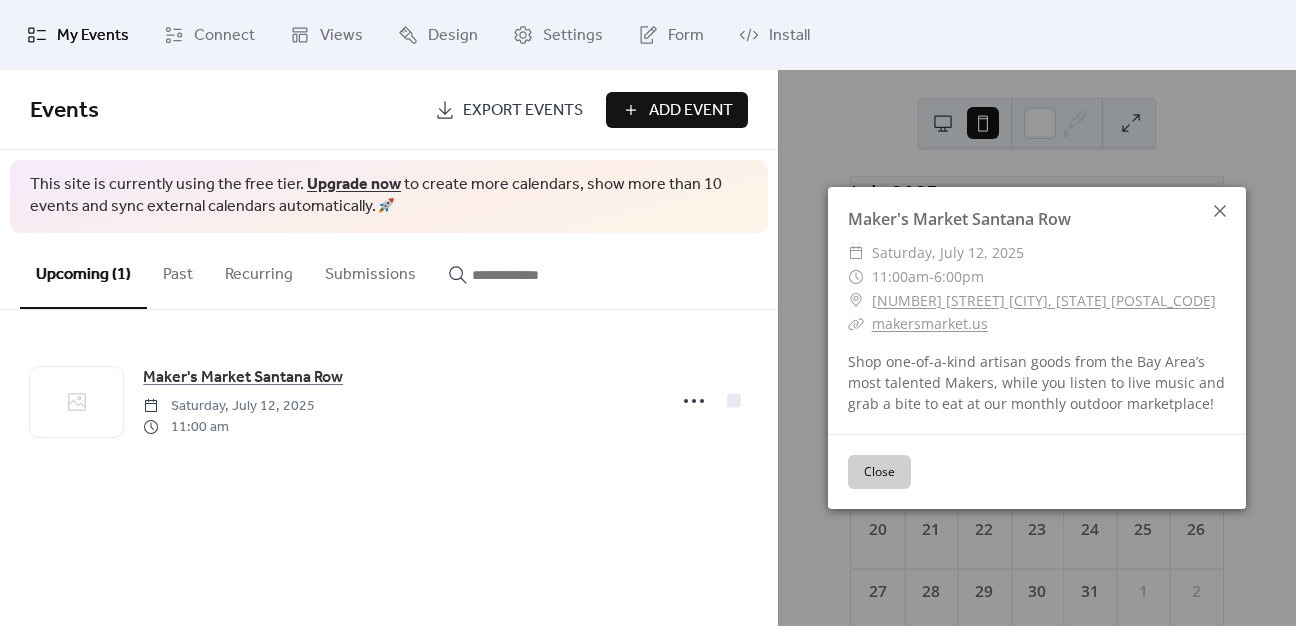 click 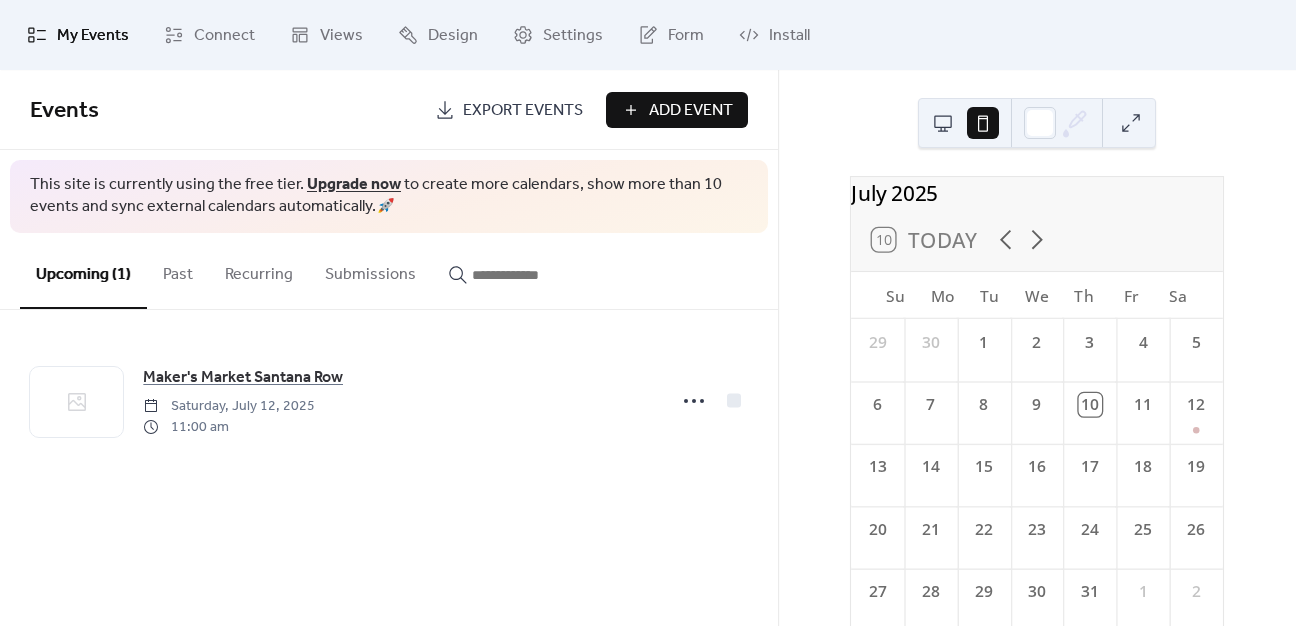 click on "Upgrade now" at bounding box center (354, 184) 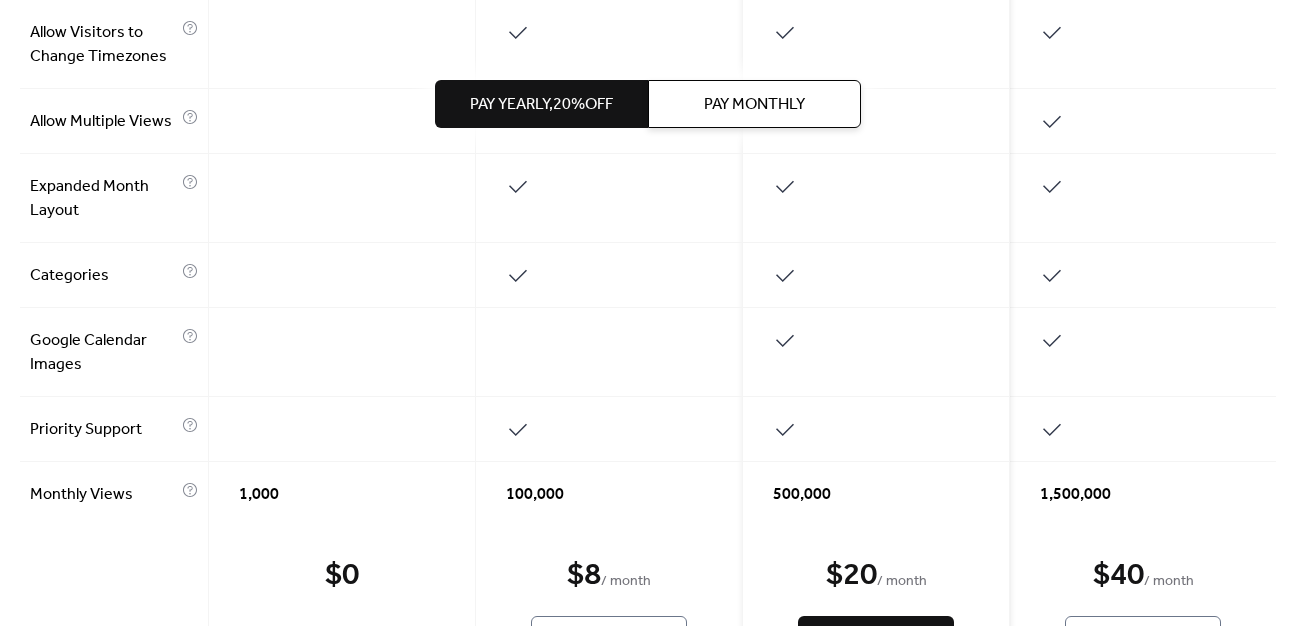 scroll, scrollTop: 1280, scrollLeft: 0, axis: vertical 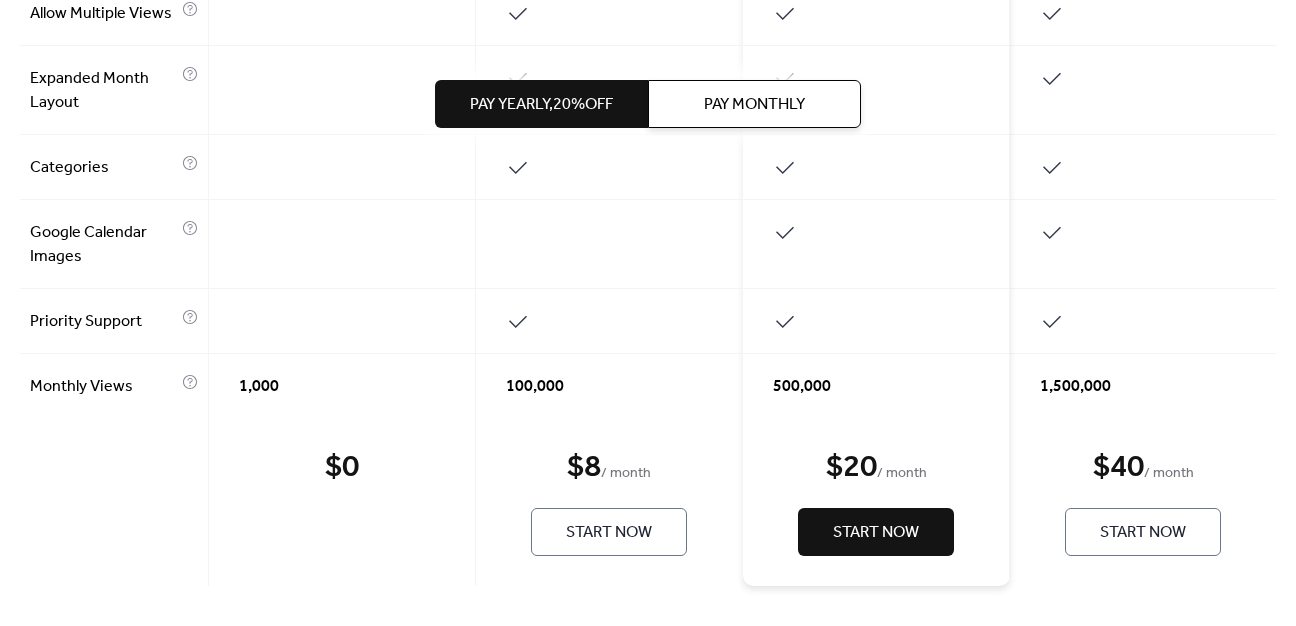 click on "$ 0 Start Now" at bounding box center (342, 502) 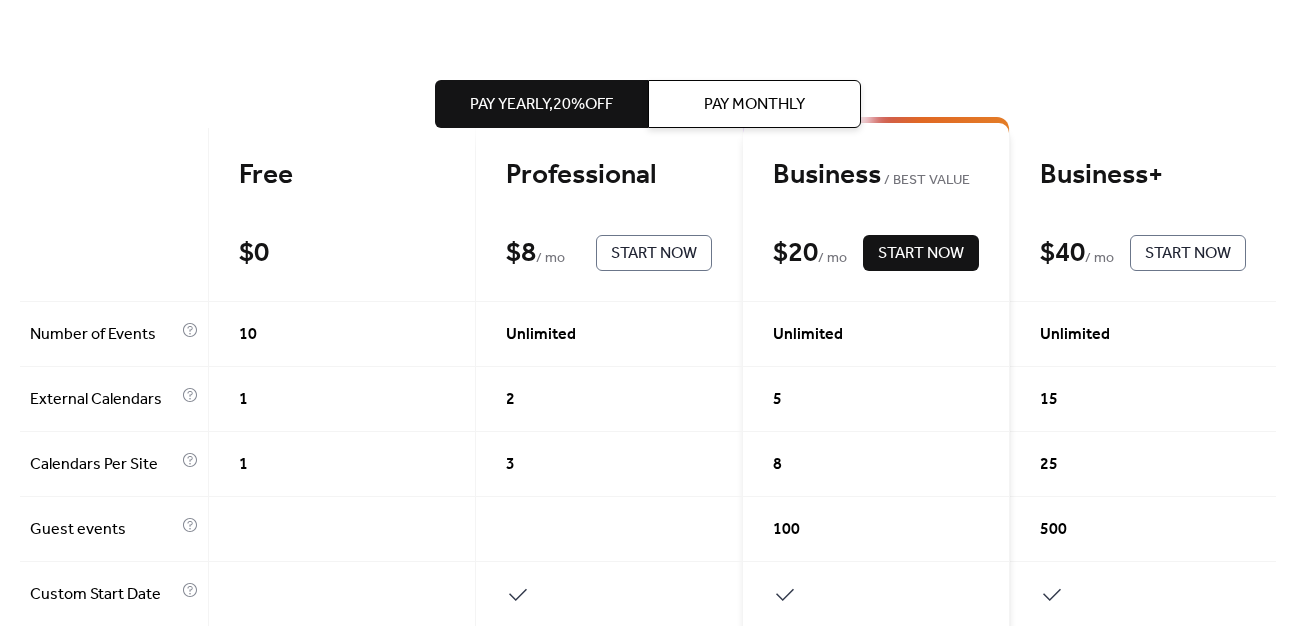 scroll, scrollTop: 0, scrollLeft: 0, axis: both 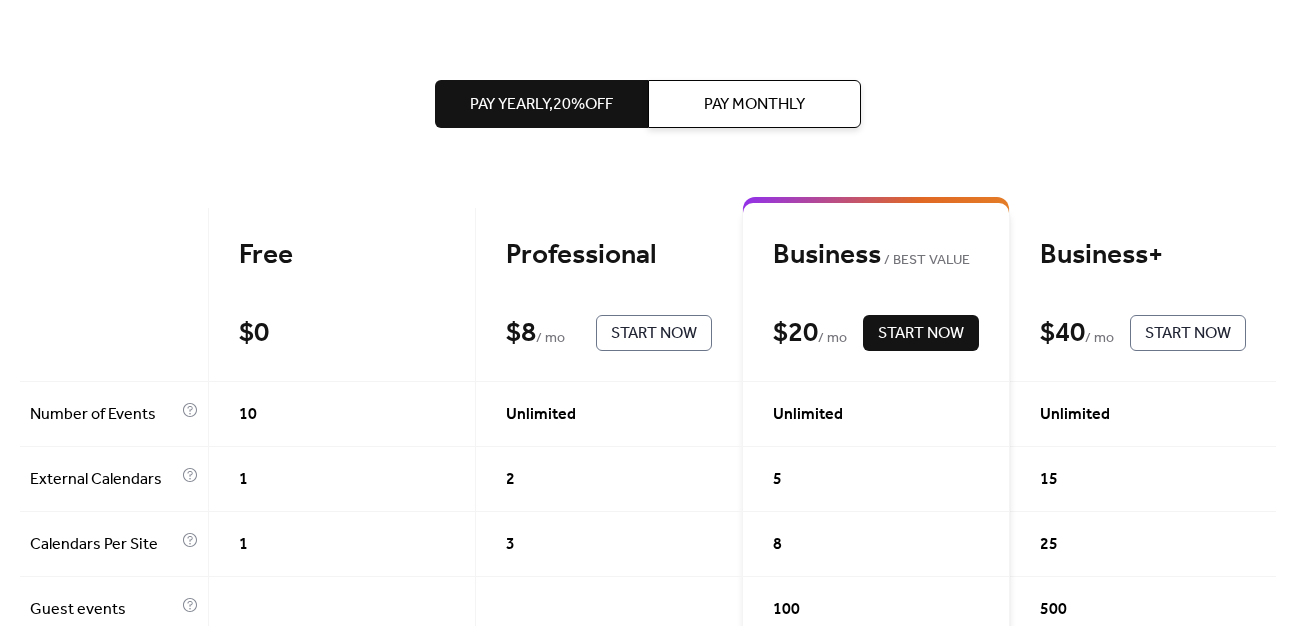 click on "Pay Monthly" at bounding box center [754, 105] 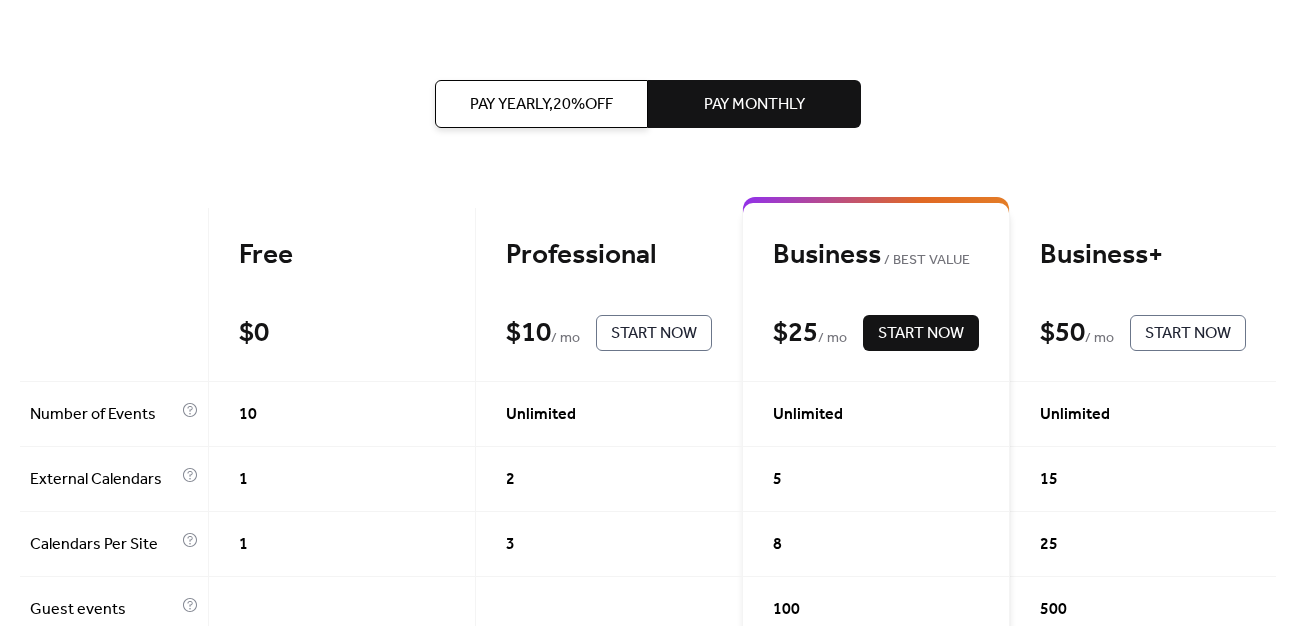 click on "Pay Yearly,  20%  off" at bounding box center [541, 105] 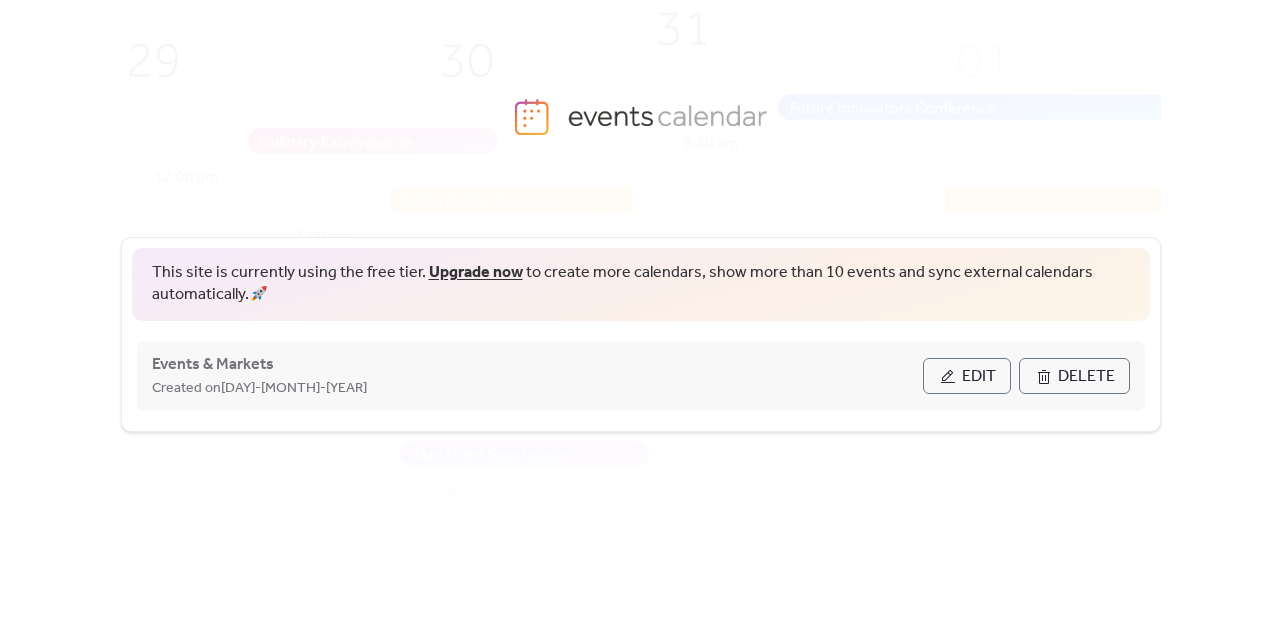 click on "Edit" at bounding box center [979, 377] 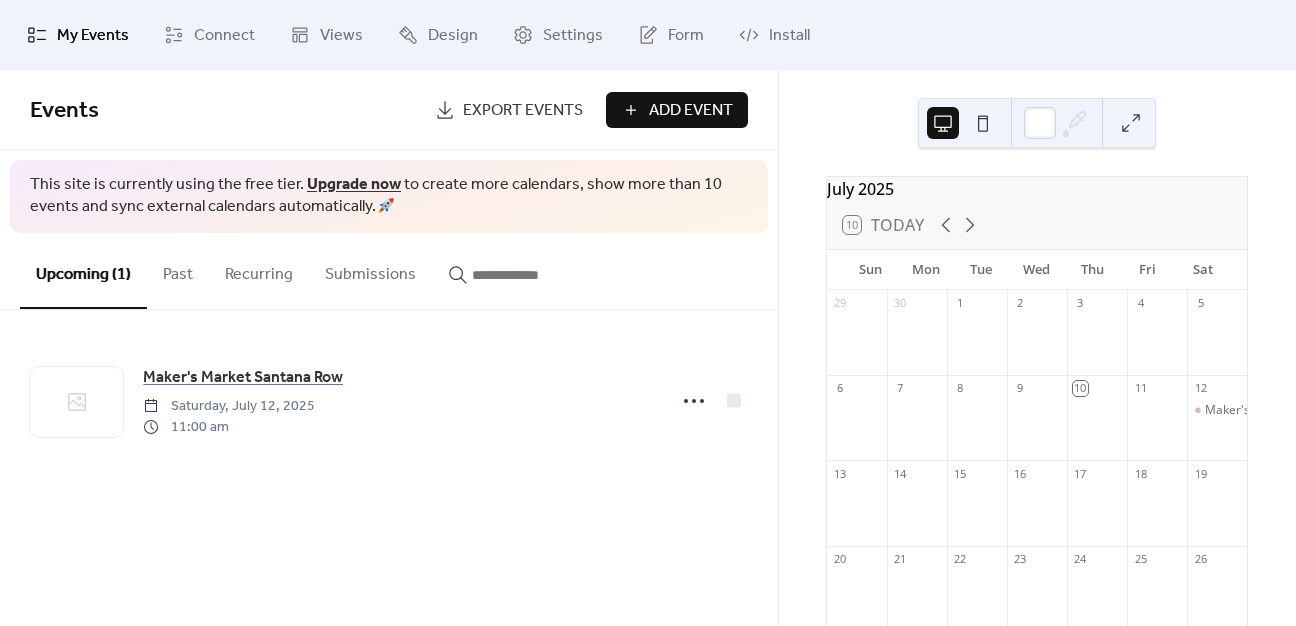 click on "Add Event" at bounding box center (691, 111) 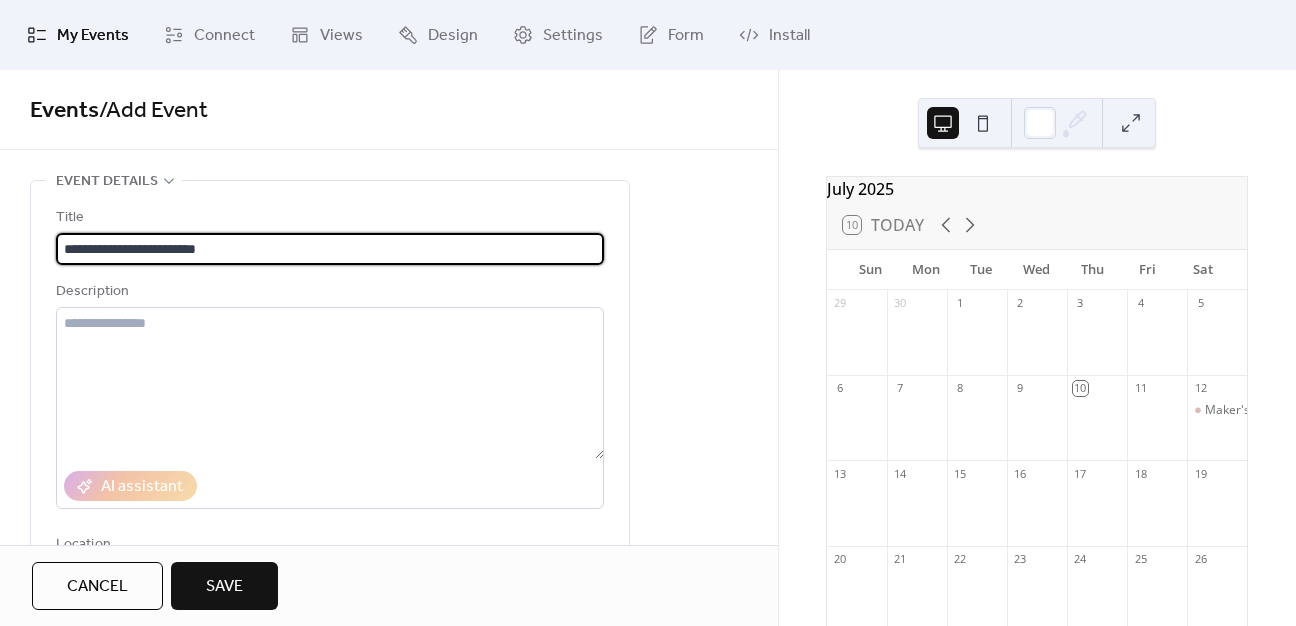 click on "**********" at bounding box center (330, 249) 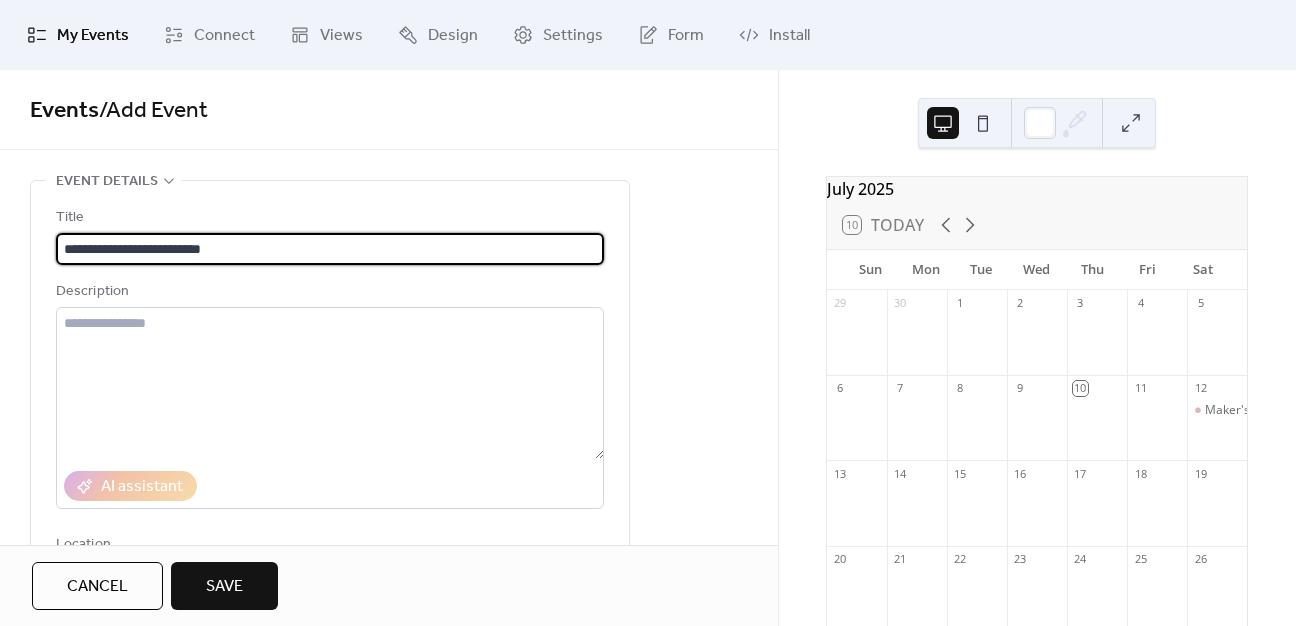 type on "**********" 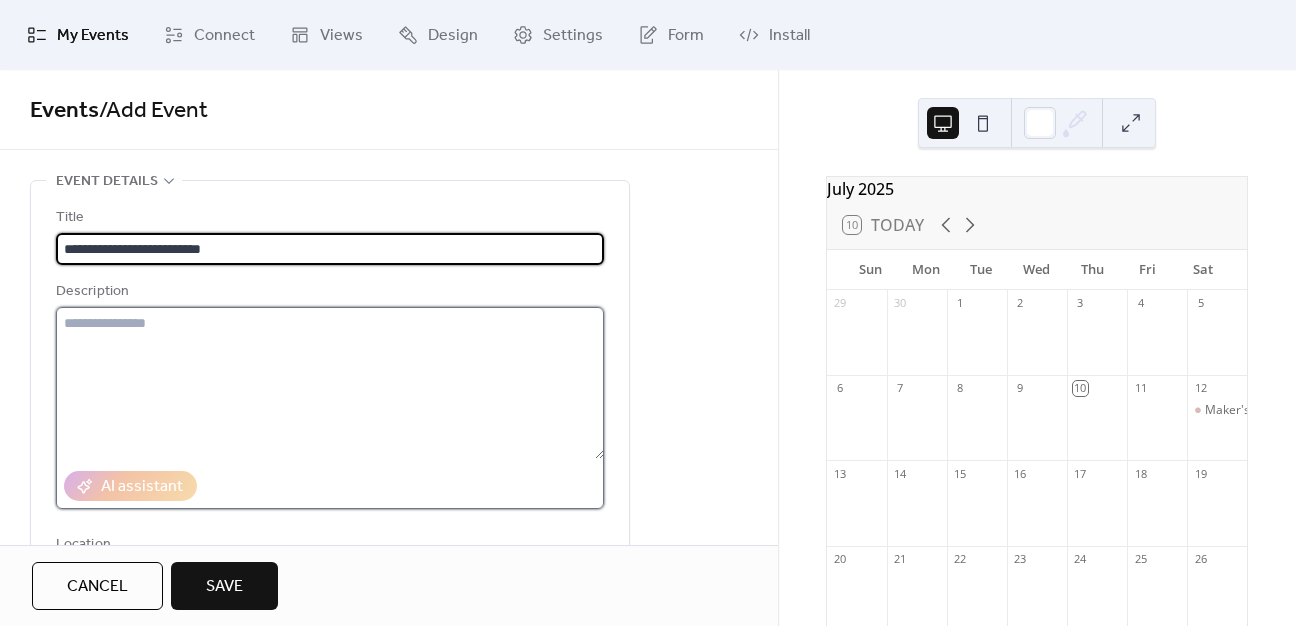 click at bounding box center [330, 383] 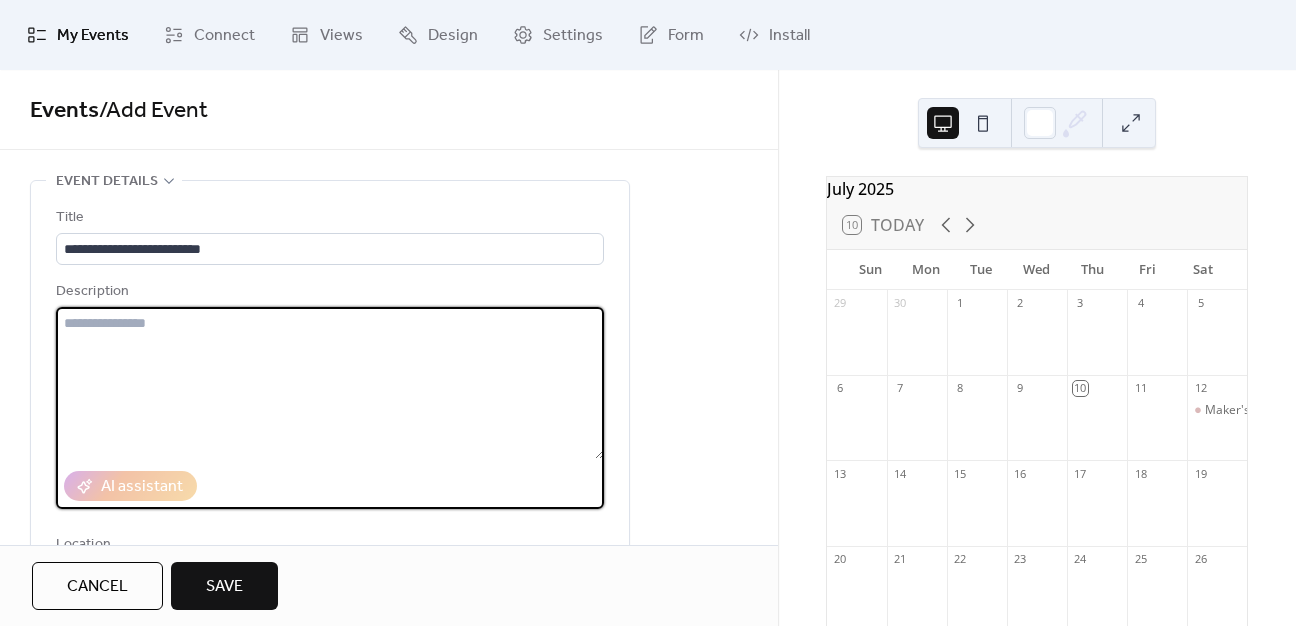 paste on "**********" 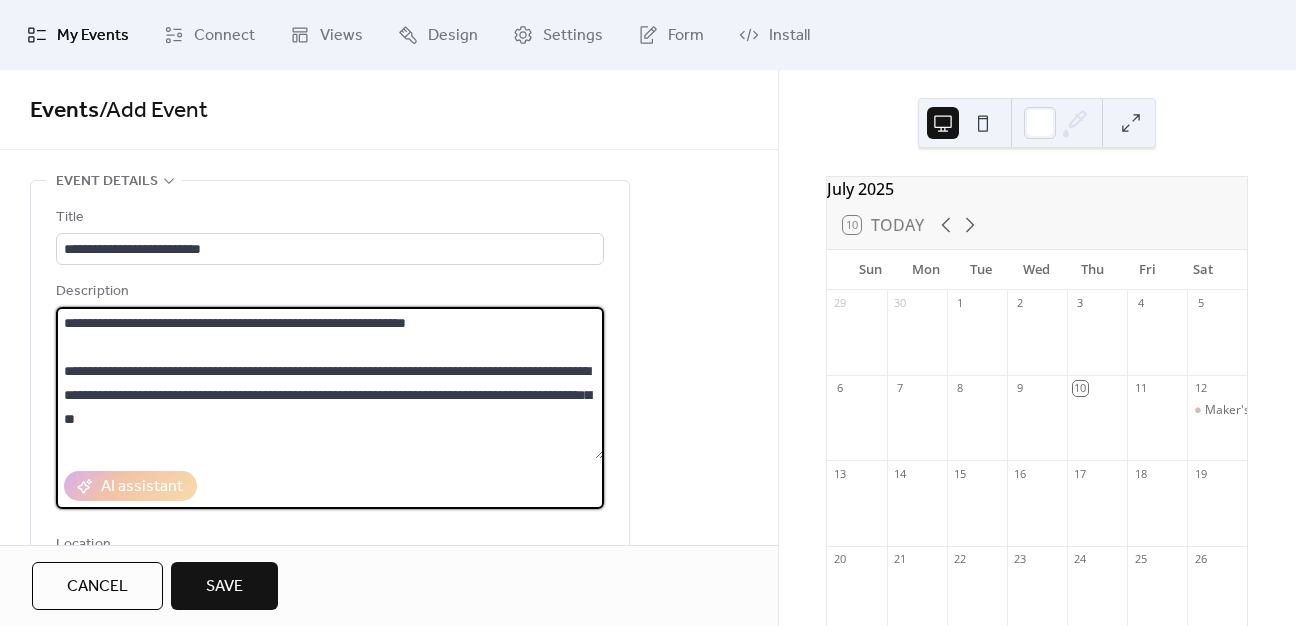 click on "**********" at bounding box center (330, 383) 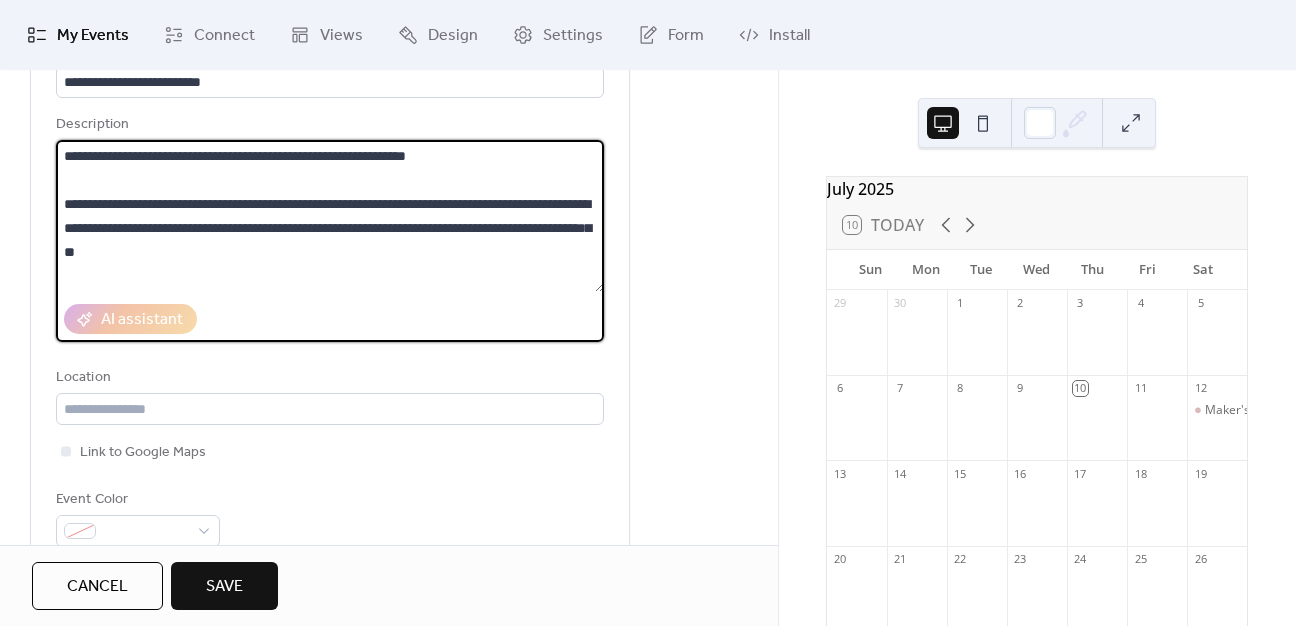 scroll, scrollTop: 300, scrollLeft: 0, axis: vertical 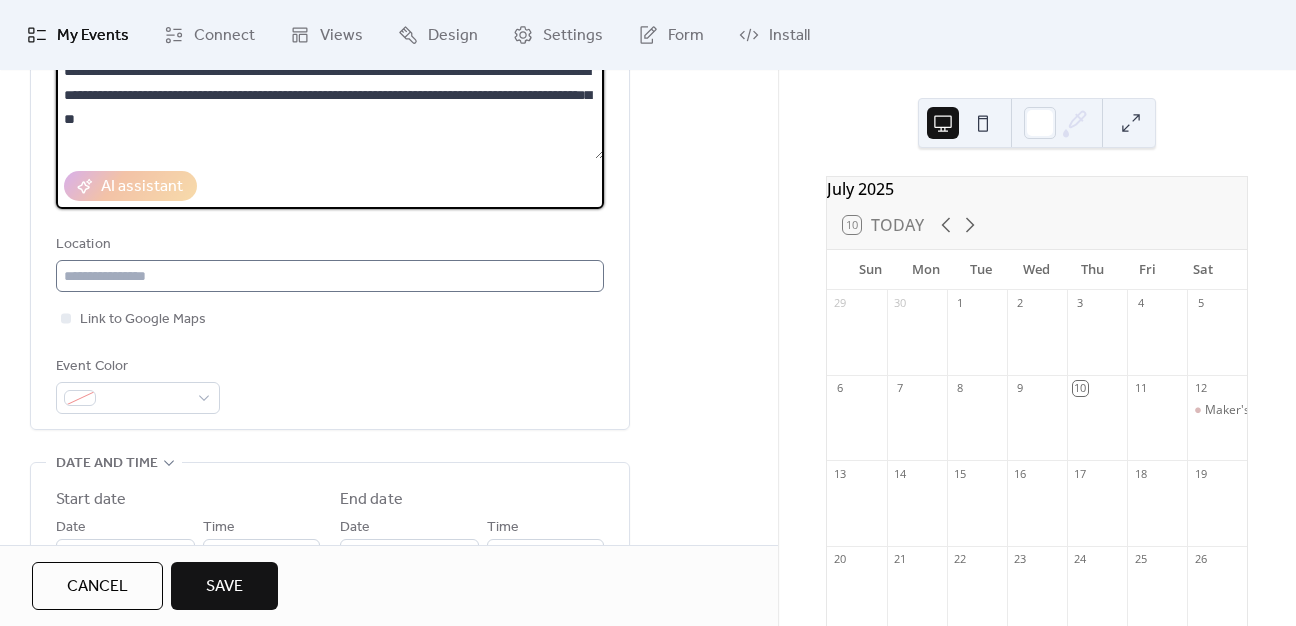 type on "**********" 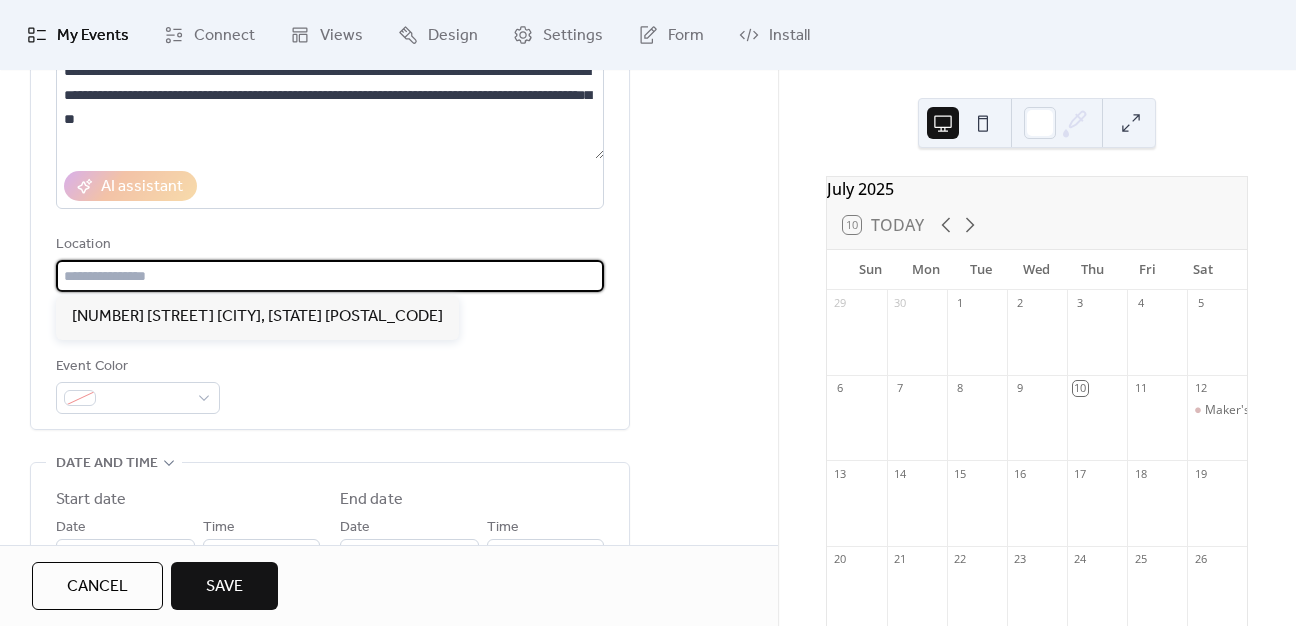 click at bounding box center [330, 276] 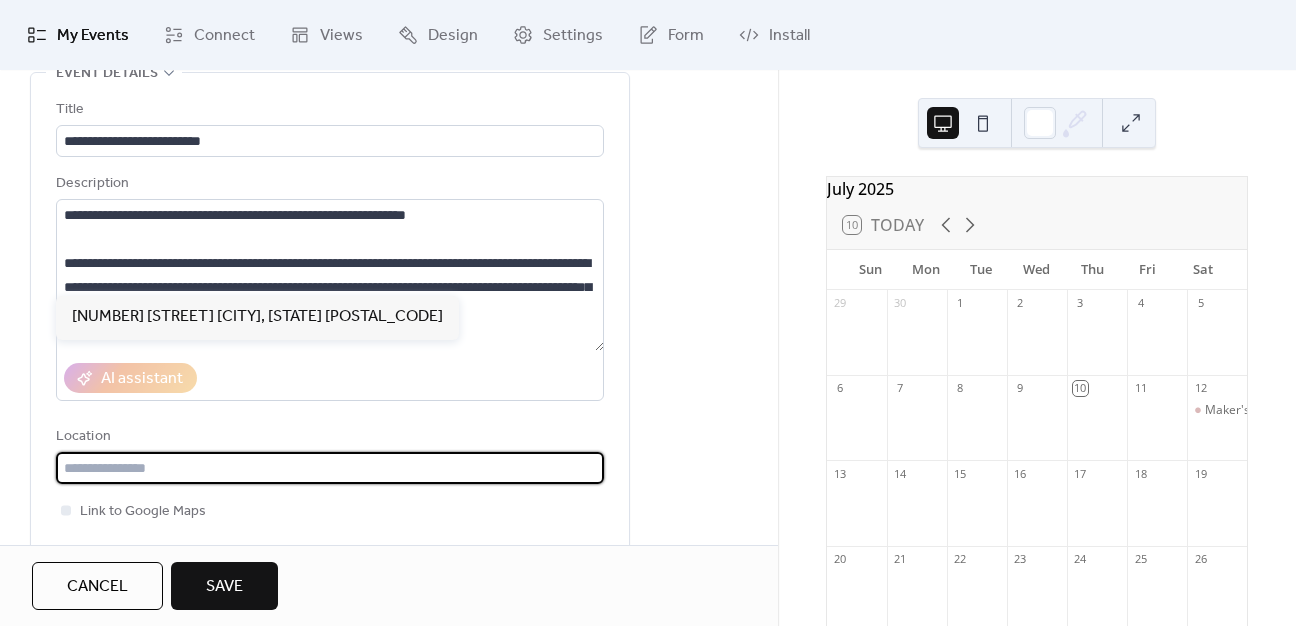 scroll, scrollTop: 100, scrollLeft: 0, axis: vertical 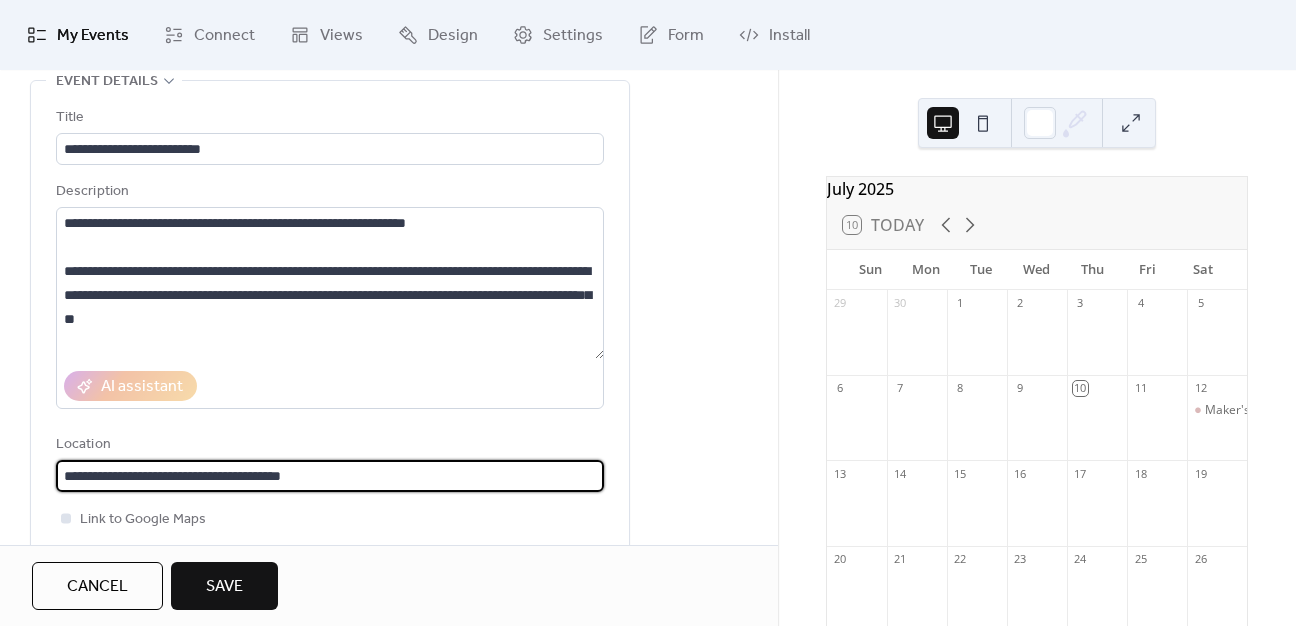 type on "**********" 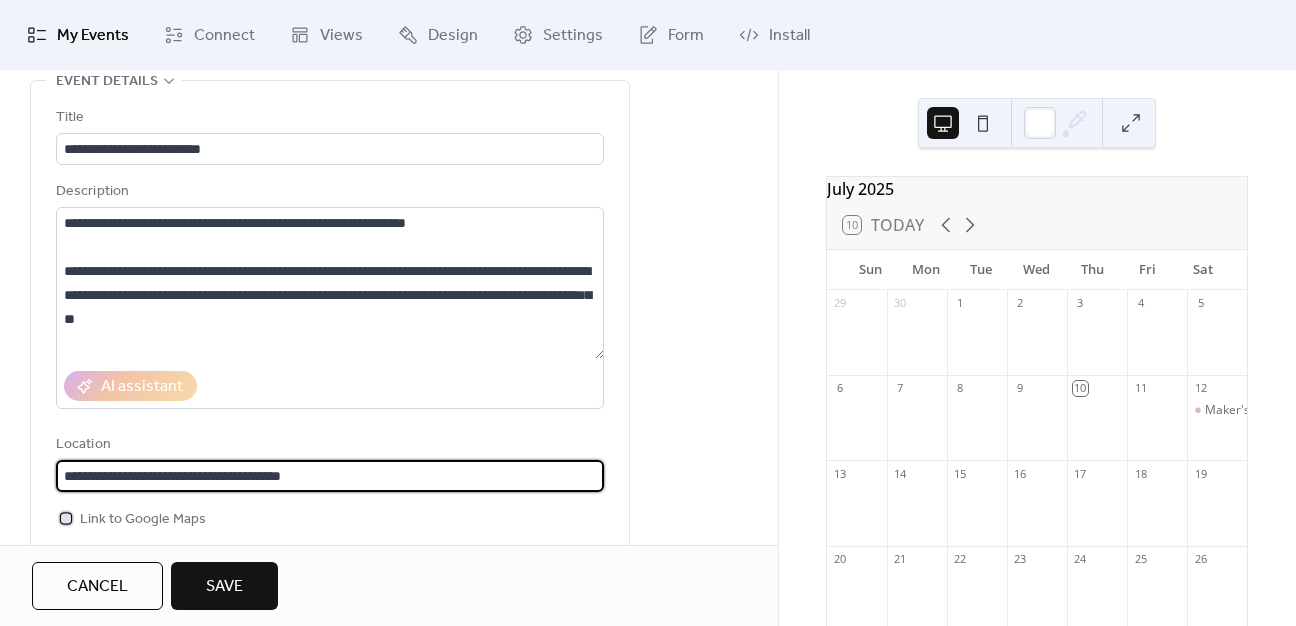 click at bounding box center (66, 518) 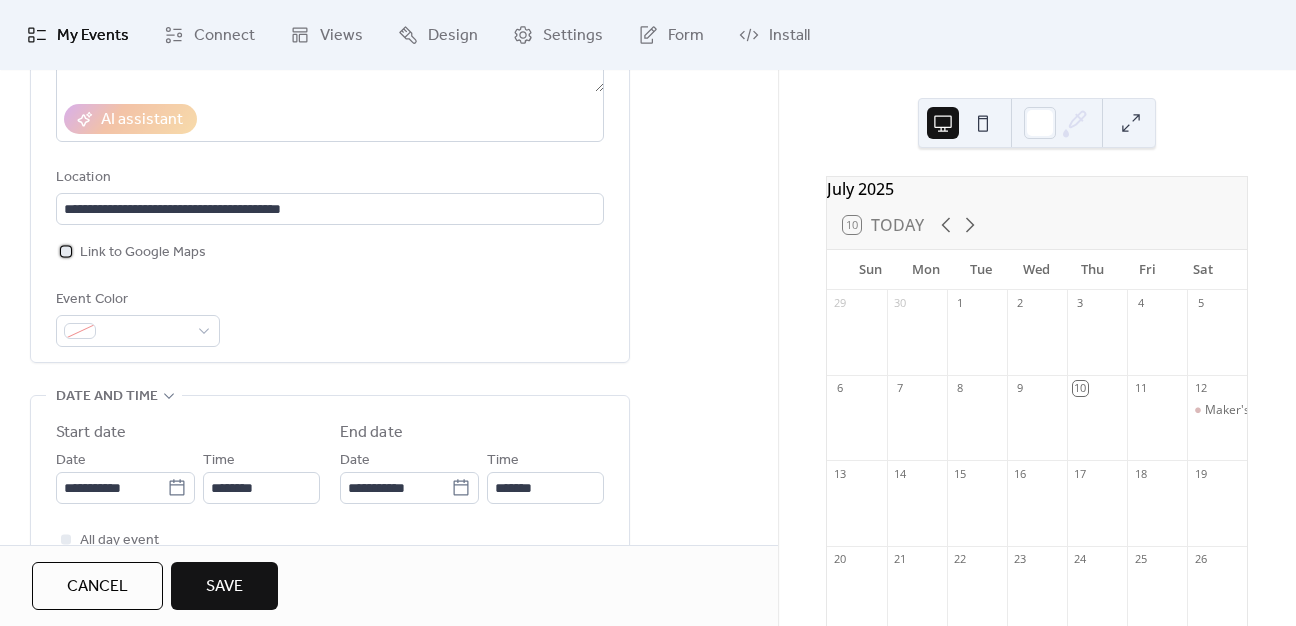 scroll, scrollTop: 400, scrollLeft: 0, axis: vertical 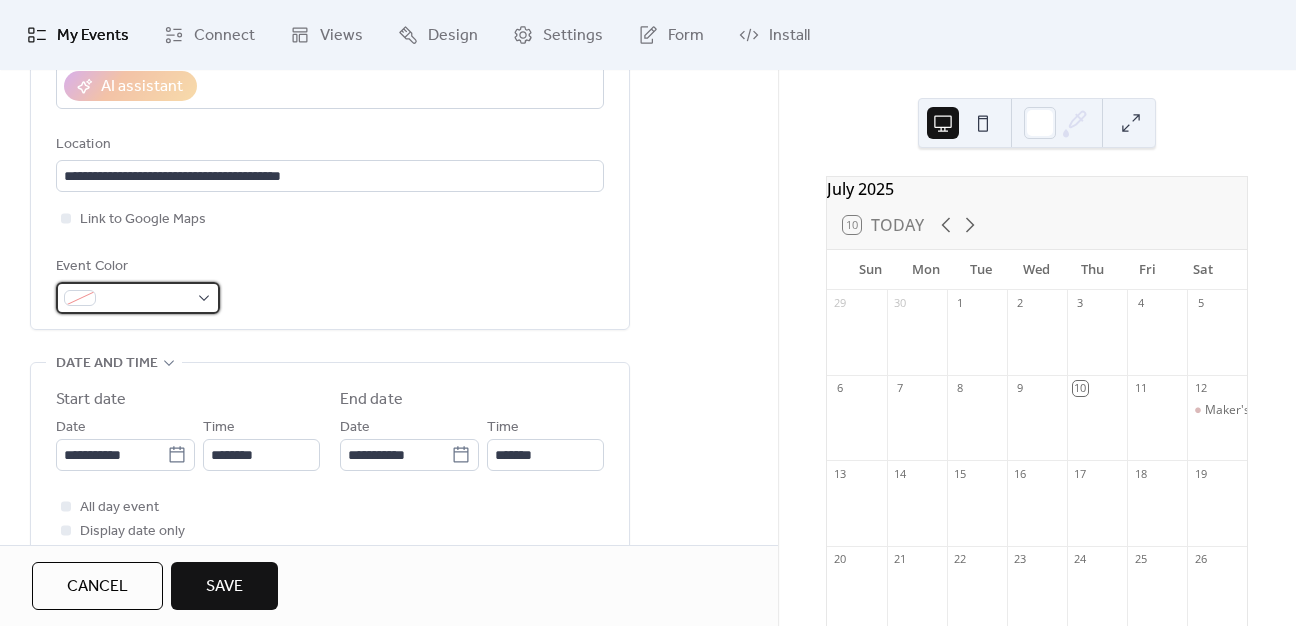 click at bounding box center (146, 299) 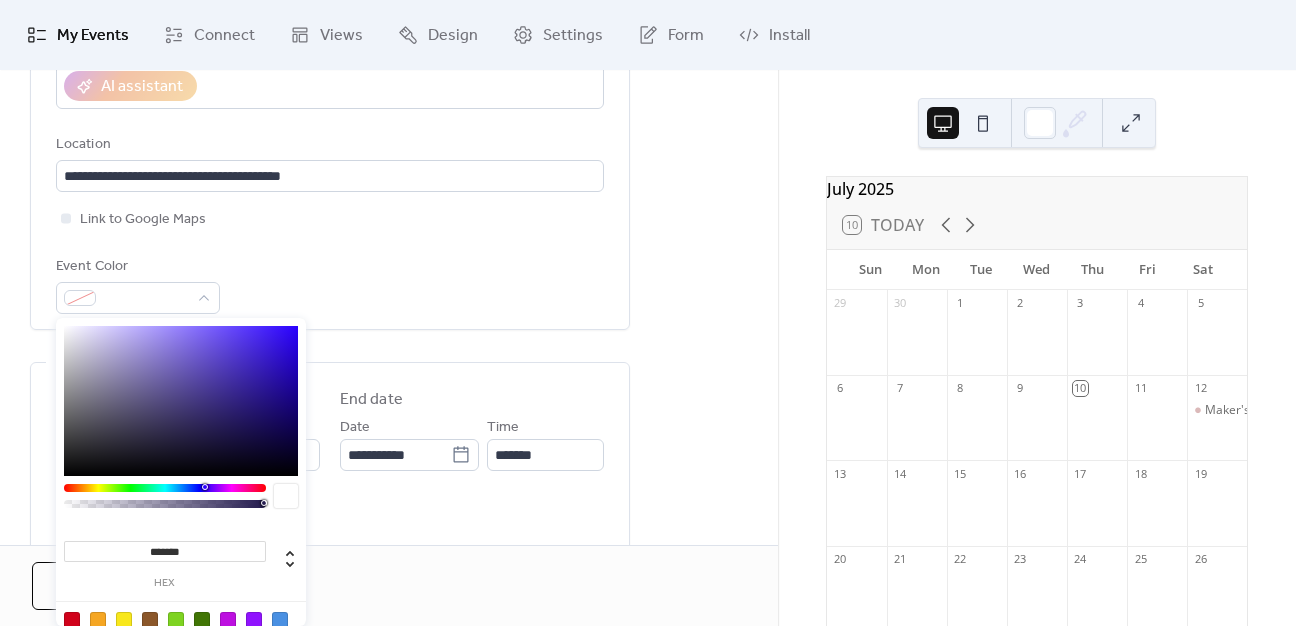 click on "*******" at bounding box center [165, 551] 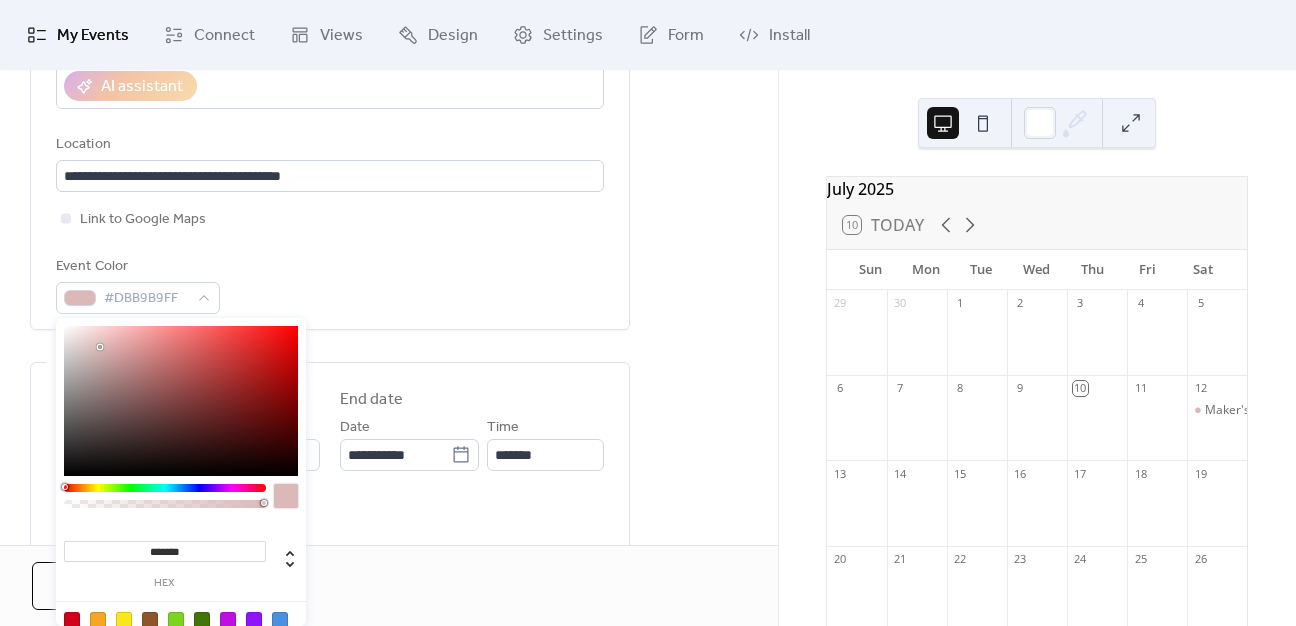 type on "*******" 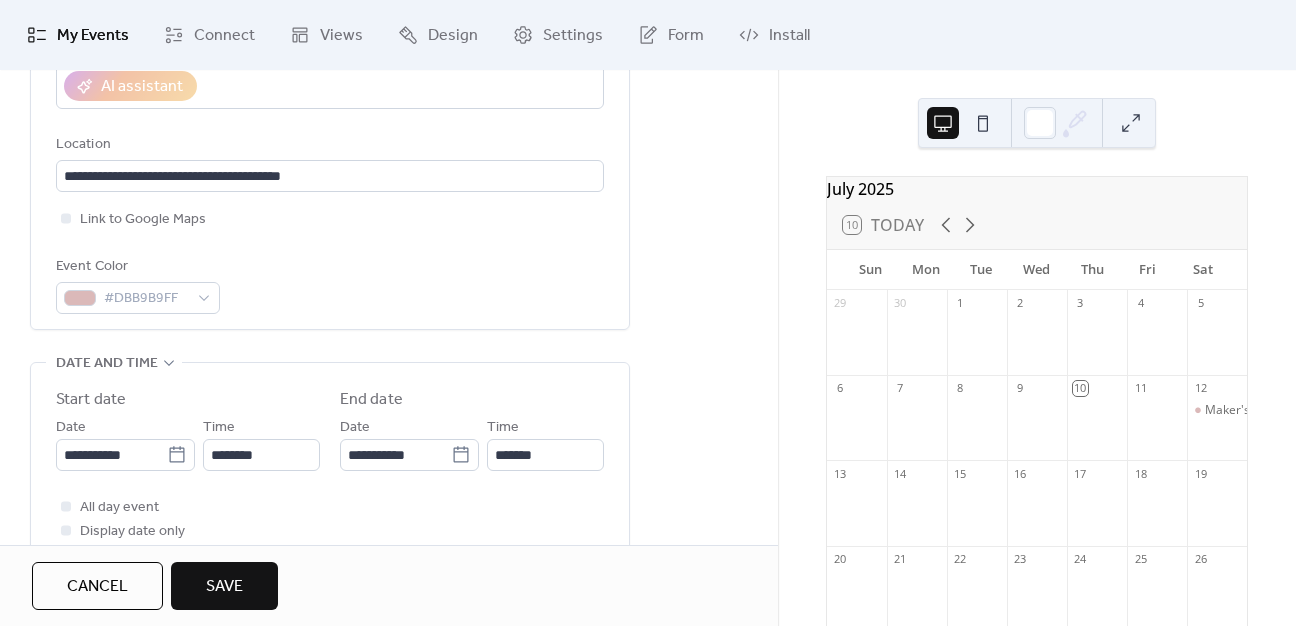 scroll, scrollTop: 600, scrollLeft: 0, axis: vertical 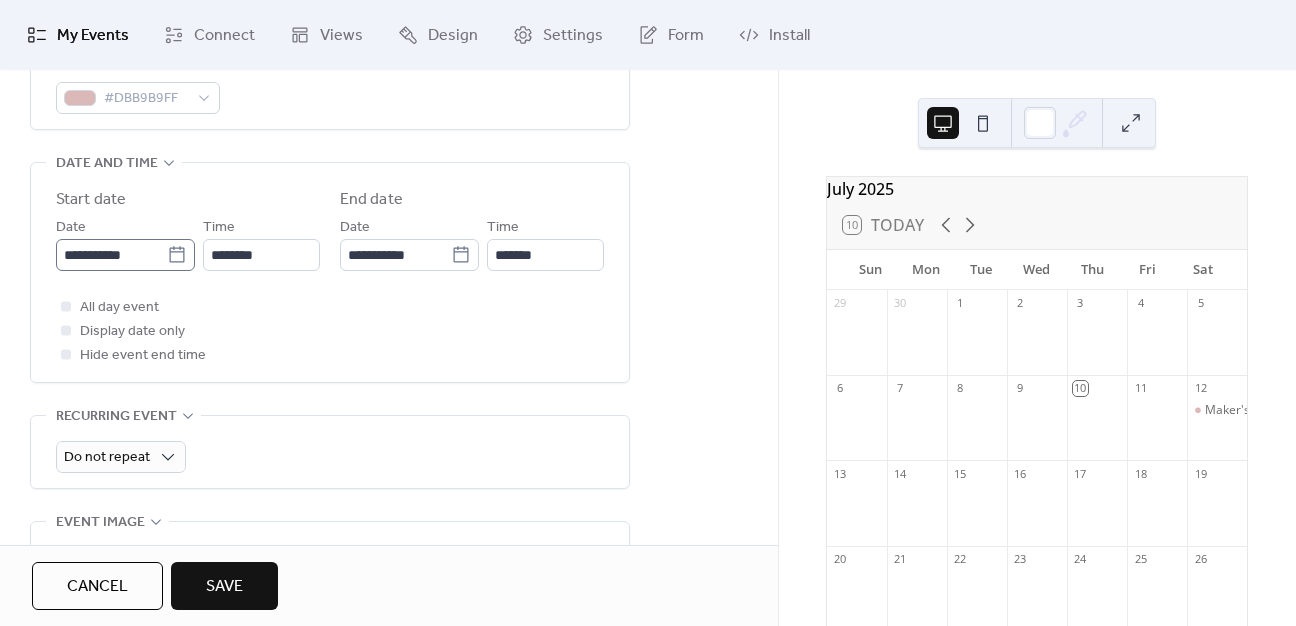 click 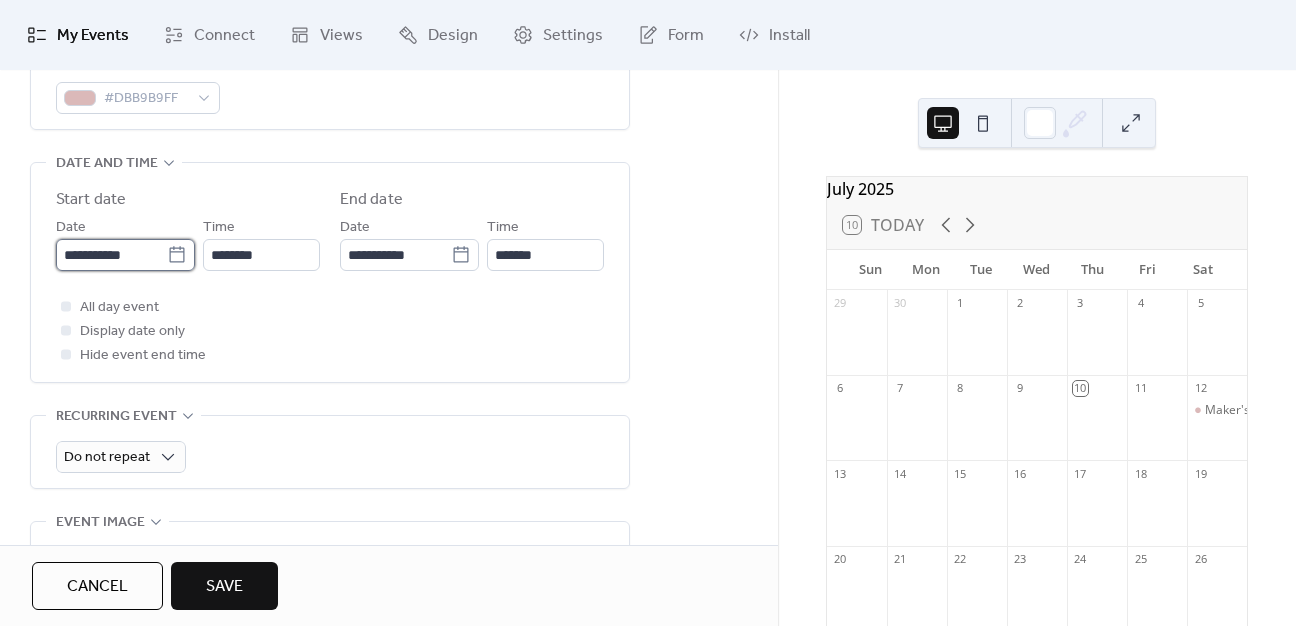 click on "**********" at bounding box center [111, 255] 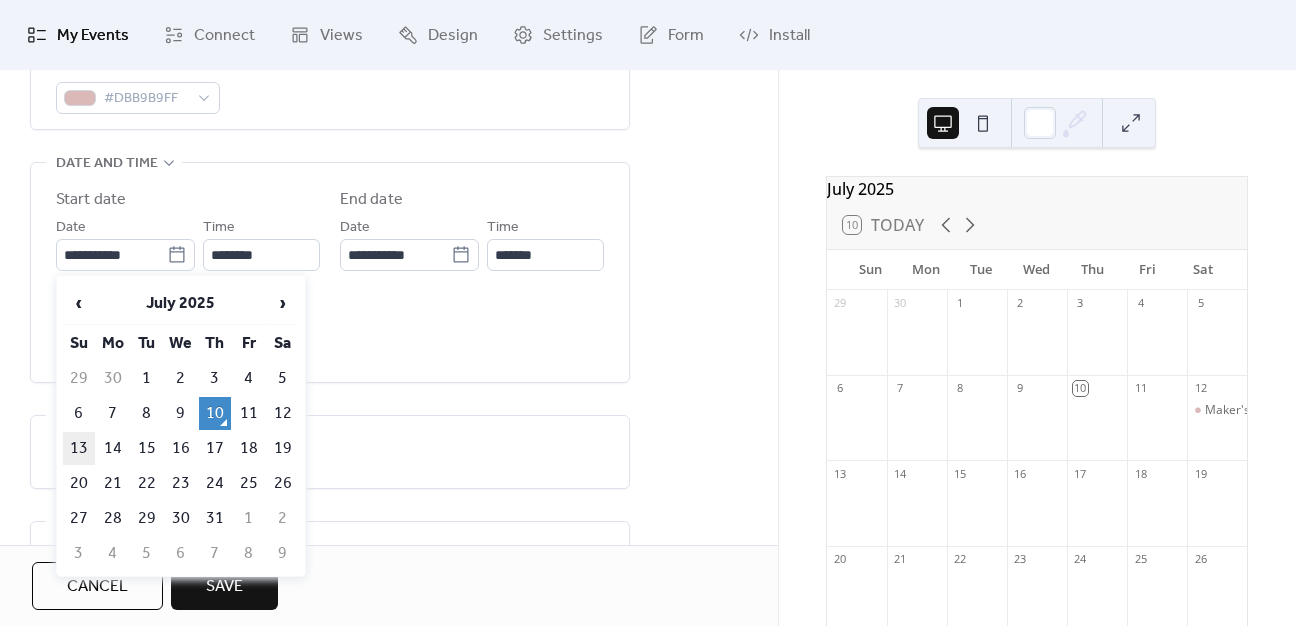 click on "13" at bounding box center (79, 448) 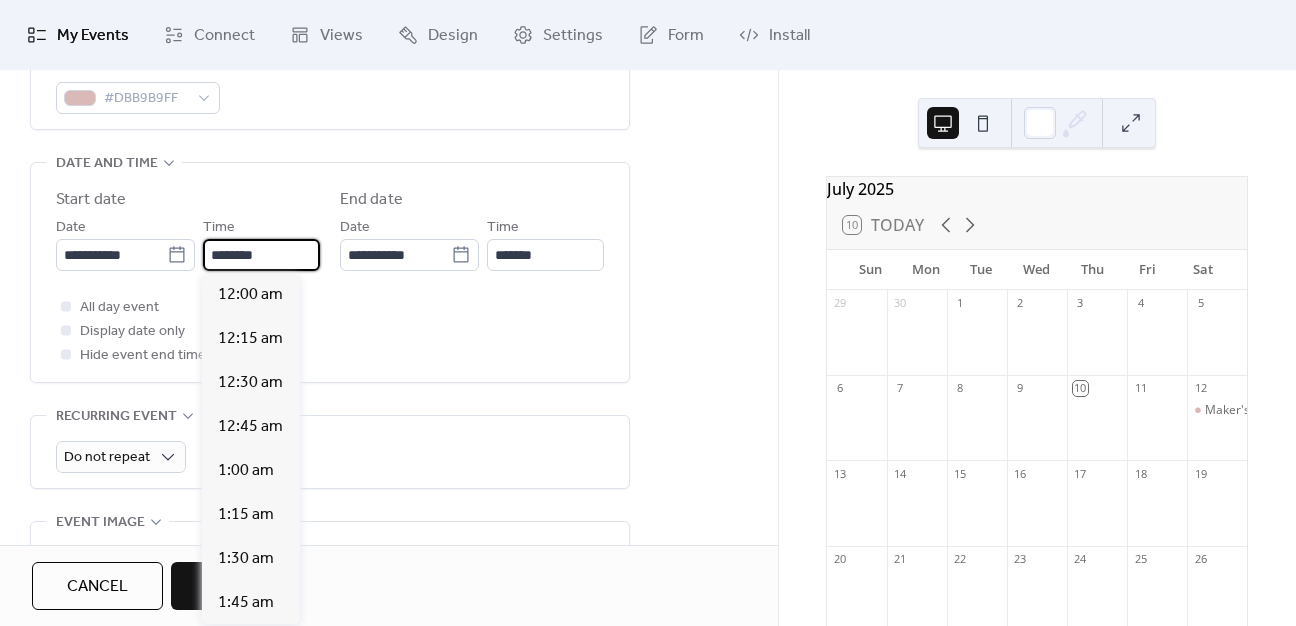 click on "********" at bounding box center [261, 255] 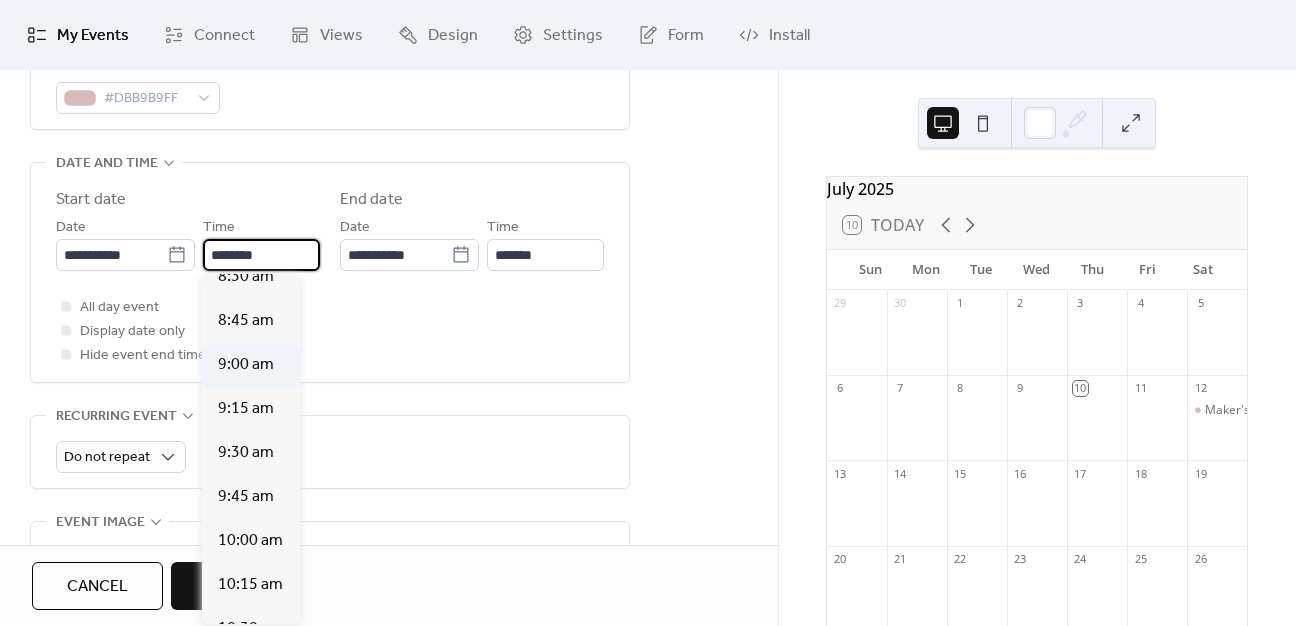 scroll, scrollTop: 1512, scrollLeft: 0, axis: vertical 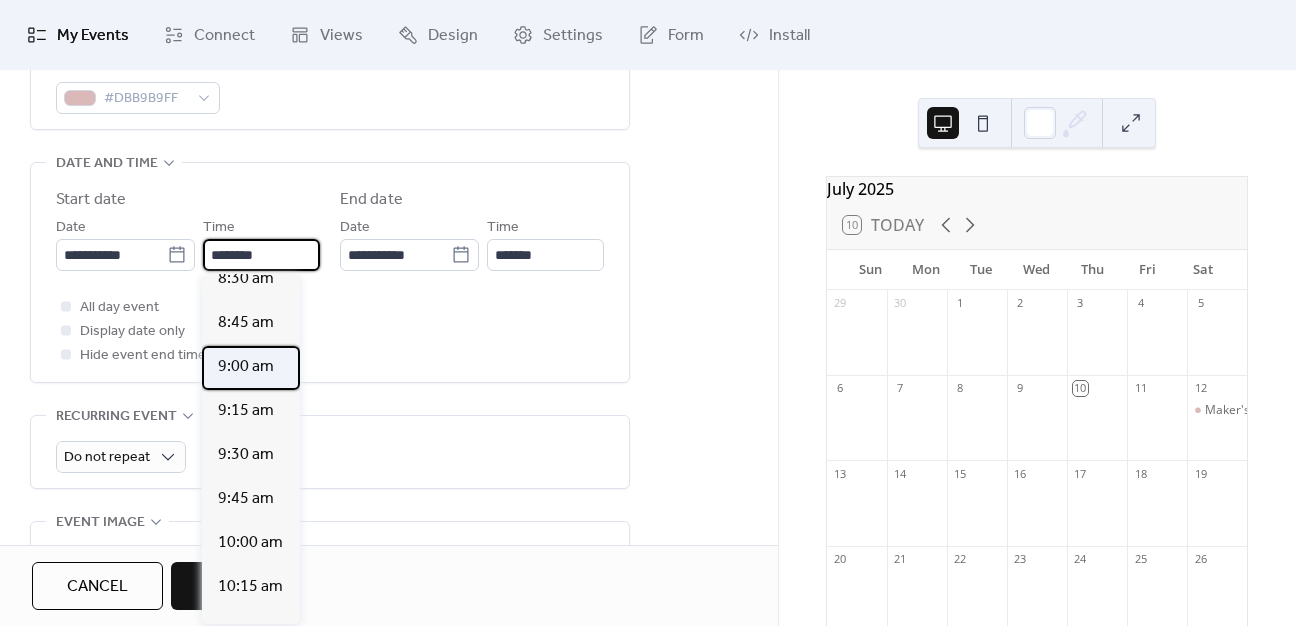 click on "9:00 am" at bounding box center (246, 367) 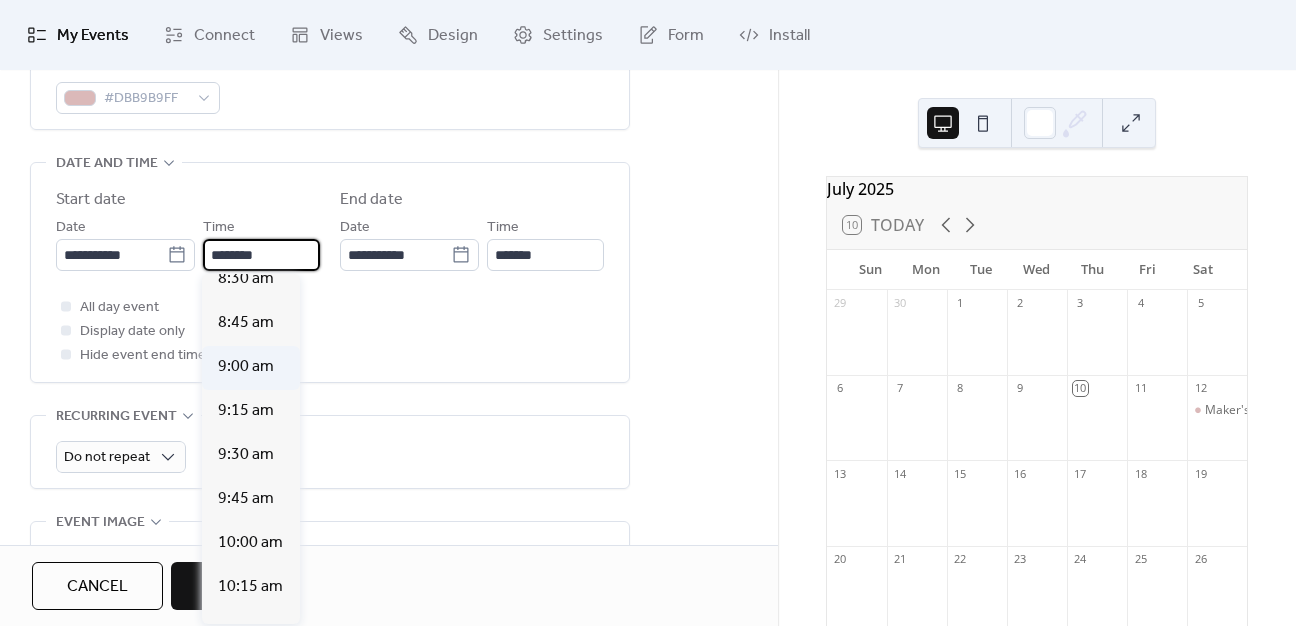 type on "*******" 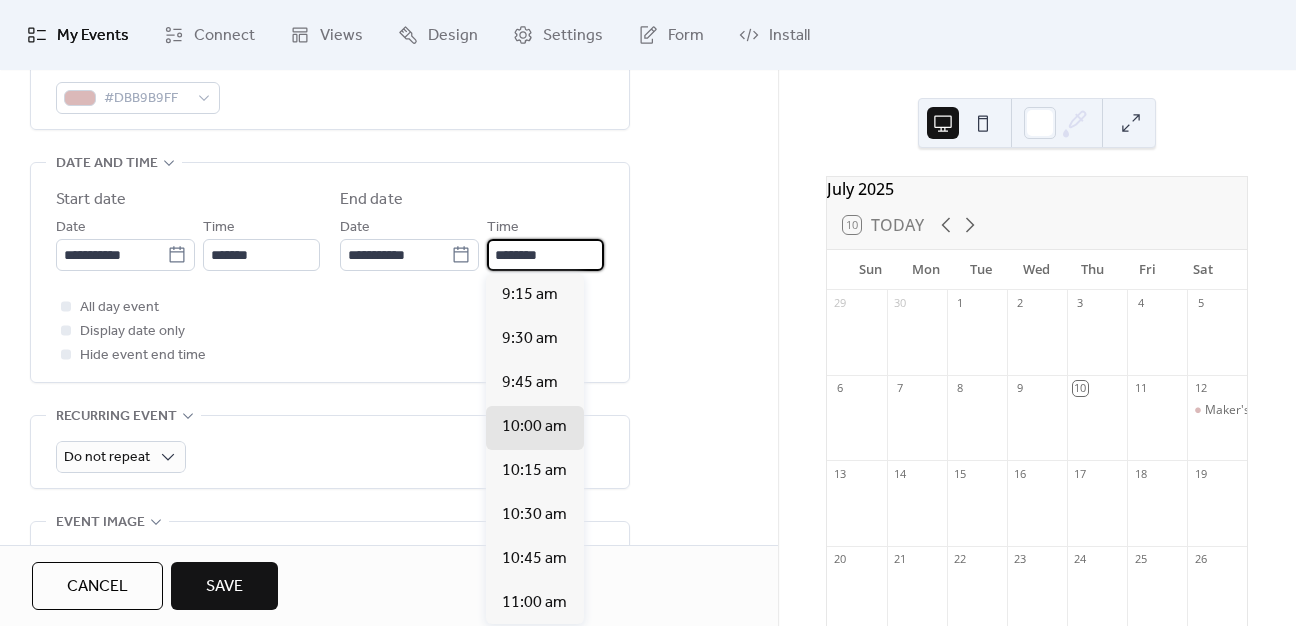 click on "********" at bounding box center [545, 255] 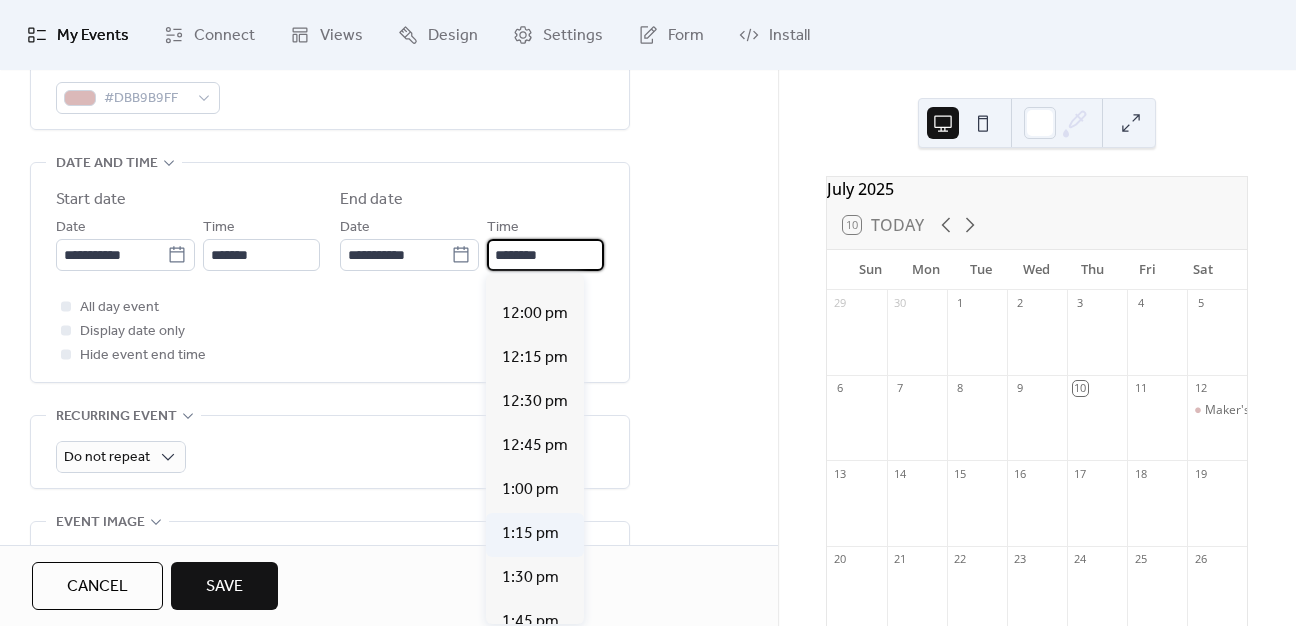 scroll, scrollTop: 500, scrollLeft: 0, axis: vertical 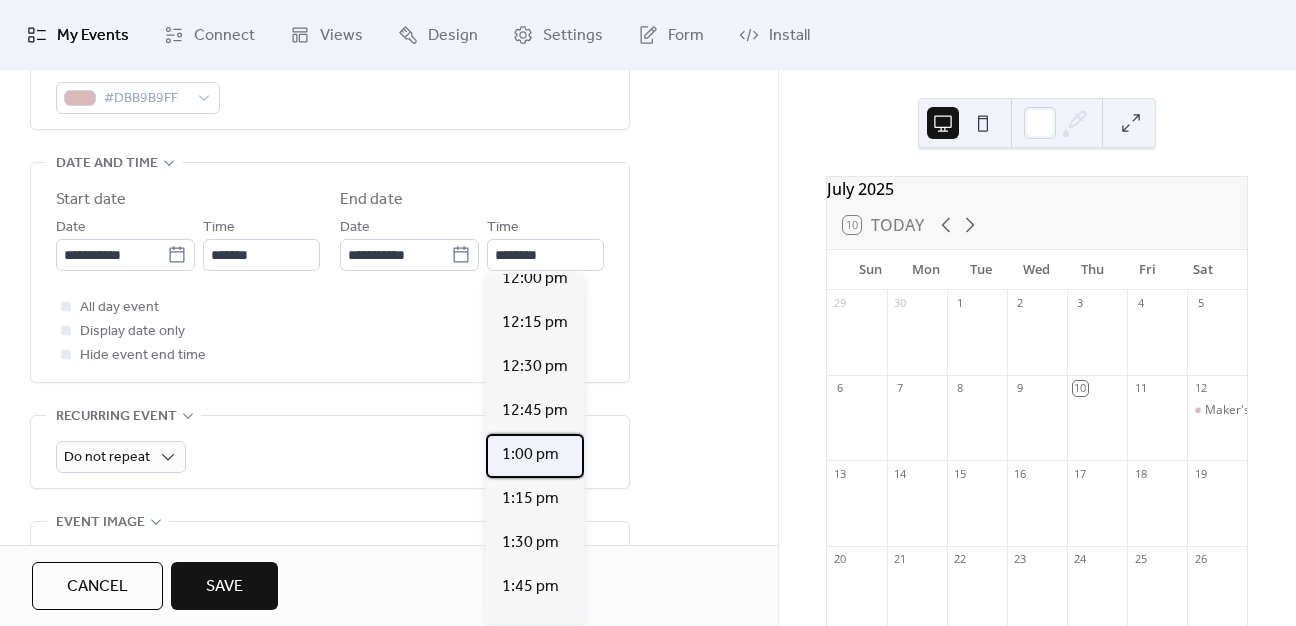 click on "1:00 pm" at bounding box center (530, 455) 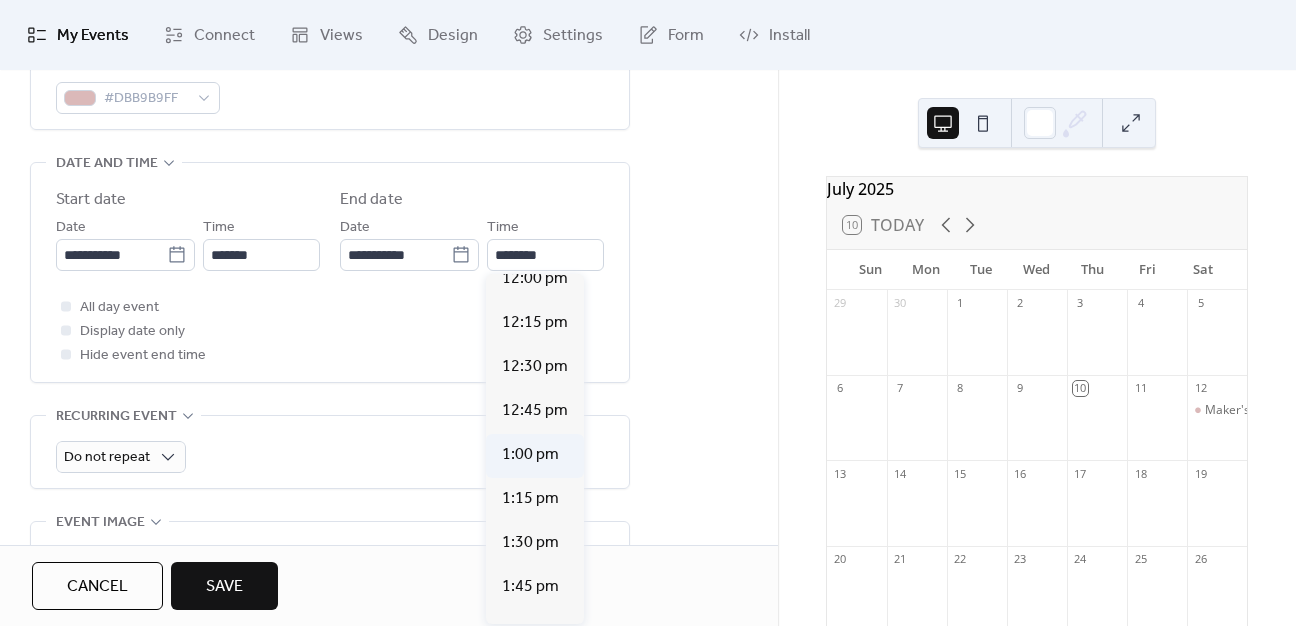 type on "*******" 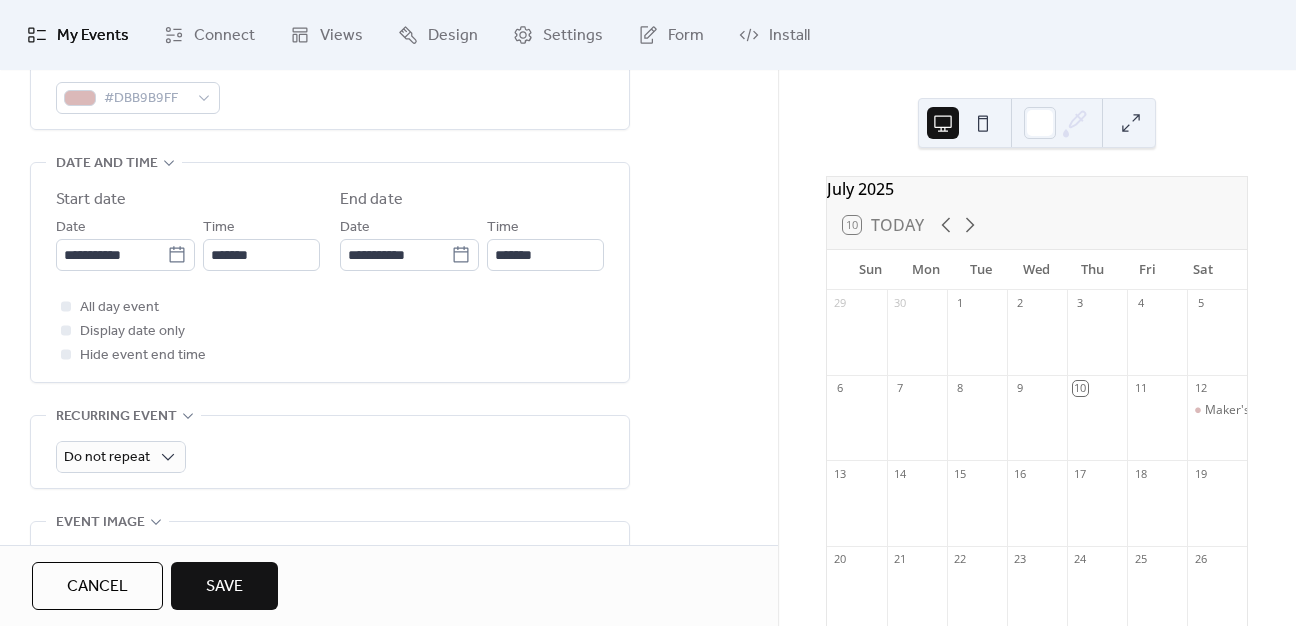 click on "**********" at bounding box center [330, 296] 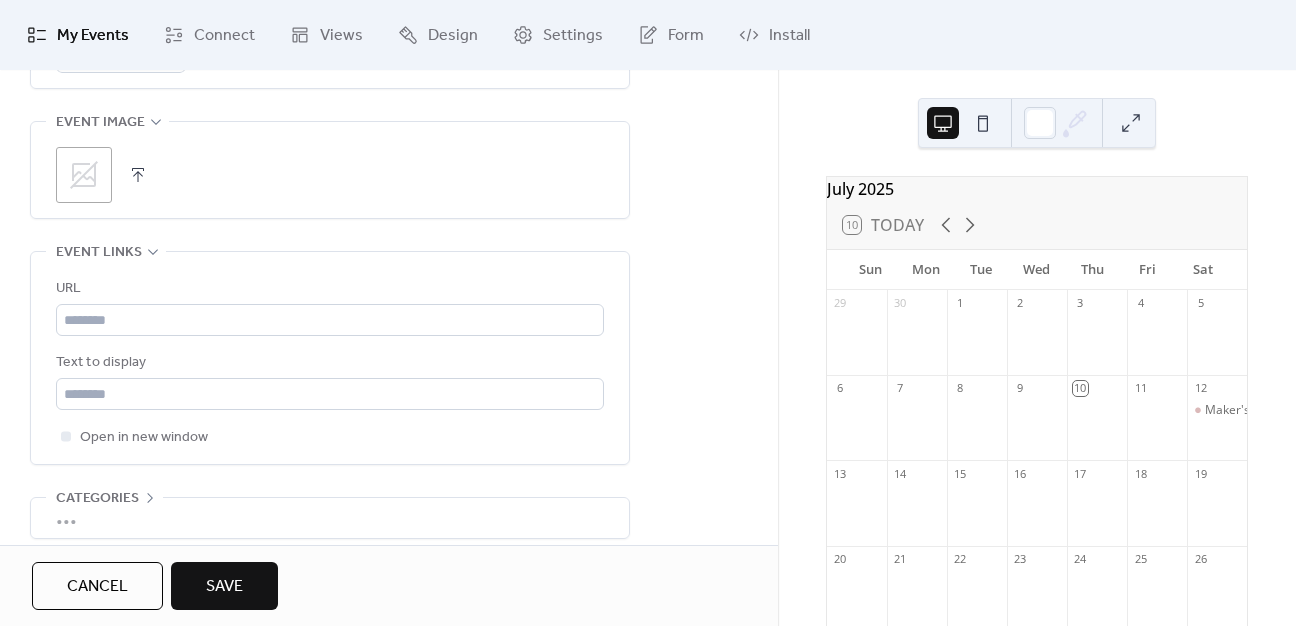 scroll, scrollTop: 1088, scrollLeft: 0, axis: vertical 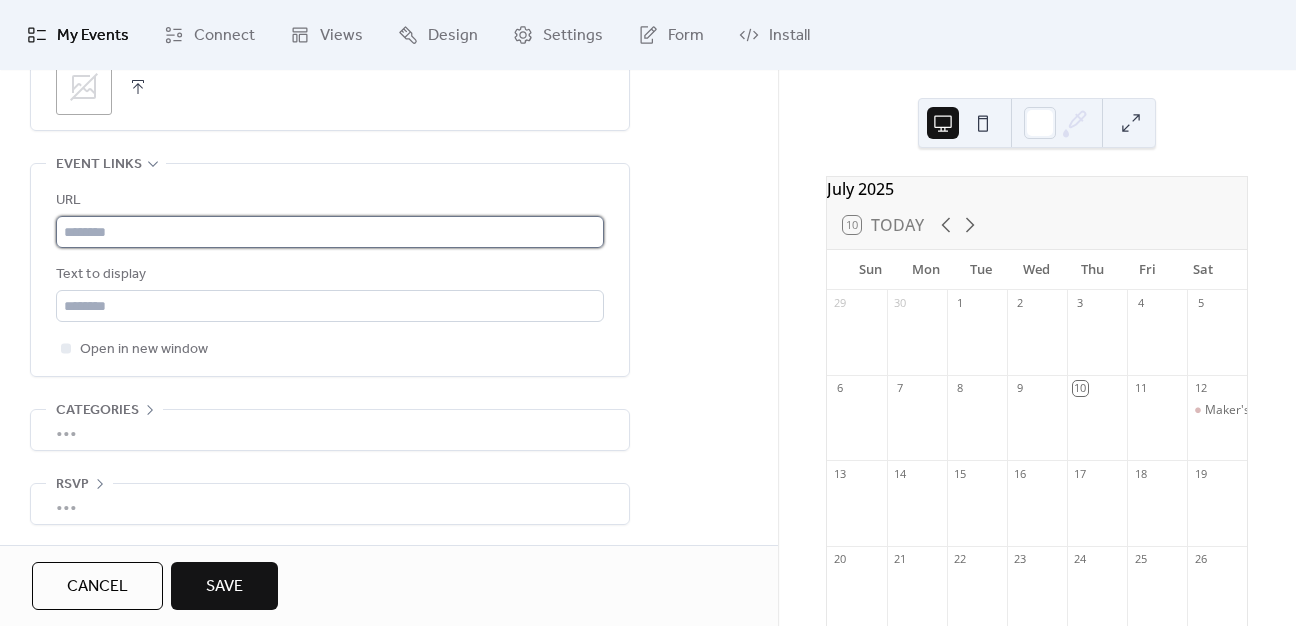 click at bounding box center [330, 232] 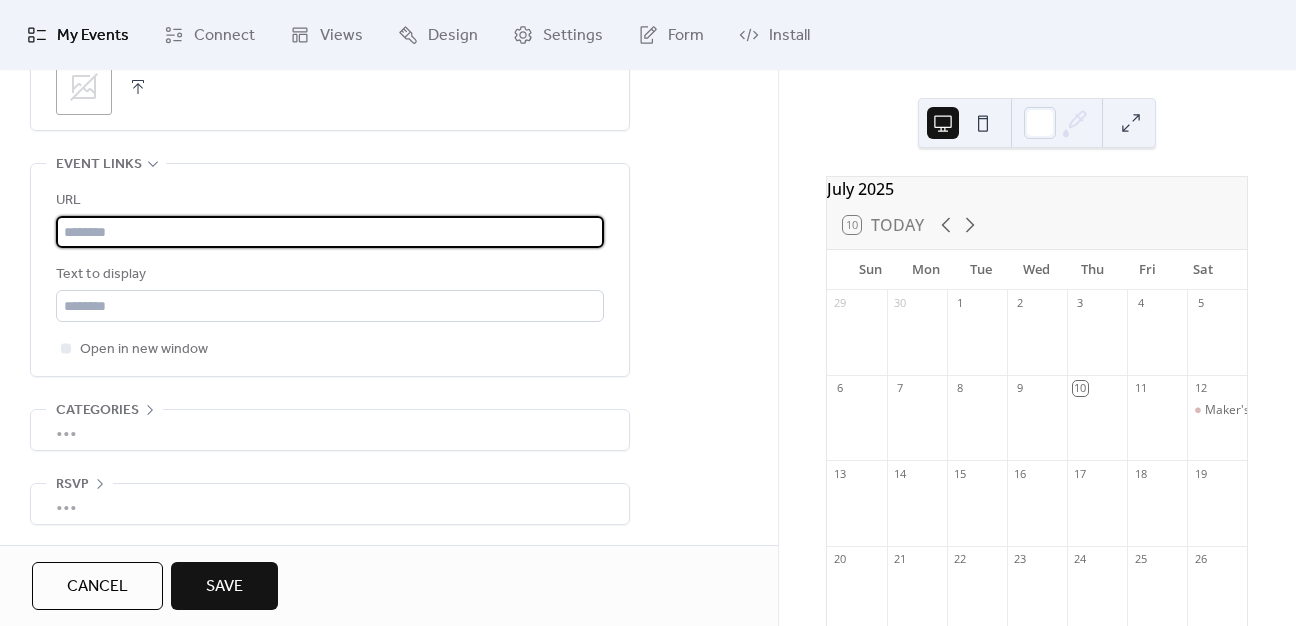 paste on "**********" 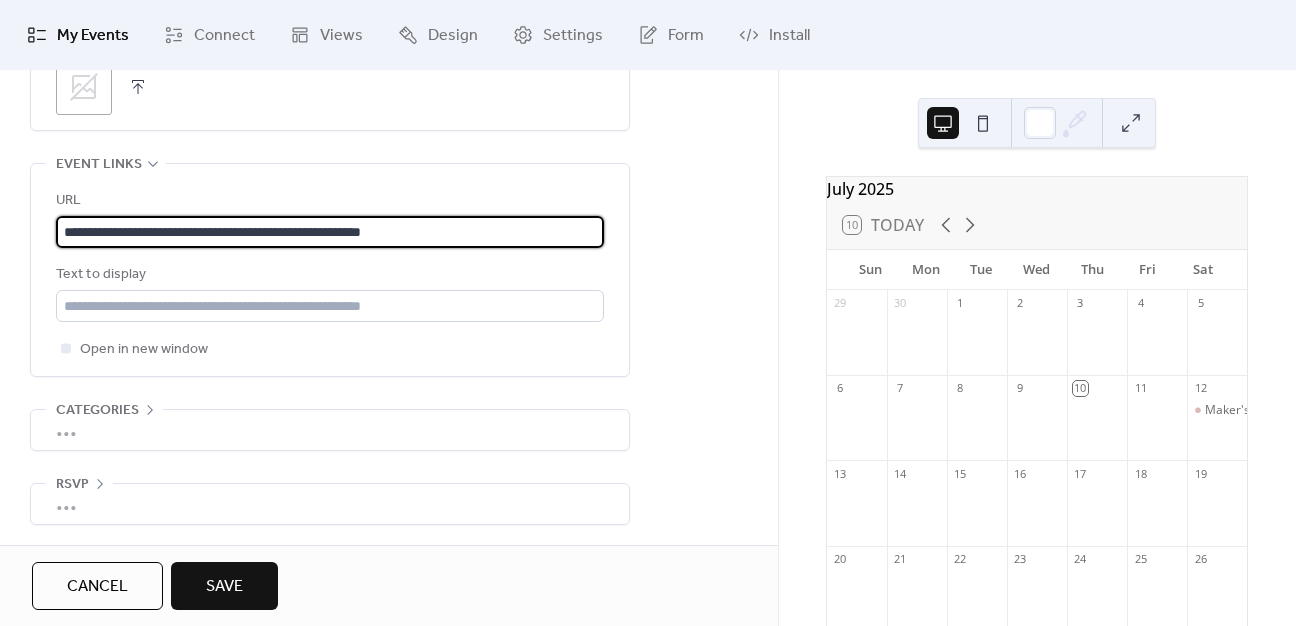 type on "**********" 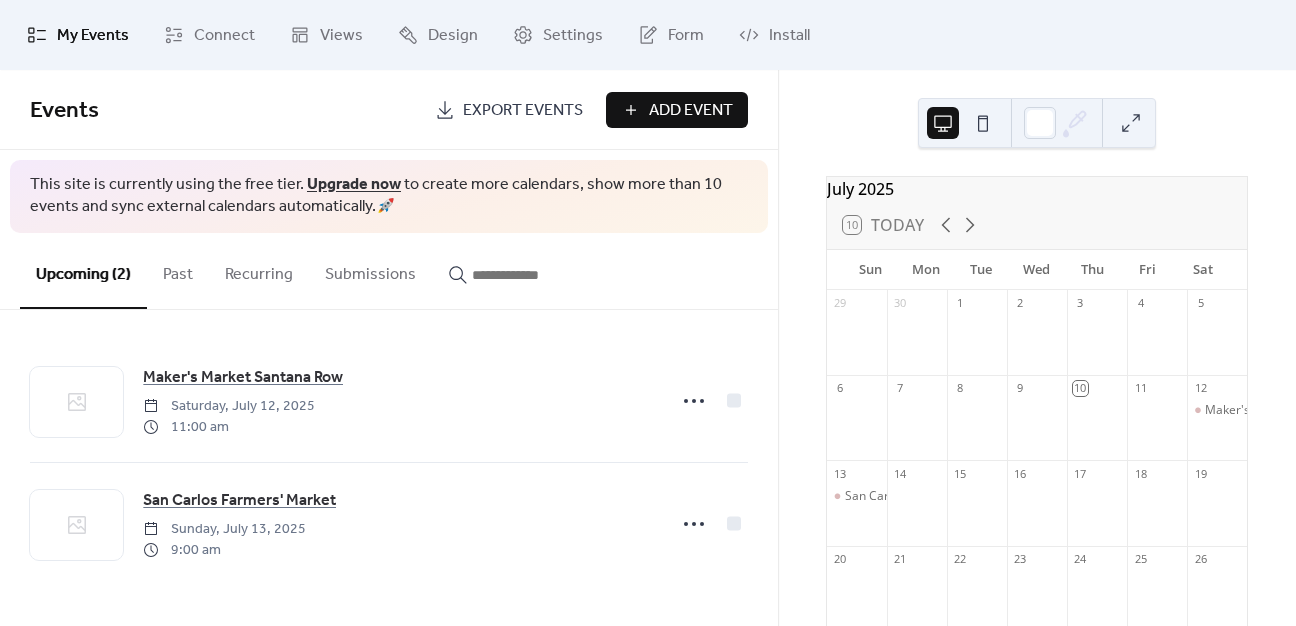 click at bounding box center [983, 123] 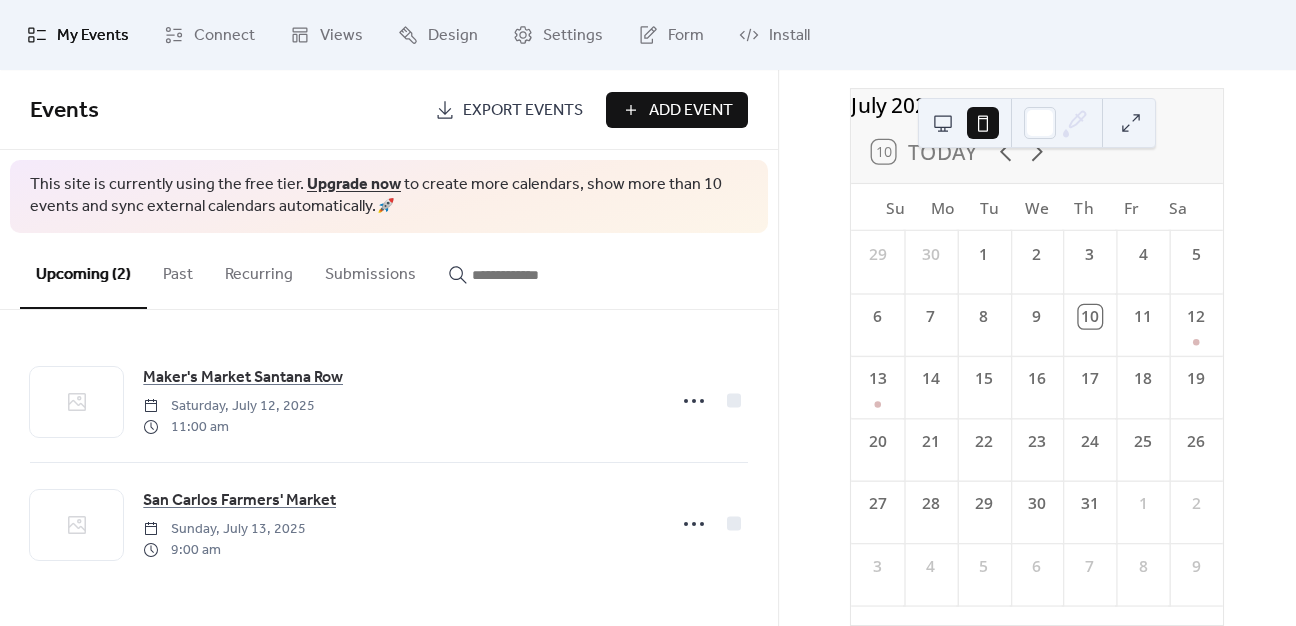 scroll, scrollTop: 103, scrollLeft: 0, axis: vertical 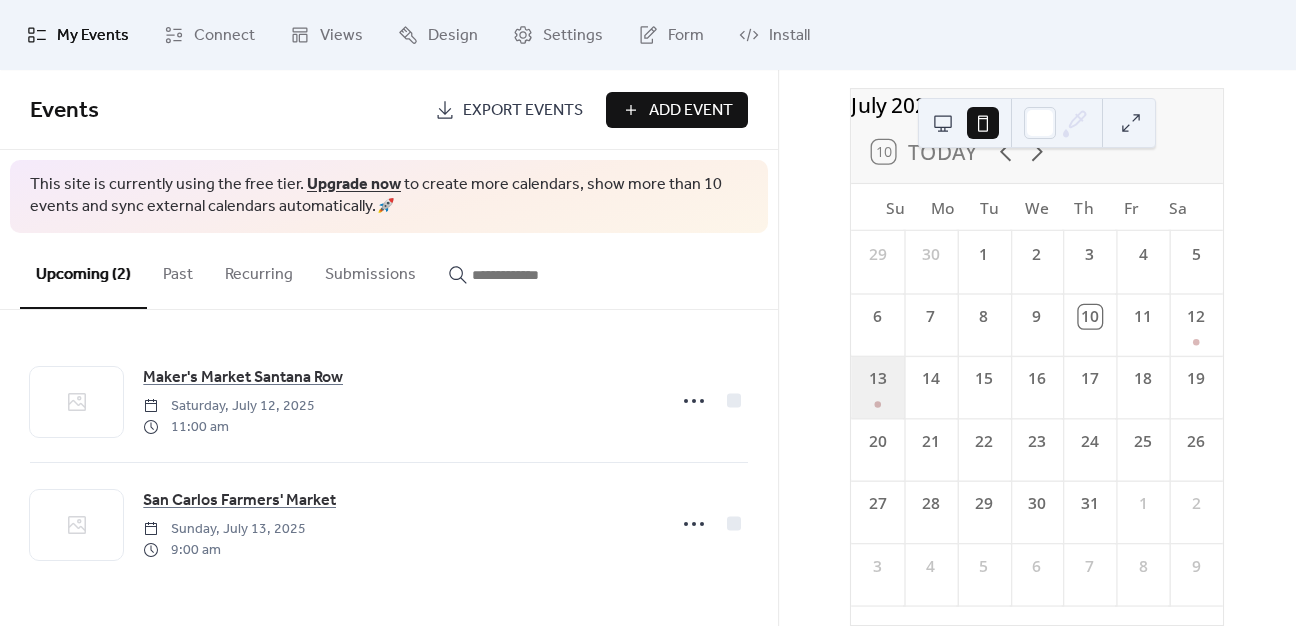 click on "13" at bounding box center [877, 387] 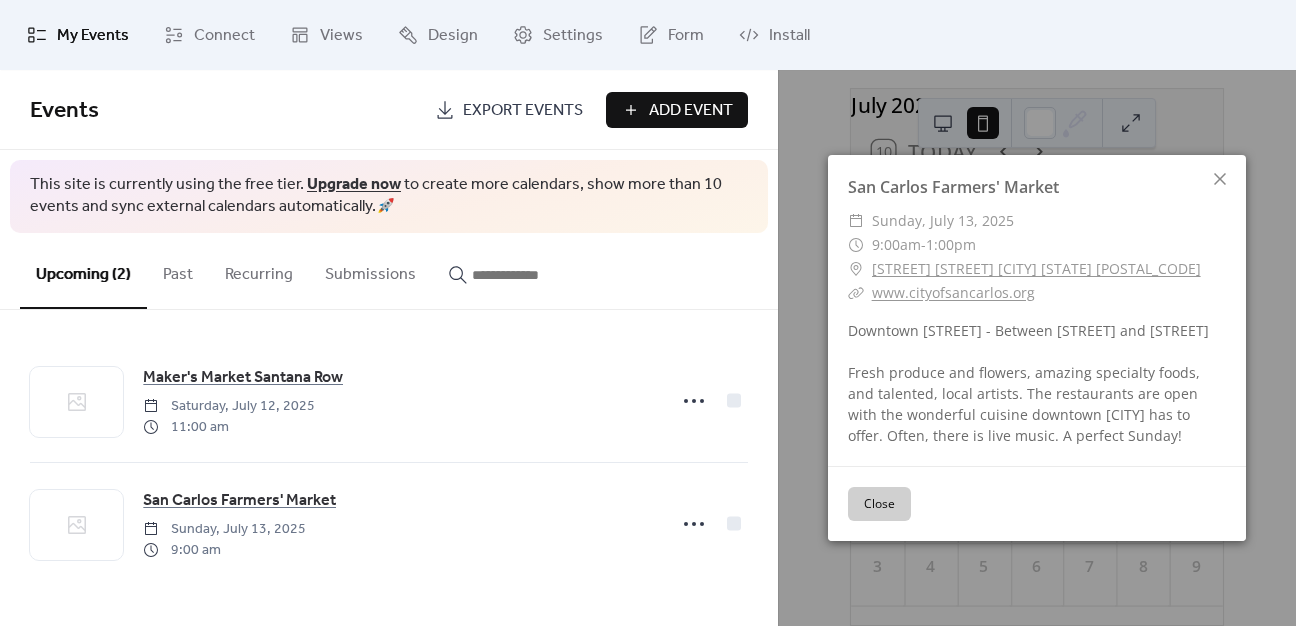 click on "[STREET] [STREET] [CITY] [STATE] [POSTAL_CODE]" at bounding box center (1036, 269) 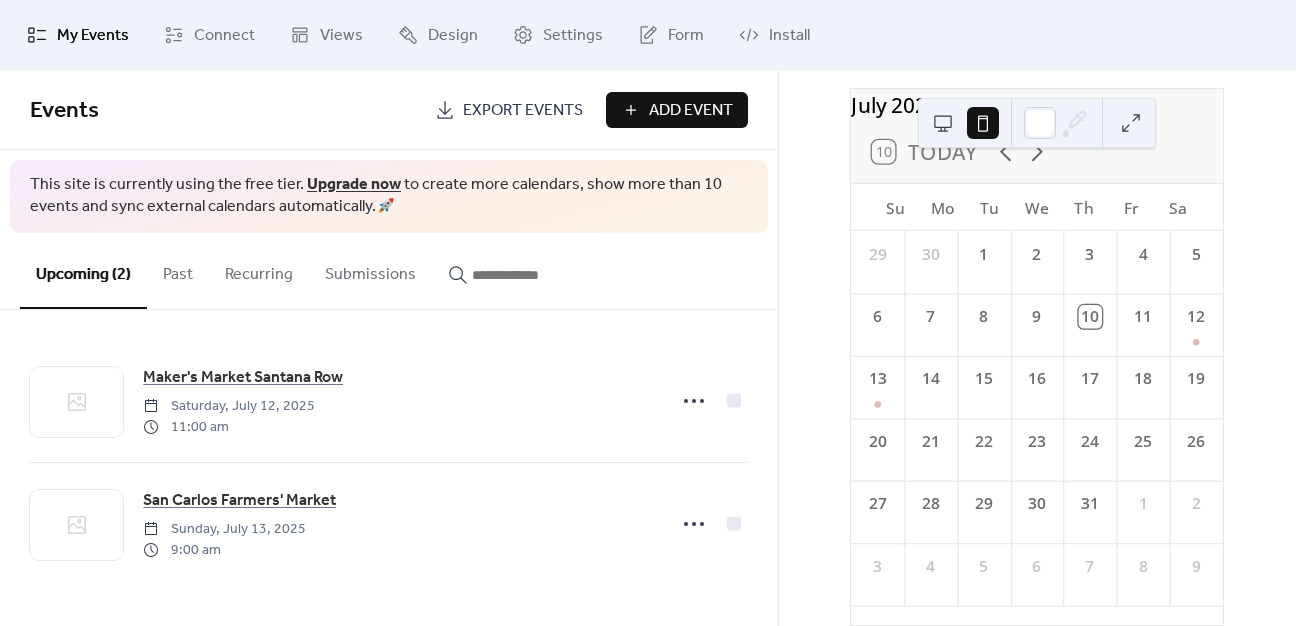 click on "Add Event" at bounding box center (691, 111) 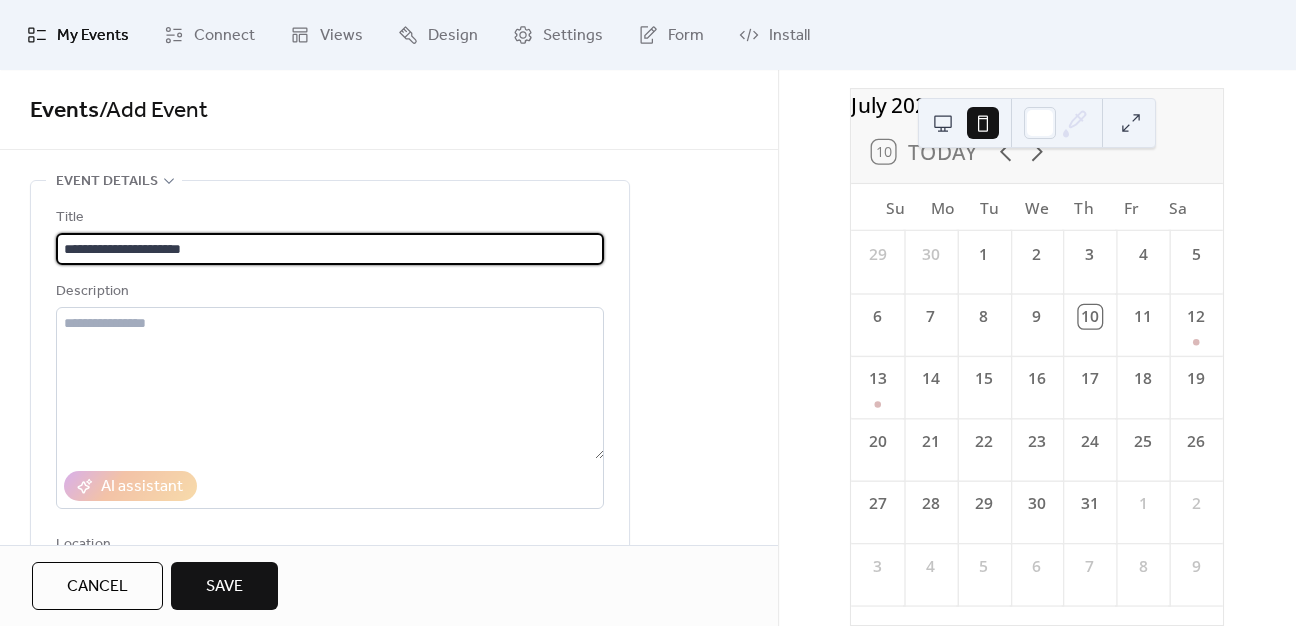 type on "**********" 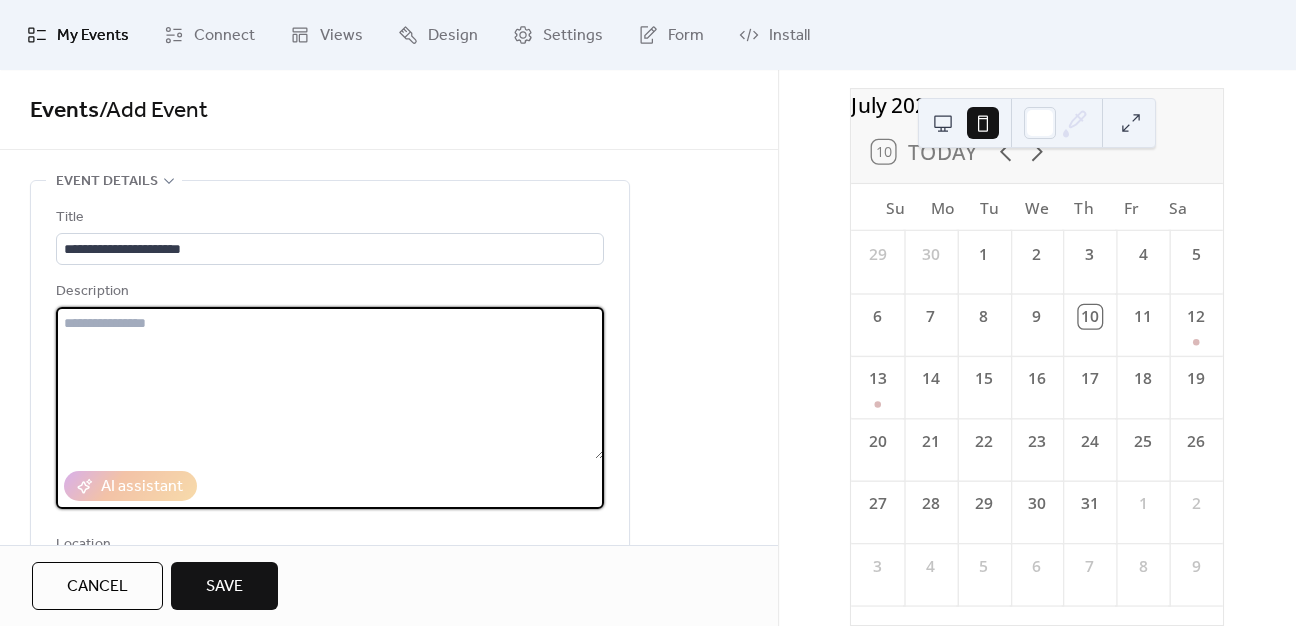 click at bounding box center (330, 383) 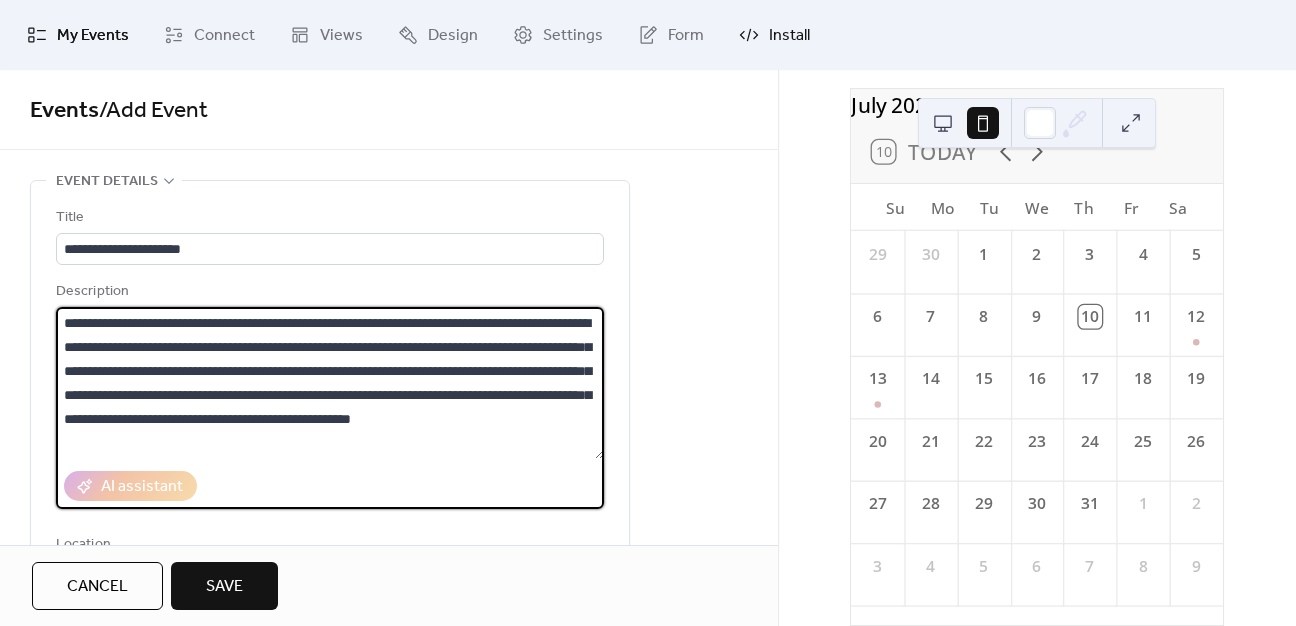 type on "**********" 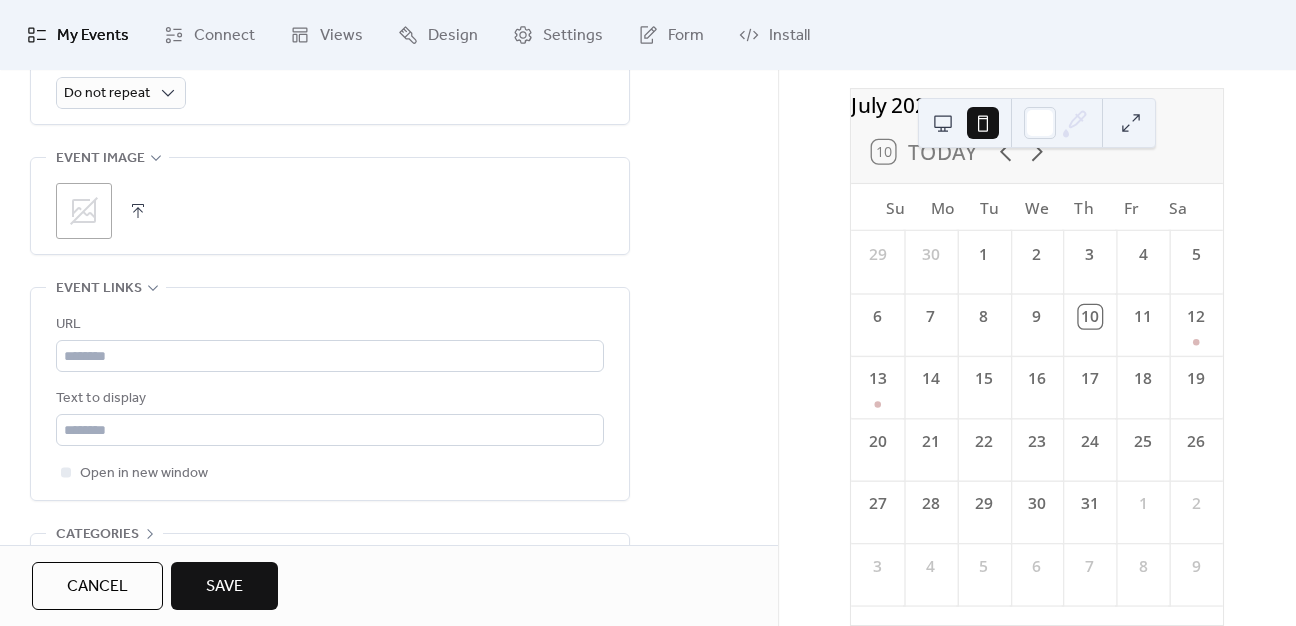 scroll, scrollTop: 1000, scrollLeft: 0, axis: vertical 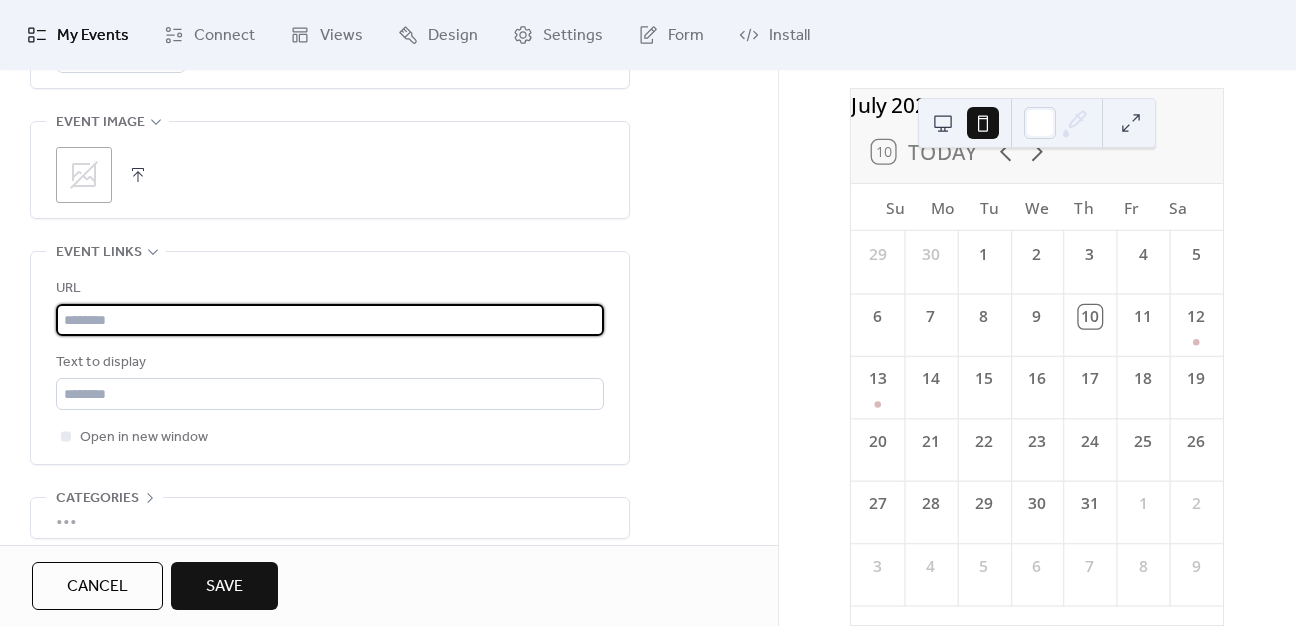 click at bounding box center (330, 320) 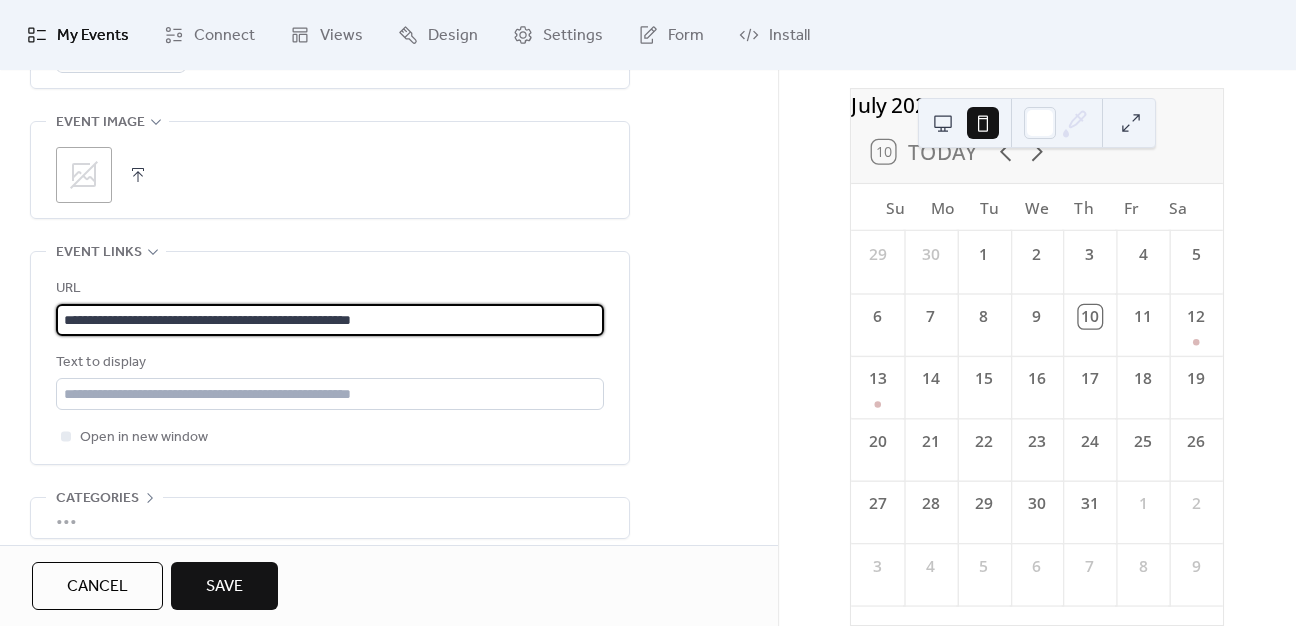type on "**********" 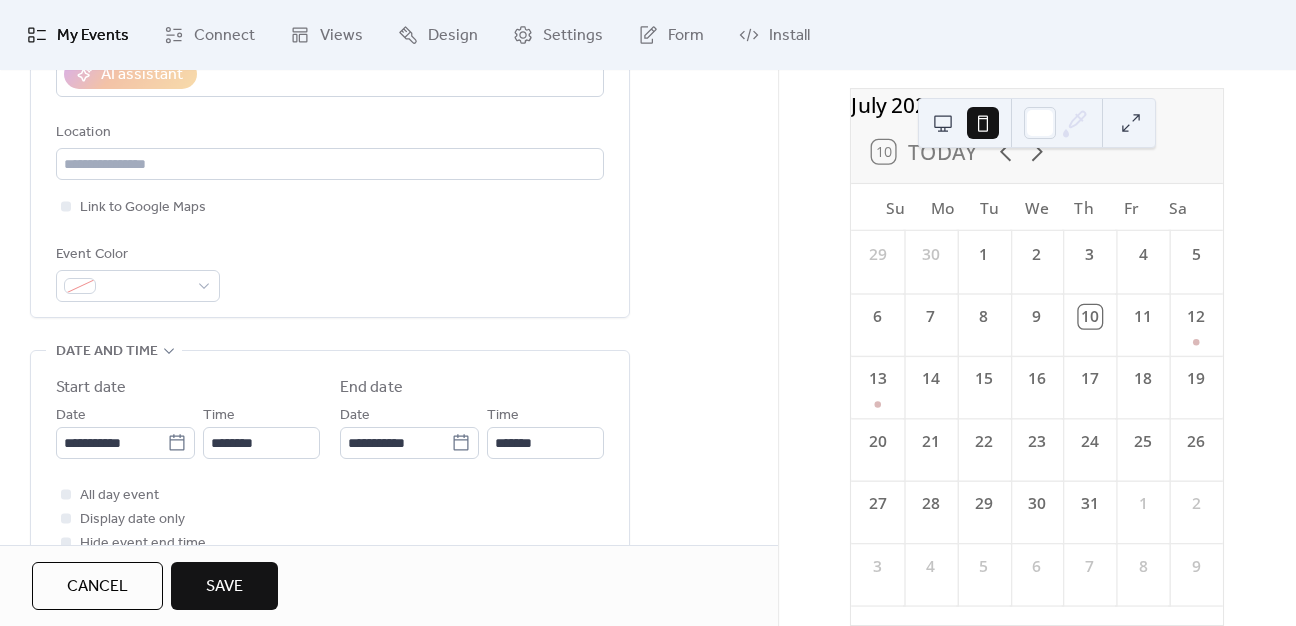scroll, scrollTop: 400, scrollLeft: 0, axis: vertical 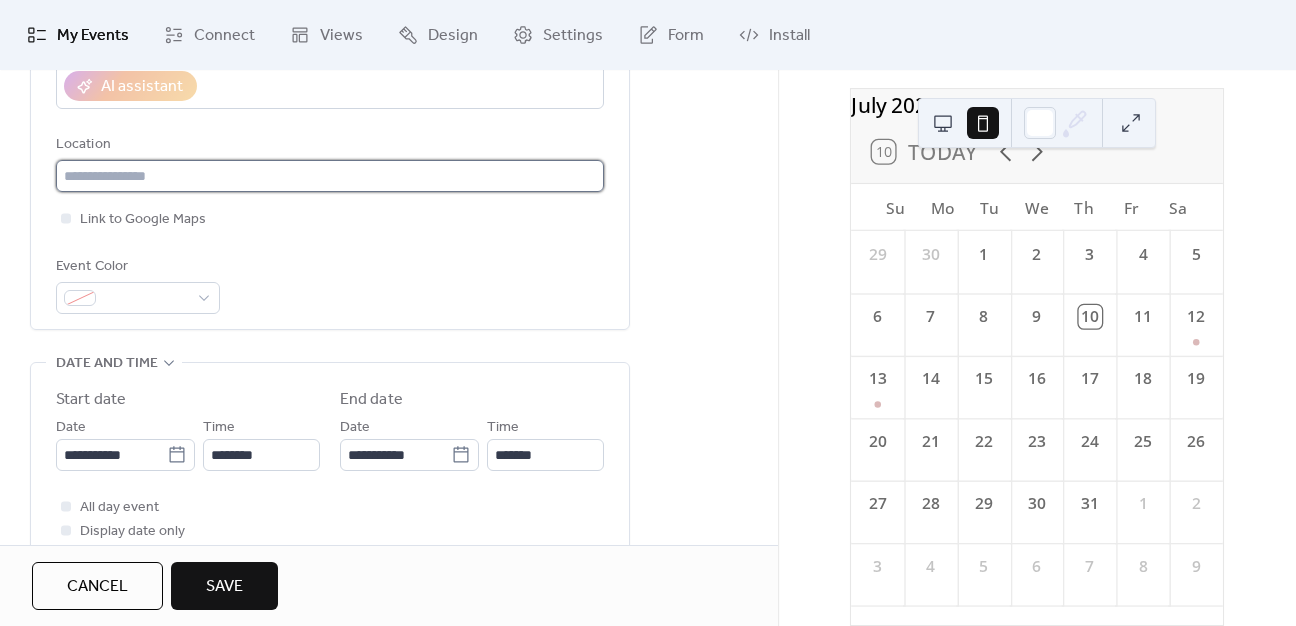 click at bounding box center [330, 176] 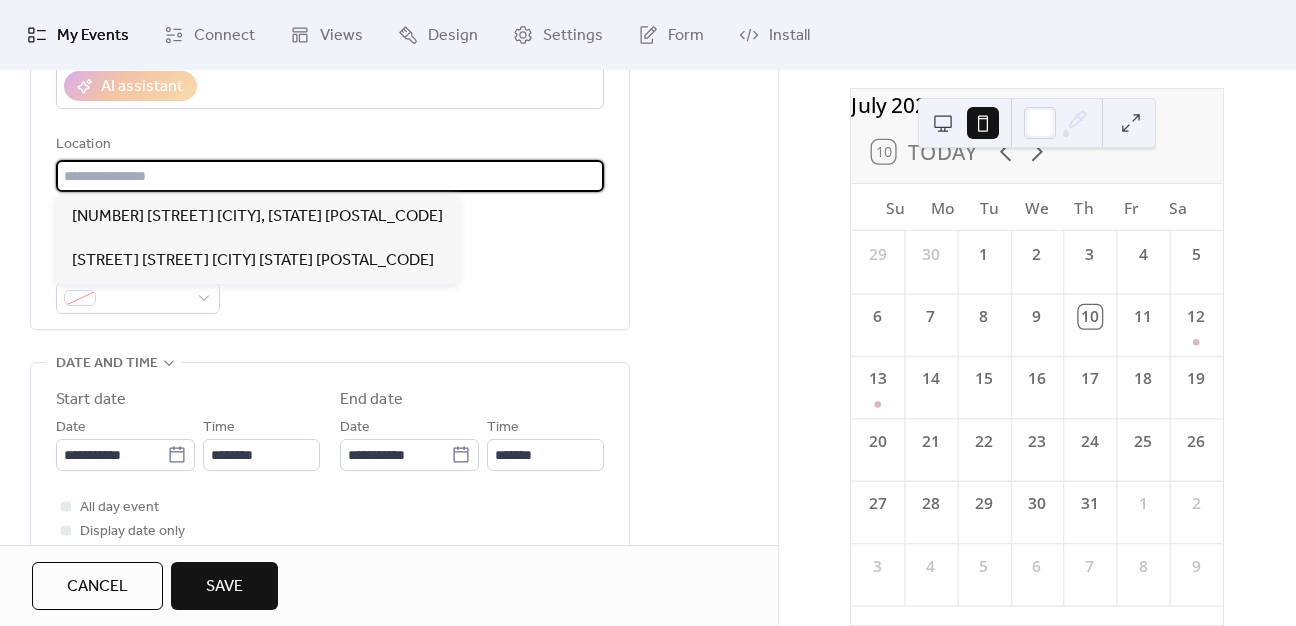 paste on "**********" 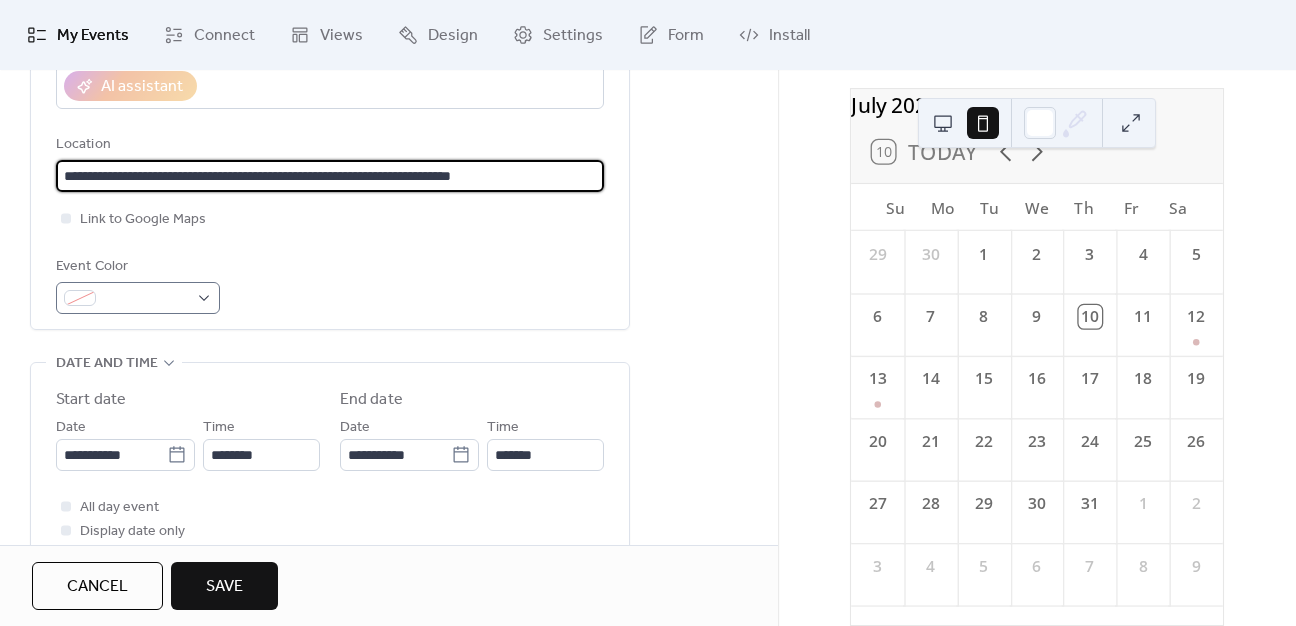 type on "**********" 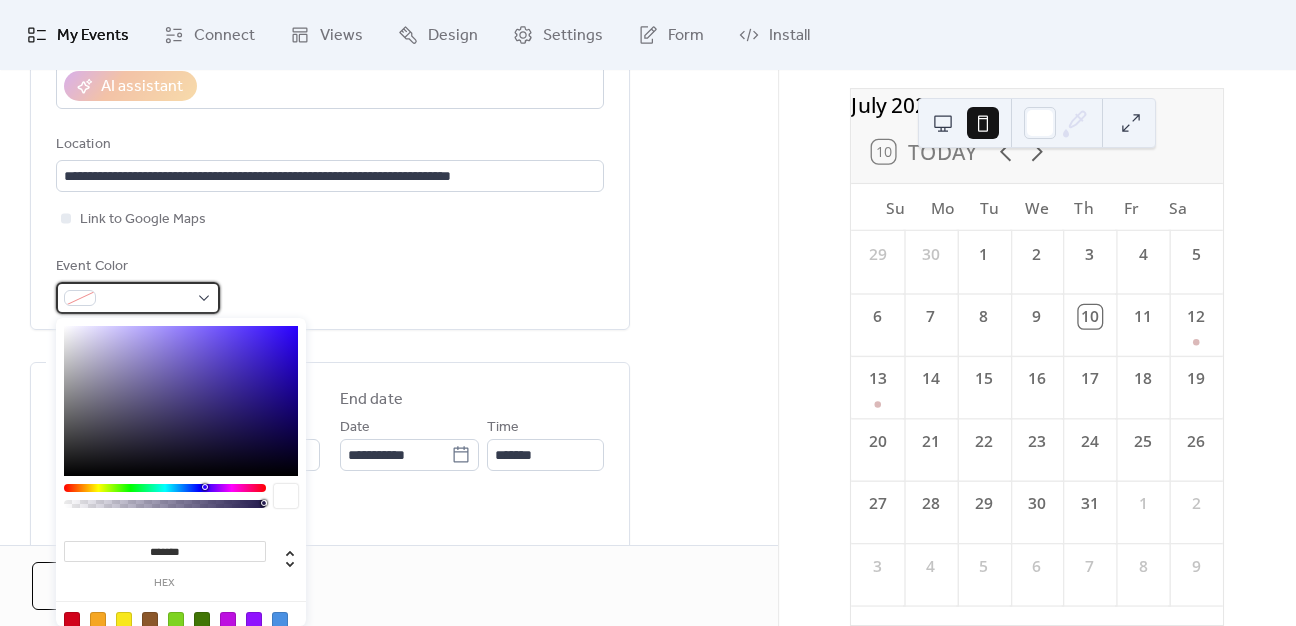 click at bounding box center (138, 298) 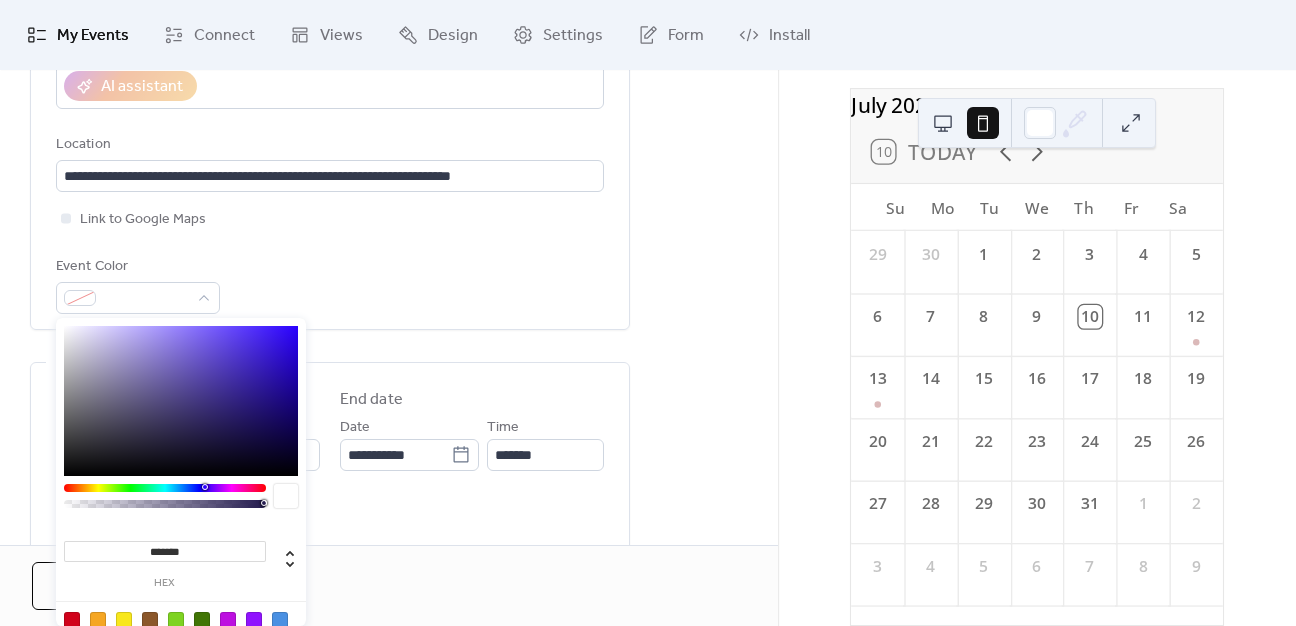 click on "*******" at bounding box center (165, 551) 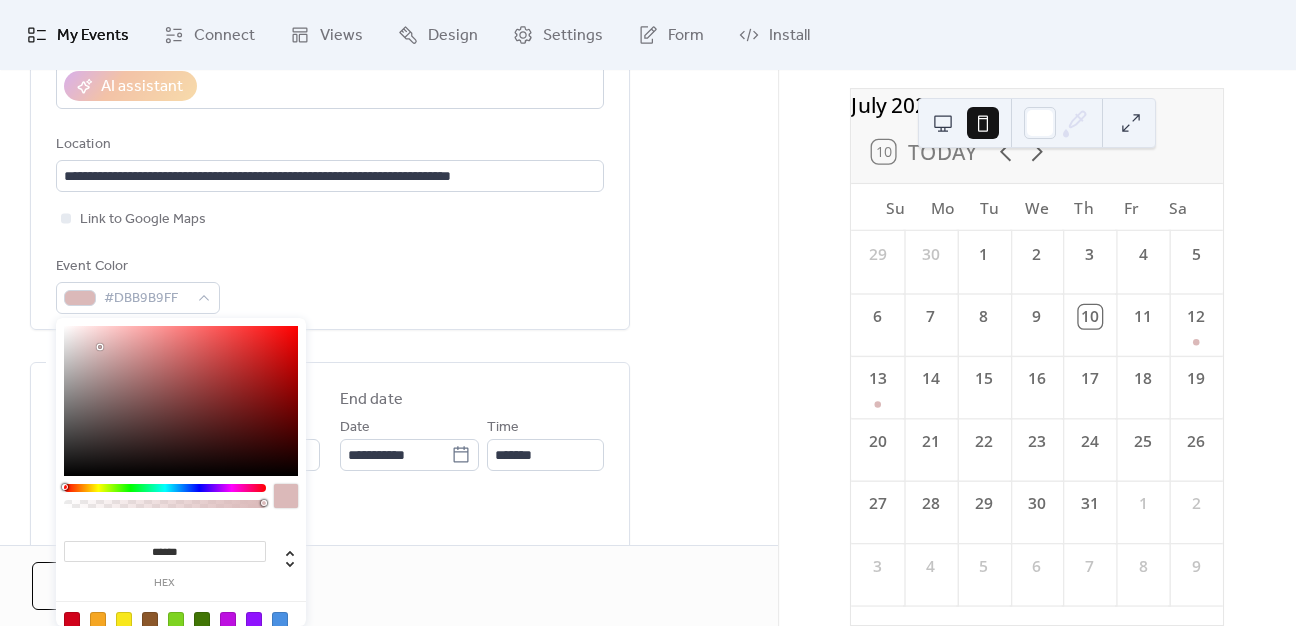 type on "*******" 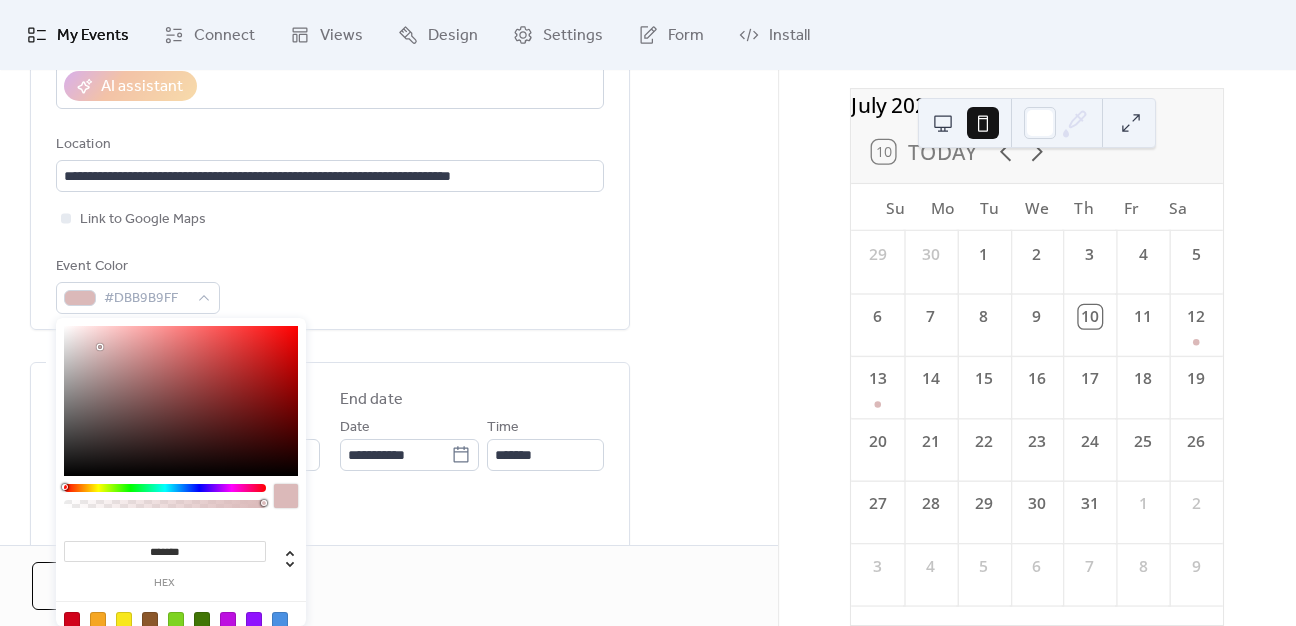 click at bounding box center [286, 496] 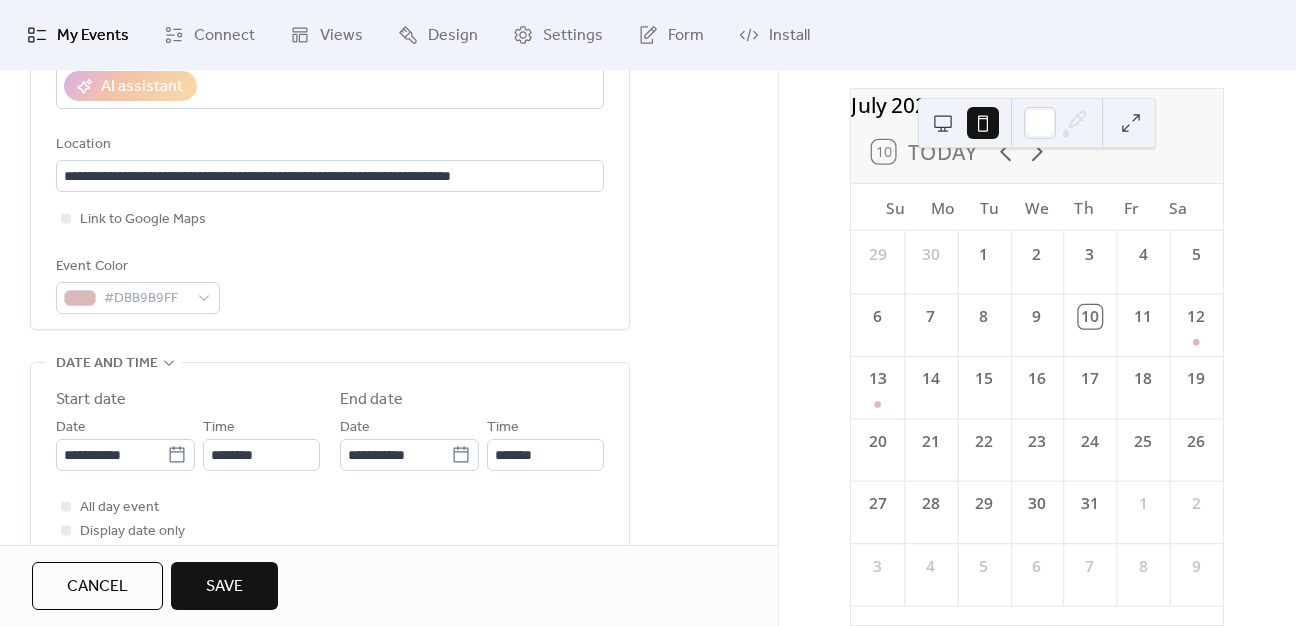 click on "**********" at bounding box center [389, 507] 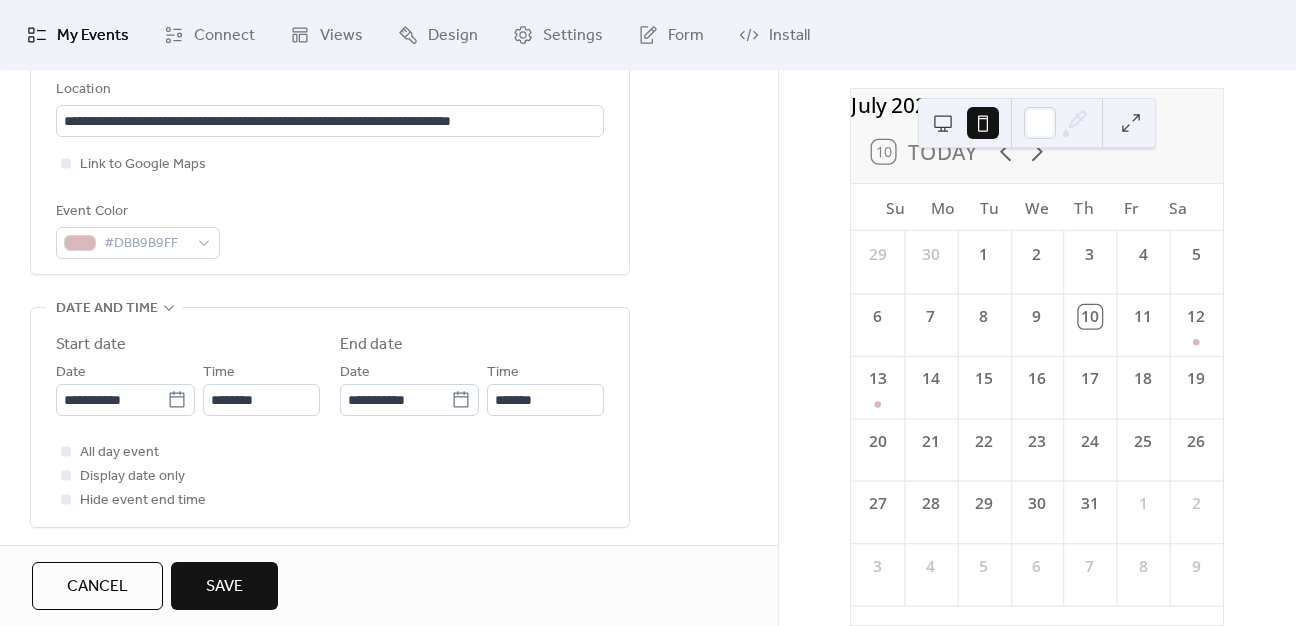 scroll, scrollTop: 500, scrollLeft: 0, axis: vertical 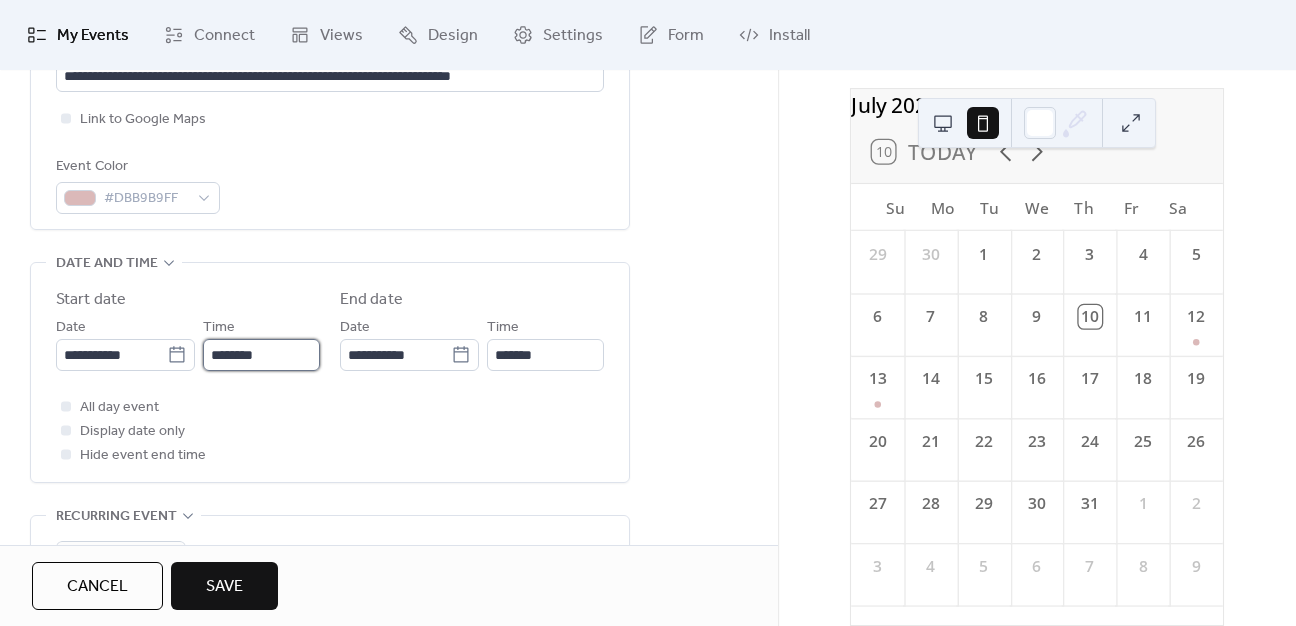 click on "********" at bounding box center (261, 355) 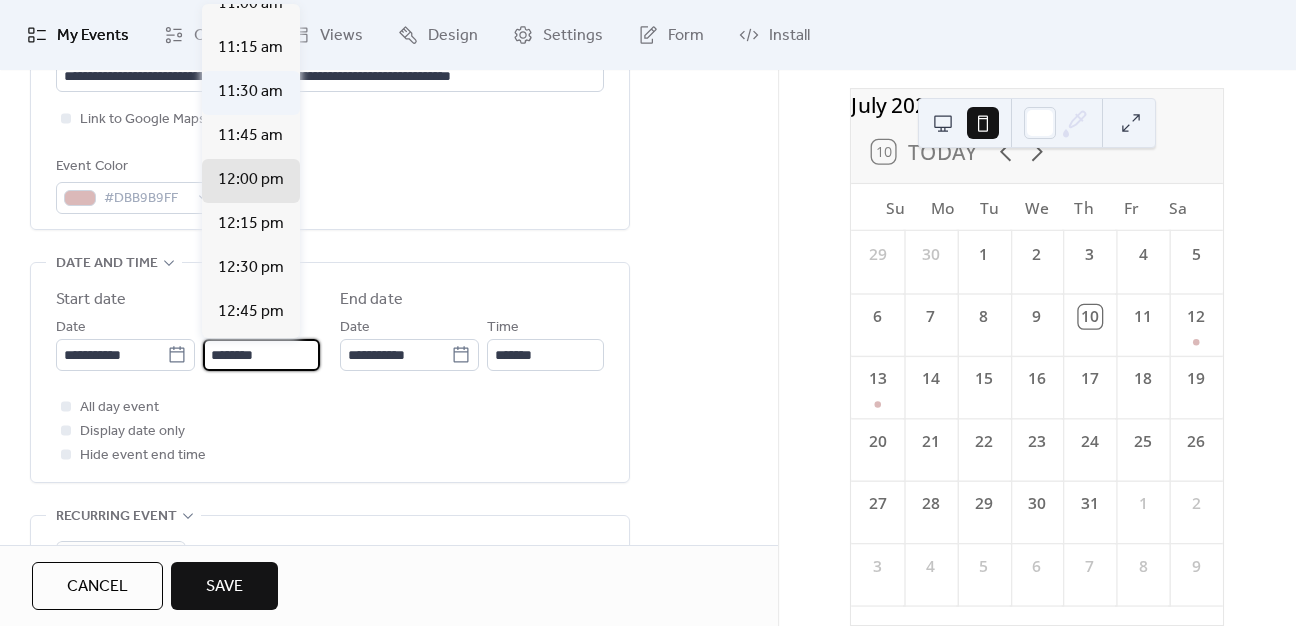 scroll, scrollTop: 1912, scrollLeft: 0, axis: vertical 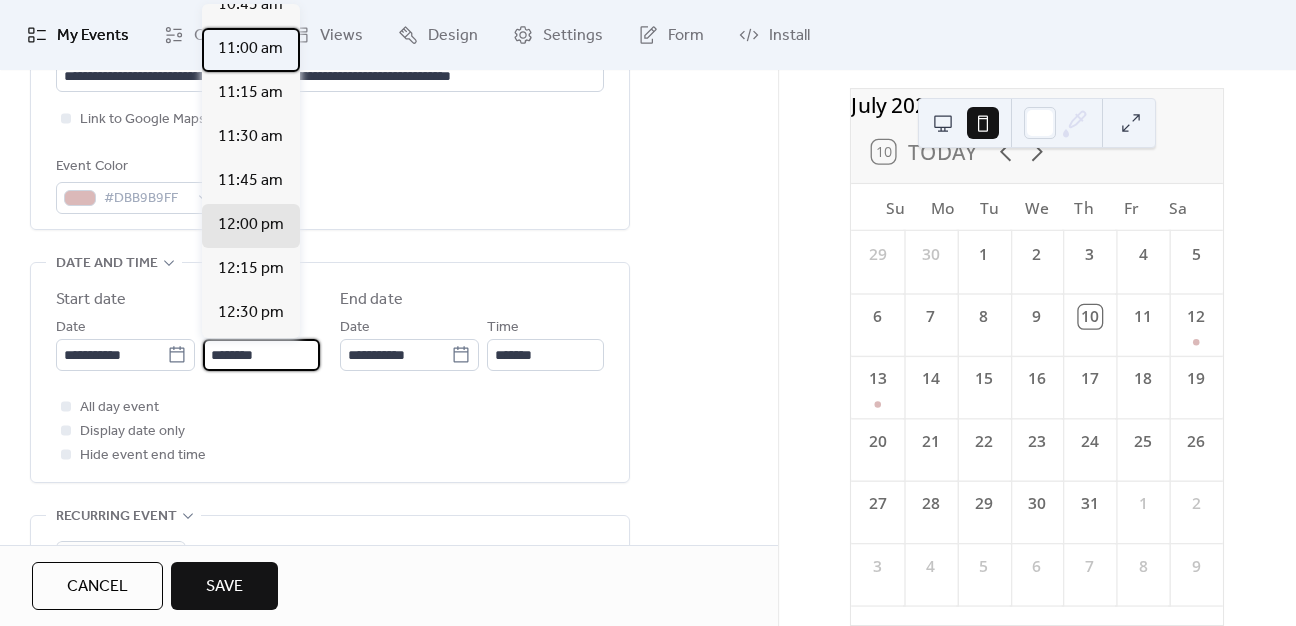click on "11:00 am" at bounding box center [250, 49] 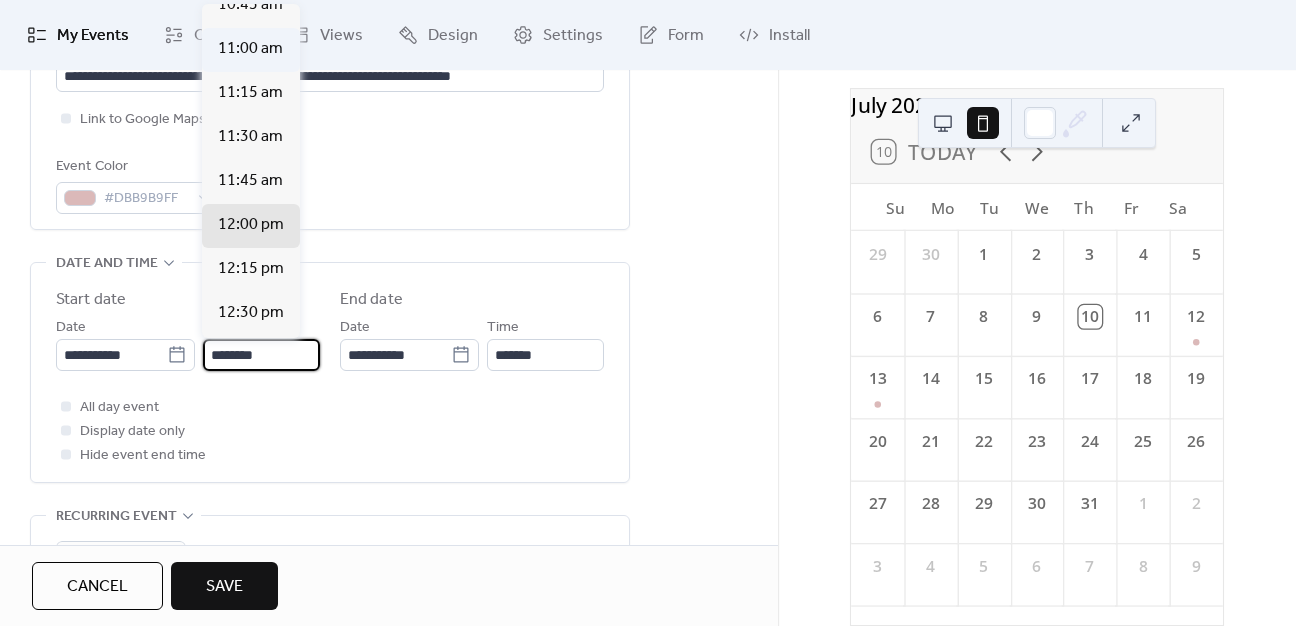 type on "********" 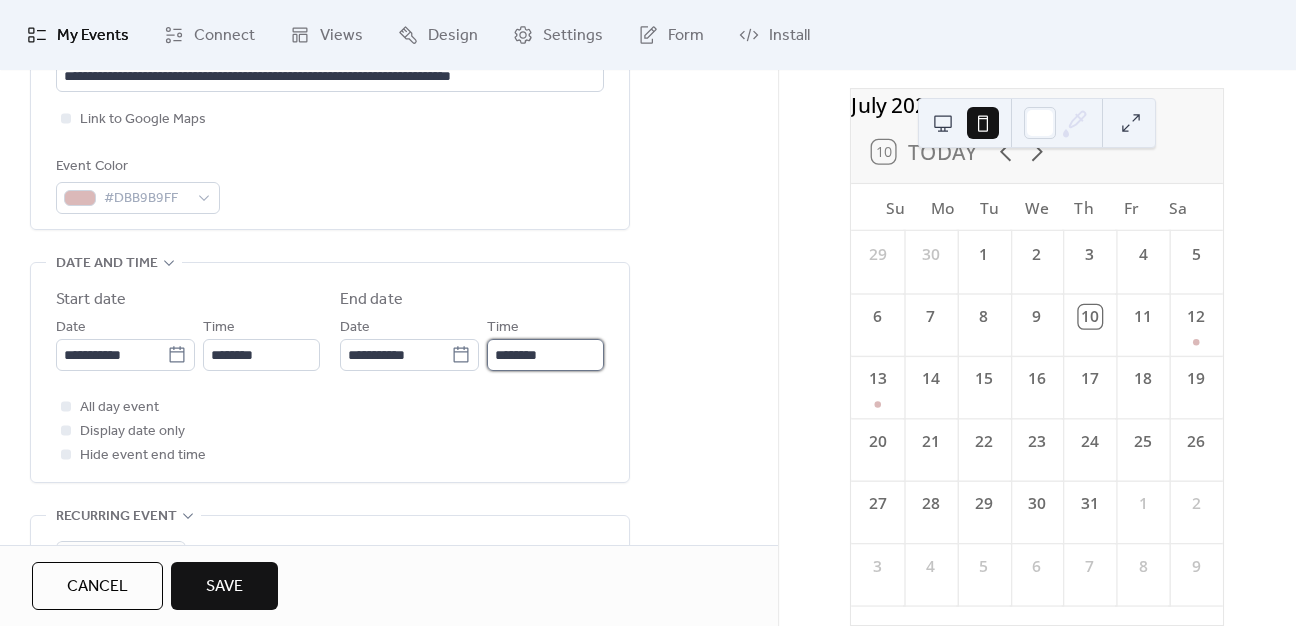 click on "********" at bounding box center (545, 355) 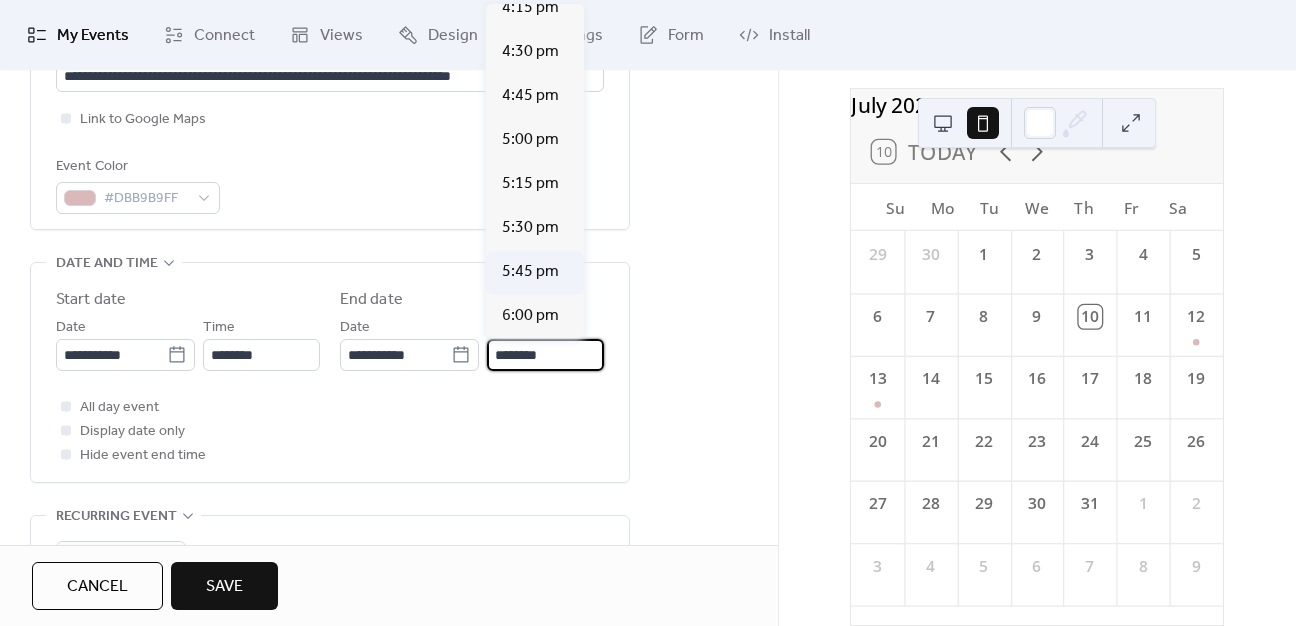 scroll, scrollTop: 900, scrollLeft: 0, axis: vertical 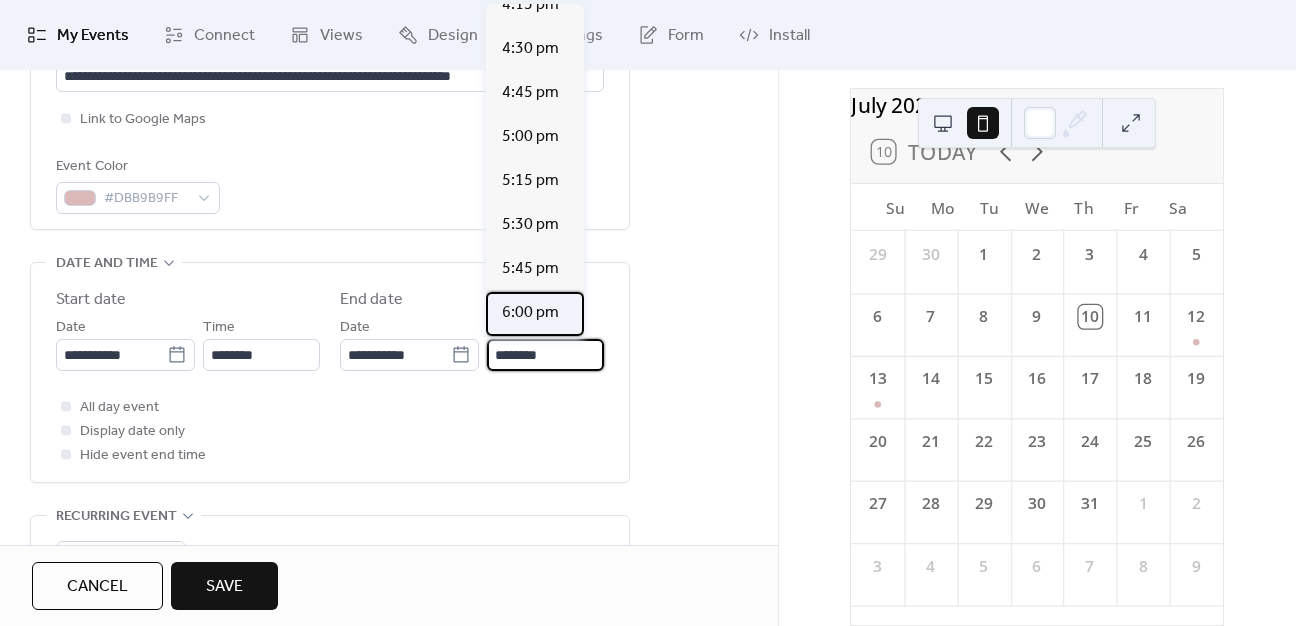 click on "6:00 pm" at bounding box center [530, 313] 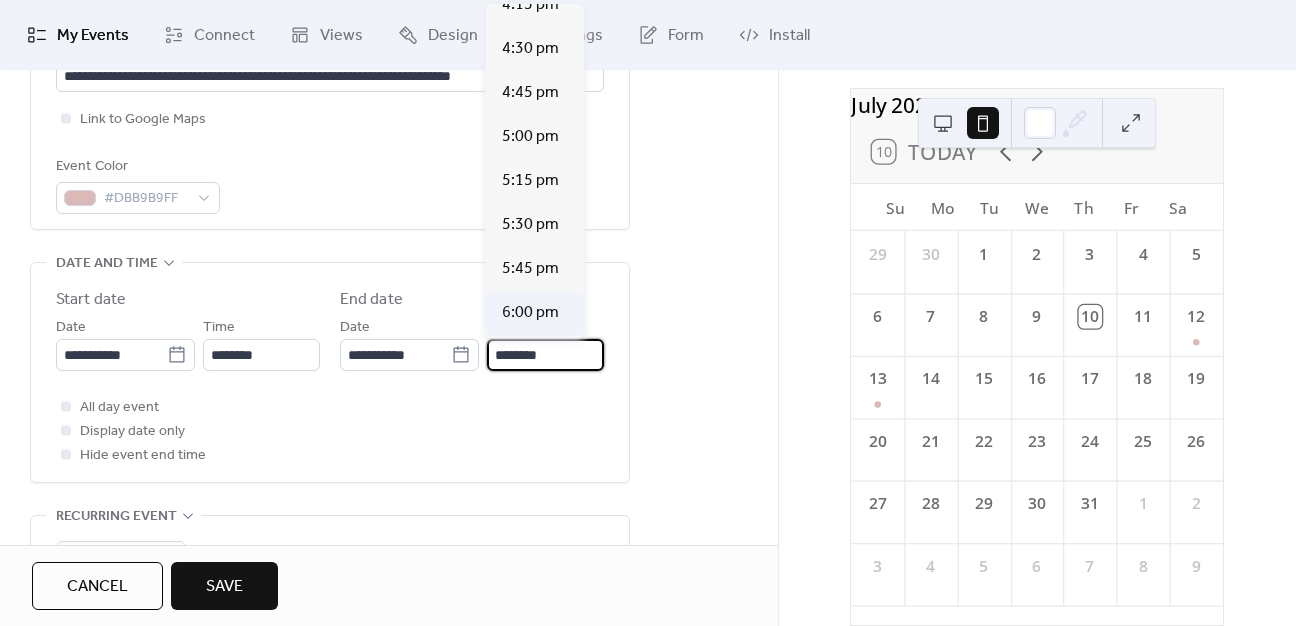 type on "*******" 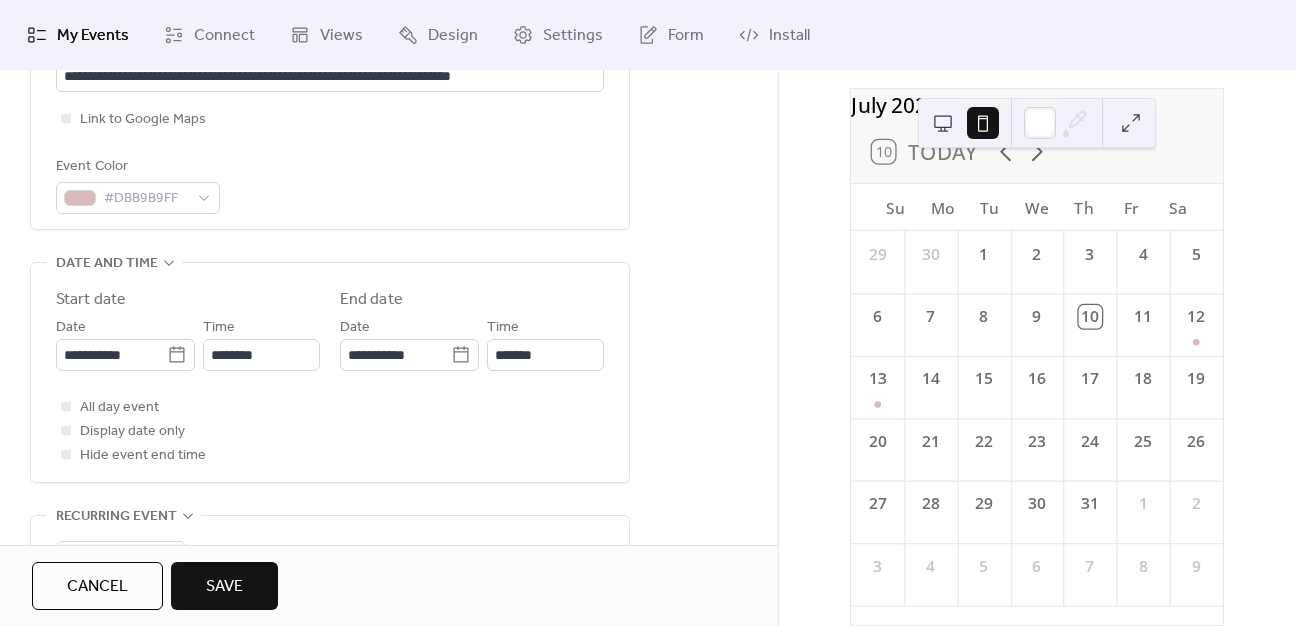 scroll, scrollTop: 700, scrollLeft: 0, axis: vertical 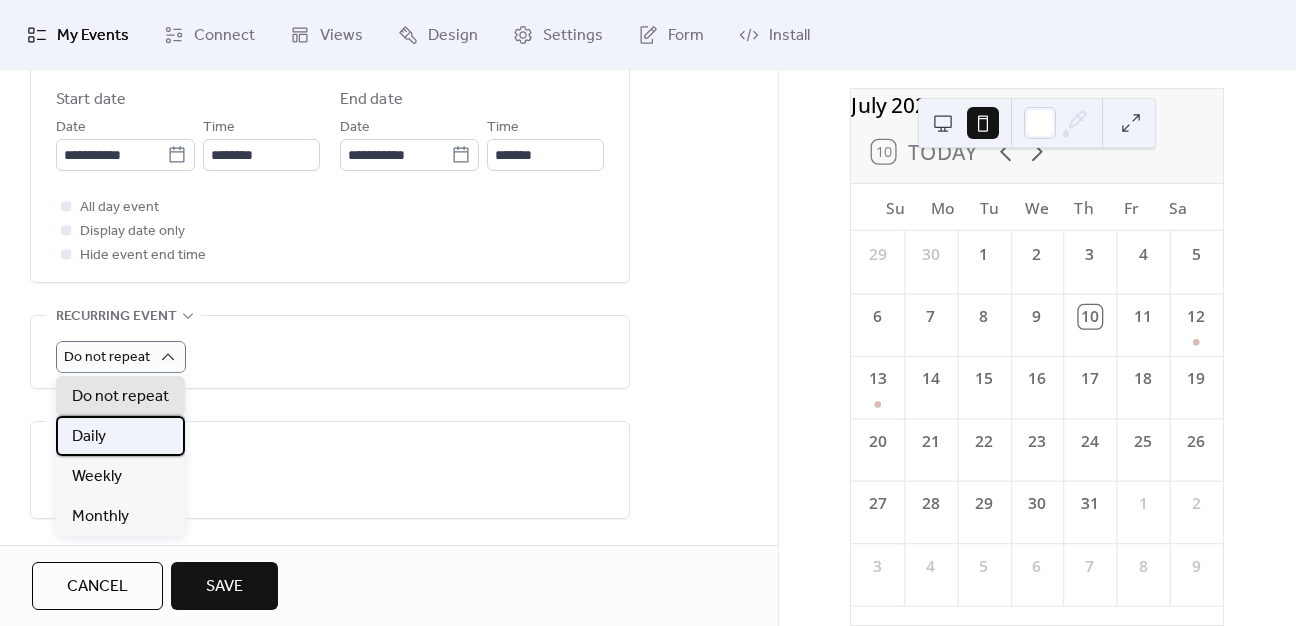 click on "Daily" at bounding box center [89, 437] 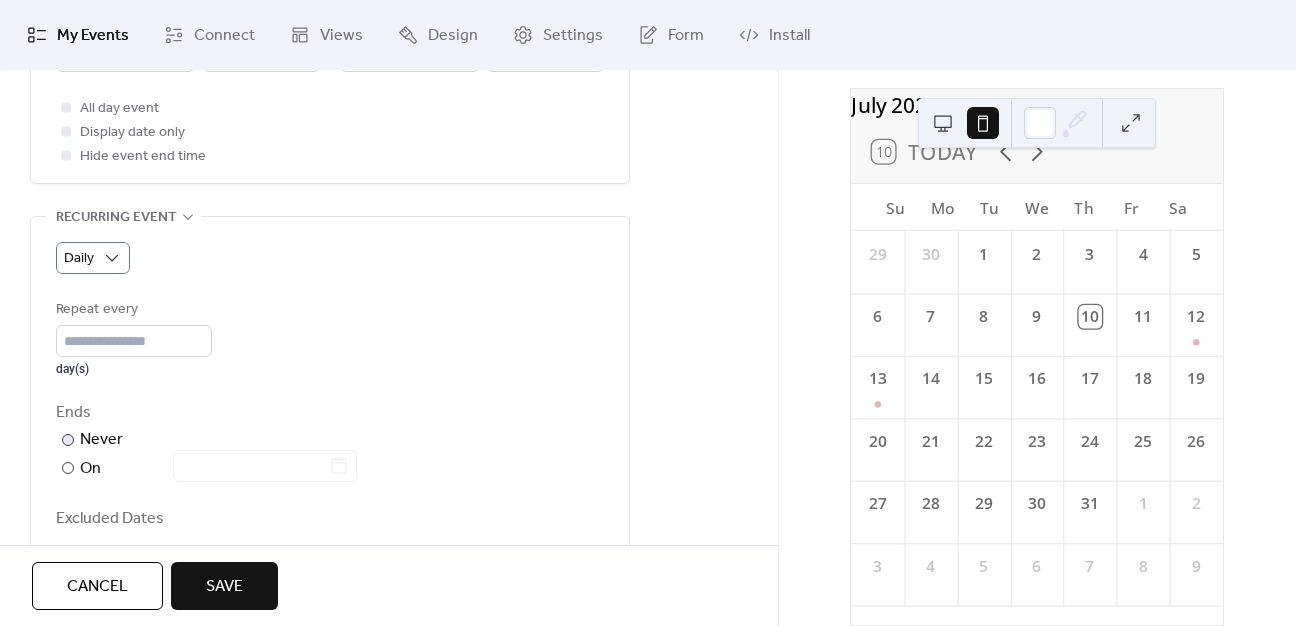 scroll, scrollTop: 800, scrollLeft: 0, axis: vertical 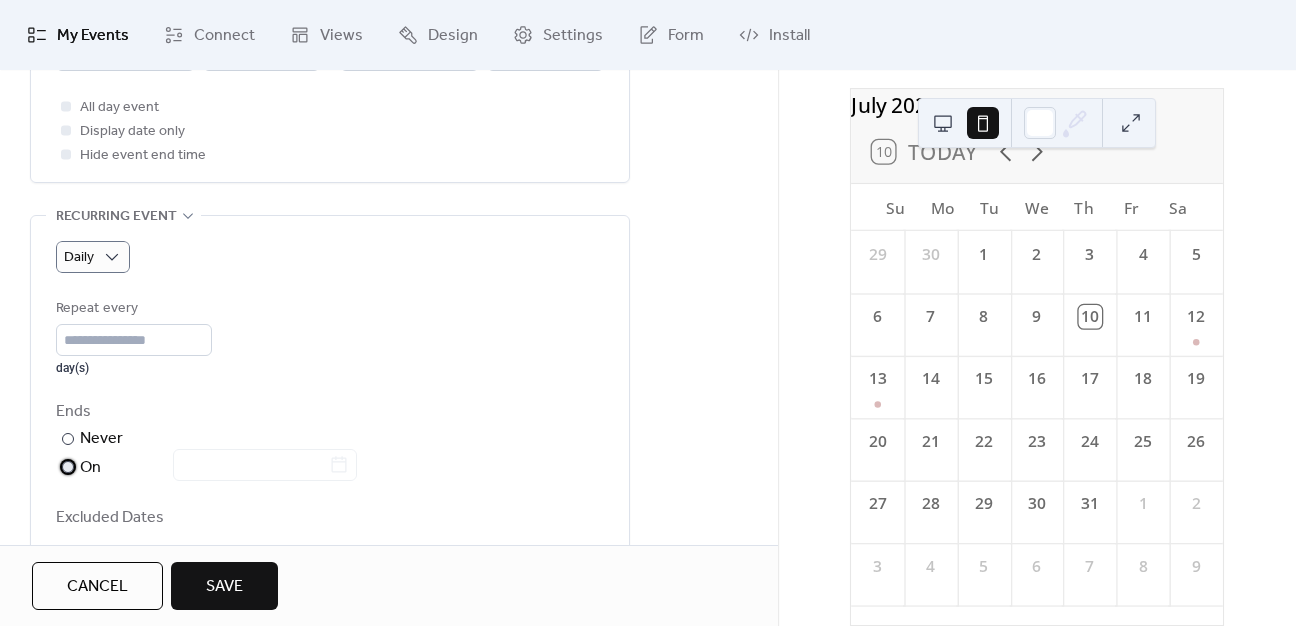 click at bounding box center (68, 467) 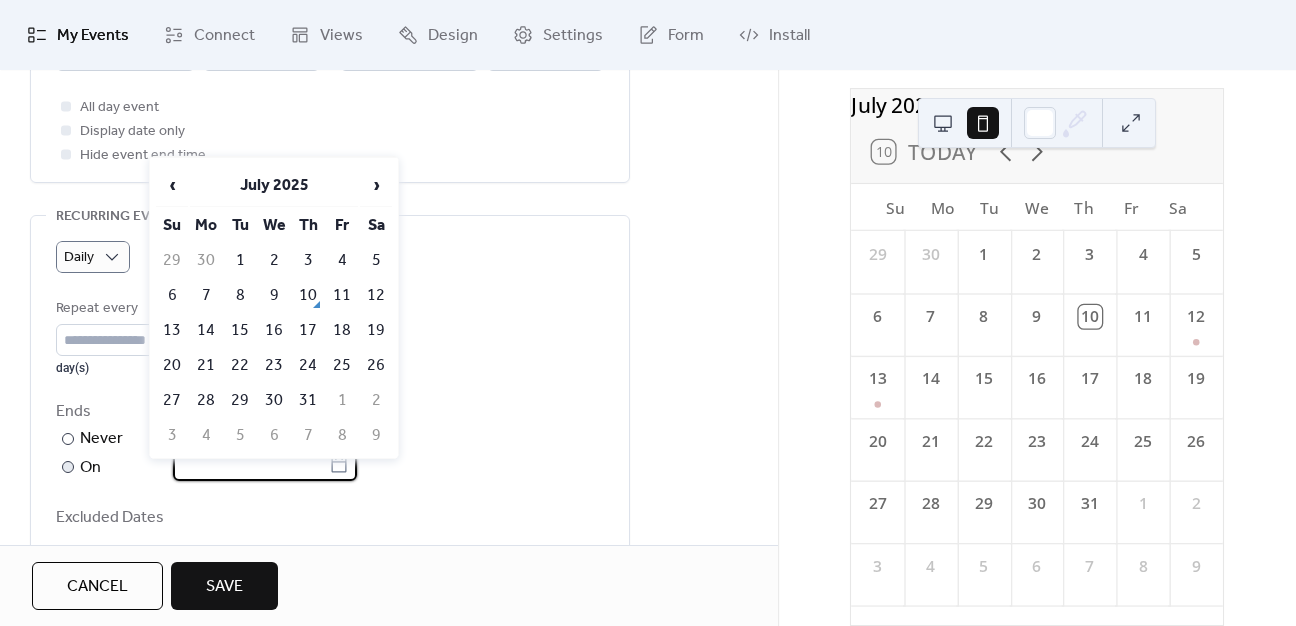 click at bounding box center (251, 465) 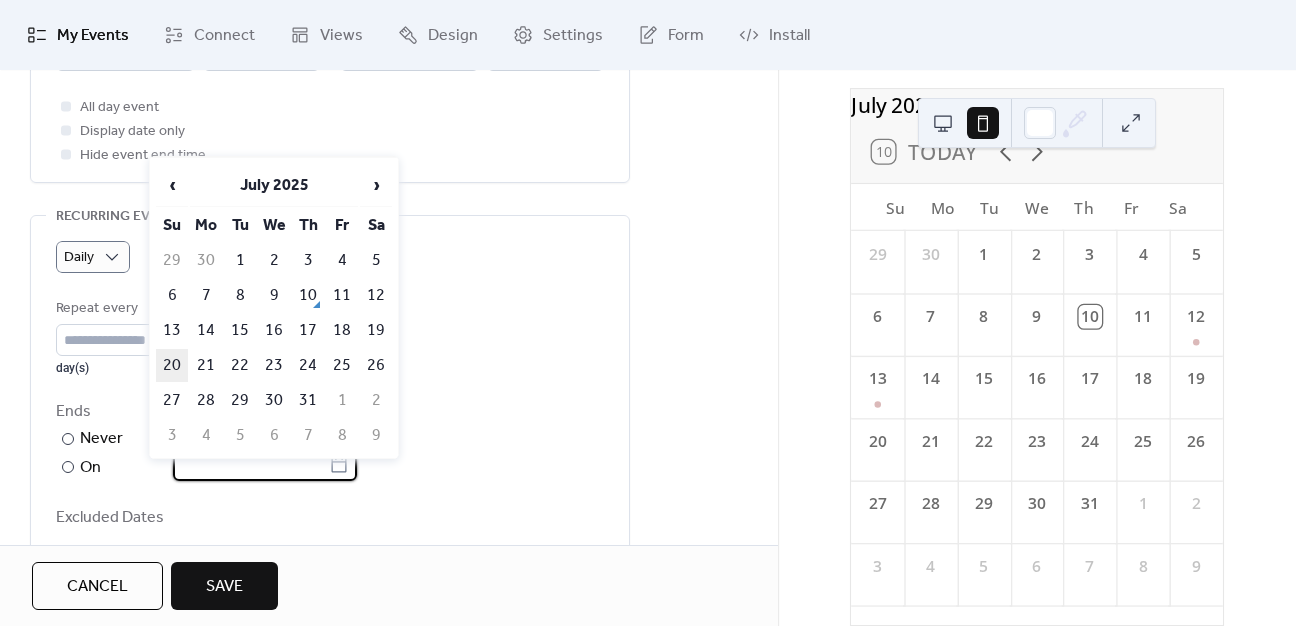 click on "20" at bounding box center [172, 365] 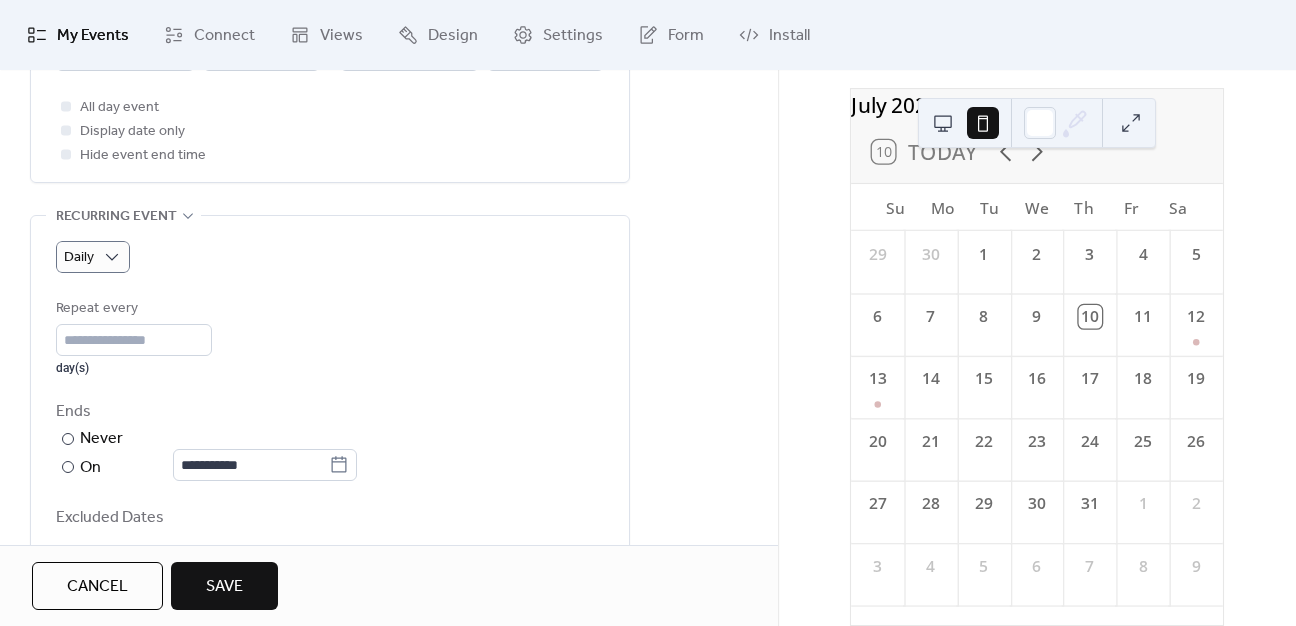 click on "Save" at bounding box center [224, 587] 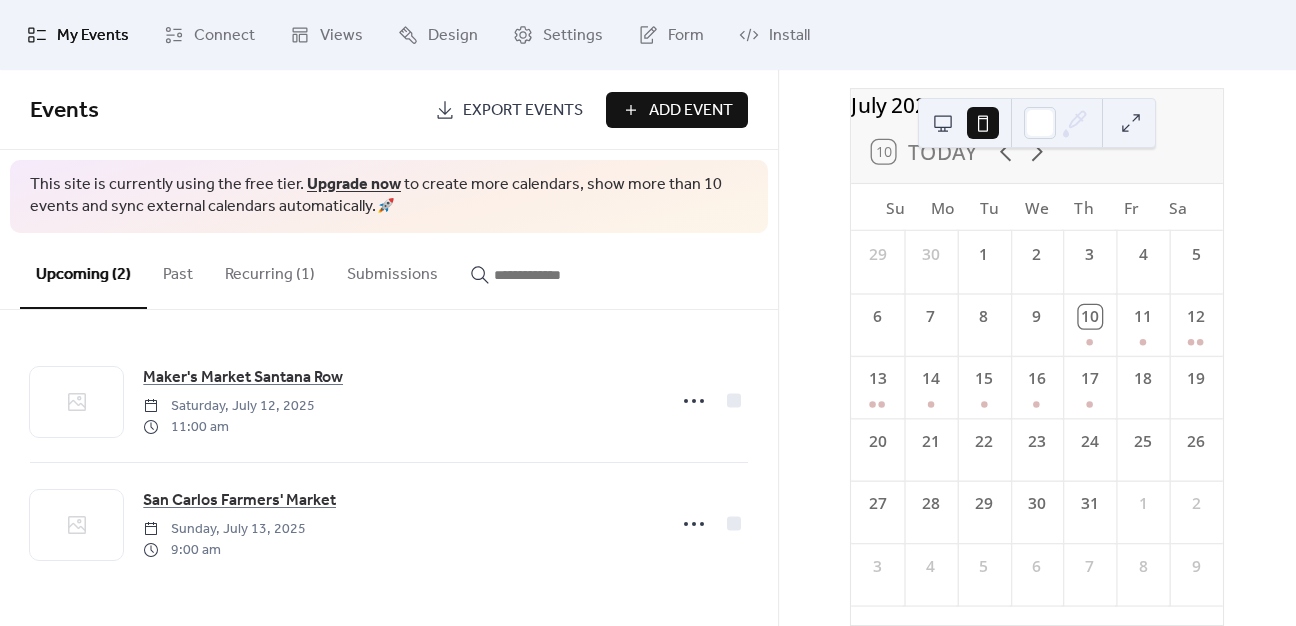 click on "Recurring  (1)" at bounding box center (270, 270) 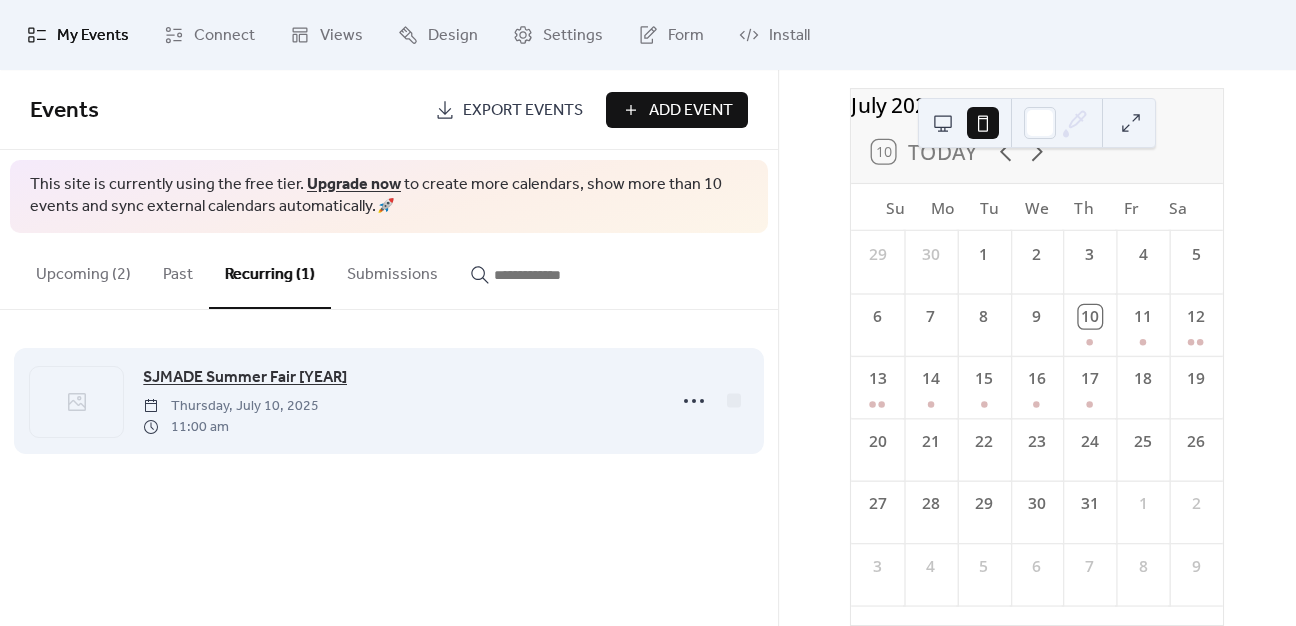 click on "SJMADE Summer Fair [YEAR]" at bounding box center [245, 378] 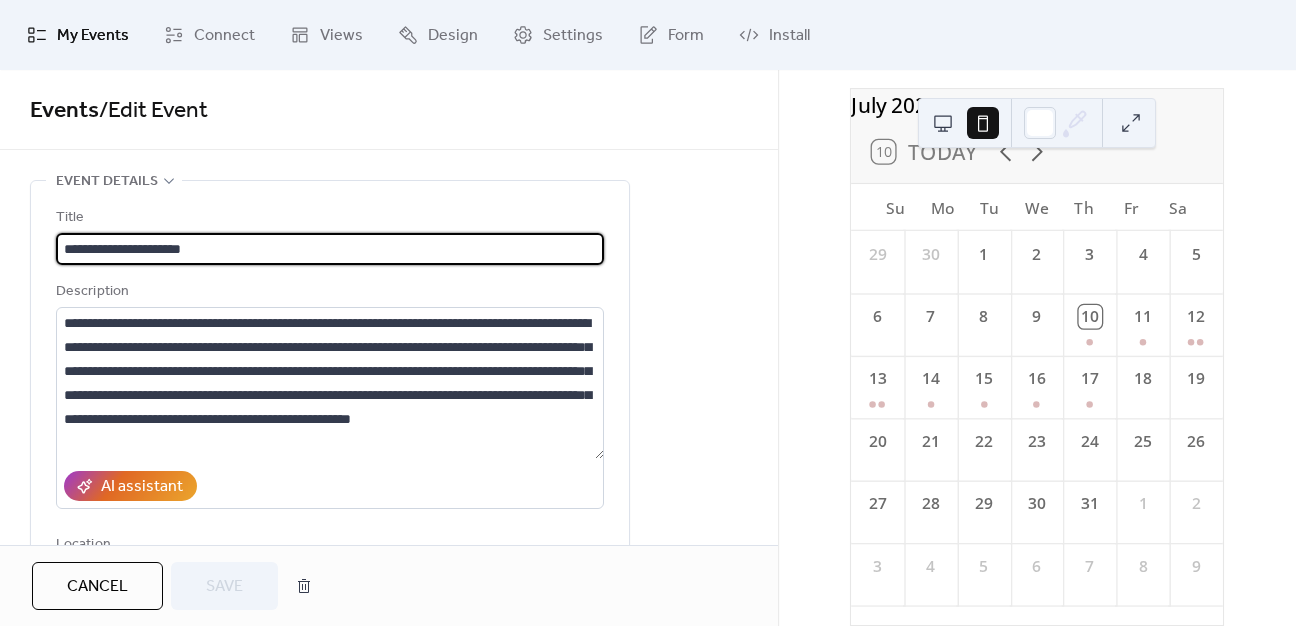 type on "**********" 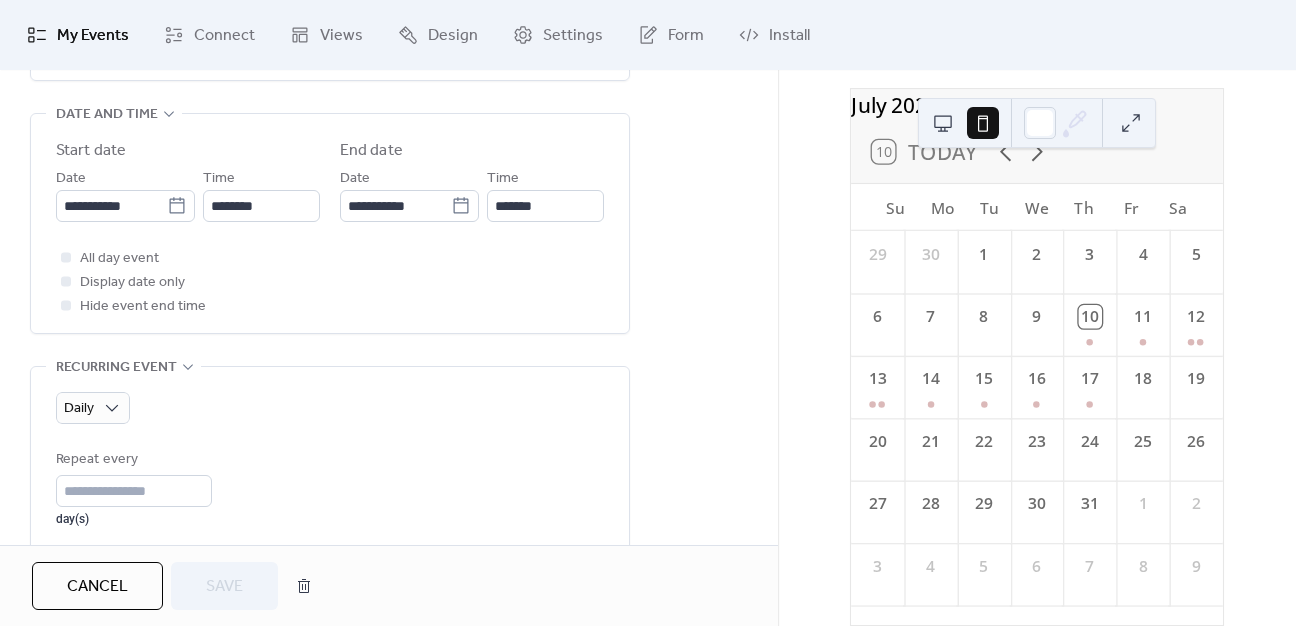 scroll, scrollTop: 400, scrollLeft: 0, axis: vertical 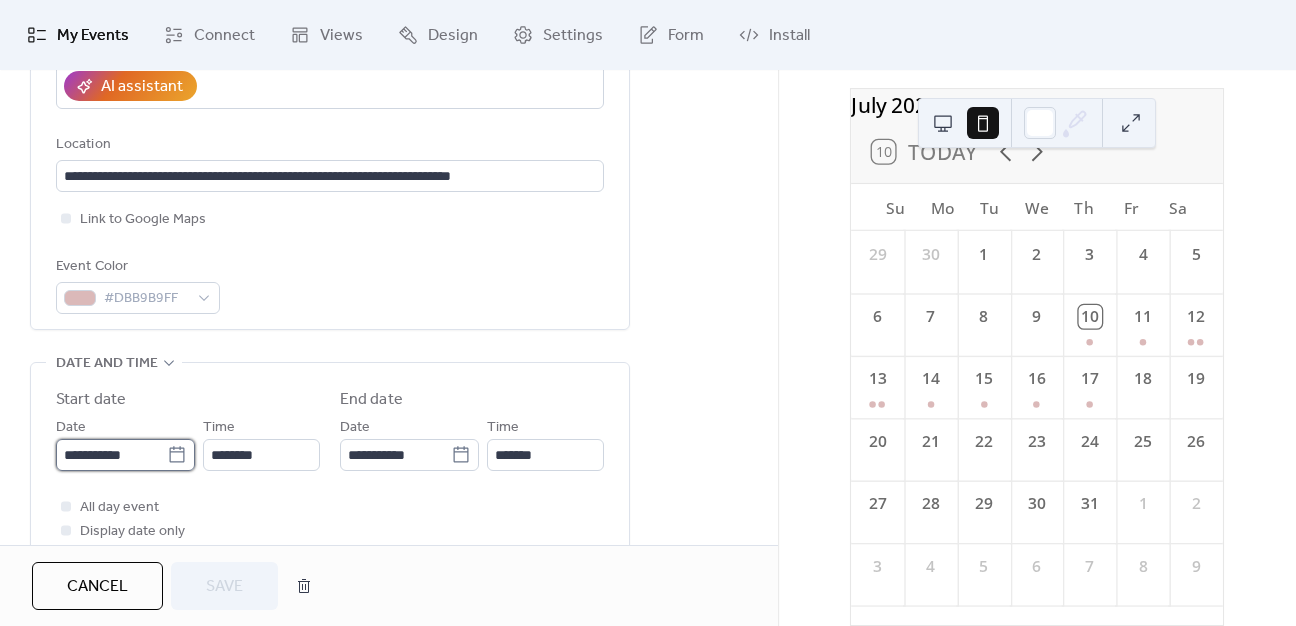 click on "**********" at bounding box center (111, 455) 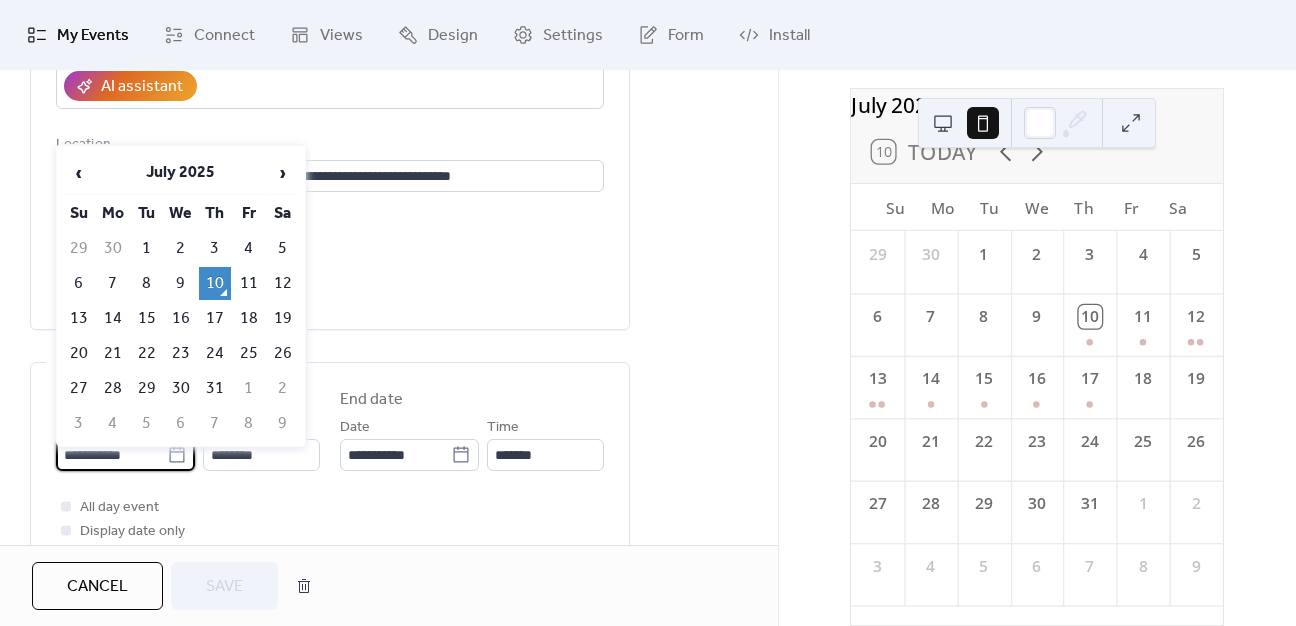 click 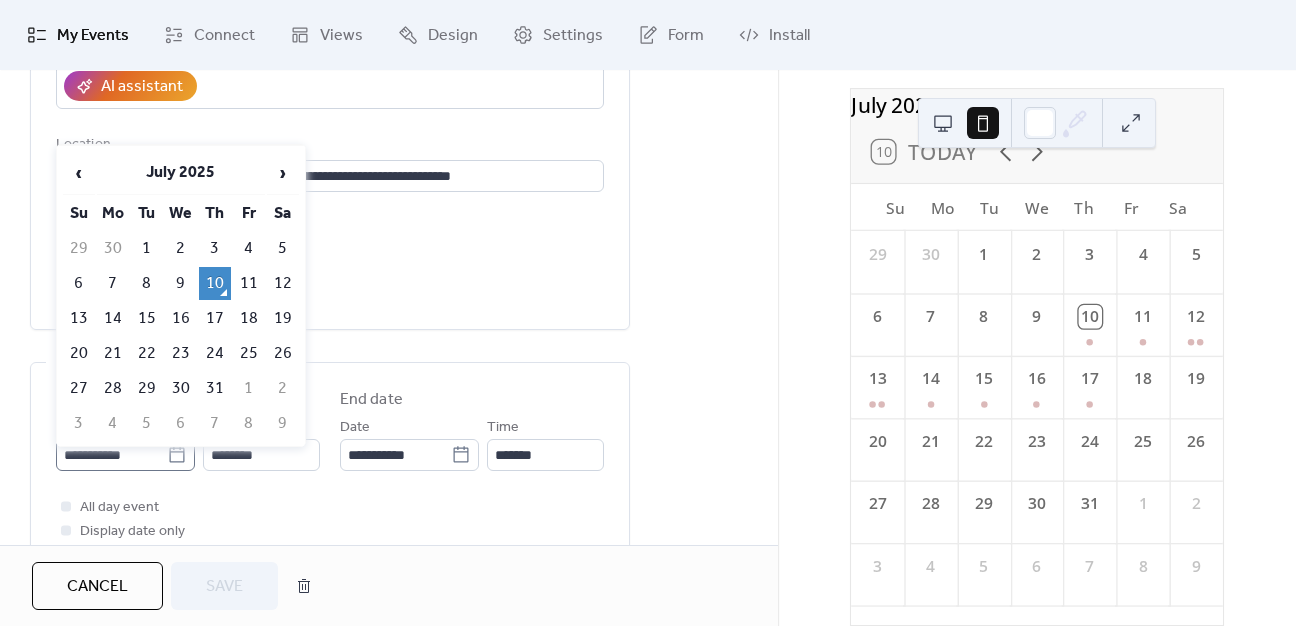 click 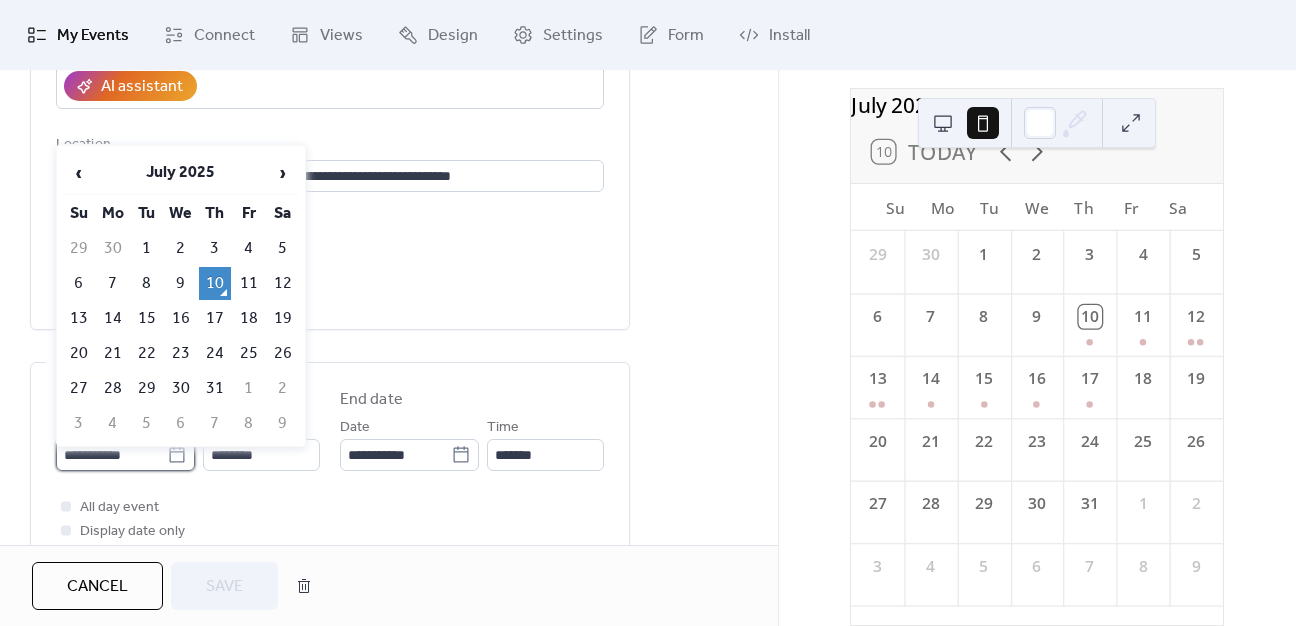 click on "**********" at bounding box center (111, 455) 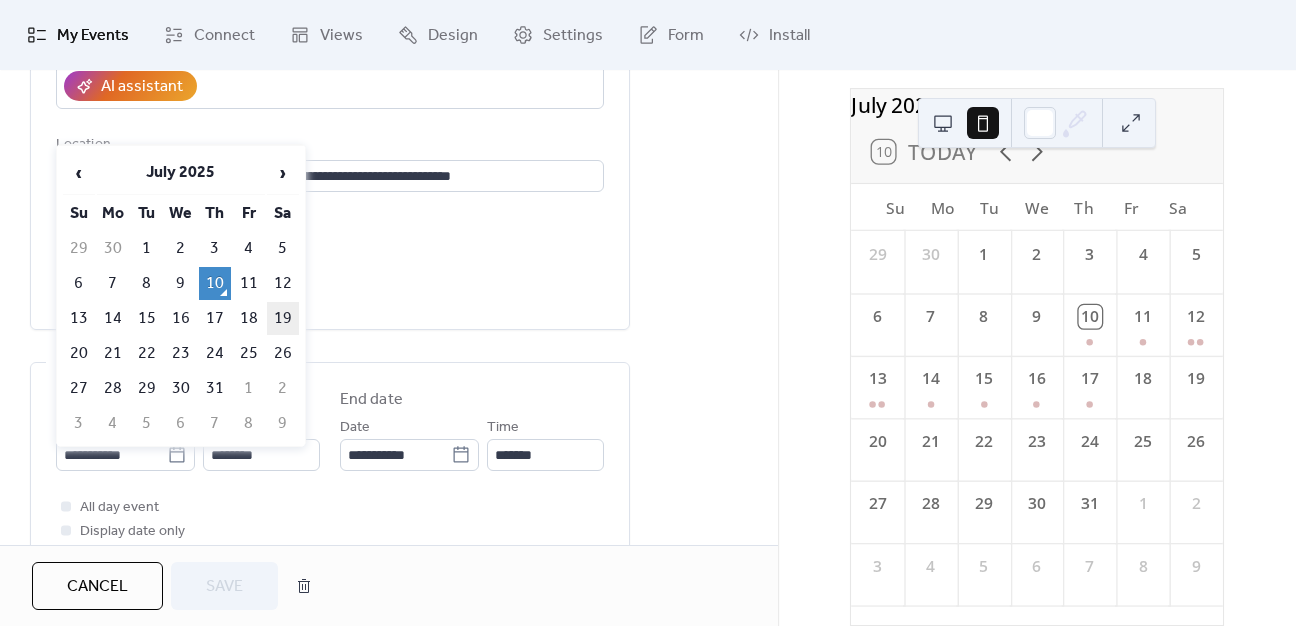 click on "19" at bounding box center [283, 318] 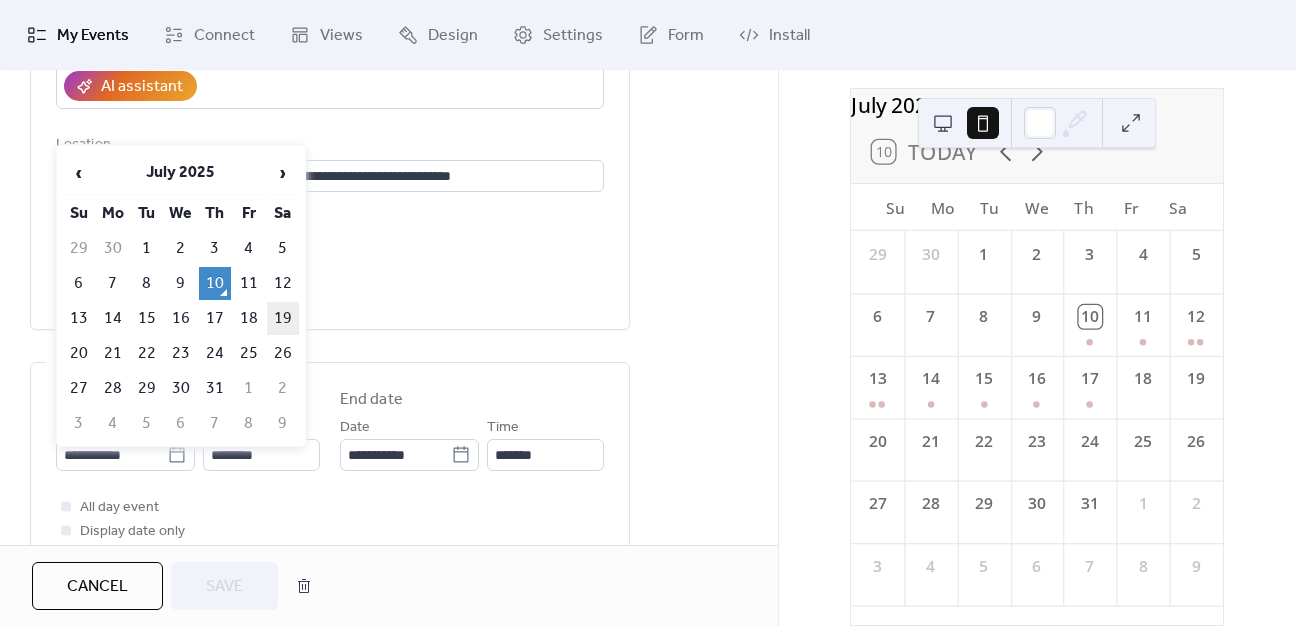 type on "**********" 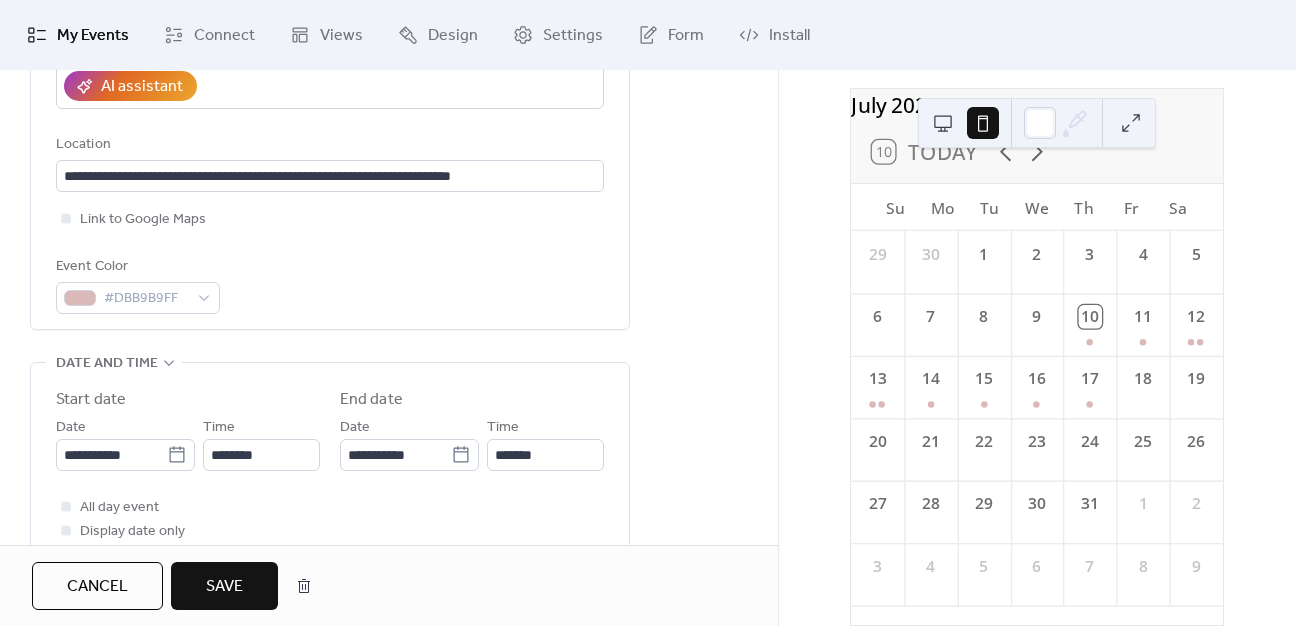 click on "All day event Display date only Hide event end time" at bounding box center (330, 531) 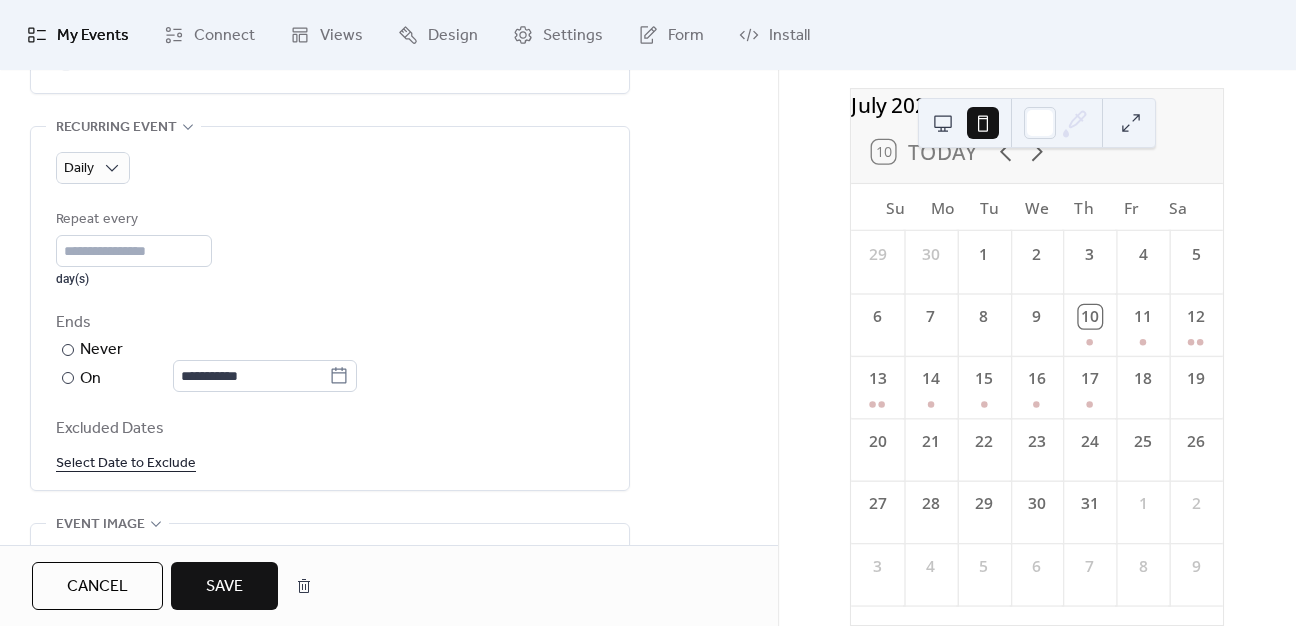 scroll, scrollTop: 900, scrollLeft: 0, axis: vertical 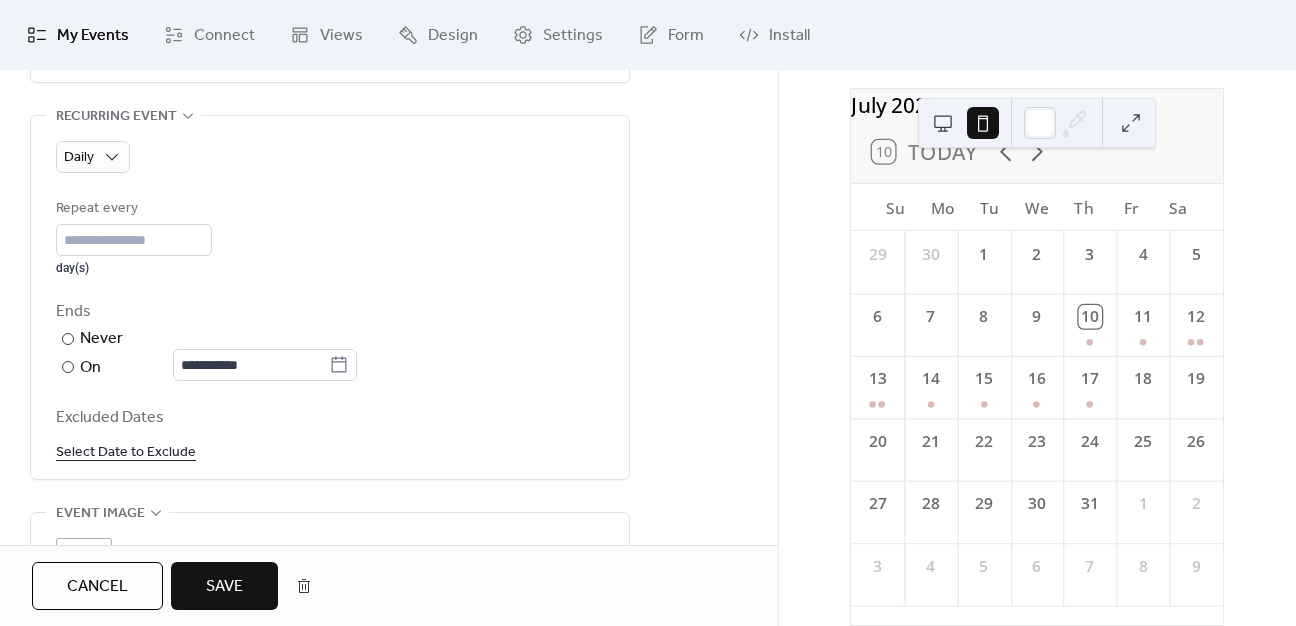 click on "Save" at bounding box center [224, 586] 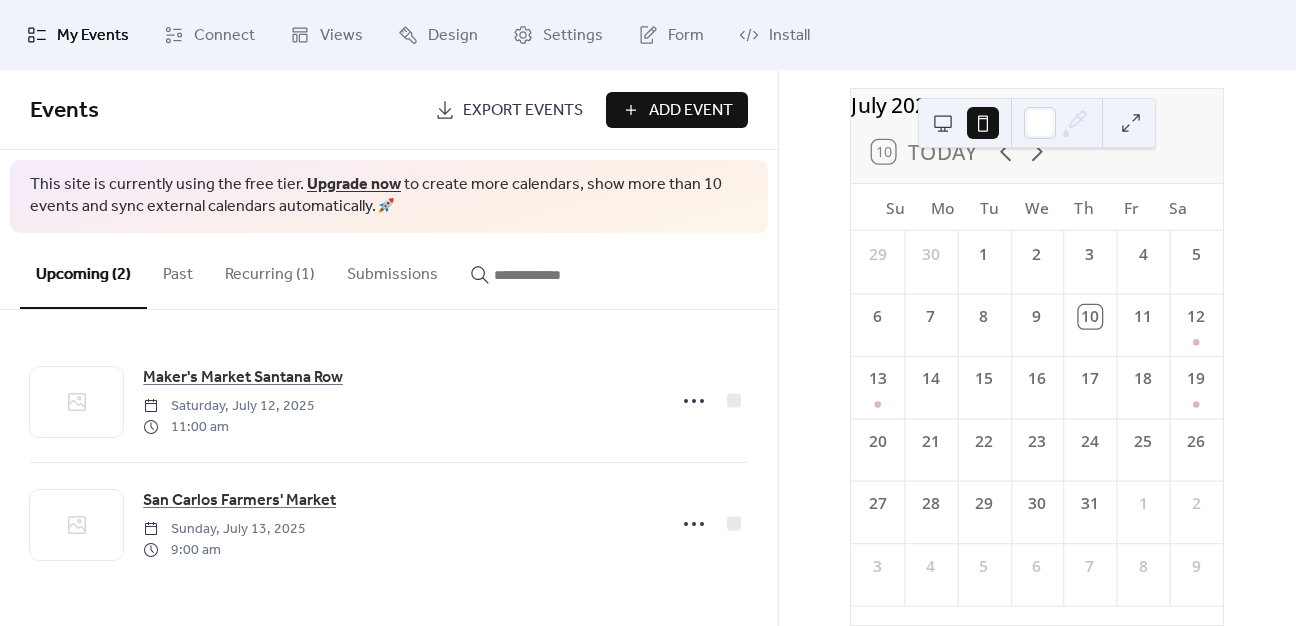 click on "Recurring  (1)" at bounding box center [270, 270] 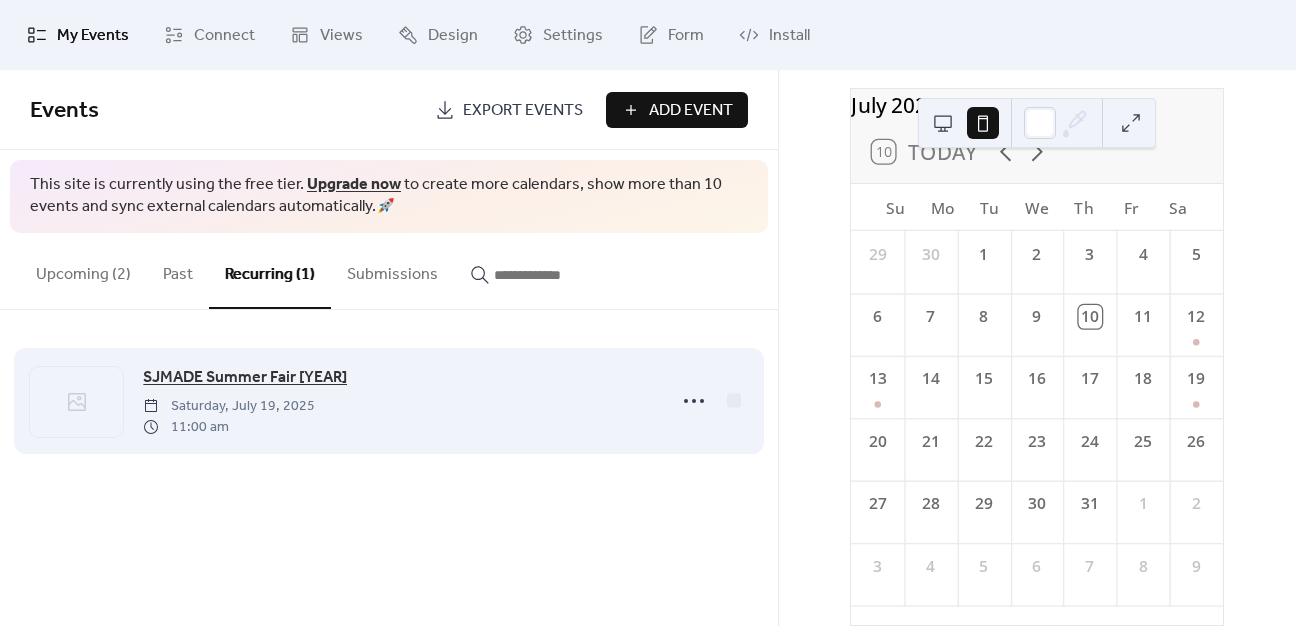 click on "SJMADE Summer Fair [YEAR]" at bounding box center [245, 378] 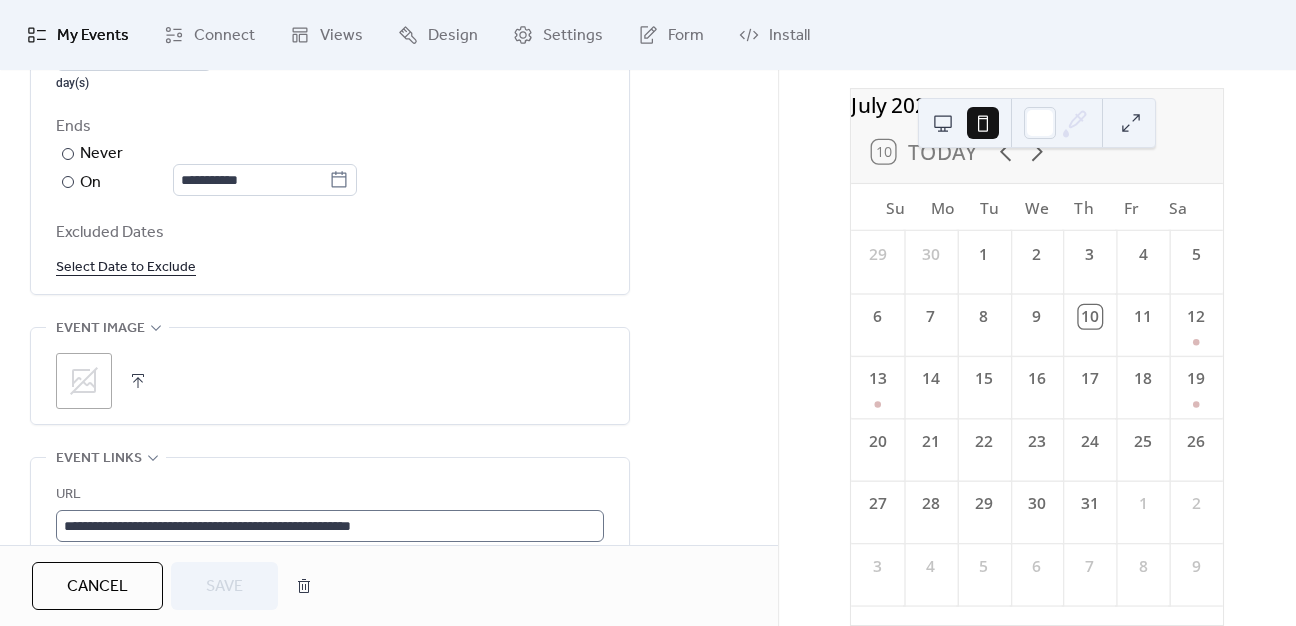 scroll, scrollTop: 1100, scrollLeft: 0, axis: vertical 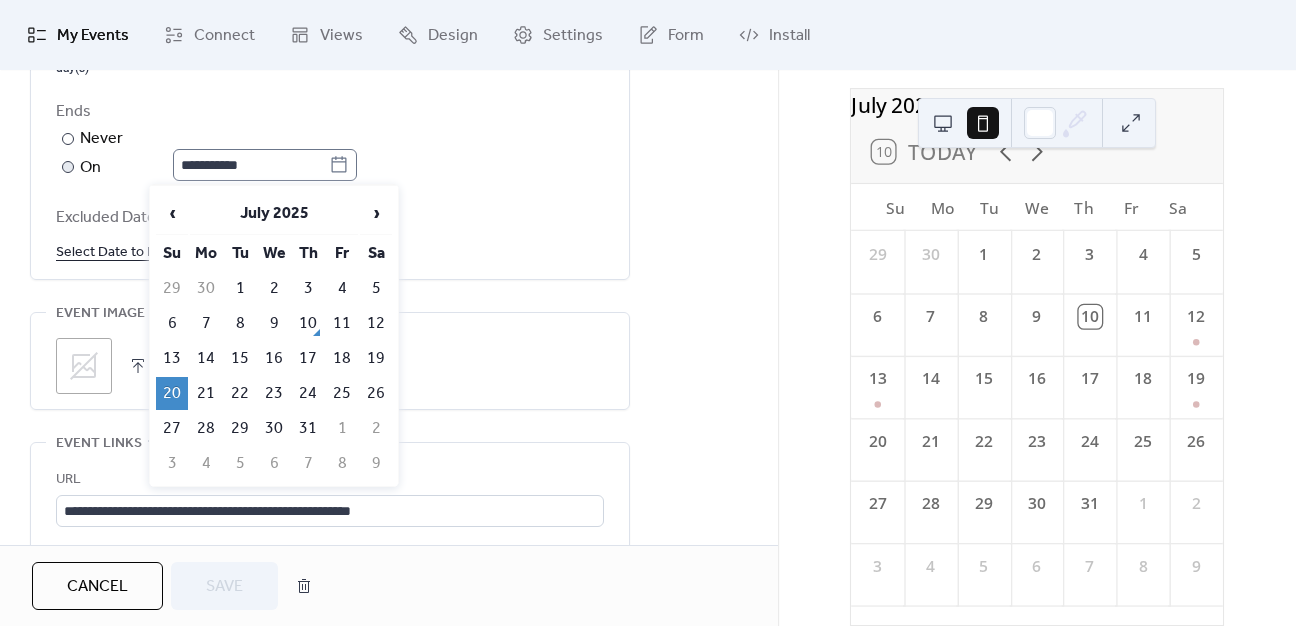 click 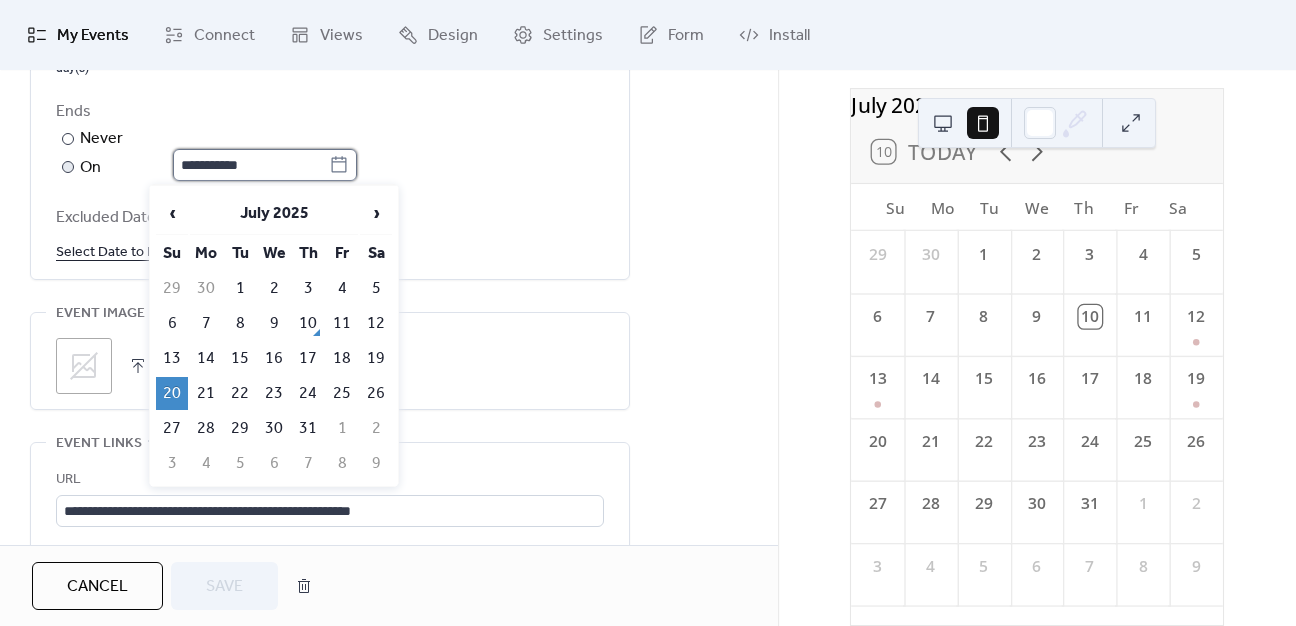 click on "**********" at bounding box center (251, 165) 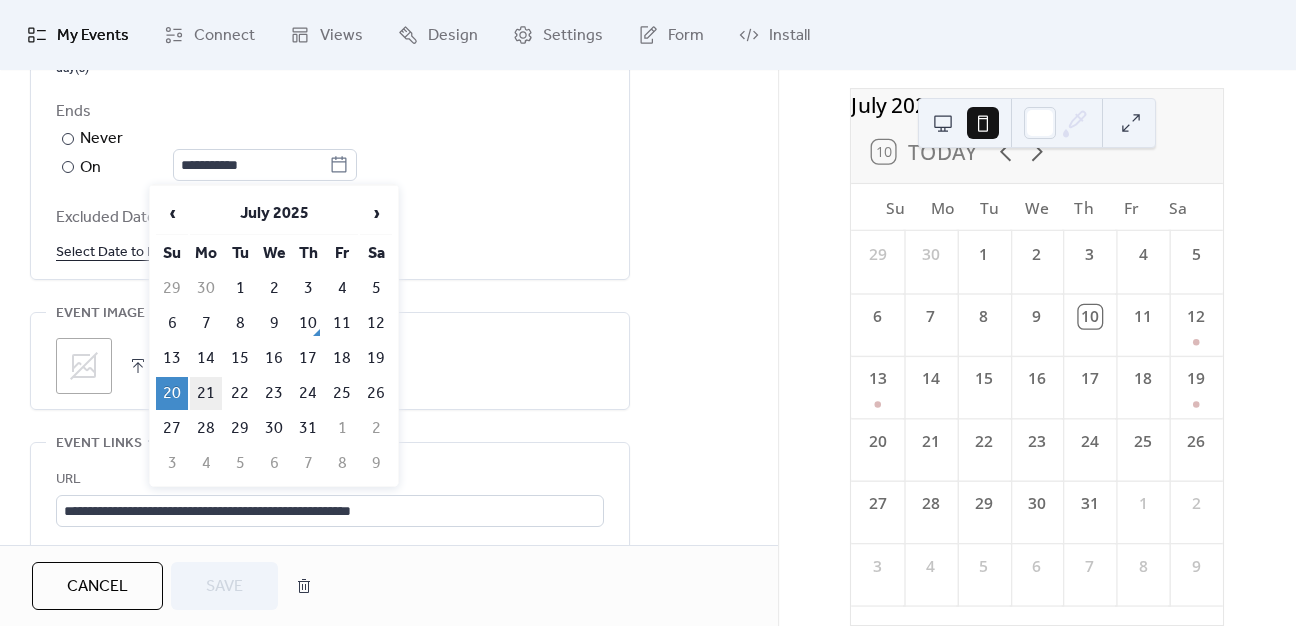 click on "21" at bounding box center [206, 393] 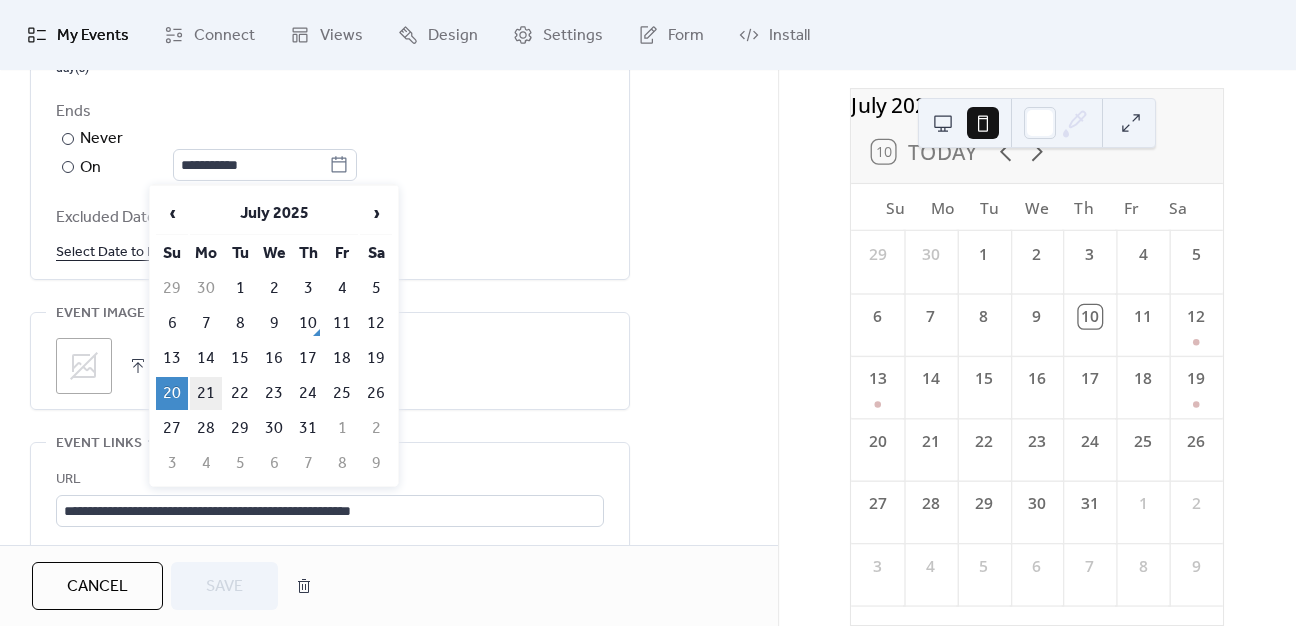 type on "**********" 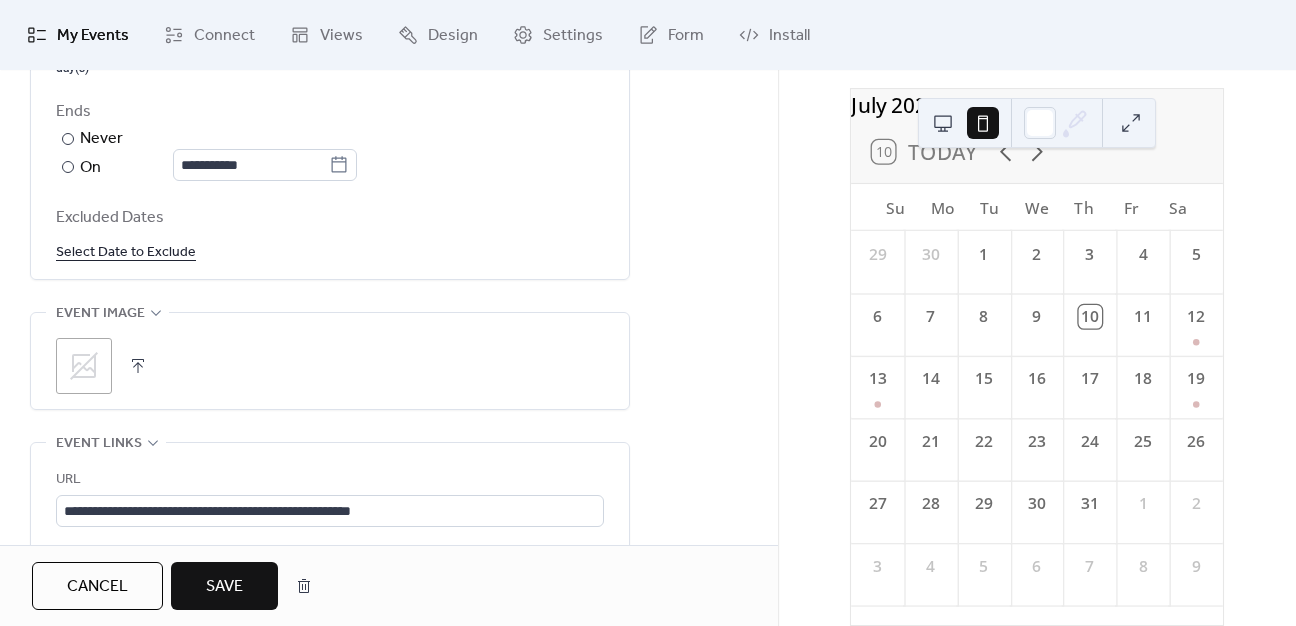 click on "Save" at bounding box center [224, 587] 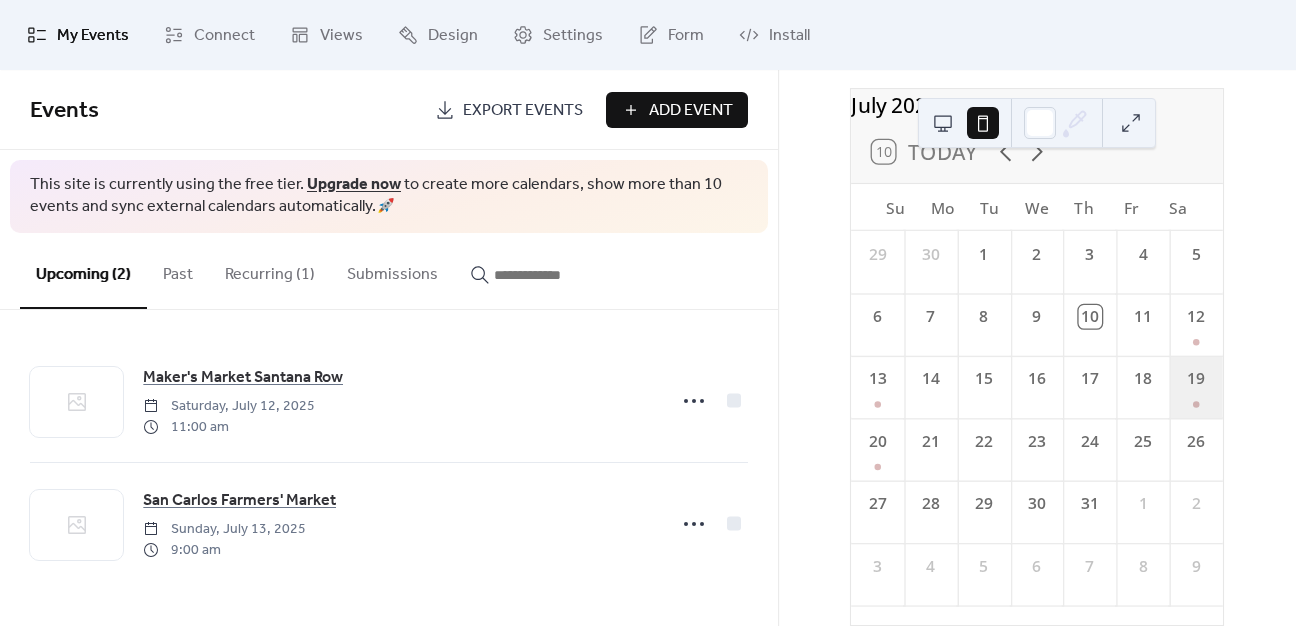 click on "19" at bounding box center [1195, 387] 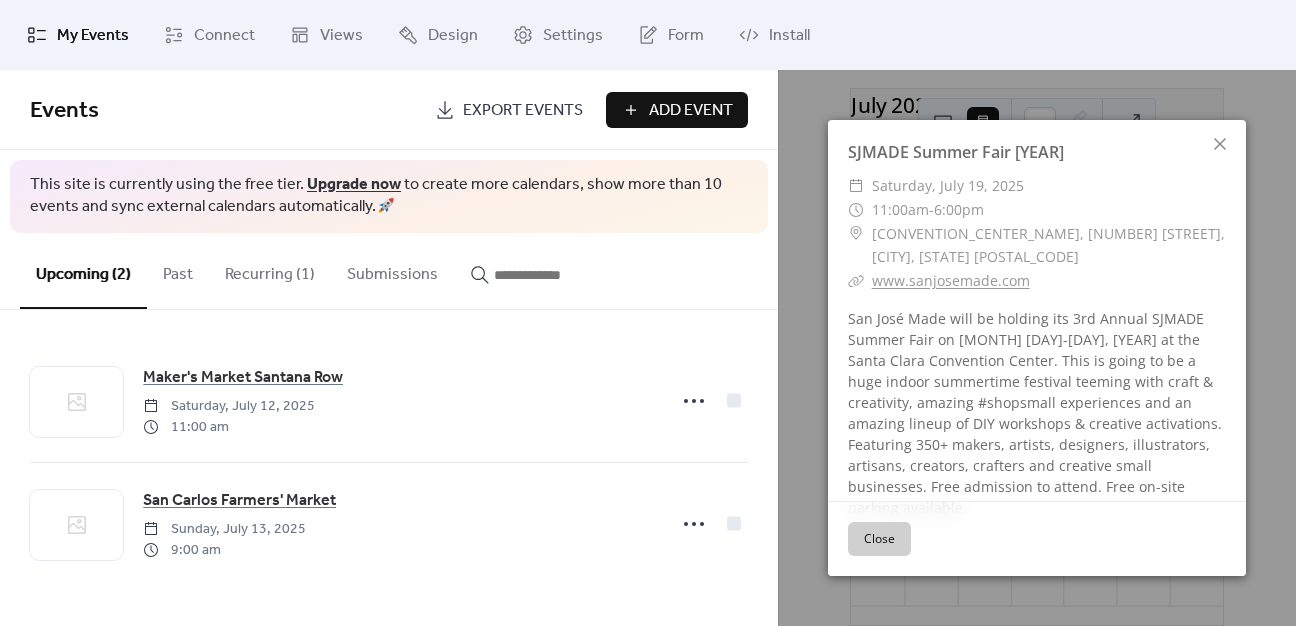 click on "Close" at bounding box center [879, 539] 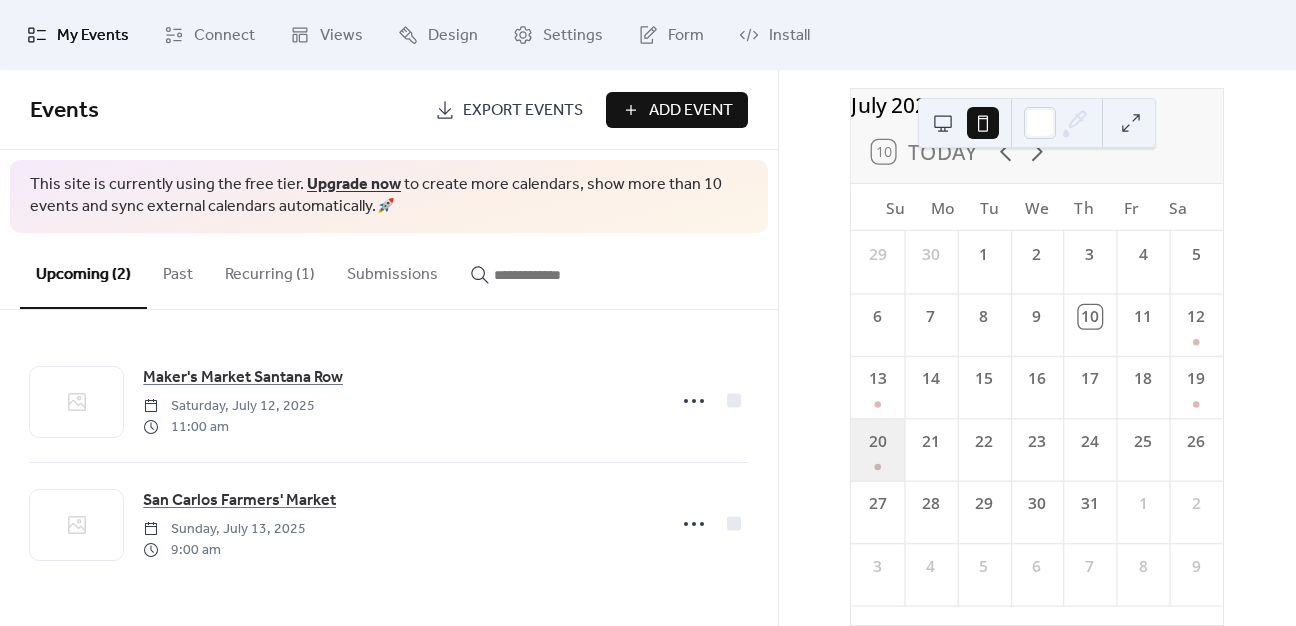 click on "20" at bounding box center [877, 449] 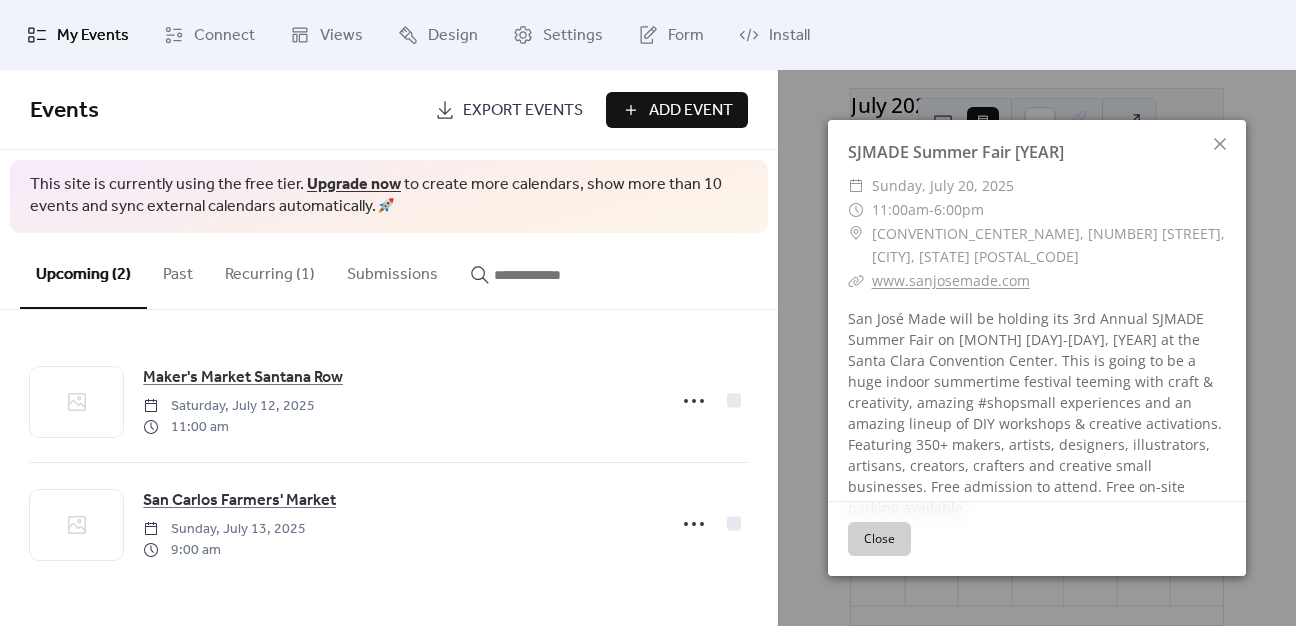 click on "Close" at bounding box center (879, 539) 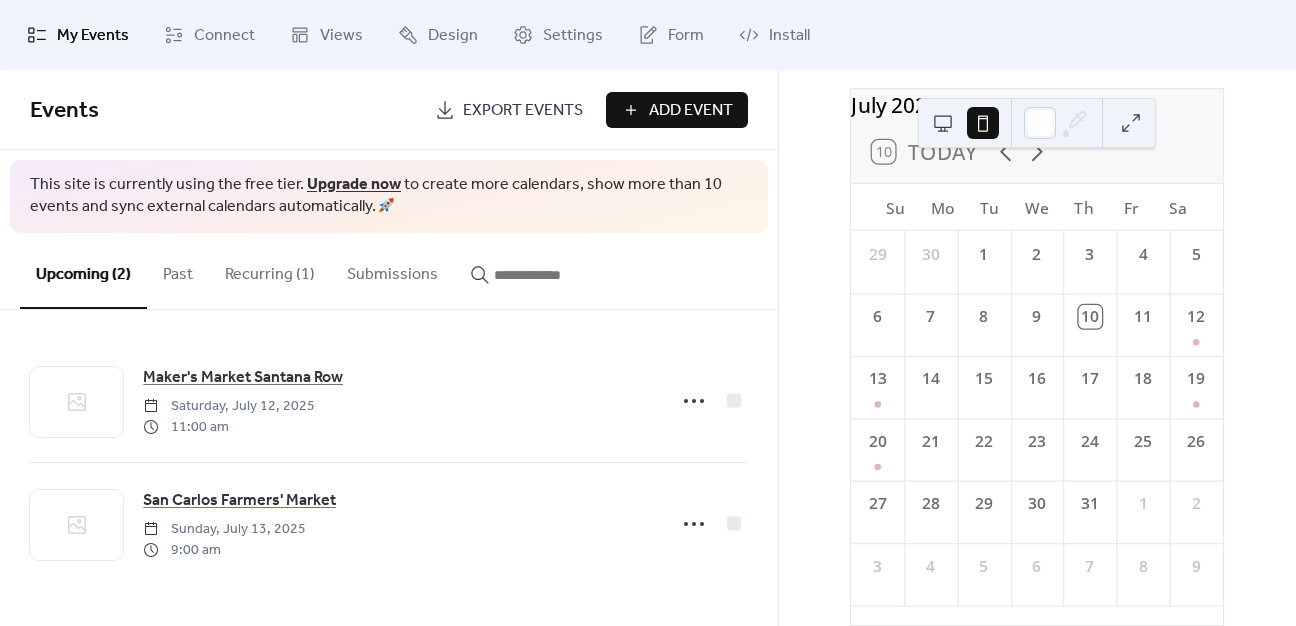 click on "Add Event" at bounding box center (691, 111) 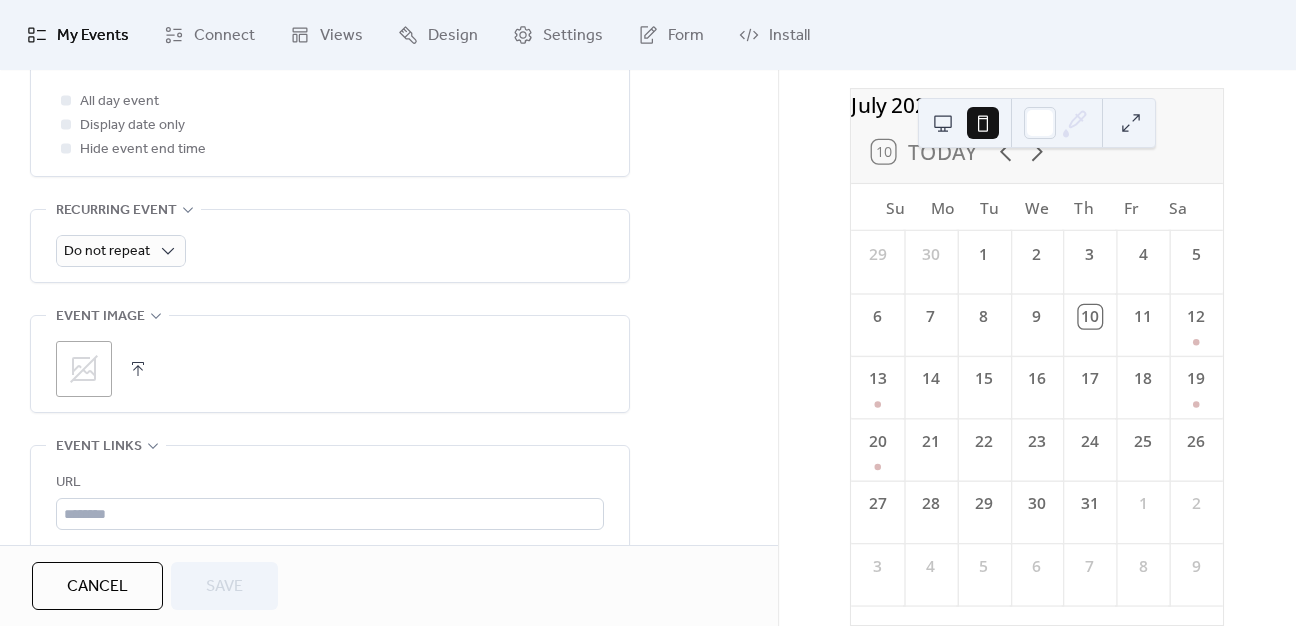 scroll, scrollTop: 1000, scrollLeft: 0, axis: vertical 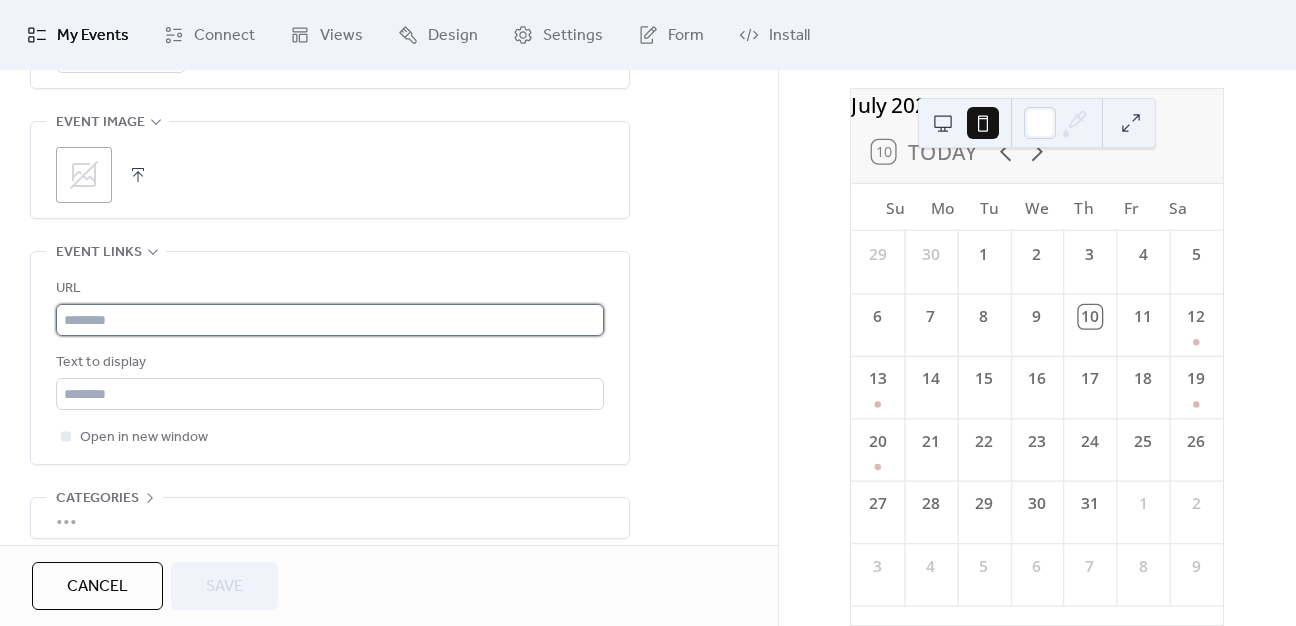 click at bounding box center [330, 320] 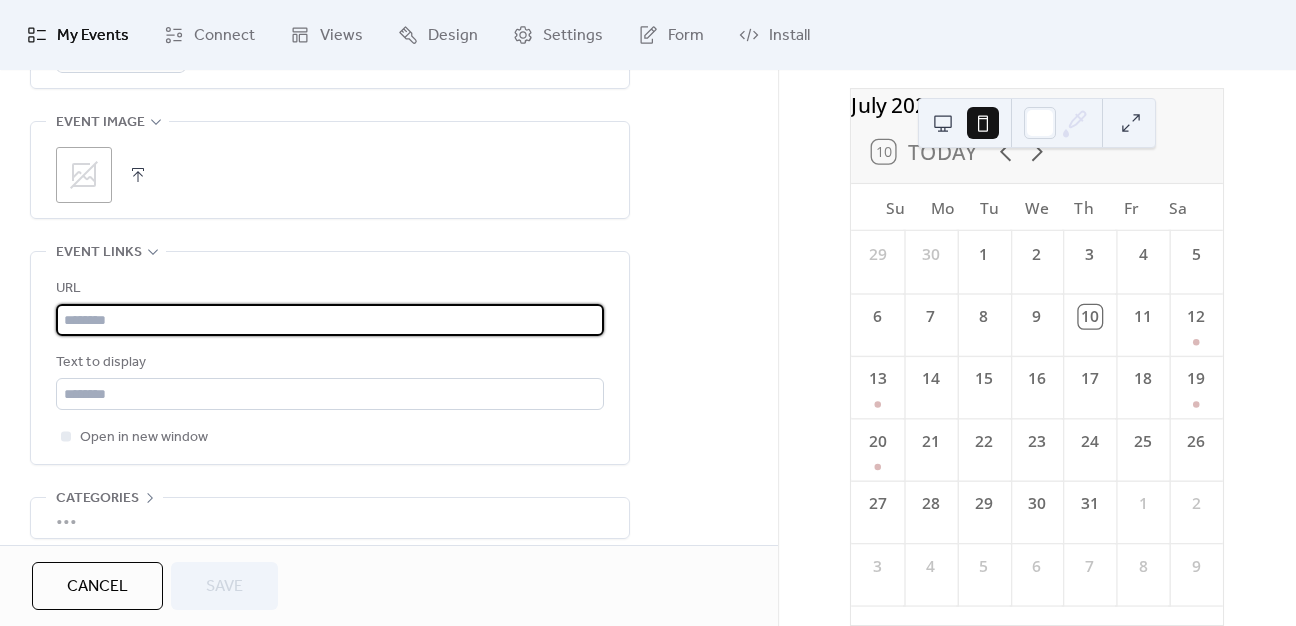 paste on "**********" 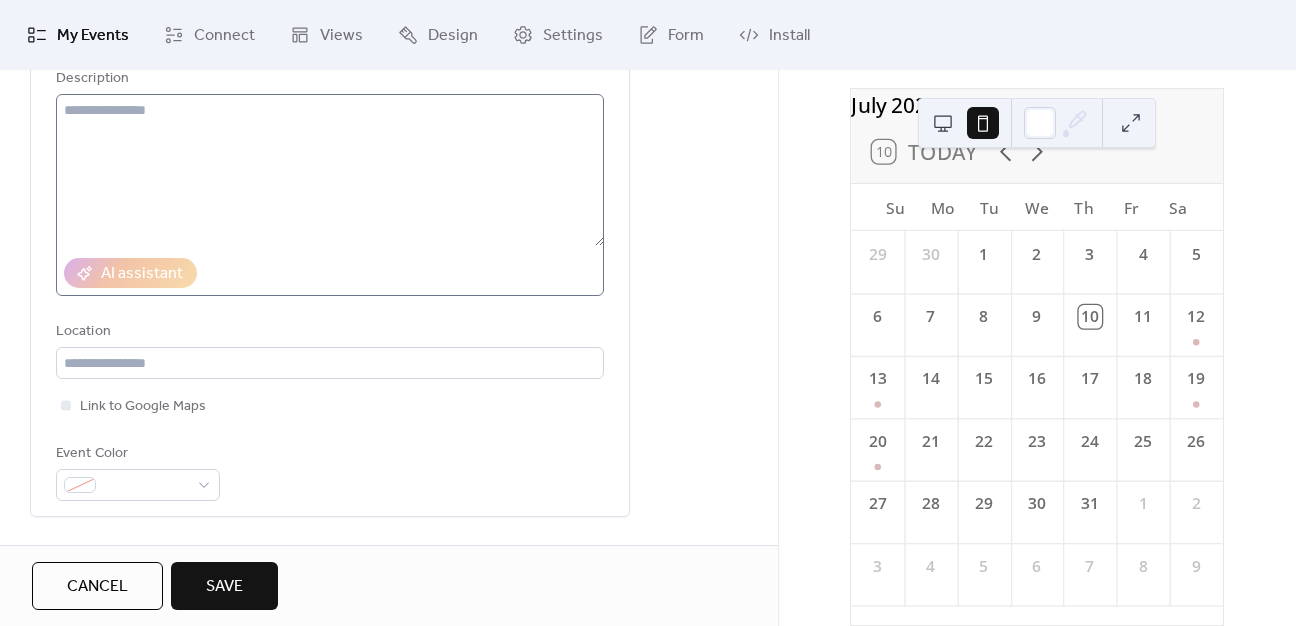 scroll, scrollTop: 0, scrollLeft: 0, axis: both 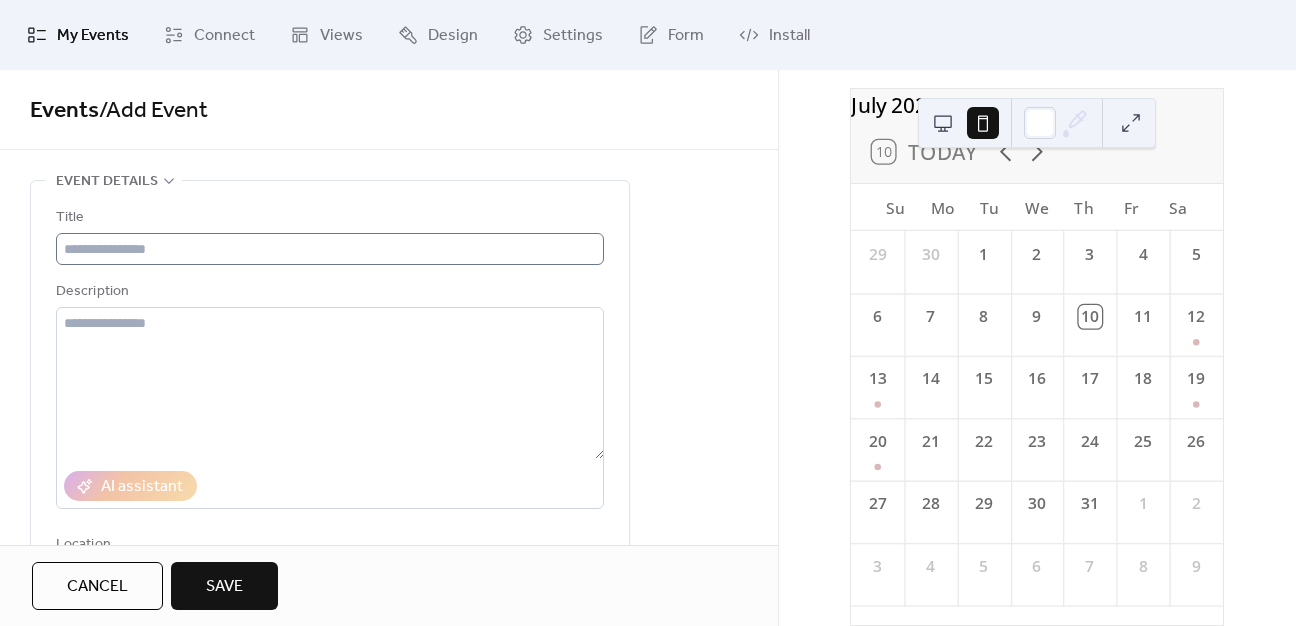 type on "**********" 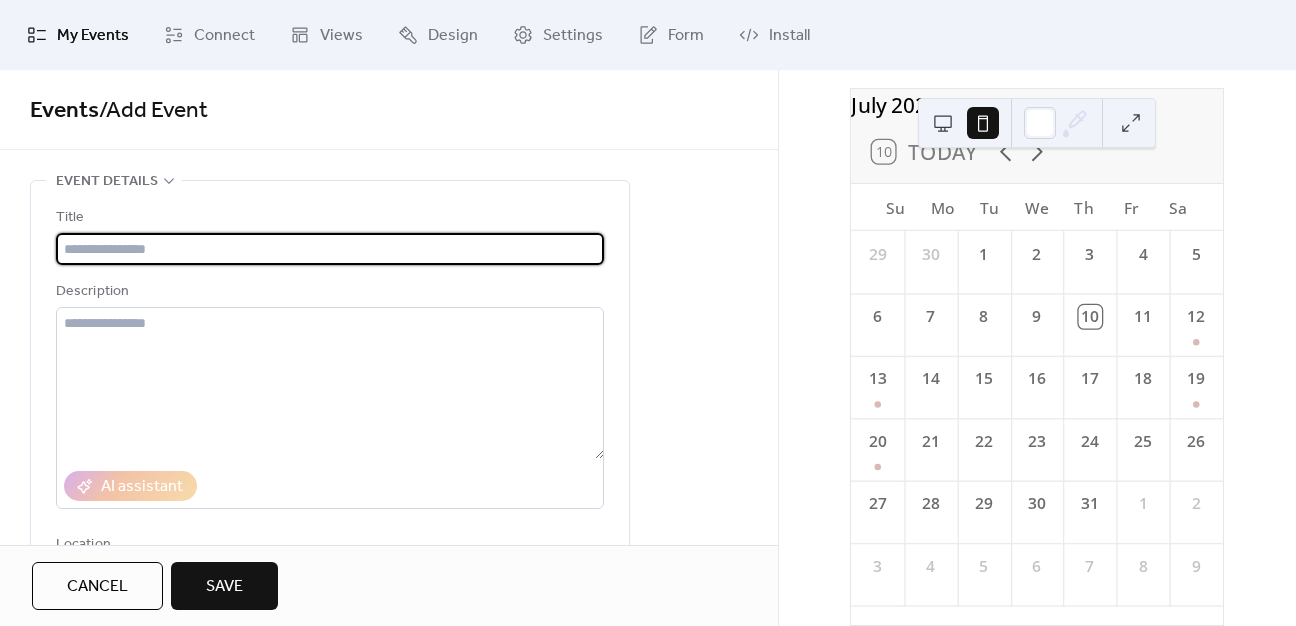 click at bounding box center (330, 249) 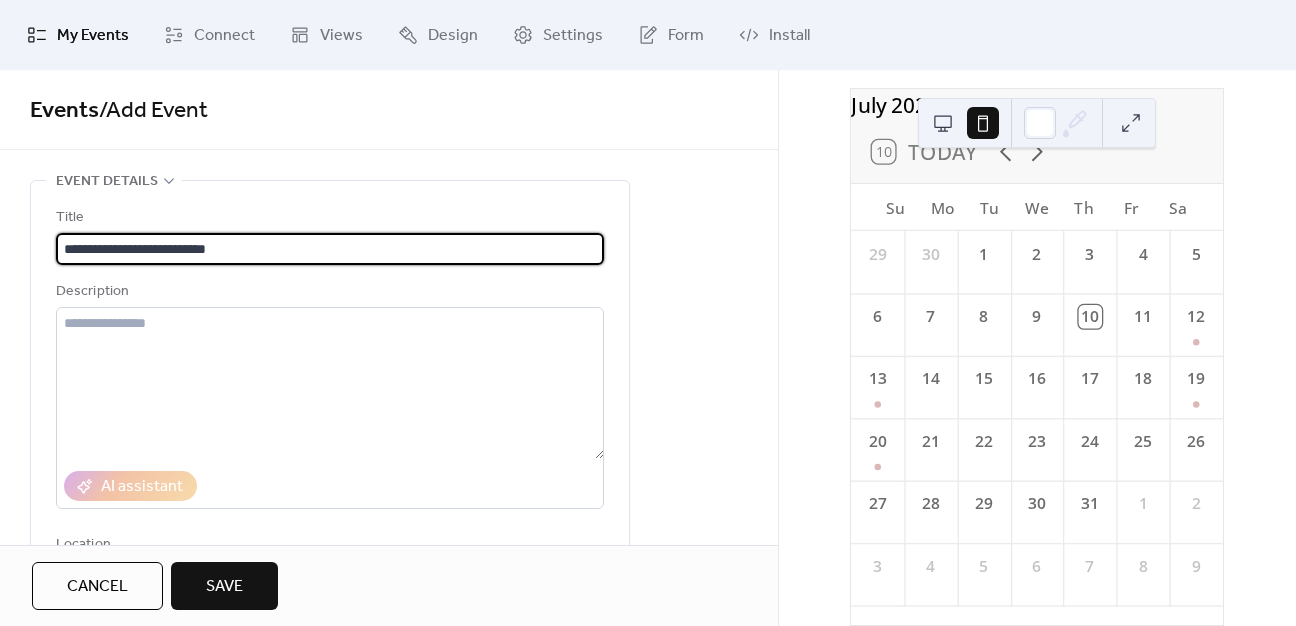type on "**********" 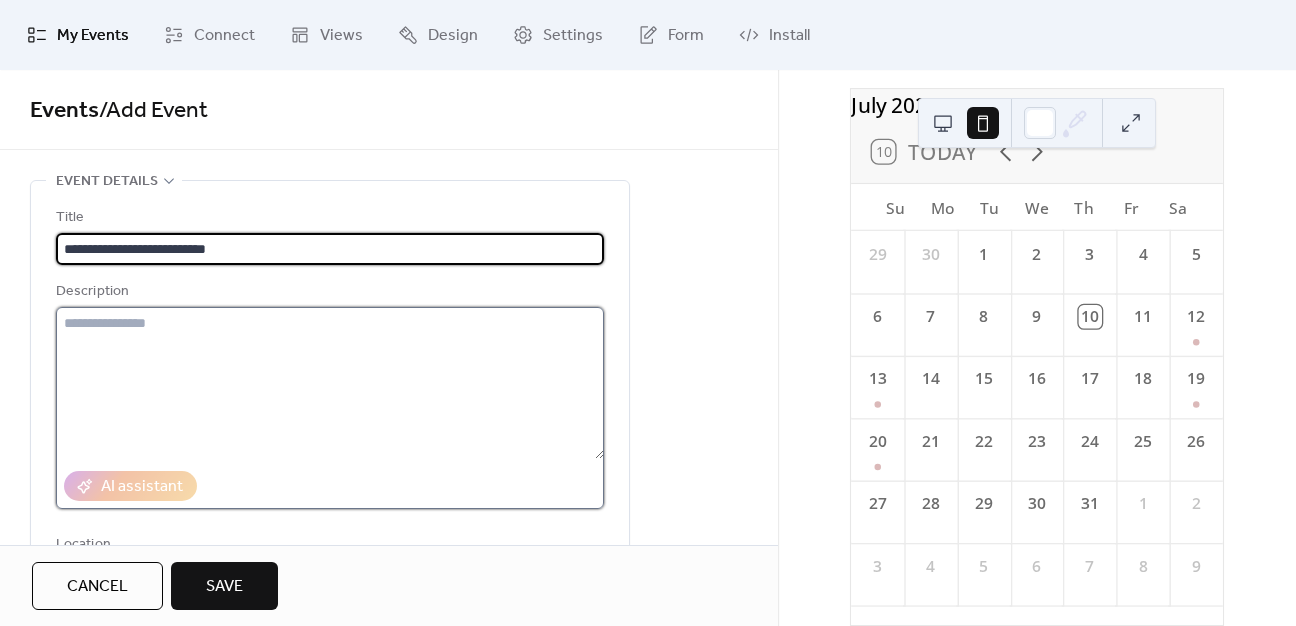 click at bounding box center (330, 383) 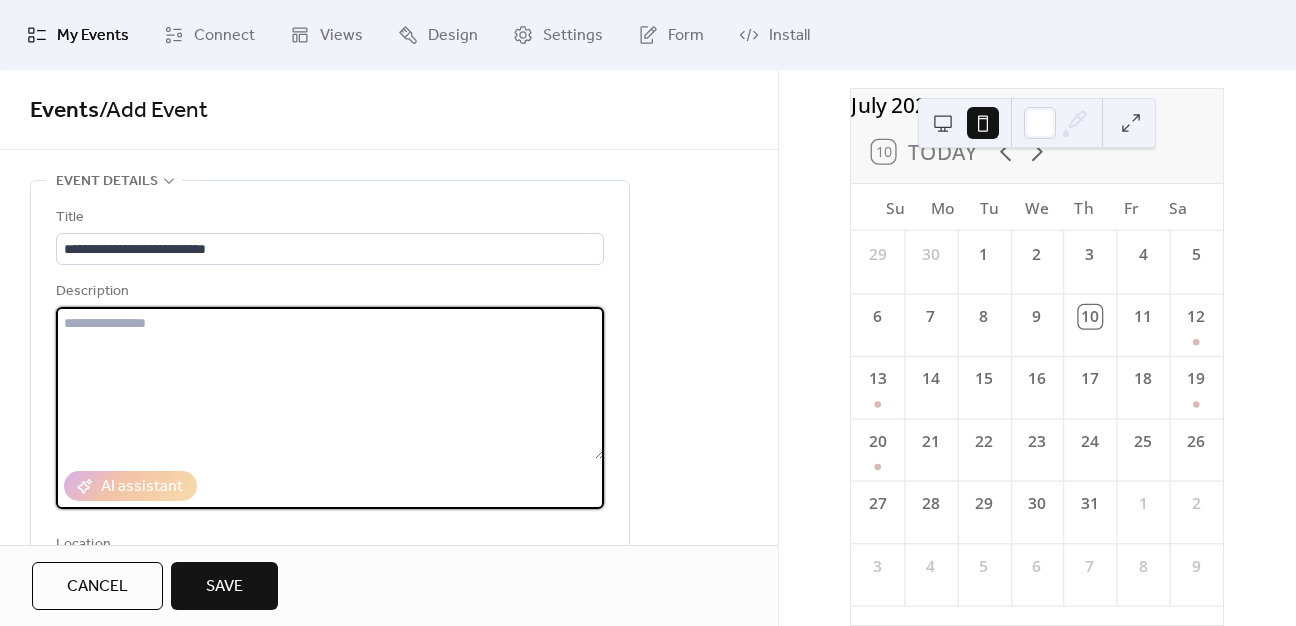 paste on "**********" 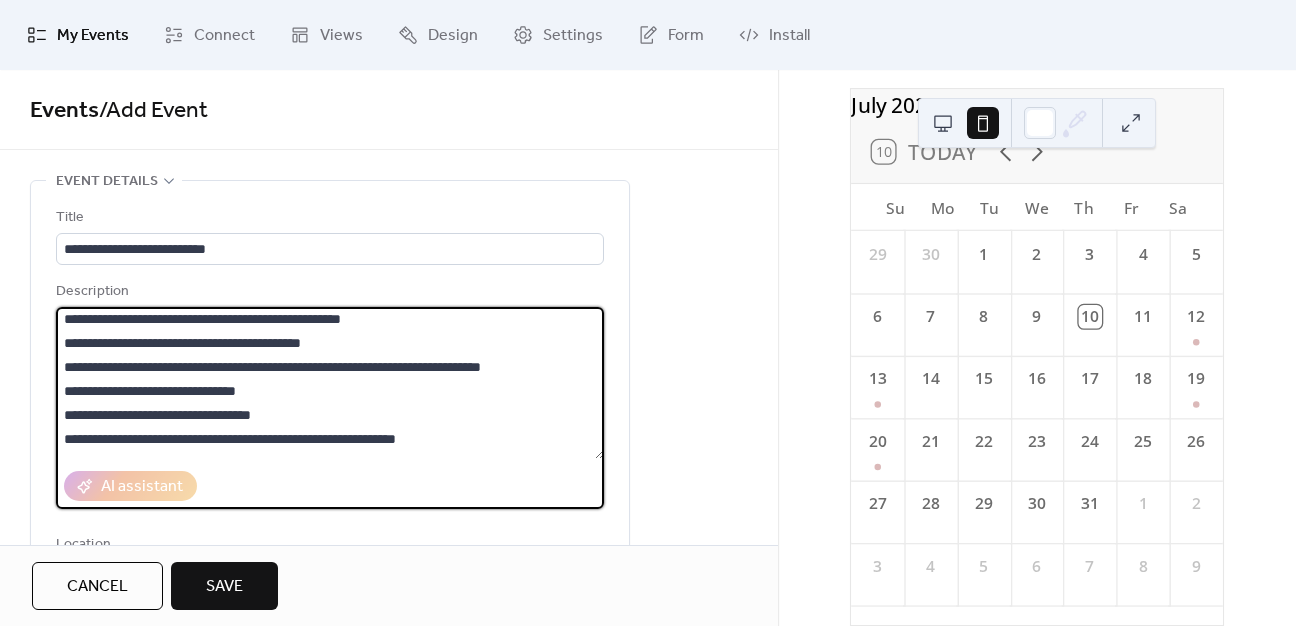 scroll, scrollTop: 192, scrollLeft: 0, axis: vertical 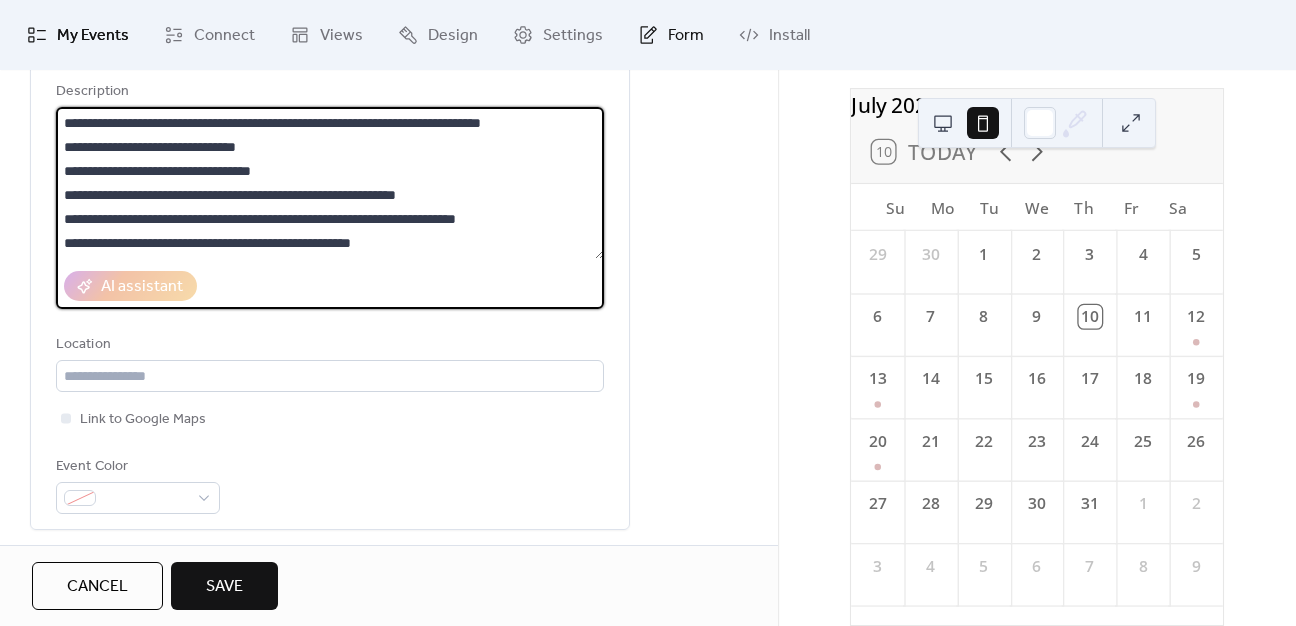 type on "**********" 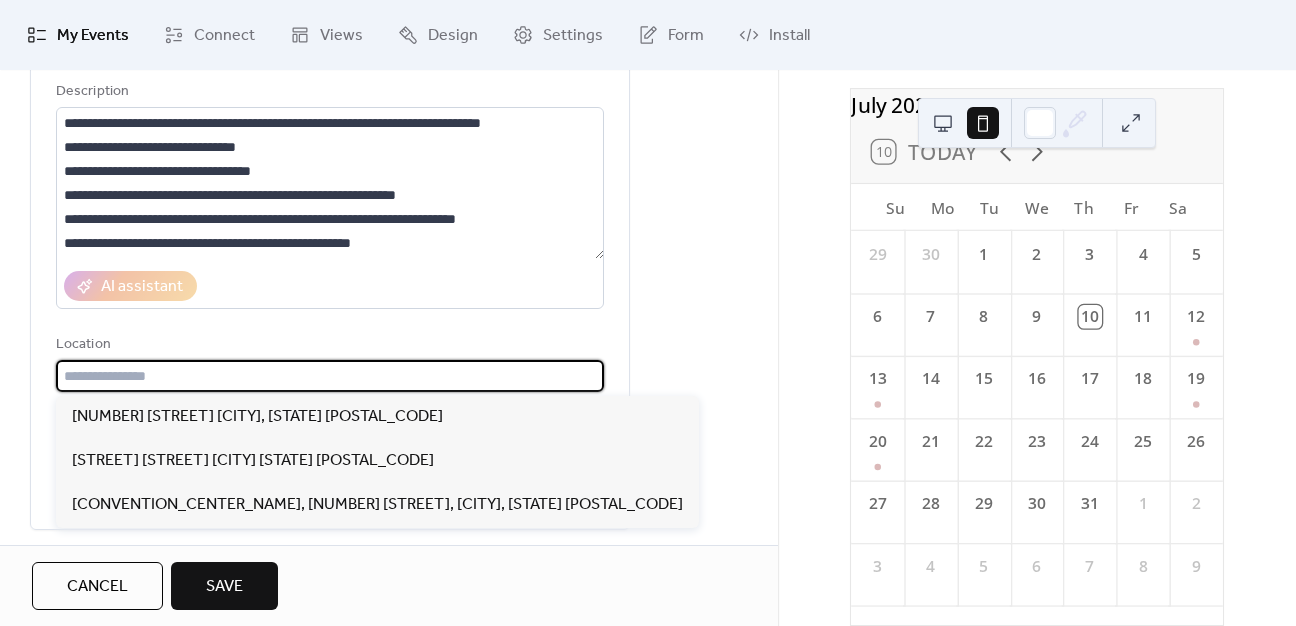 click at bounding box center [330, 376] 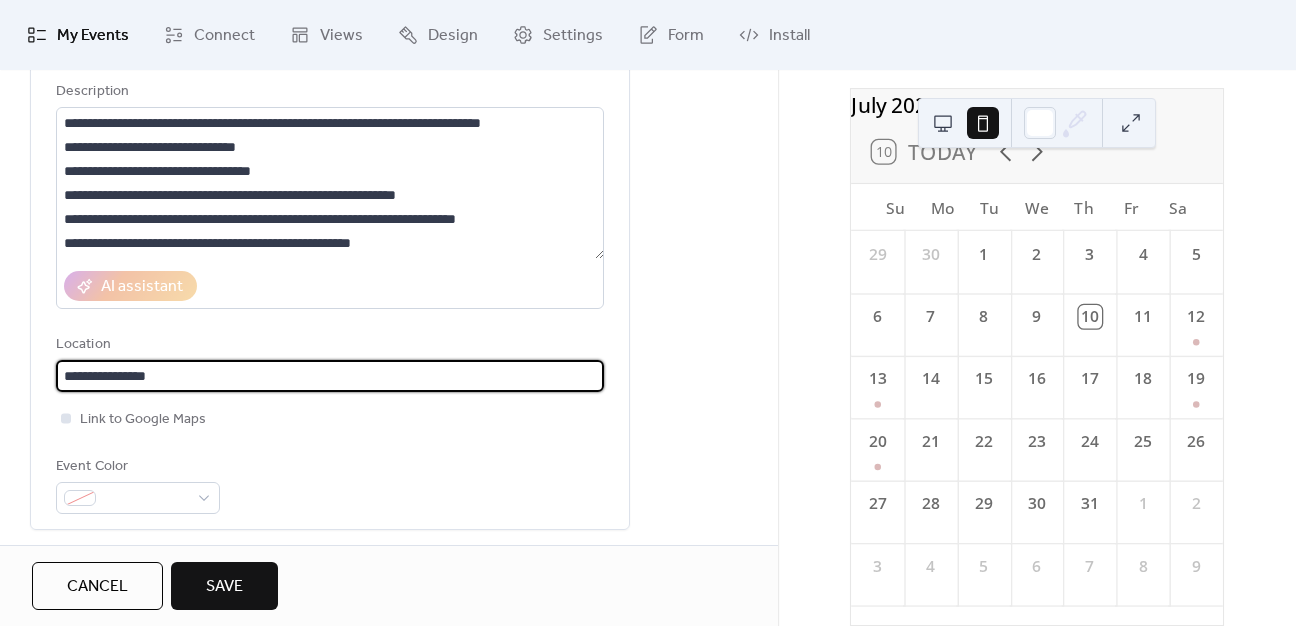 type on "**********" 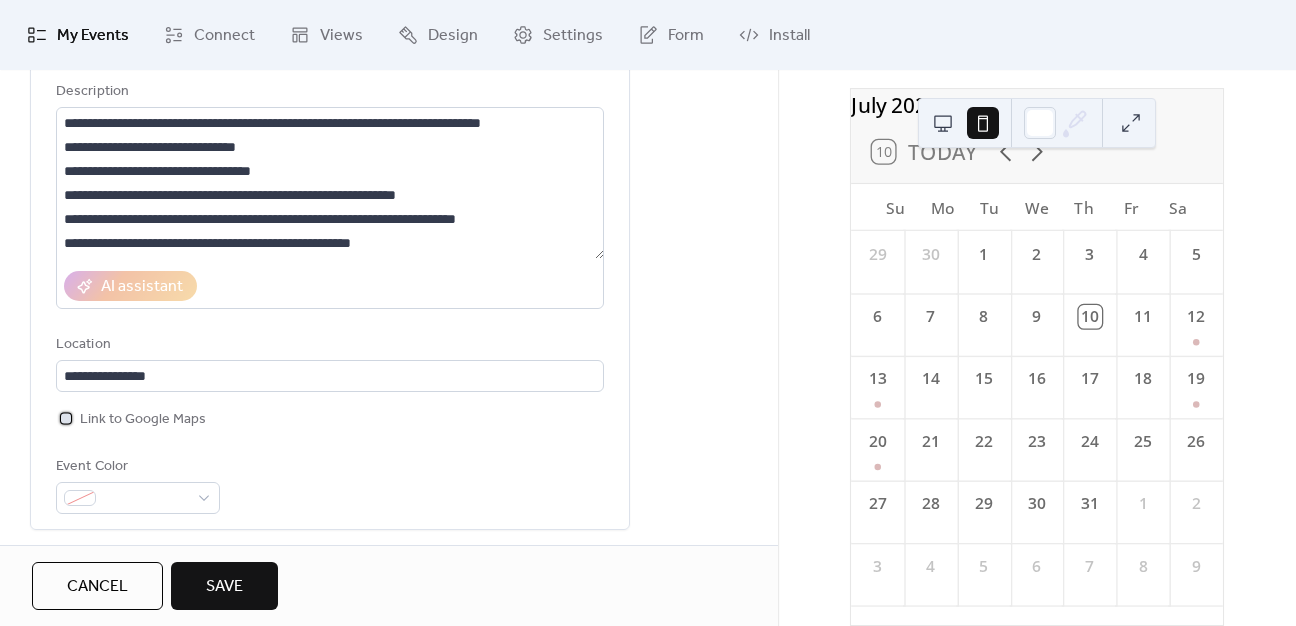 click at bounding box center (66, 418) 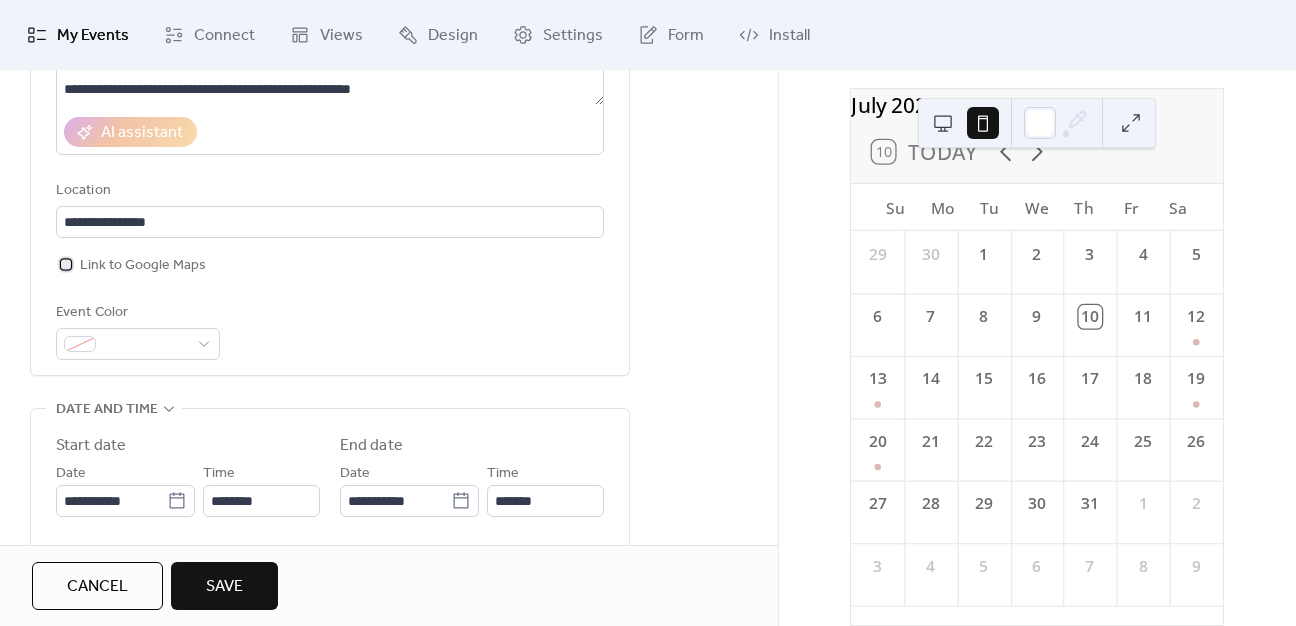 scroll, scrollTop: 400, scrollLeft: 0, axis: vertical 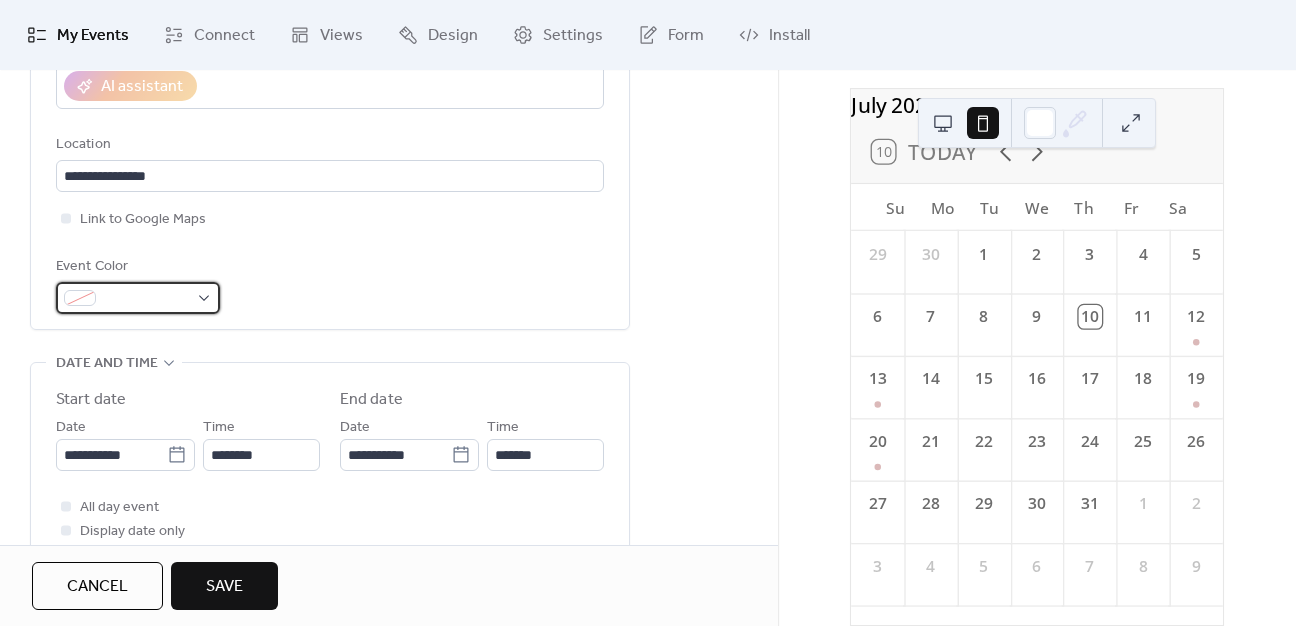 click at bounding box center [146, 299] 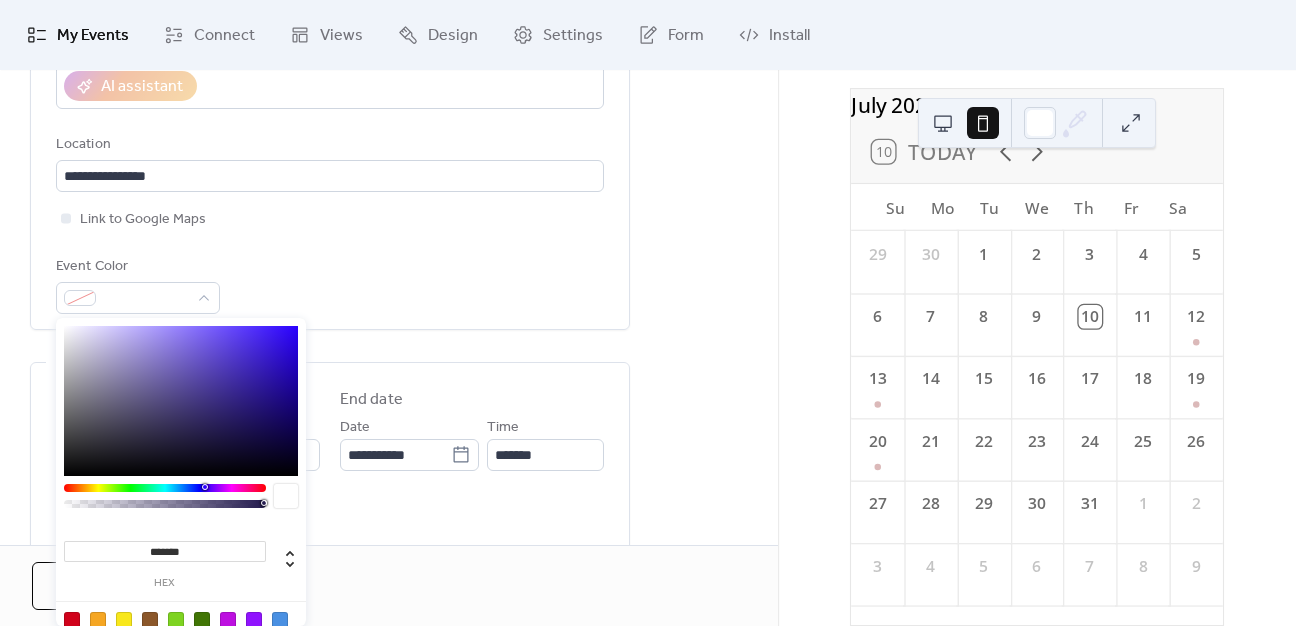 click on "*******" at bounding box center [165, 551] 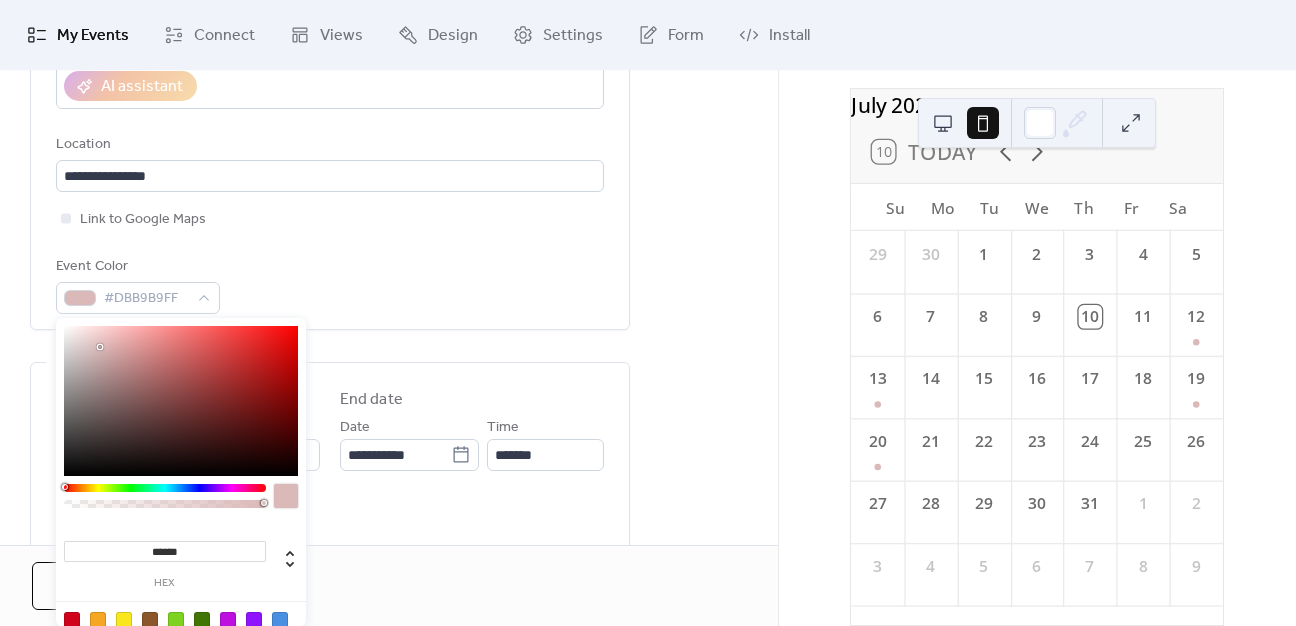 type on "*******" 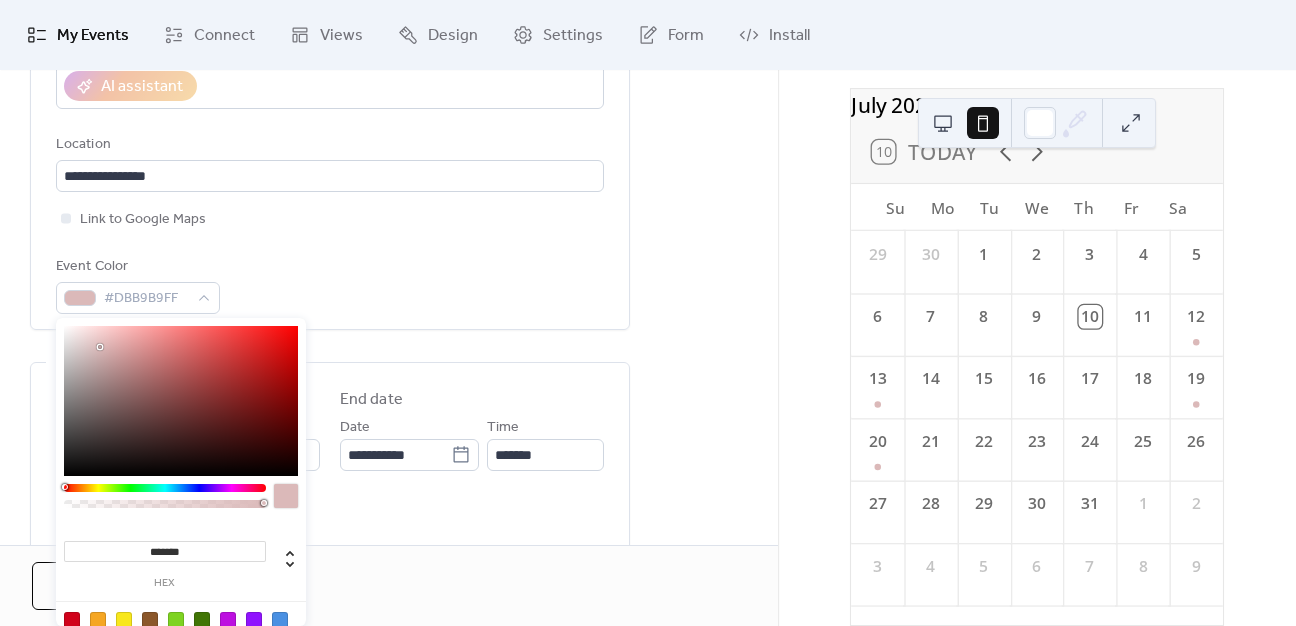 click at bounding box center [286, 496] 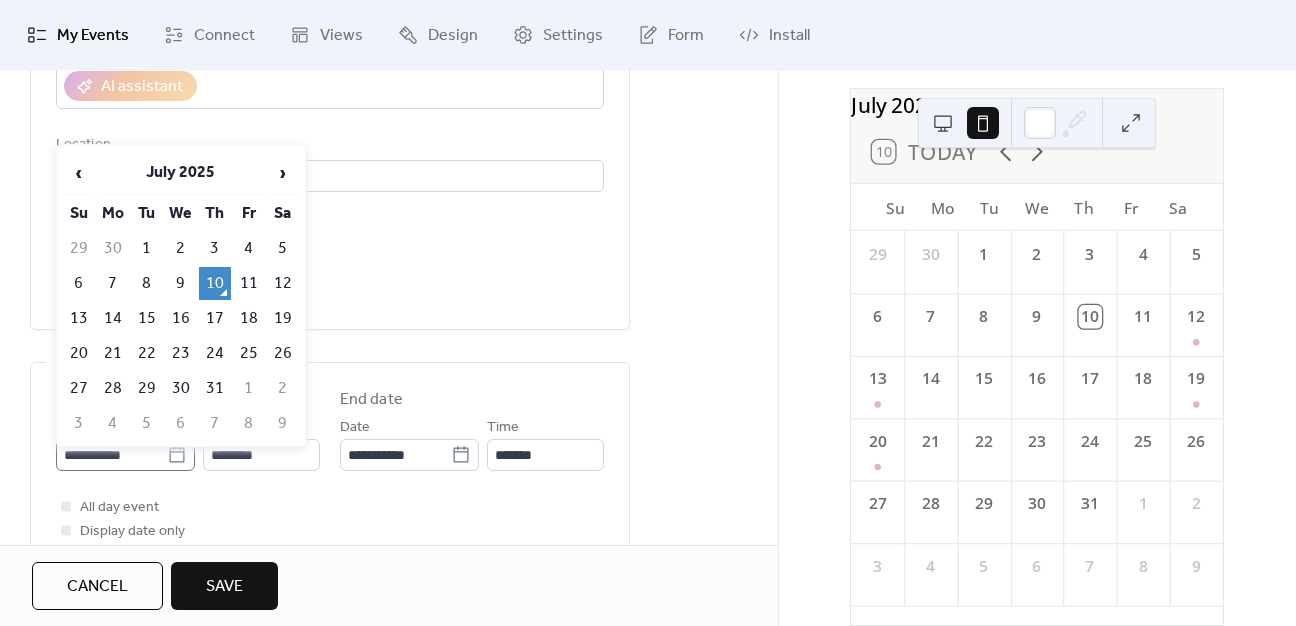 click 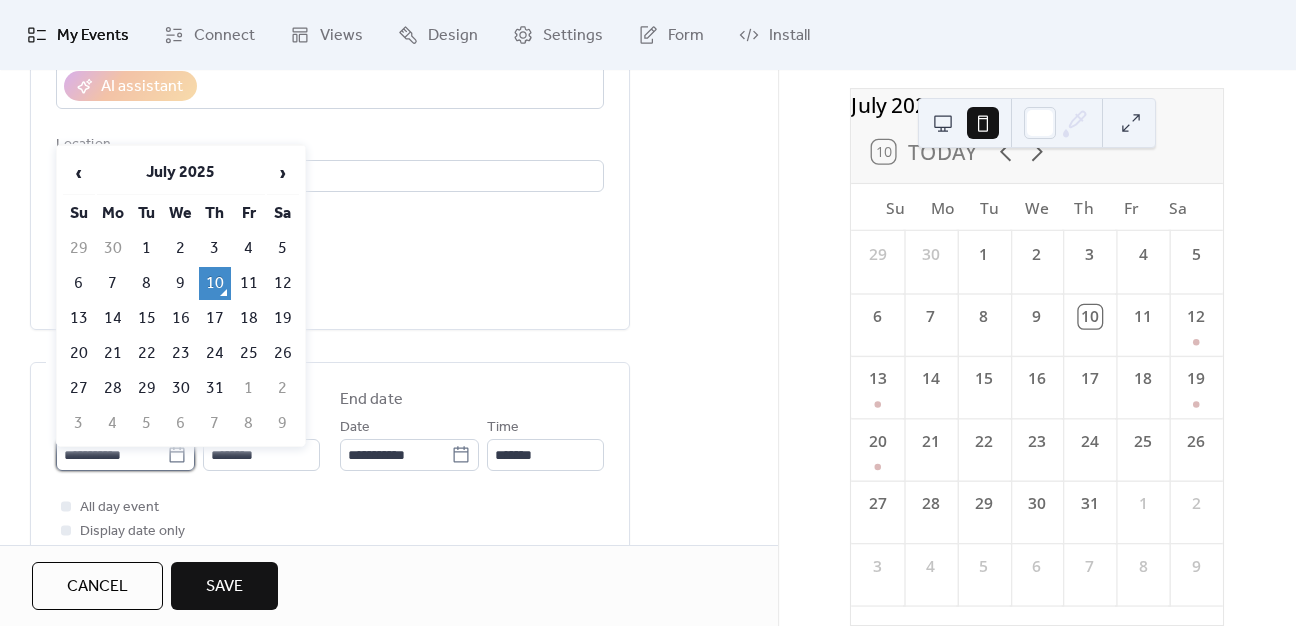 click on "**********" at bounding box center [111, 455] 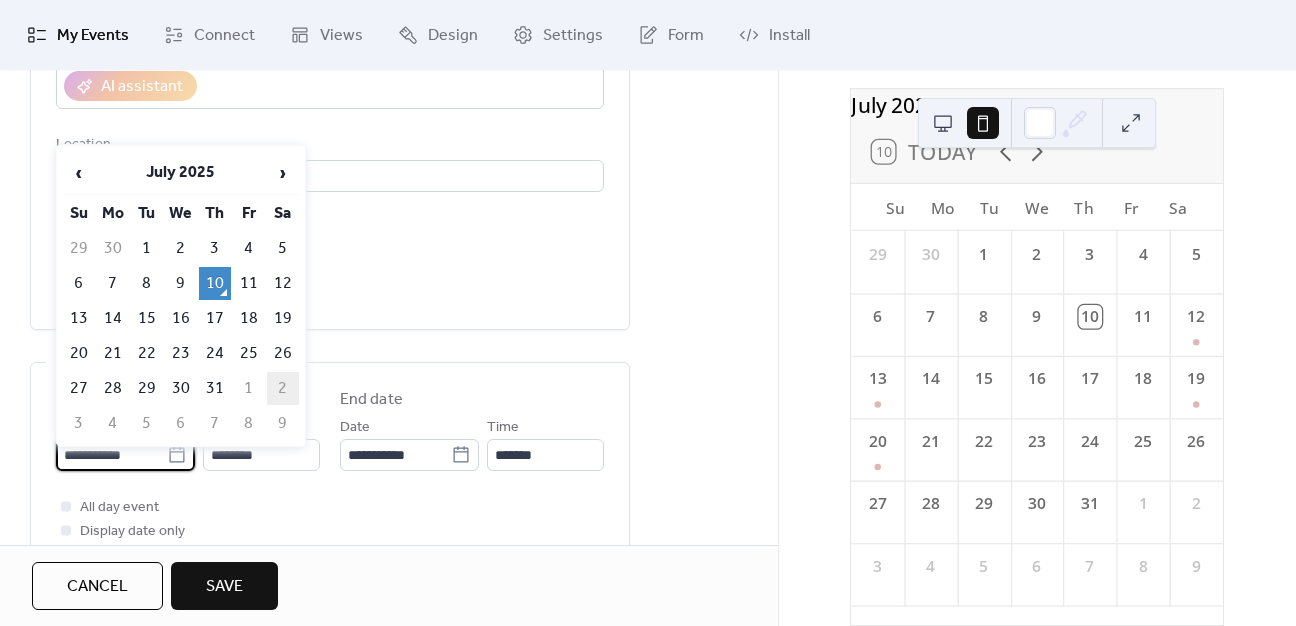 click on "2" at bounding box center (283, 388) 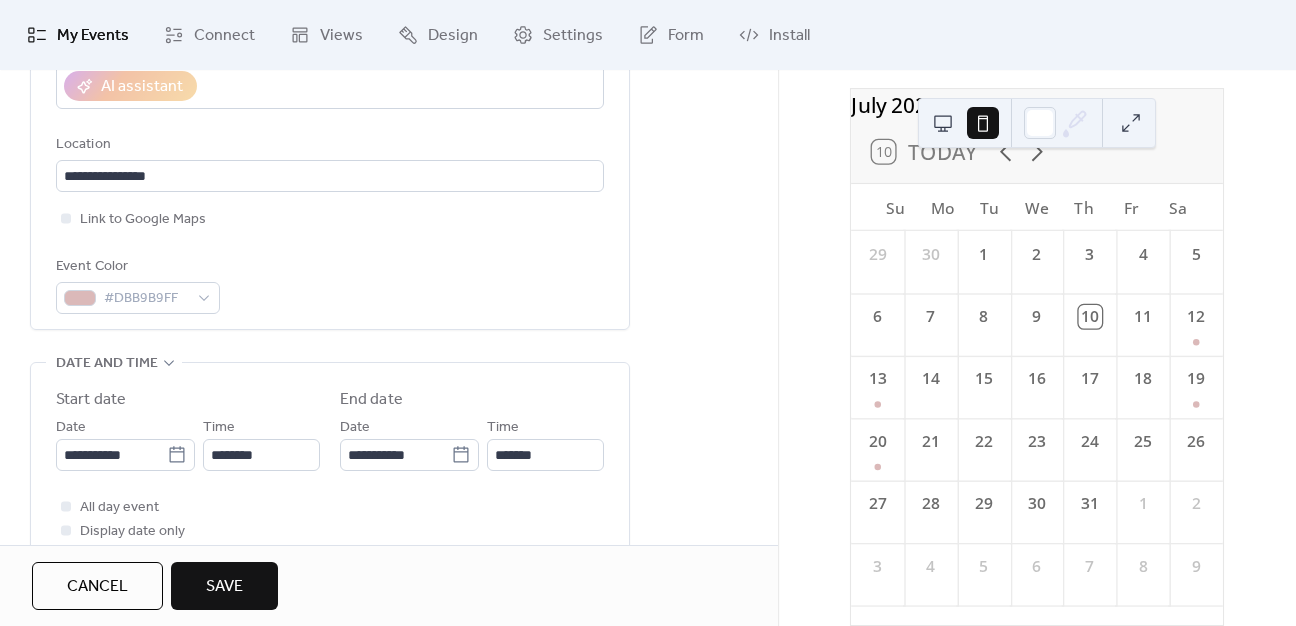 type on "**********" 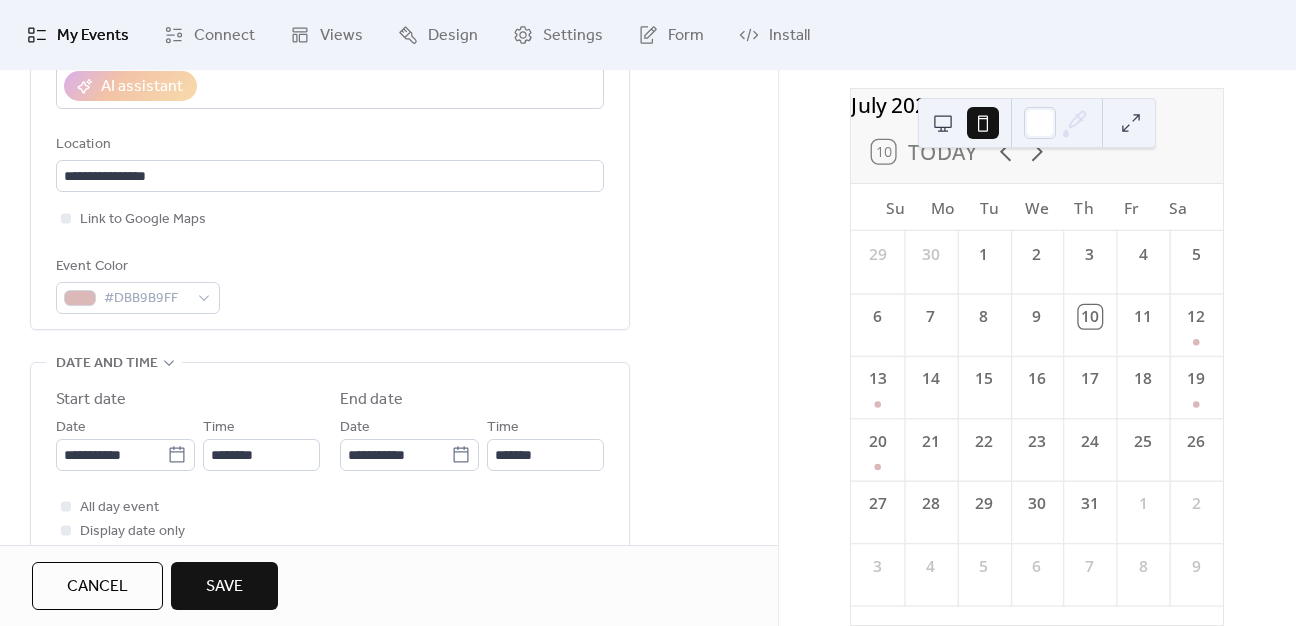 type on "**********" 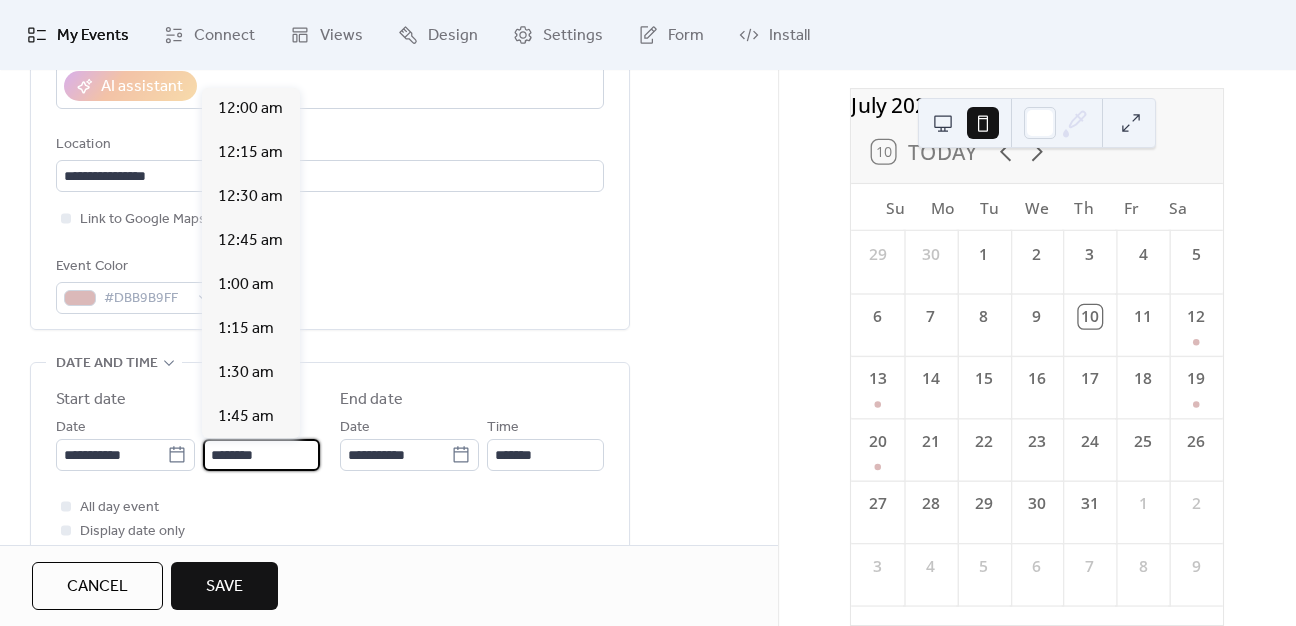 scroll, scrollTop: 2112, scrollLeft: 0, axis: vertical 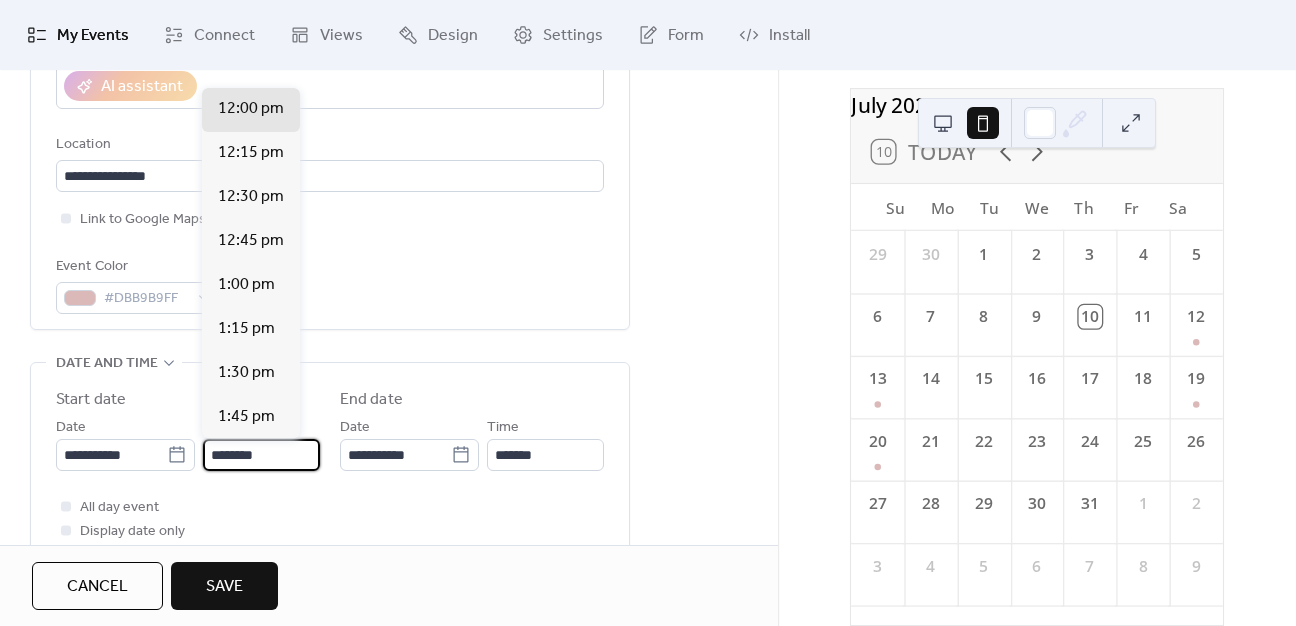 drag, startPoint x: 212, startPoint y: 457, endPoint x: 258, endPoint y: 454, distance: 46.09772 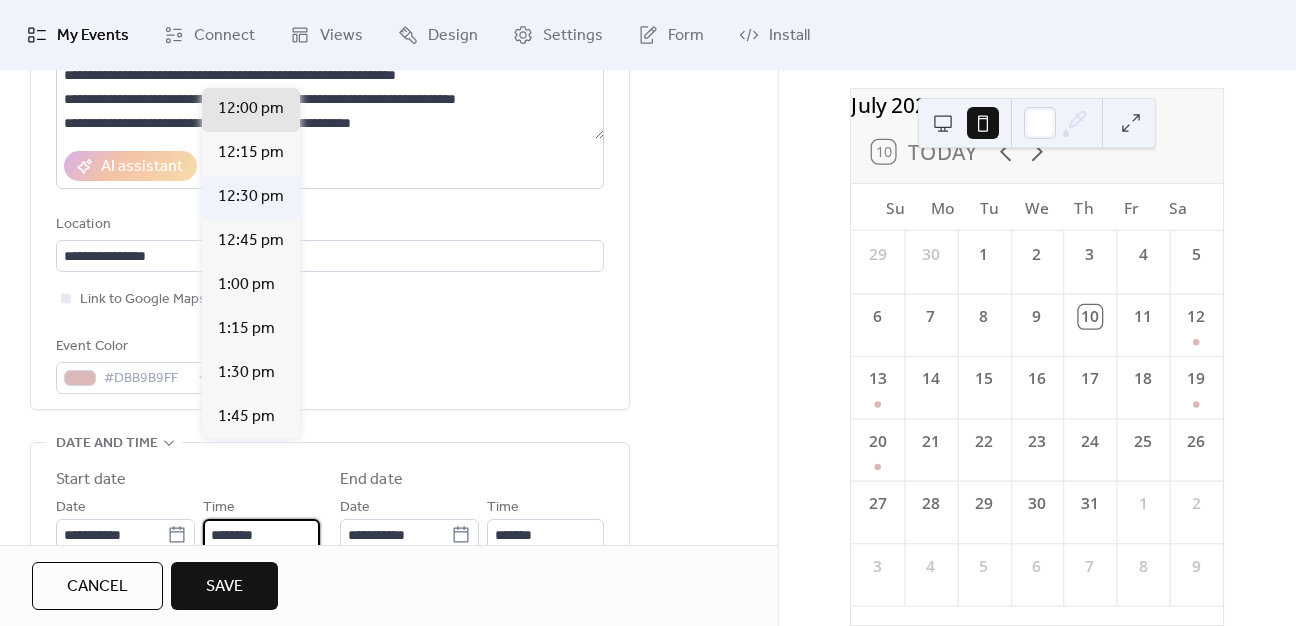 scroll, scrollTop: 300, scrollLeft: 0, axis: vertical 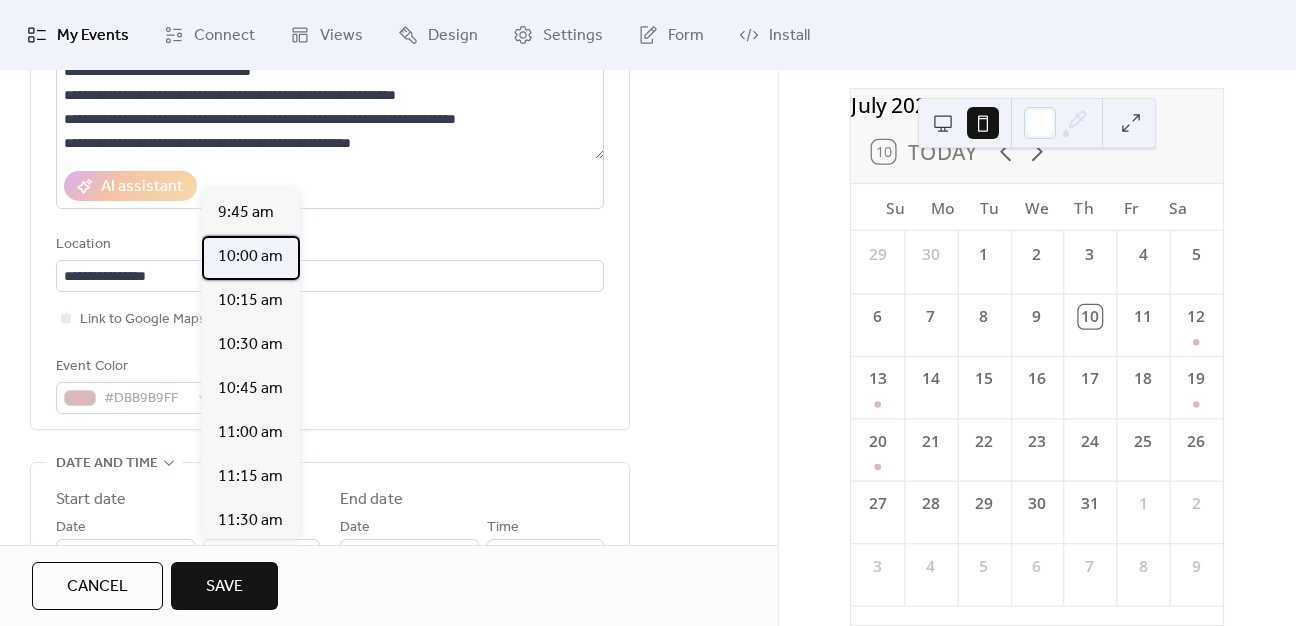 click on "10:00 am" at bounding box center [250, 257] 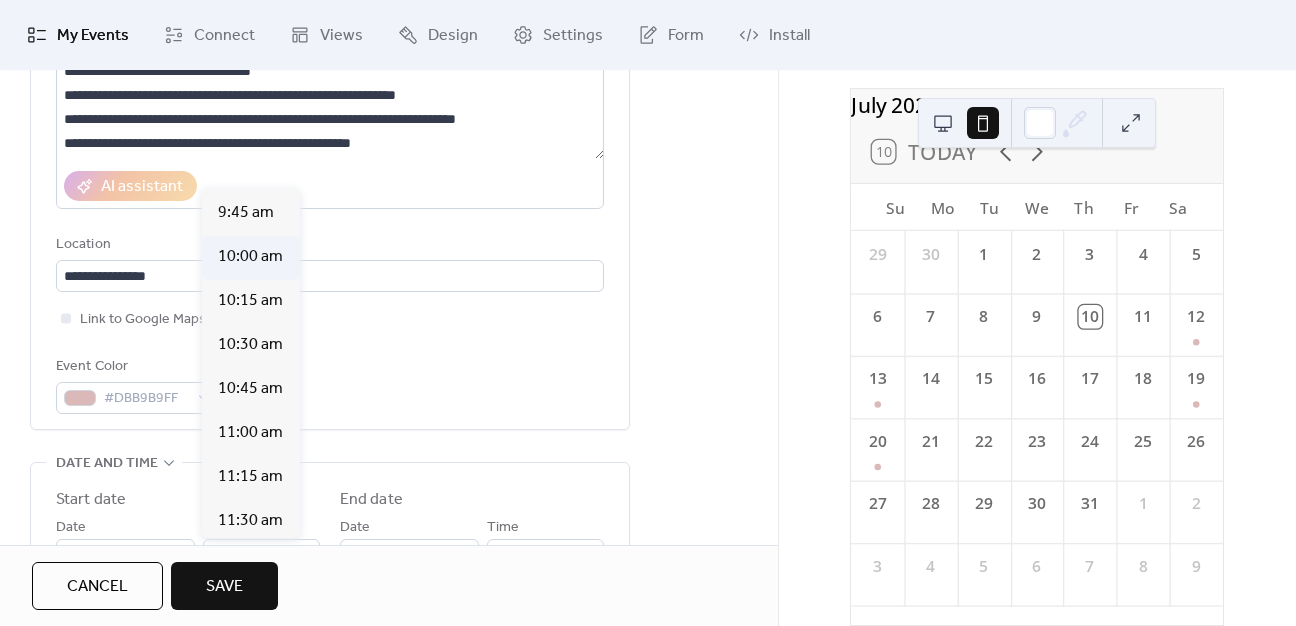 type on "********" 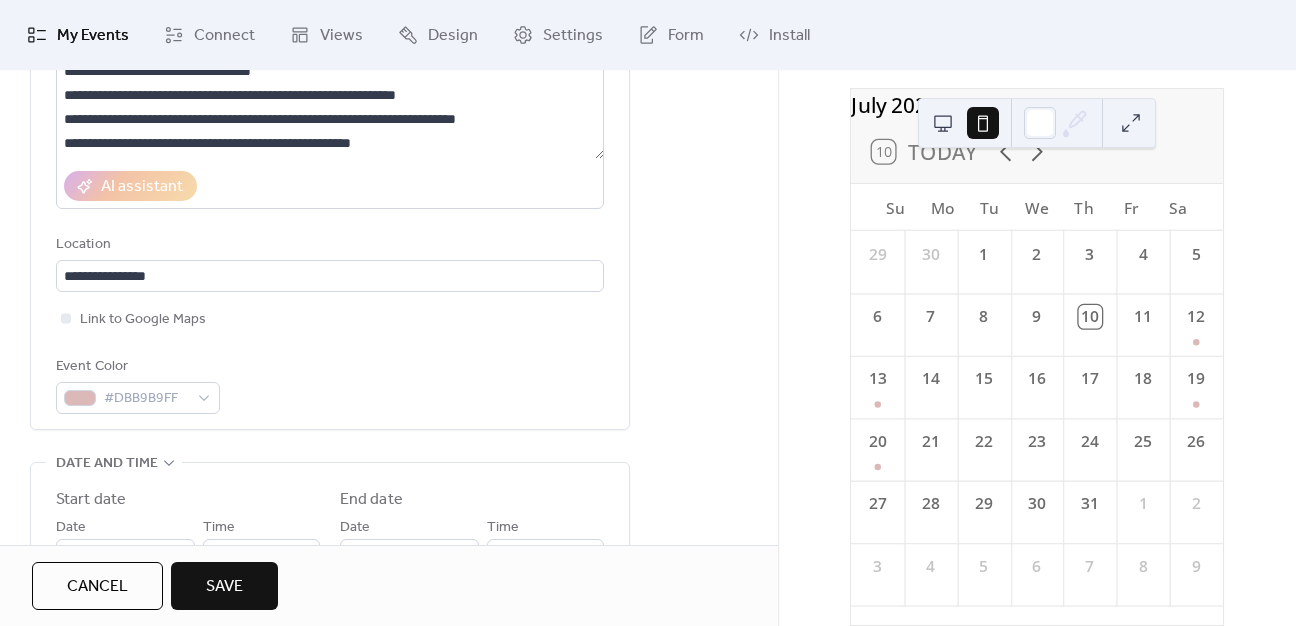 click on "**********" at bounding box center [389, 607] 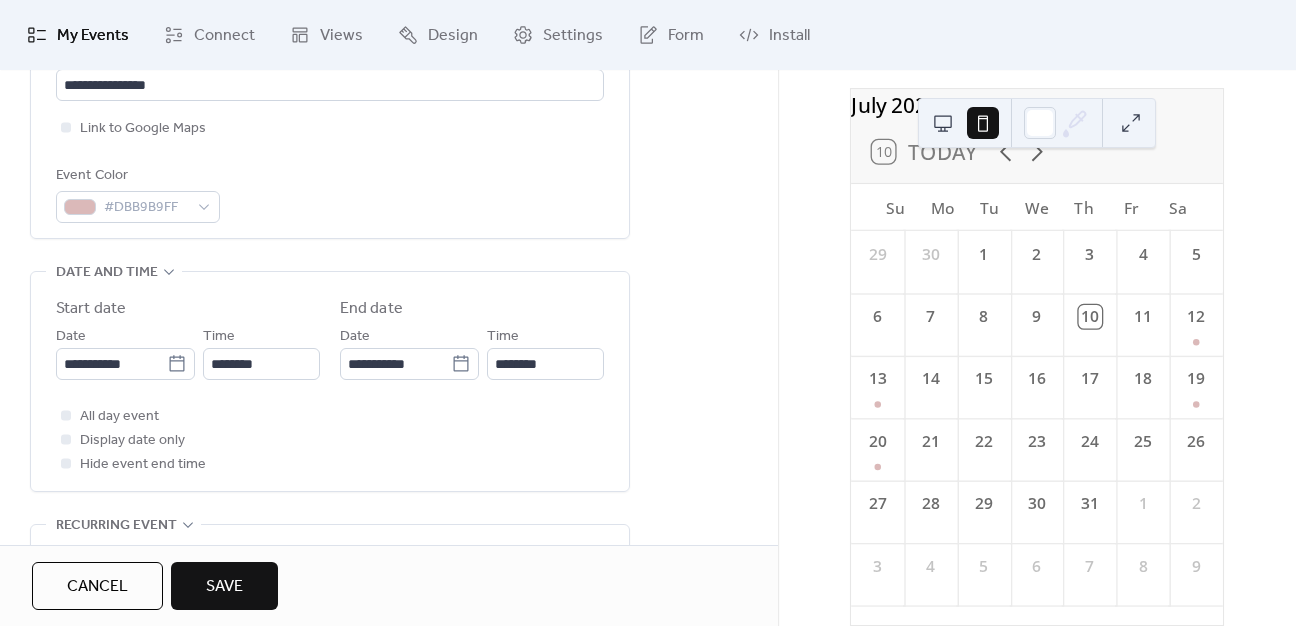 scroll, scrollTop: 500, scrollLeft: 0, axis: vertical 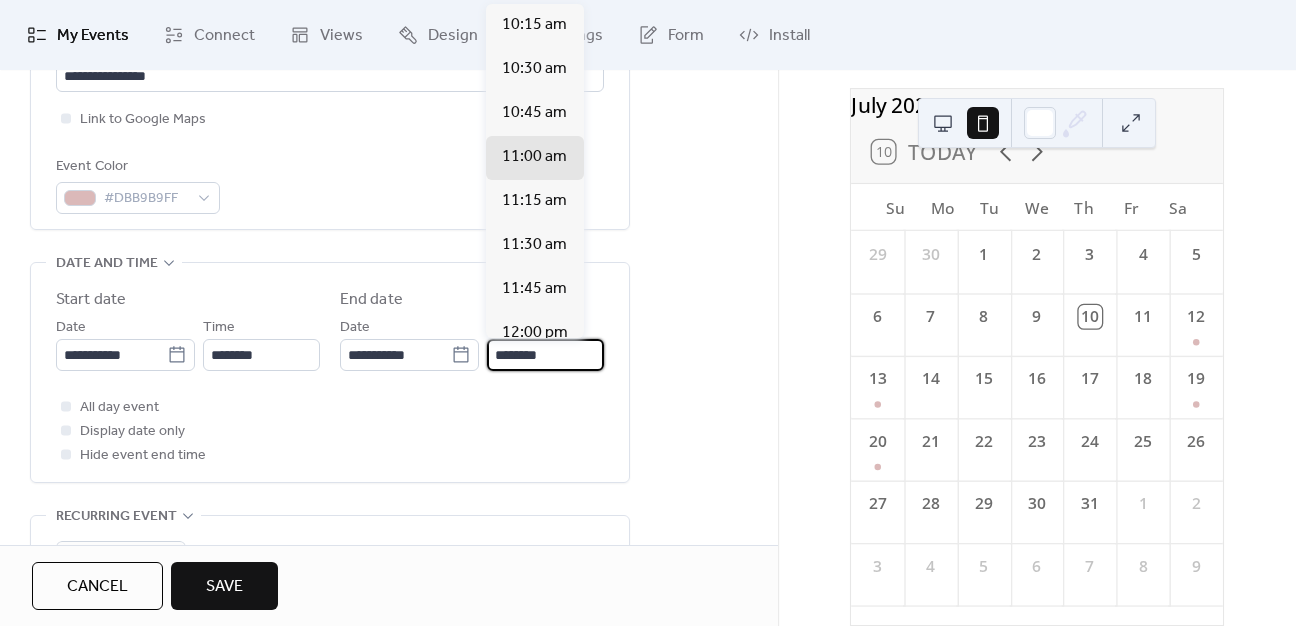 click on "********" at bounding box center (545, 355) 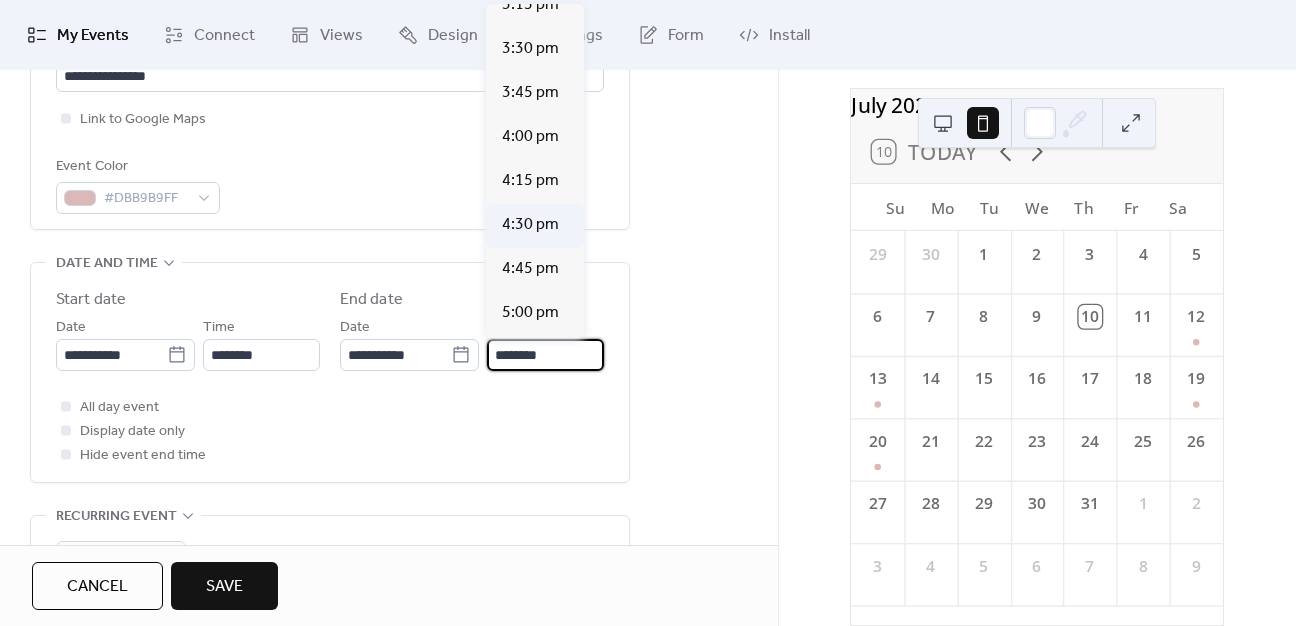 scroll, scrollTop: 1100, scrollLeft: 0, axis: vertical 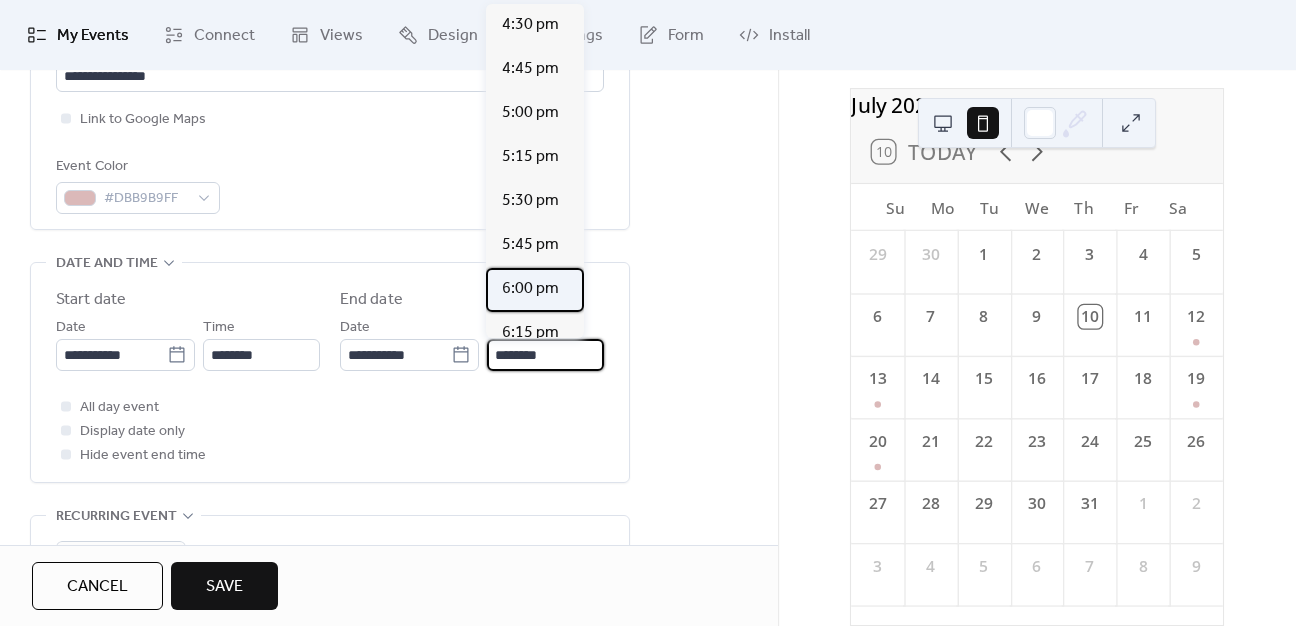 click on "6:00 pm" at bounding box center (530, 289) 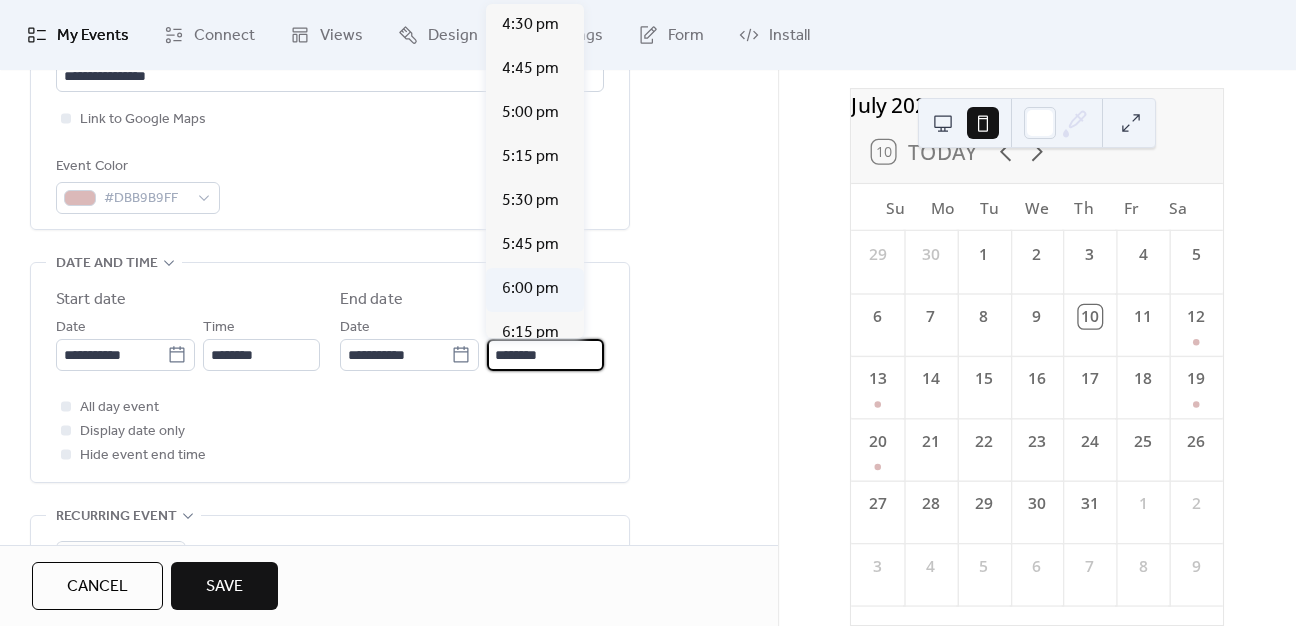 type on "*******" 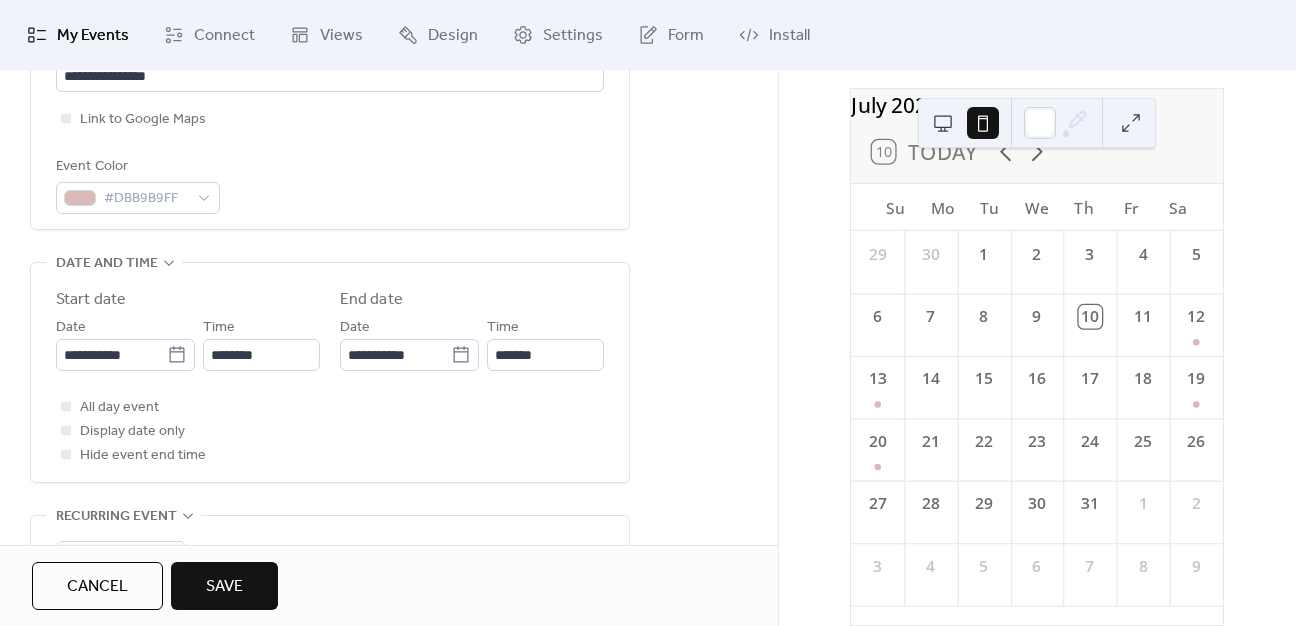 click on "**********" at bounding box center [389, 407] 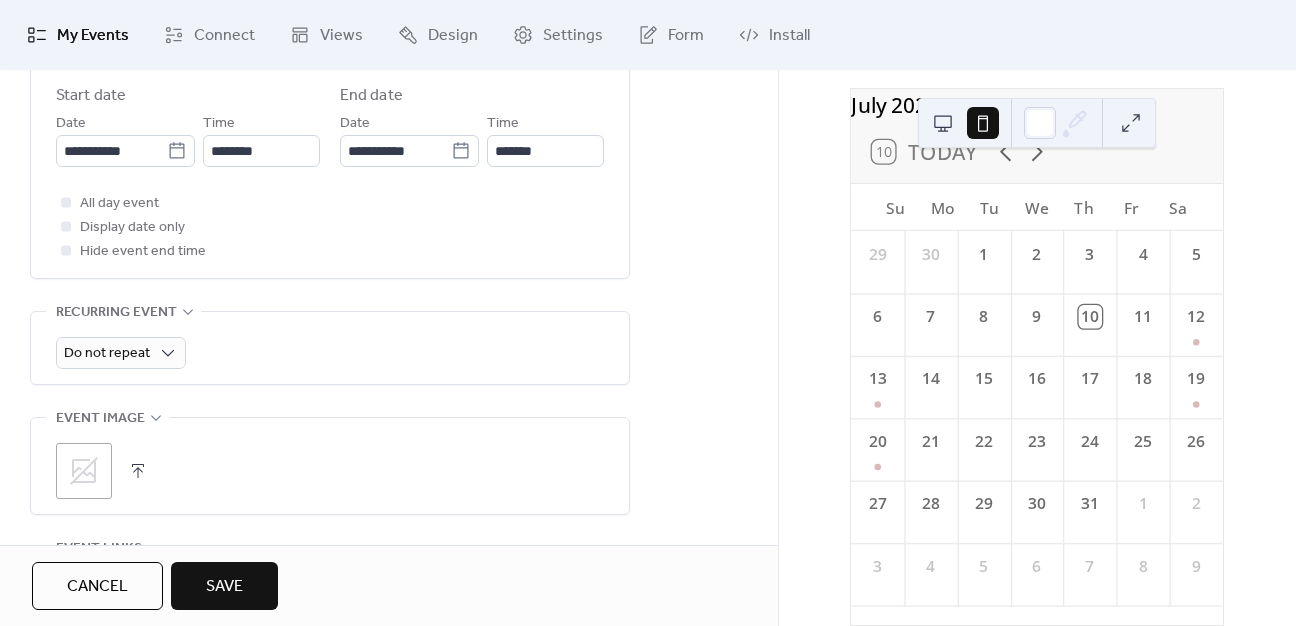 scroll, scrollTop: 689, scrollLeft: 0, axis: vertical 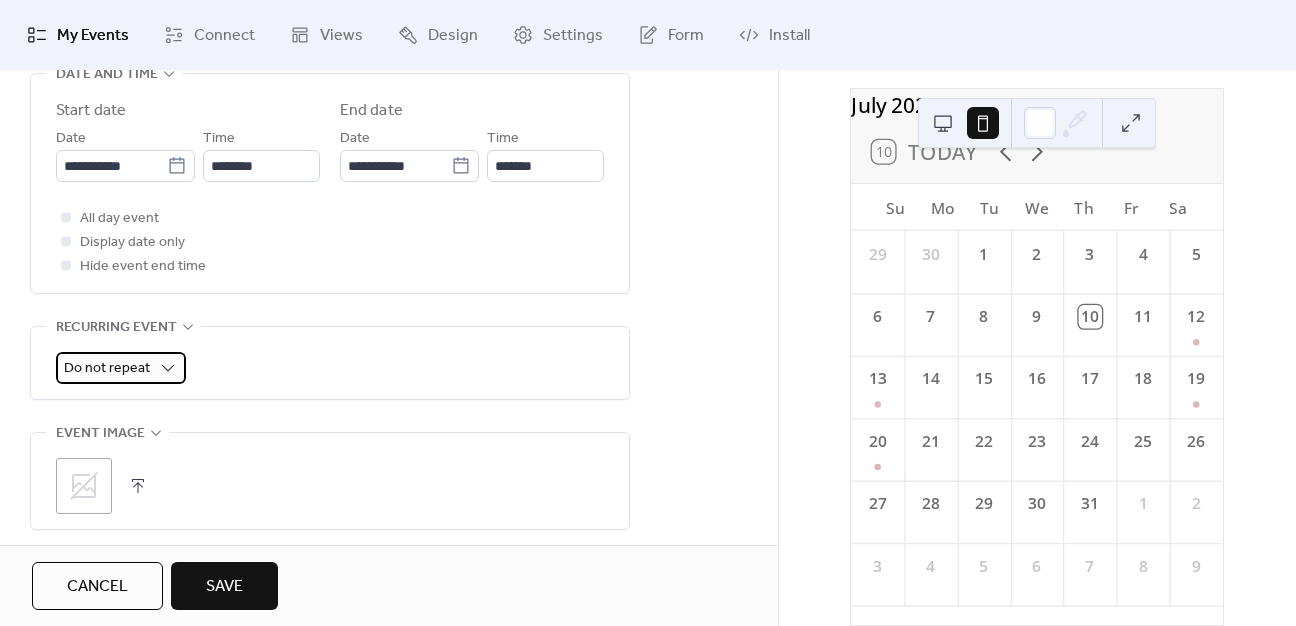 click on "Do not repeat" at bounding box center (107, 368) 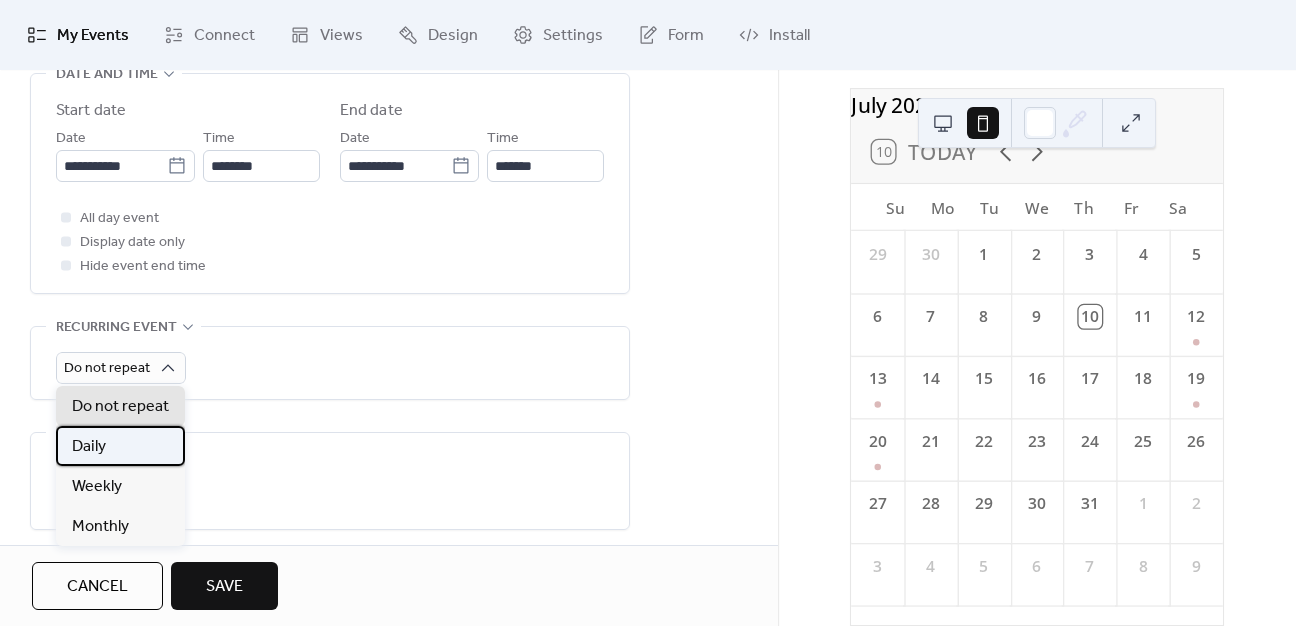 click on "Daily" at bounding box center (120, 446) 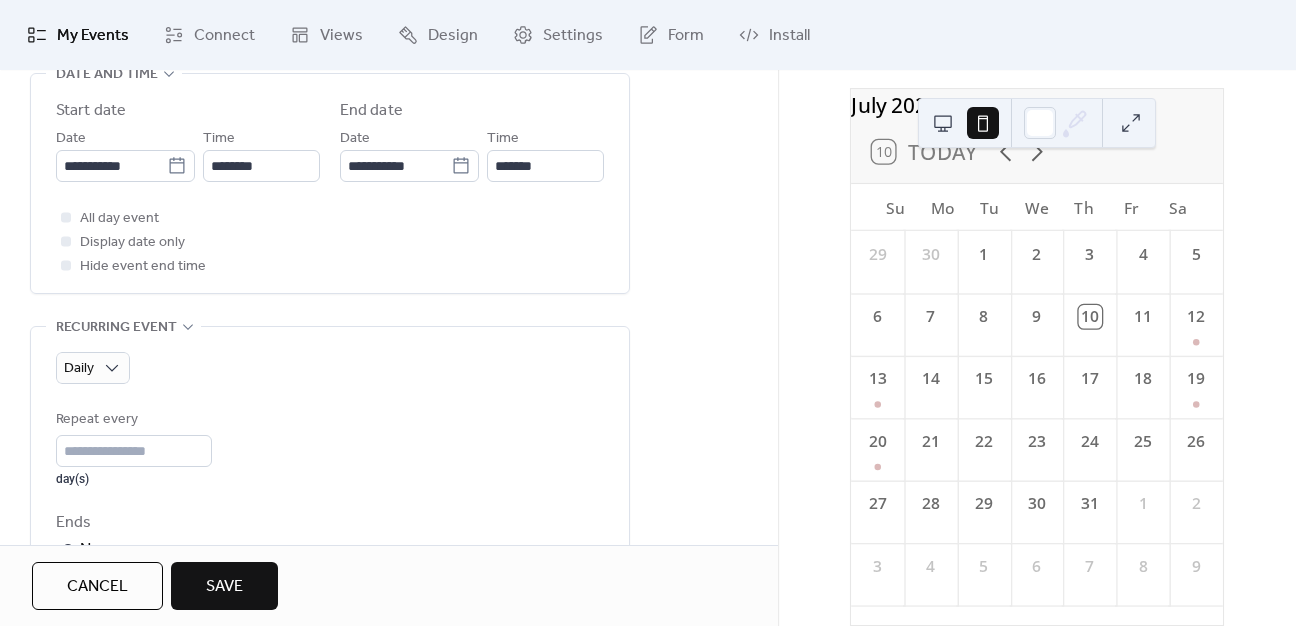 scroll, scrollTop: 889, scrollLeft: 0, axis: vertical 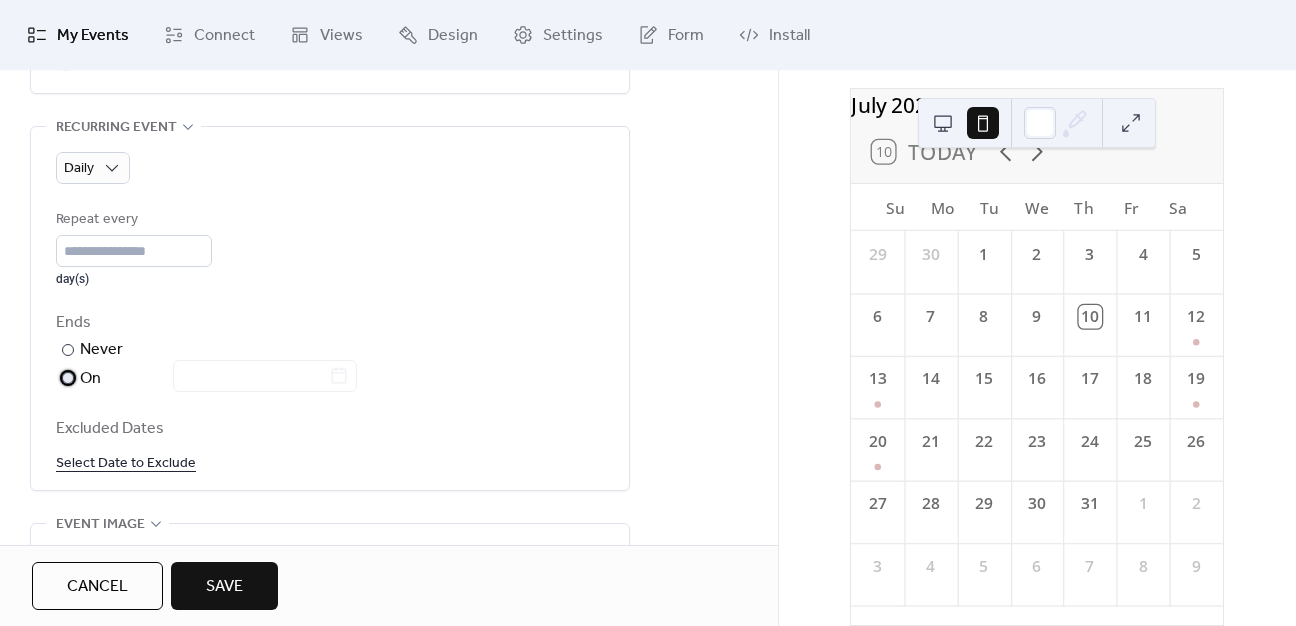 click at bounding box center (68, 378) 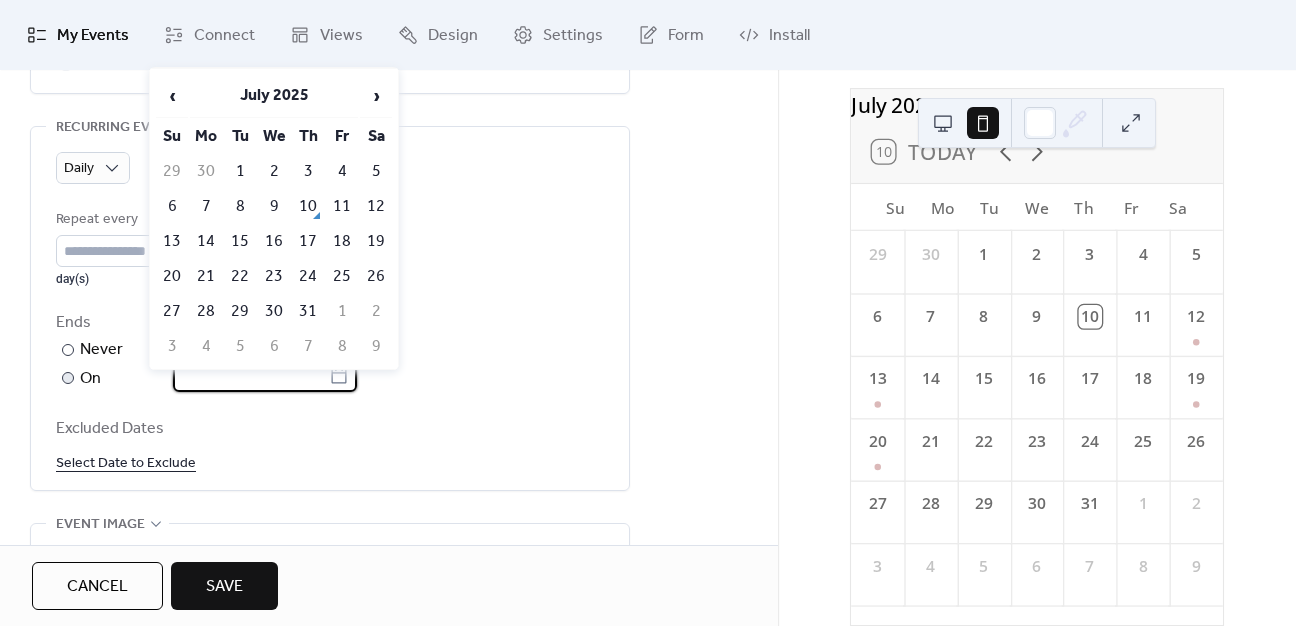click at bounding box center [251, 376] 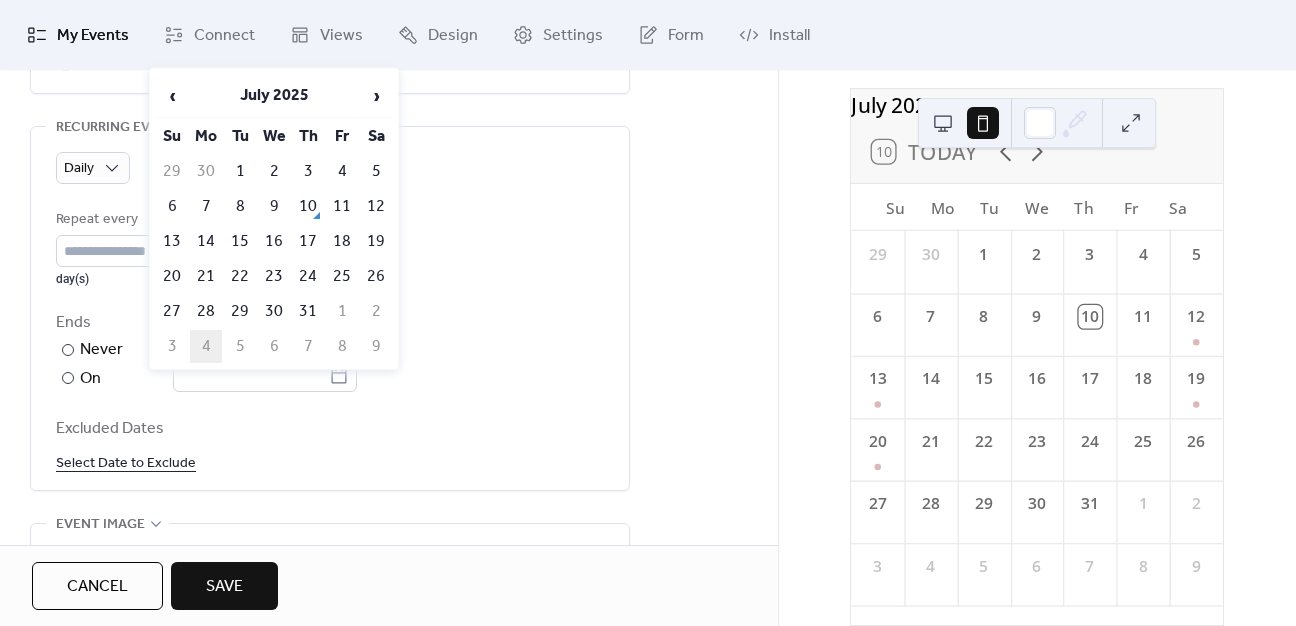 click on "4" at bounding box center (206, 346) 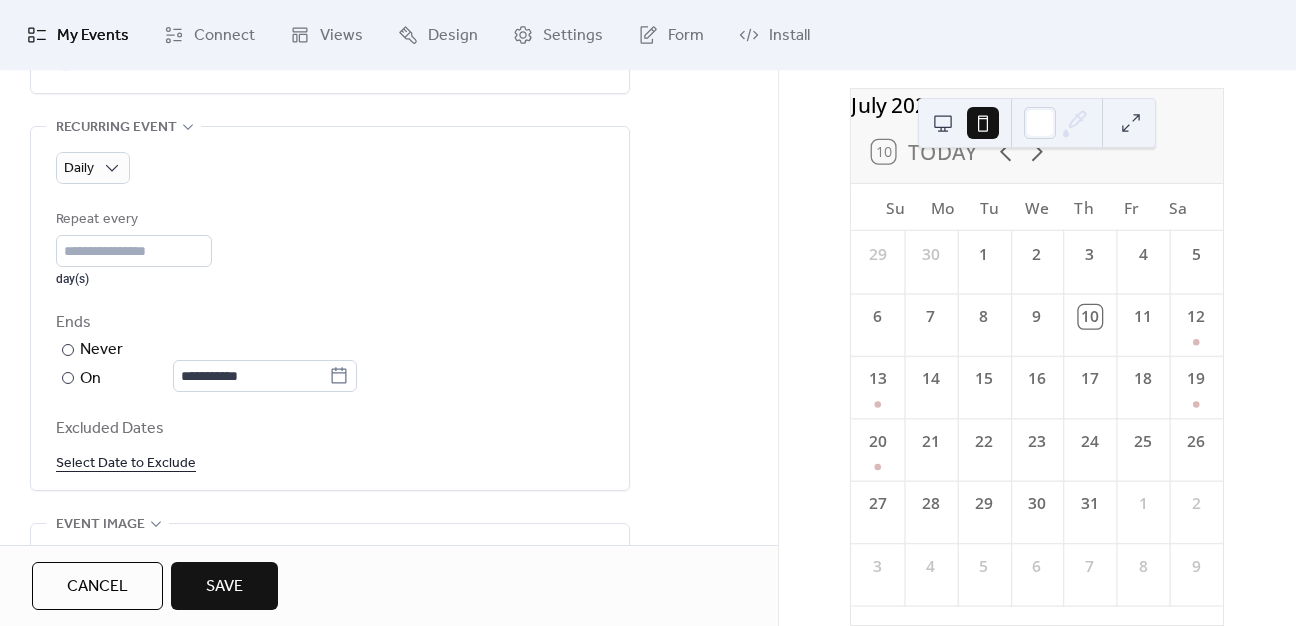 click on "Save" at bounding box center [224, 586] 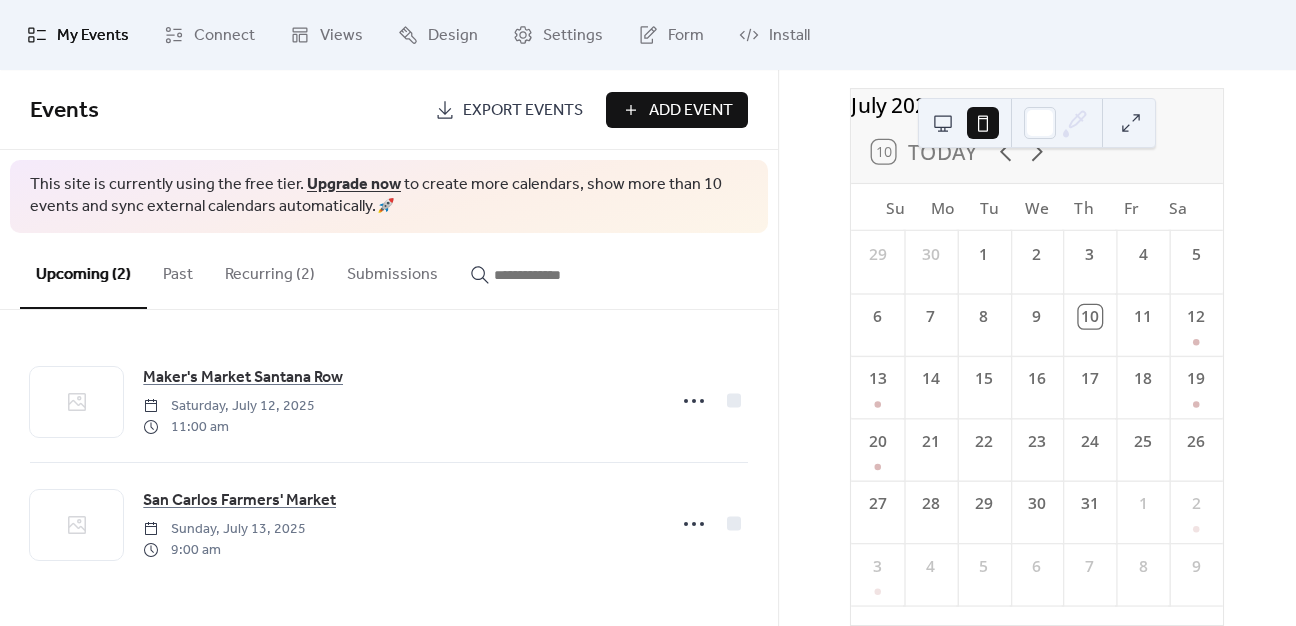 click on "Recurring  (2)" at bounding box center (270, 270) 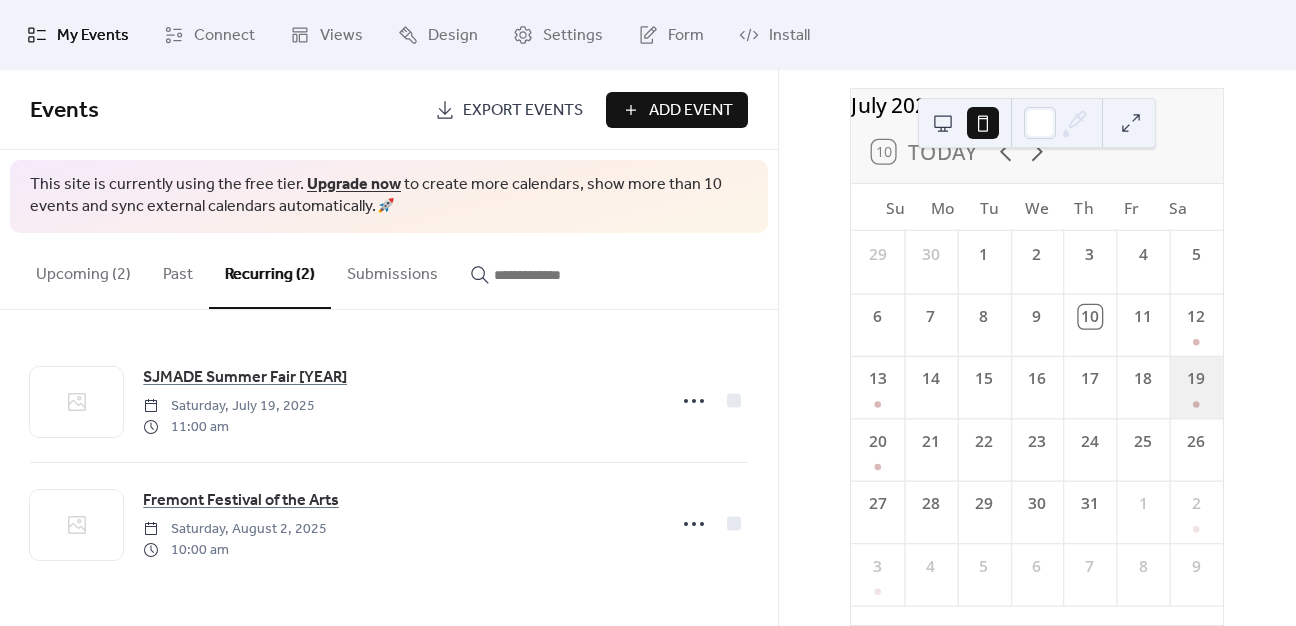 click on "19" at bounding box center [1195, 387] 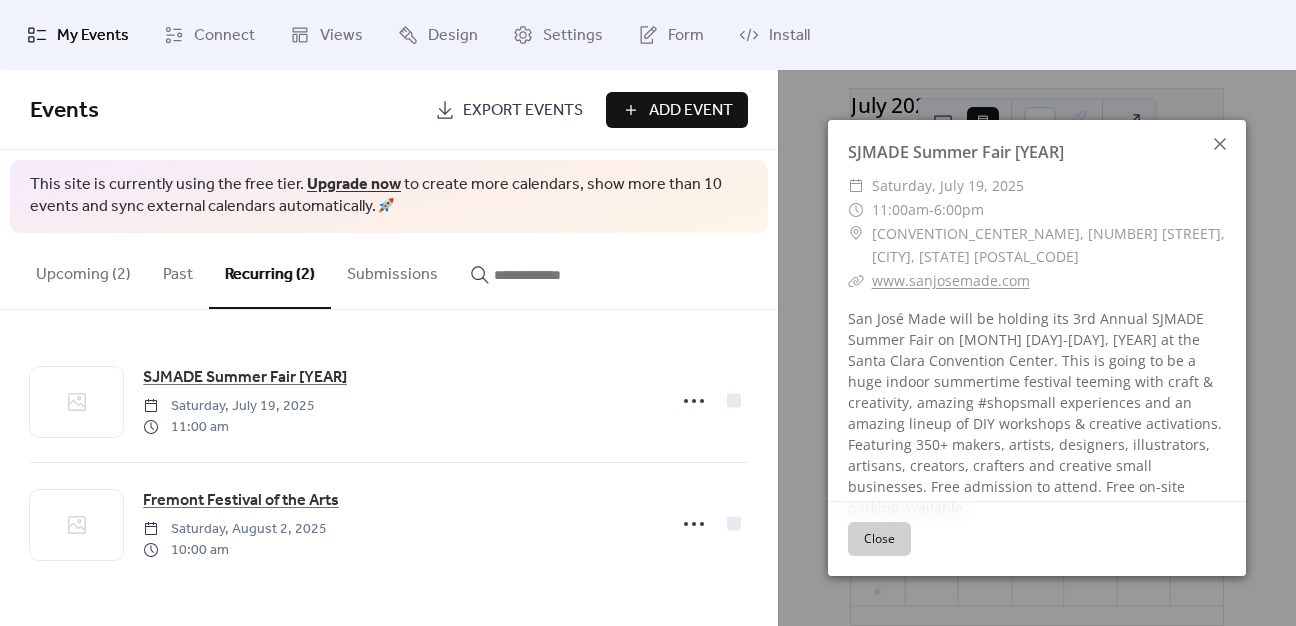 click 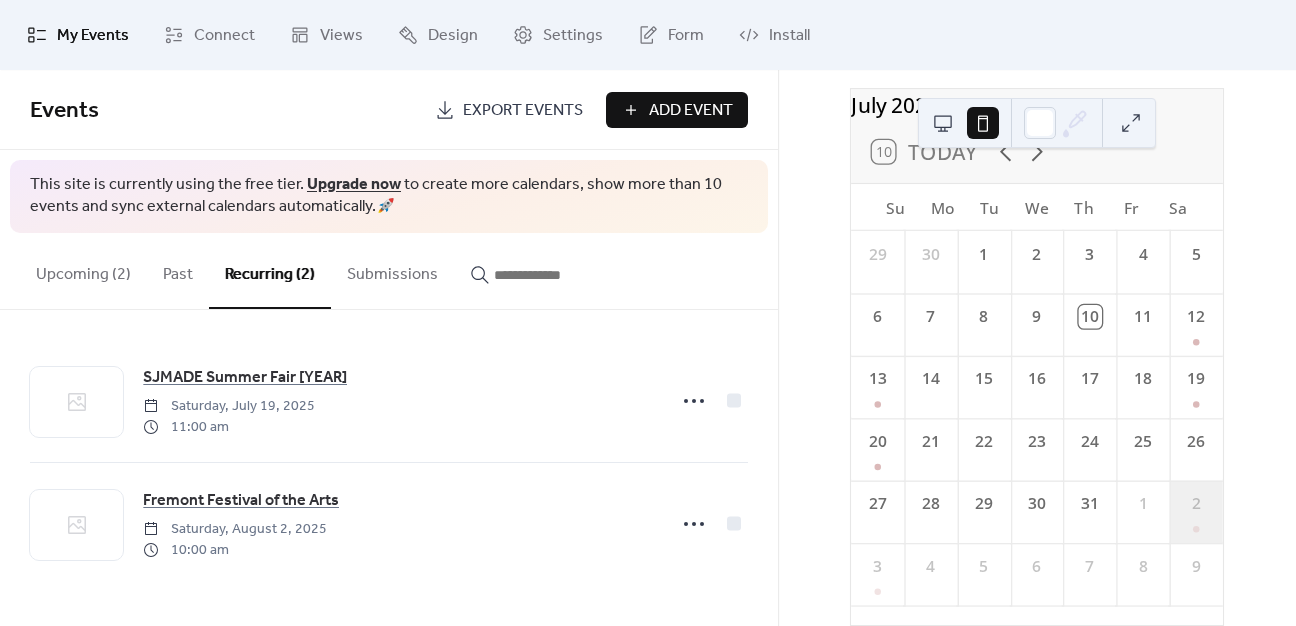 click on "2" at bounding box center [1195, 503] 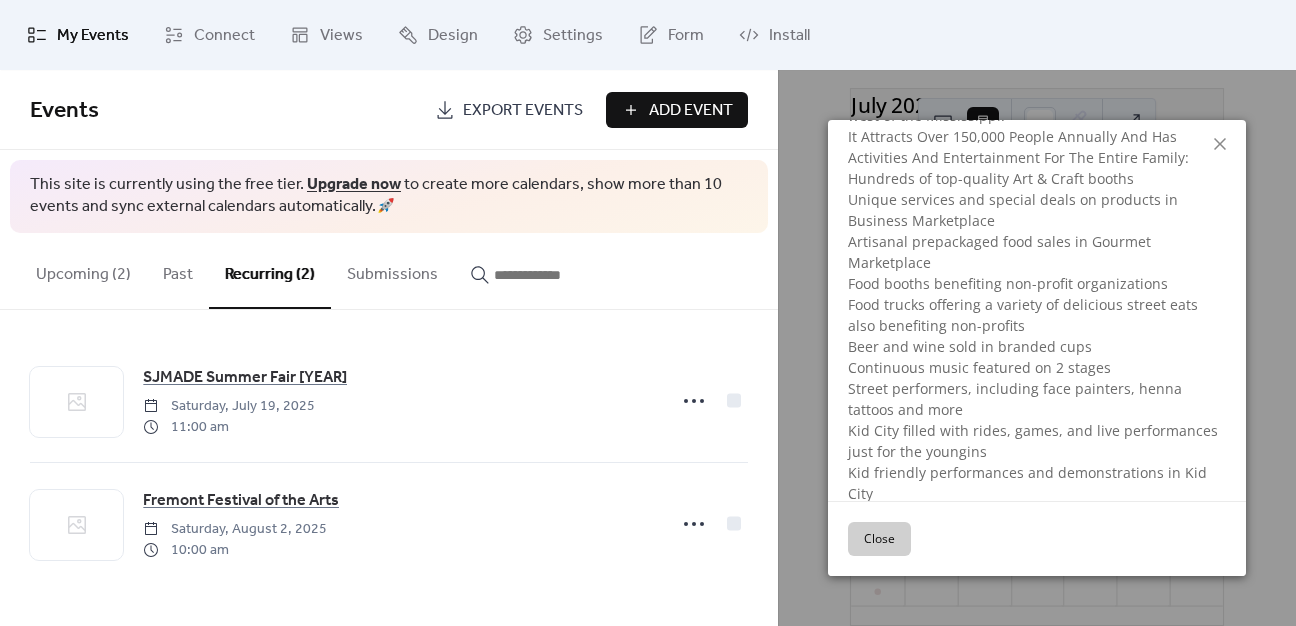 scroll, scrollTop: 223, scrollLeft: 0, axis: vertical 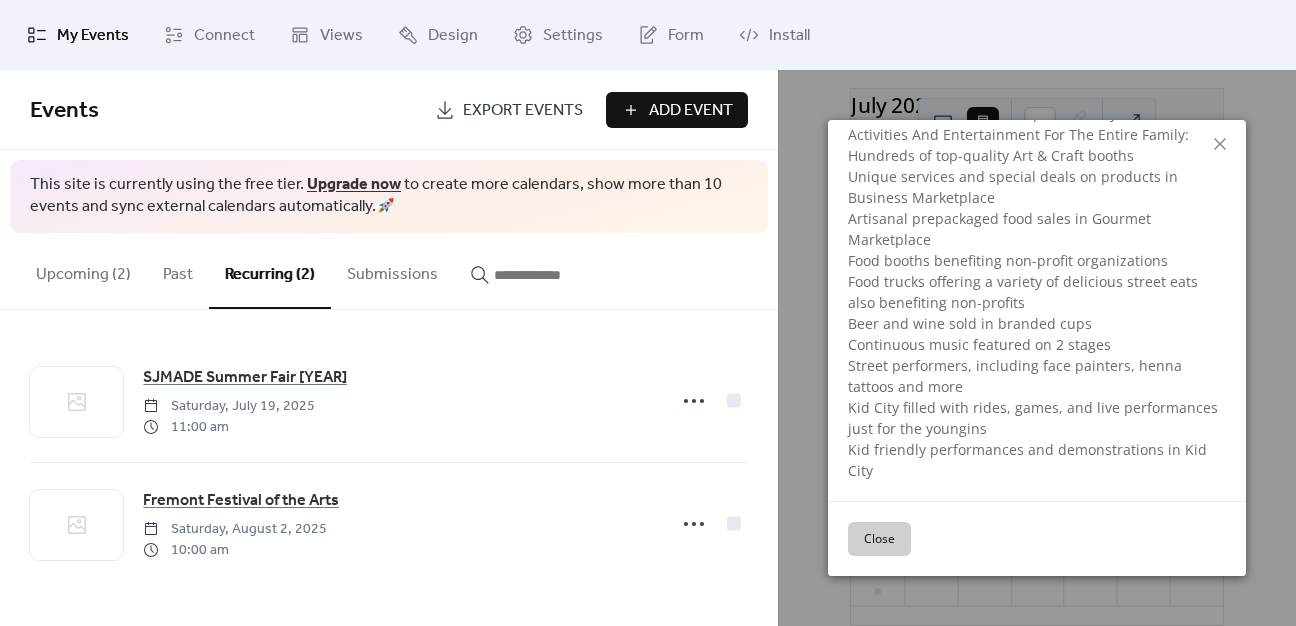 click on "Close" at bounding box center [879, 539] 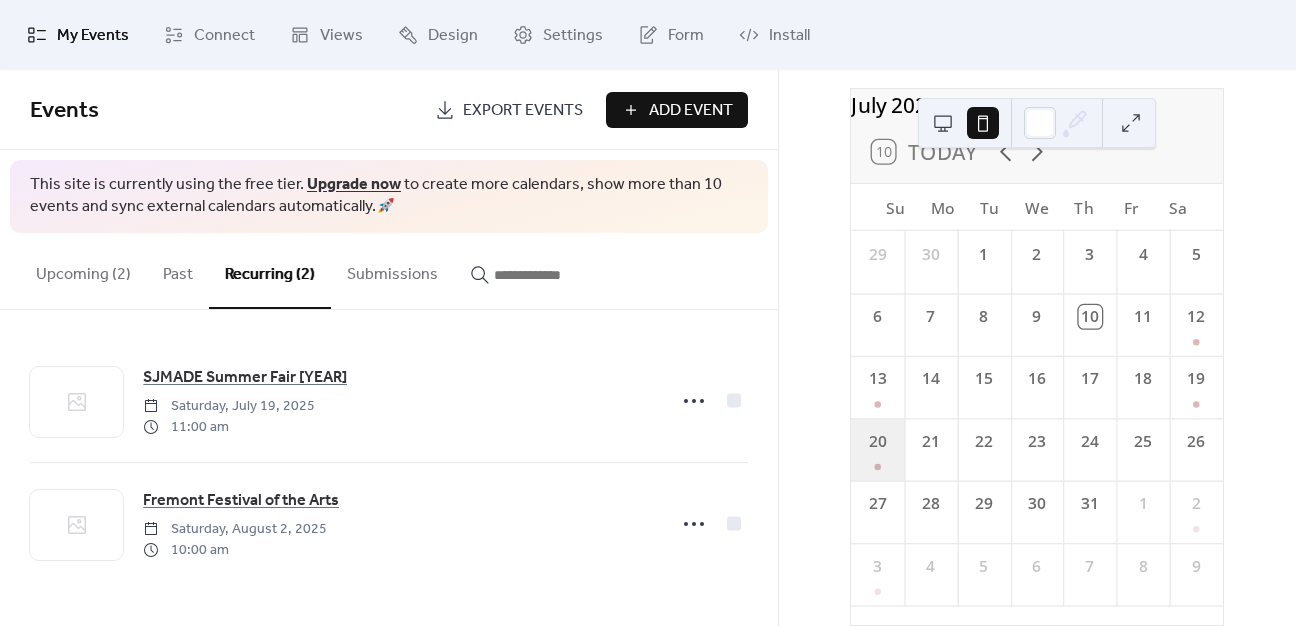 click on "20" at bounding box center (877, 449) 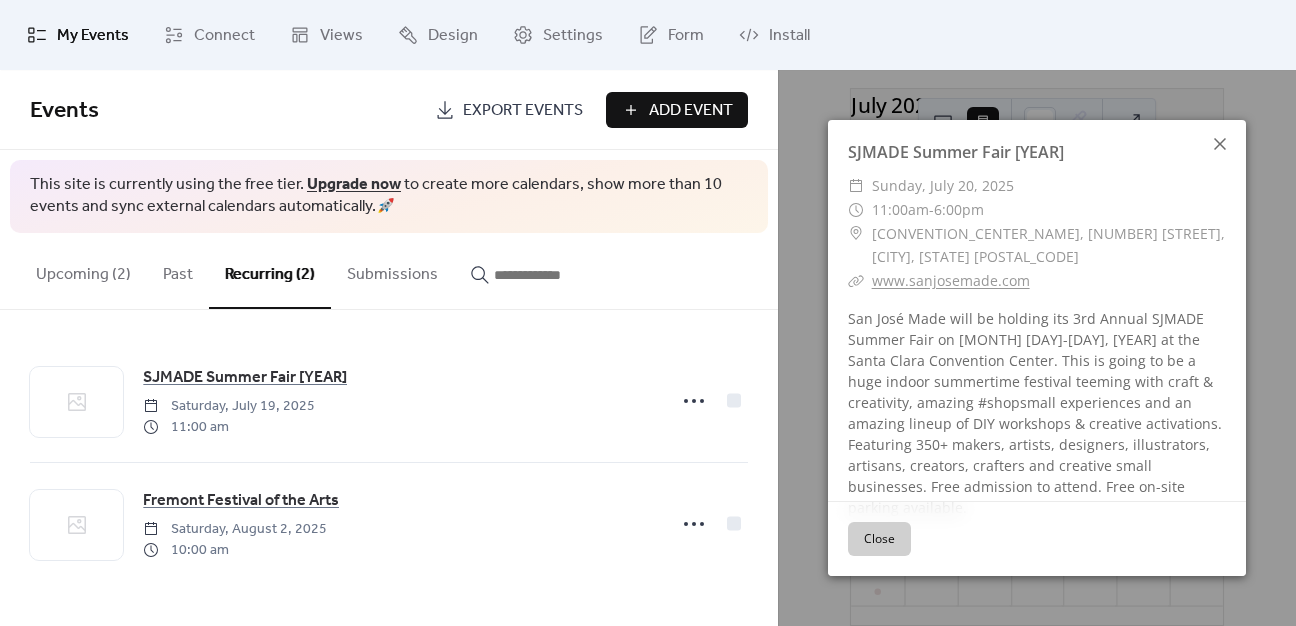 click 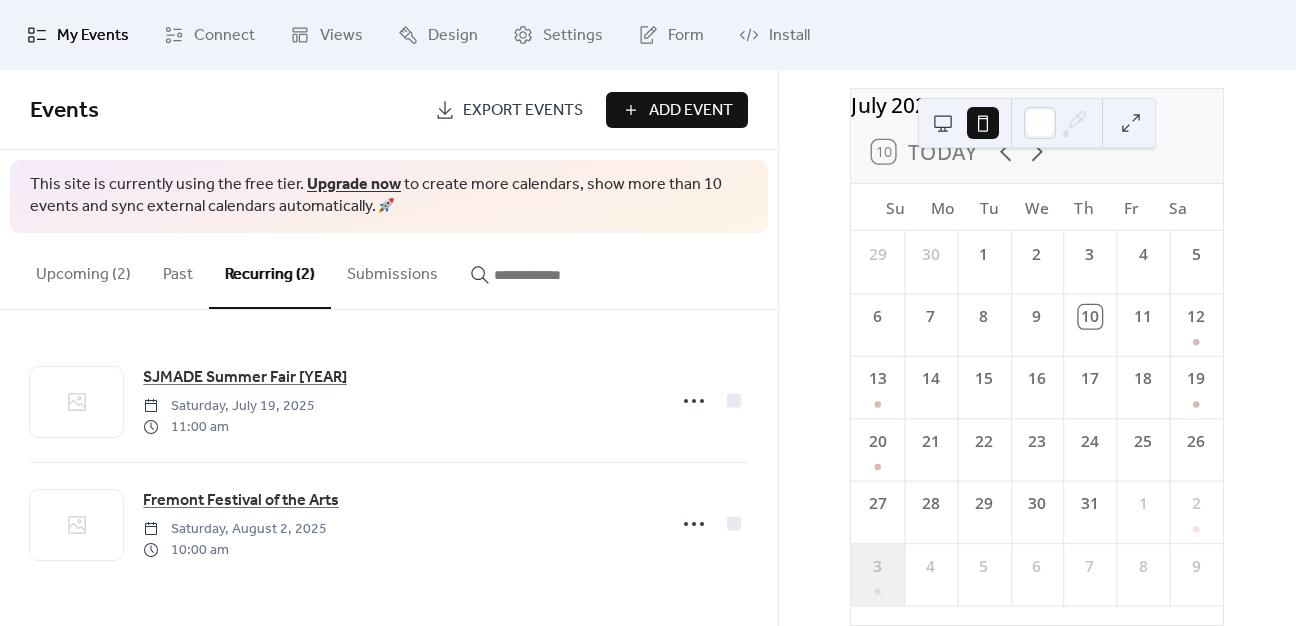 click on "3" at bounding box center (877, 566) 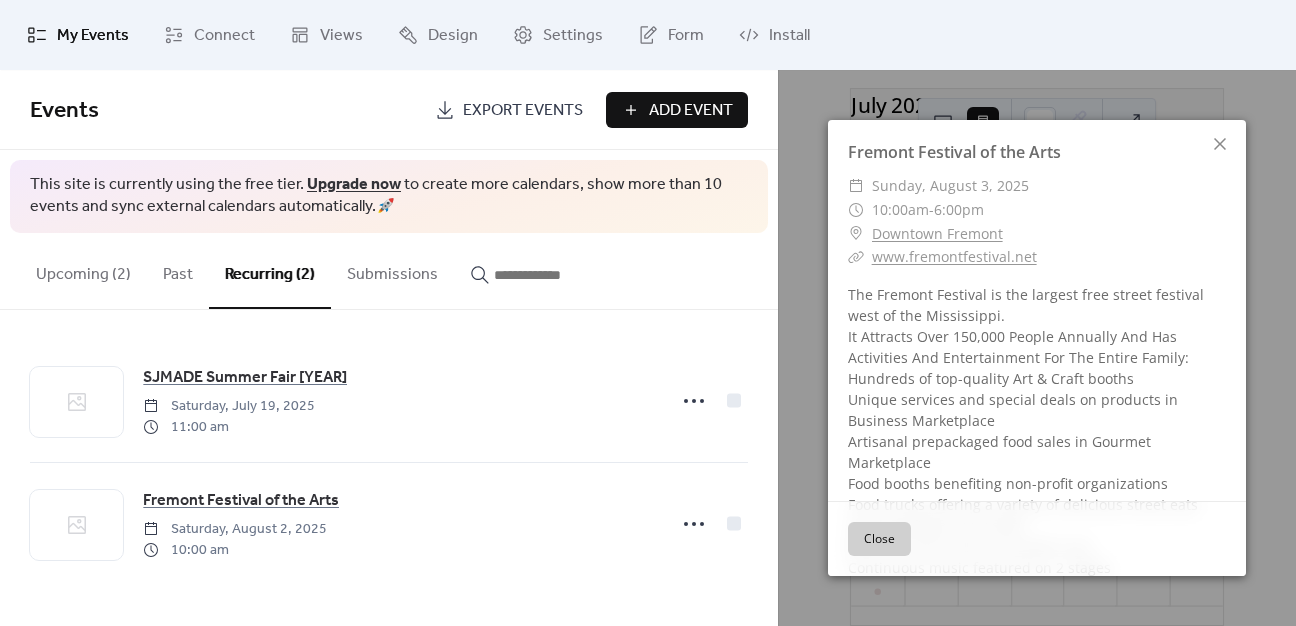 click on "Close" at bounding box center [879, 539] 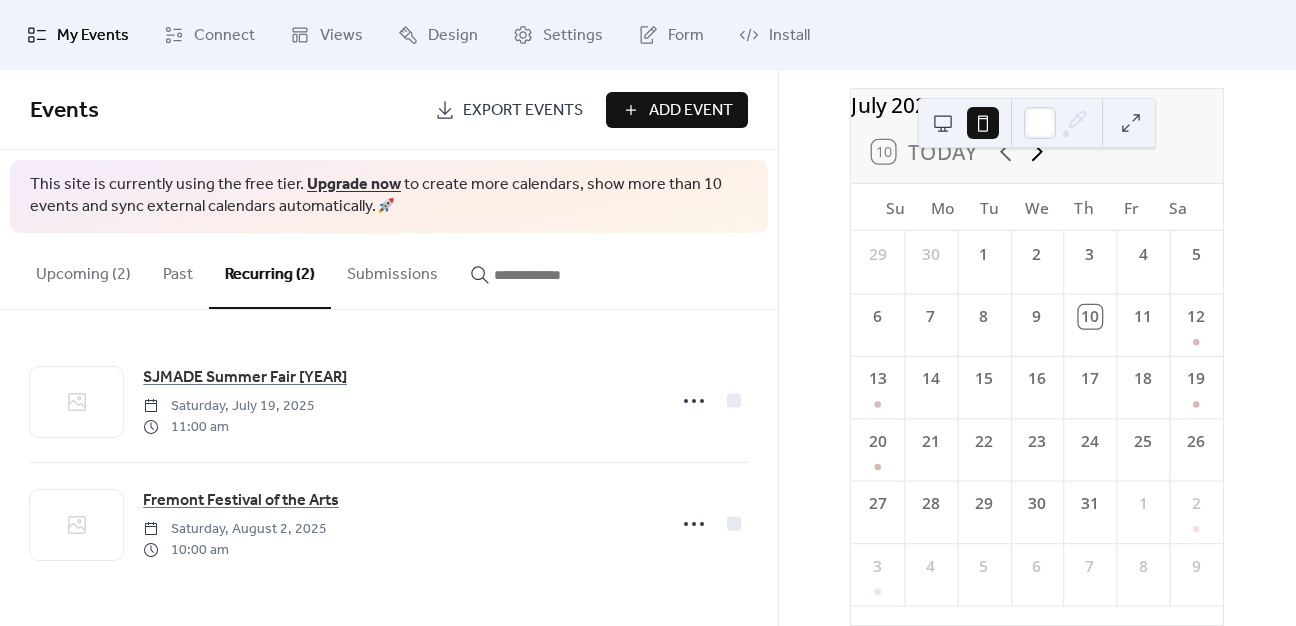 click 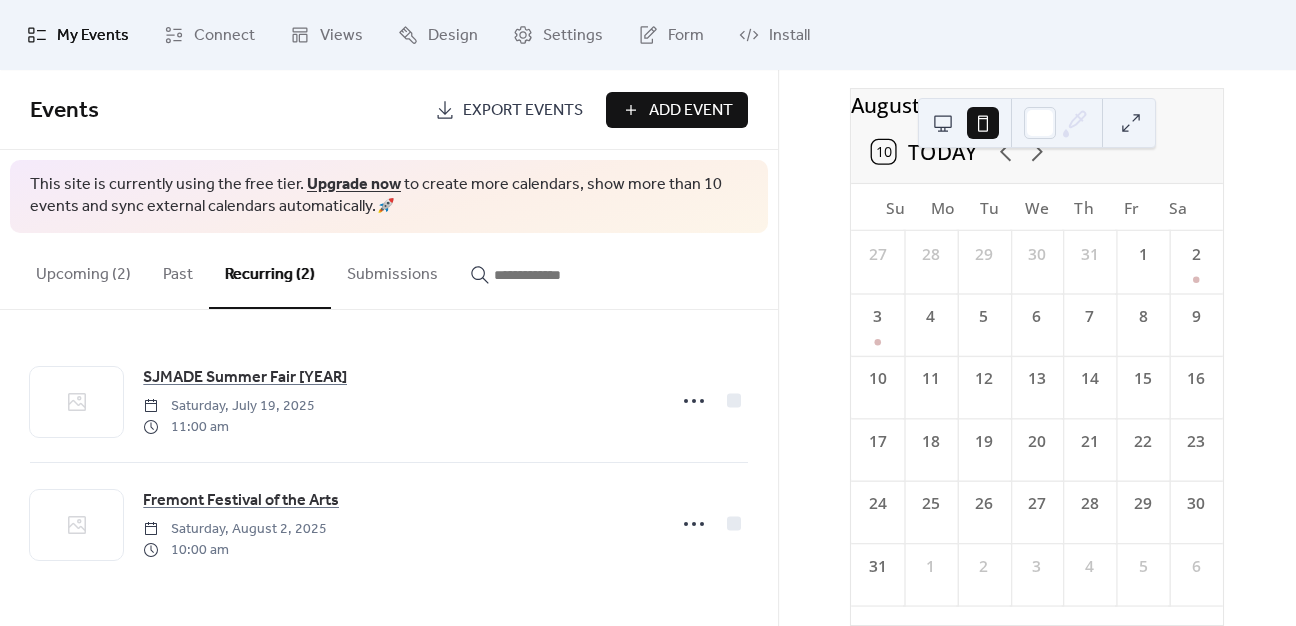 click on "Upcoming  (2)" at bounding box center (83, 270) 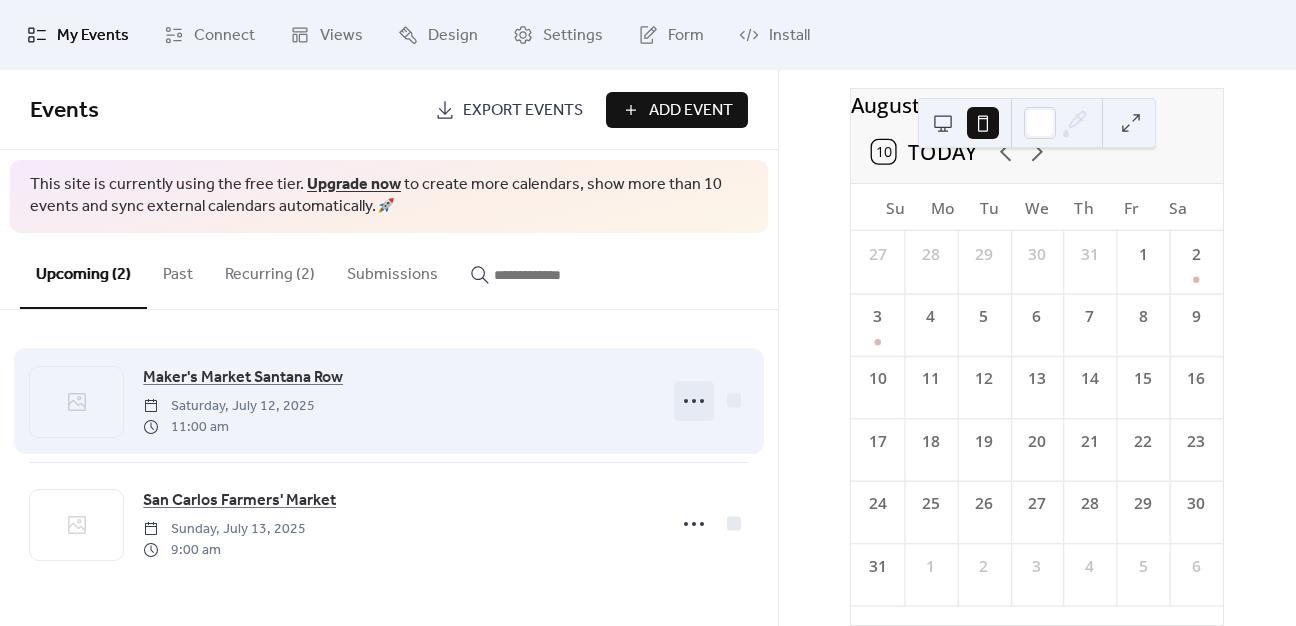 click 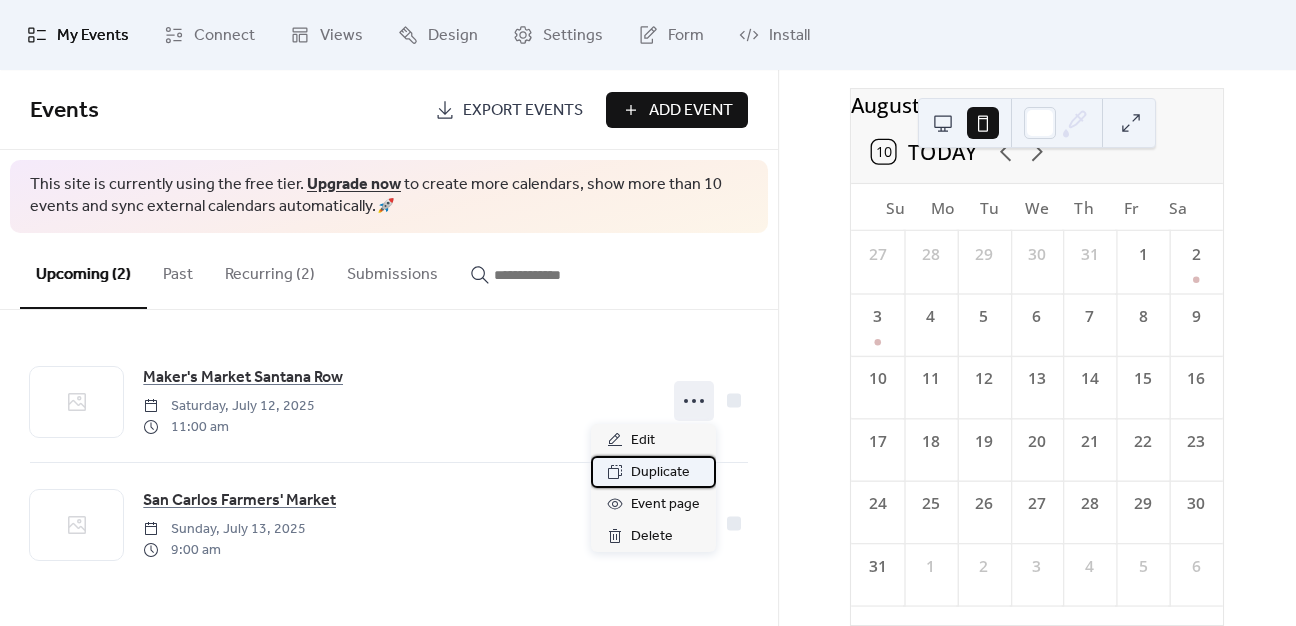 click on "Duplicate" at bounding box center (660, 473) 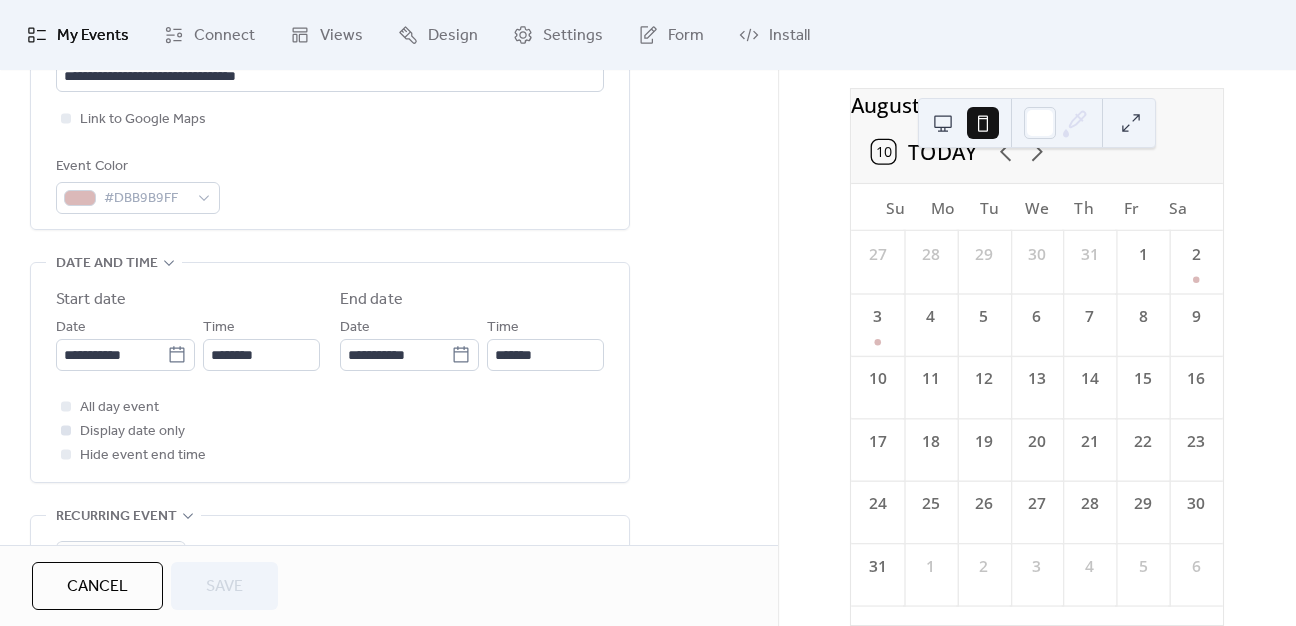 scroll, scrollTop: 600, scrollLeft: 0, axis: vertical 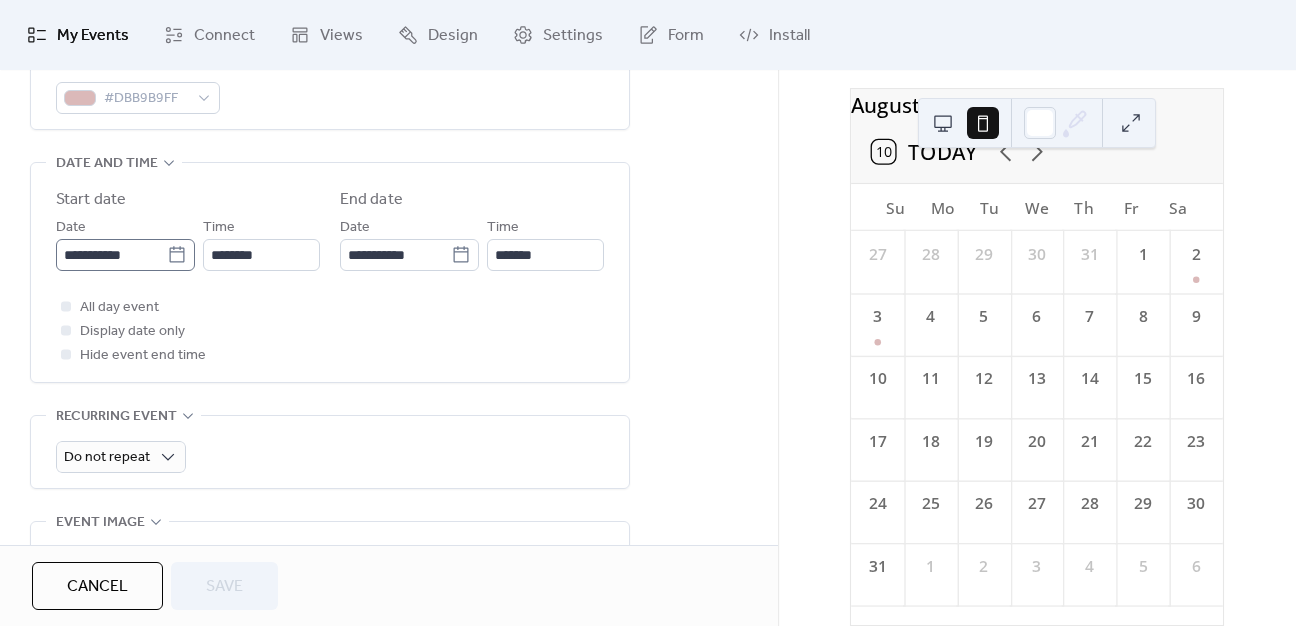 click 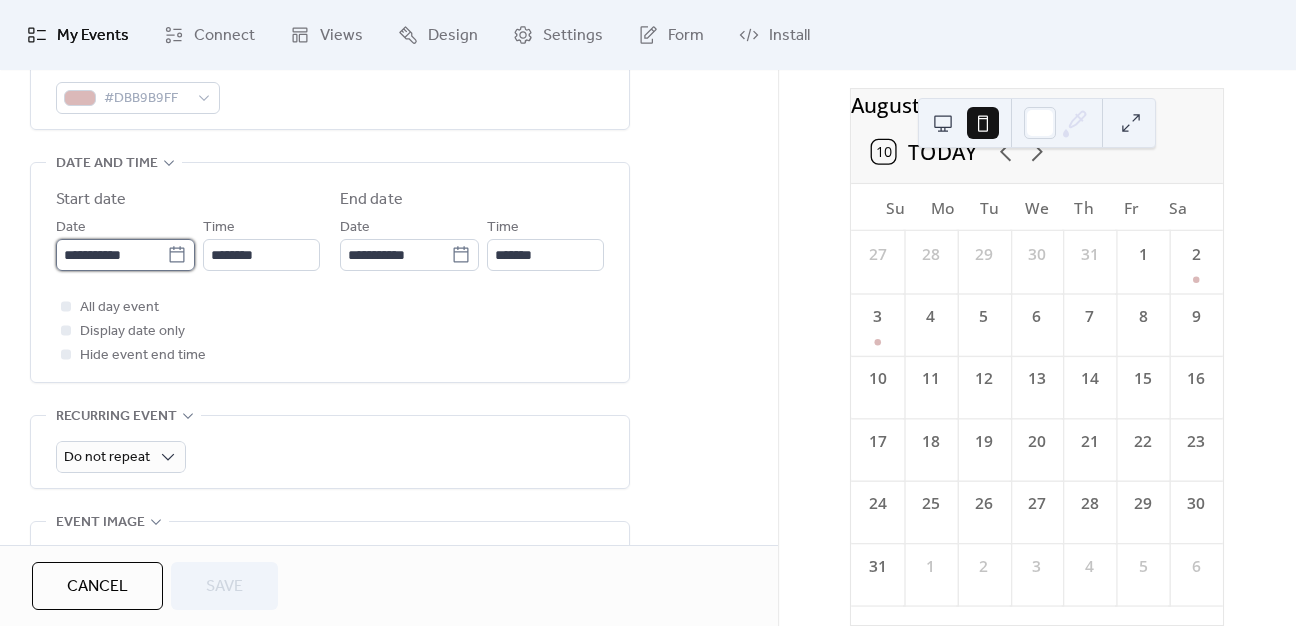 click on "**********" at bounding box center [111, 255] 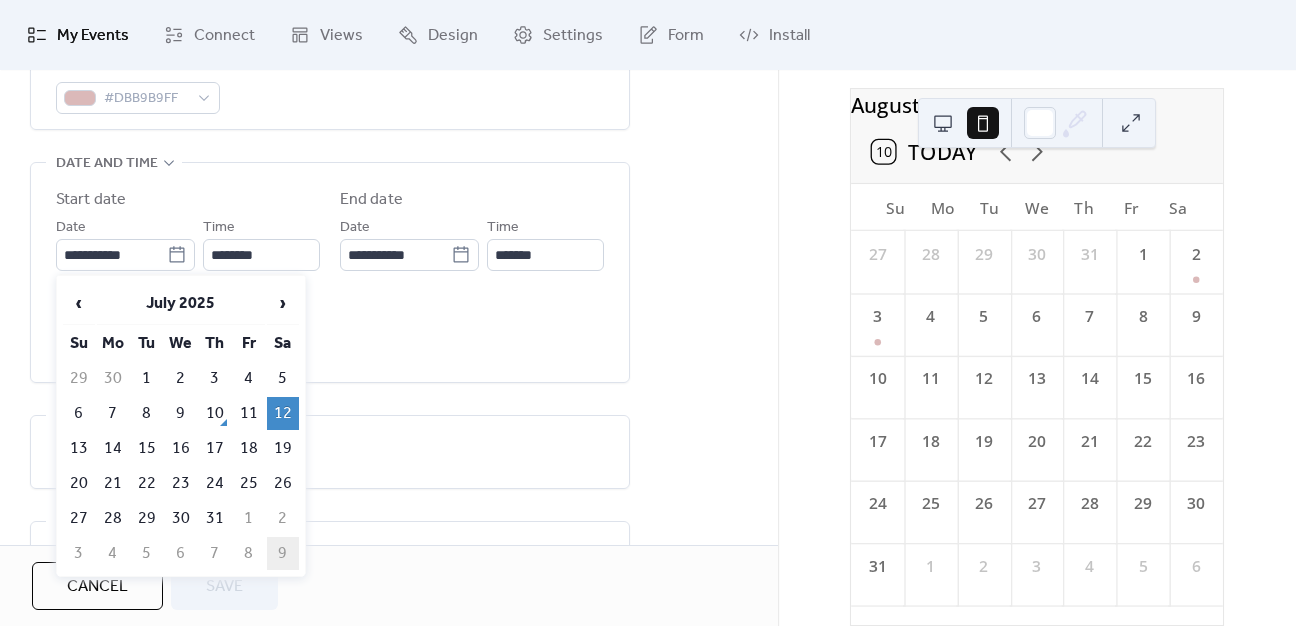 click on "9" at bounding box center [283, 553] 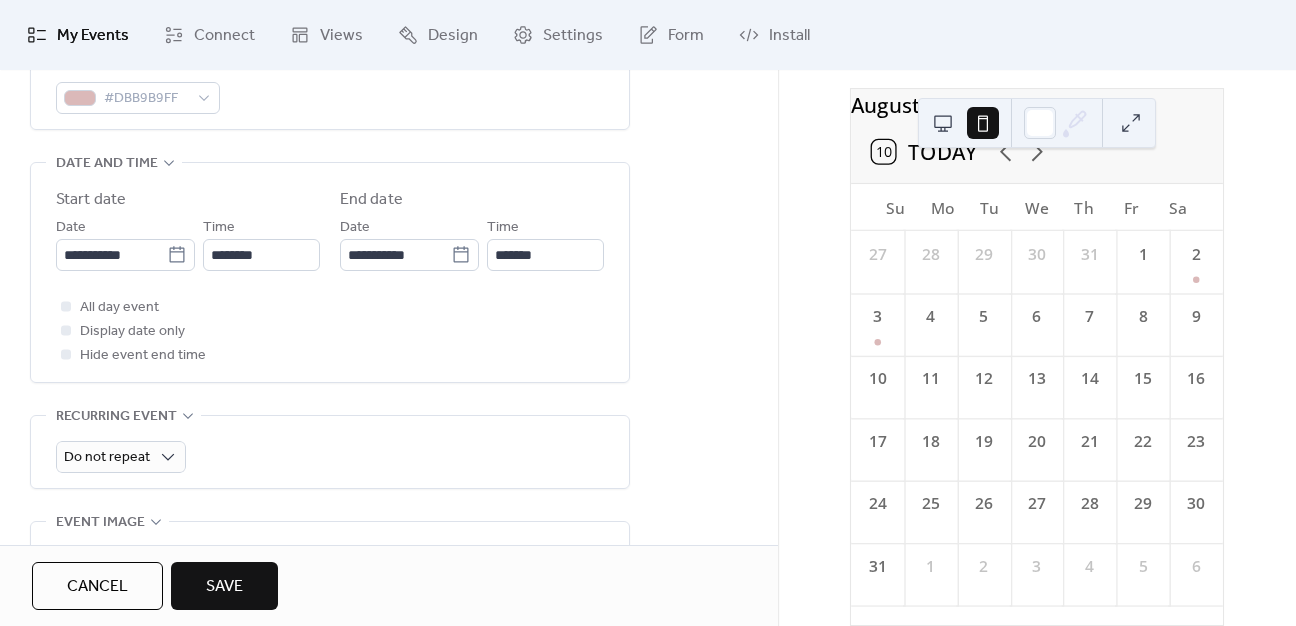 click on "Save" at bounding box center [224, 587] 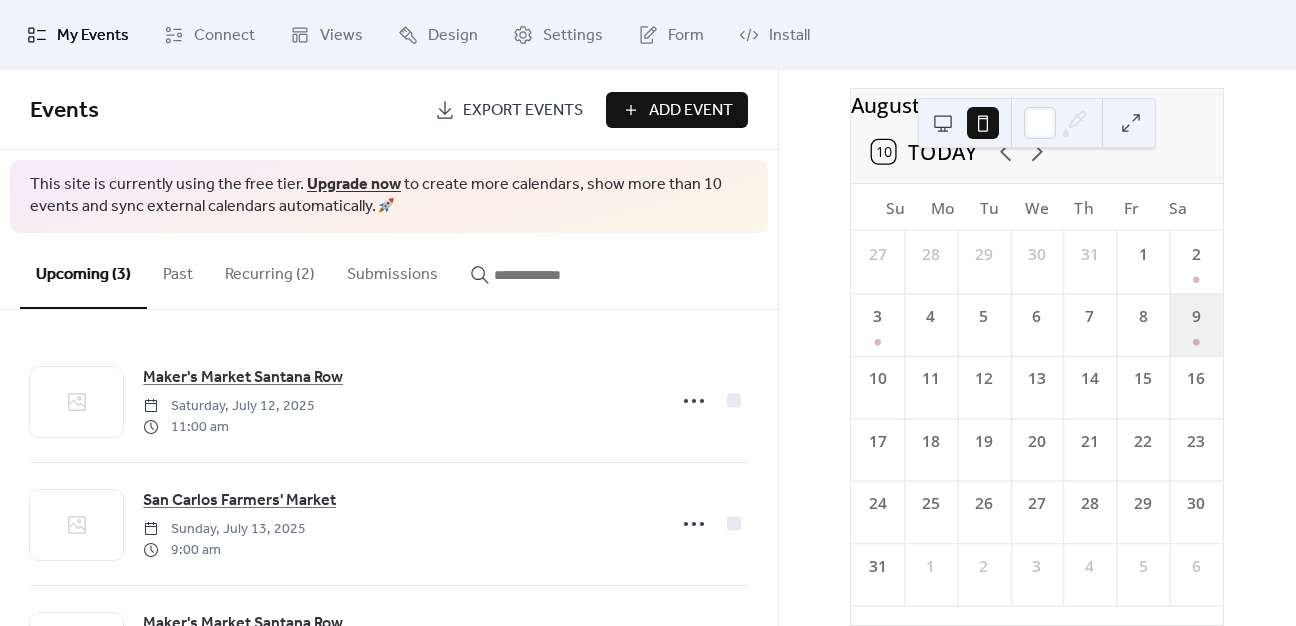 click on "9" at bounding box center (1195, 324) 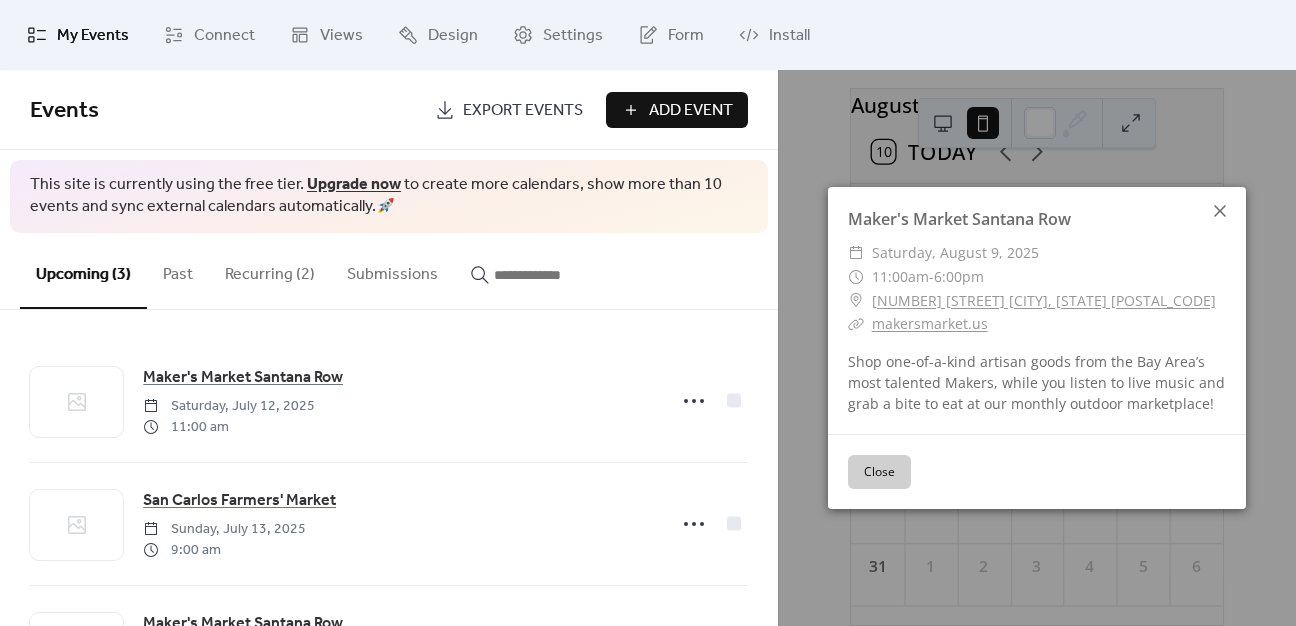 click 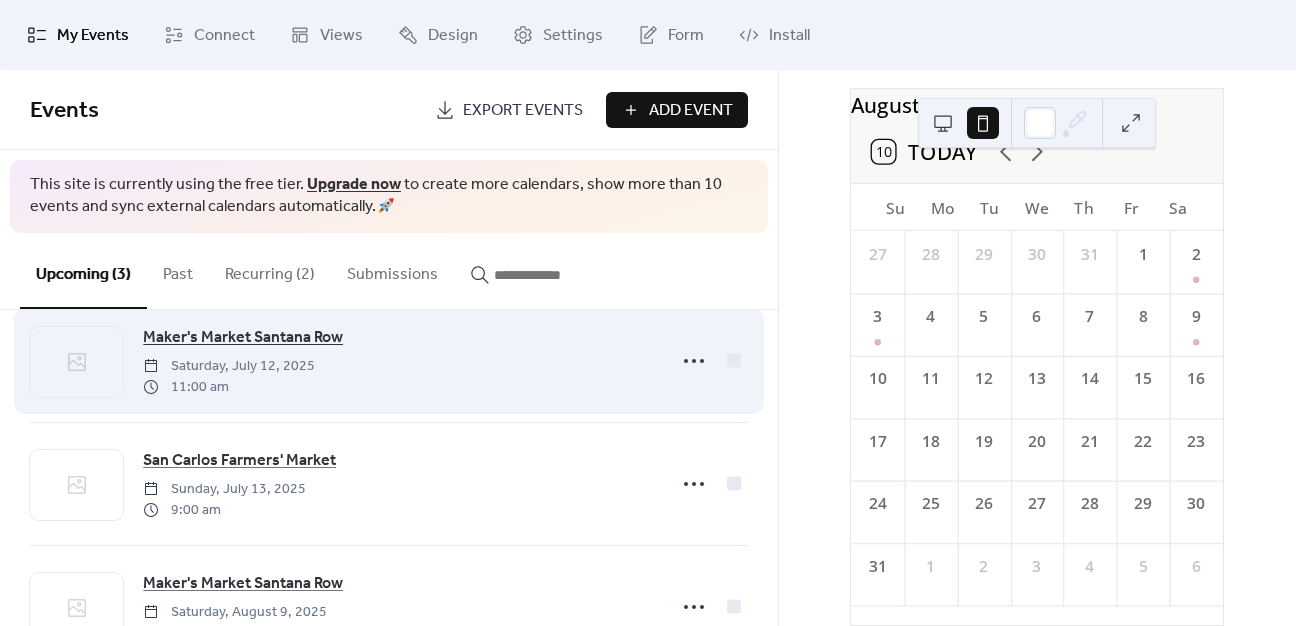 scroll, scrollTop: 0, scrollLeft: 0, axis: both 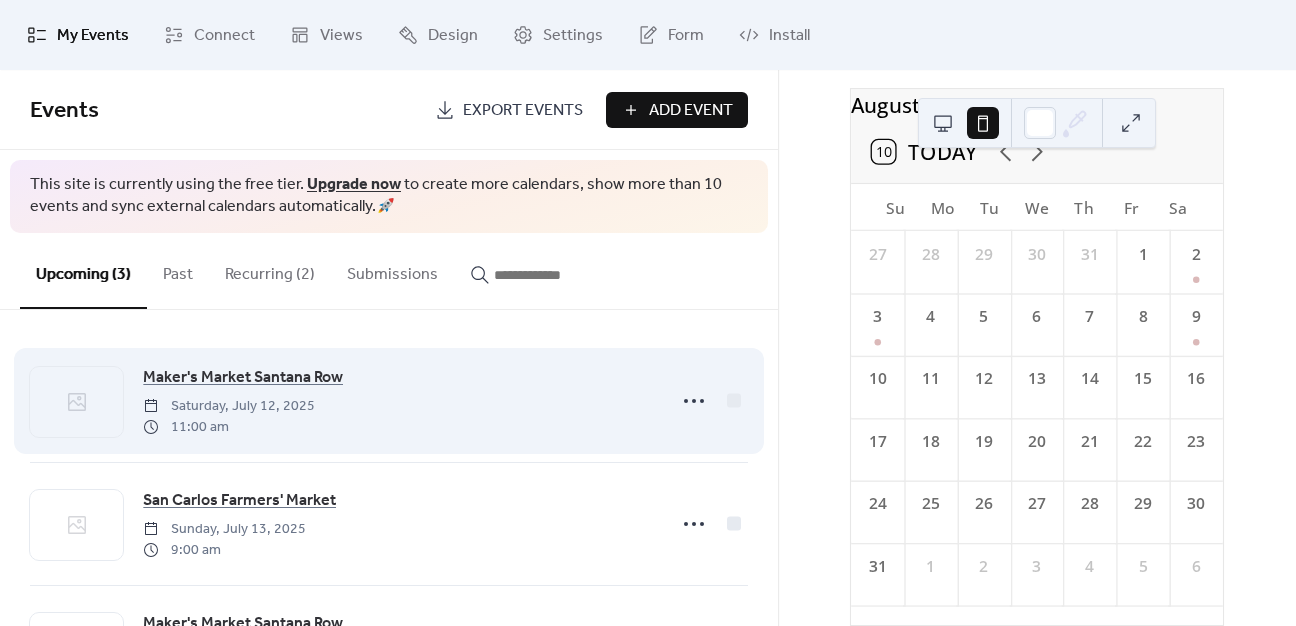 click on "Maker's Market Santana Row Saturday, [MONTH] [DAY], [YEAR] [TIME]" at bounding box center (398, 401) 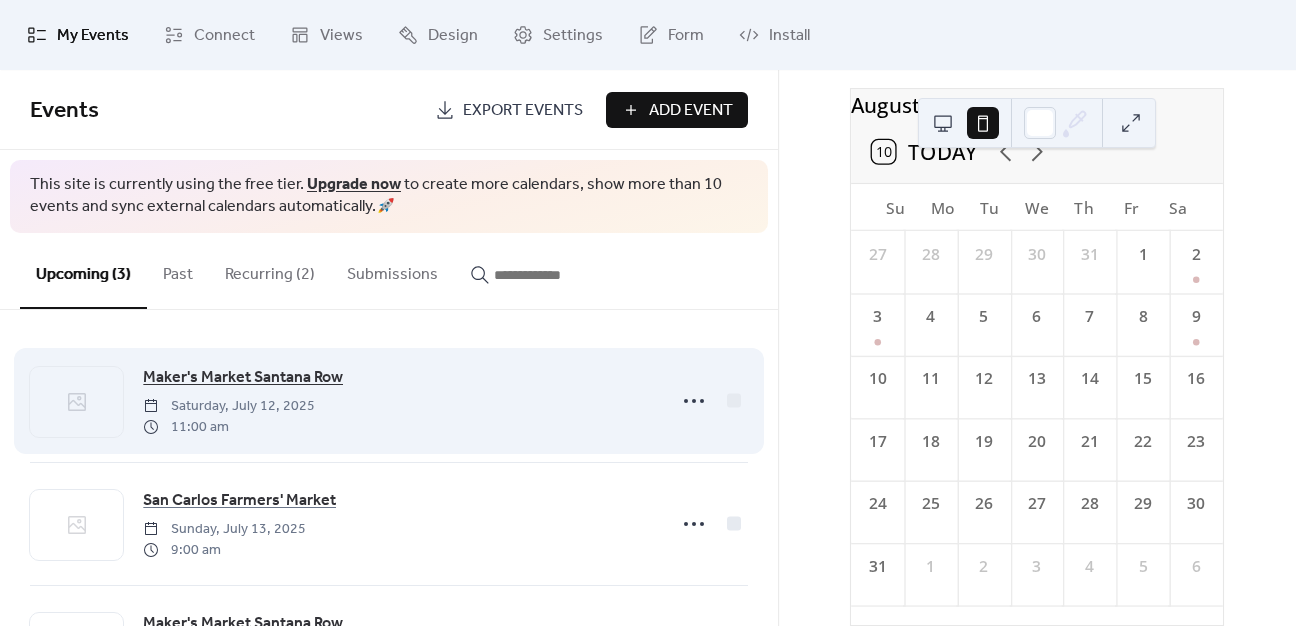 click on "Maker's Market Santana Row" at bounding box center [243, 378] 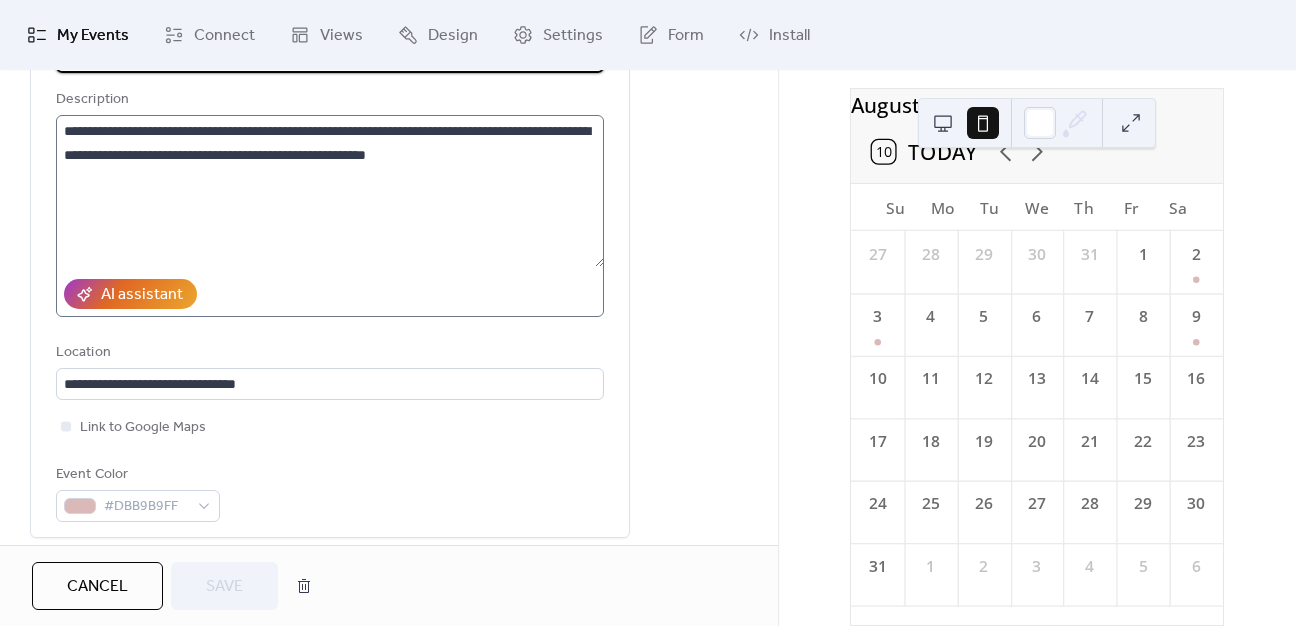 scroll, scrollTop: 400, scrollLeft: 0, axis: vertical 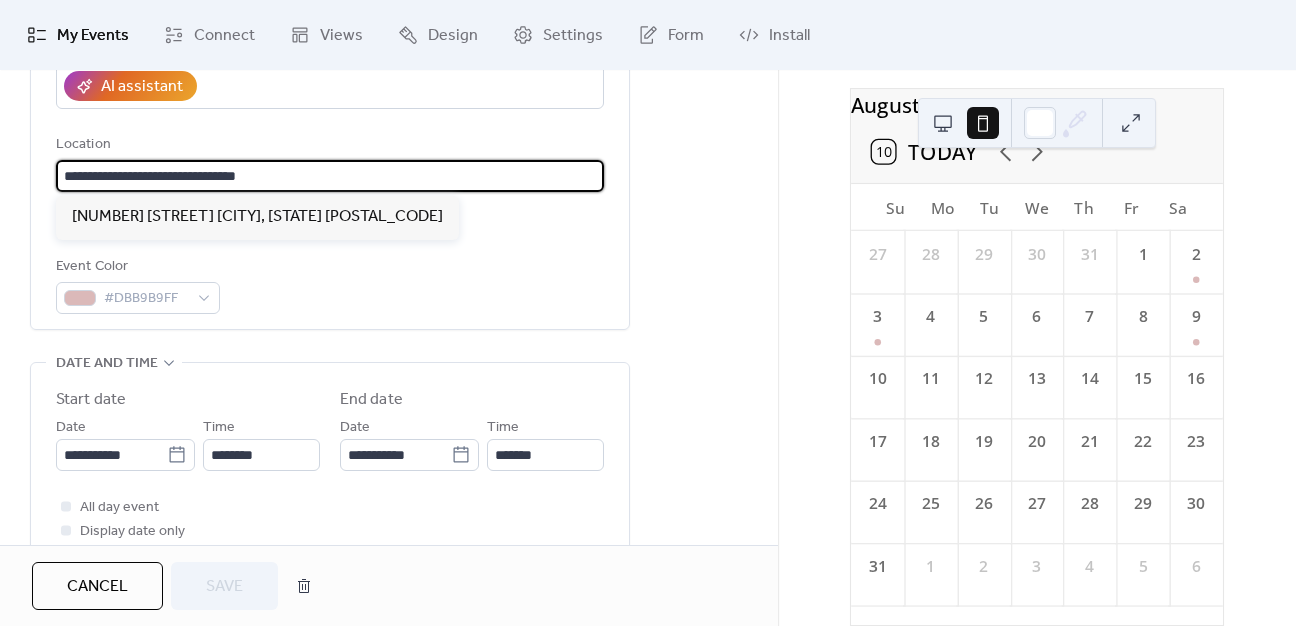 drag, startPoint x: 85, startPoint y: 174, endPoint x: 14, endPoint y: 181, distance: 71.34424 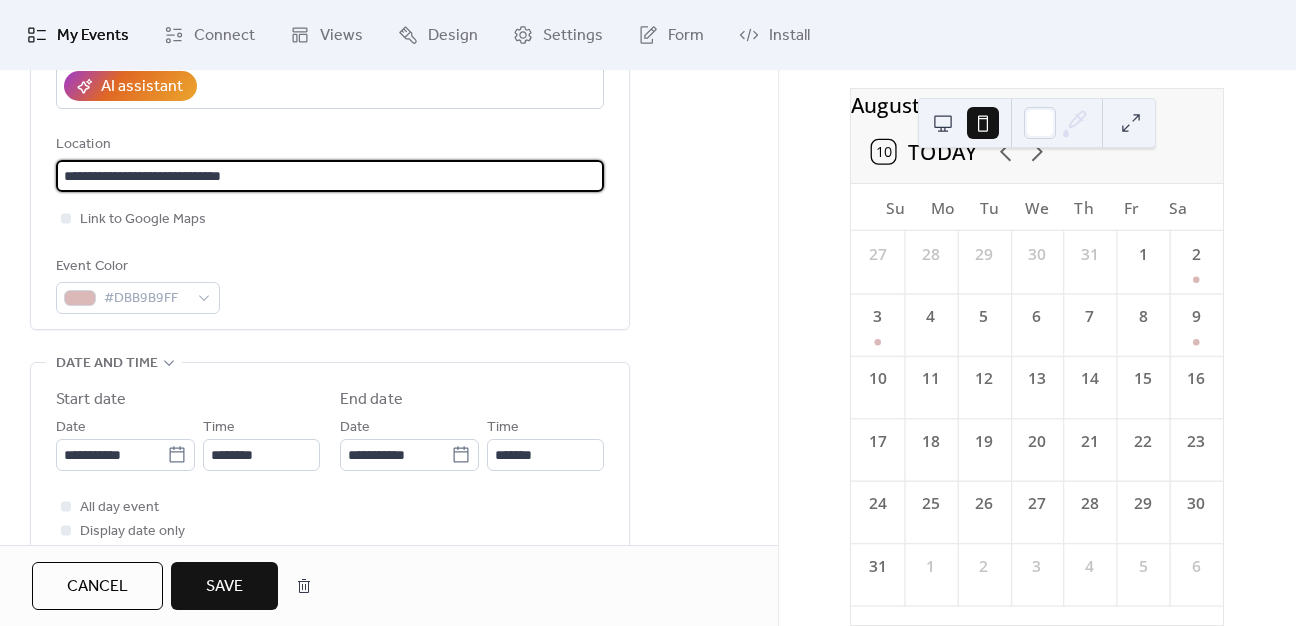 type on "**********" 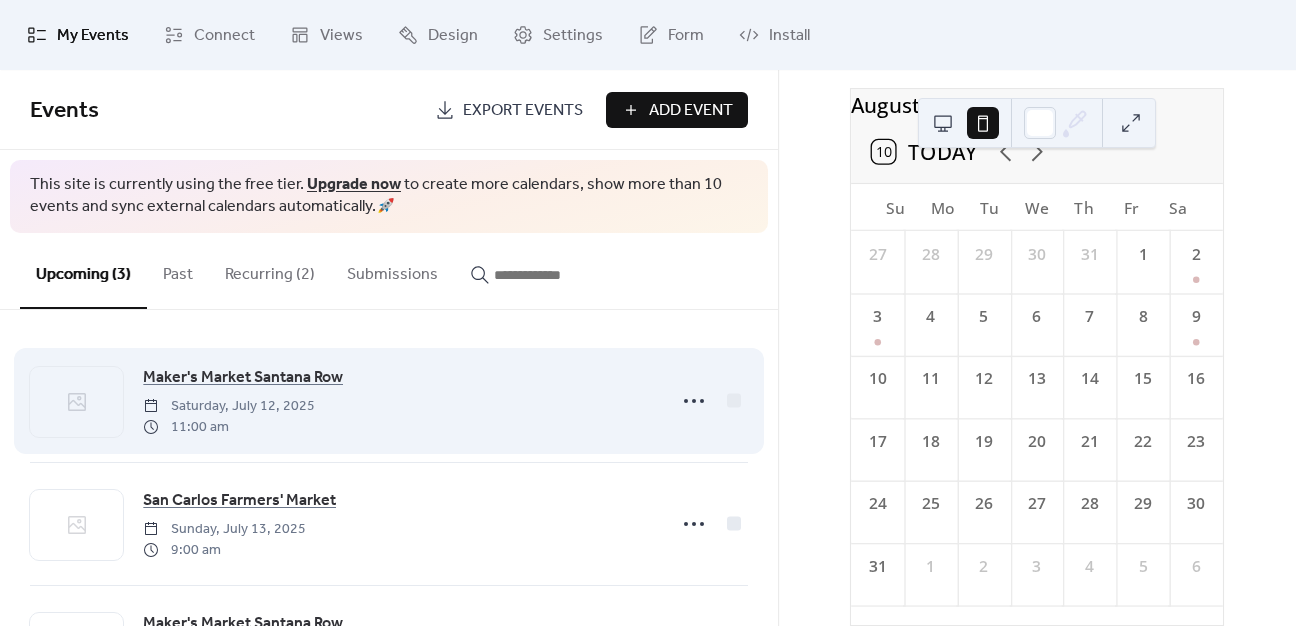 click on "Maker's Market Santana Row Saturday, [MONTH] [DAY], [YEAR] [TIME]" at bounding box center (398, 401) 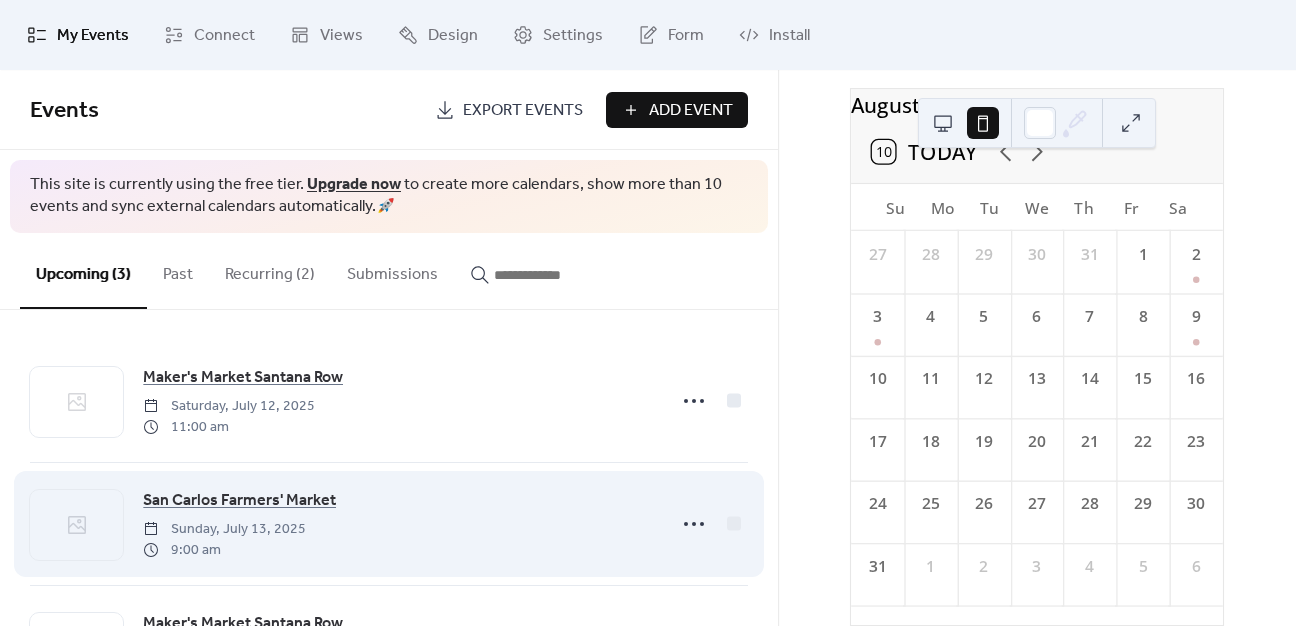 click on "San Carlos Farmers' Market Sunday, [MONTH] [DAY], [YEAR] [TIME]" at bounding box center [398, 524] 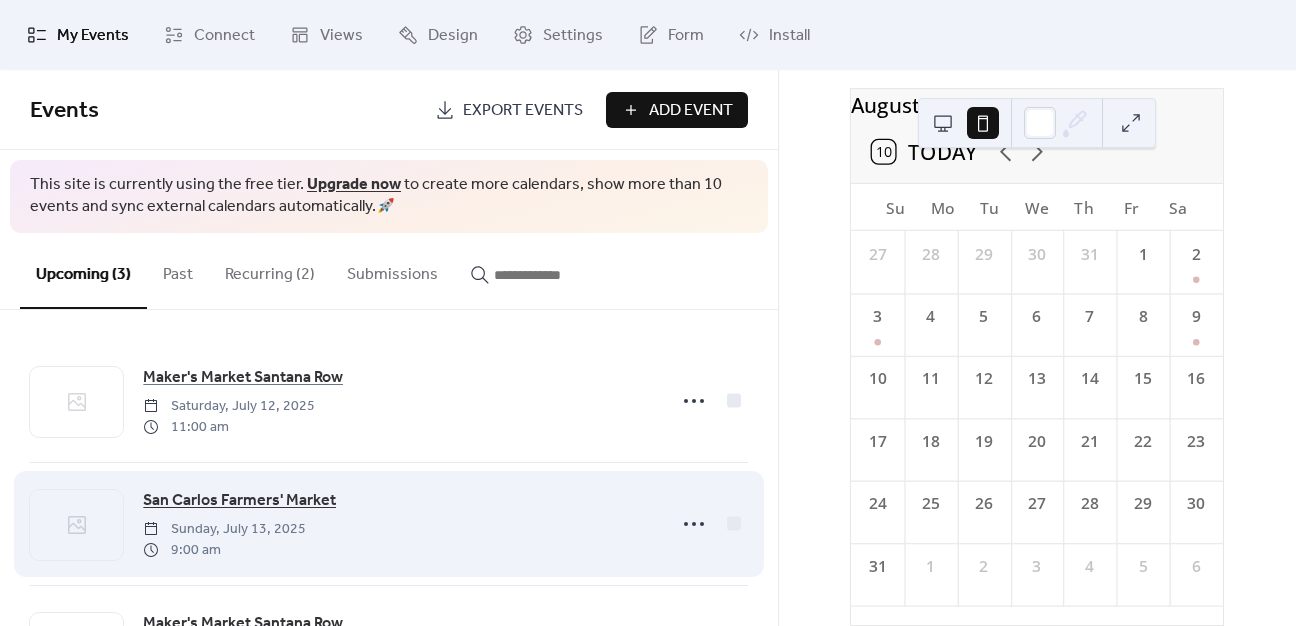 click on "San Carlos Farmers' Market" at bounding box center [239, 501] 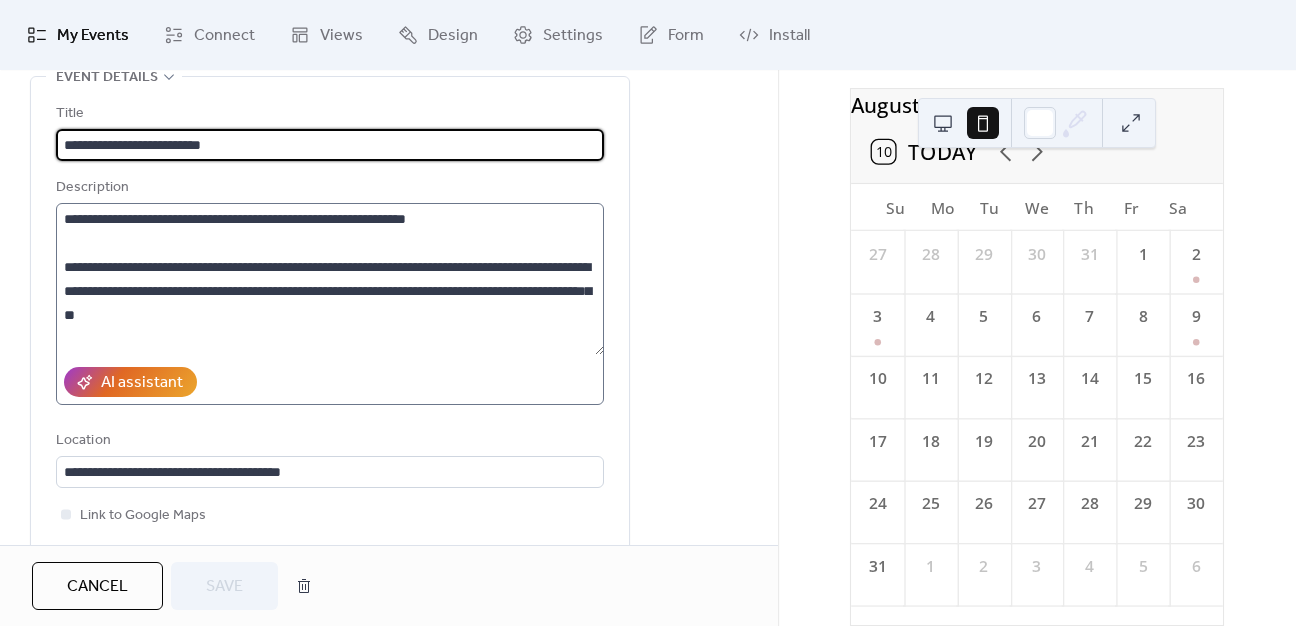 scroll, scrollTop: 200, scrollLeft: 0, axis: vertical 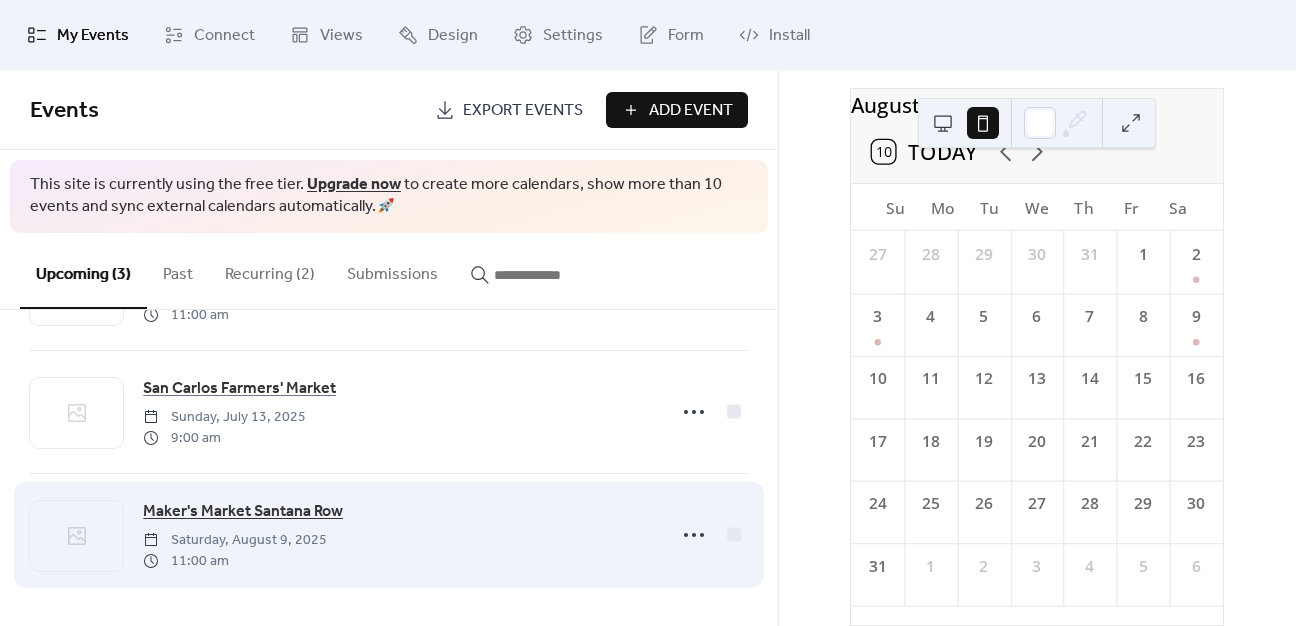 click on "Maker's Market Santana Row" at bounding box center [243, 512] 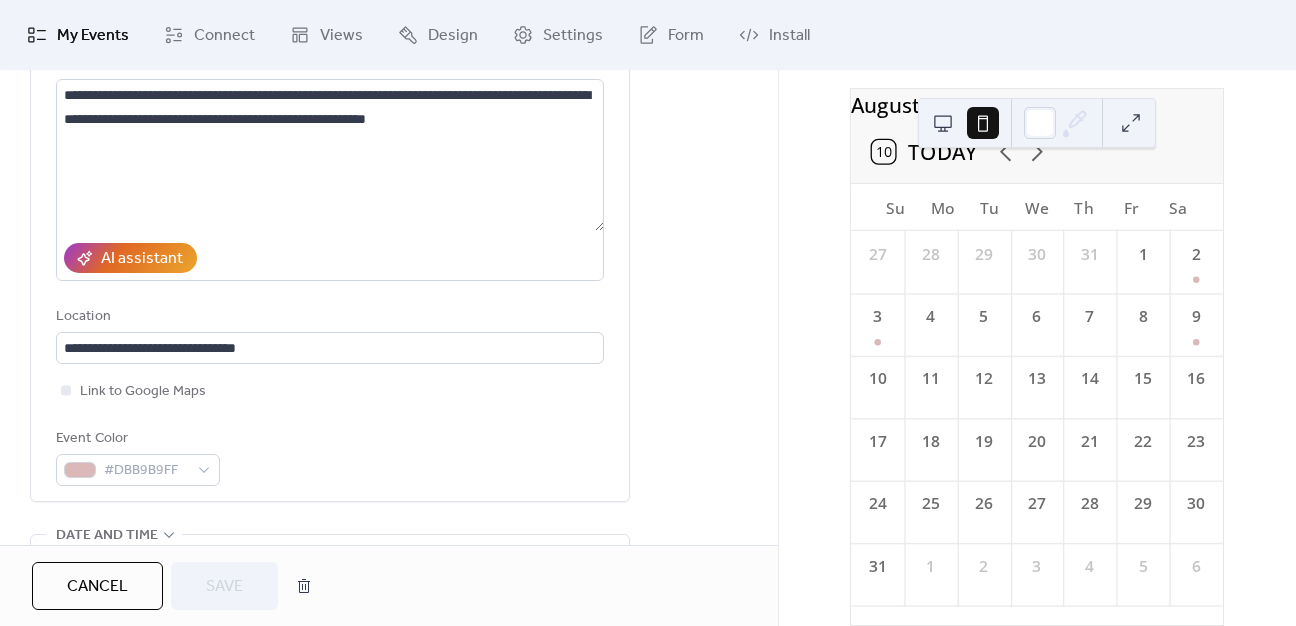 scroll, scrollTop: 300, scrollLeft: 0, axis: vertical 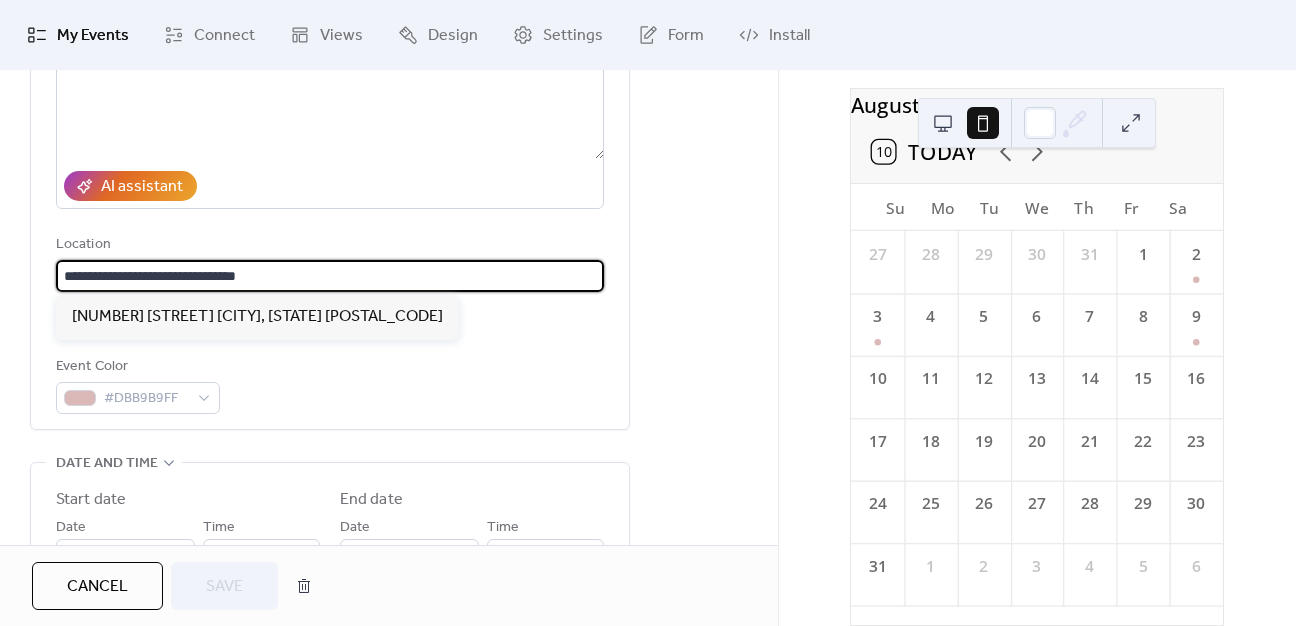 drag, startPoint x: 84, startPoint y: 277, endPoint x: 257, endPoint y: 278, distance: 173.00288 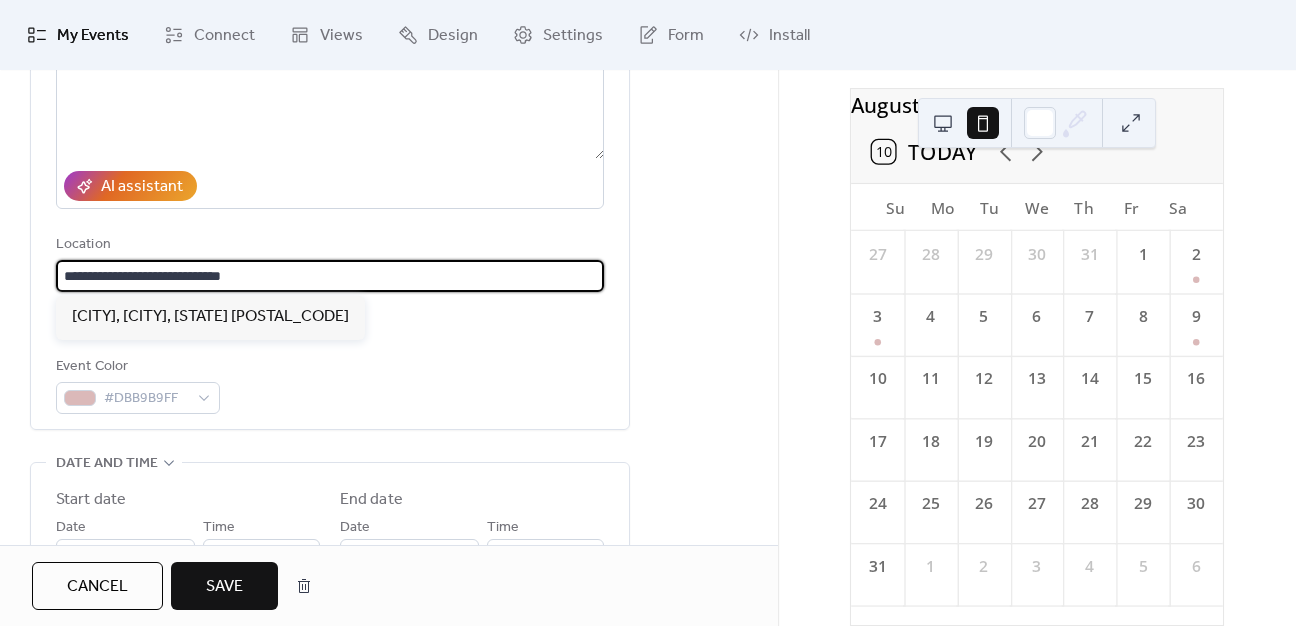 type on "**********" 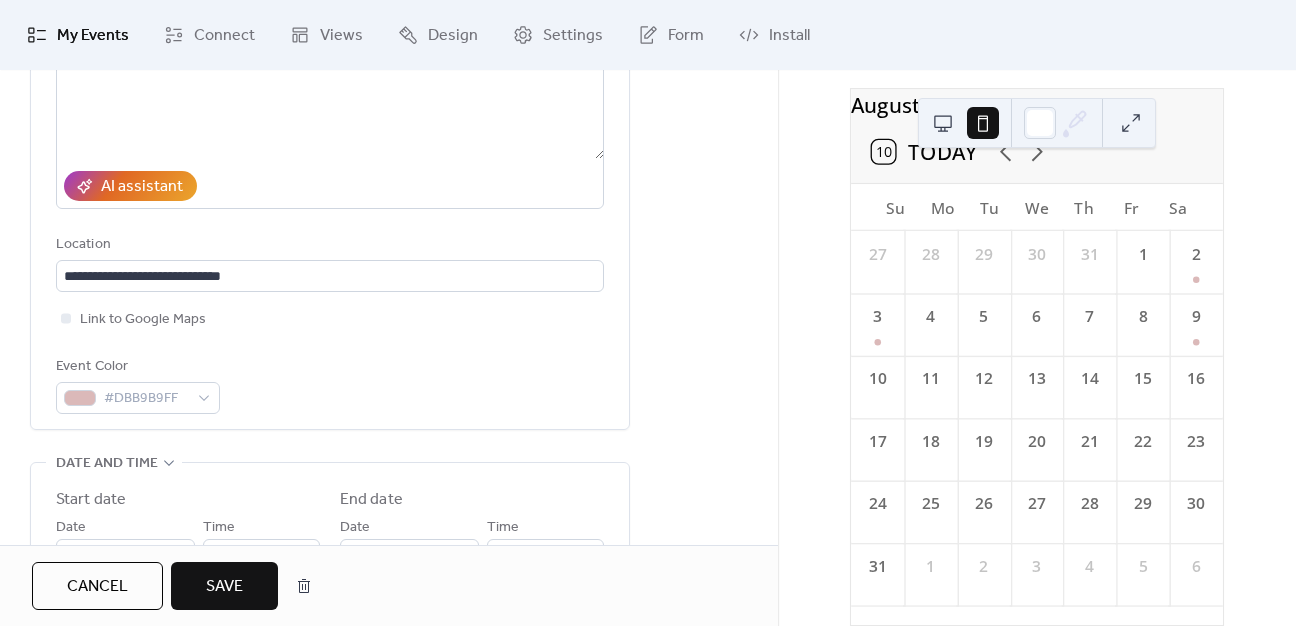 scroll, scrollTop: 0, scrollLeft: 0, axis: both 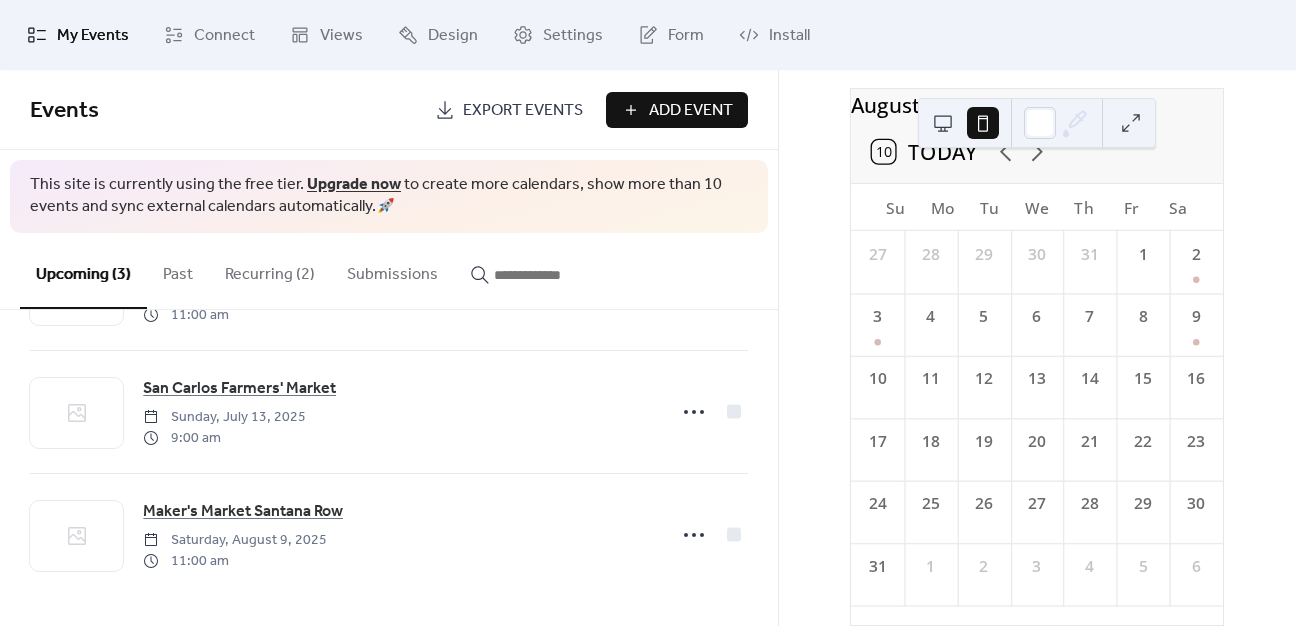 click on "Add Event" at bounding box center [691, 111] 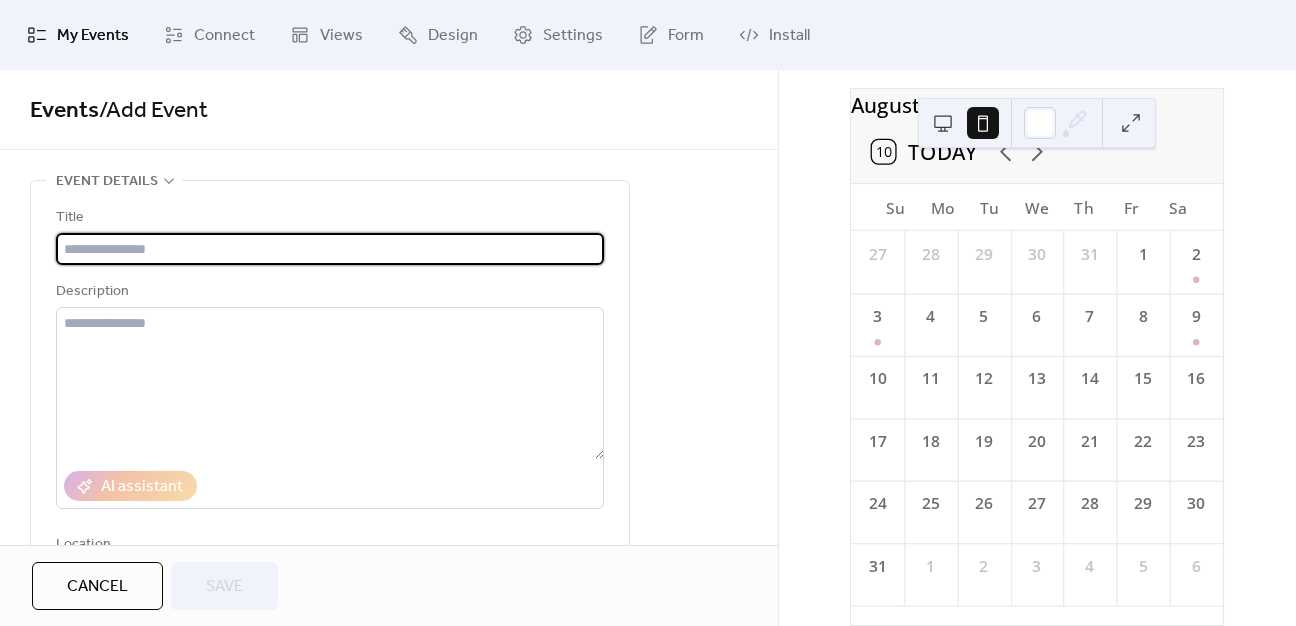 type on "*" 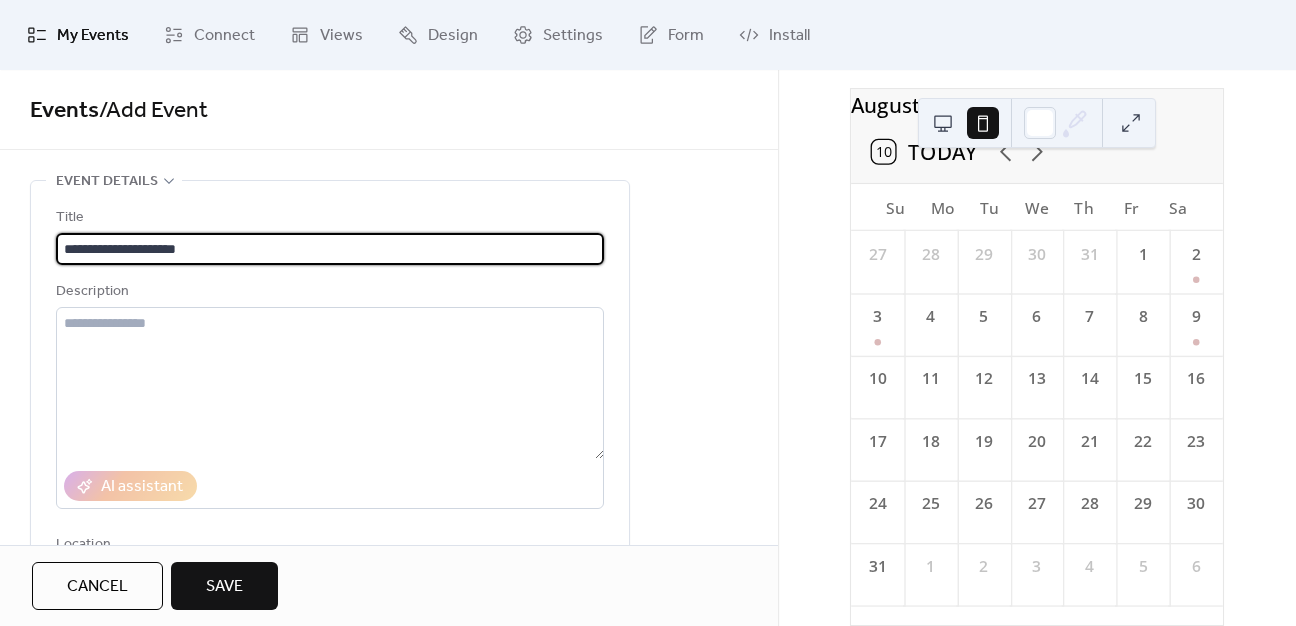 click on "**********" at bounding box center [330, 249] 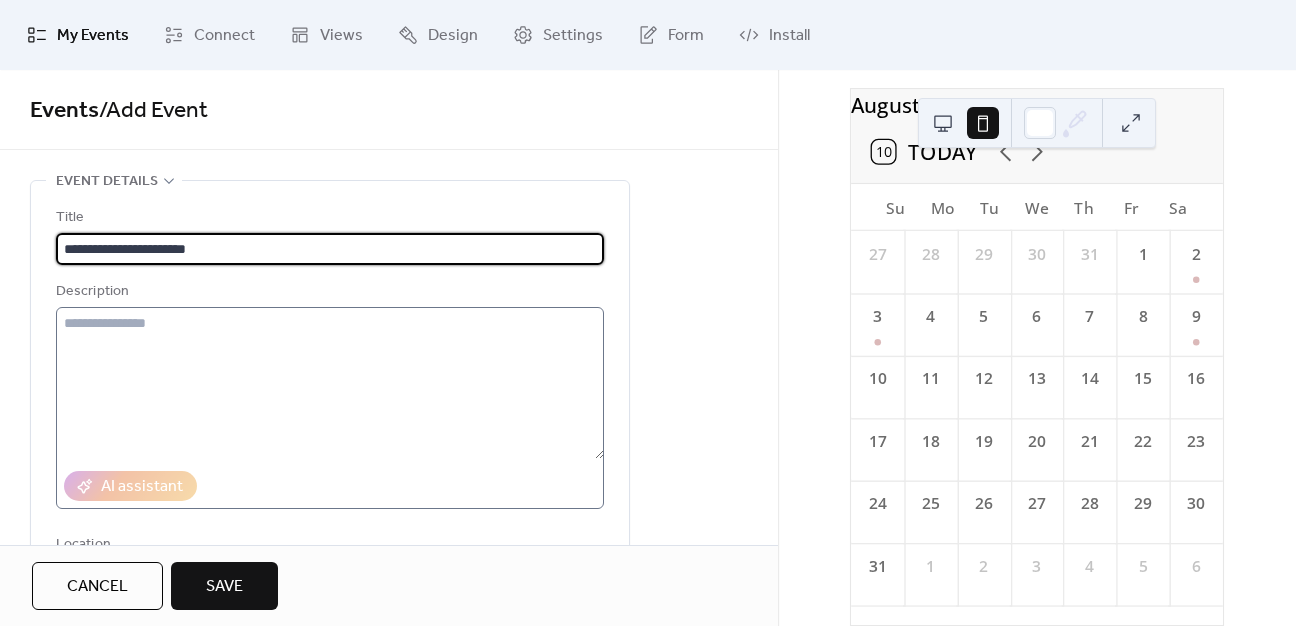 type on "**********" 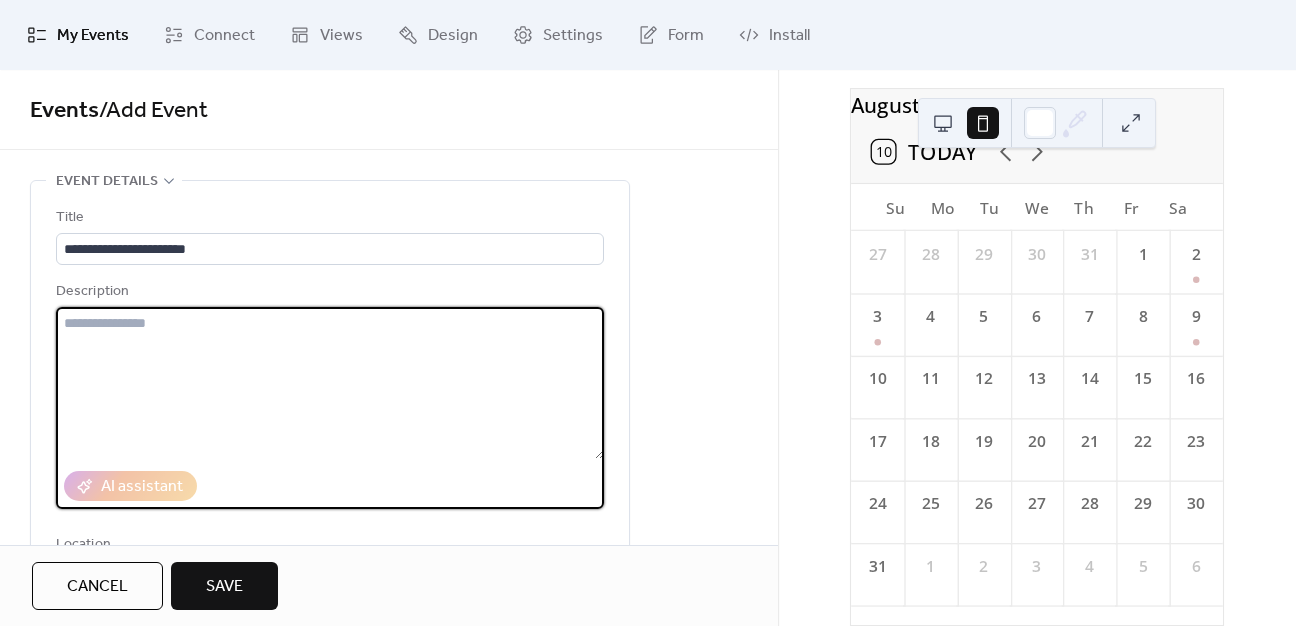 click at bounding box center [330, 383] 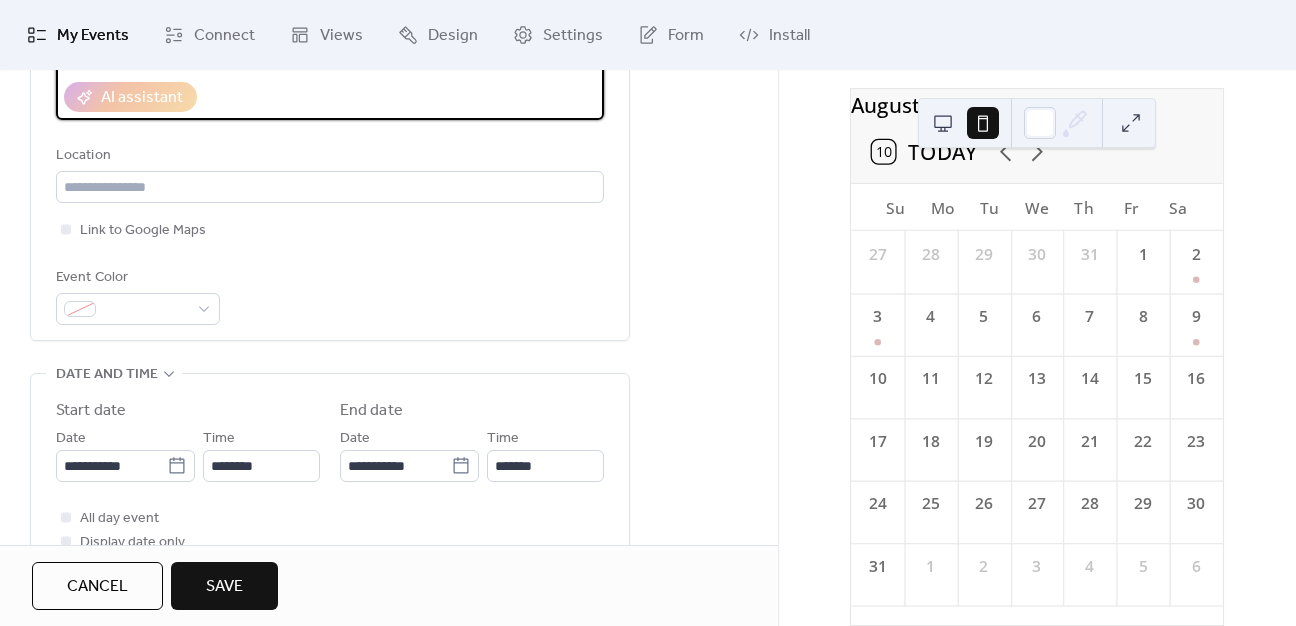 scroll, scrollTop: 400, scrollLeft: 0, axis: vertical 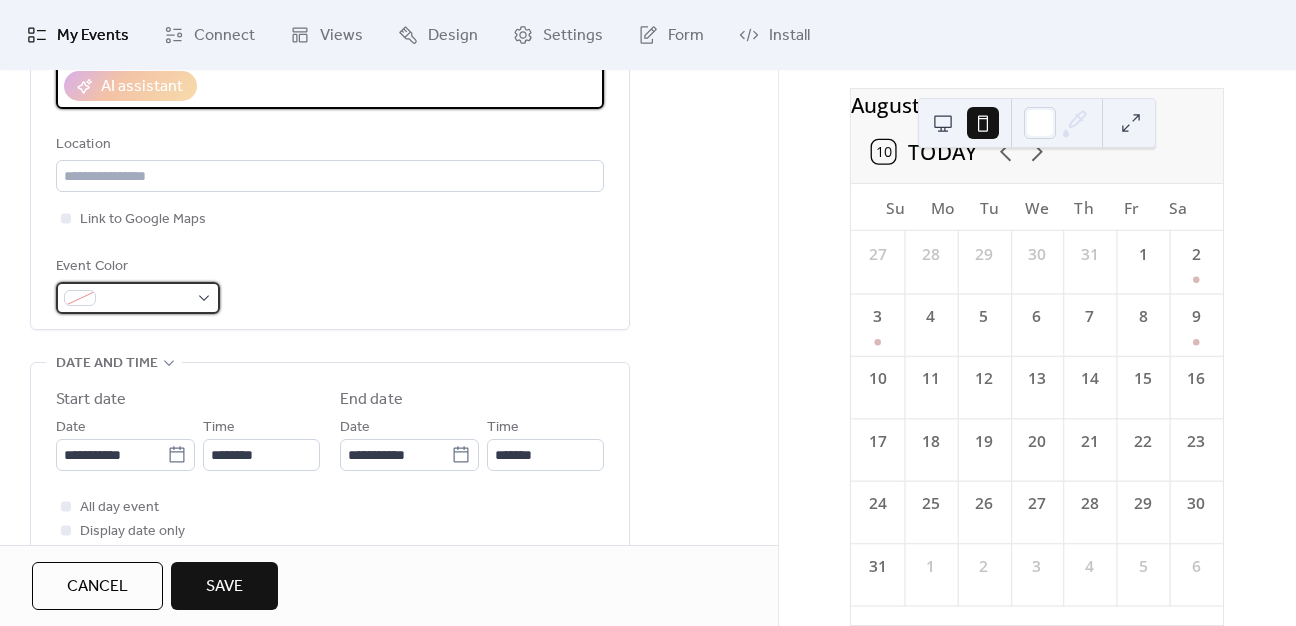 click at bounding box center (146, 299) 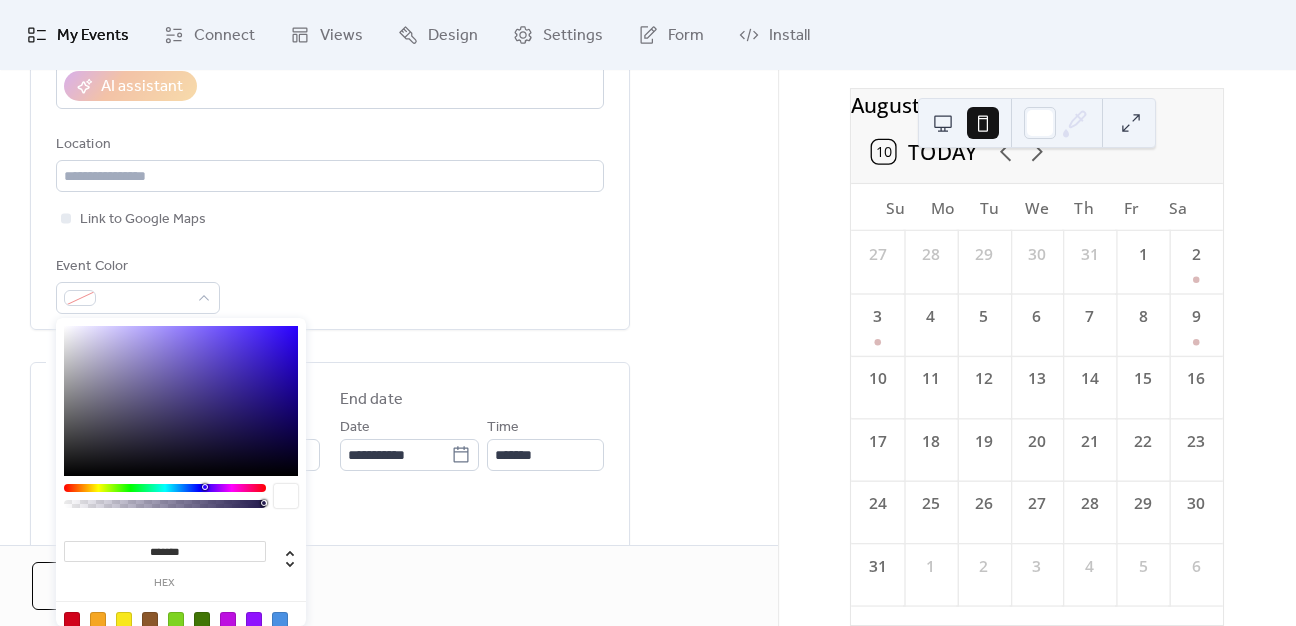 click on "*******" at bounding box center (165, 551) 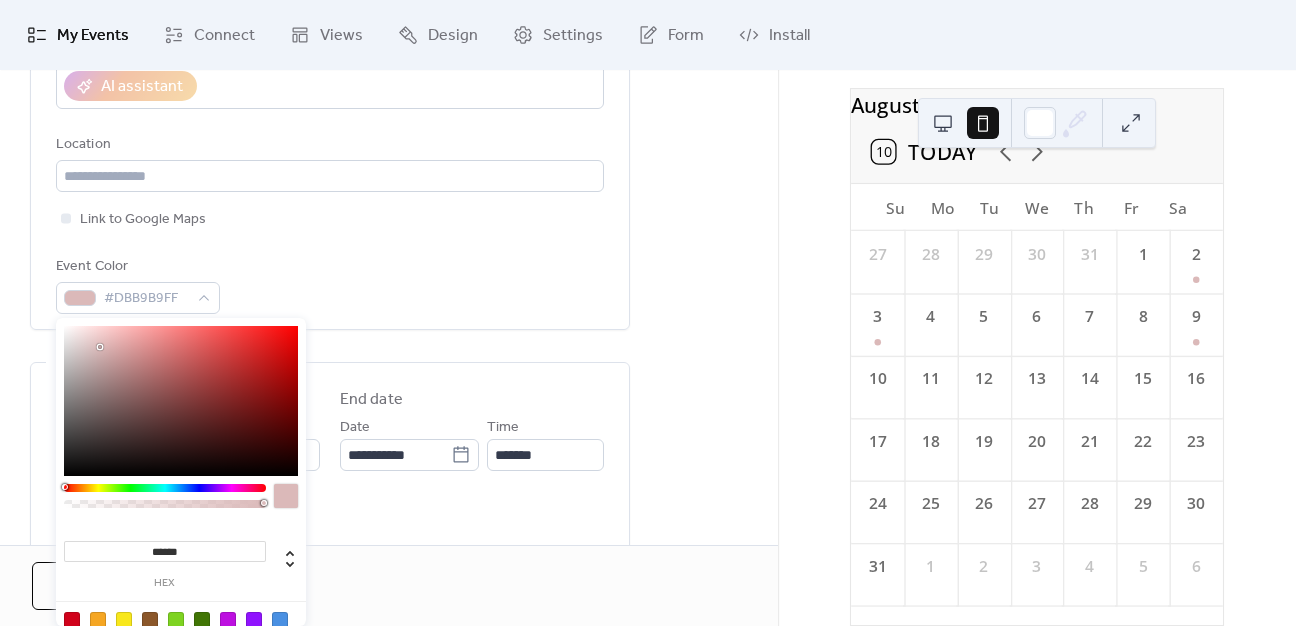 type on "*******" 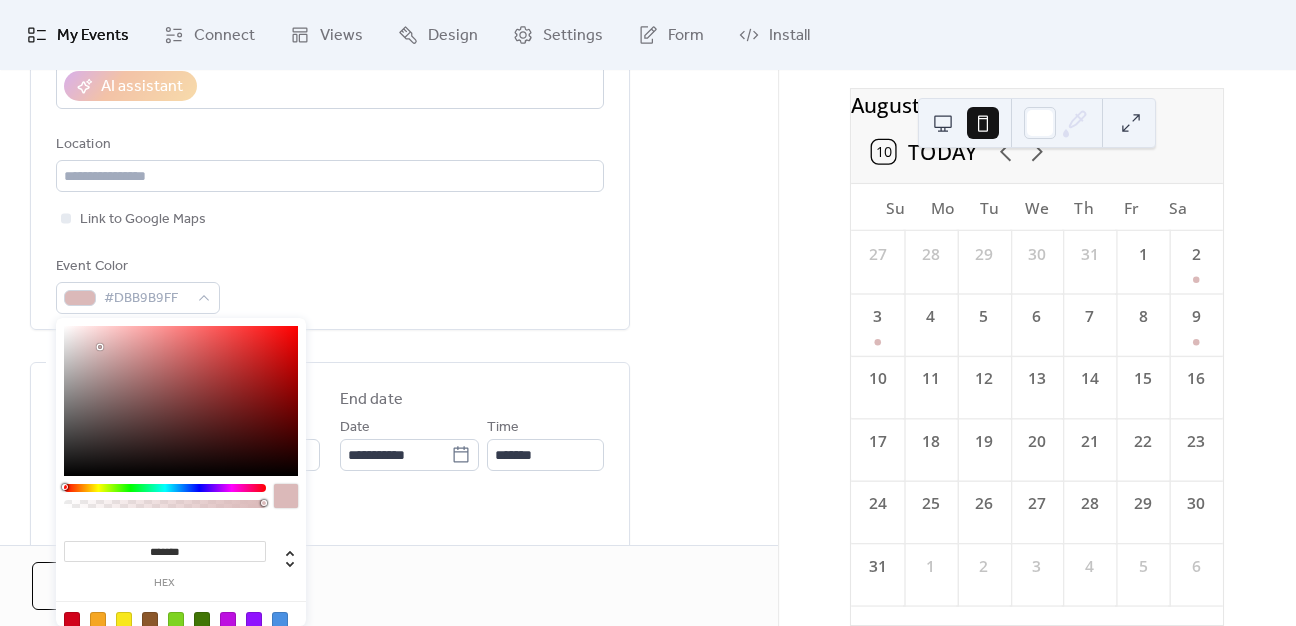 click at bounding box center (286, 496) 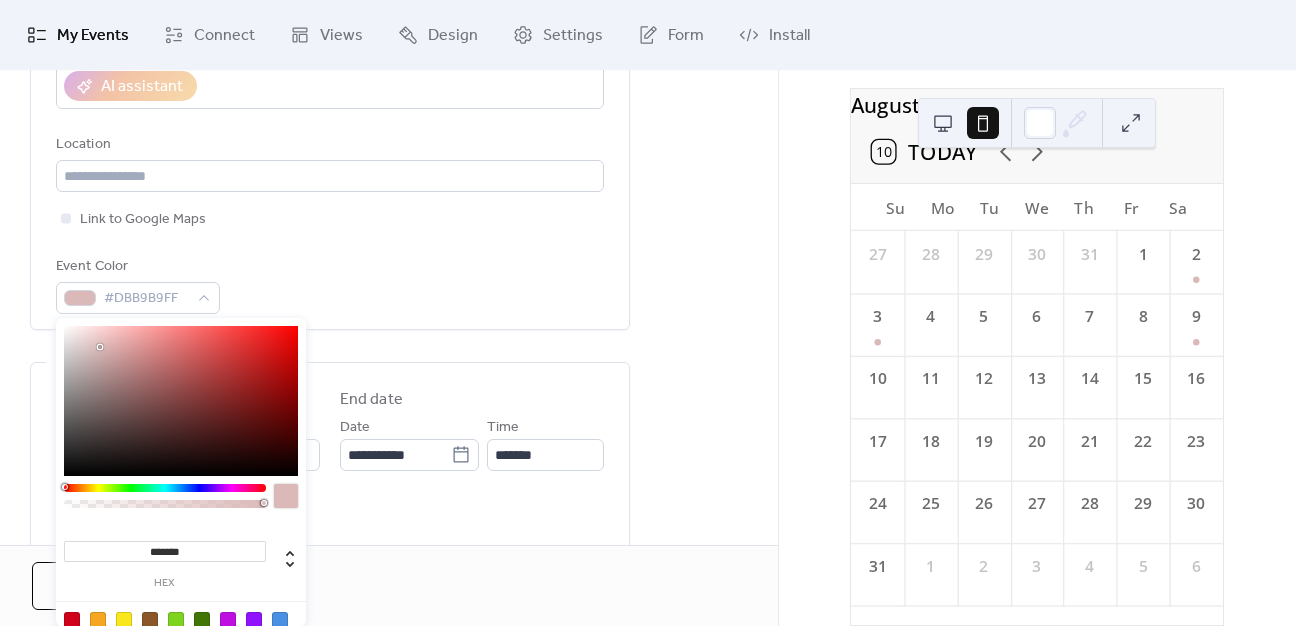 click at bounding box center [286, 496] 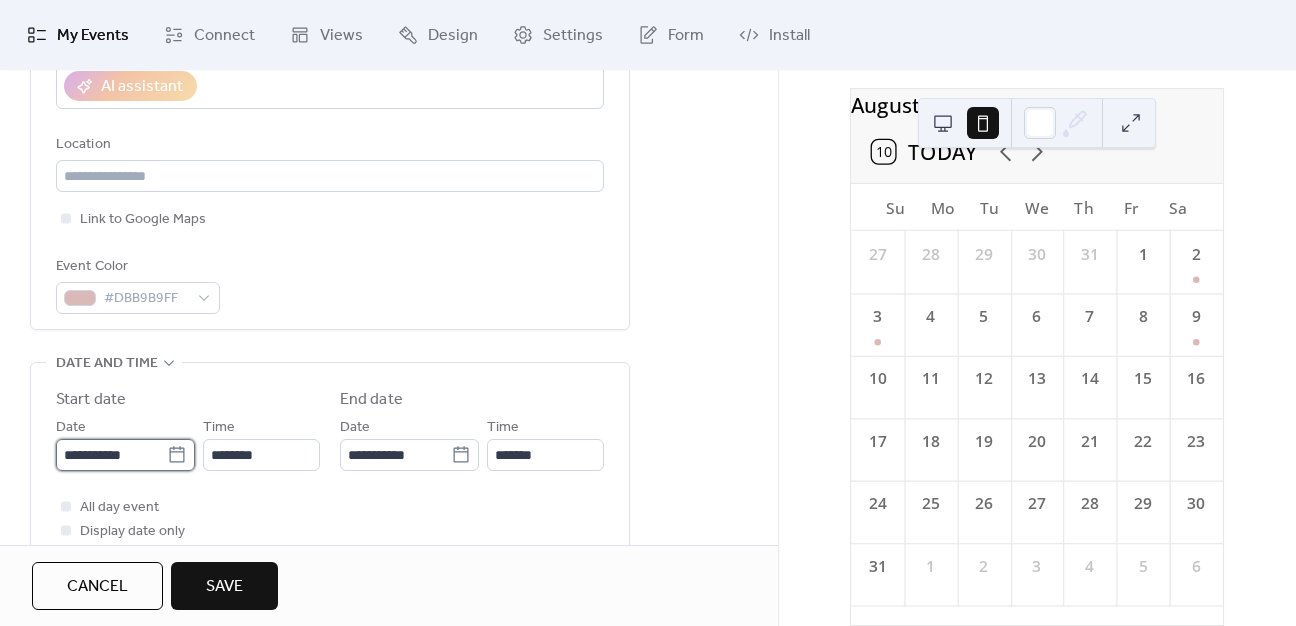 click on "**********" at bounding box center [111, 455] 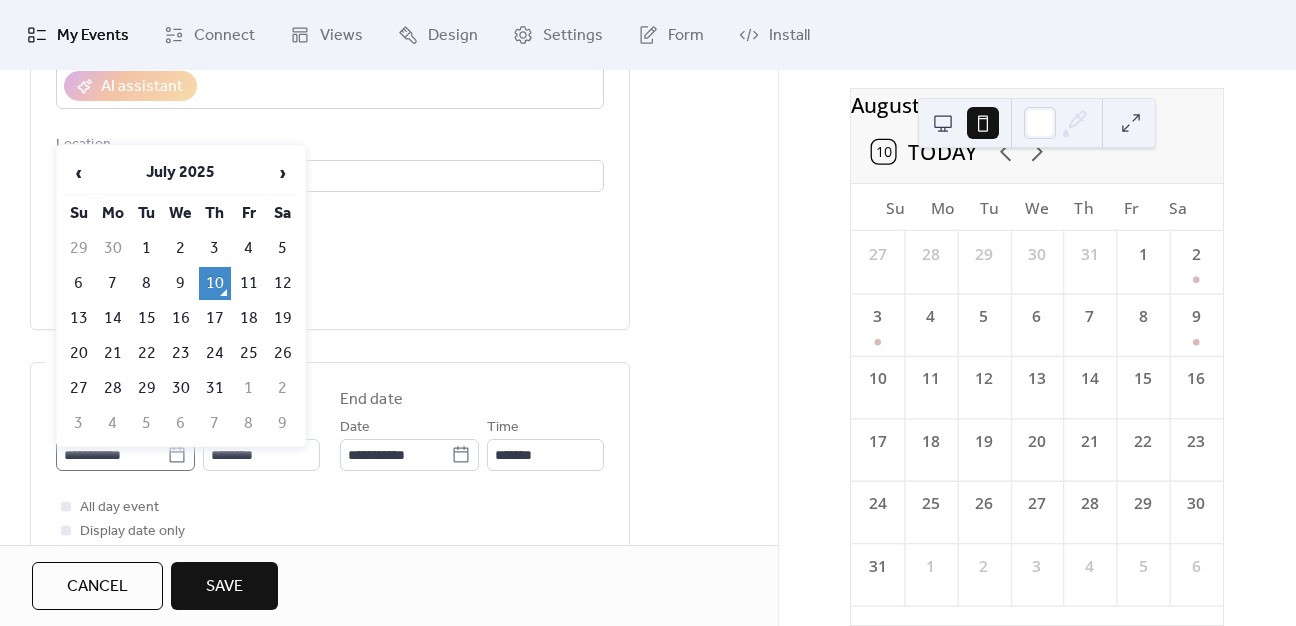 click 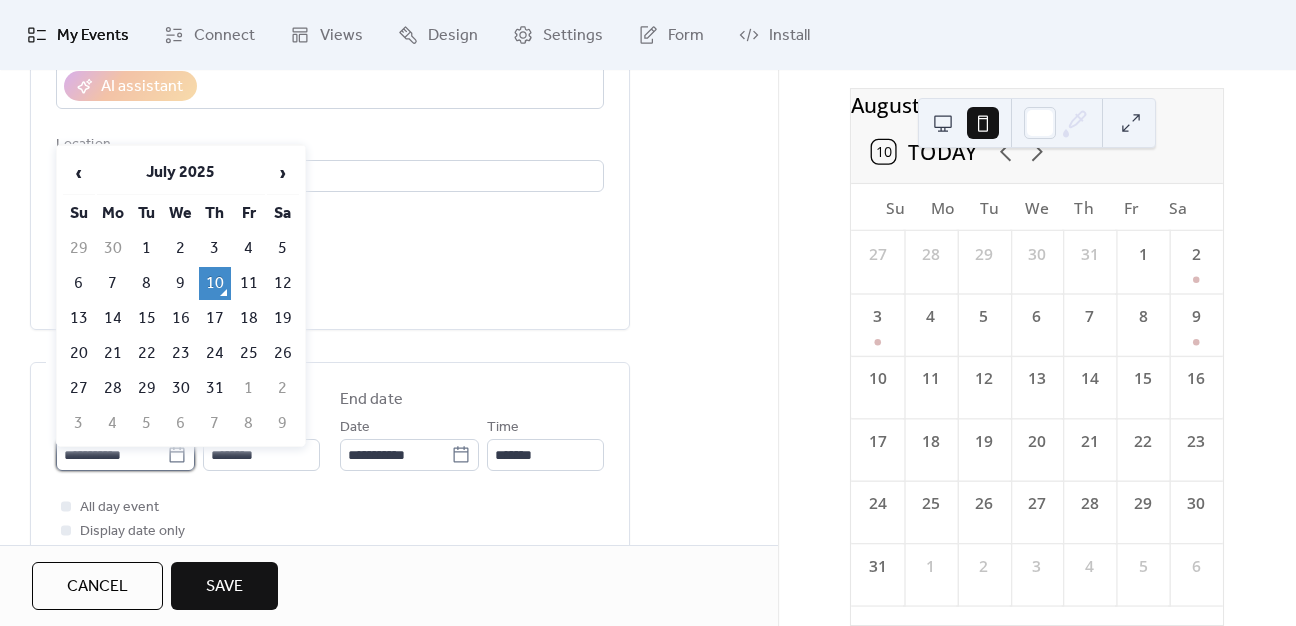 click on "**********" at bounding box center [111, 455] 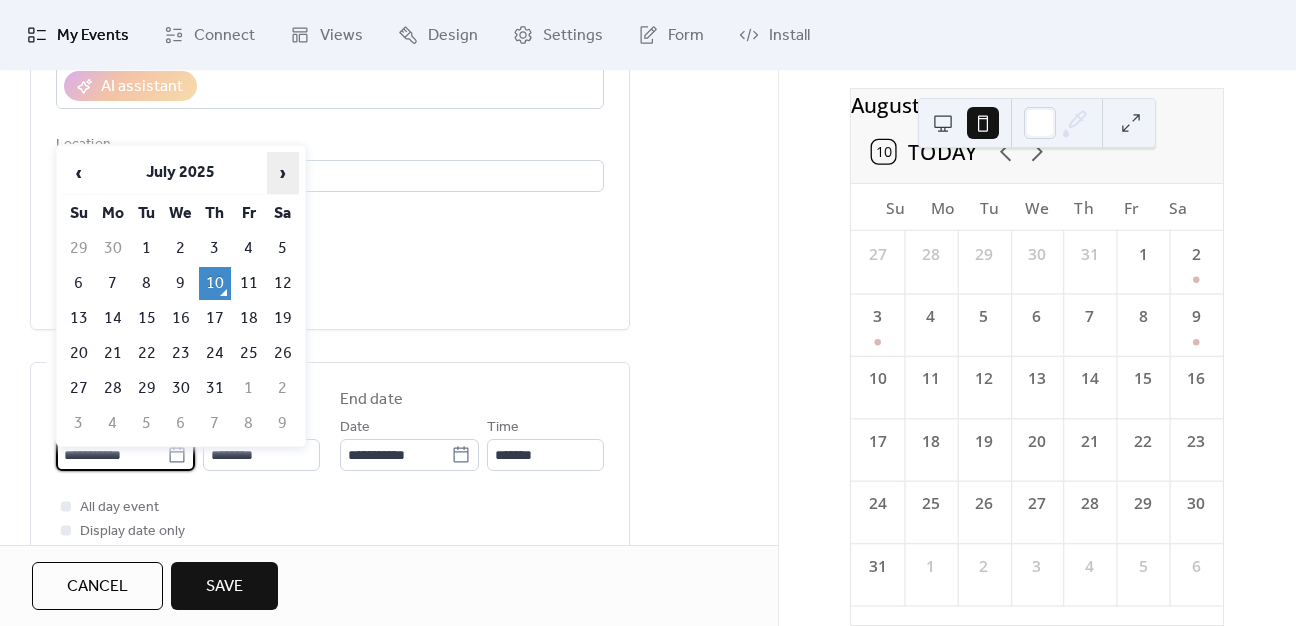 click on "›" at bounding box center (283, 173) 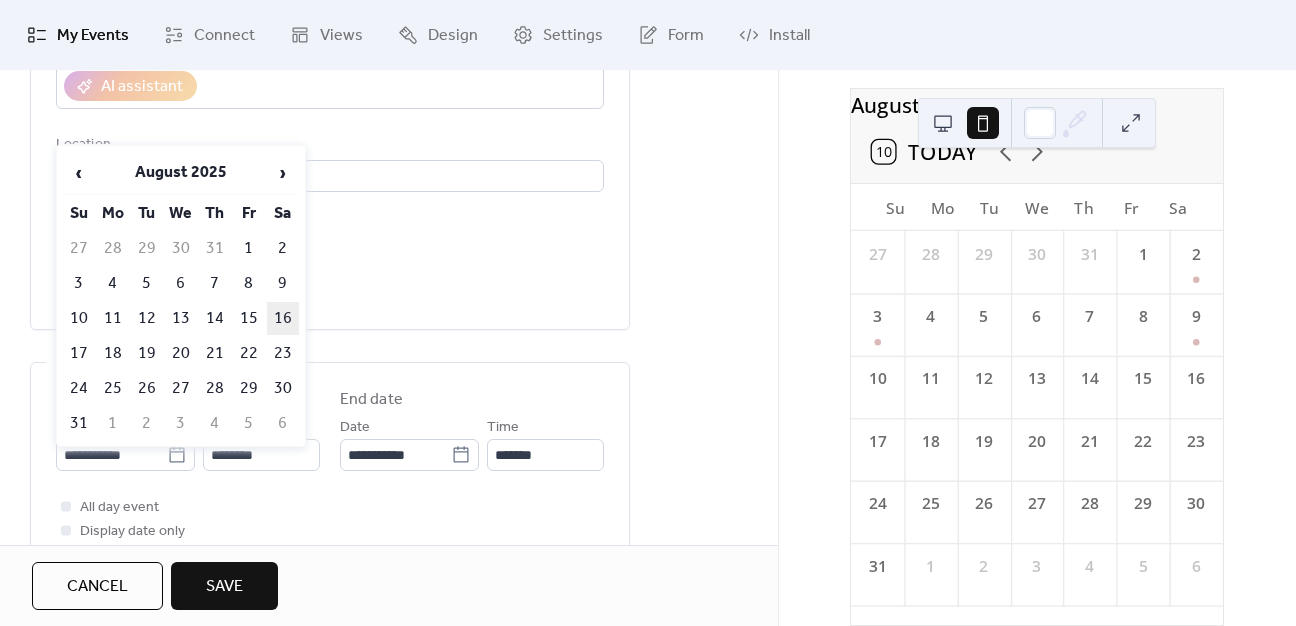 click on "16" at bounding box center (283, 318) 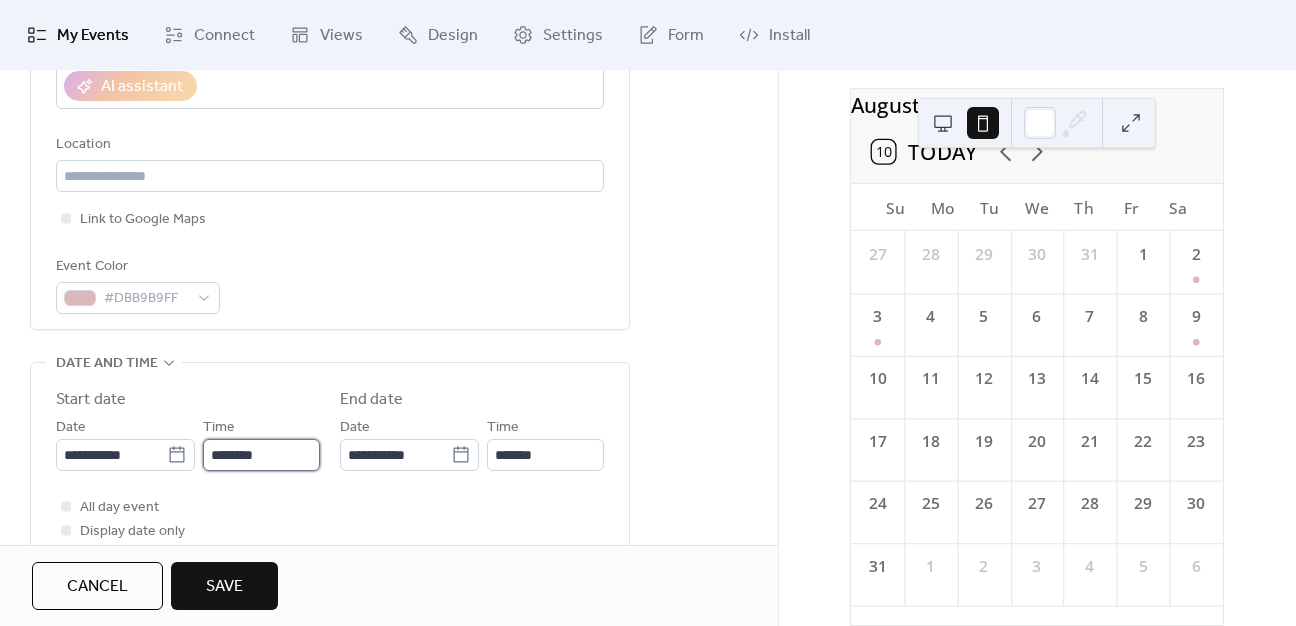 click on "********" at bounding box center [261, 455] 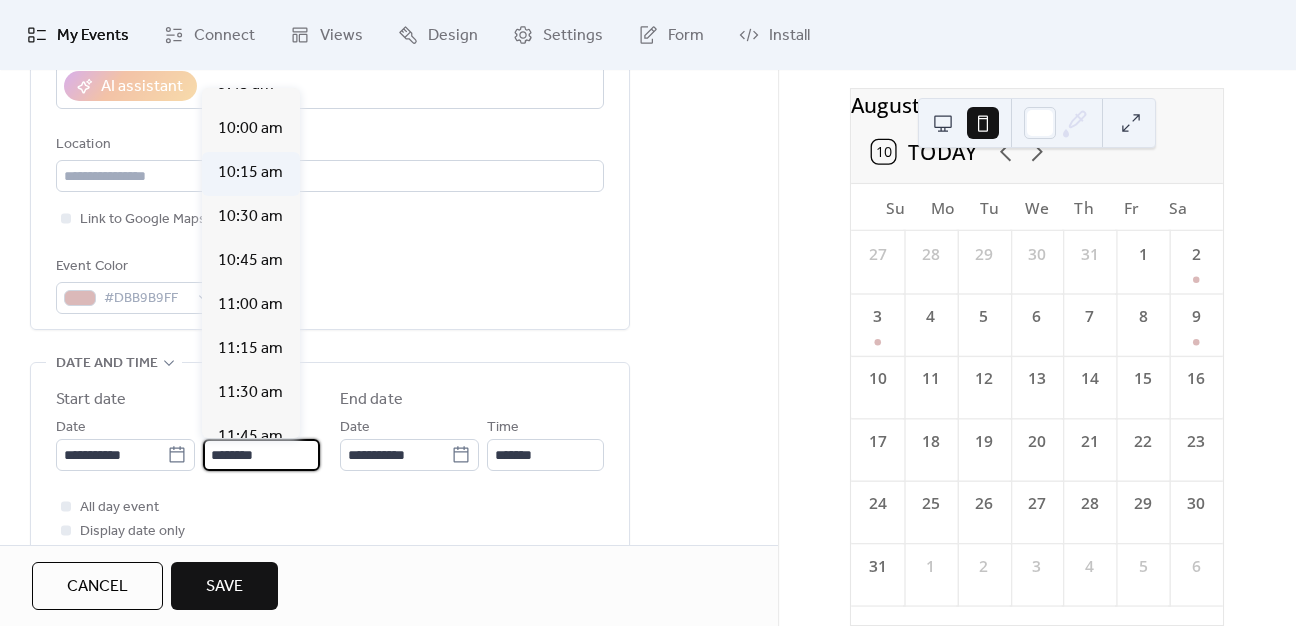 scroll, scrollTop: 1712, scrollLeft: 0, axis: vertical 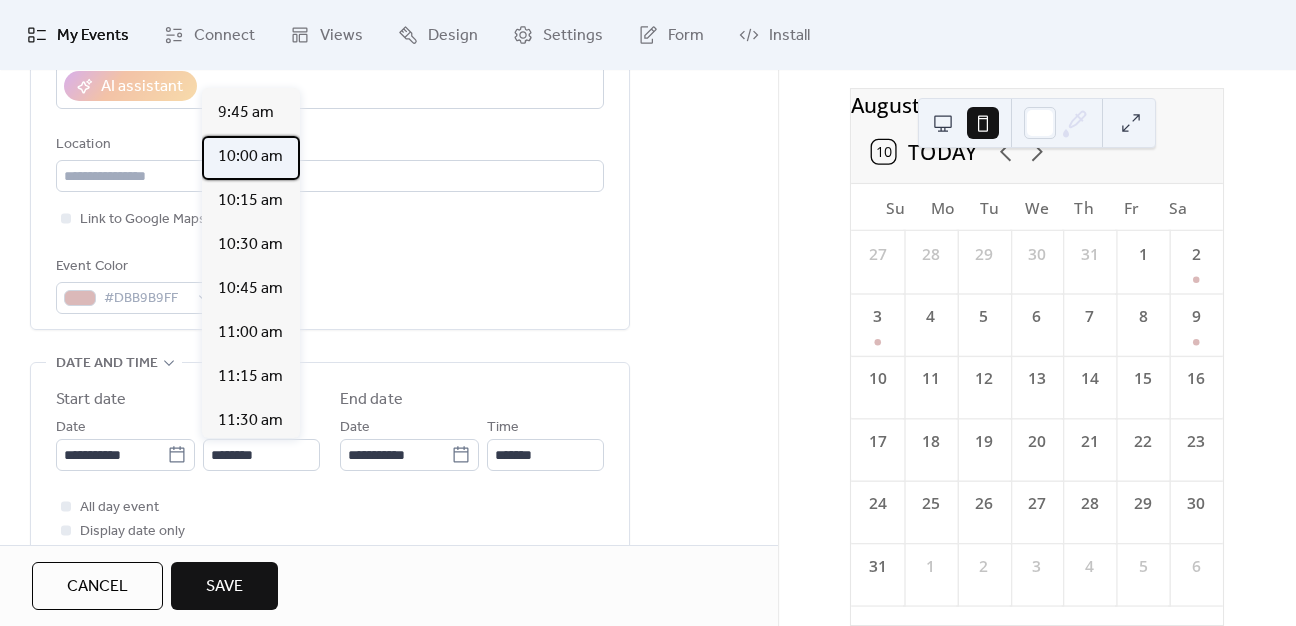 click on "10:00 am" at bounding box center [250, 157] 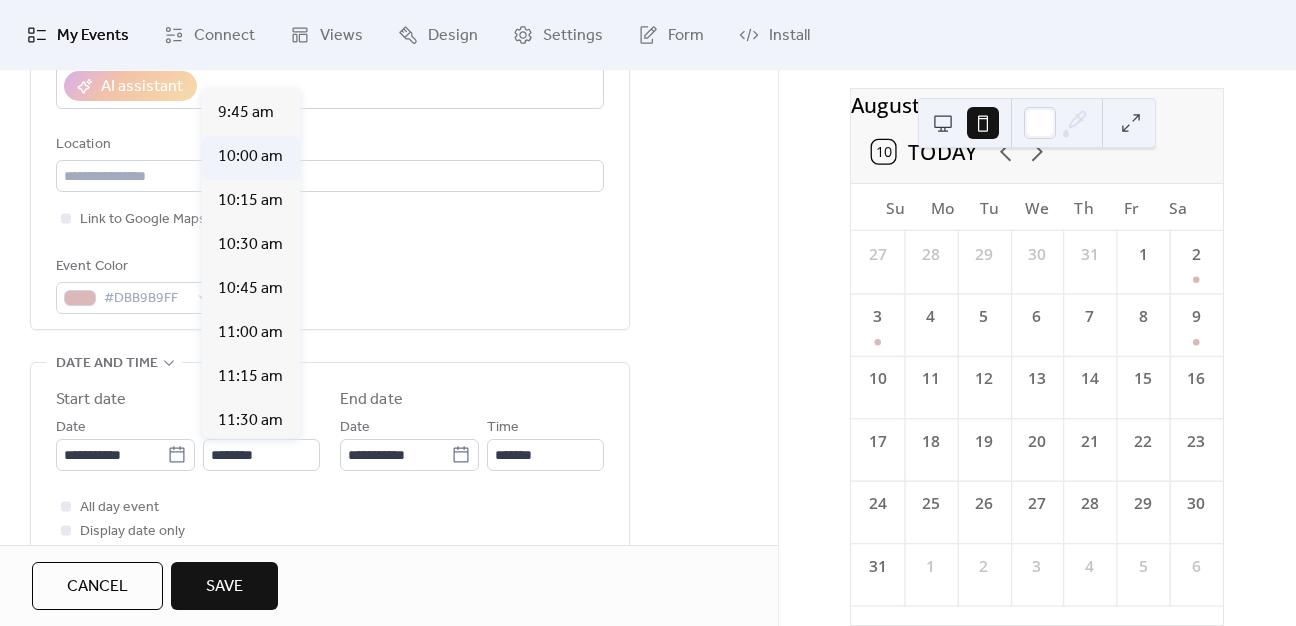 type on "********" 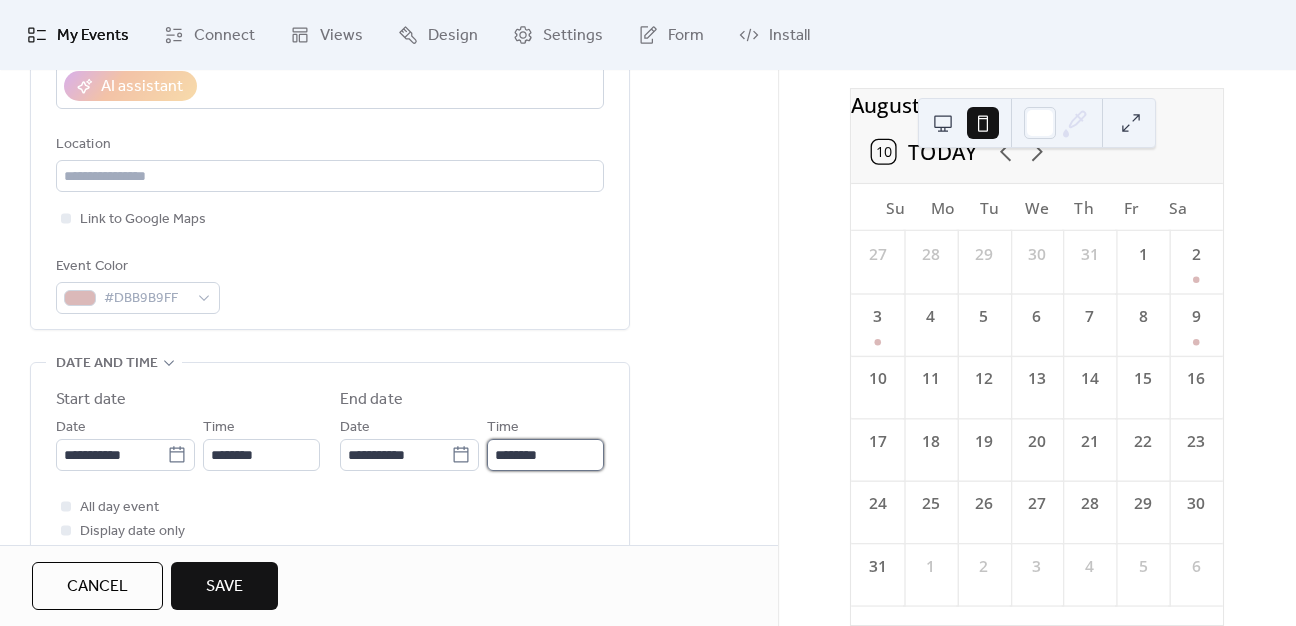 click on "********" at bounding box center [545, 455] 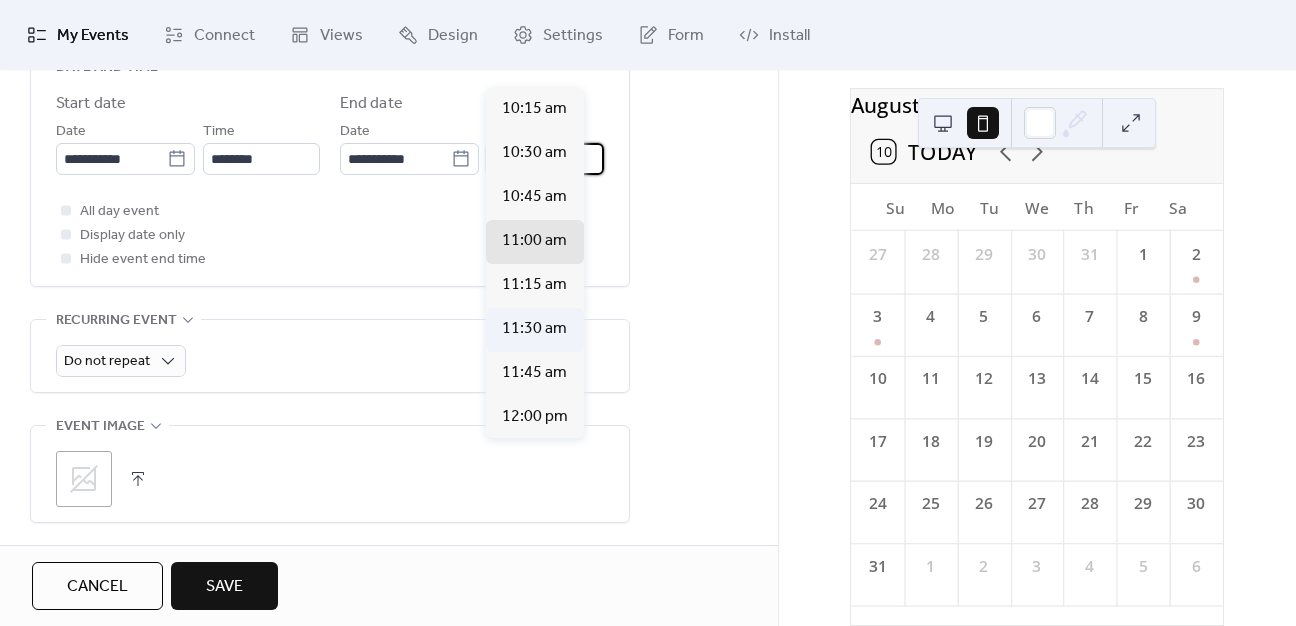 scroll, scrollTop: 700, scrollLeft: 0, axis: vertical 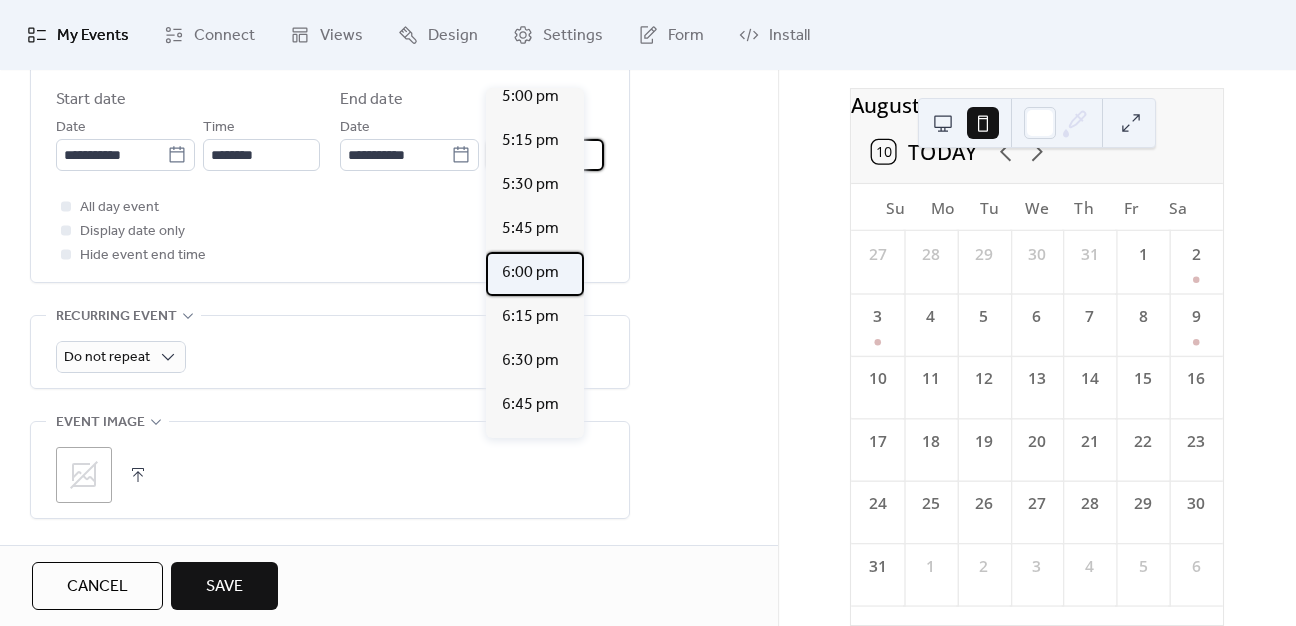 click on "6:00 pm" at bounding box center (530, 273) 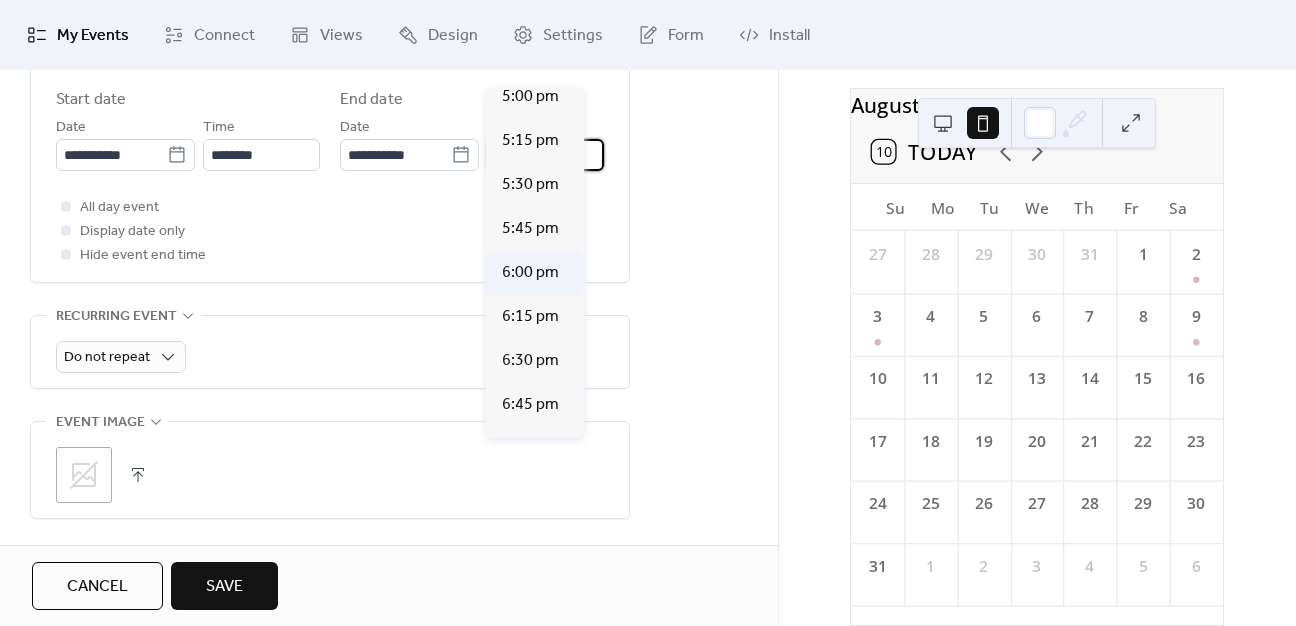 type on "*******" 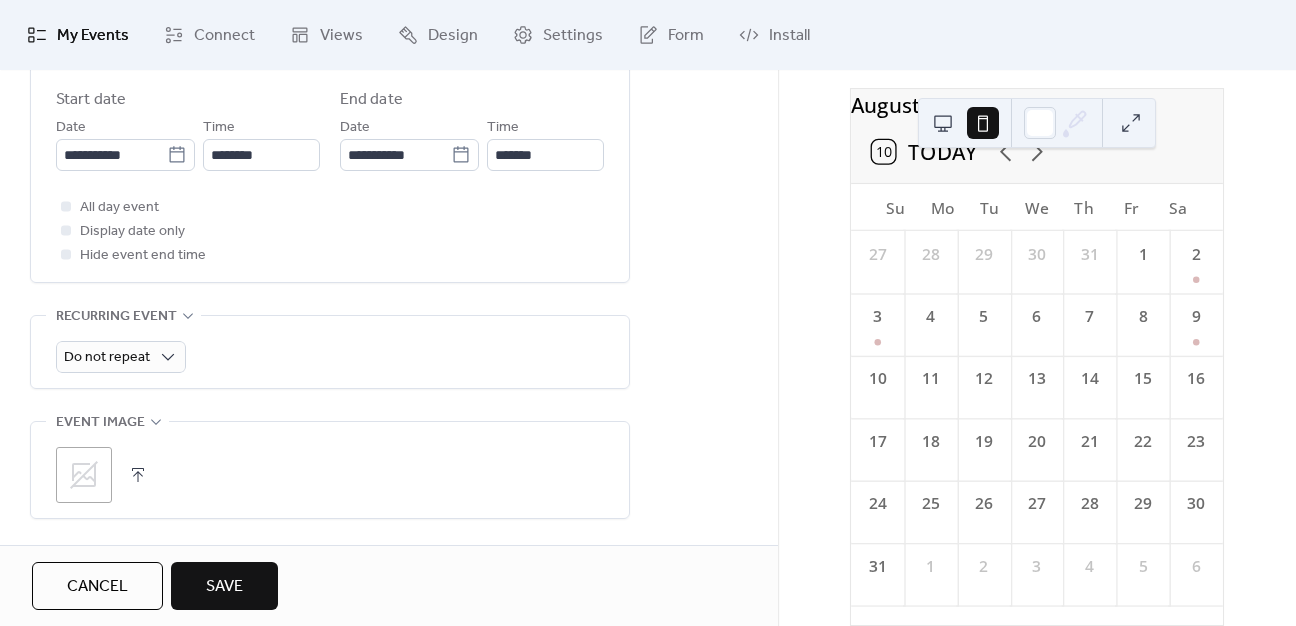 click on "**********" at bounding box center (389, 207) 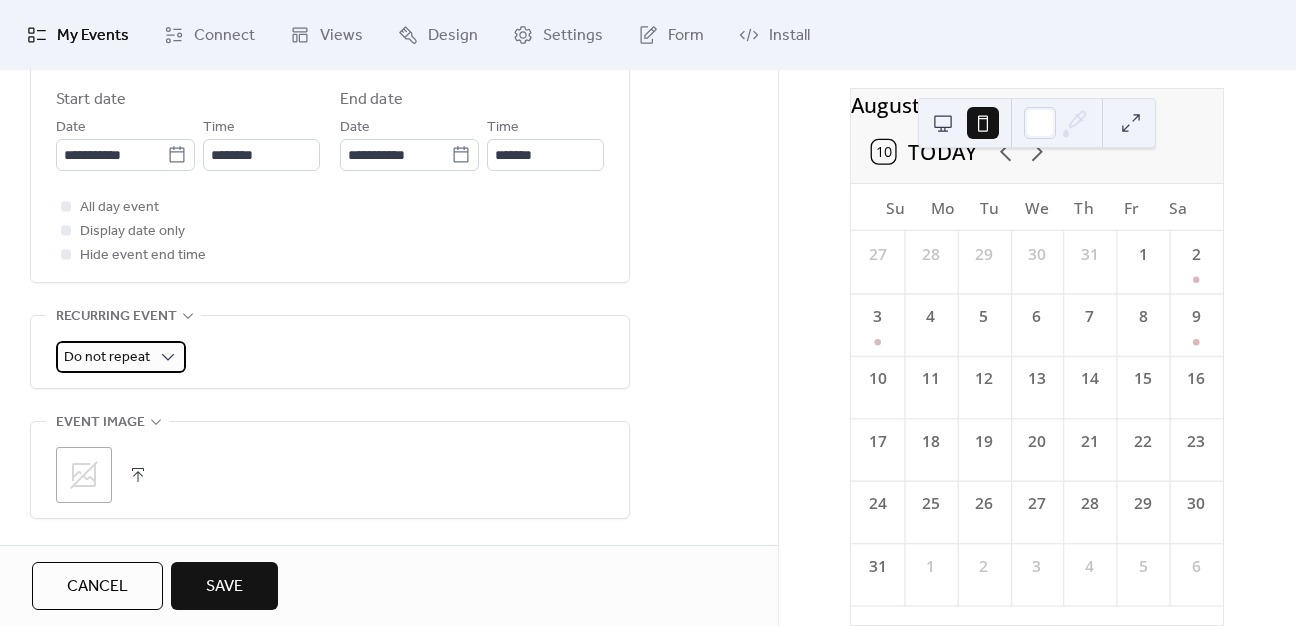 click on "Do not repeat" at bounding box center (107, 357) 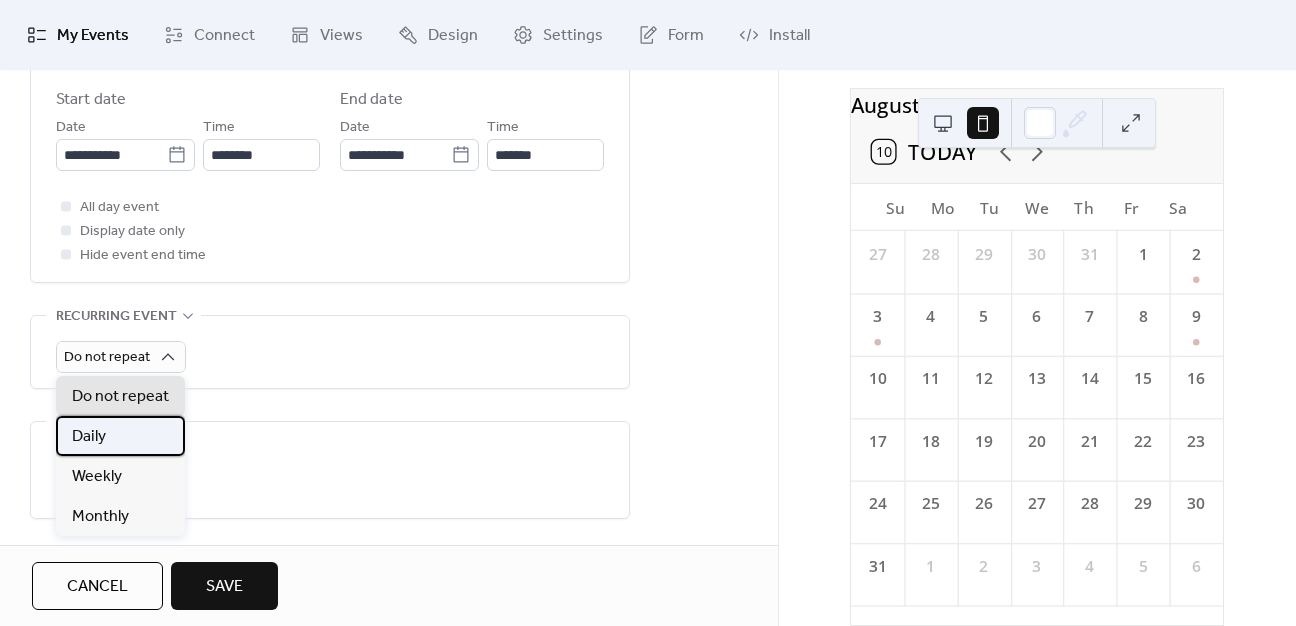 click on "Daily" at bounding box center (120, 436) 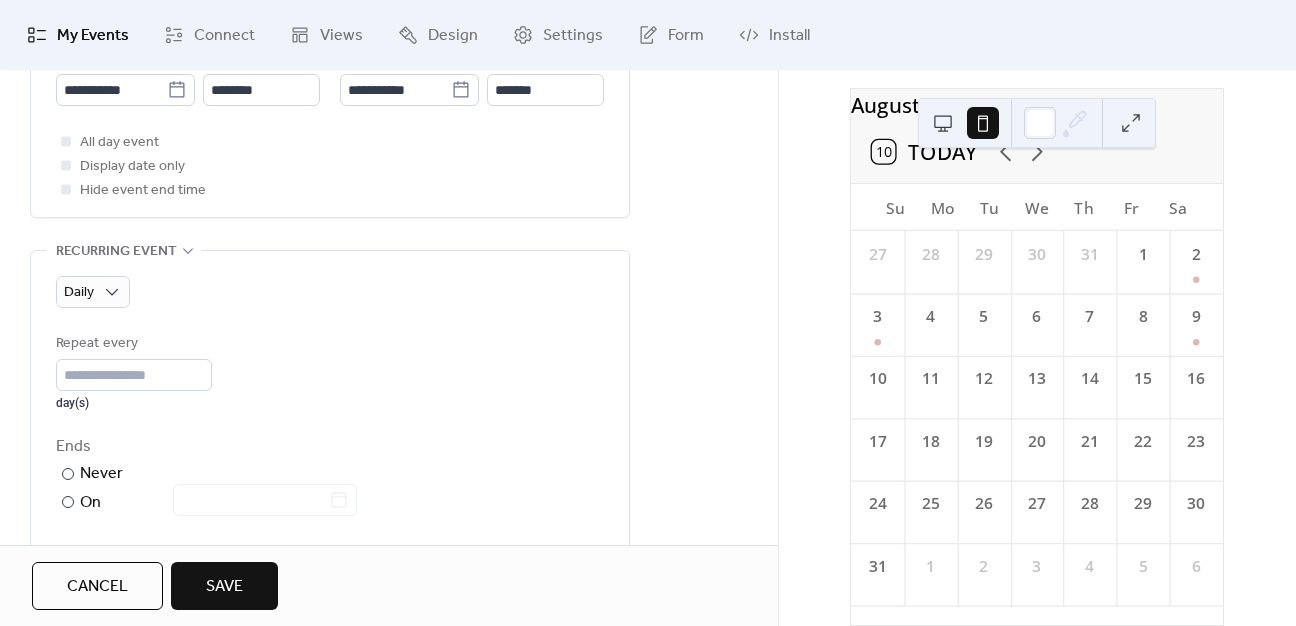 scroll, scrollTop: 800, scrollLeft: 0, axis: vertical 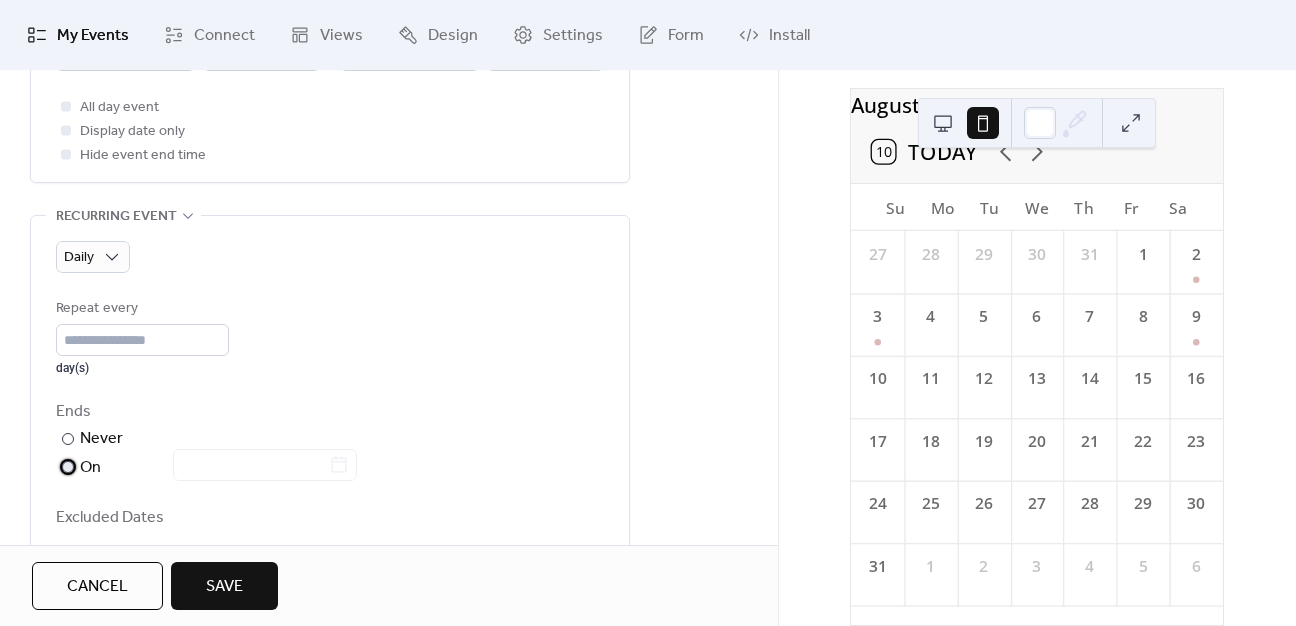 click at bounding box center (68, 467) 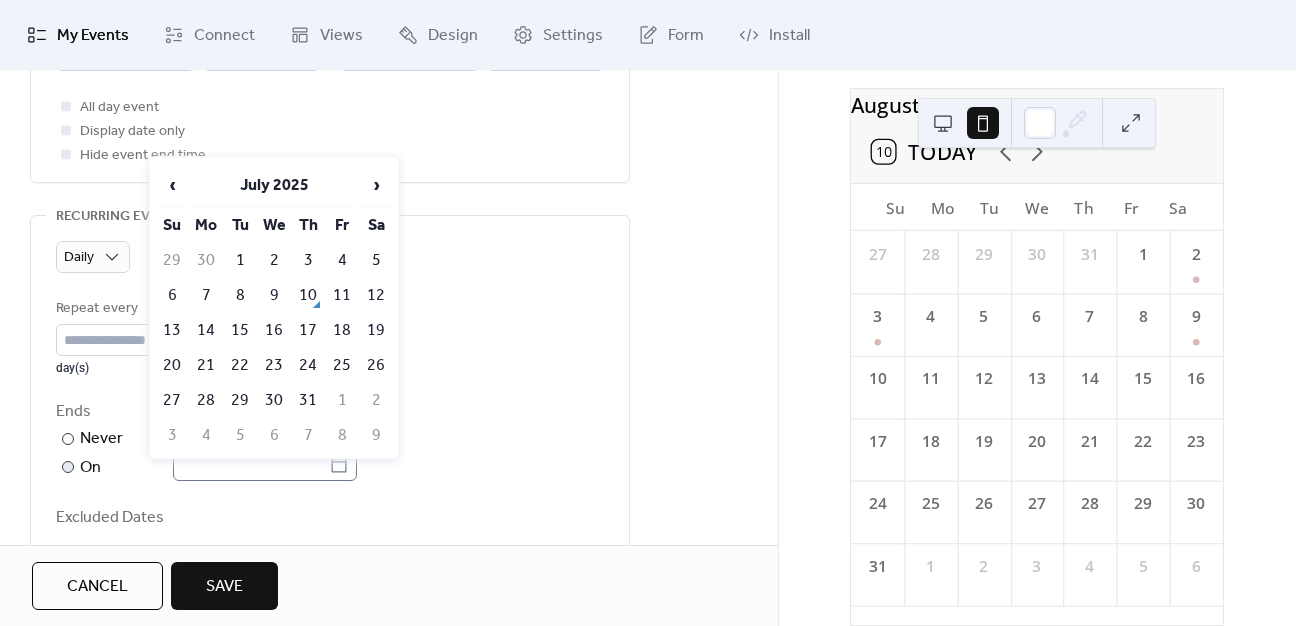 click 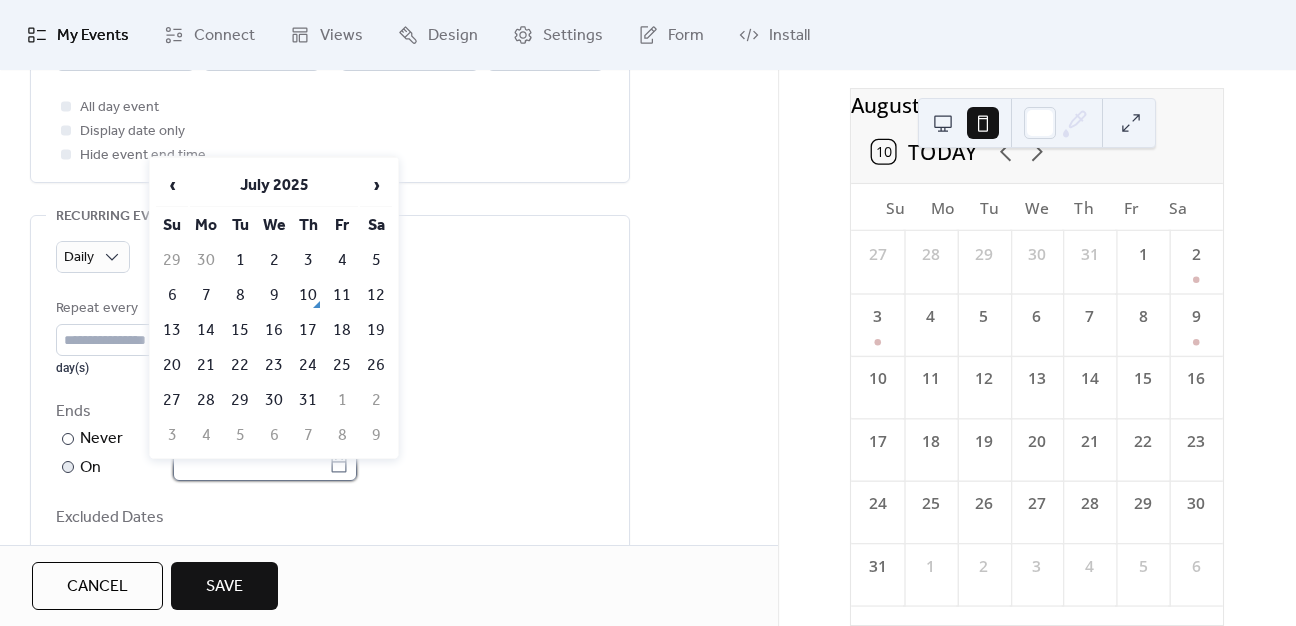 click at bounding box center (251, 465) 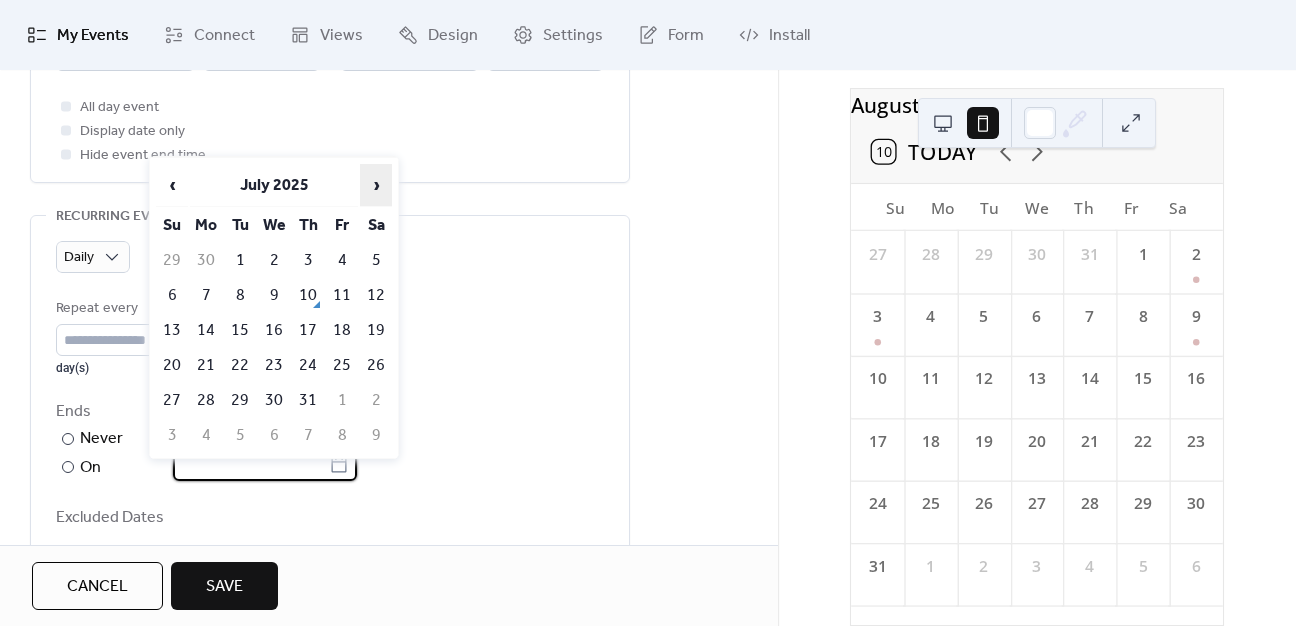 click on "›" at bounding box center (376, 185) 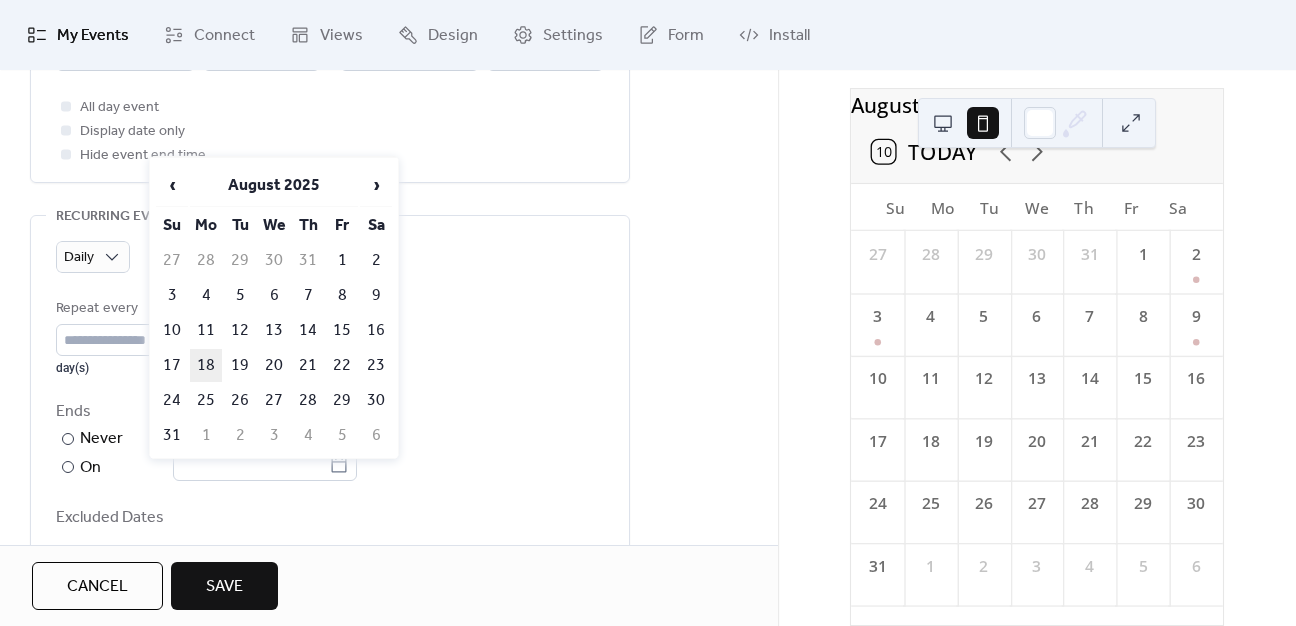 click on "18" at bounding box center [206, 365] 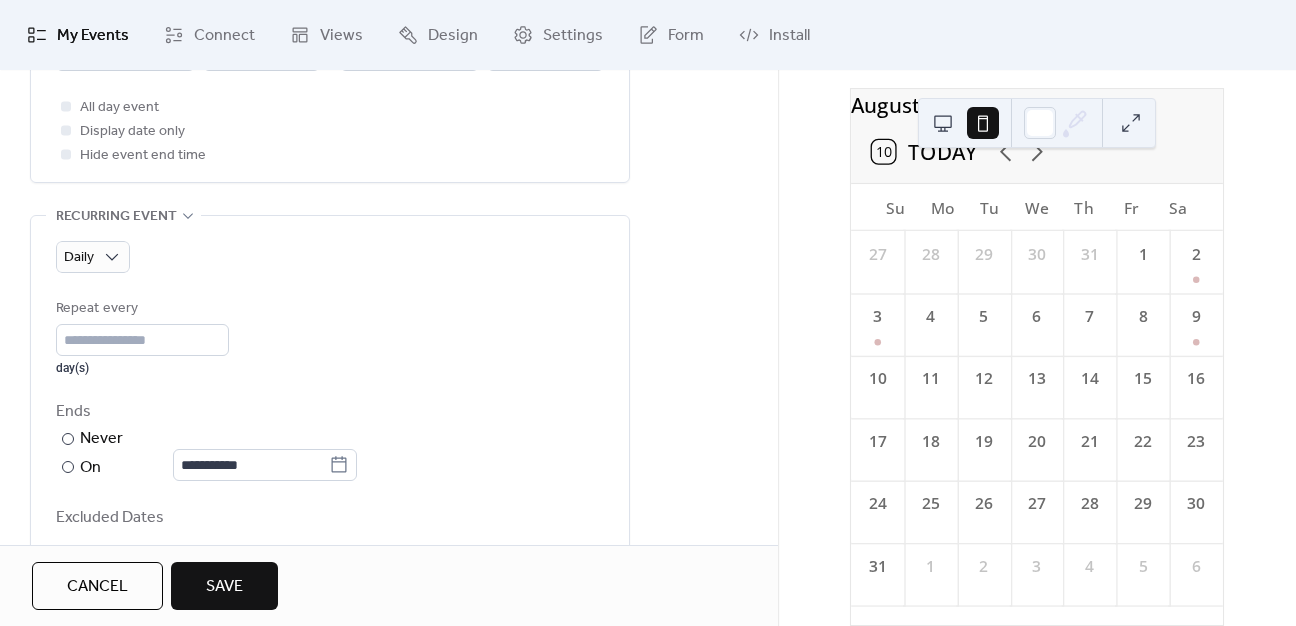 click on "Ends" at bounding box center (328, 412) 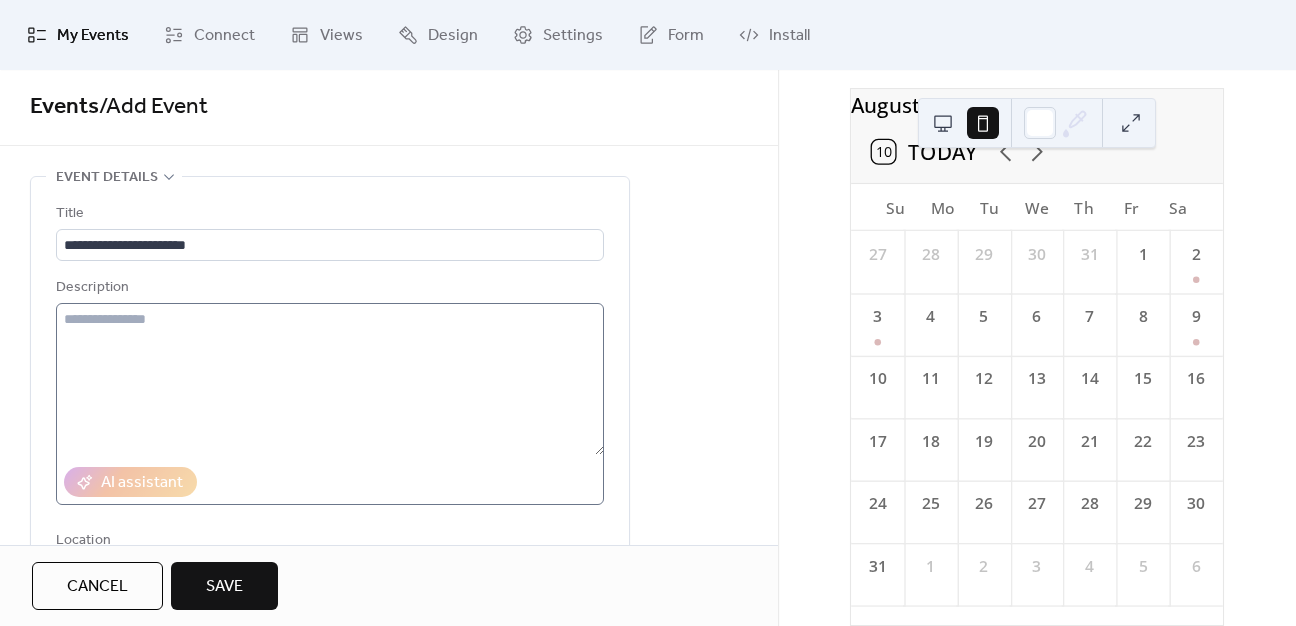 scroll, scrollTop: 0, scrollLeft: 0, axis: both 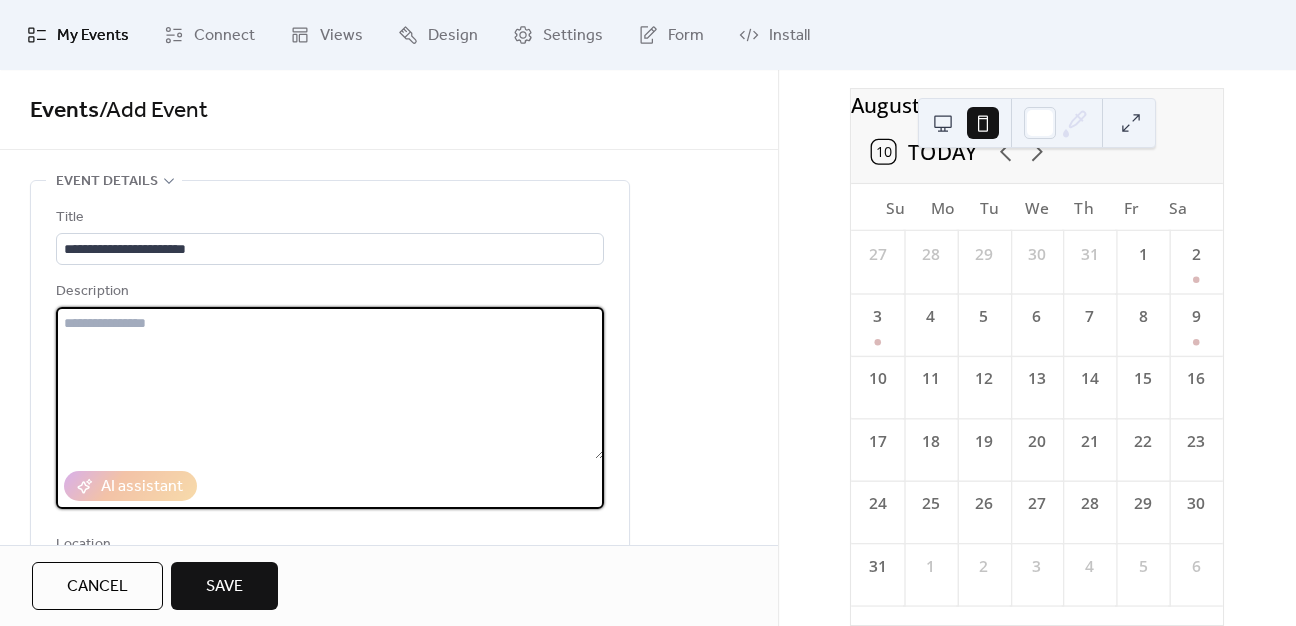 click at bounding box center (330, 383) 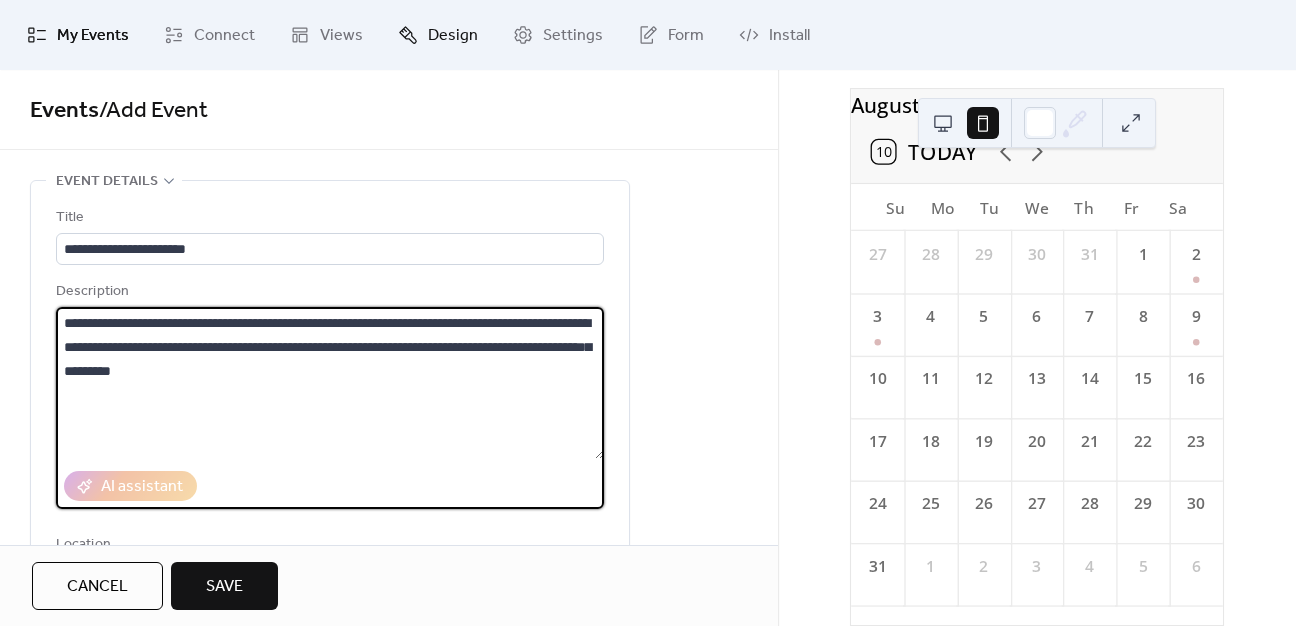 type on "**********" 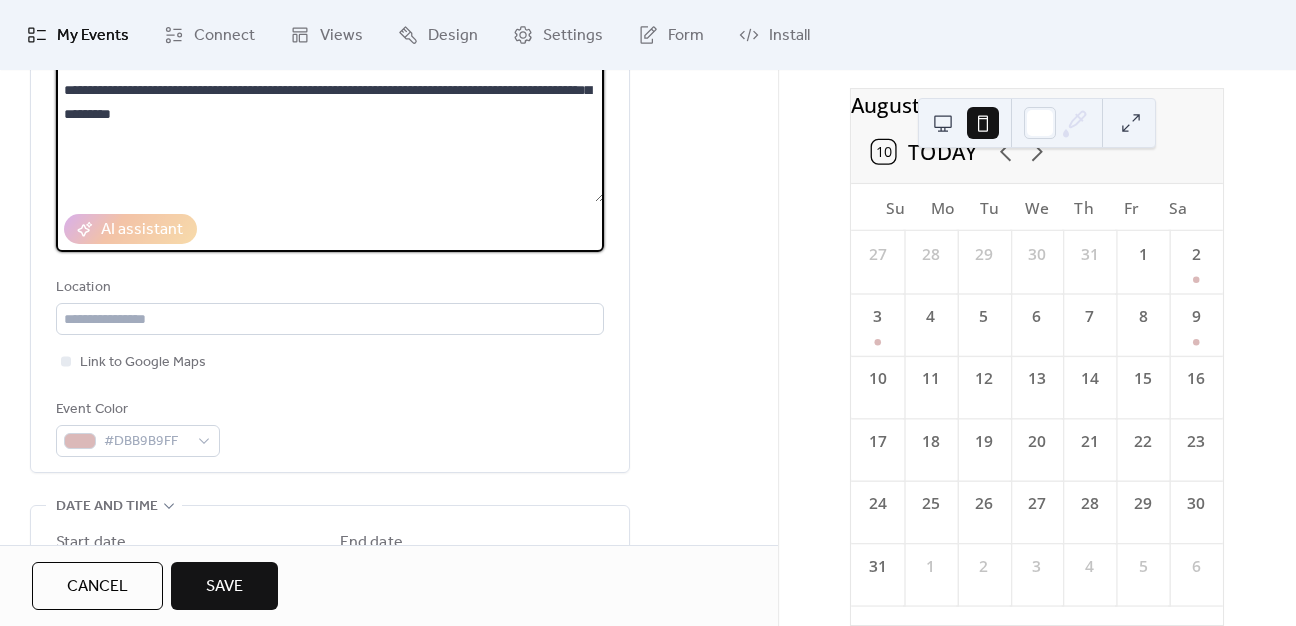 scroll, scrollTop: 300, scrollLeft: 0, axis: vertical 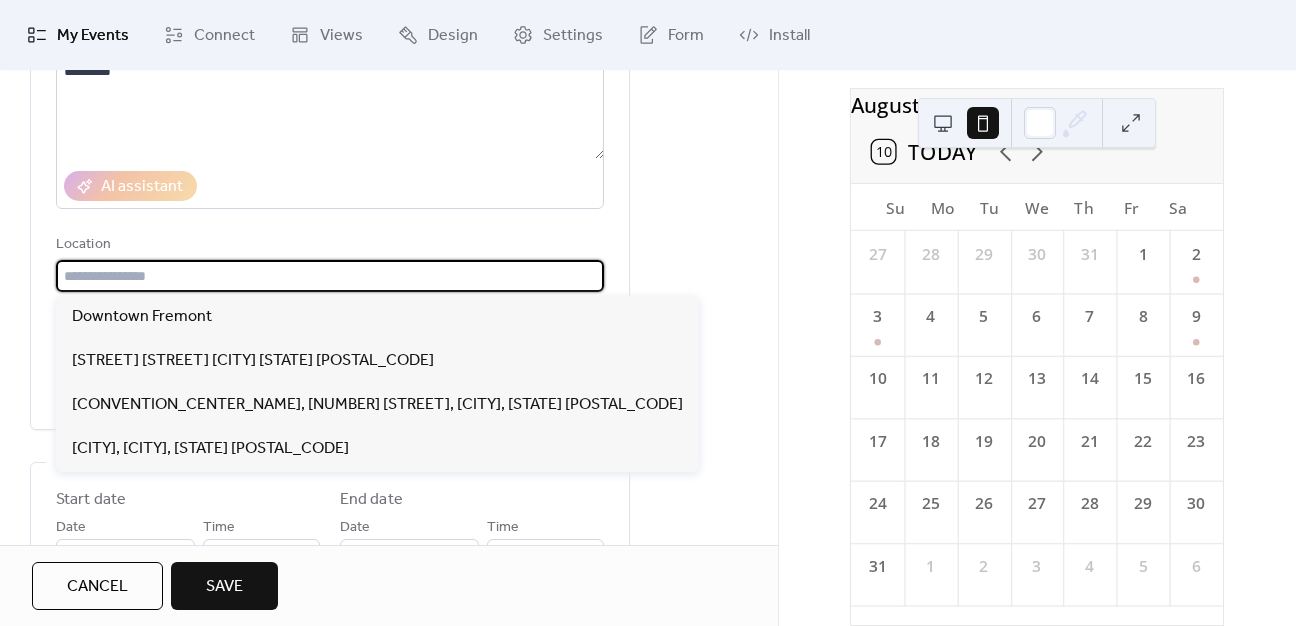 click at bounding box center [330, 276] 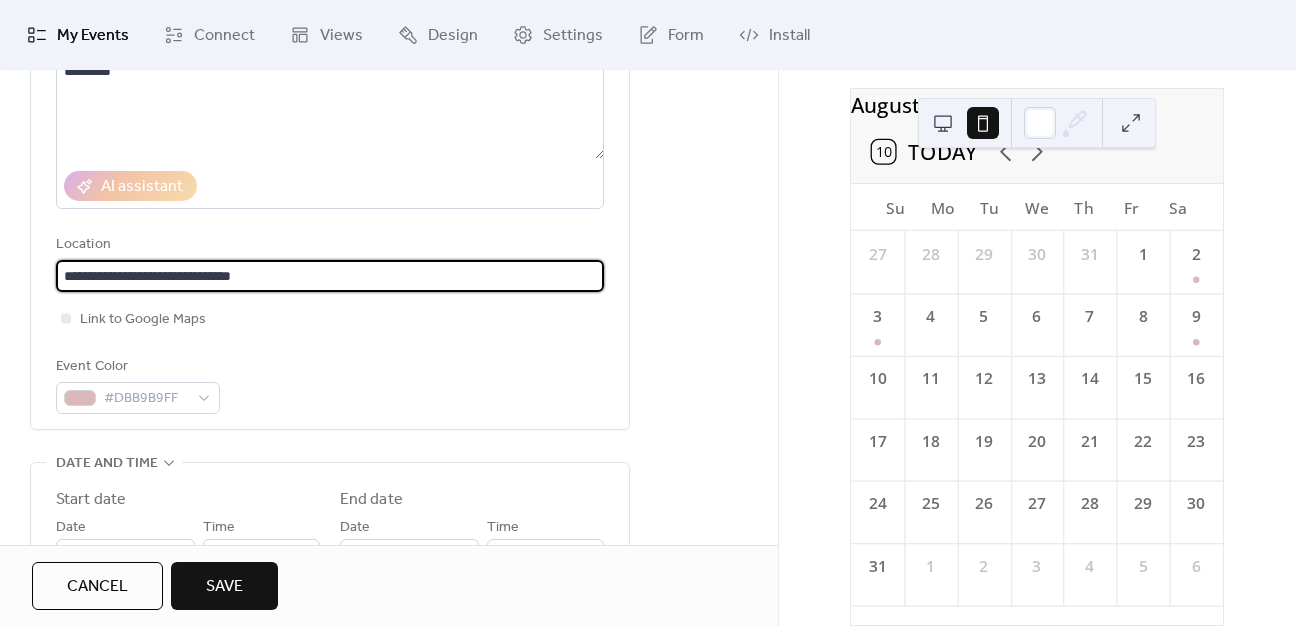 type on "**********" 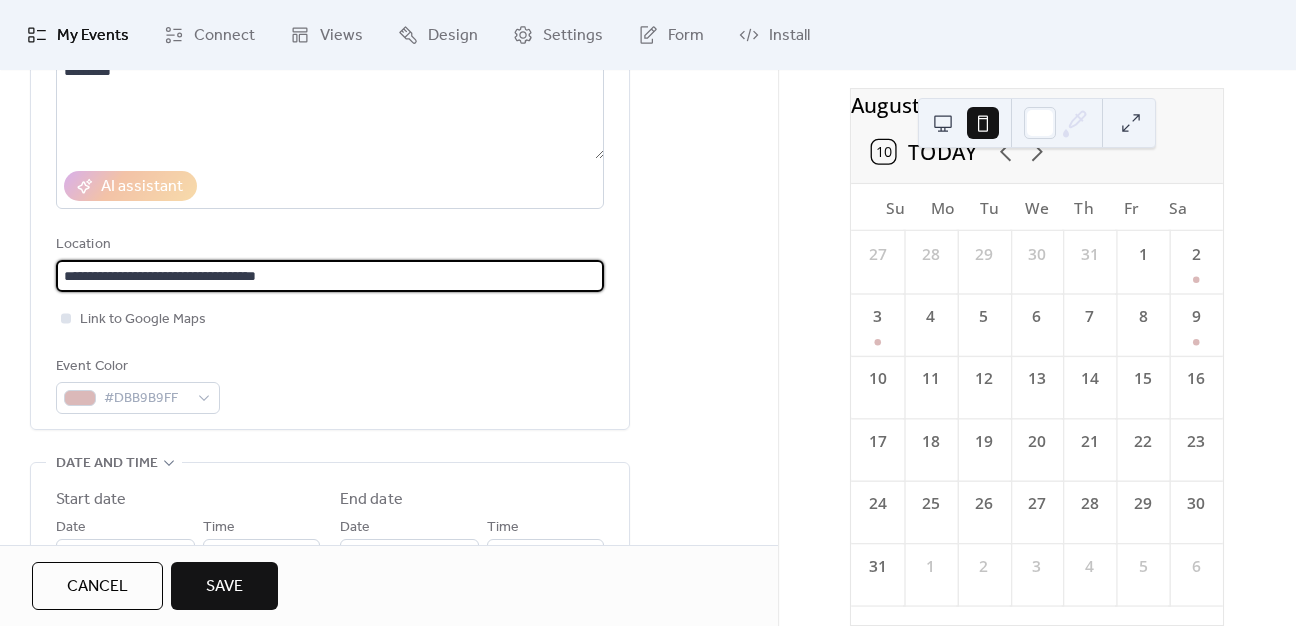 type on "**********" 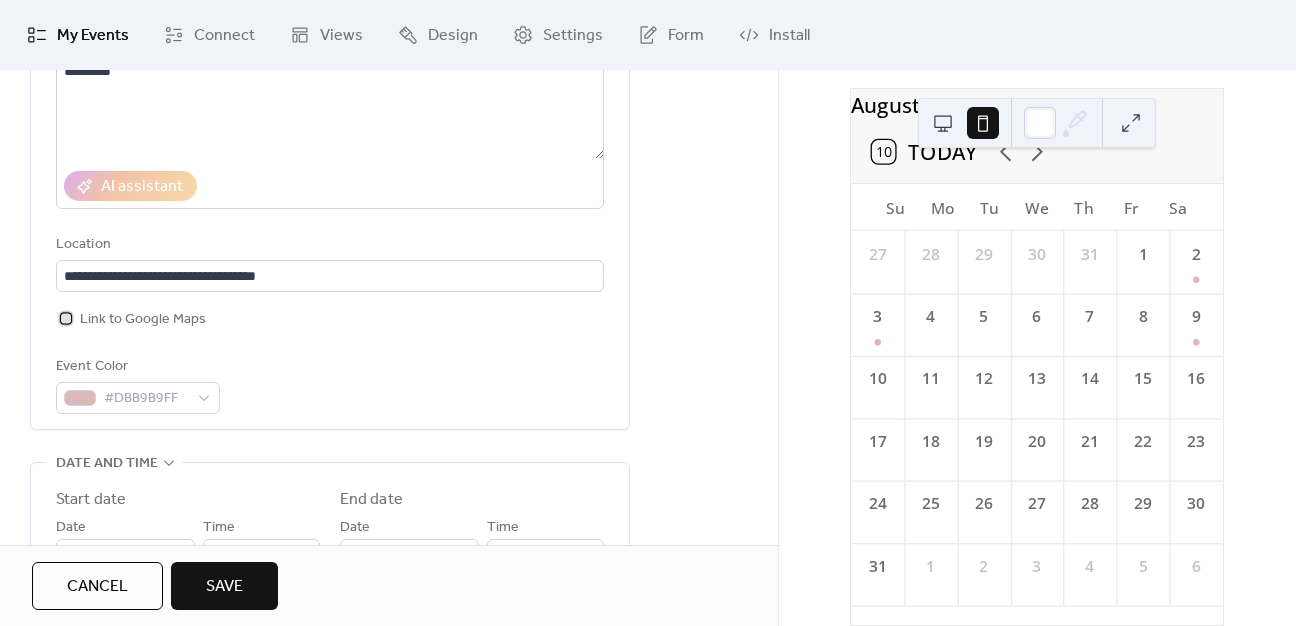 click at bounding box center (66, 318) 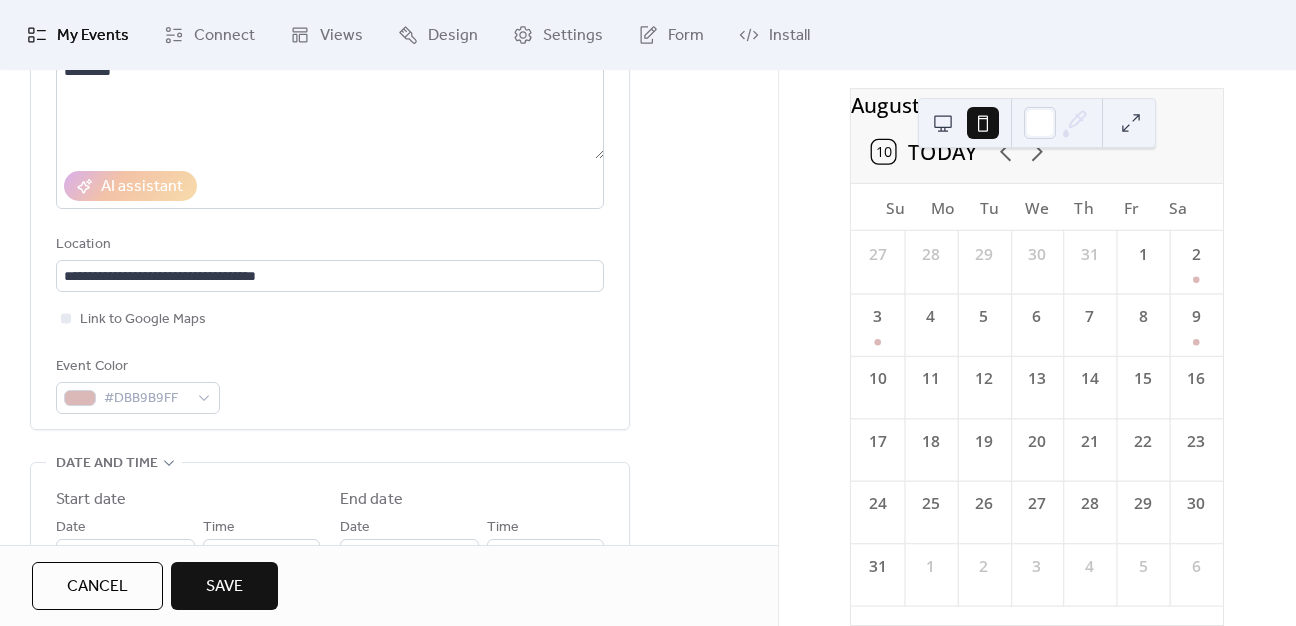 drag, startPoint x: 331, startPoint y: 361, endPoint x: 352, endPoint y: 361, distance: 21 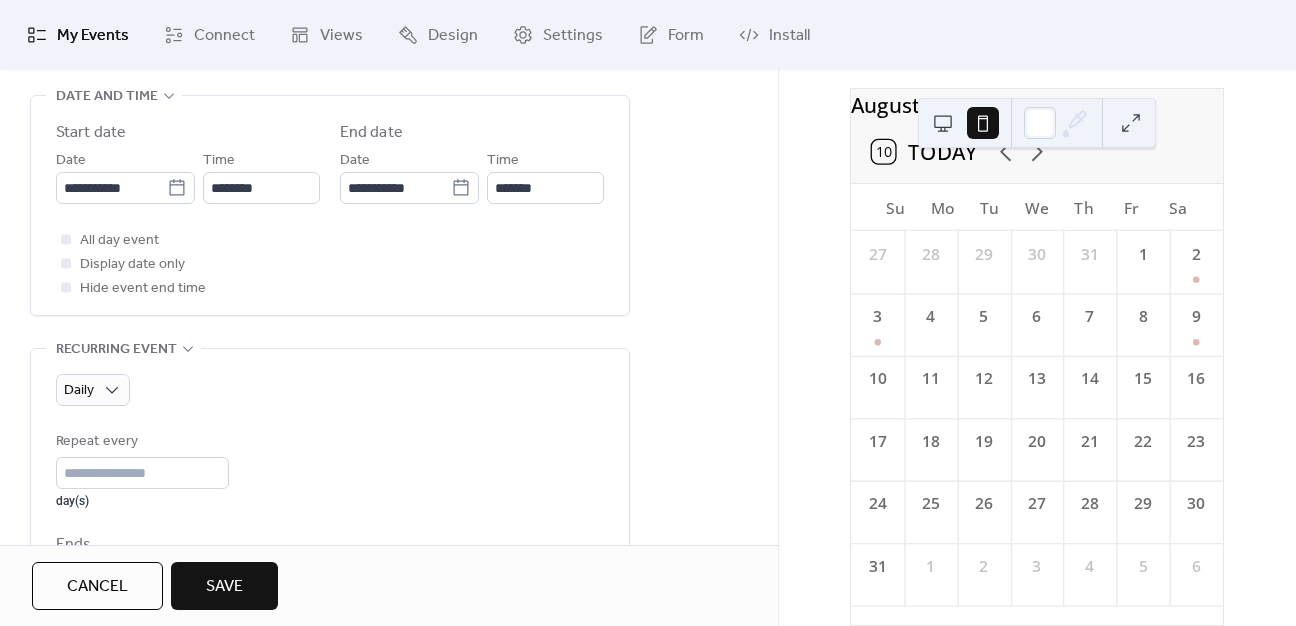 scroll, scrollTop: 700, scrollLeft: 0, axis: vertical 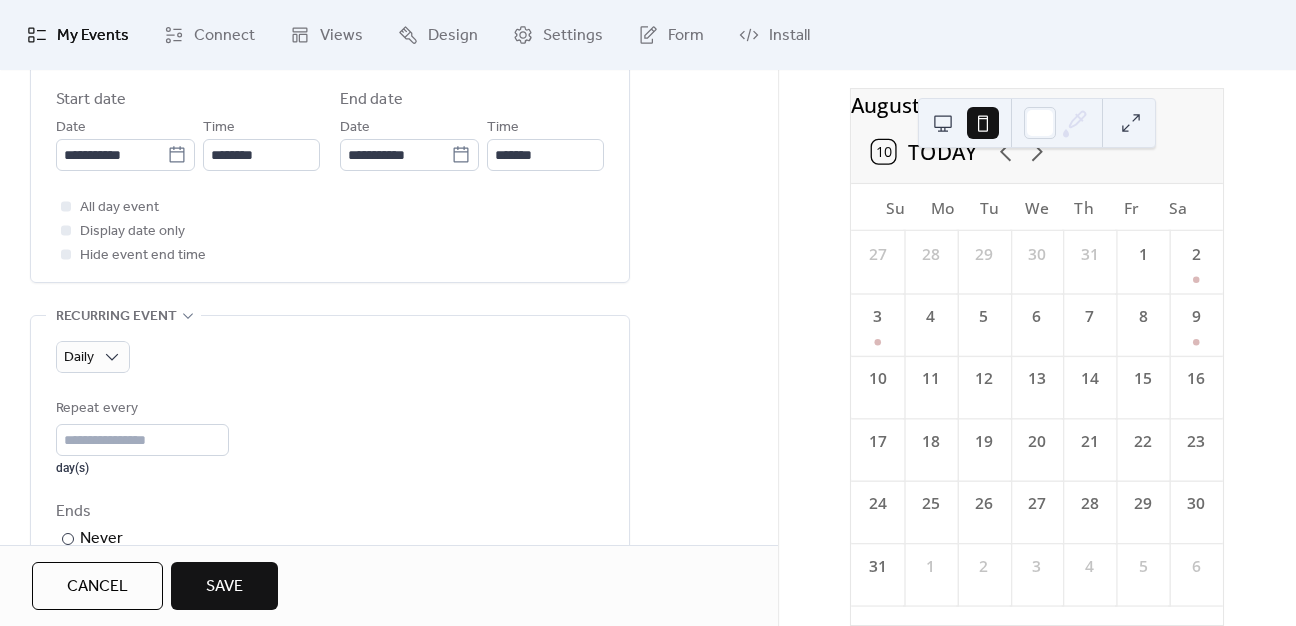 click on "Save" at bounding box center (224, 587) 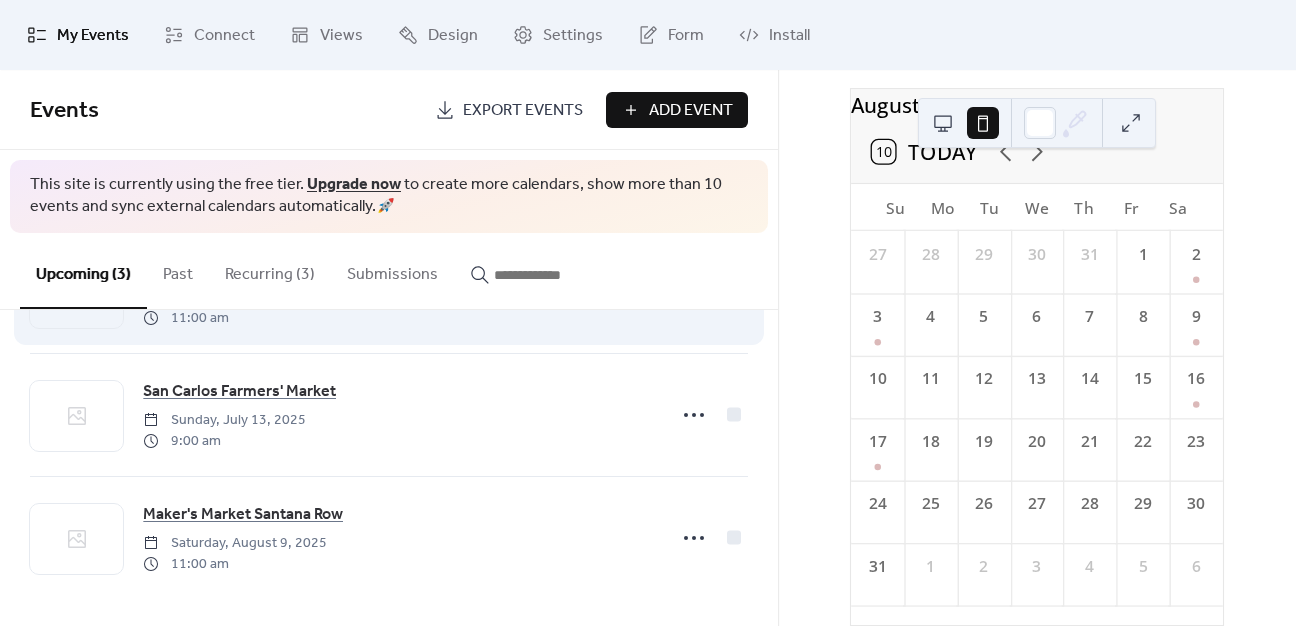 scroll, scrollTop: 112, scrollLeft: 0, axis: vertical 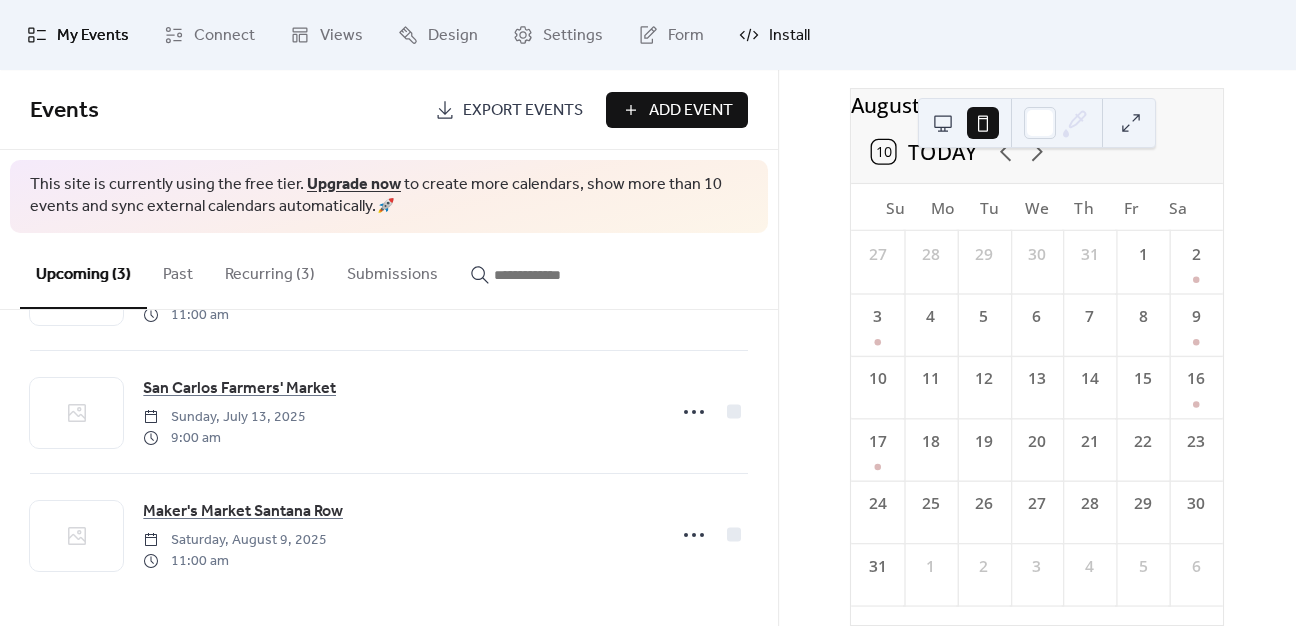 click on "Install" at bounding box center (789, 36) 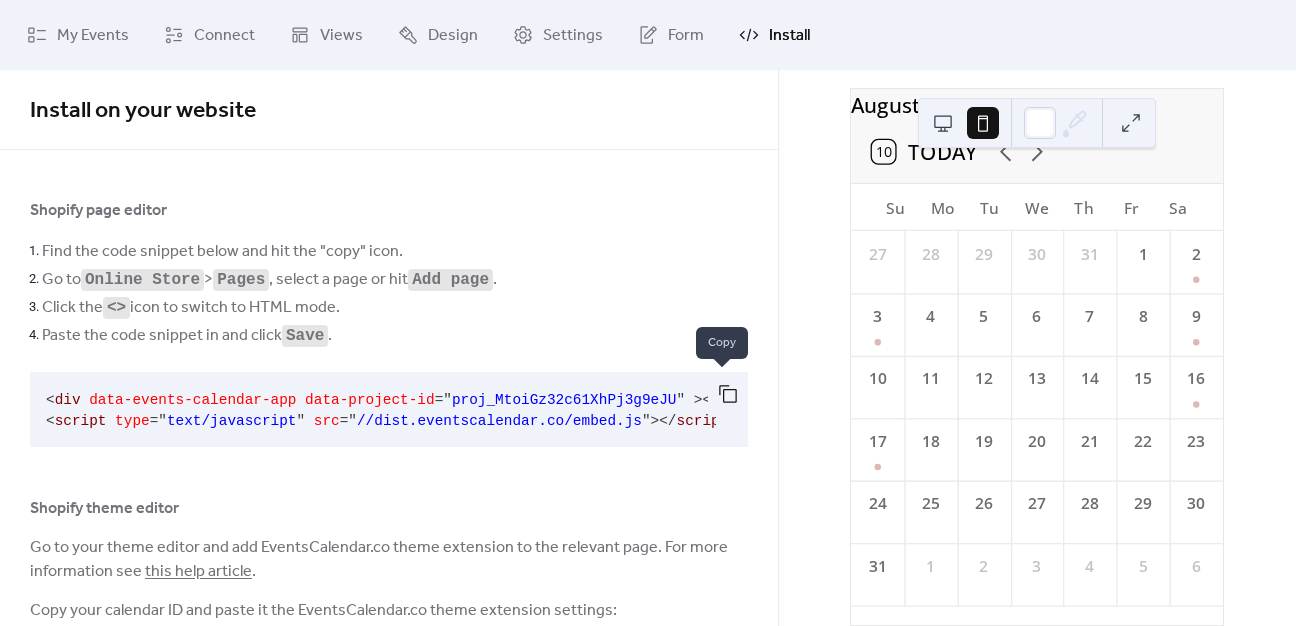 click at bounding box center (728, 394) 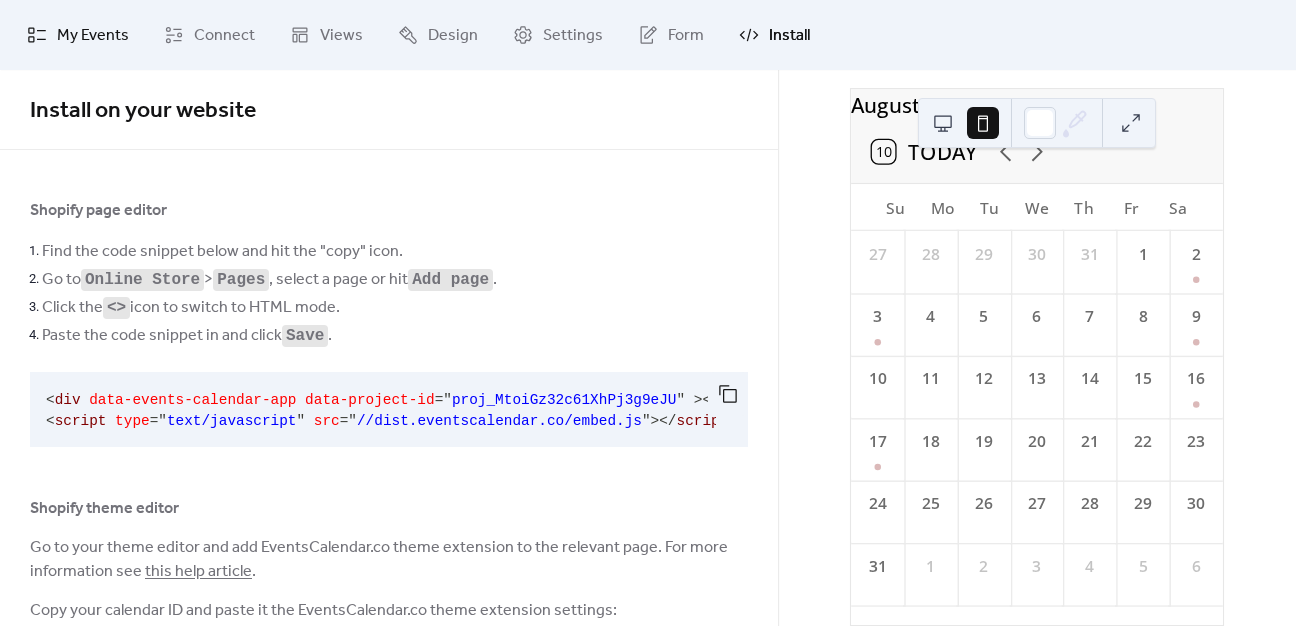 click on "My Events" at bounding box center [93, 36] 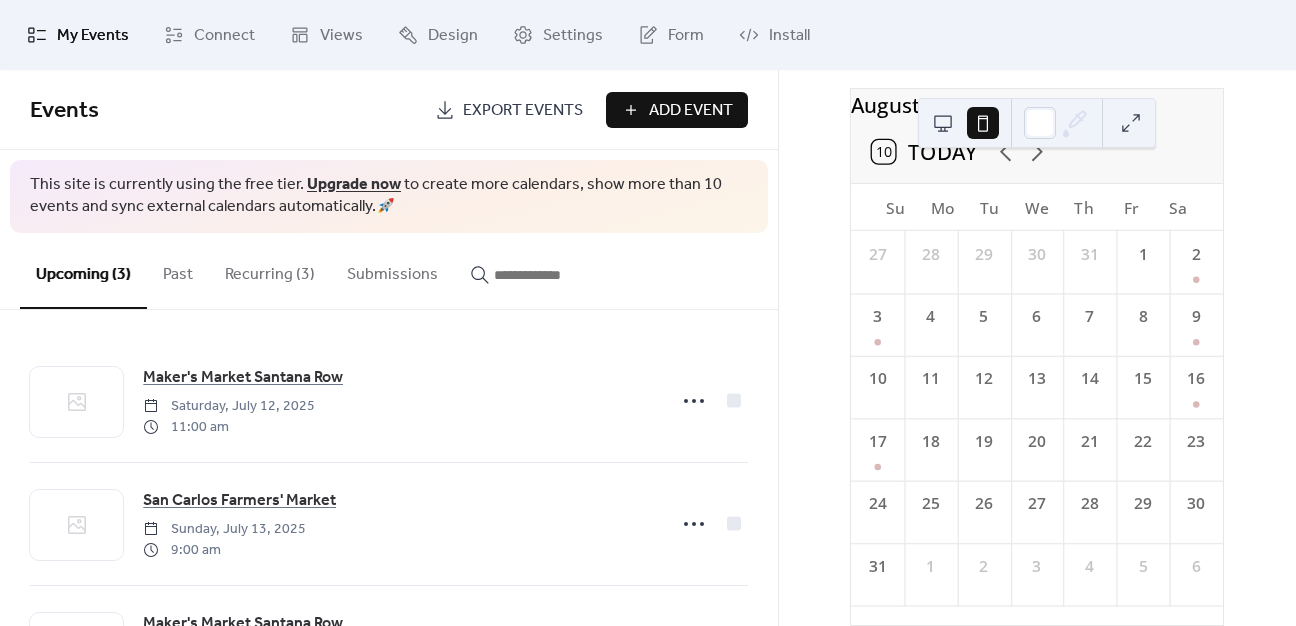 click on "Recurring  (3)" at bounding box center (270, 270) 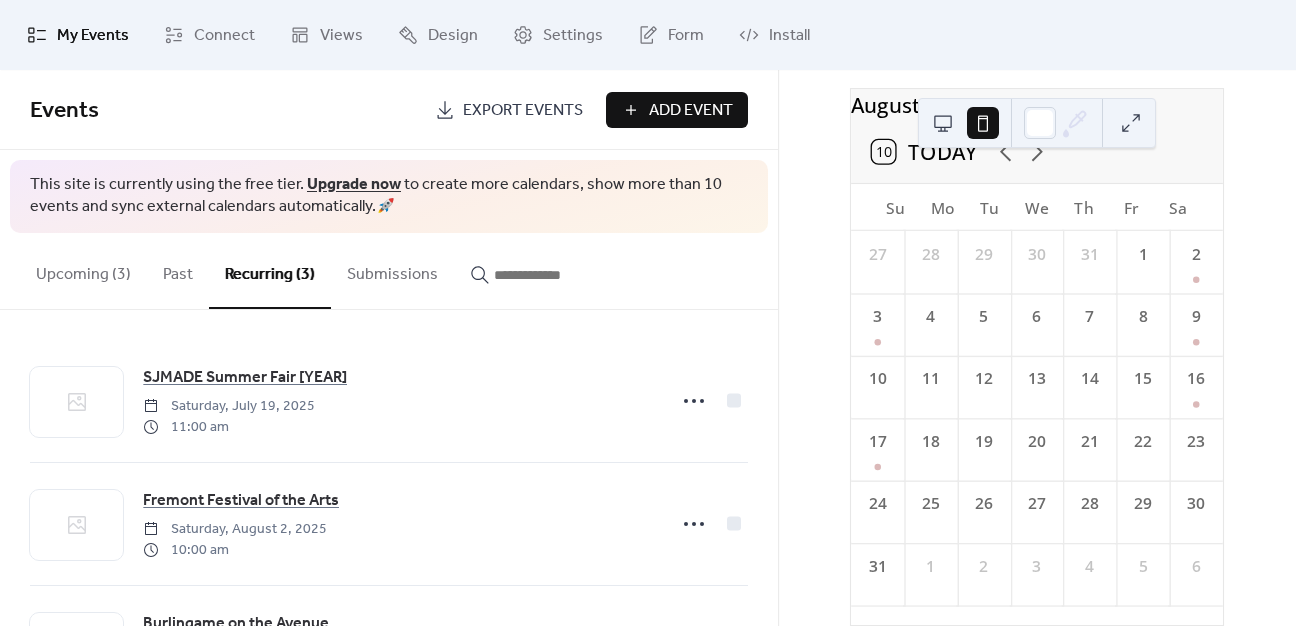 click on "Upcoming  (3)" at bounding box center [83, 270] 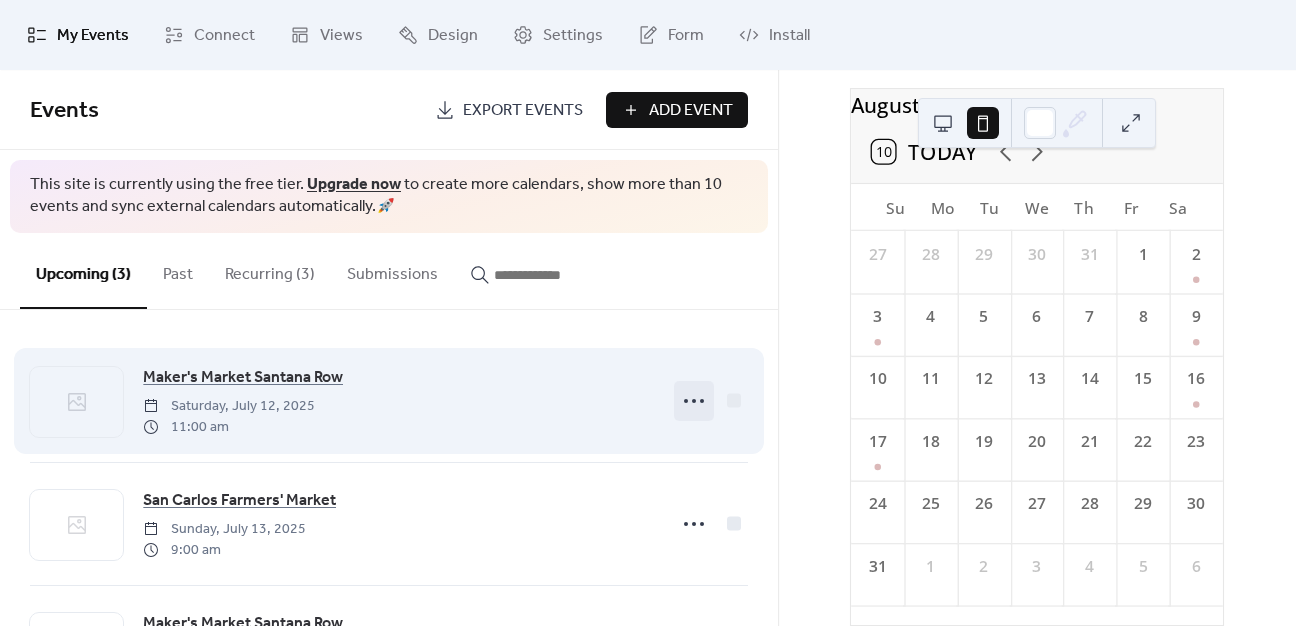 click 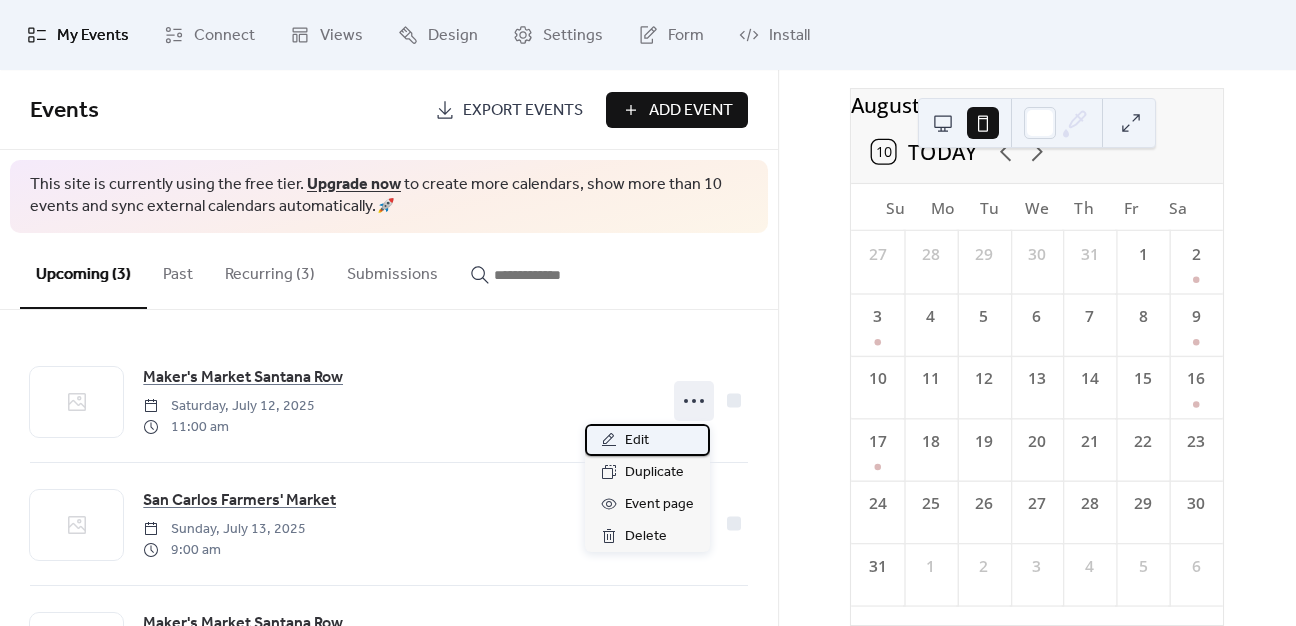 click on "Edit" at bounding box center [647, 440] 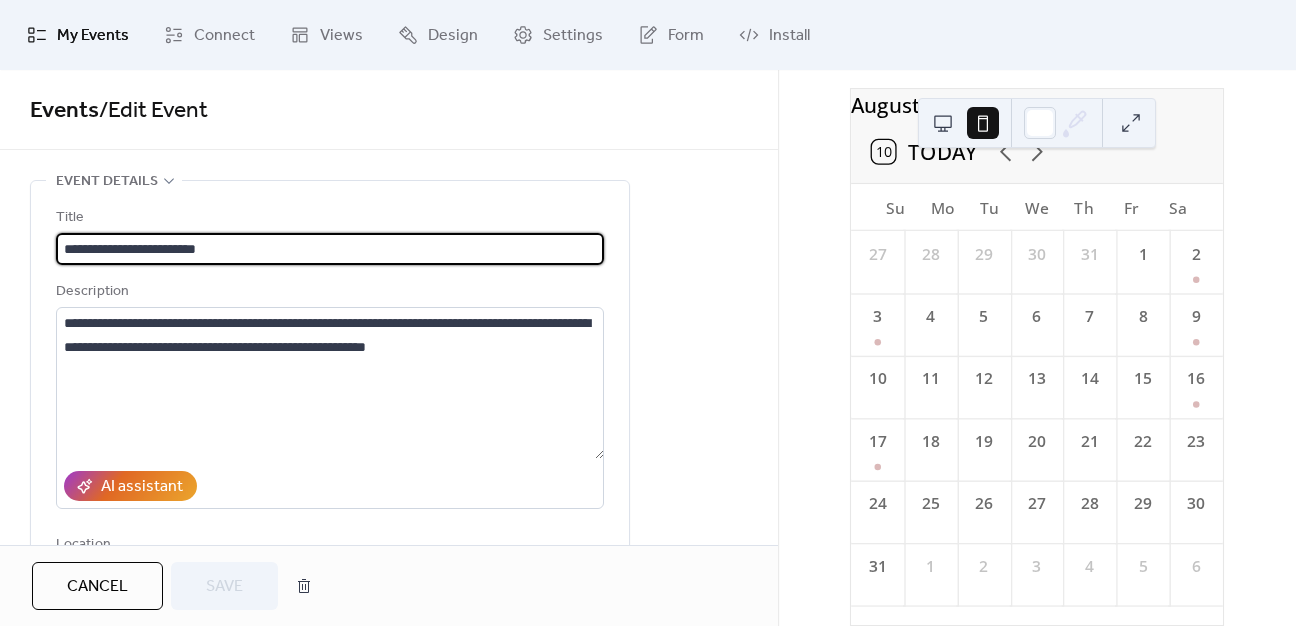 click on "**********" at bounding box center (389, 907) 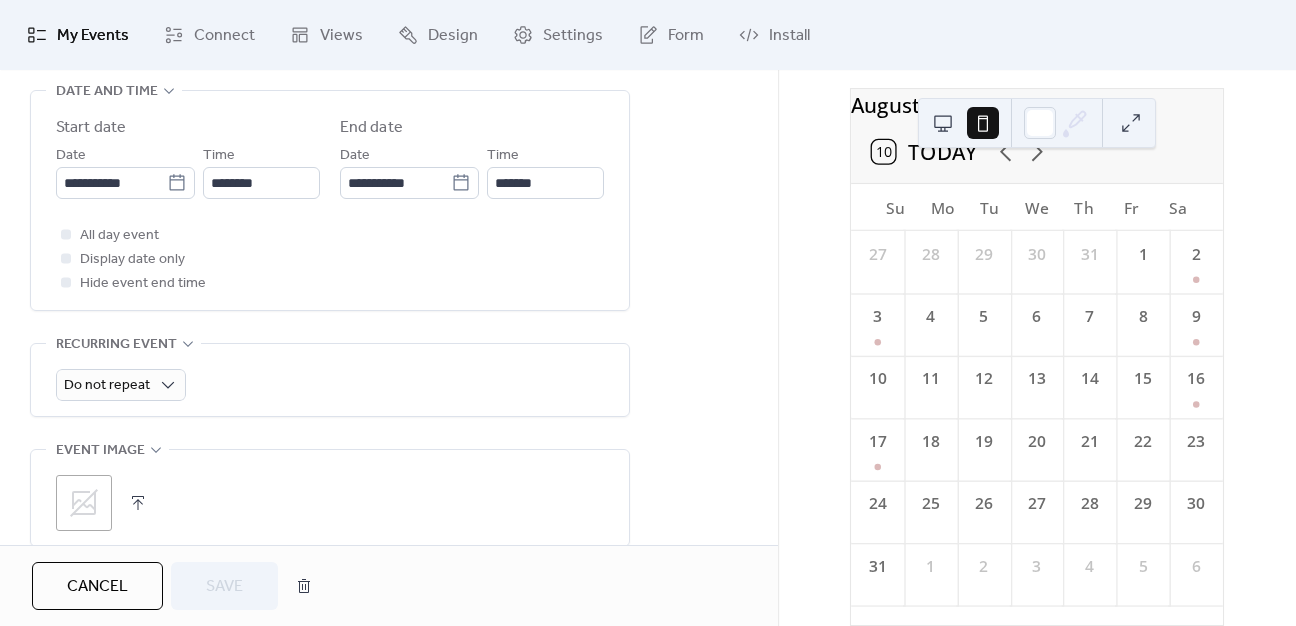 scroll, scrollTop: 700, scrollLeft: 0, axis: vertical 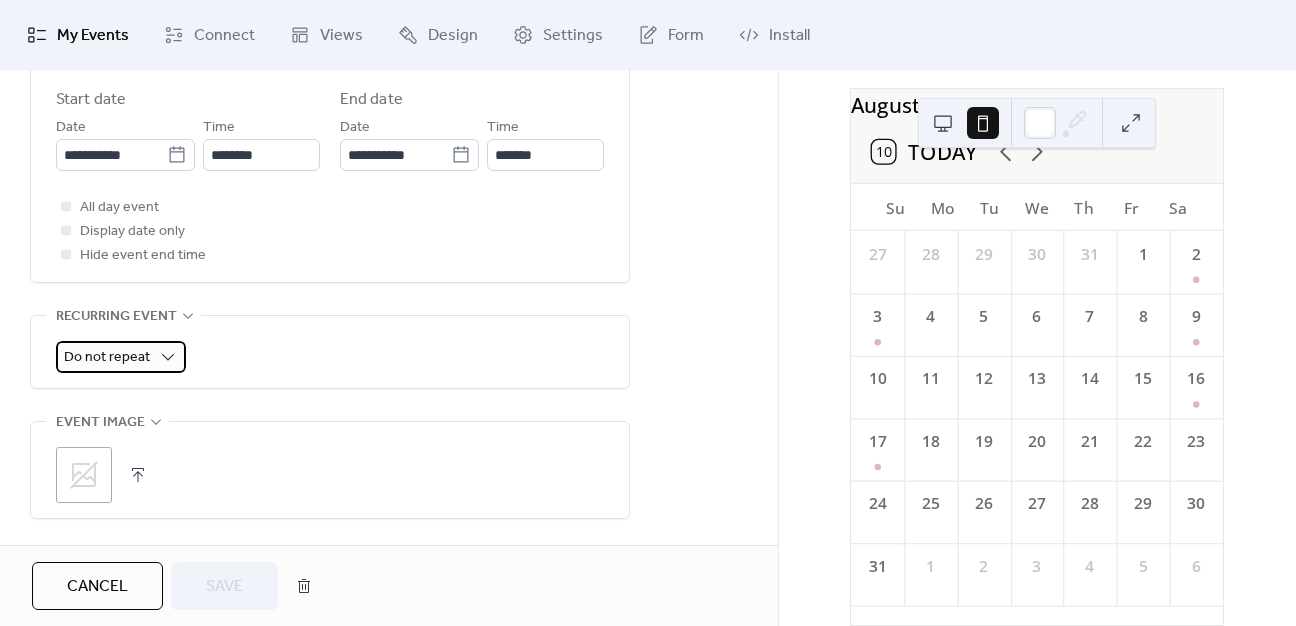 click on "Do not repeat" at bounding box center (107, 357) 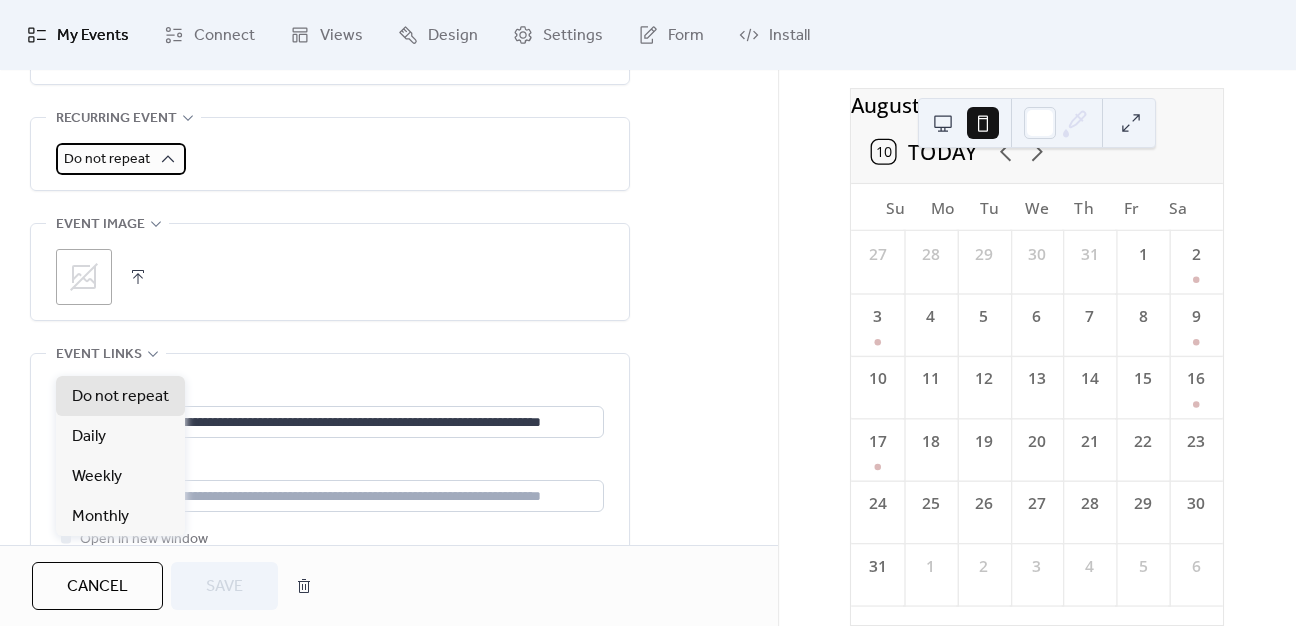 scroll, scrollTop: 900, scrollLeft: 0, axis: vertical 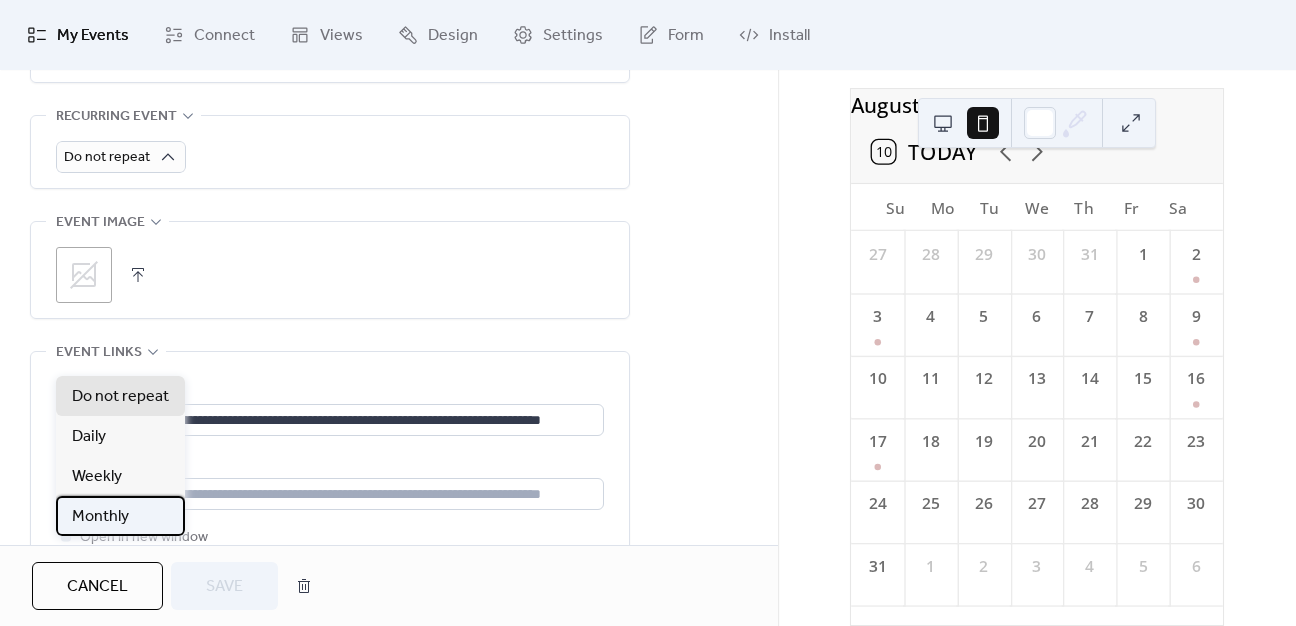 click on "Monthly" at bounding box center (100, 517) 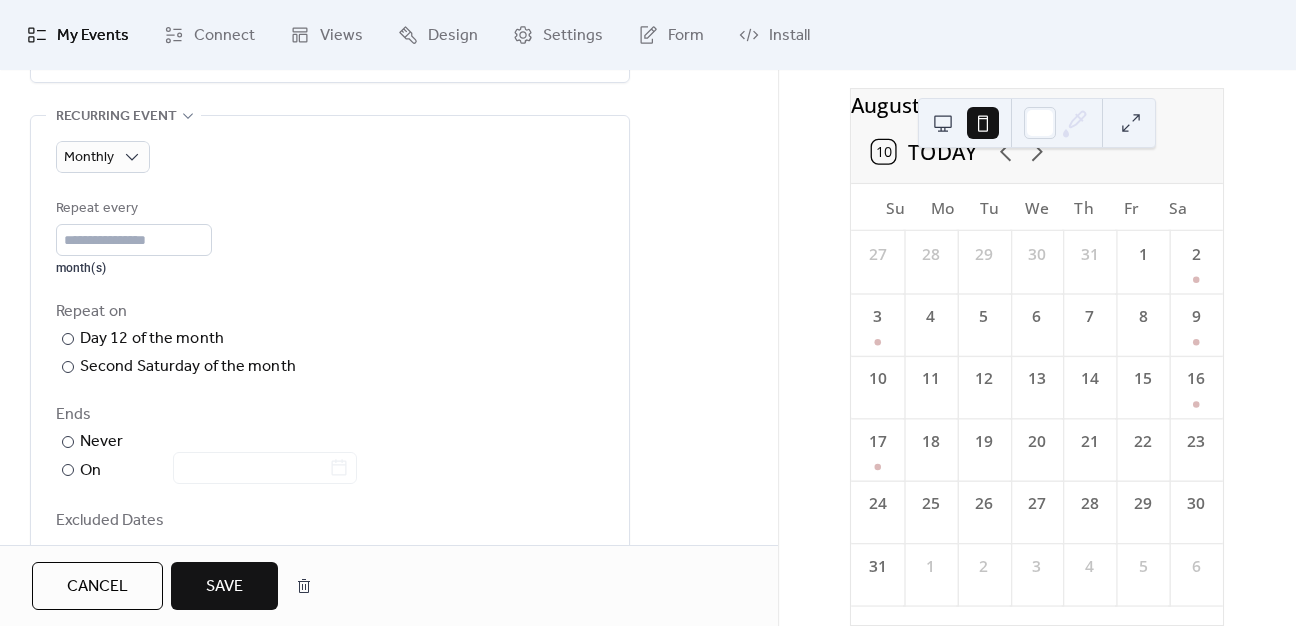 click on "Repeat every * month(s)" at bounding box center (330, 236) 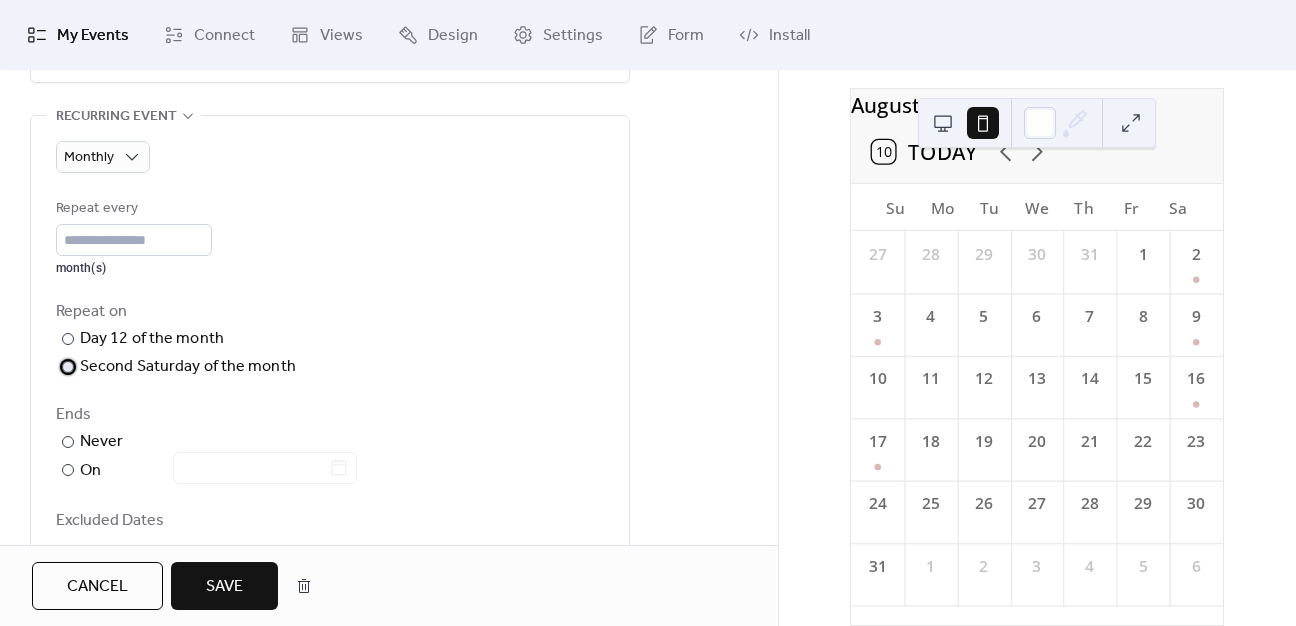 click at bounding box center (68, 367) 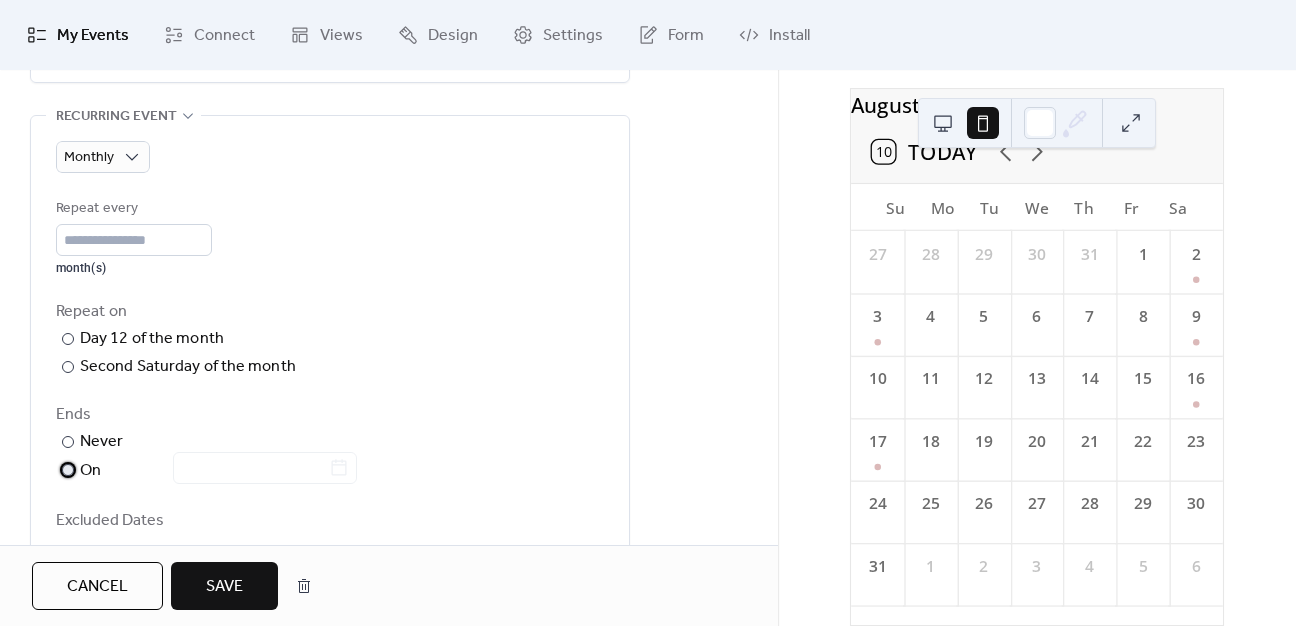 click on "​" at bounding box center [66, 470] 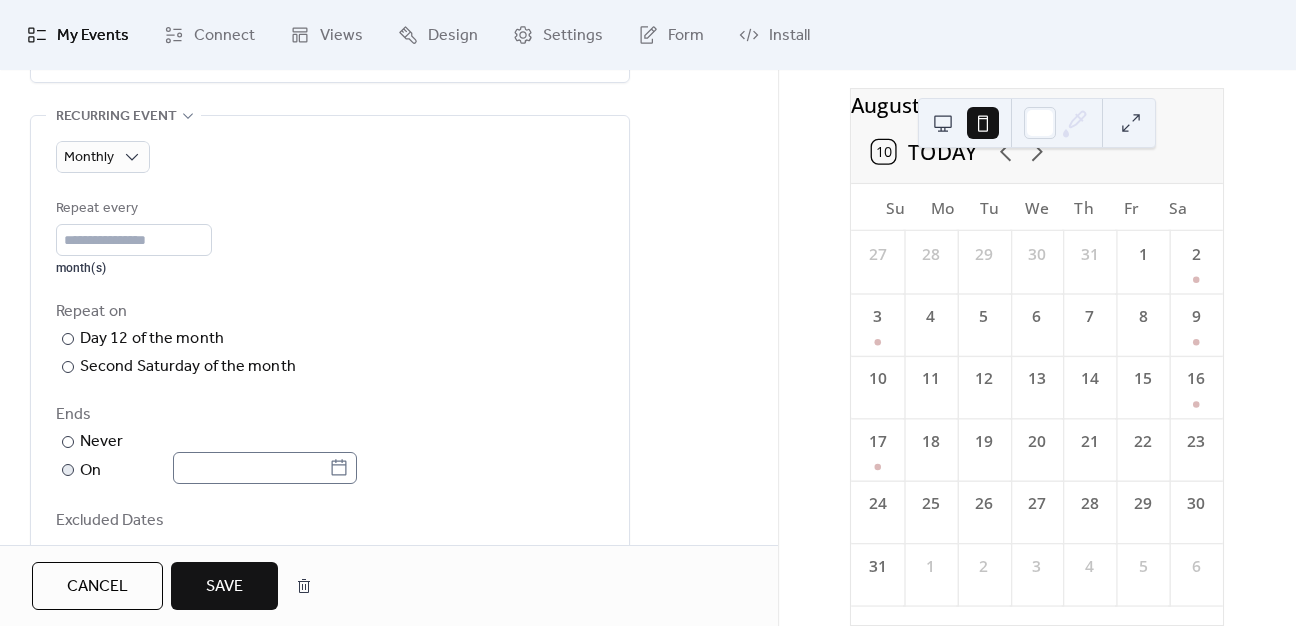 click 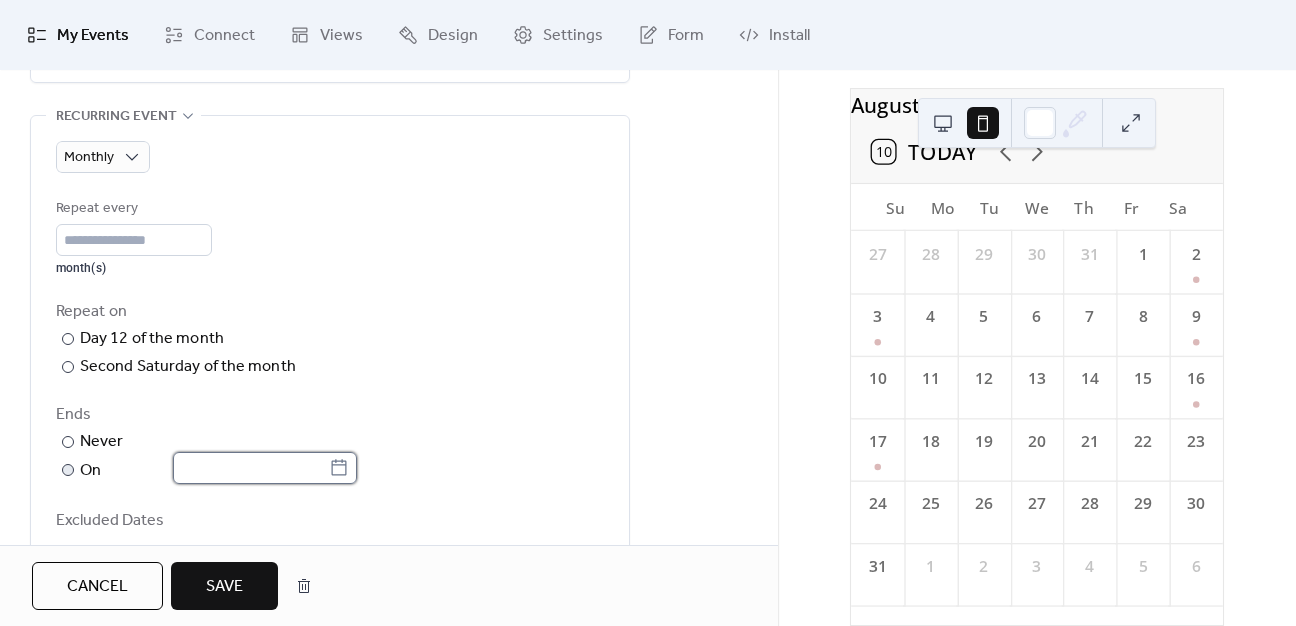 click at bounding box center (251, 468) 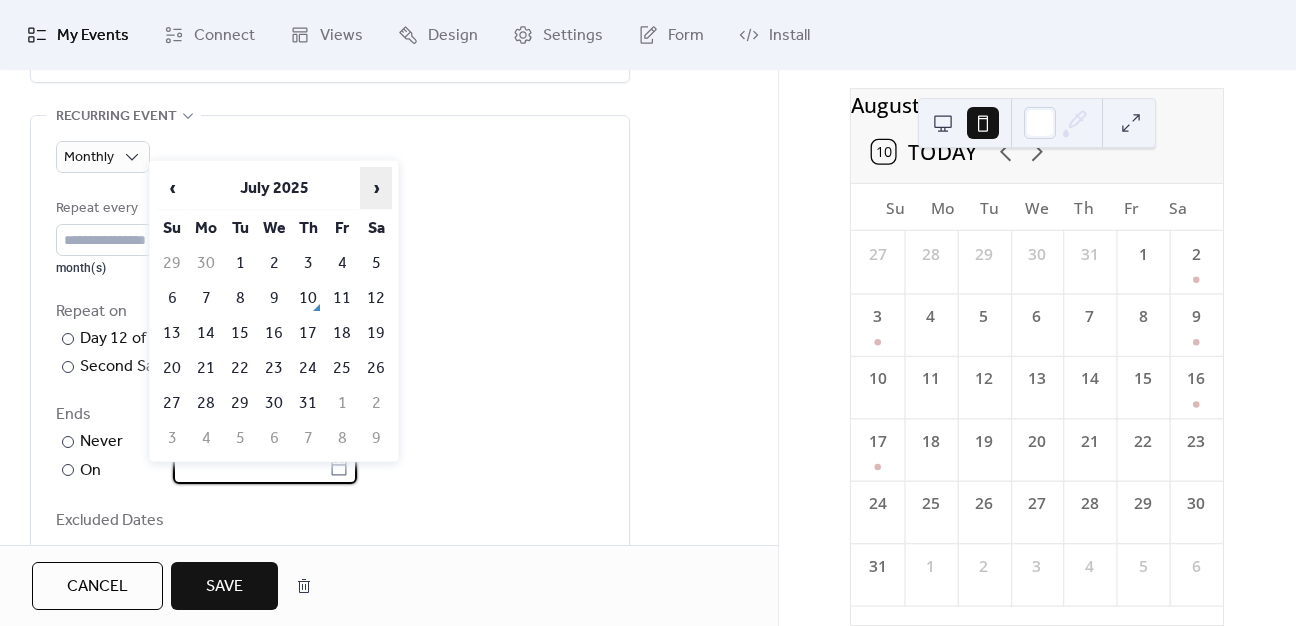 click on "›" at bounding box center [376, 188] 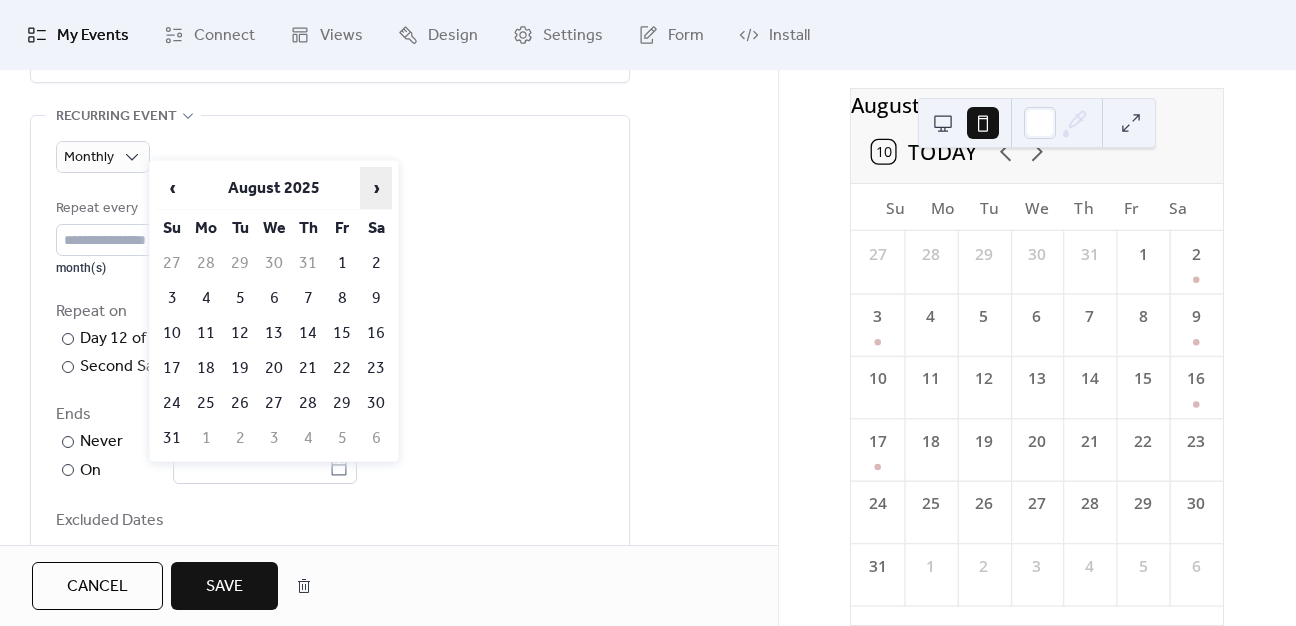 click on "›" at bounding box center [376, 188] 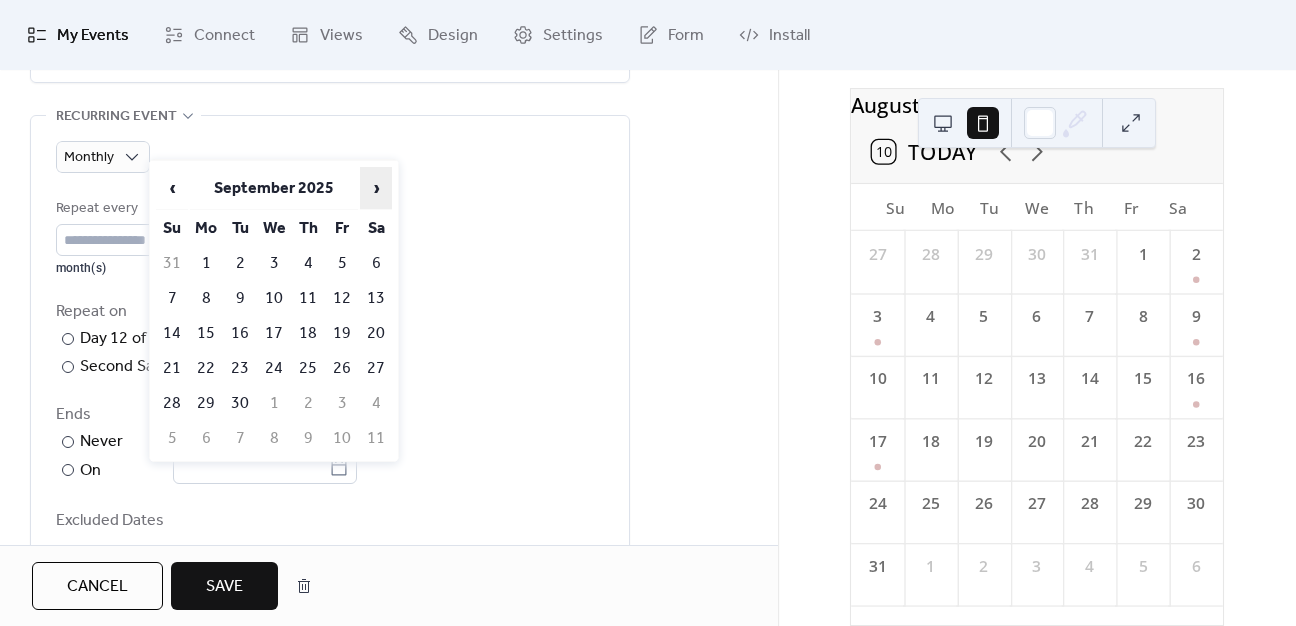 click on "›" at bounding box center (376, 188) 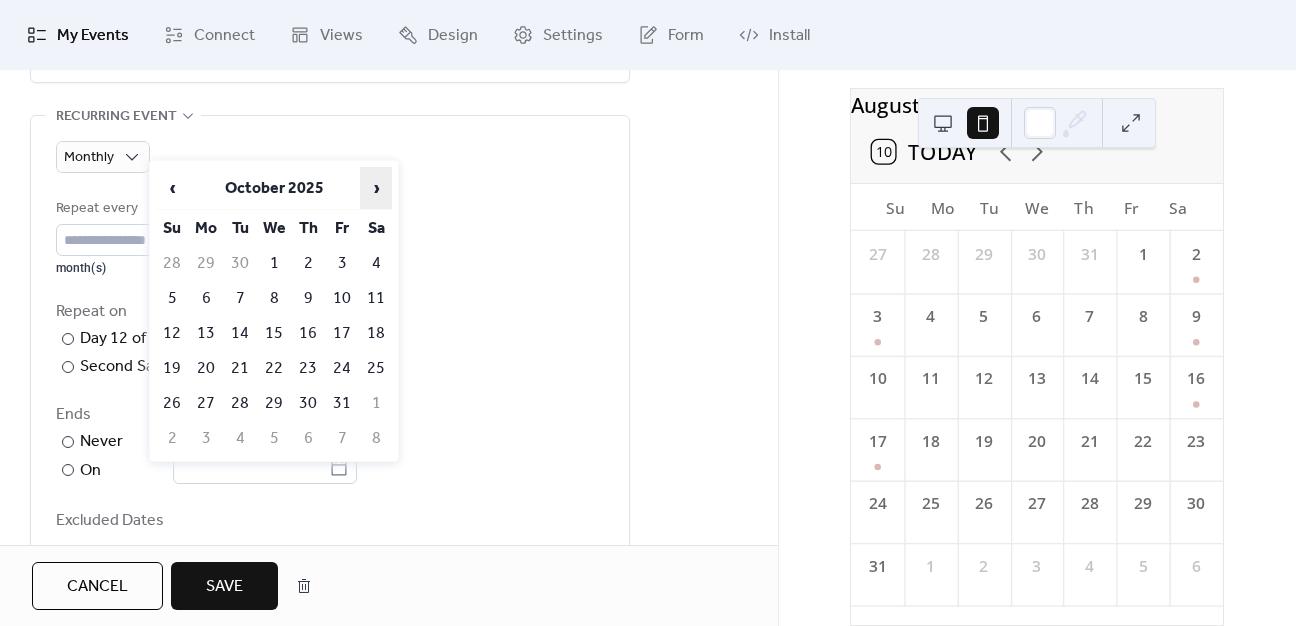 click on "›" at bounding box center (376, 188) 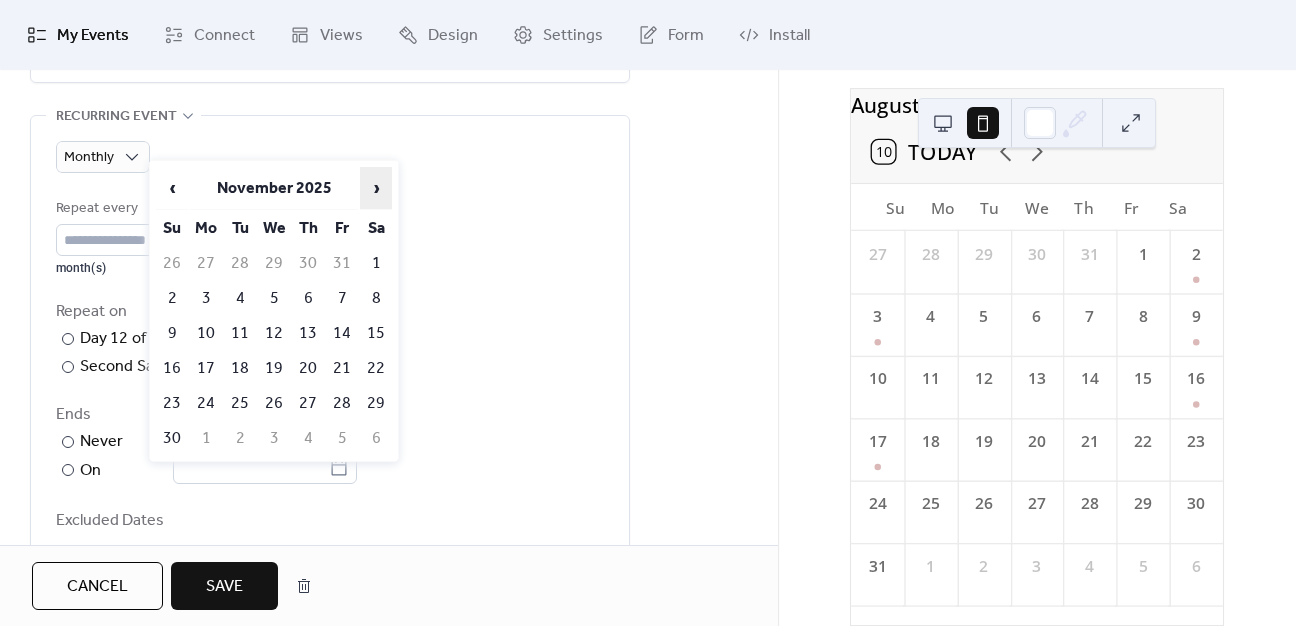 click on "›" at bounding box center (376, 188) 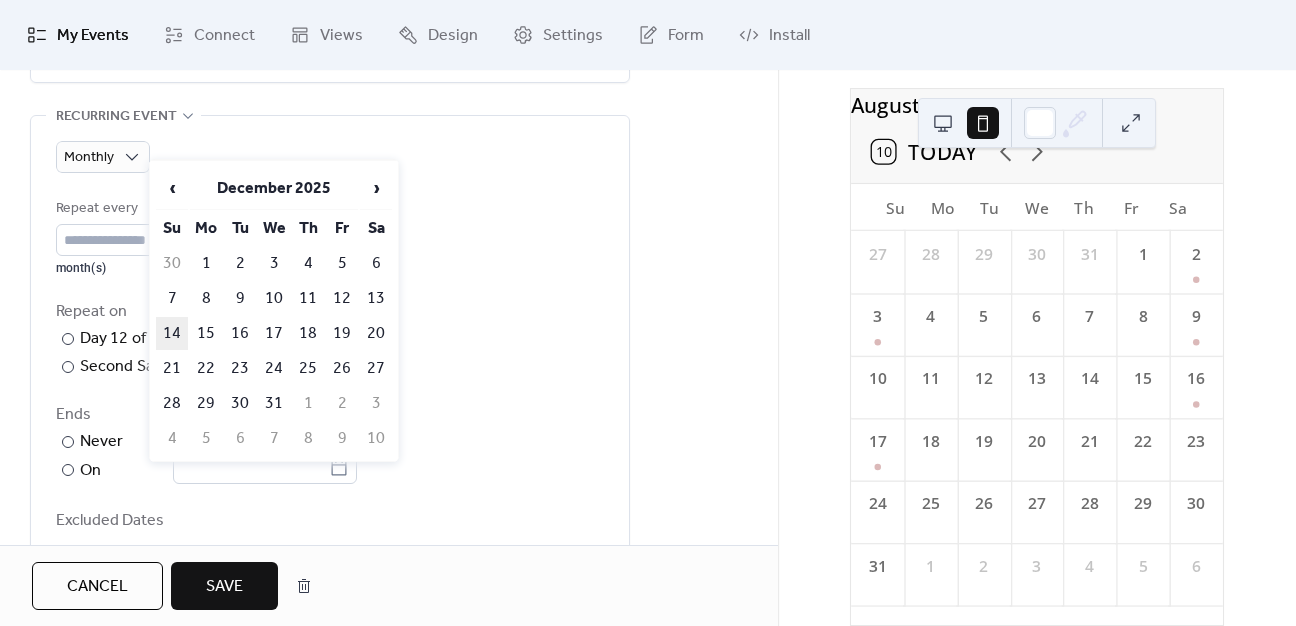 click on "14" at bounding box center [172, 333] 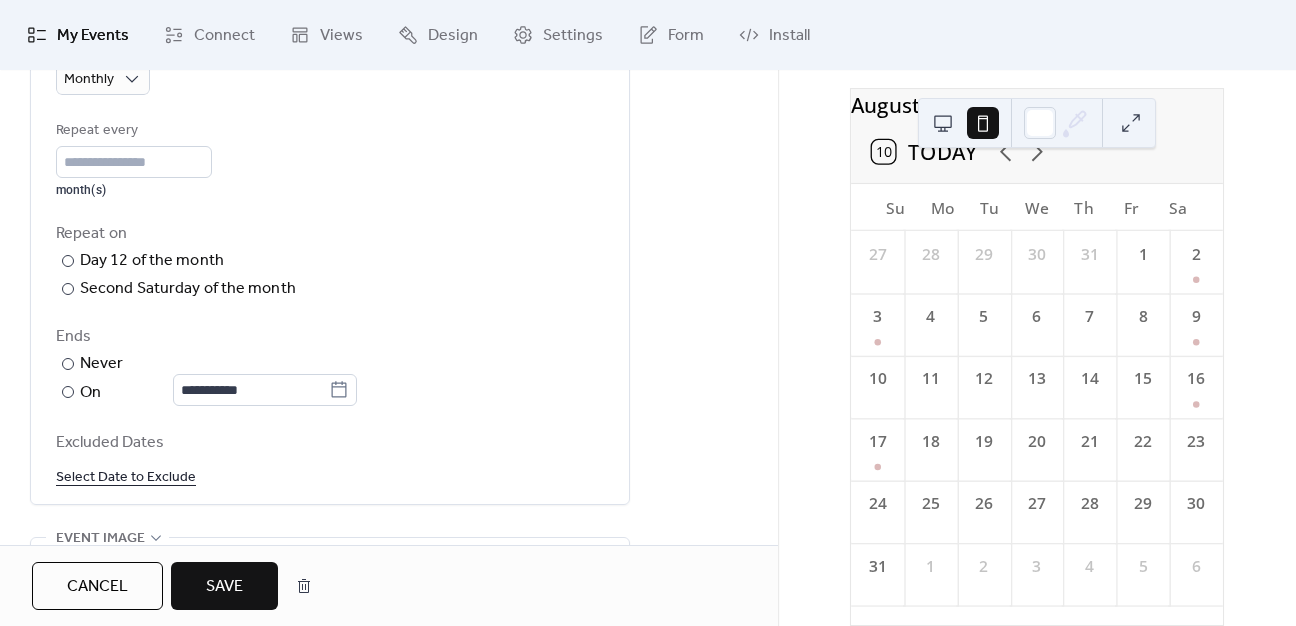 scroll, scrollTop: 1100, scrollLeft: 0, axis: vertical 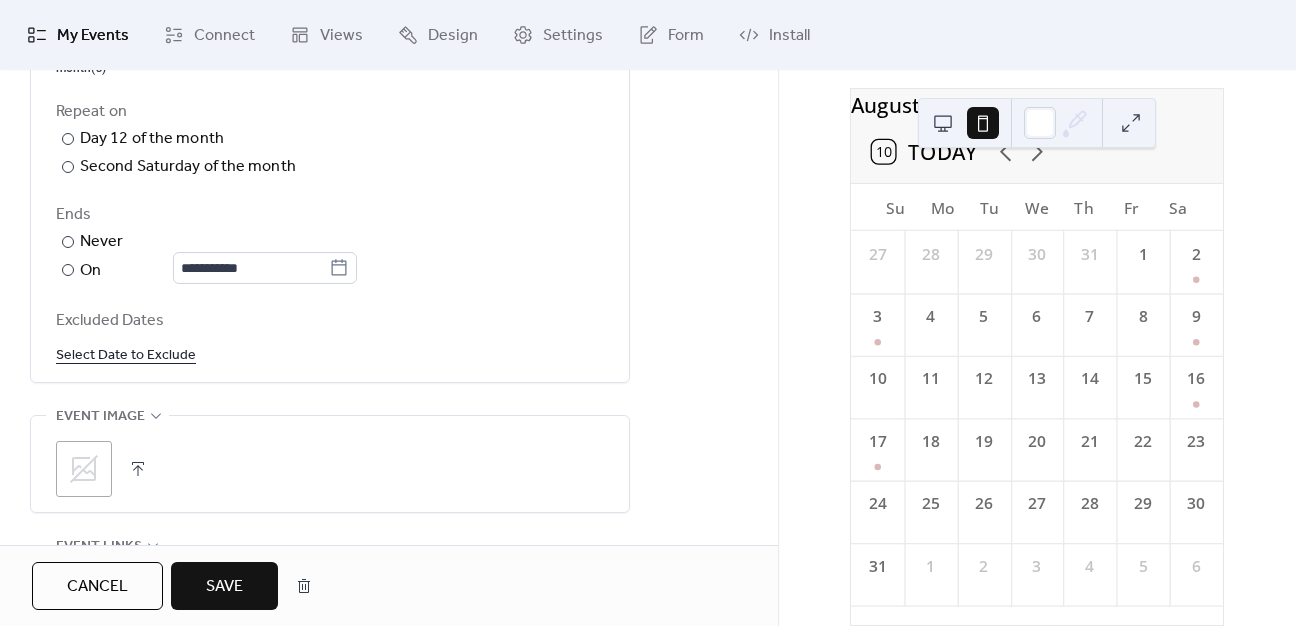 click on "Select Date to Exclude" at bounding box center [126, 354] 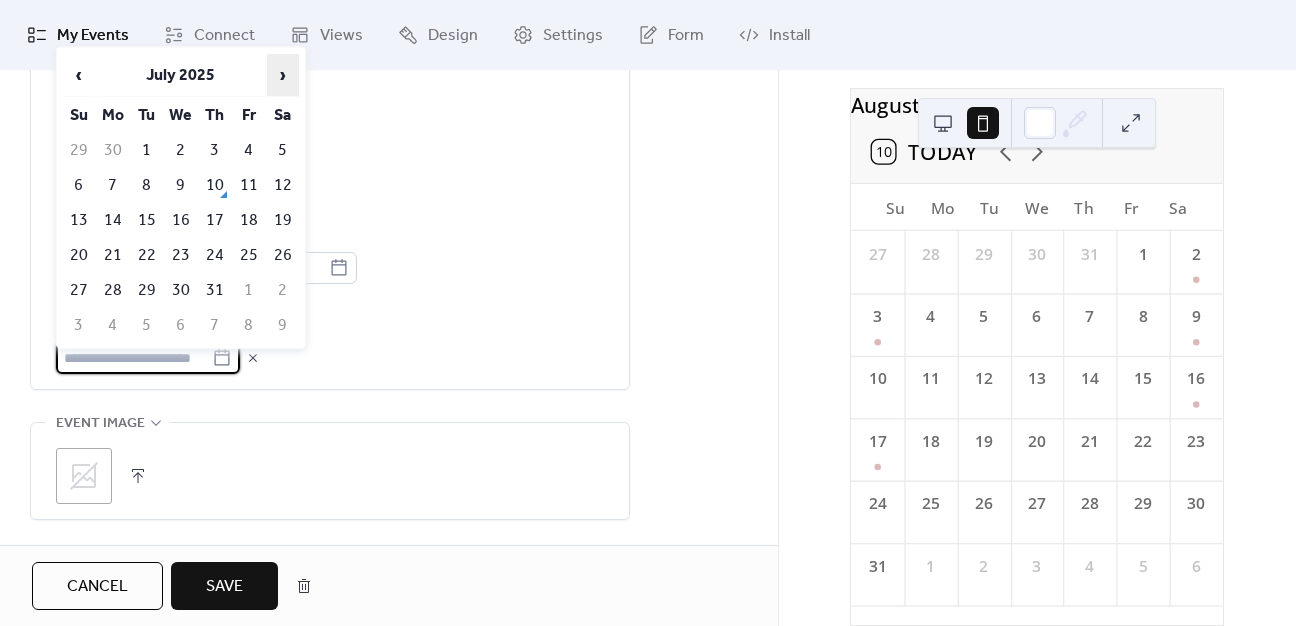 click on "›" at bounding box center [283, 75] 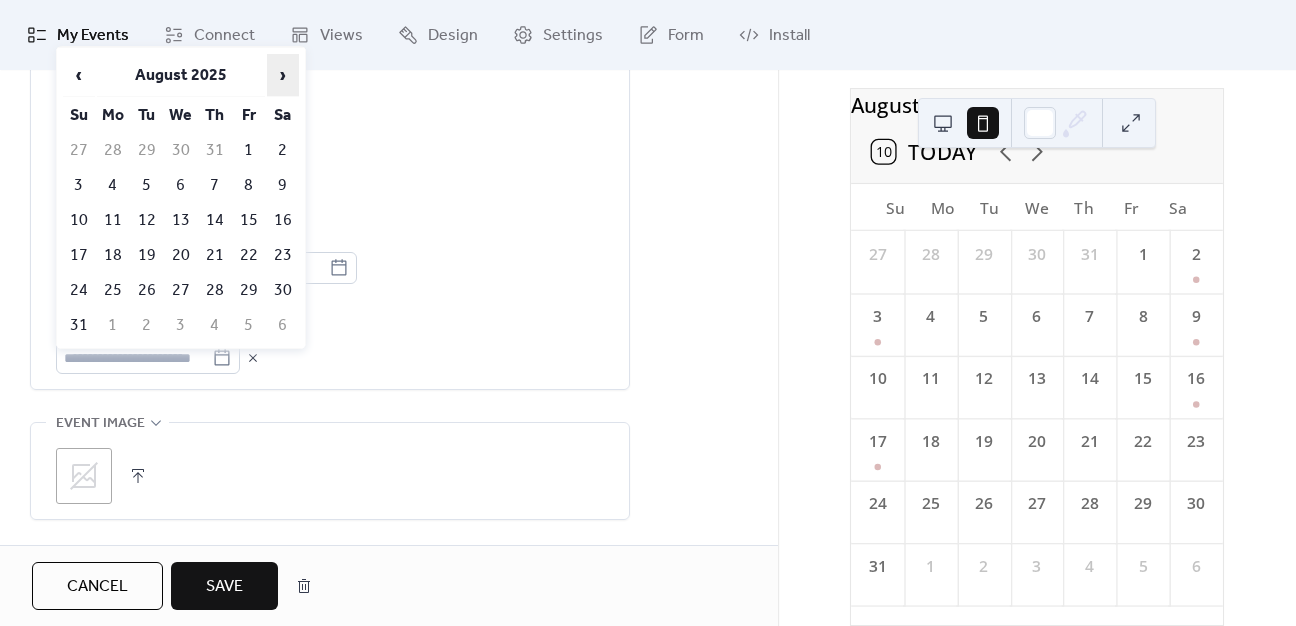 click on "›" at bounding box center (283, 75) 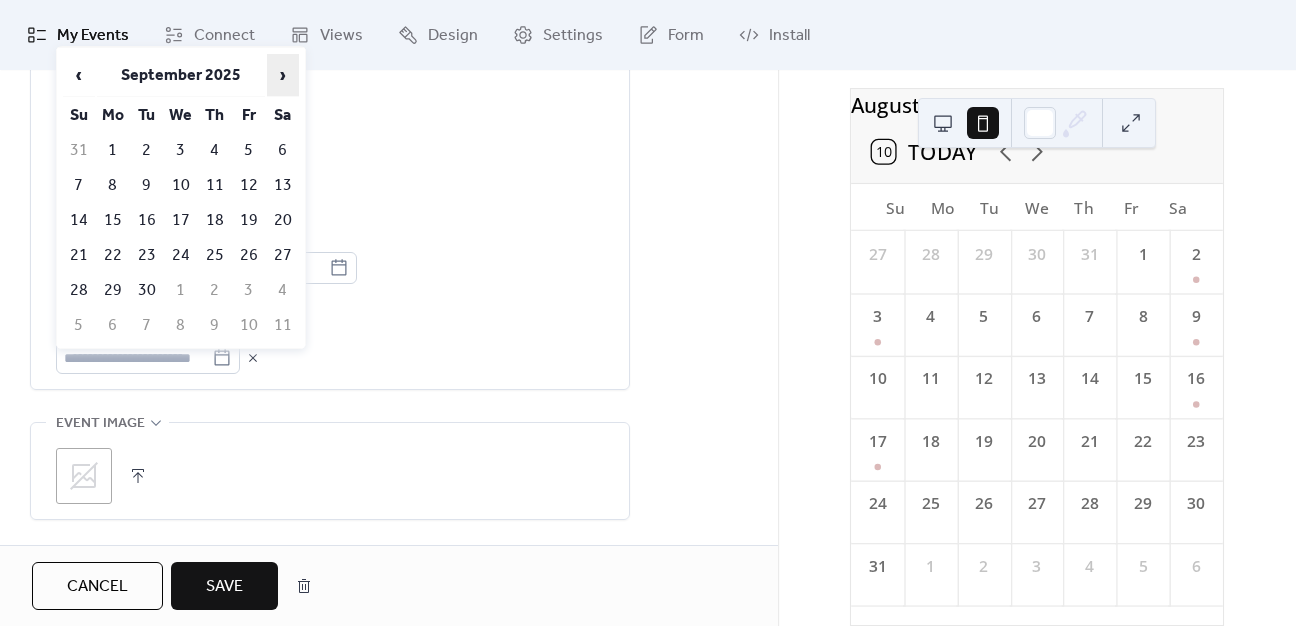 click on "›" at bounding box center (283, 75) 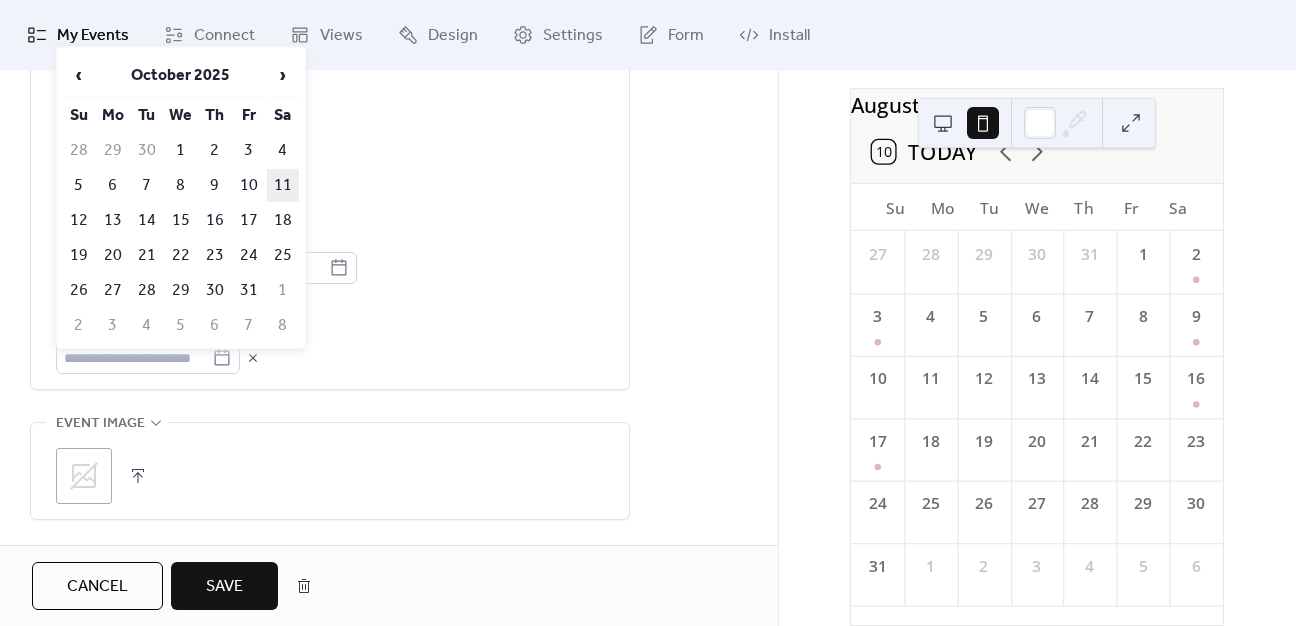 click on "11" at bounding box center (283, 185) 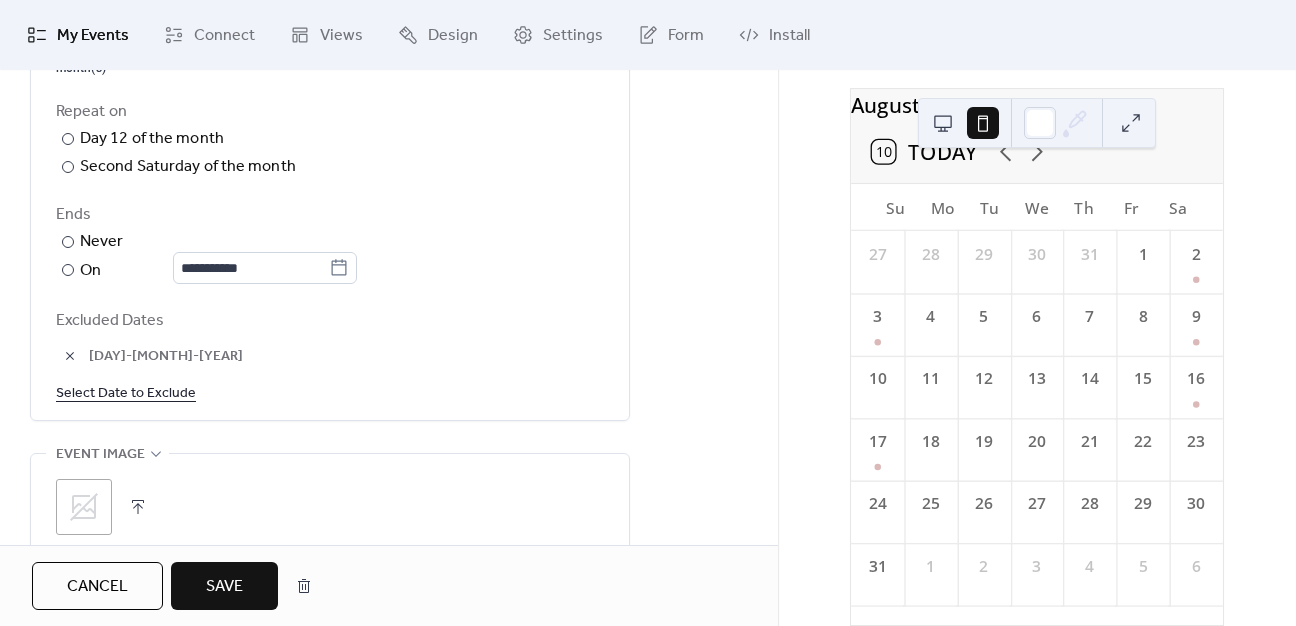click on "Select Date to Exclude" at bounding box center [126, 392] 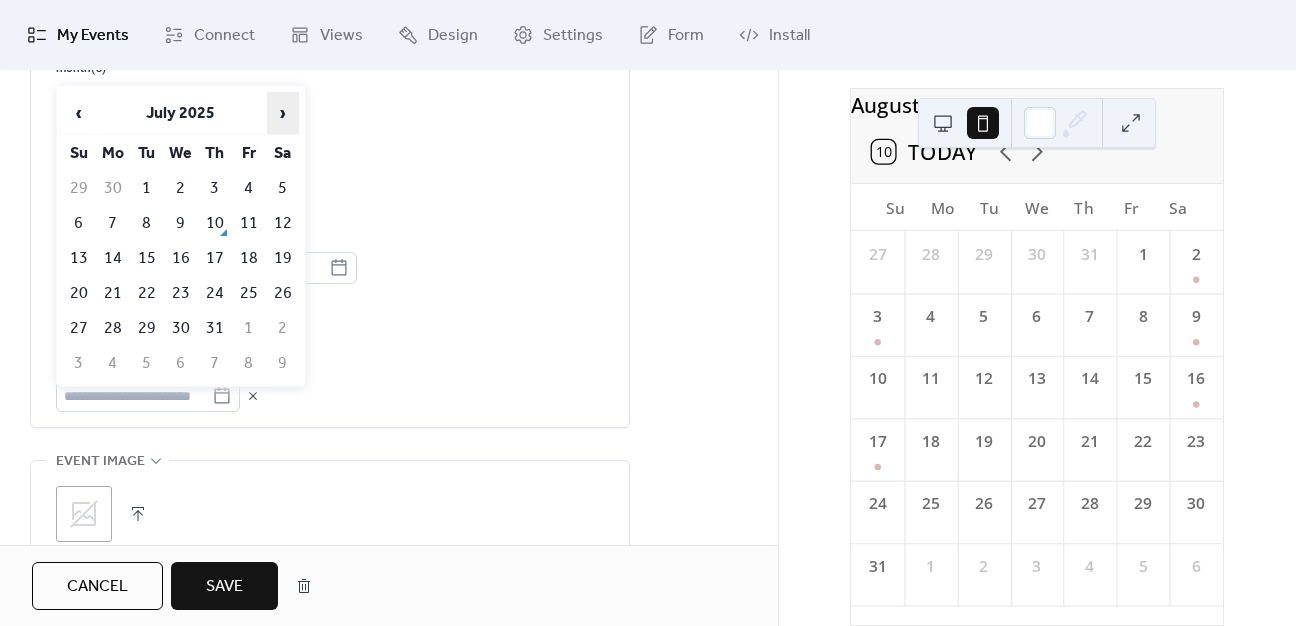 click on "›" at bounding box center (283, 113) 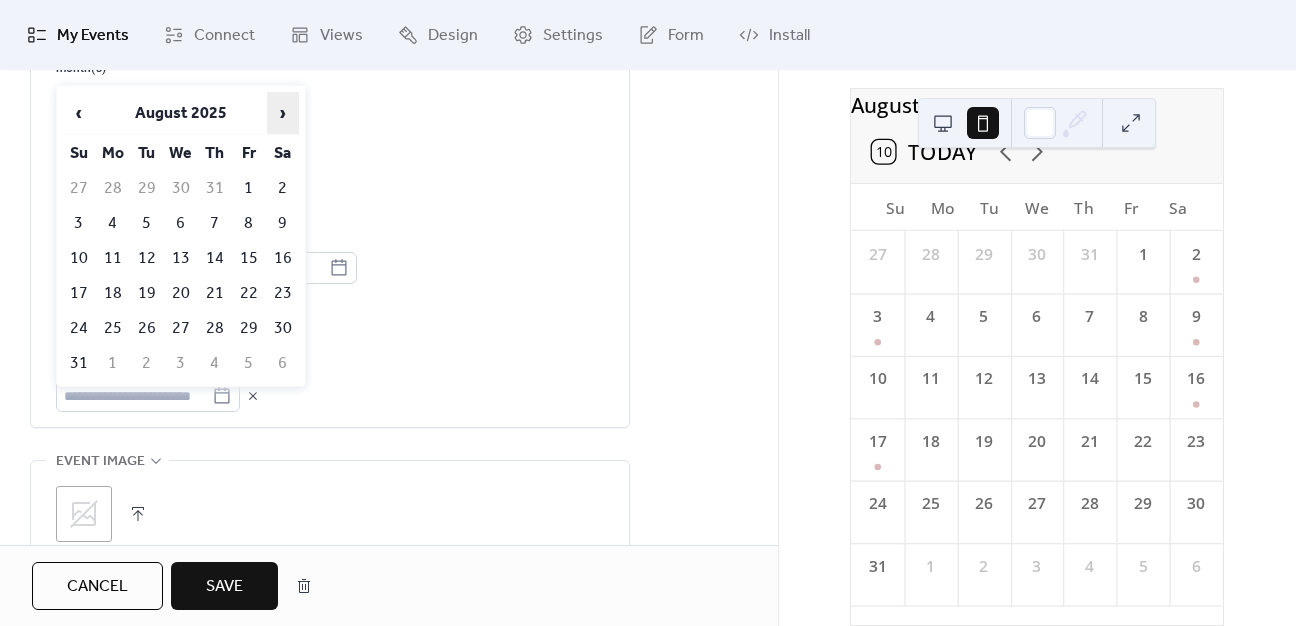 click on "›" at bounding box center (283, 113) 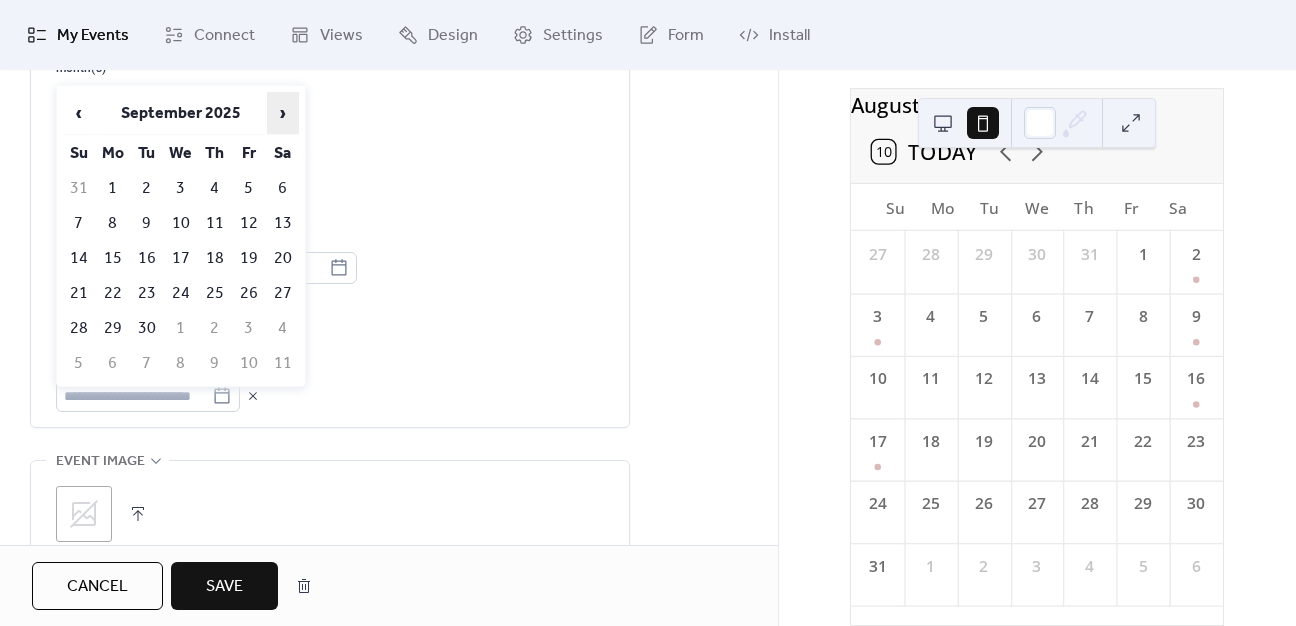 click on "›" at bounding box center [283, 113] 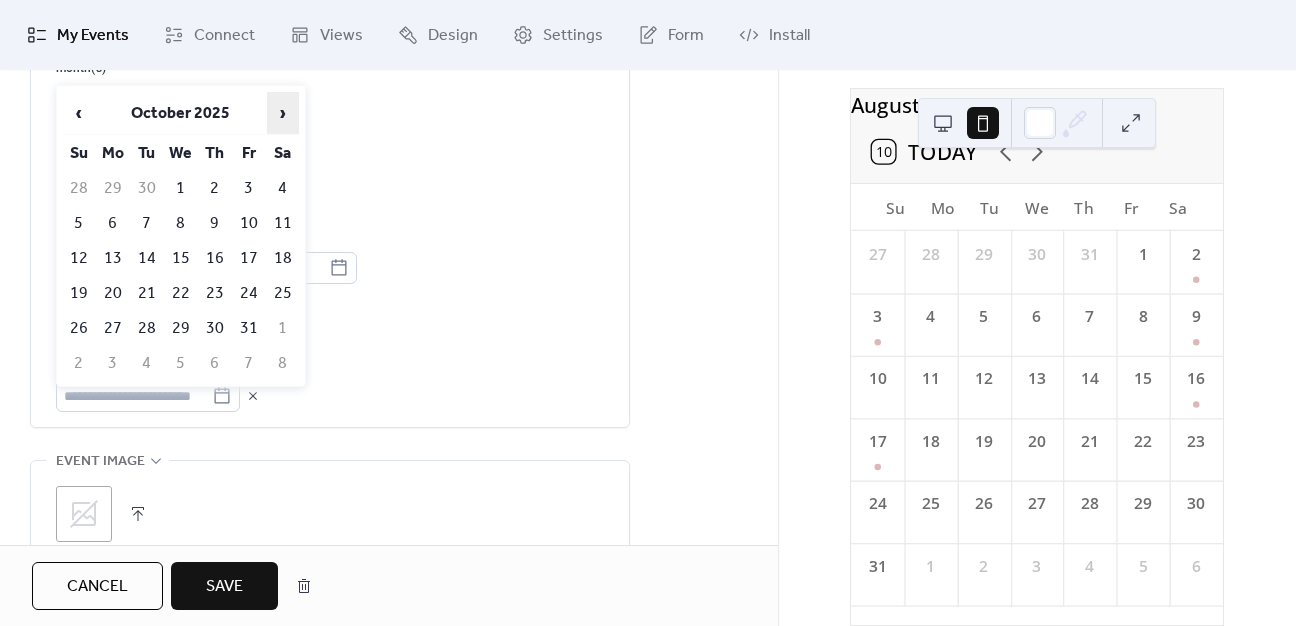 click on "›" at bounding box center (283, 113) 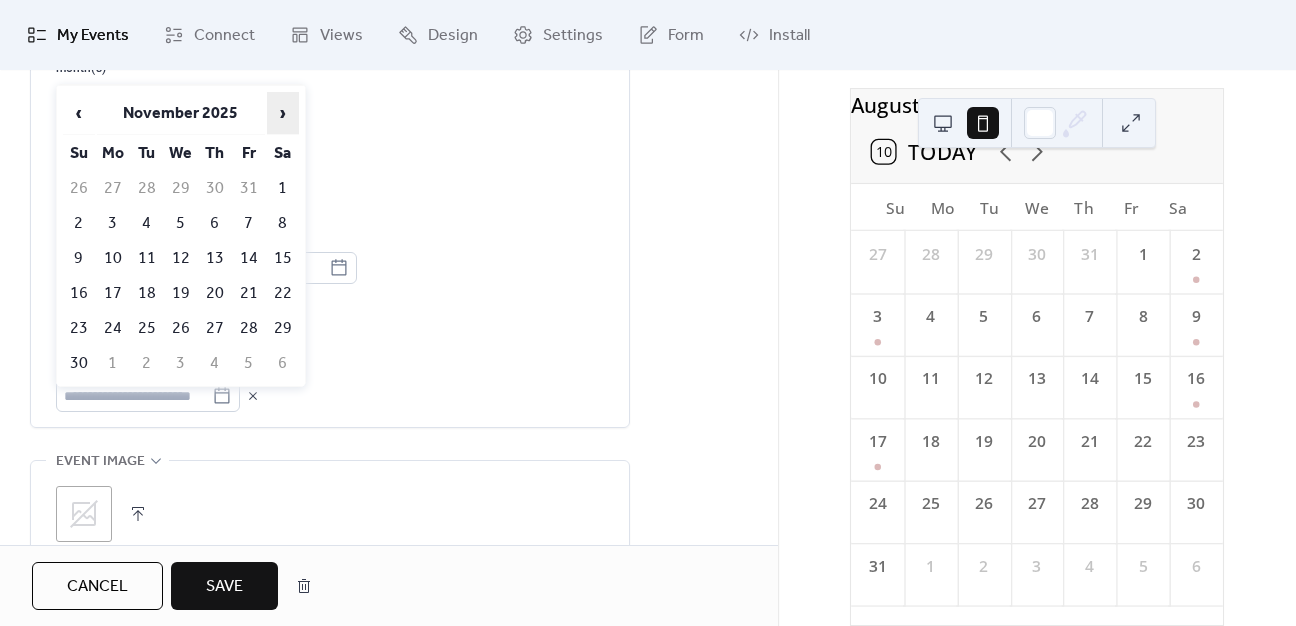 click on "›" at bounding box center (283, 113) 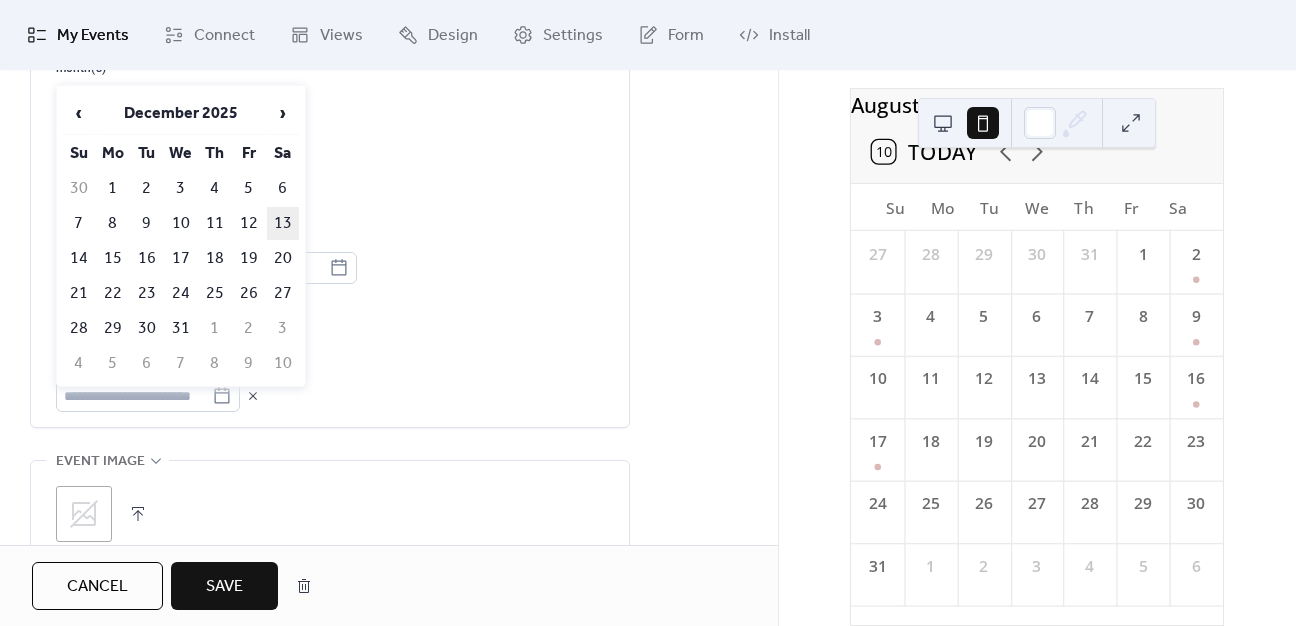 click on "13" at bounding box center (283, 223) 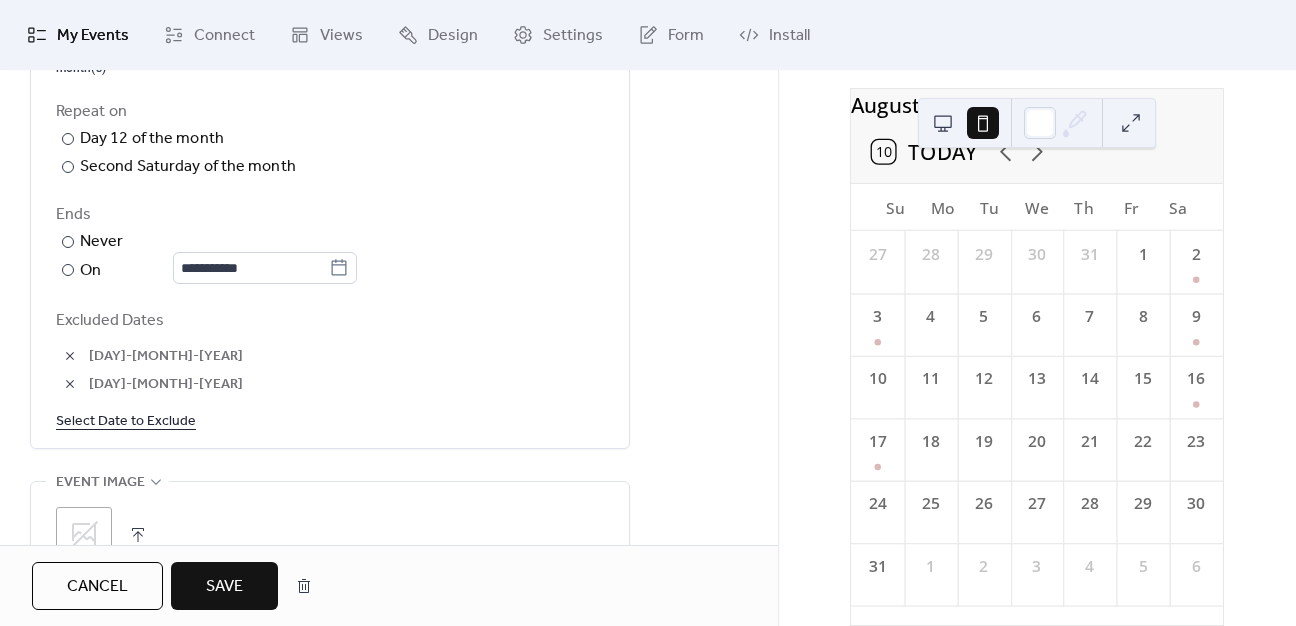 click on "**********" at bounding box center (389, 37) 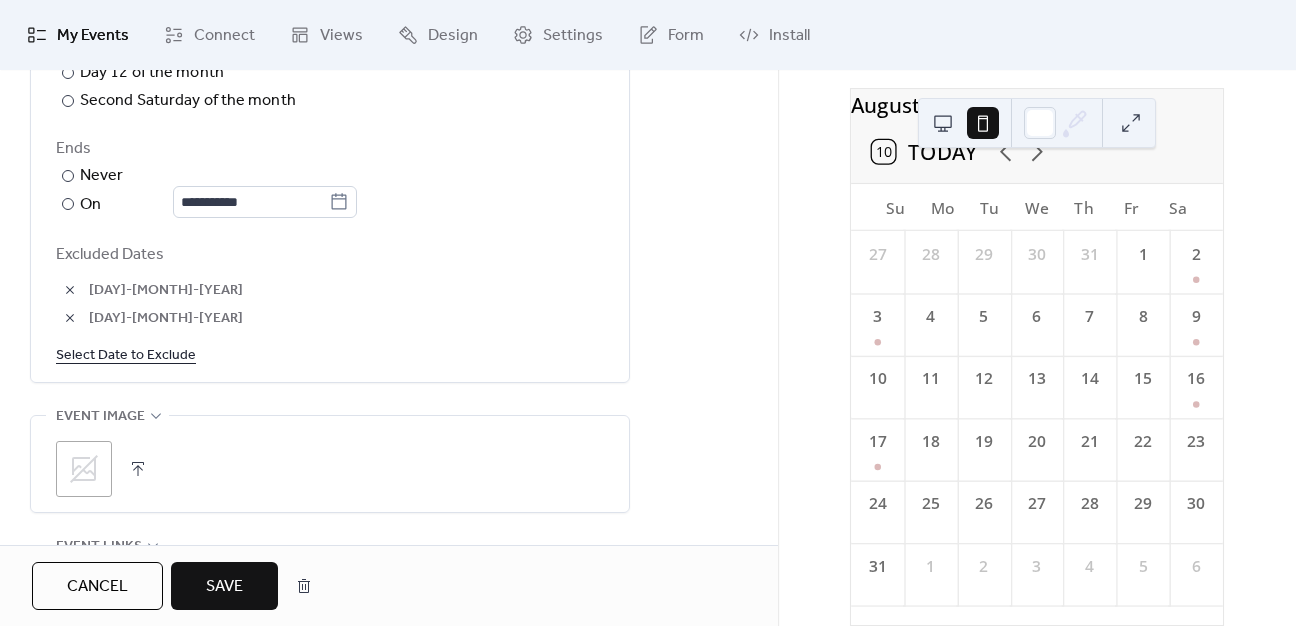 scroll, scrollTop: 1200, scrollLeft: 0, axis: vertical 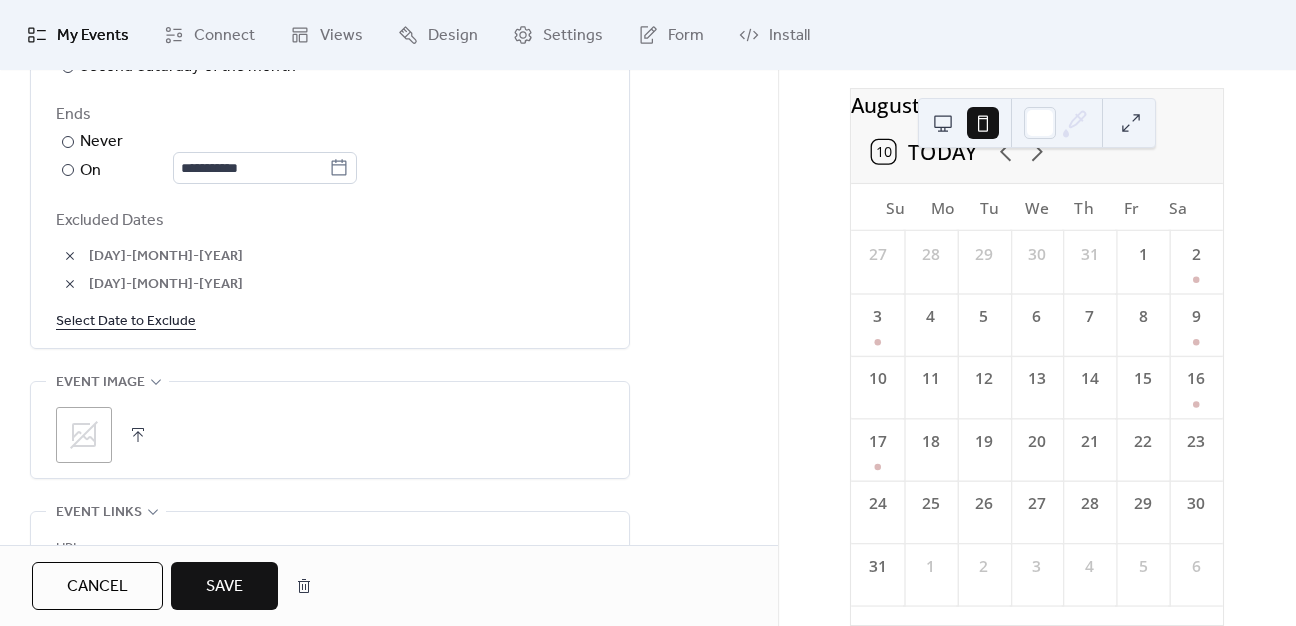 click on "Save" at bounding box center (224, 587) 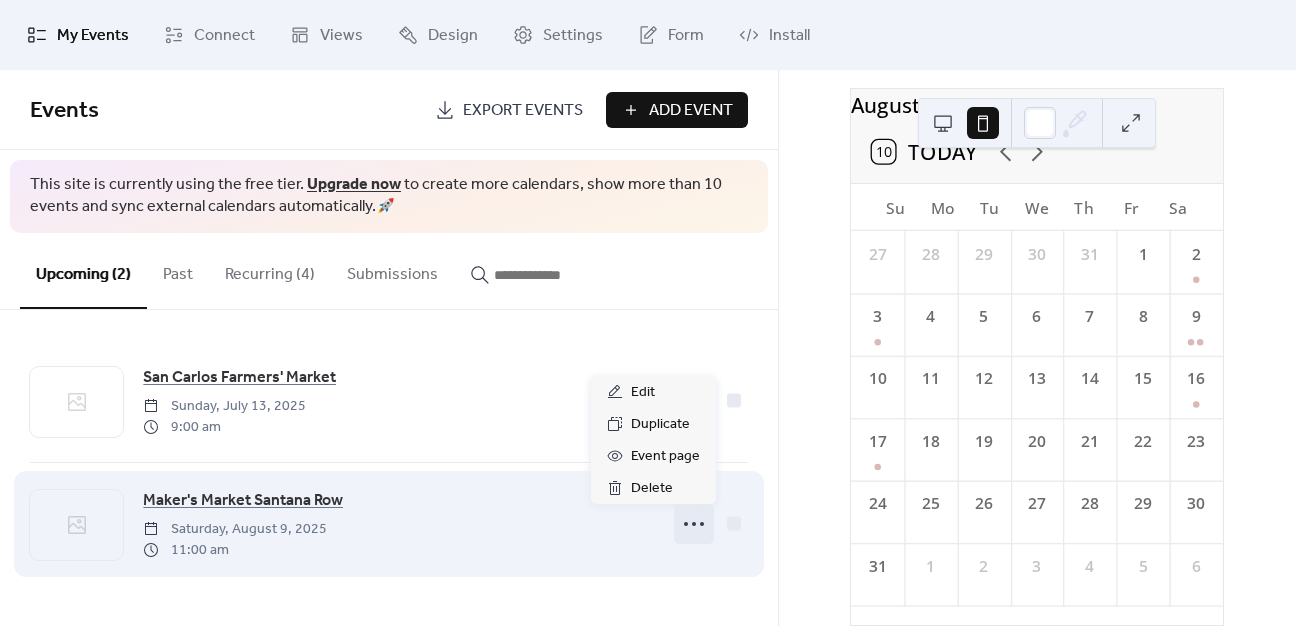 click 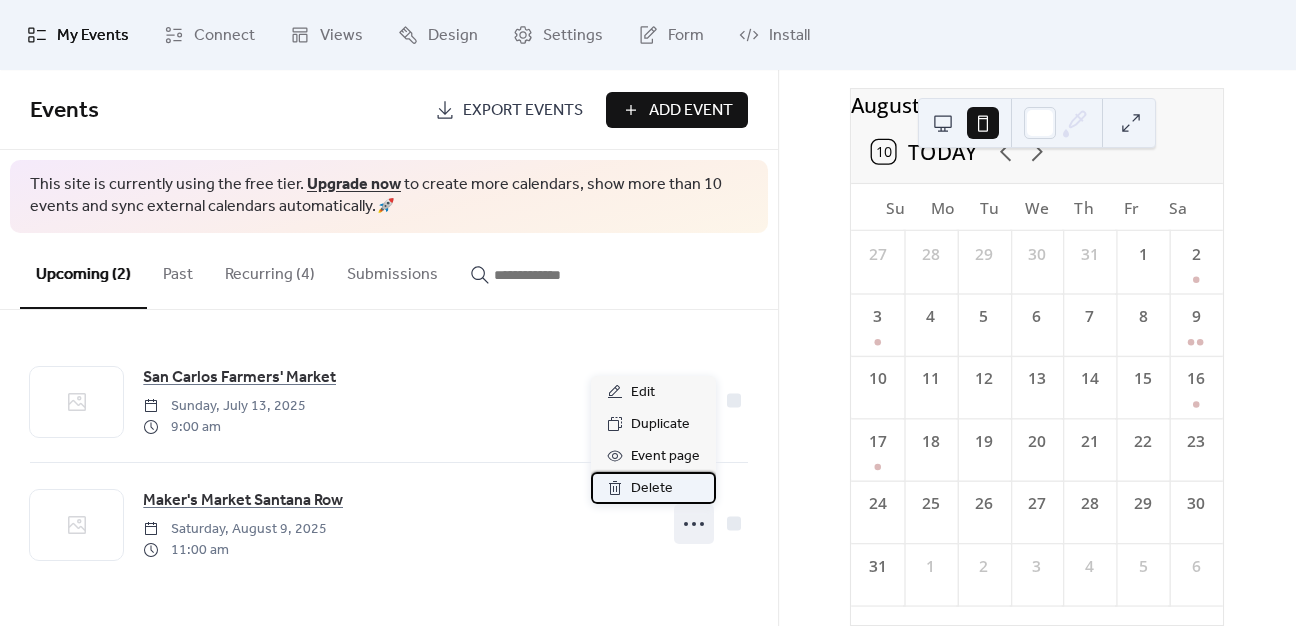 click on "Delete" at bounding box center [653, 488] 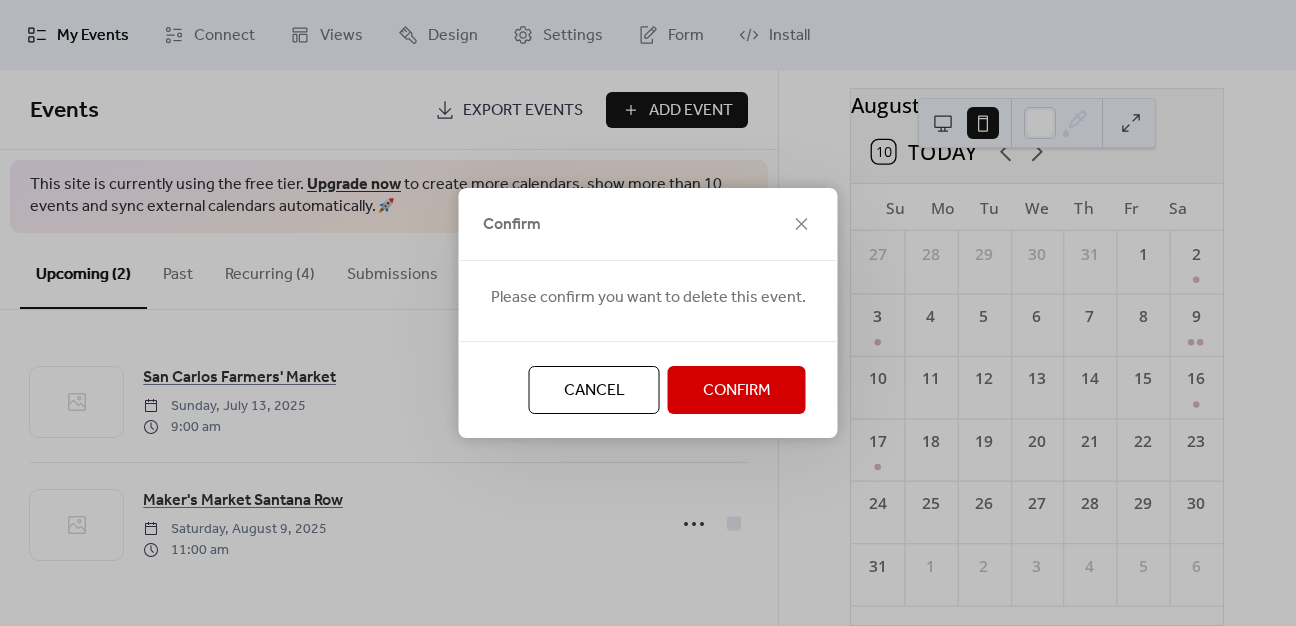 click on "Confirm" at bounding box center (737, 391) 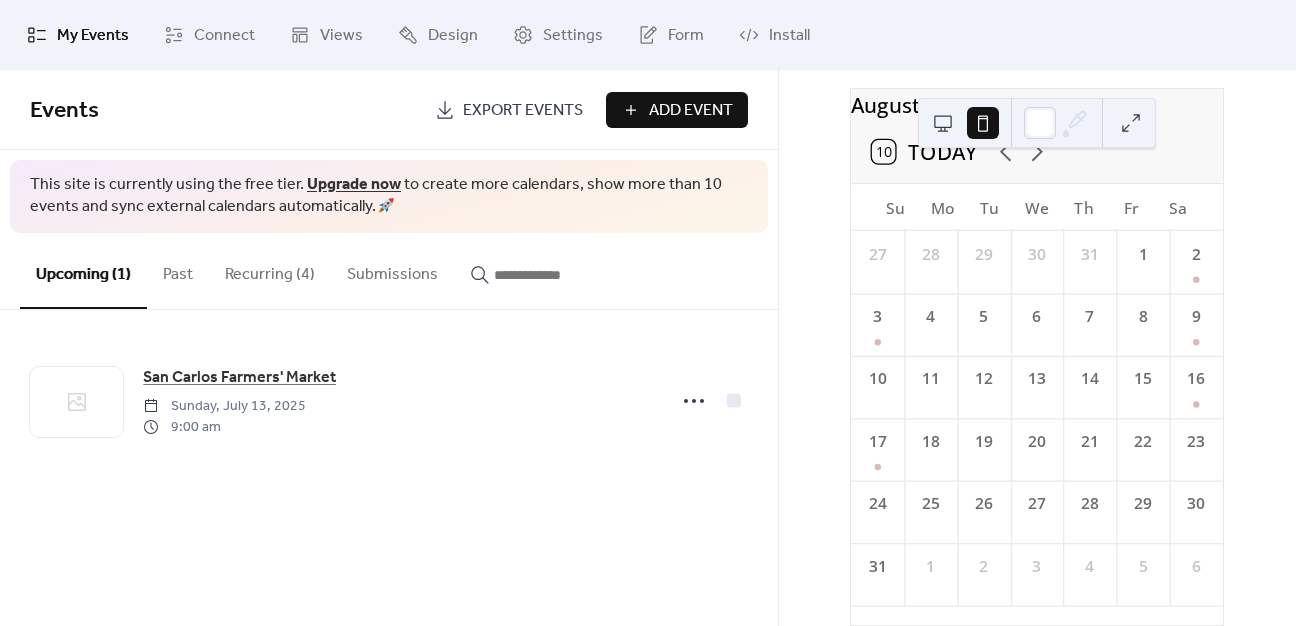 click on "August 2025 10 Today Su Mo Tu We Th Fr Sa 27 28 29 30 31 1 2 3 4 5 6 7 8 9 10 11 12 13 14 15 16 17 18 19 20 21 22 23 24 25 26 27 28 29 30 31 1 2 3 4 5 6" at bounding box center (1037, 348) 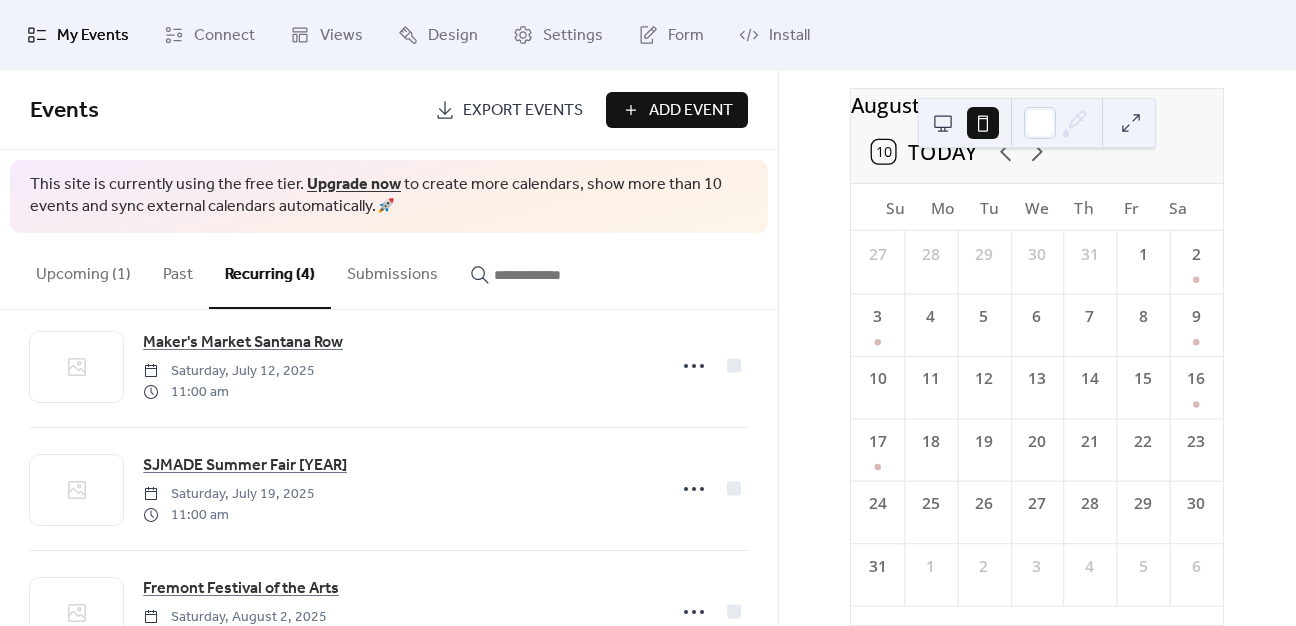 scroll, scrollTop: 0, scrollLeft: 0, axis: both 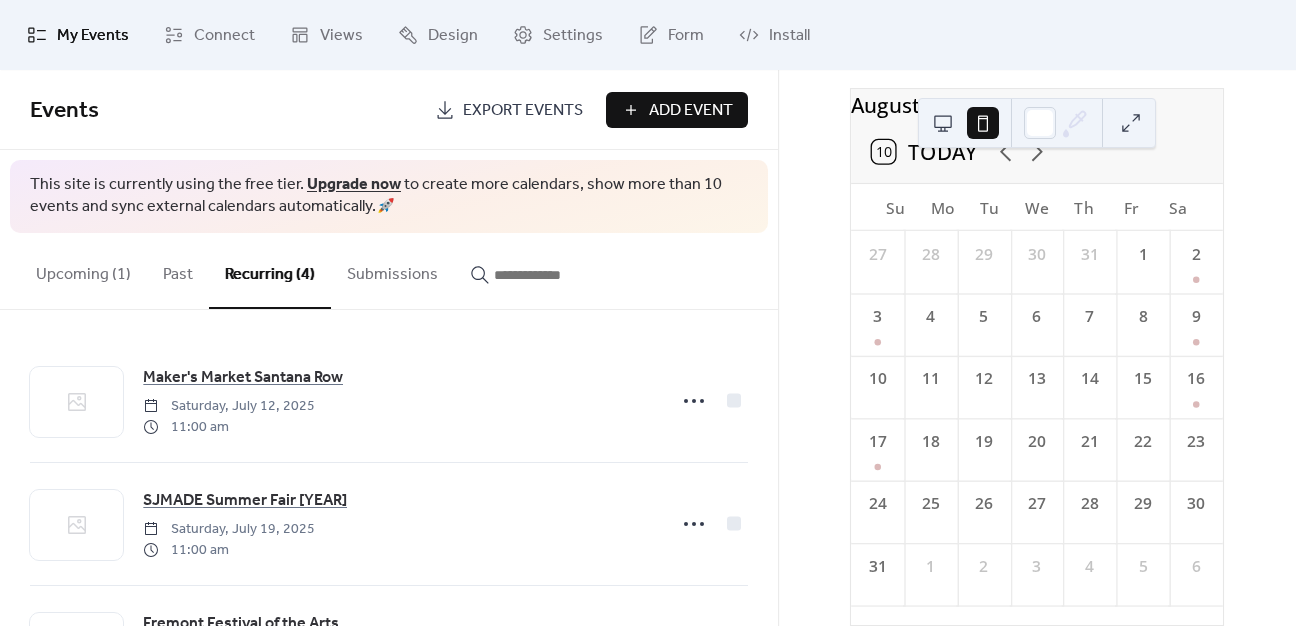 click on "Upcoming  (1)" at bounding box center [83, 270] 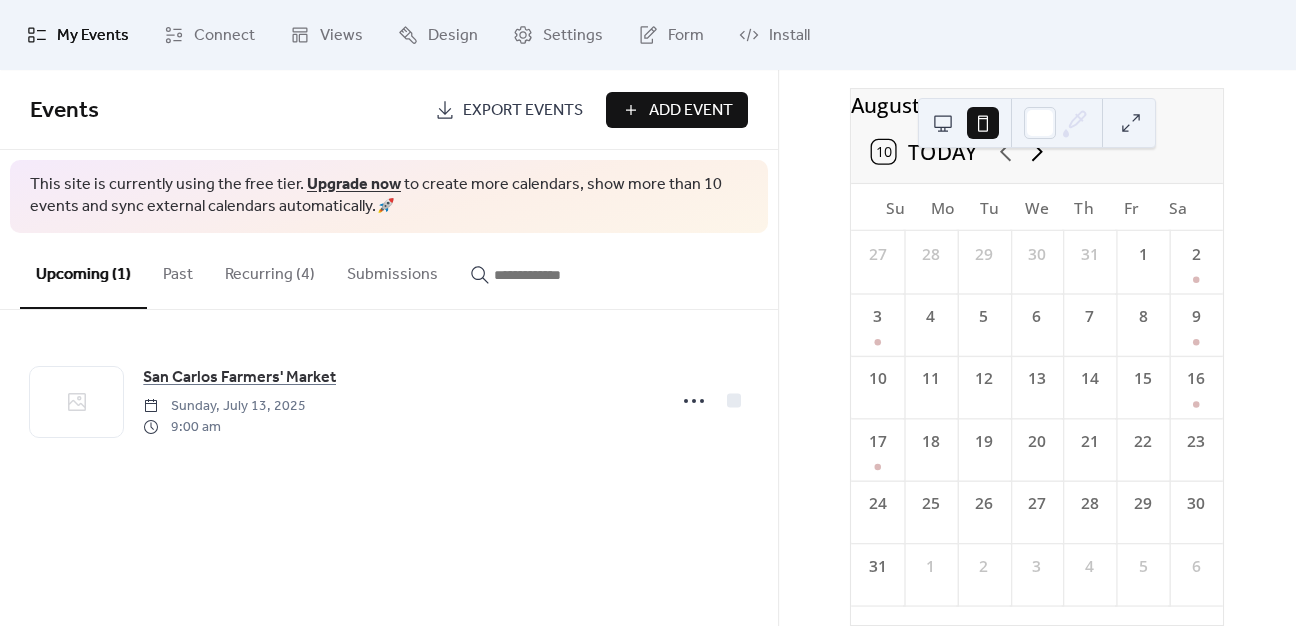 click 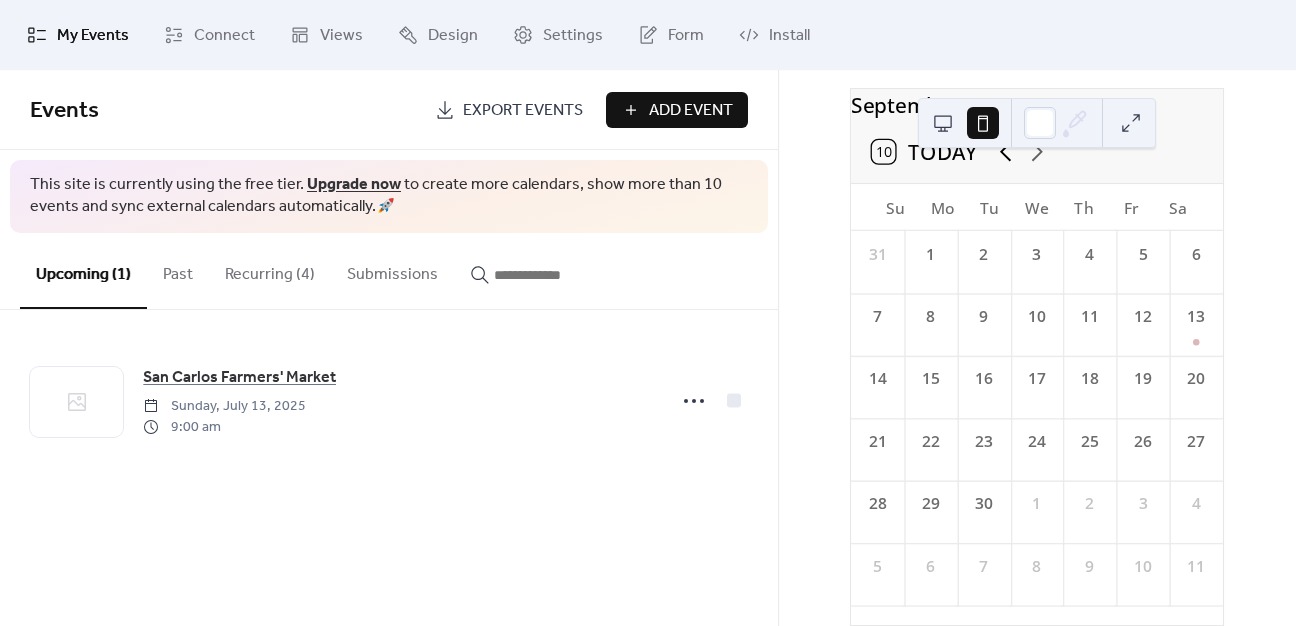 click 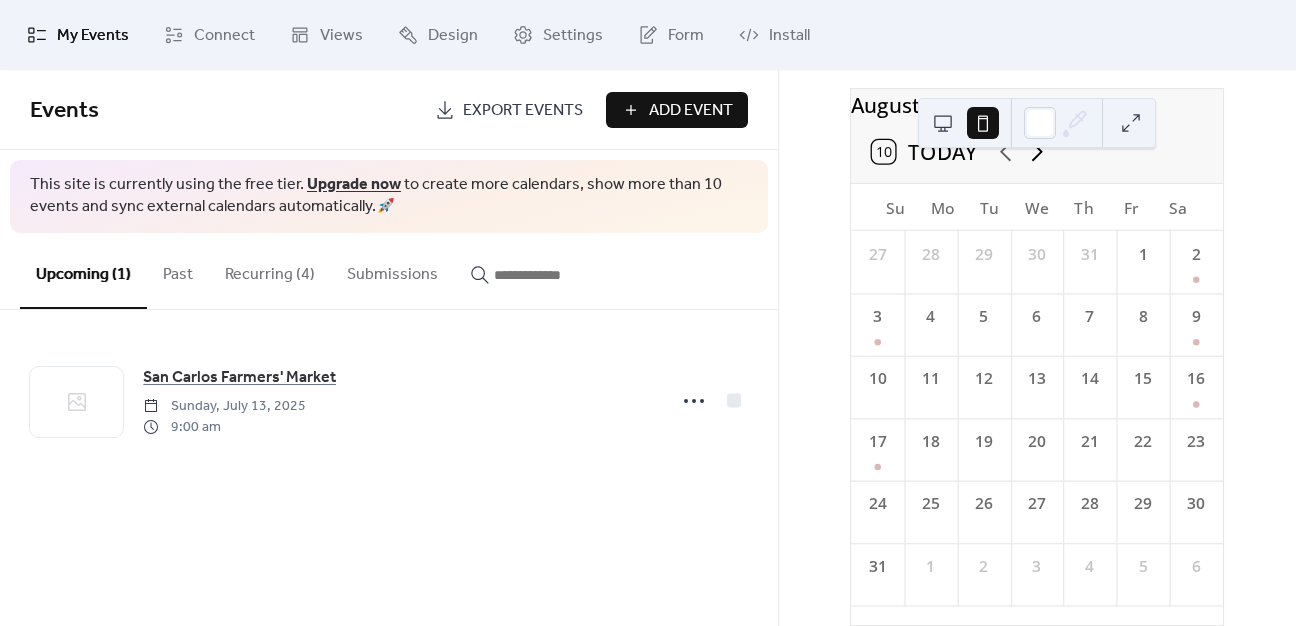click 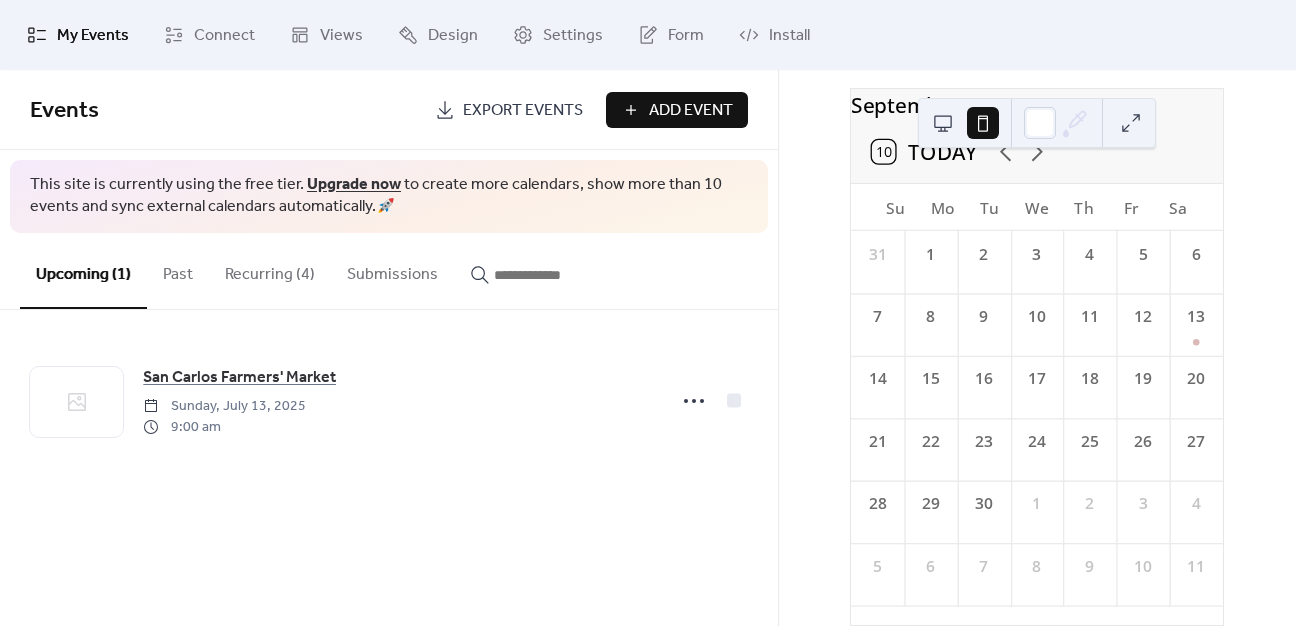 click on "Add Event" at bounding box center [691, 111] 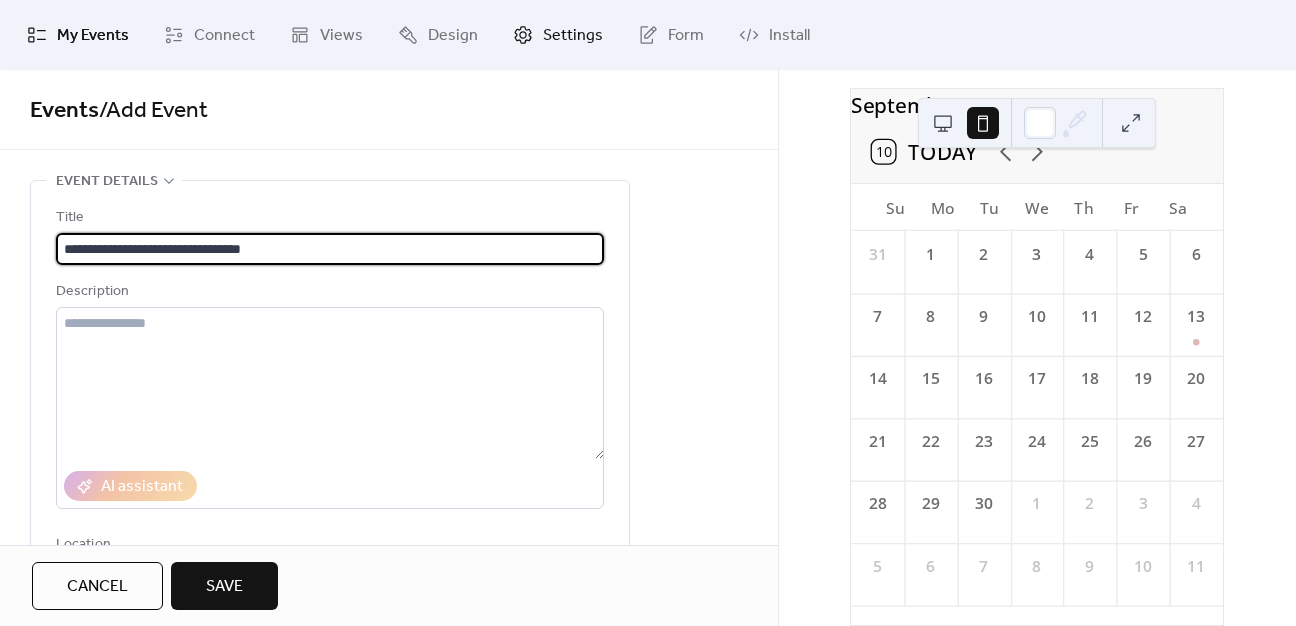 type on "**********" 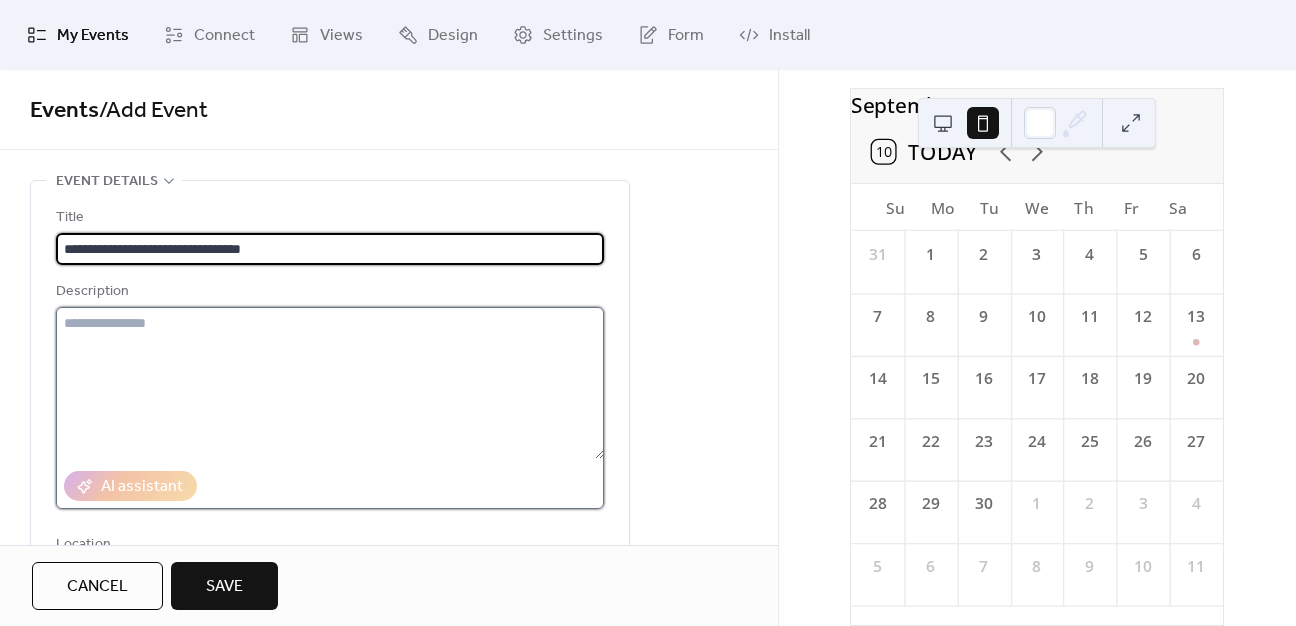 click at bounding box center [330, 383] 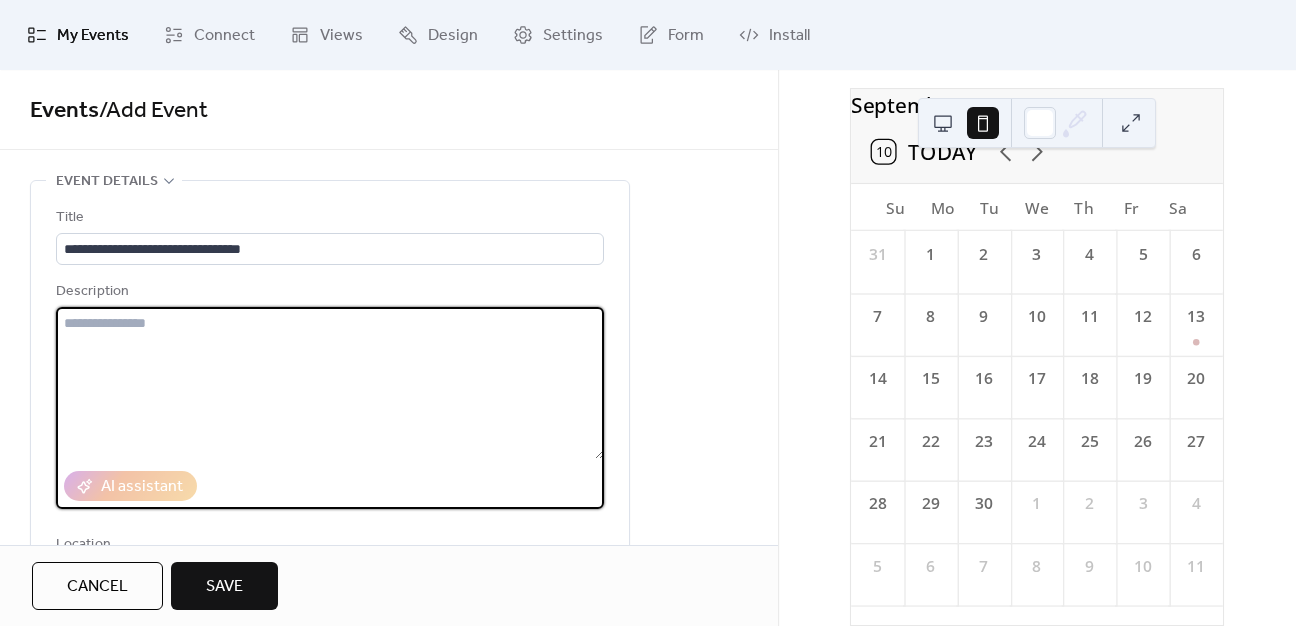 paste on "**********" 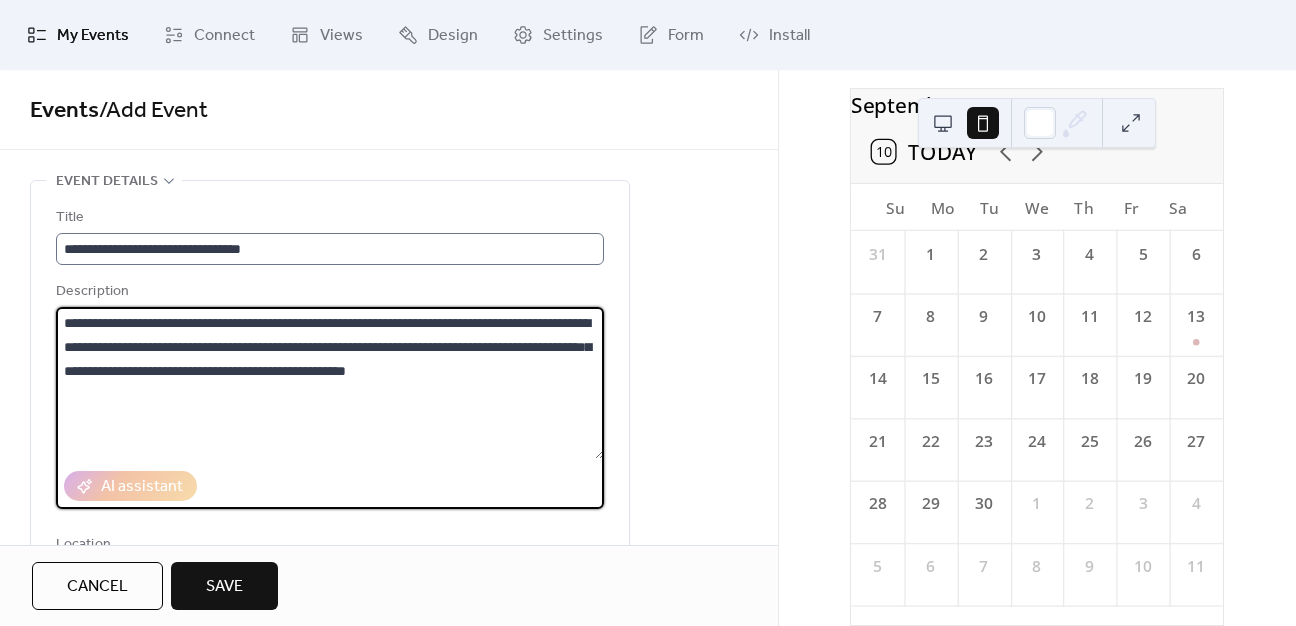 scroll, scrollTop: 0, scrollLeft: 0, axis: both 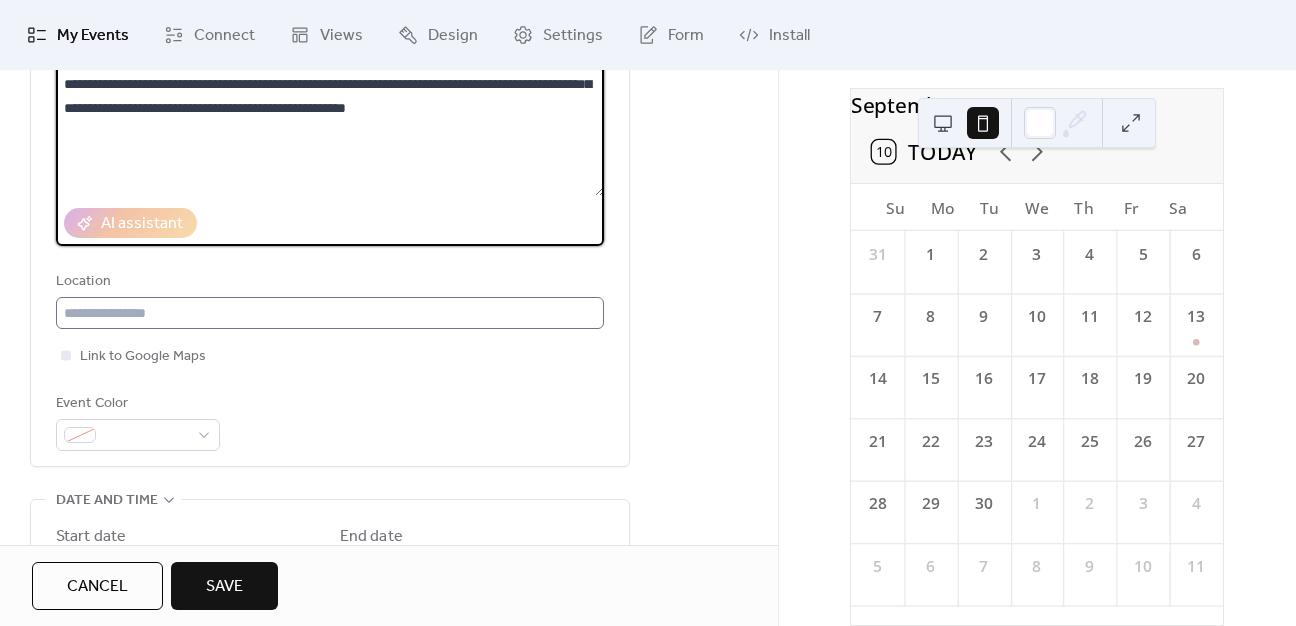type on "**********" 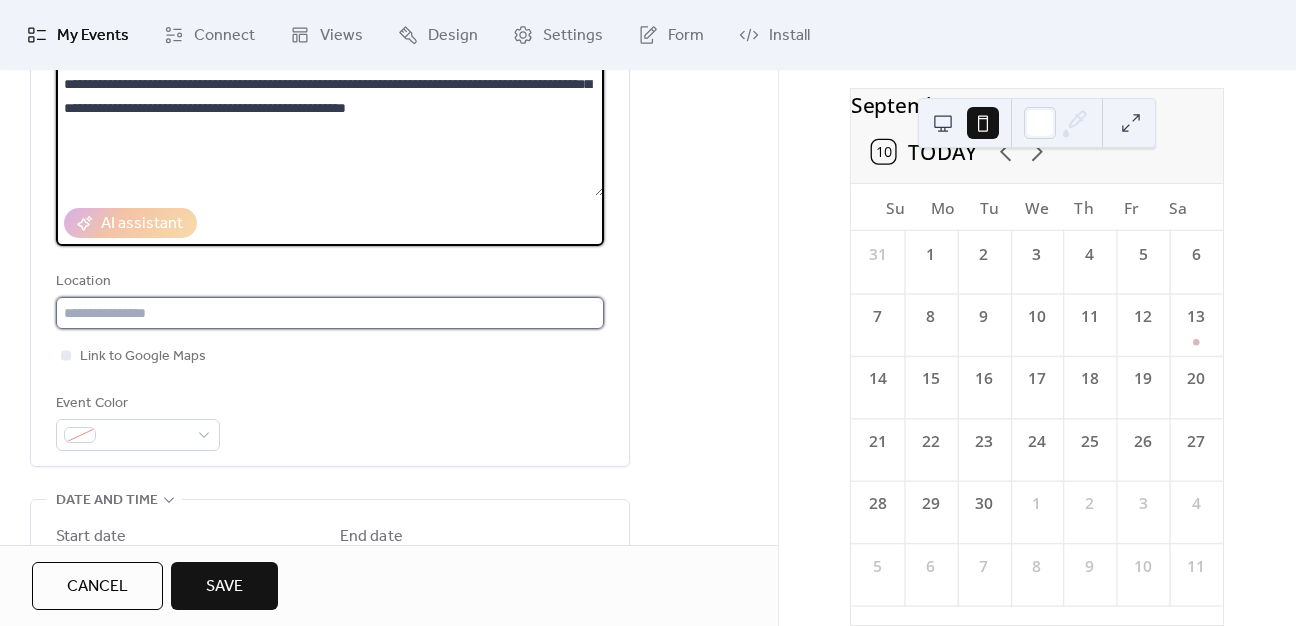 click at bounding box center (330, 313) 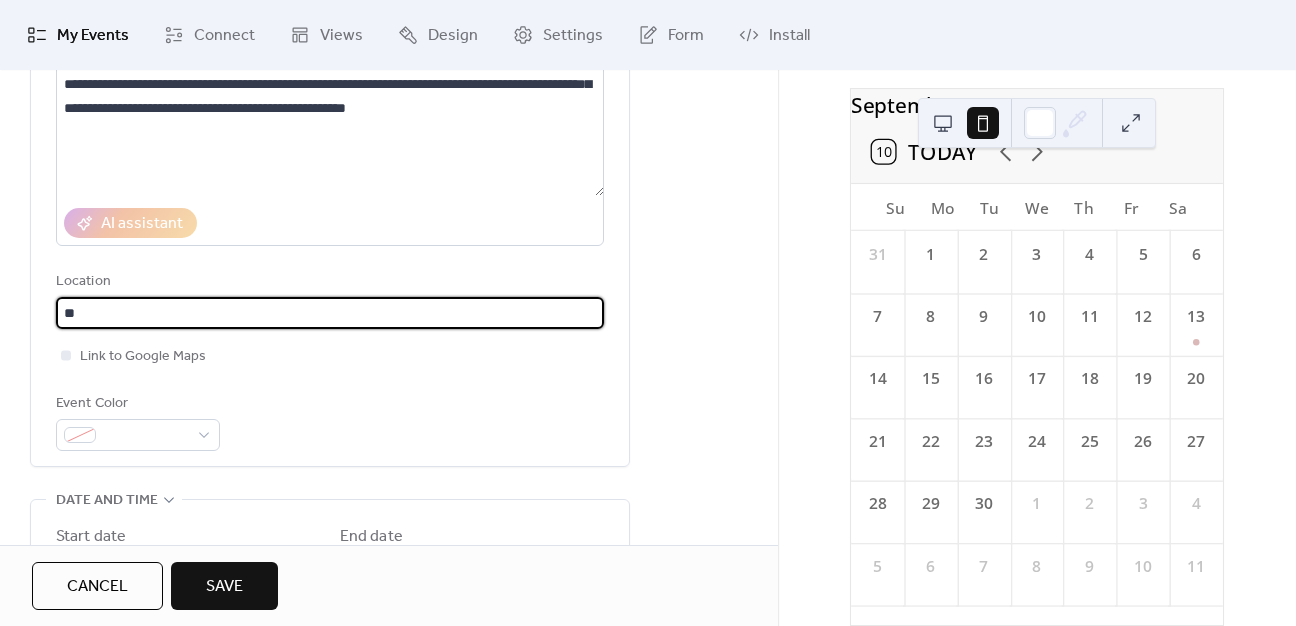 type on "*" 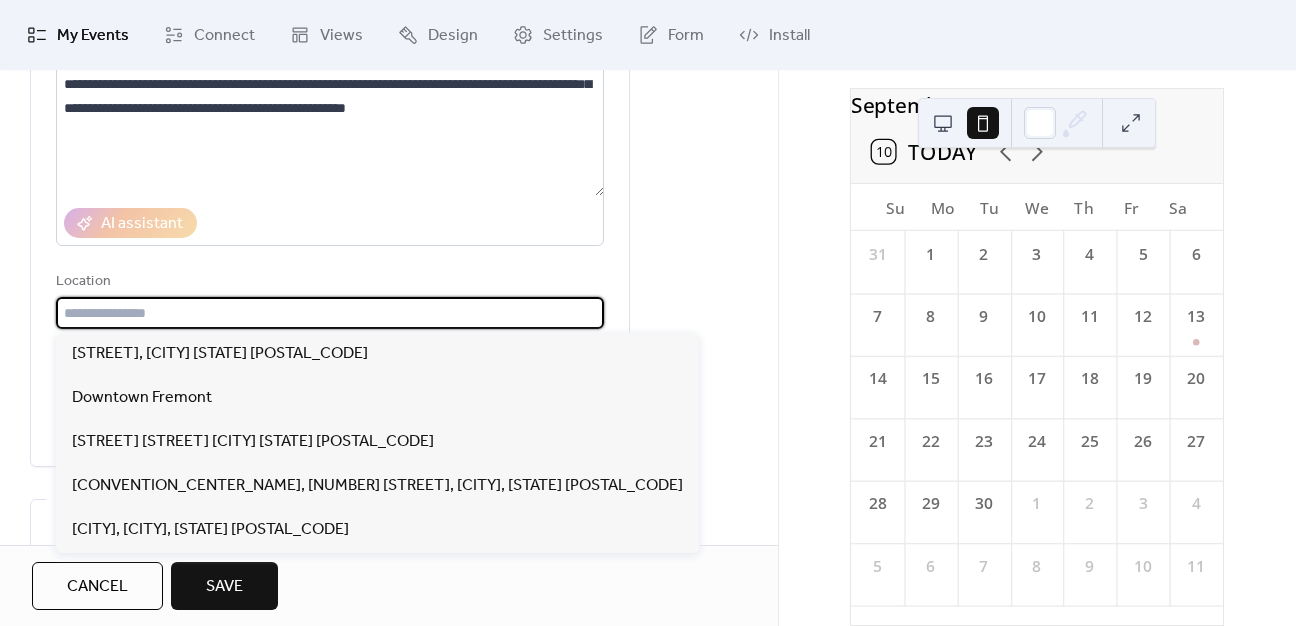 click at bounding box center [330, 313] 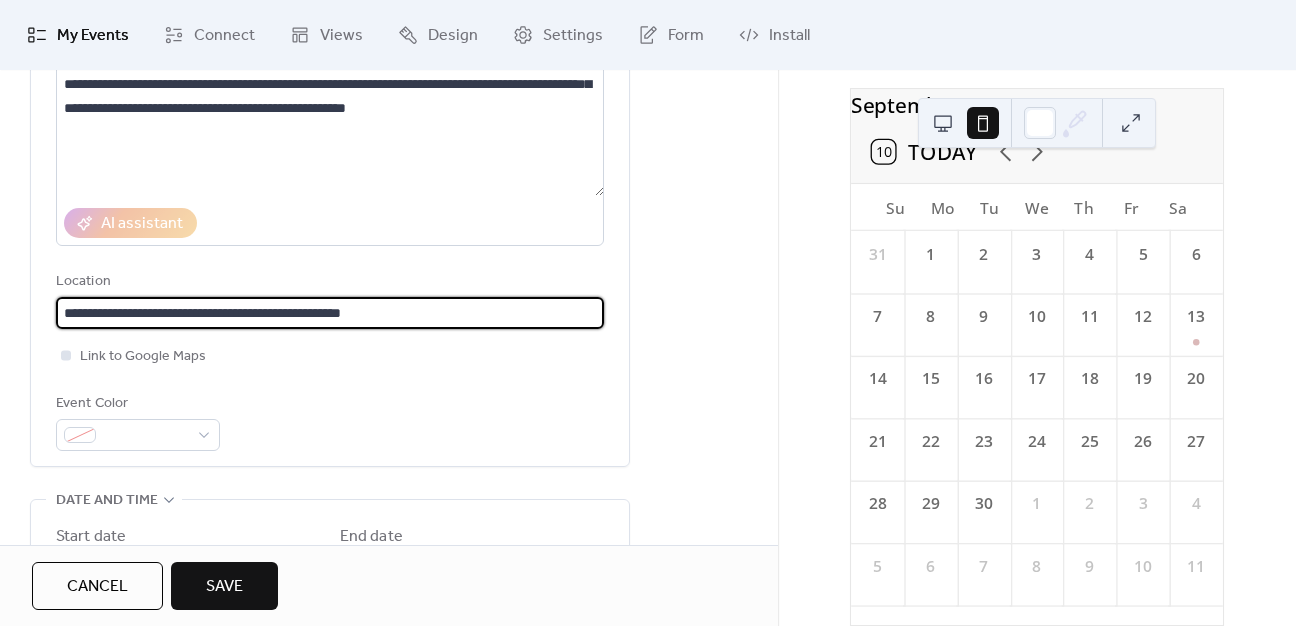 type on "**********" 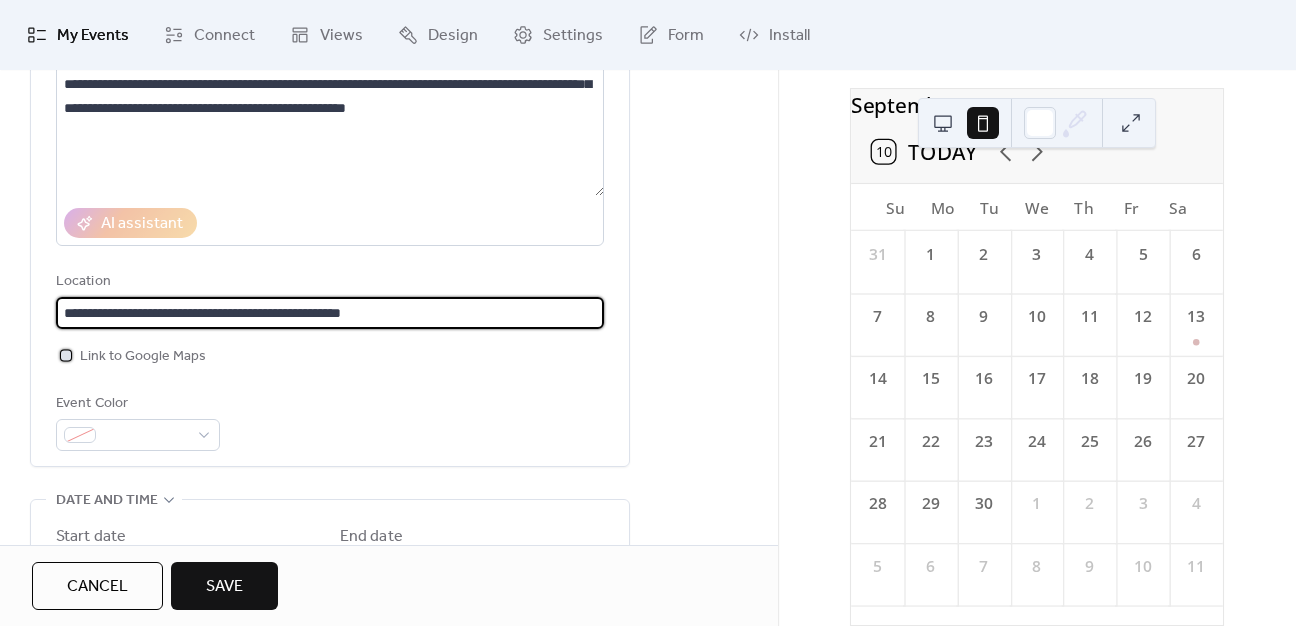 click at bounding box center [66, 355] 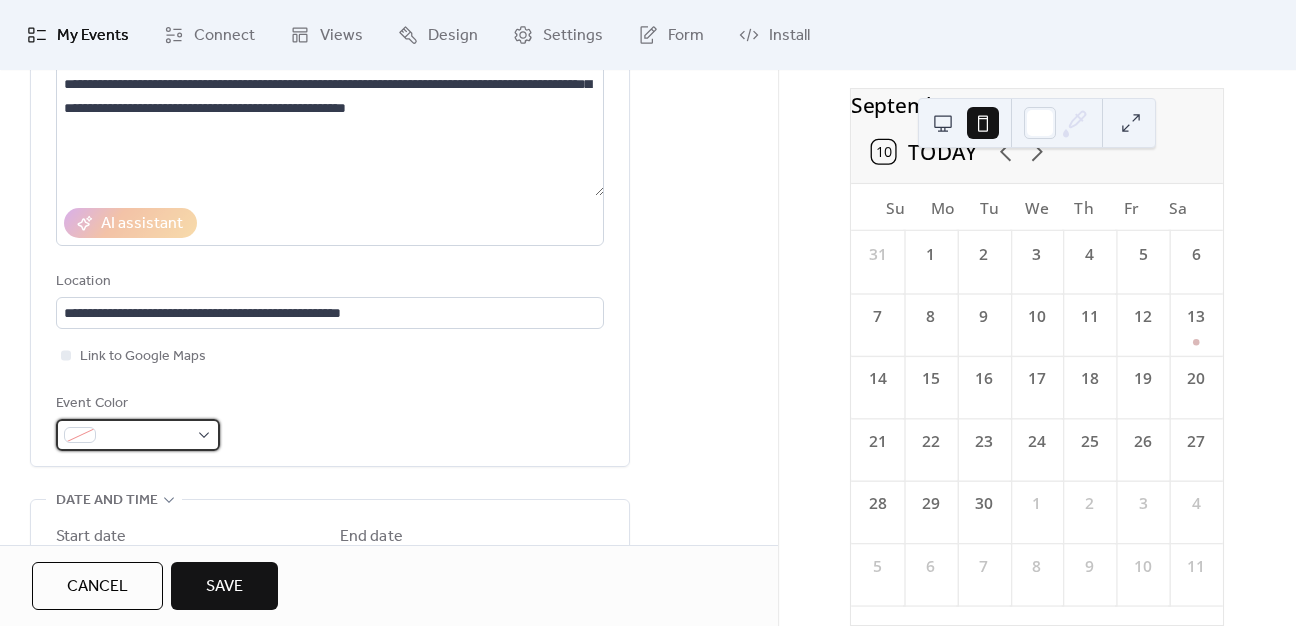 click at bounding box center [146, 436] 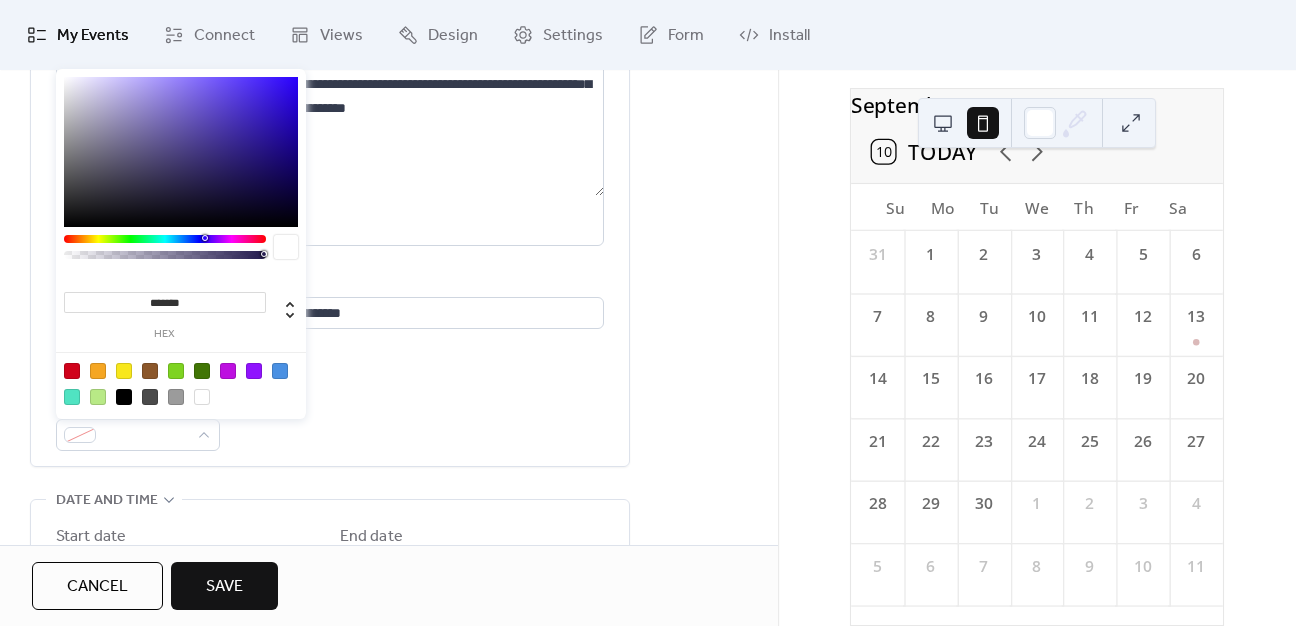 click on "*******" at bounding box center (165, 302) 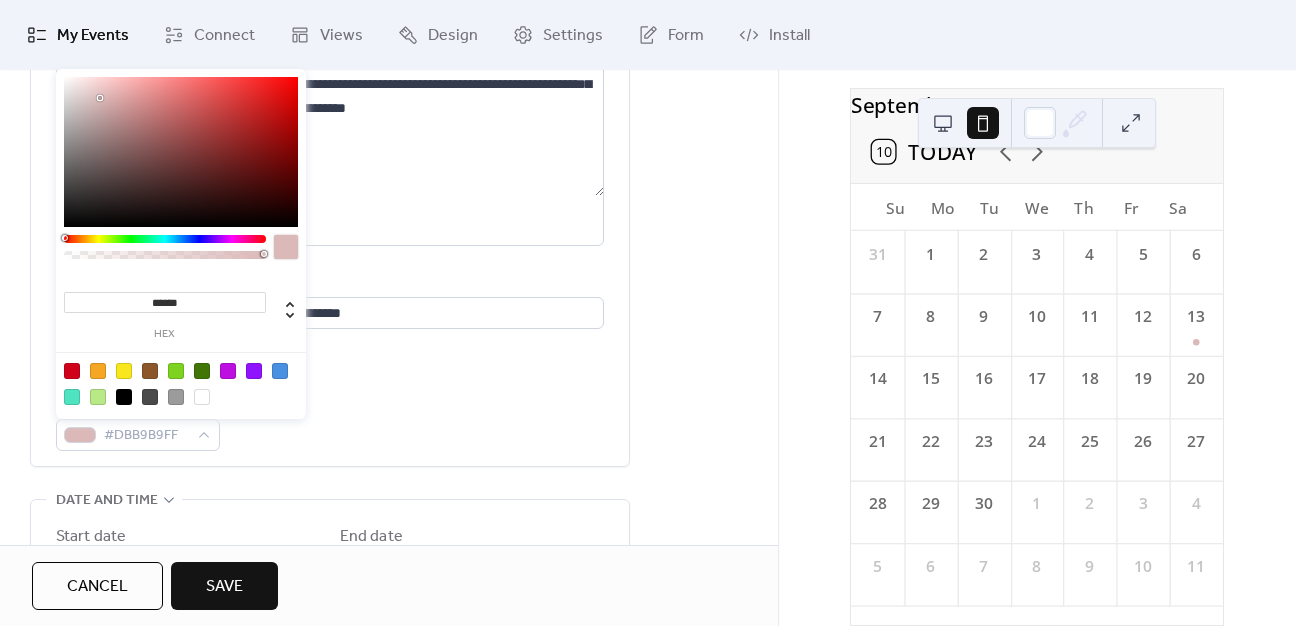 type on "*******" 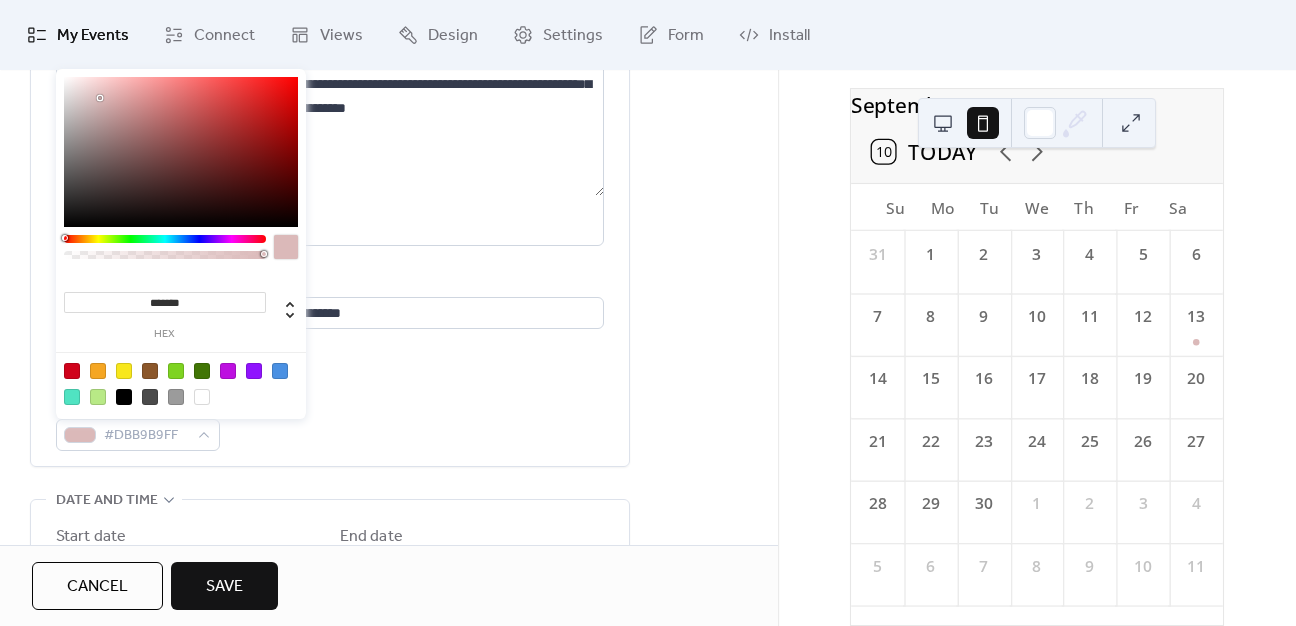 click at bounding box center (286, 247) 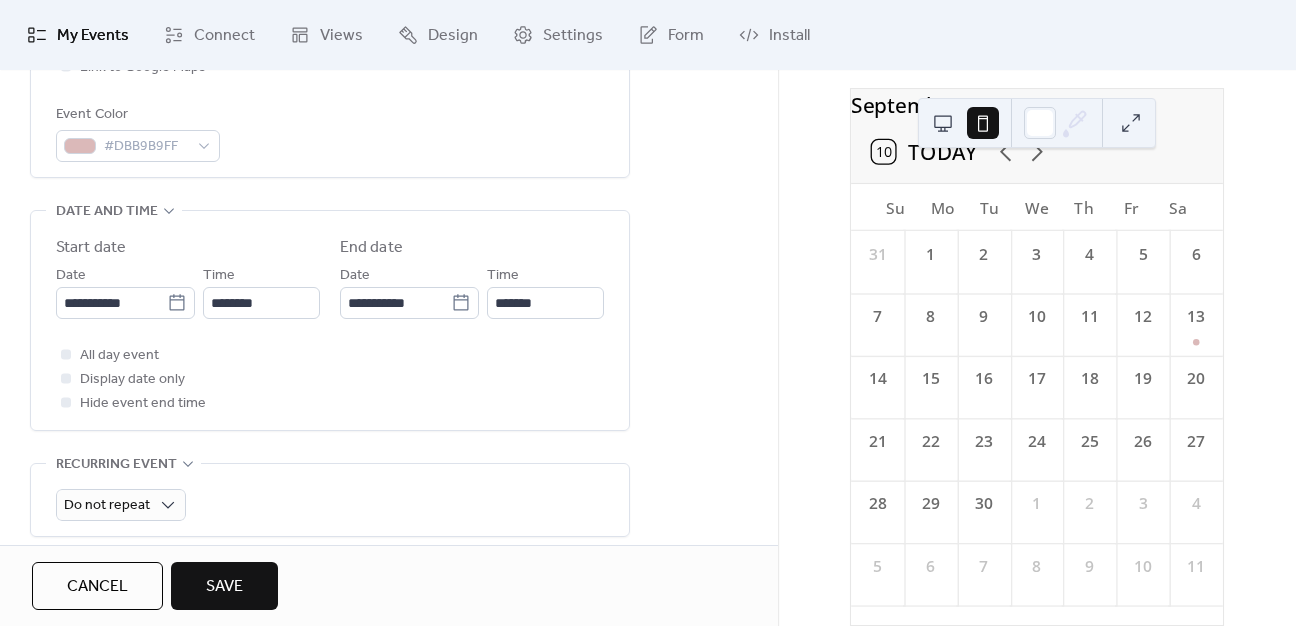 scroll, scrollTop: 555, scrollLeft: 0, axis: vertical 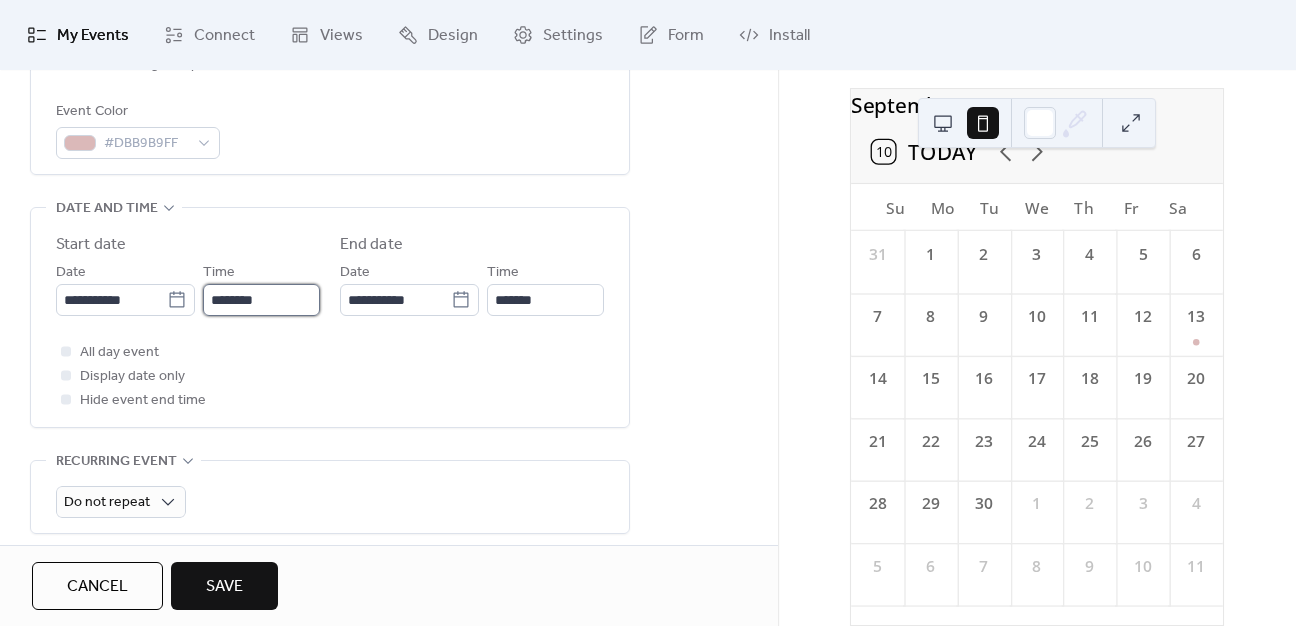 click on "********" at bounding box center (261, 300) 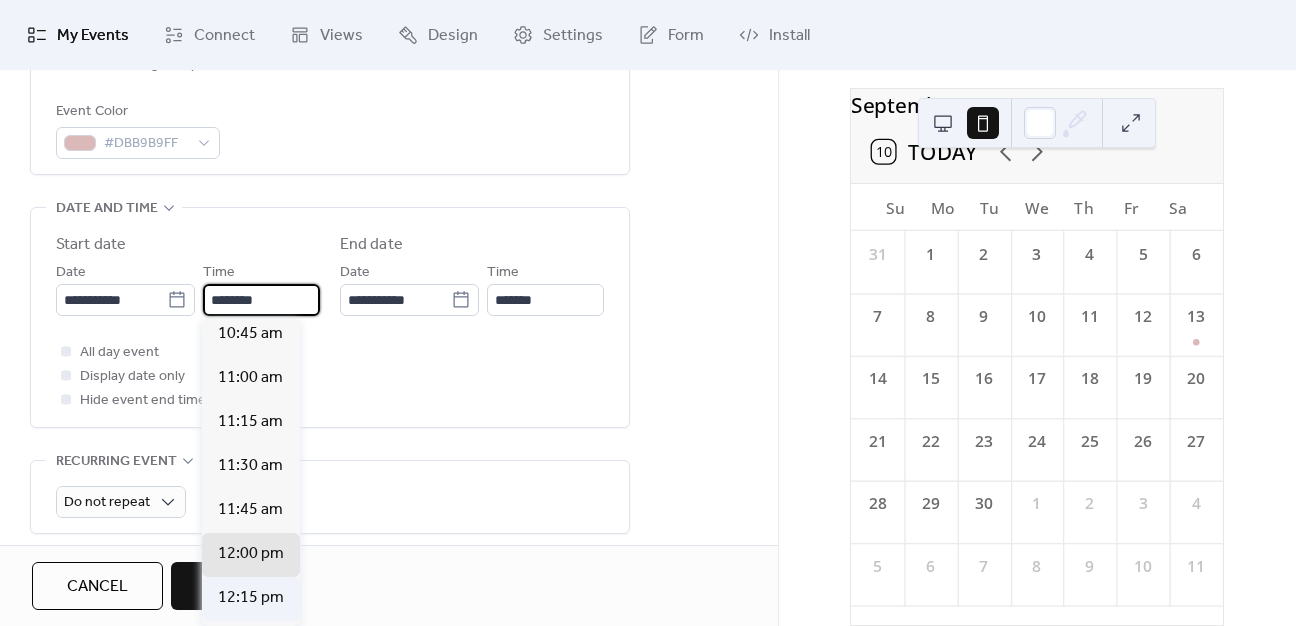 scroll, scrollTop: 1887, scrollLeft: 0, axis: vertical 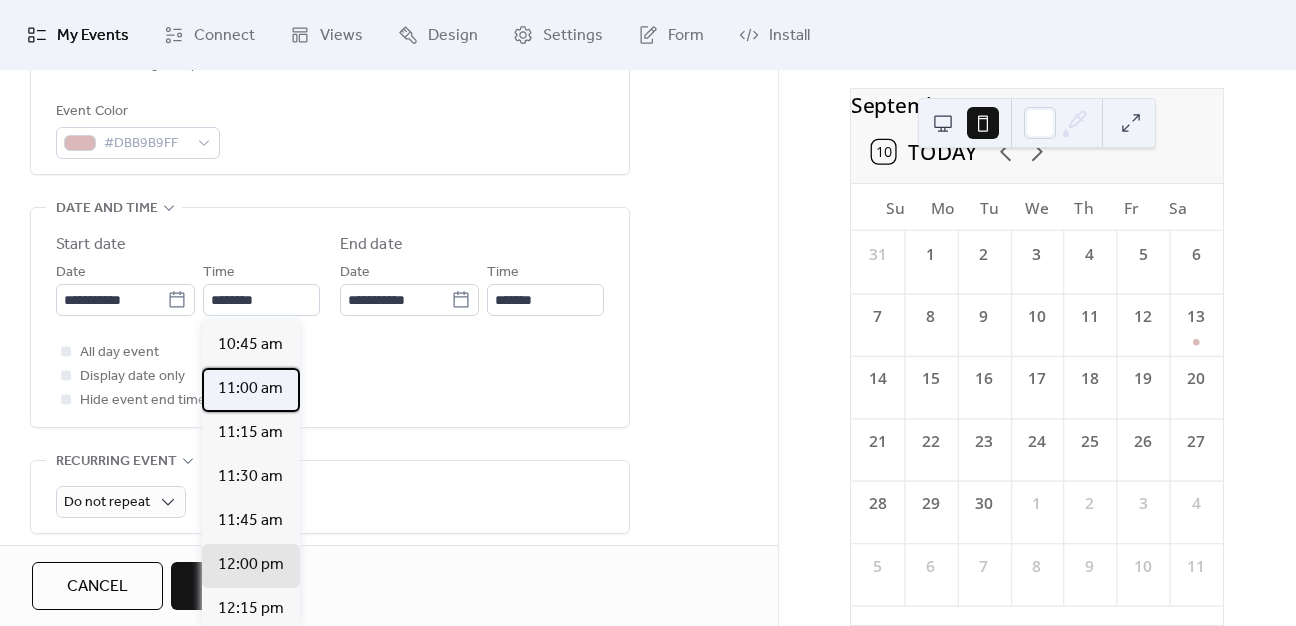 click on "11:00 am" at bounding box center (250, 389) 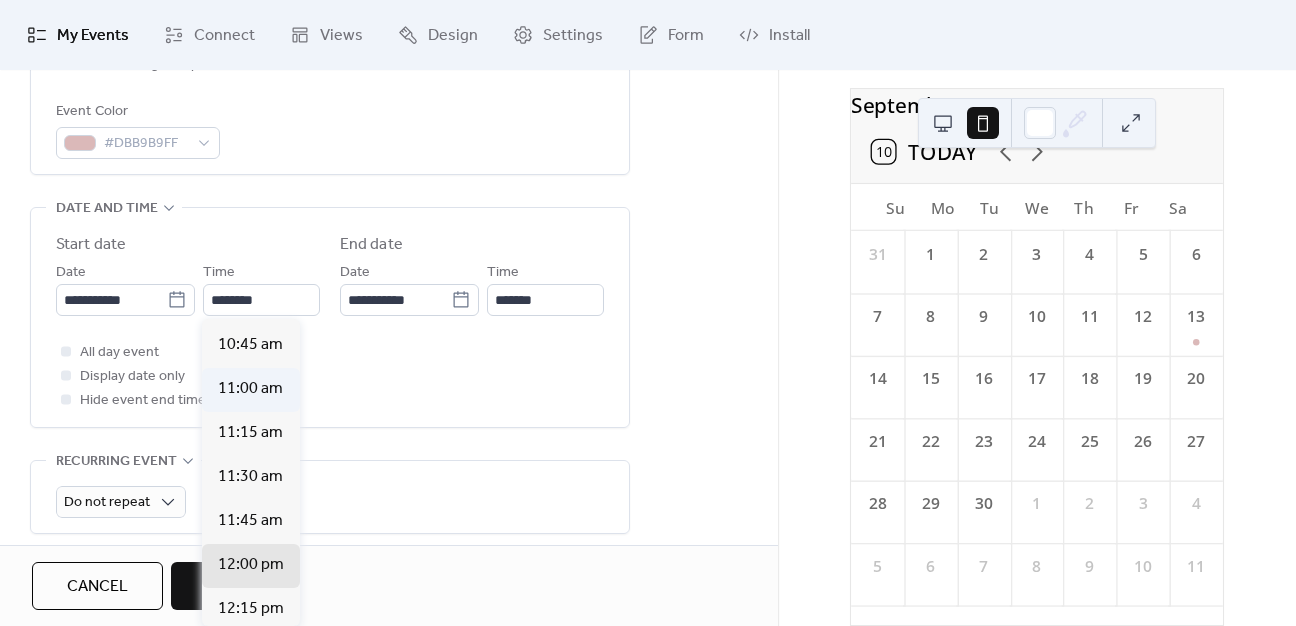 type on "********" 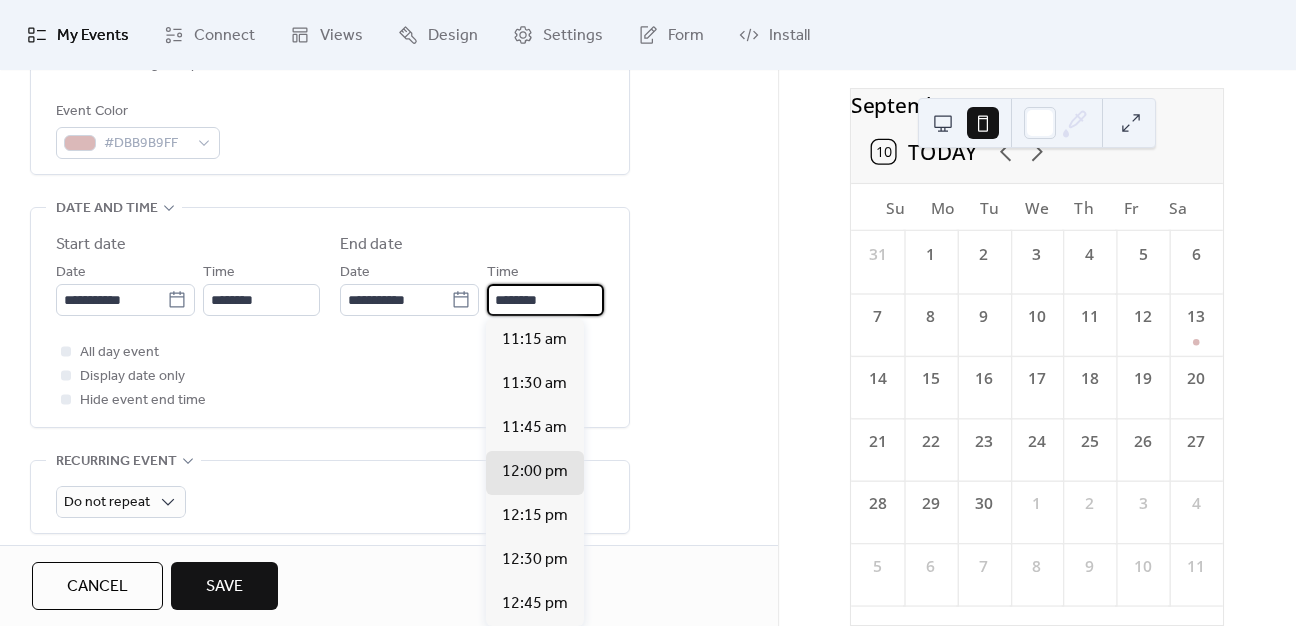 click on "********" at bounding box center (545, 300) 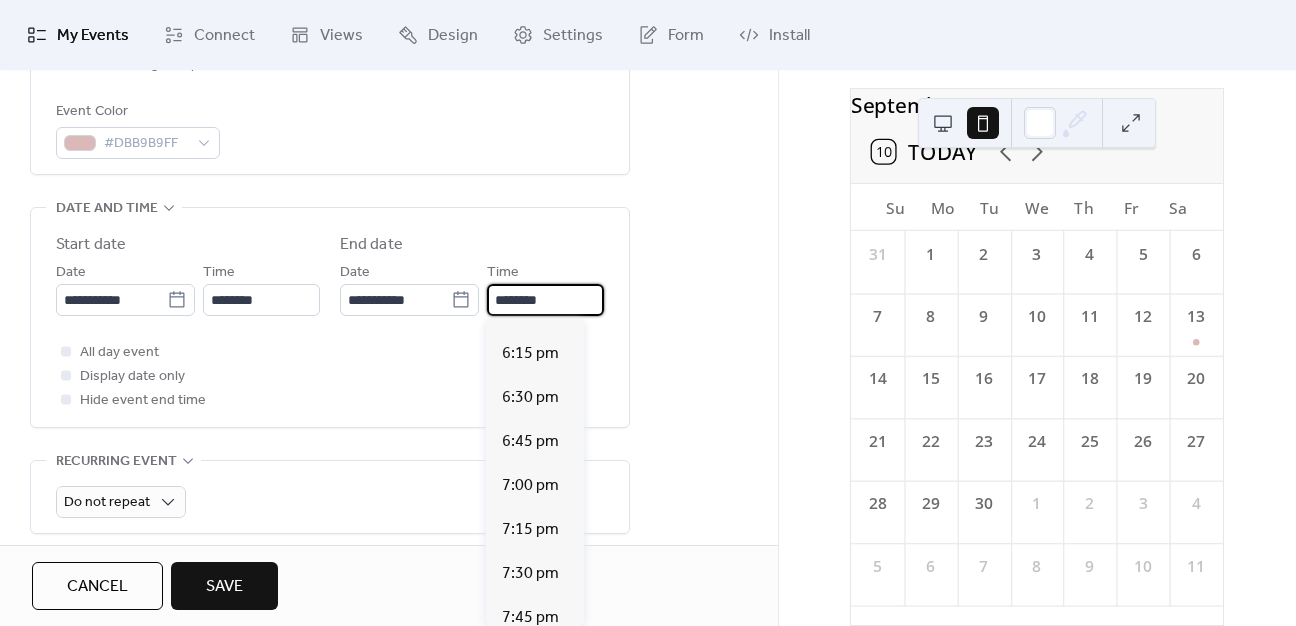 scroll, scrollTop: 1220, scrollLeft: 0, axis: vertical 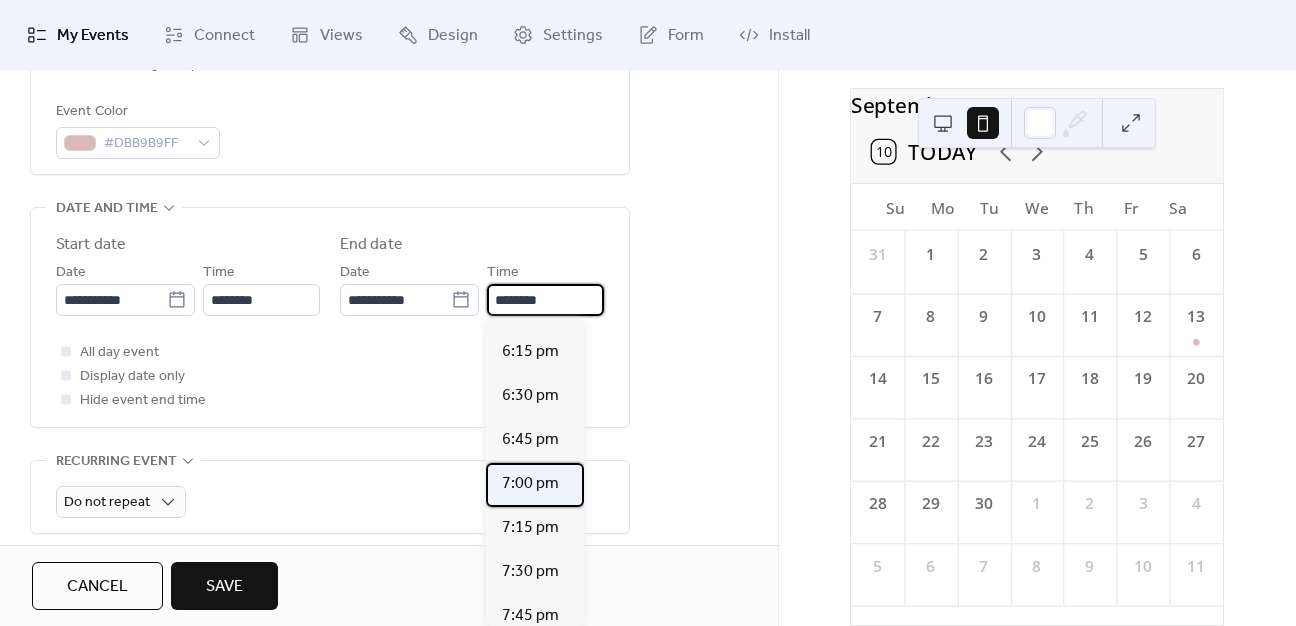 click on "7:00 pm" at bounding box center [530, 484] 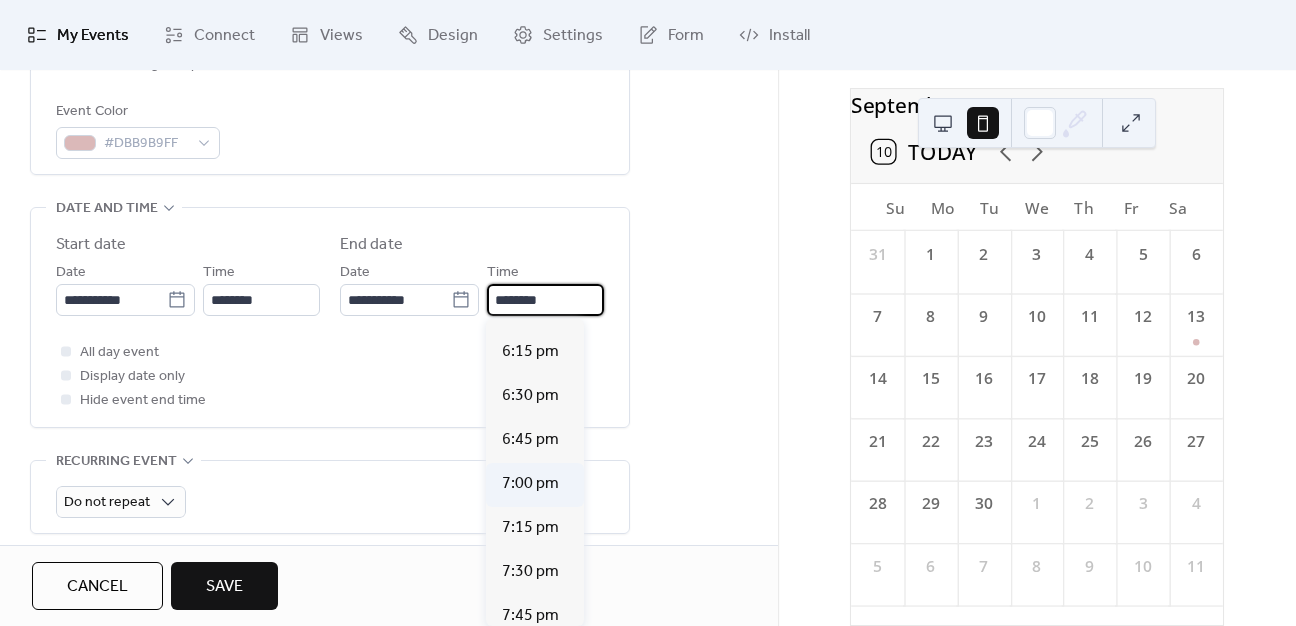type on "*******" 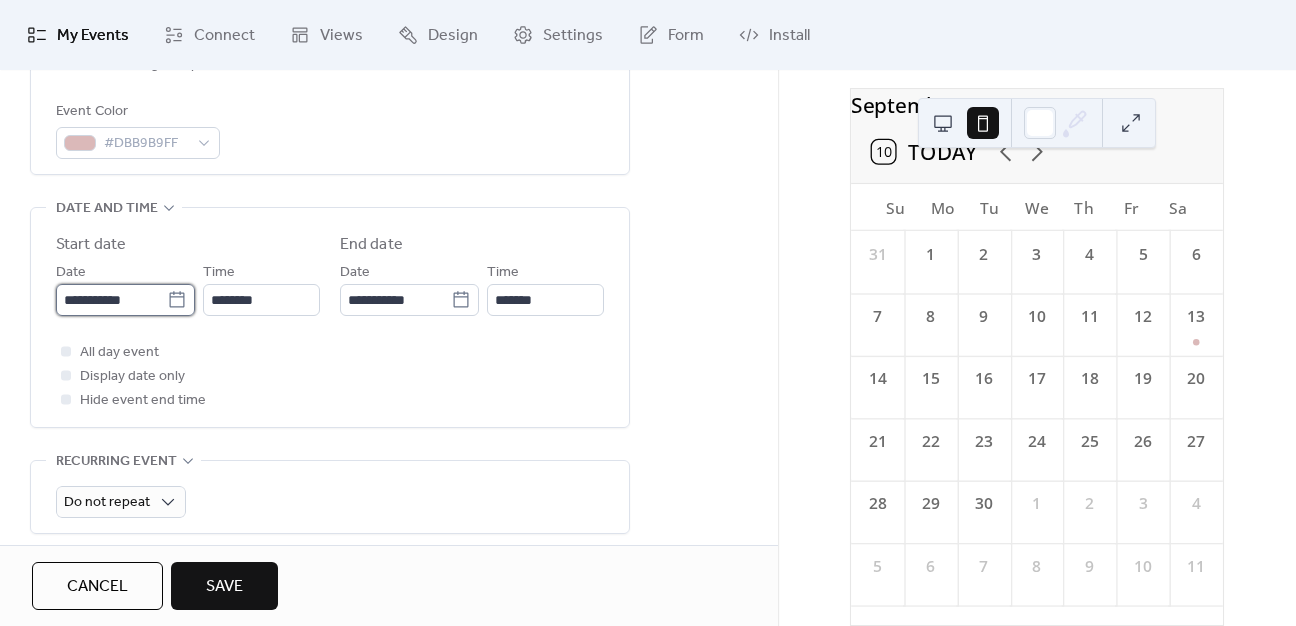 click on "**********" at bounding box center (111, 300) 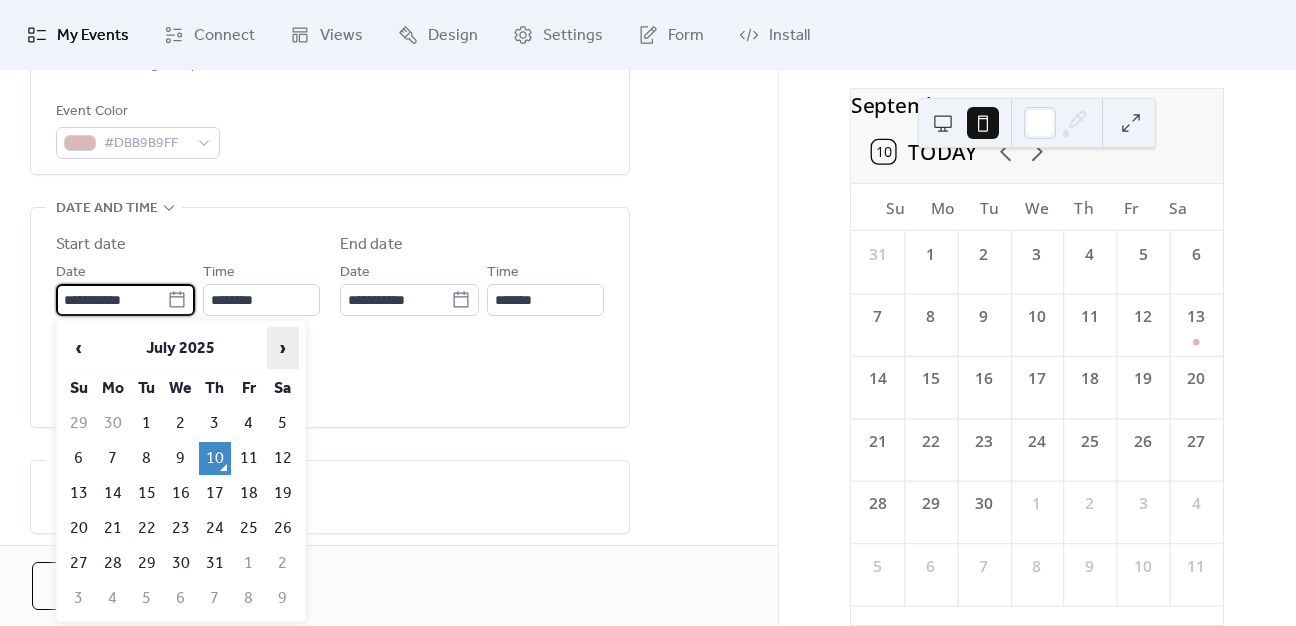 click on "›" at bounding box center [283, 348] 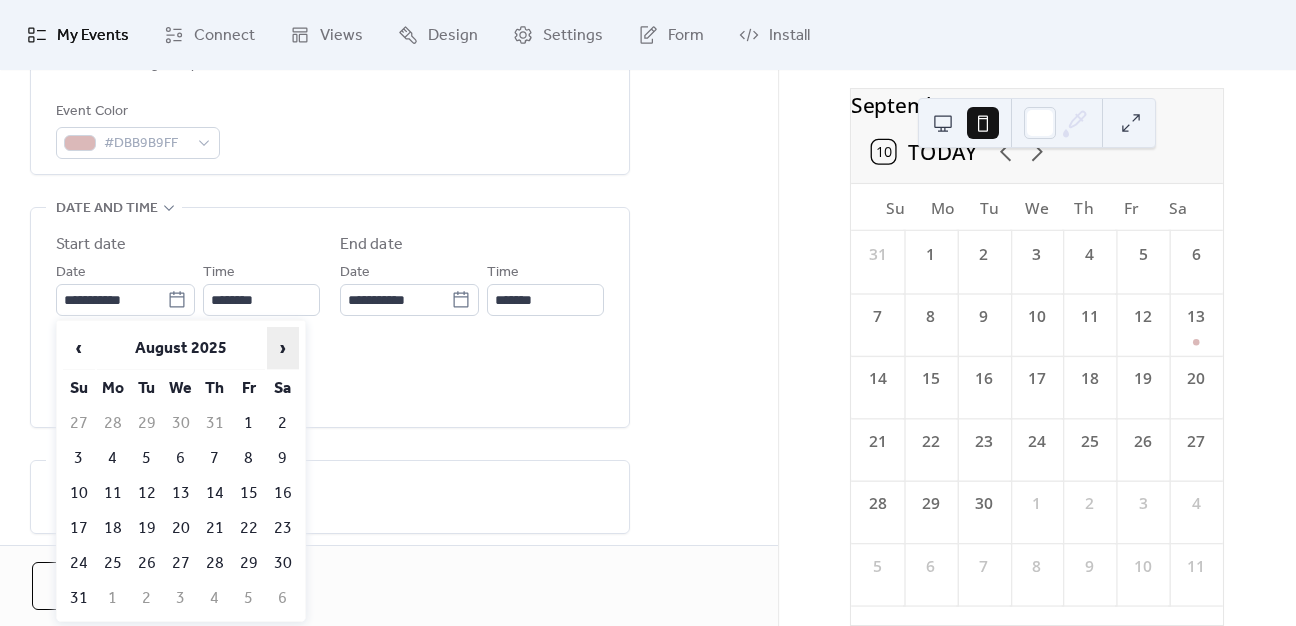 click on "›" at bounding box center [283, 348] 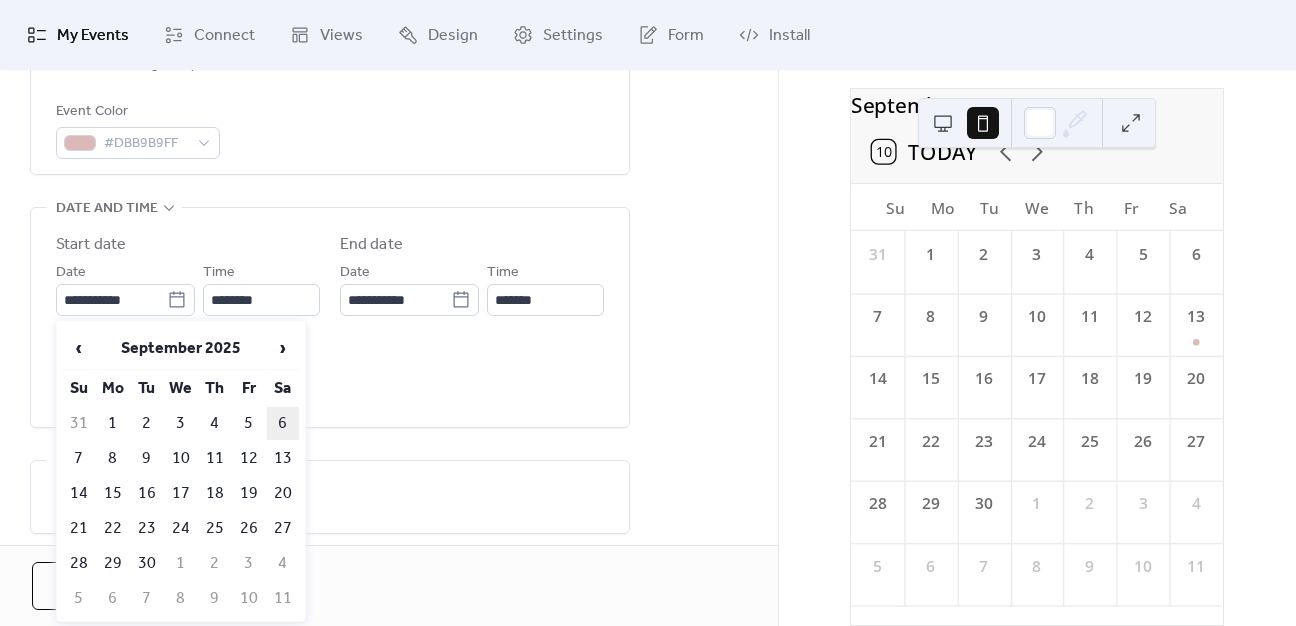 click on "6" at bounding box center [283, 423] 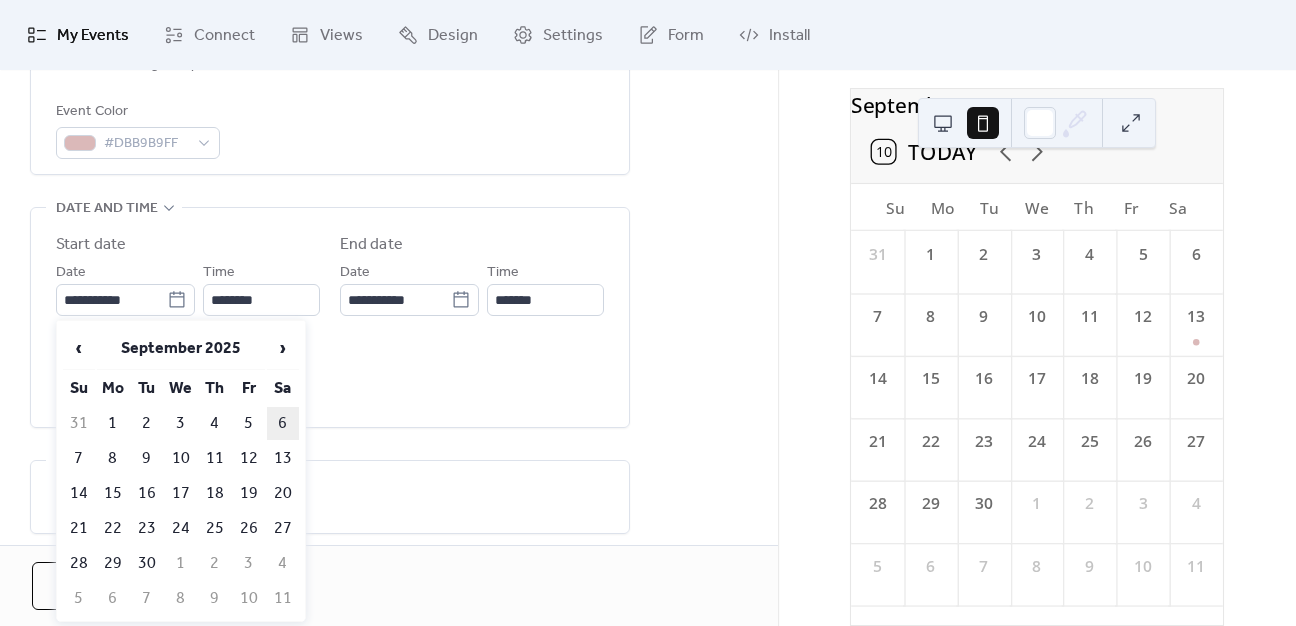 type on "**********" 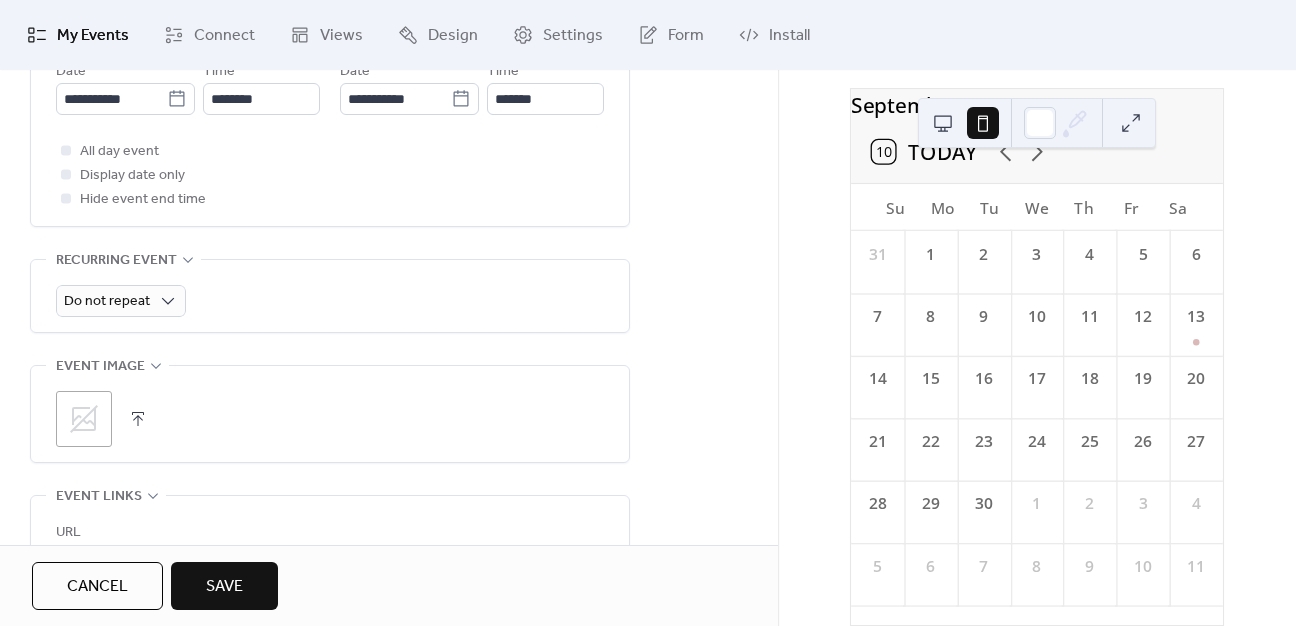 scroll, scrollTop: 756, scrollLeft: 0, axis: vertical 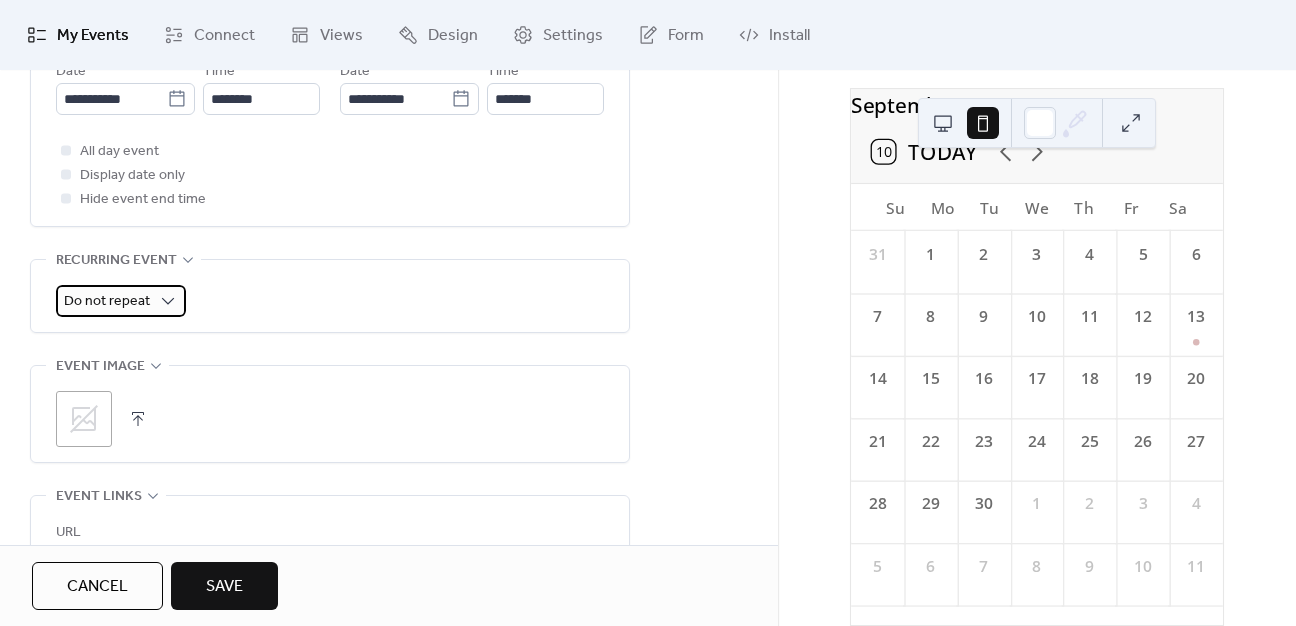click on "Do not repeat" at bounding box center (121, 301) 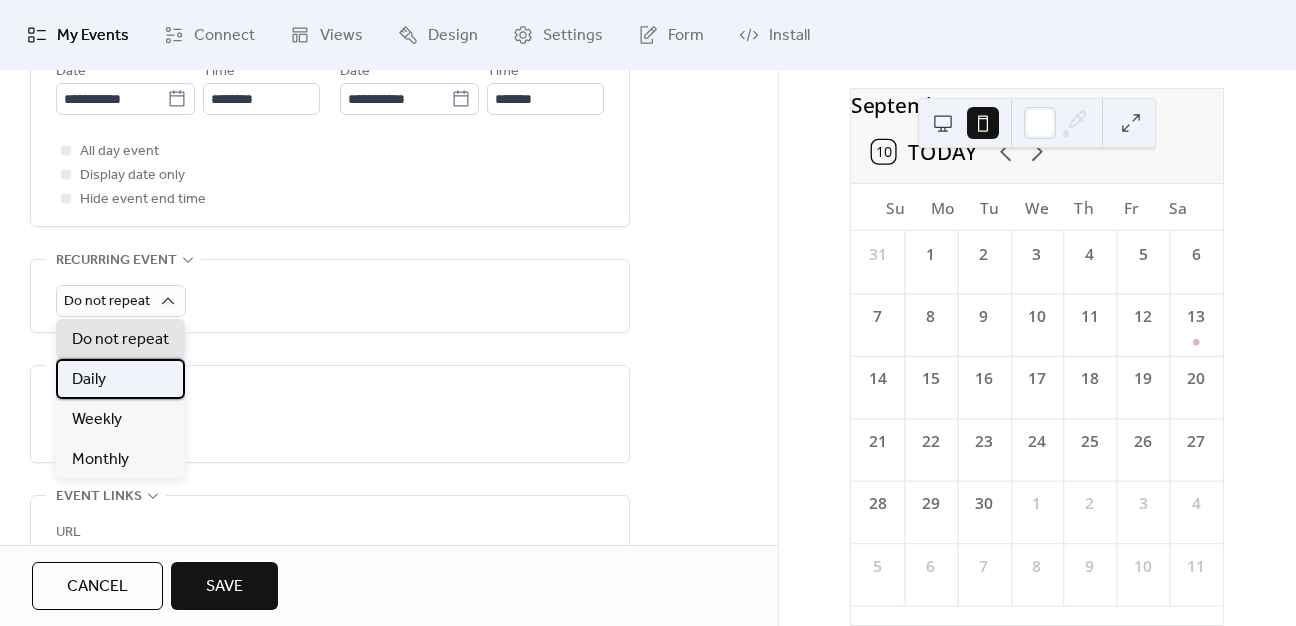 click on "Daily" at bounding box center (120, 379) 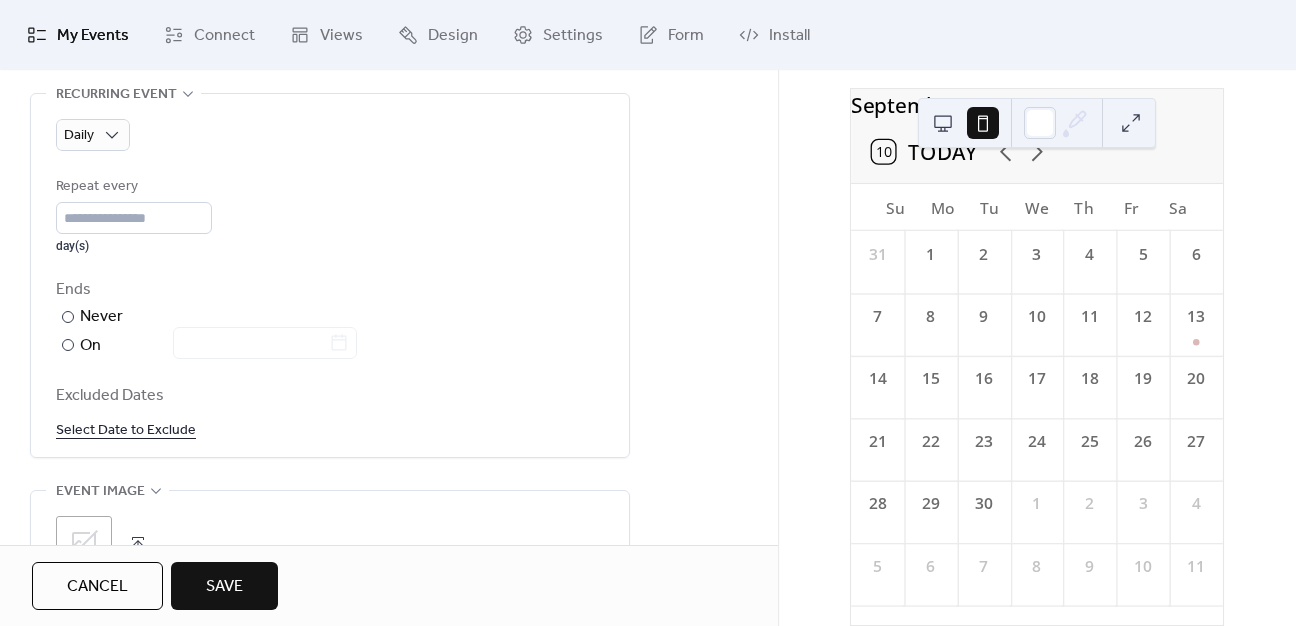 scroll, scrollTop: 923, scrollLeft: 0, axis: vertical 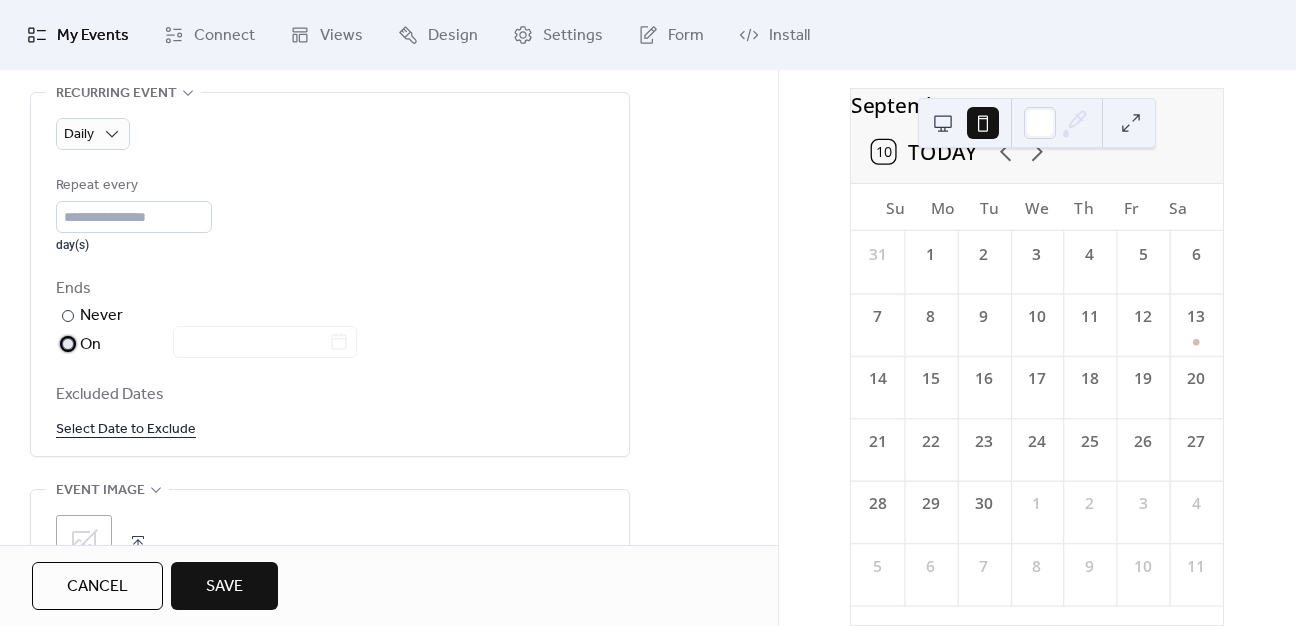 click at bounding box center [68, 344] 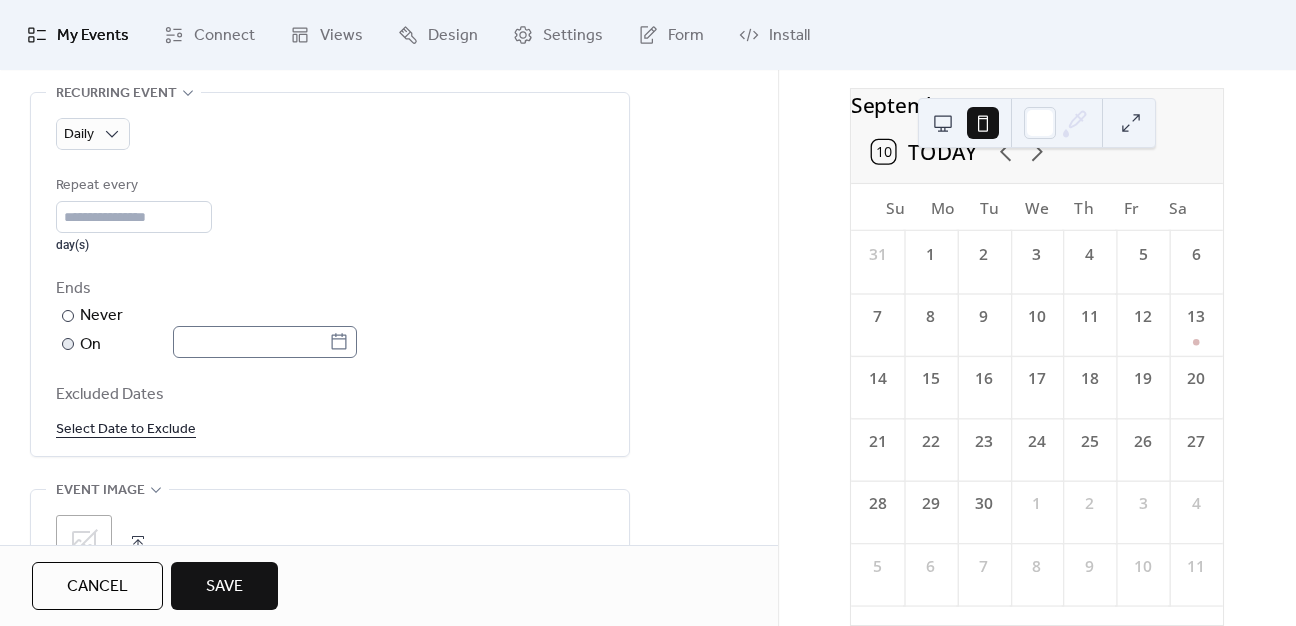 click at bounding box center [265, 342] 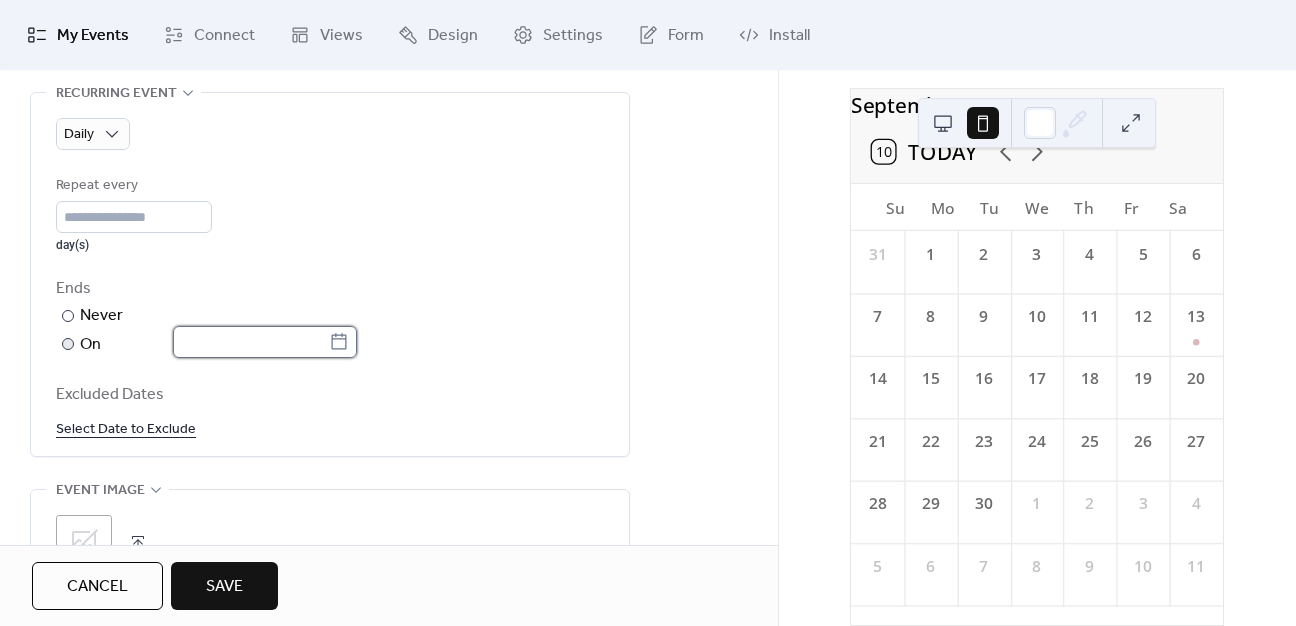 click at bounding box center [251, 342] 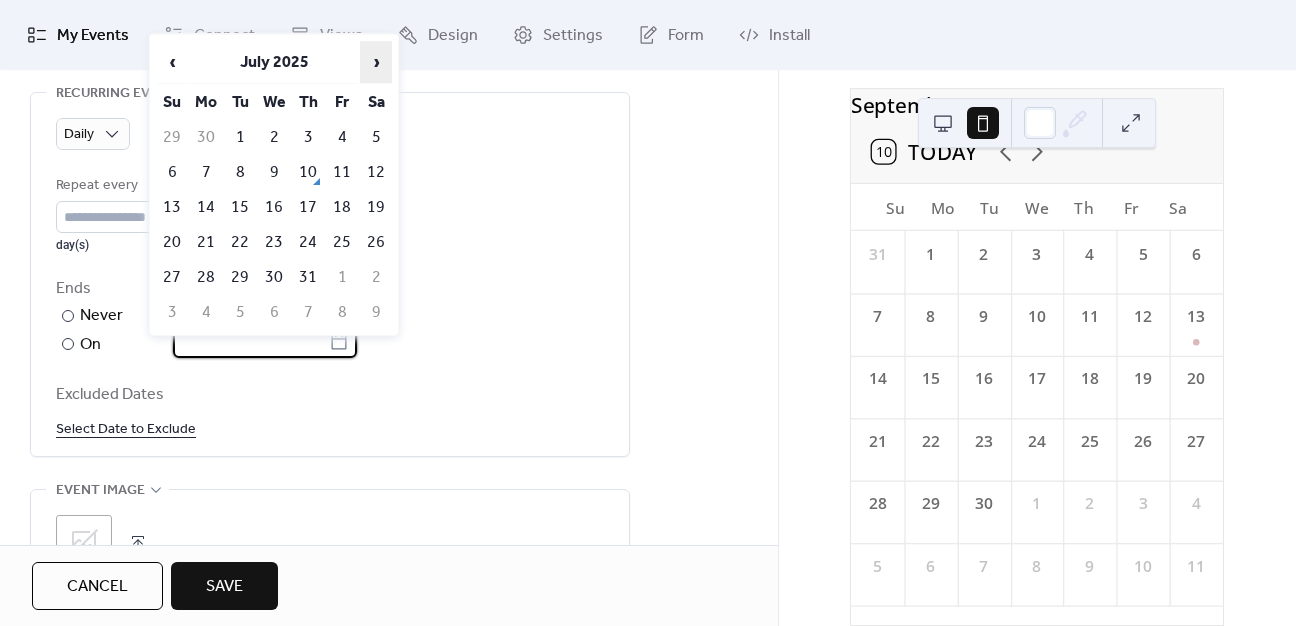 click on "›" at bounding box center [376, 62] 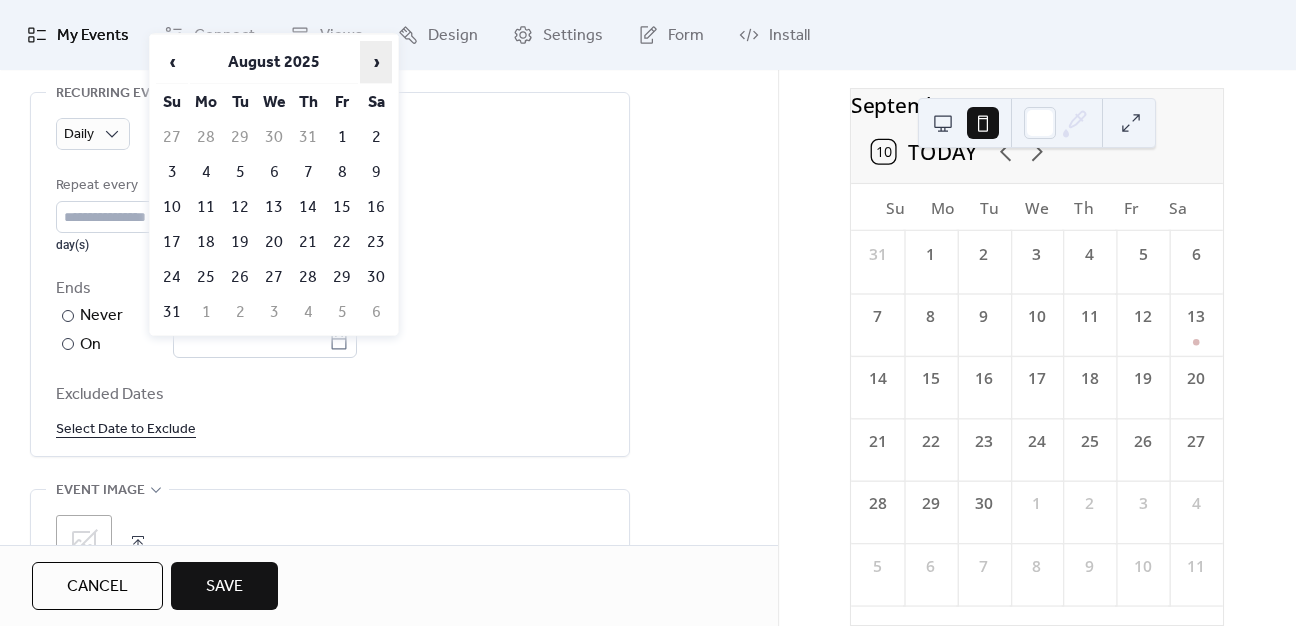 click on "›" at bounding box center [376, 62] 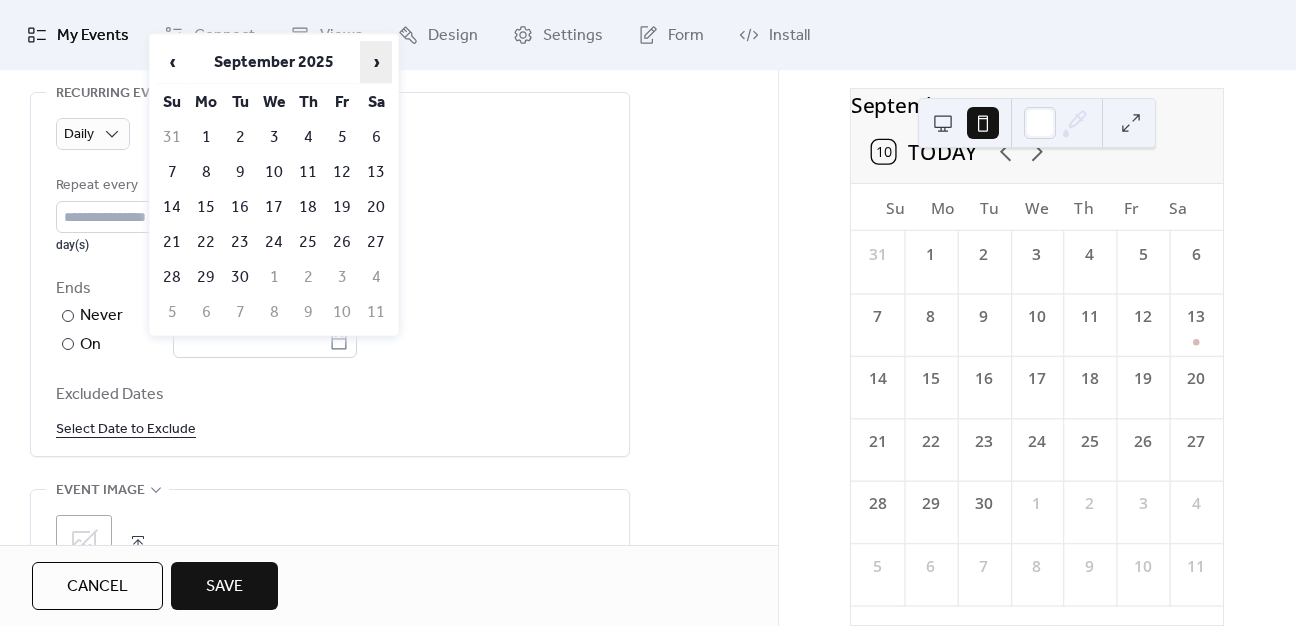 click on "›" at bounding box center [376, 62] 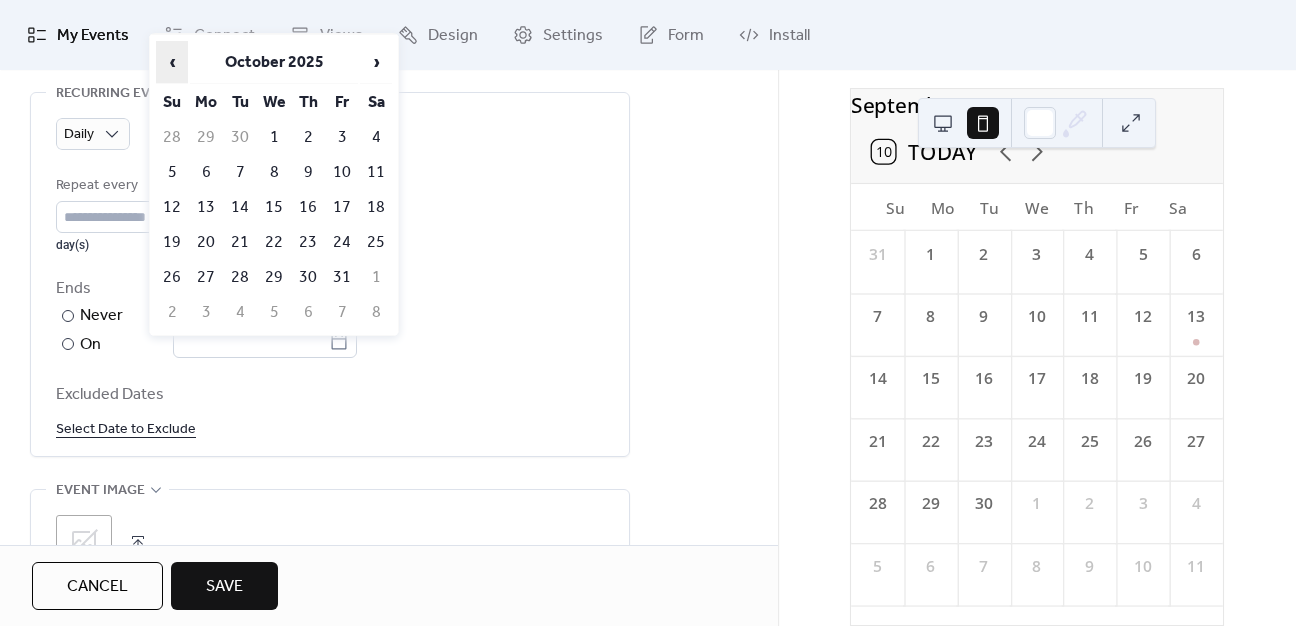 click on "‹" at bounding box center [172, 62] 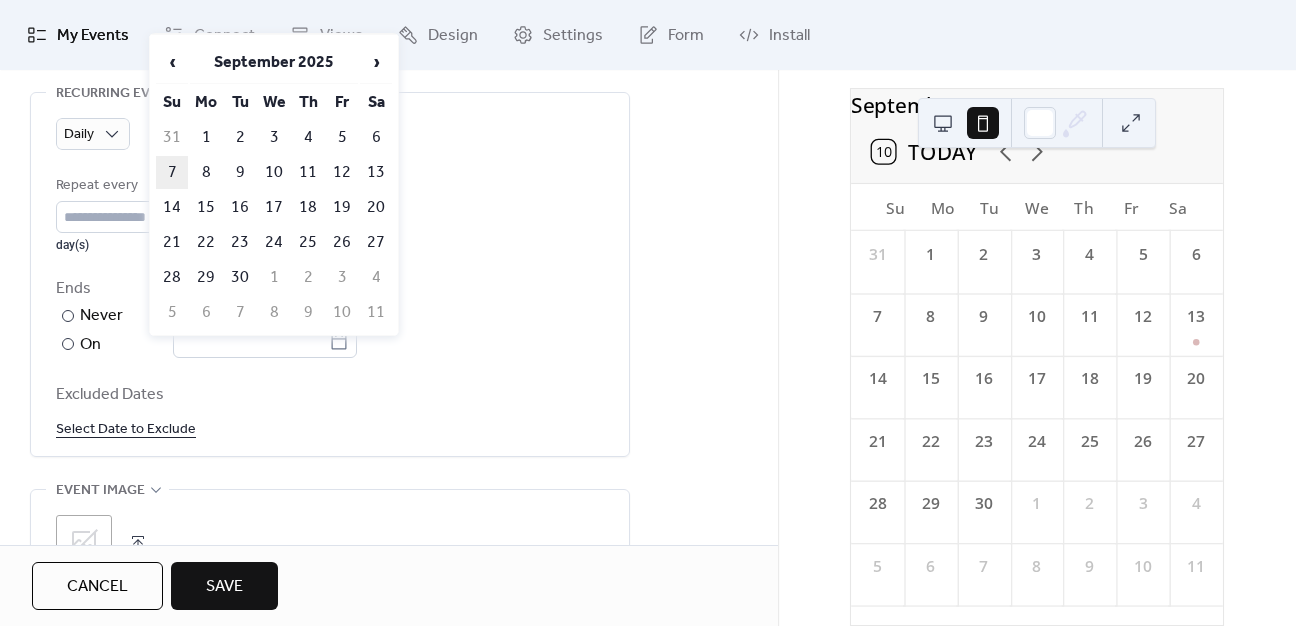 click on "7" at bounding box center (172, 172) 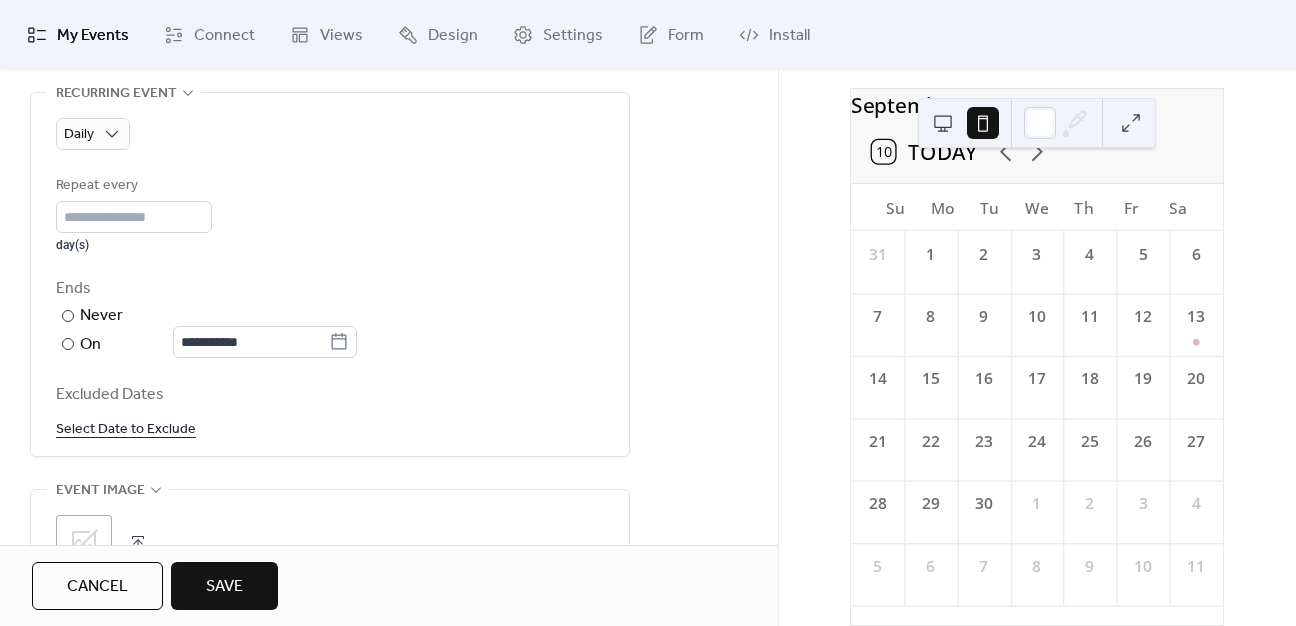 click on "Ends ​ Never ​ On [DATE]" at bounding box center [330, 317] 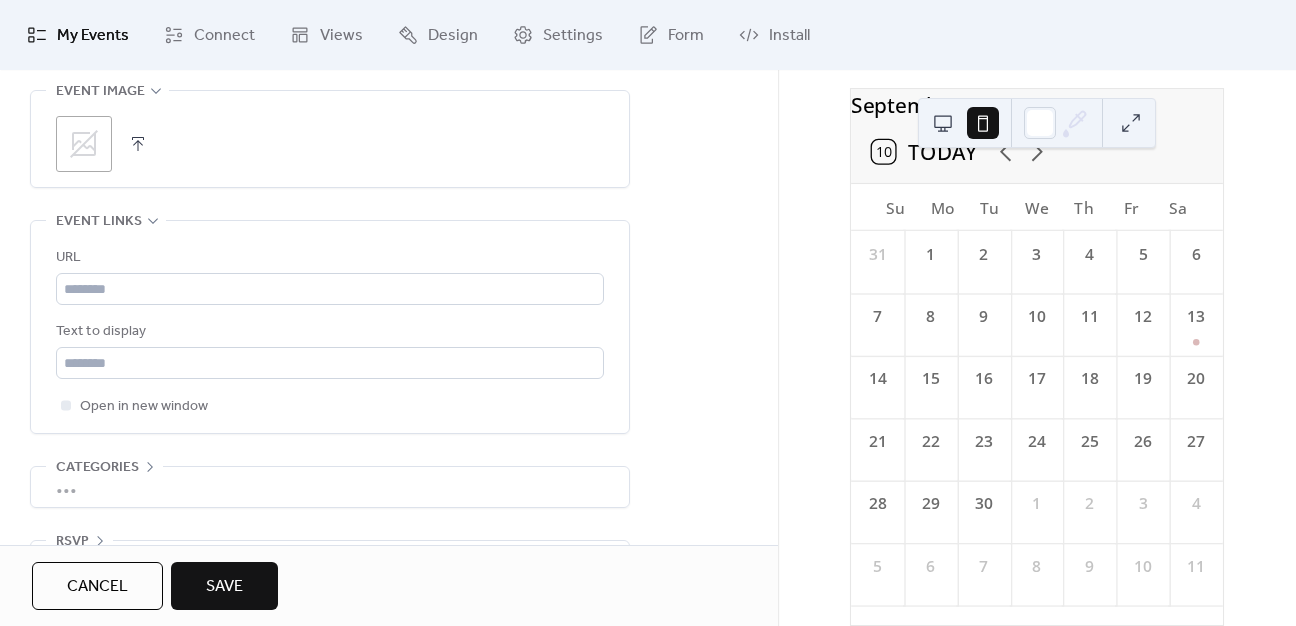 scroll, scrollTop: 1323, scrollLeft: 0, axis: vertical 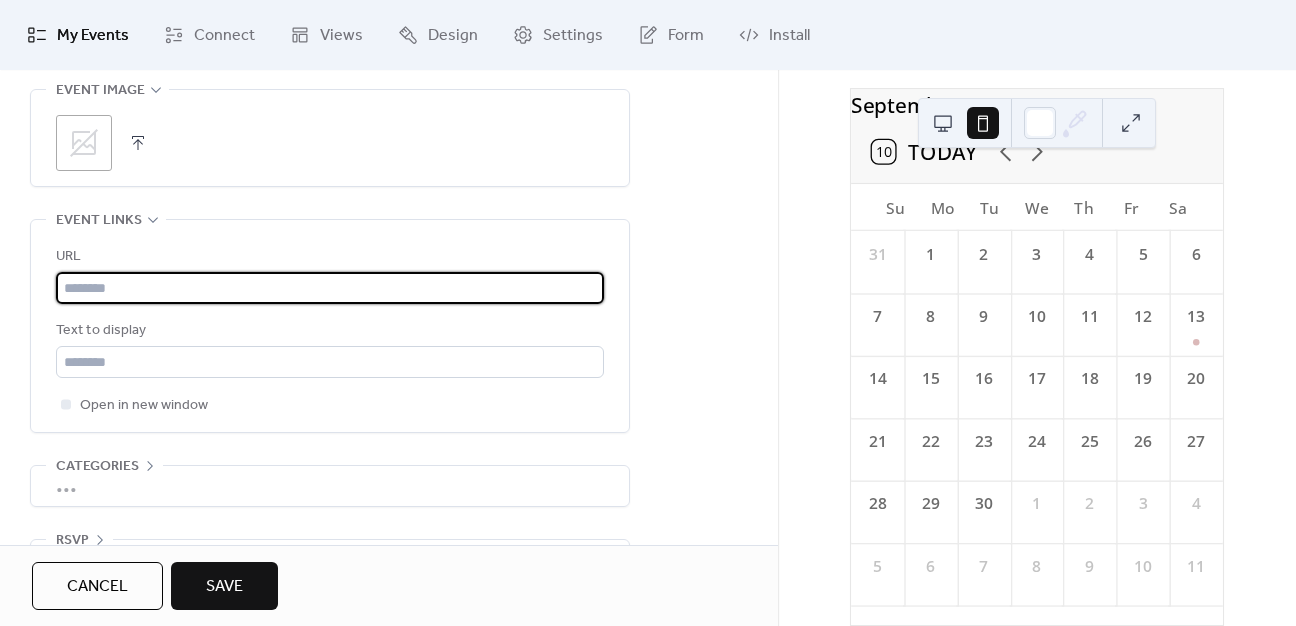 click at bounding box center [330, 288] 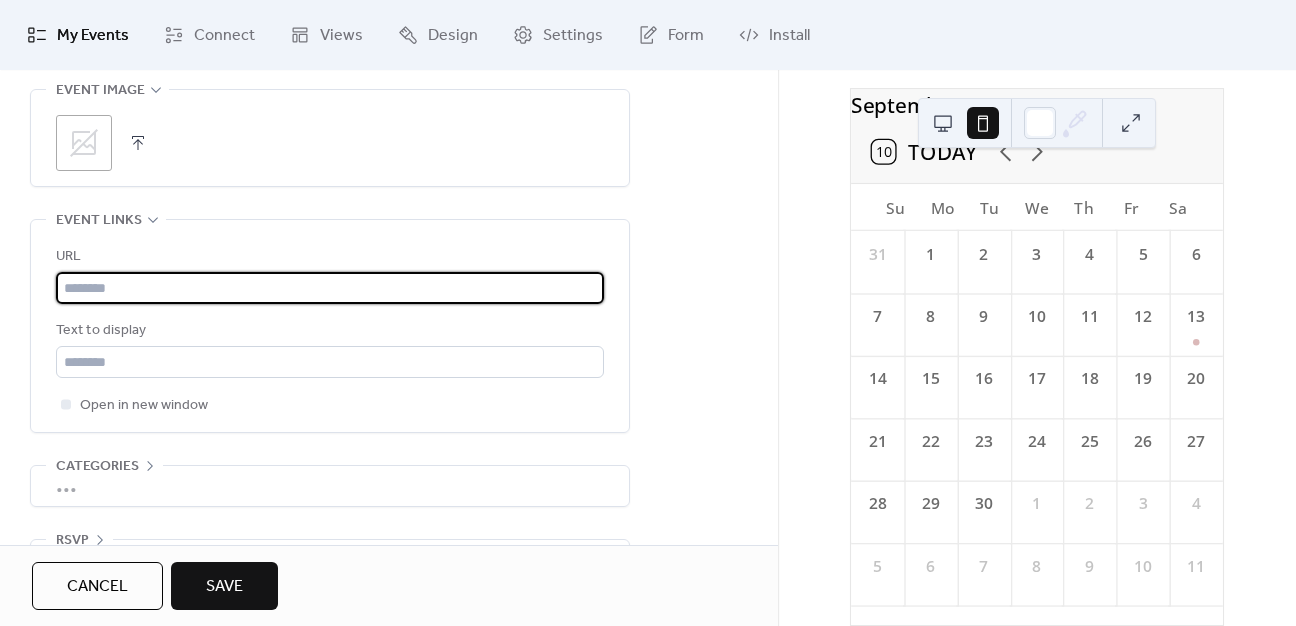 paste on "**********" 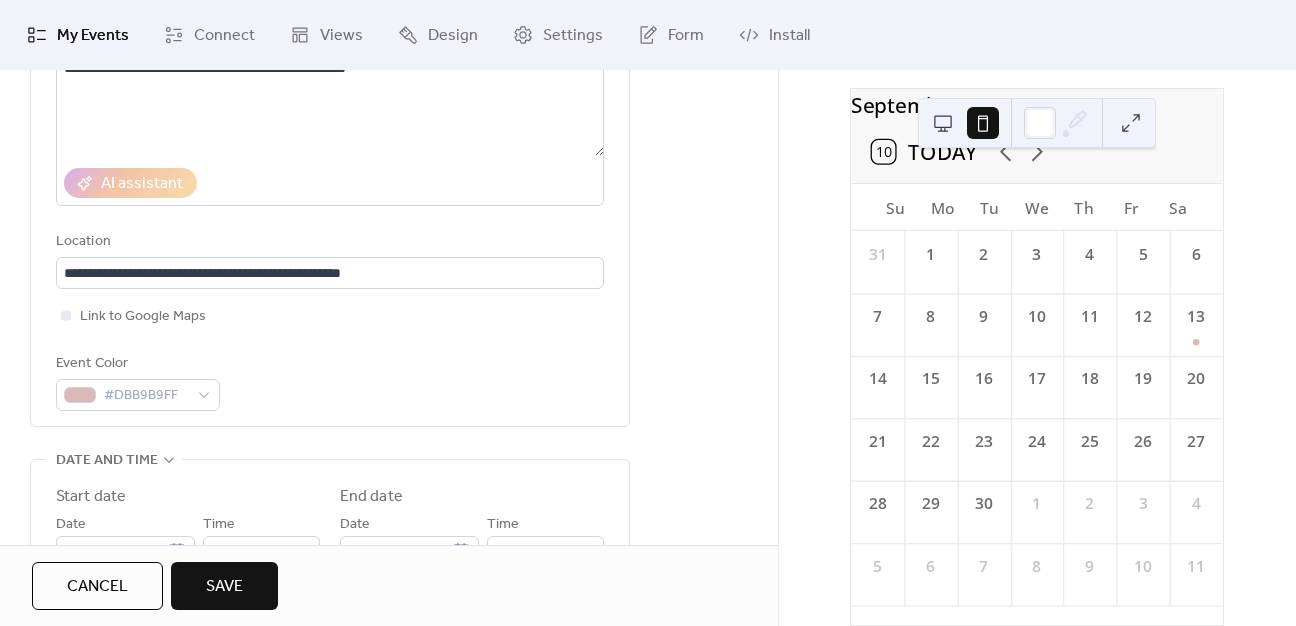 scroll, scrollTop: 0, scrollLeft: 0, axis: both 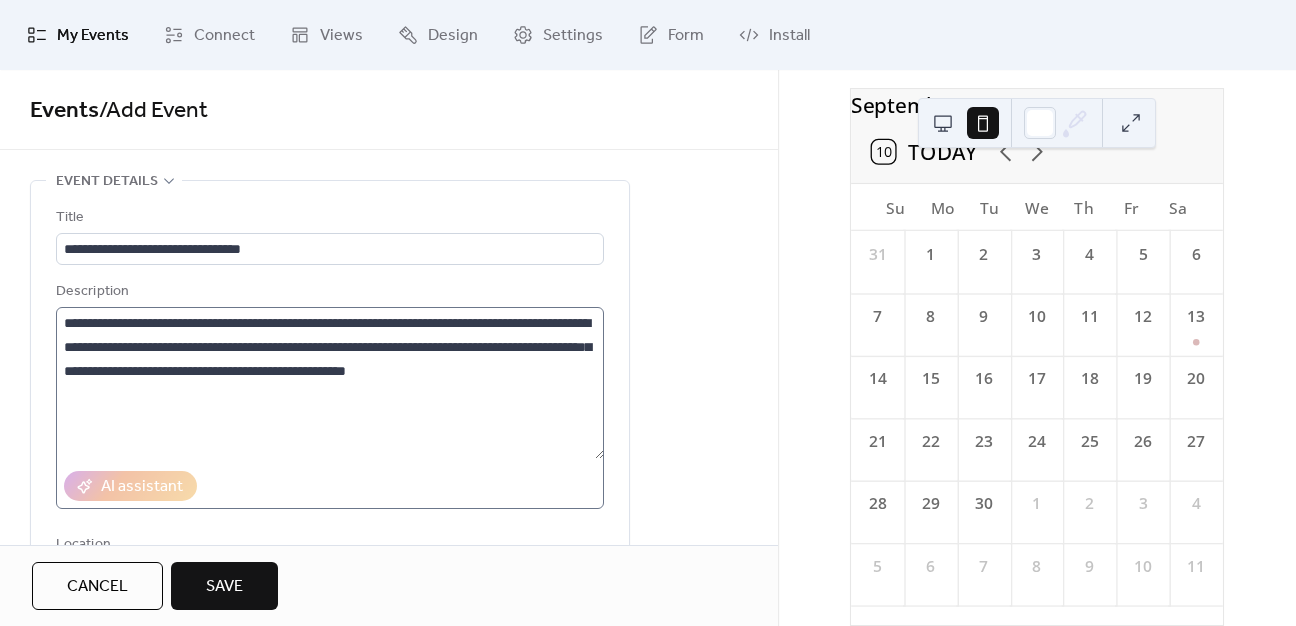 type on "**********" 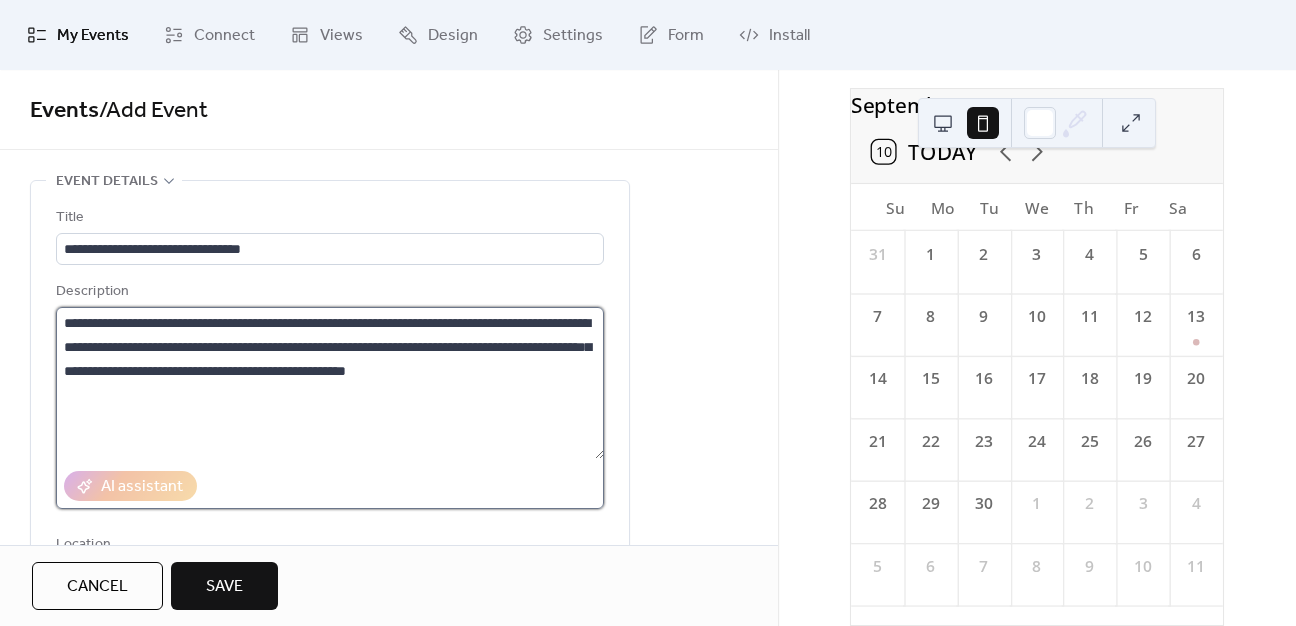 click on "**********" at bounding box center [330, 383] 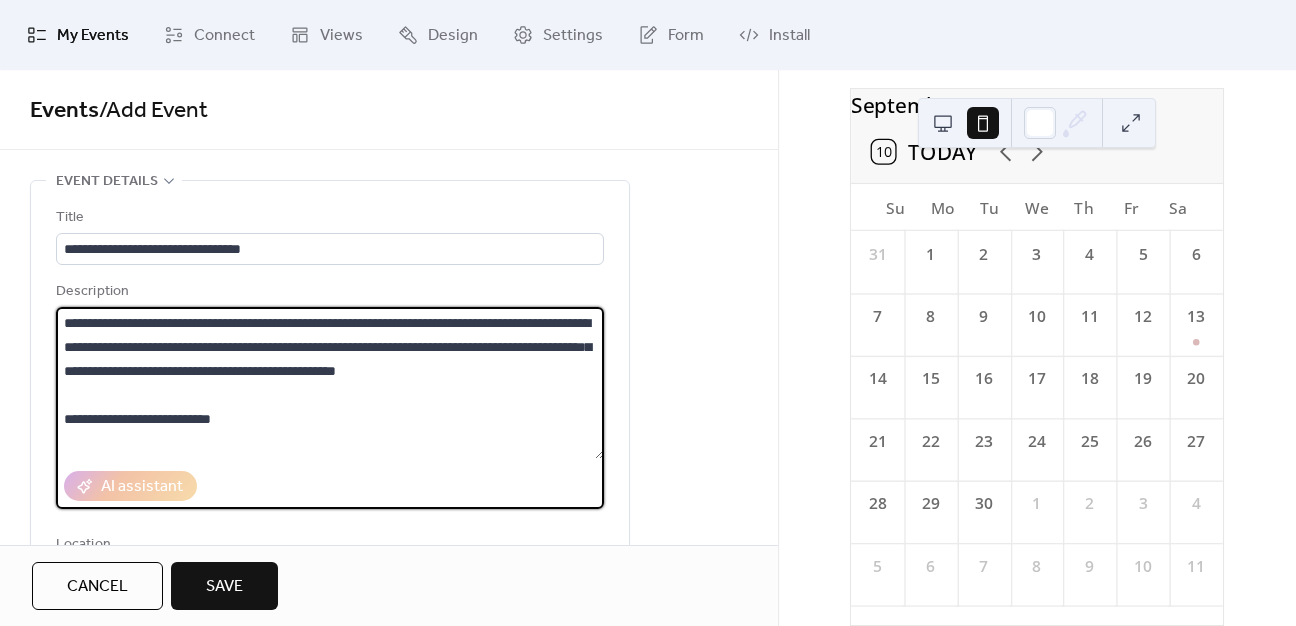 type on "**********" 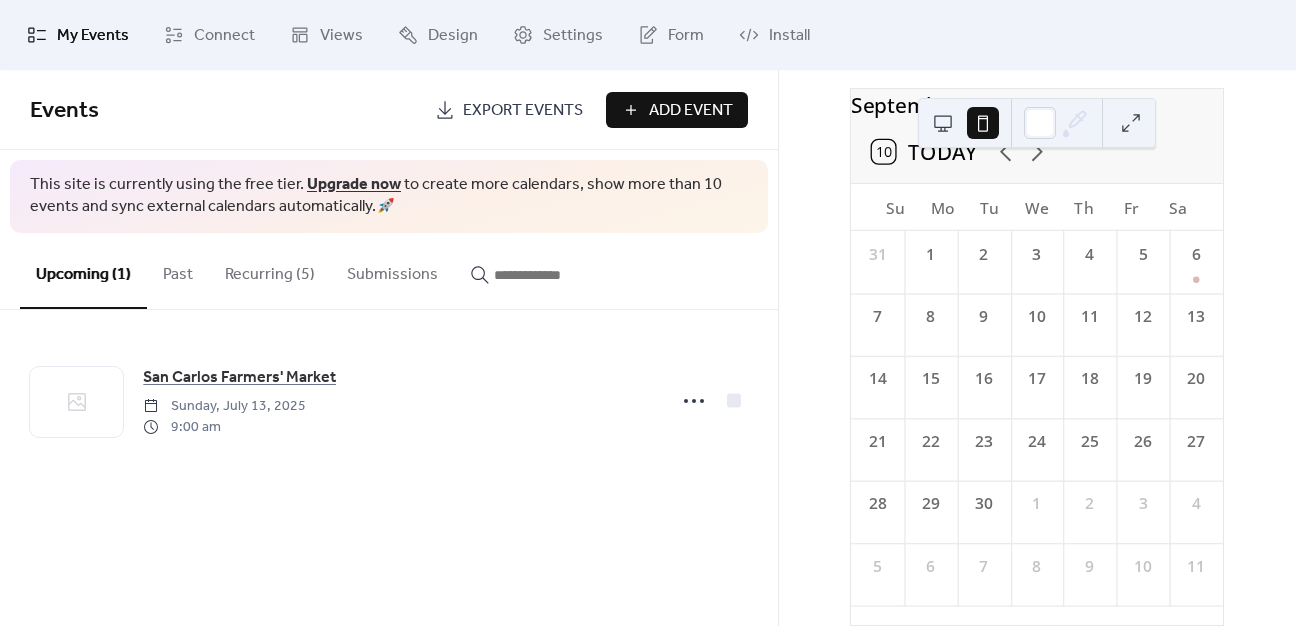 click on "Recurring  (5)" at bounding box center [270, 270] 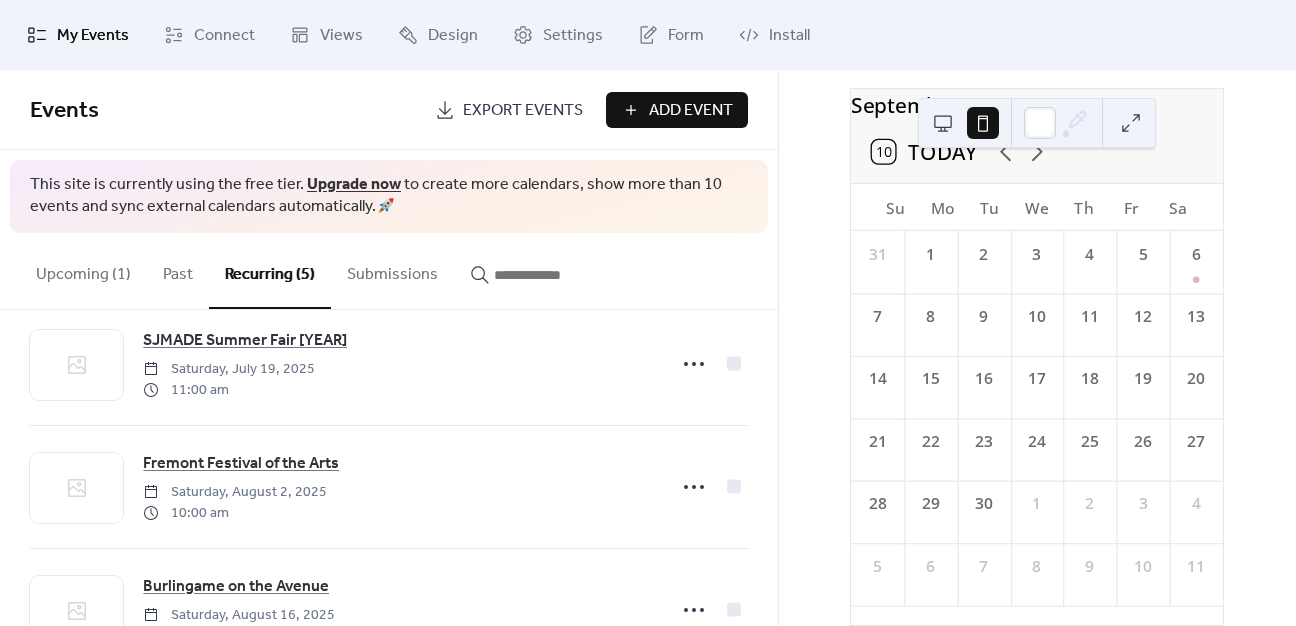 scroll, scrollTop: 143, scrollLeft: 0, axis: vertical 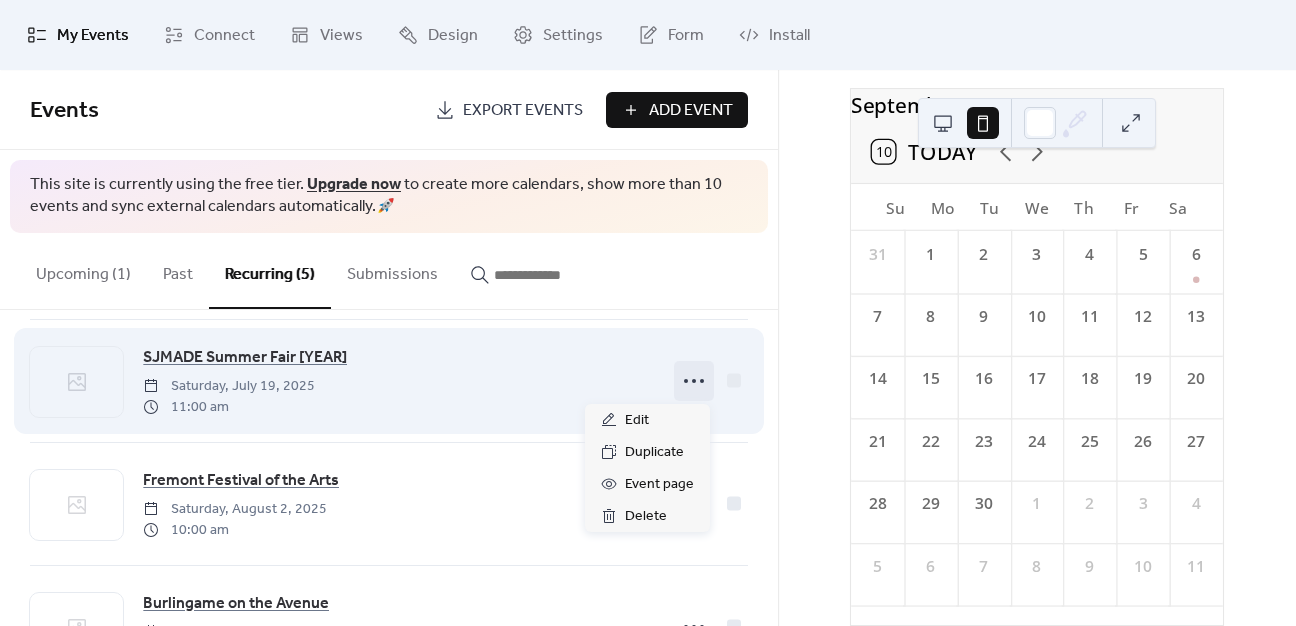 click 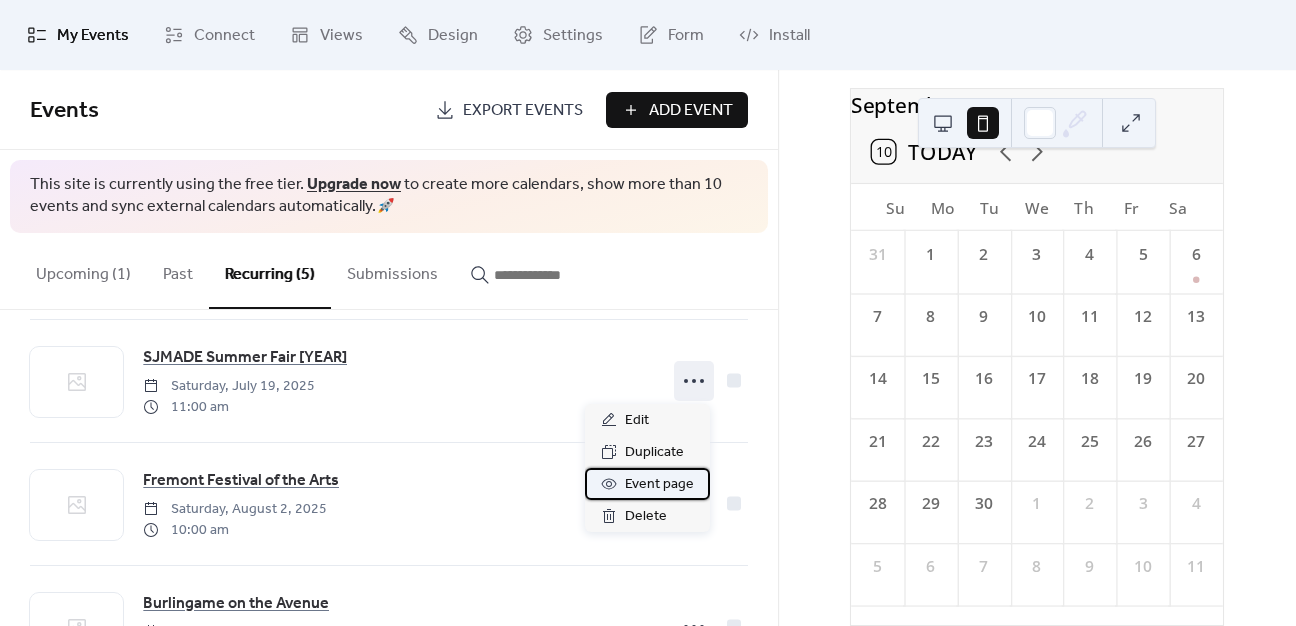 click on "Event page" at bounding box center (659, 485) 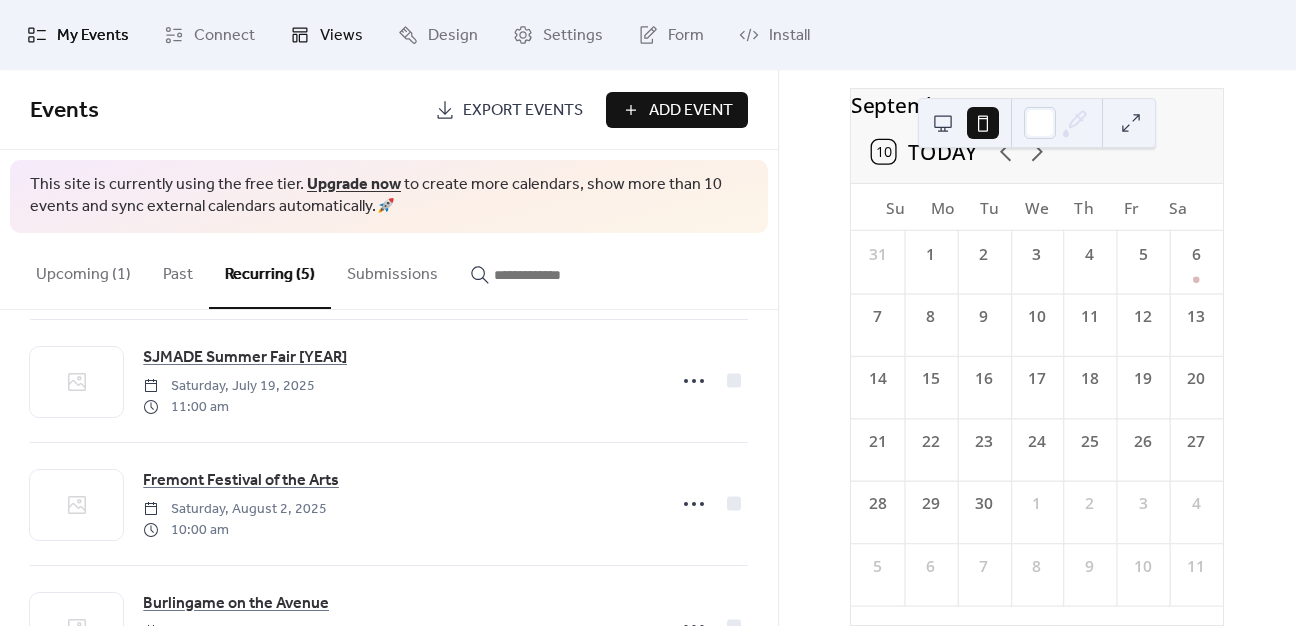 click on "Views" at bounding box center (341, 36) 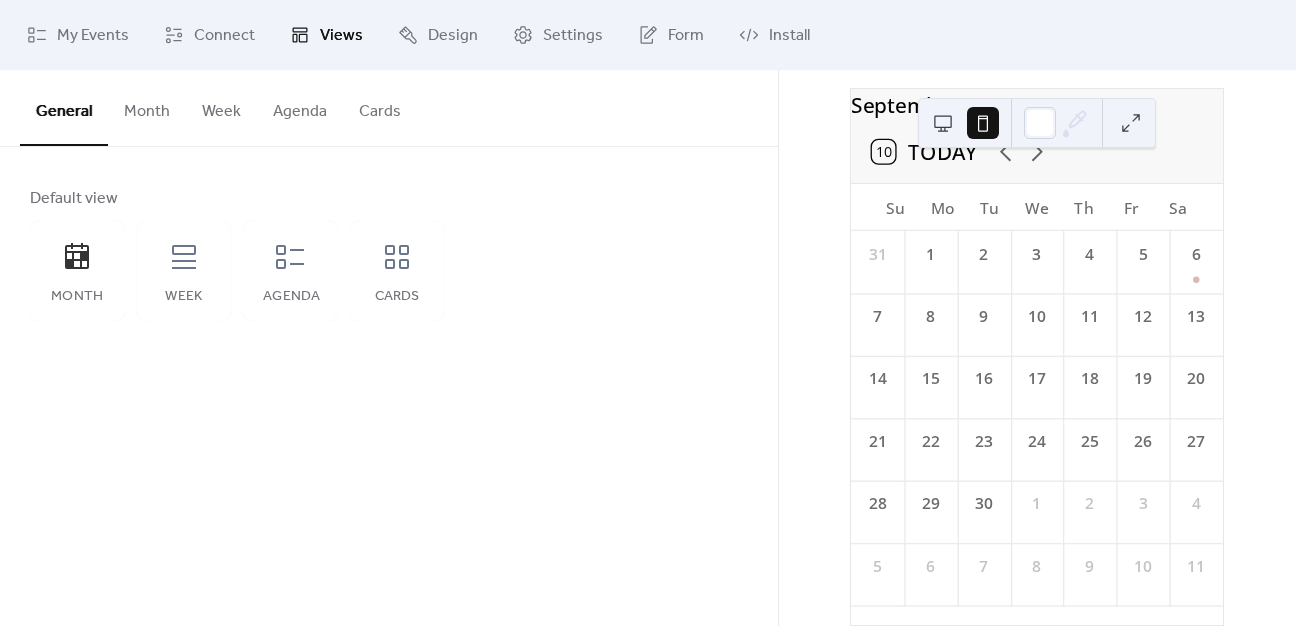 click on "Agenda" at bounding box center [300, 107] 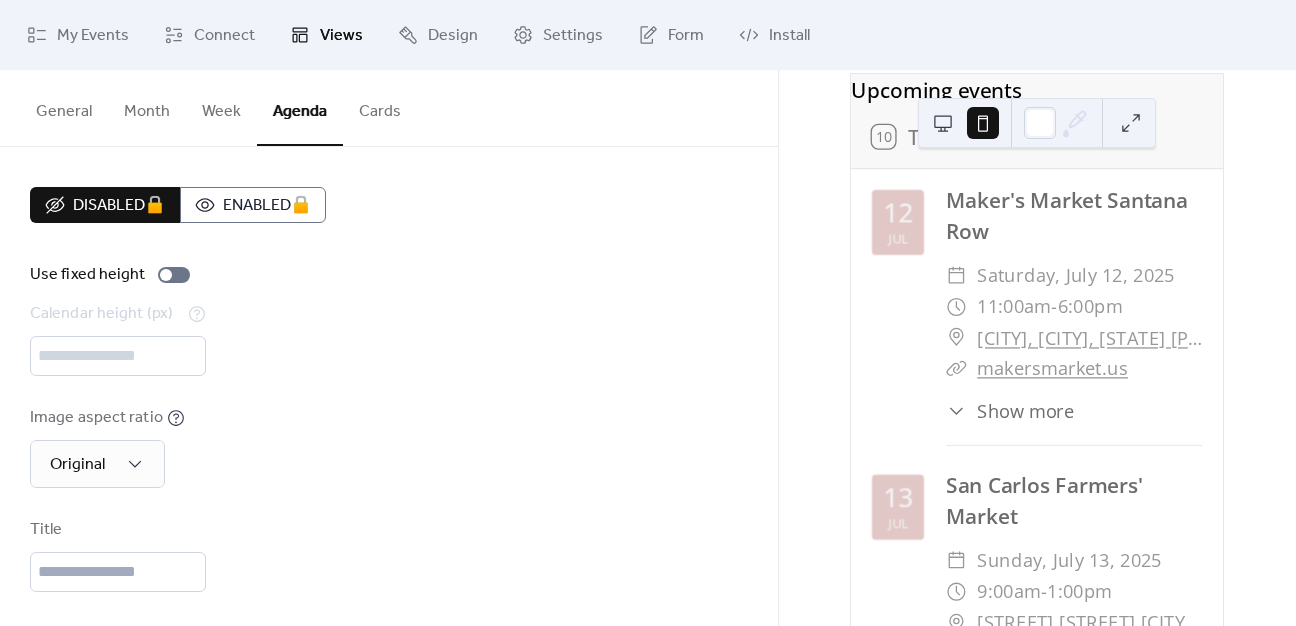 scroll, scrollTop: 0, scrollLeft: 0, axis: both 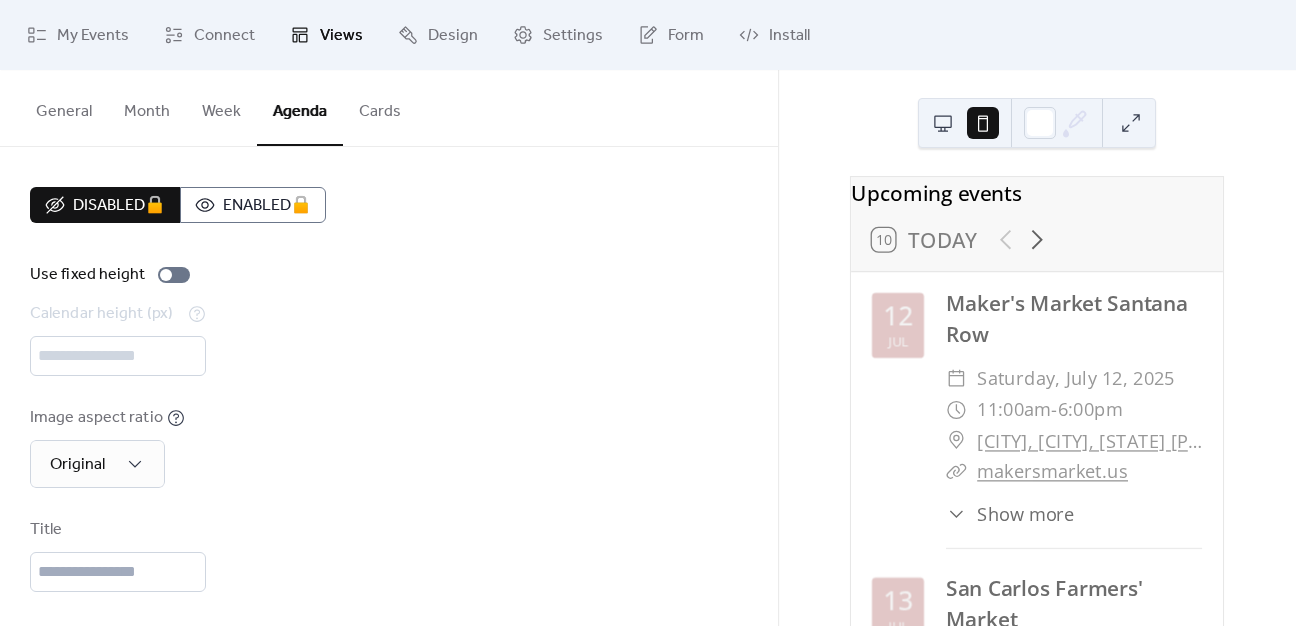 click on "Week" at bounding box center [221, 107] 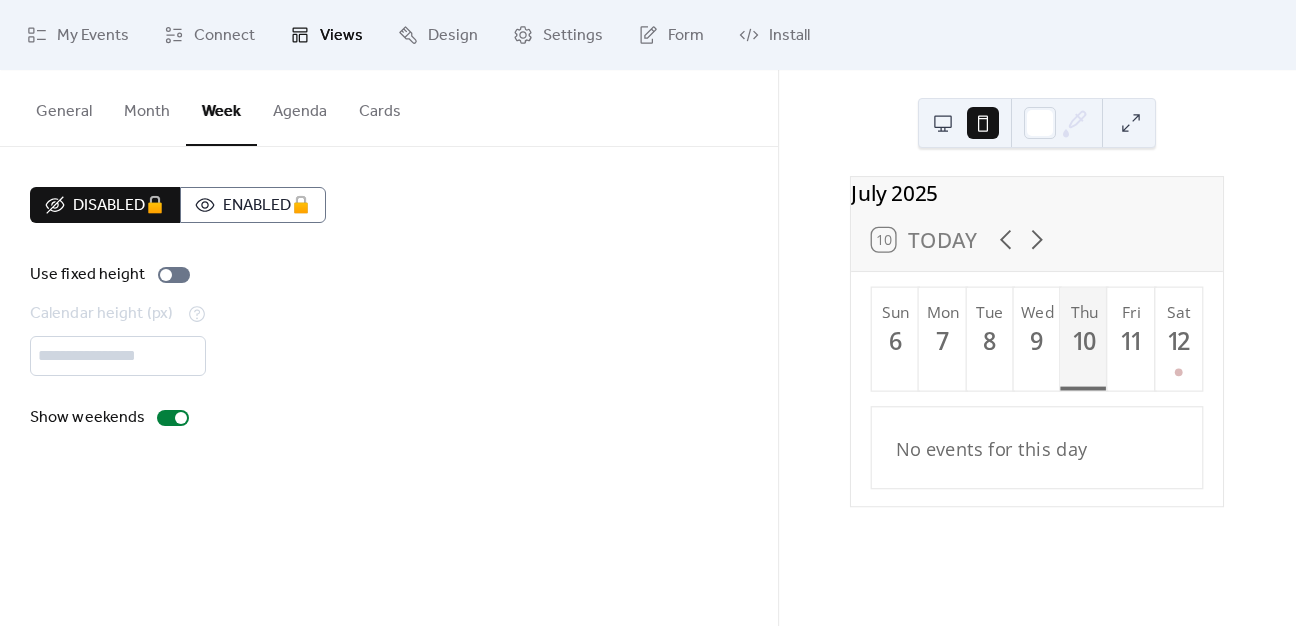 click on "Month" at bounding box center [147, 107] 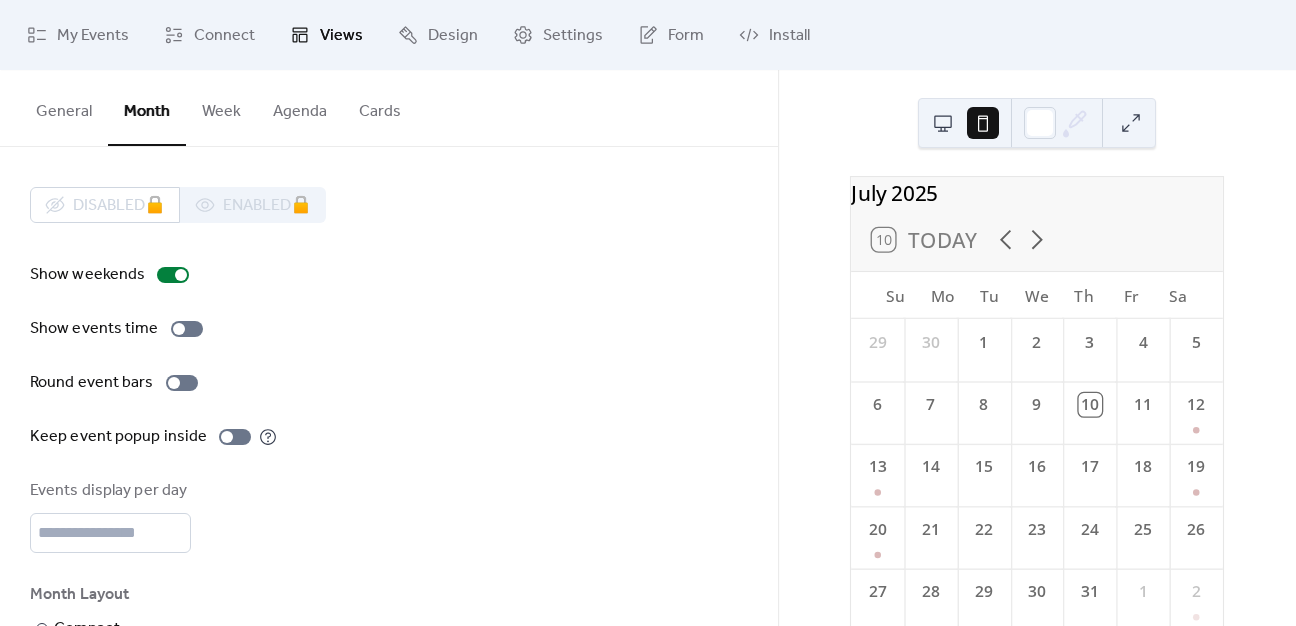 click on "General" at bounding box center [64, 107] 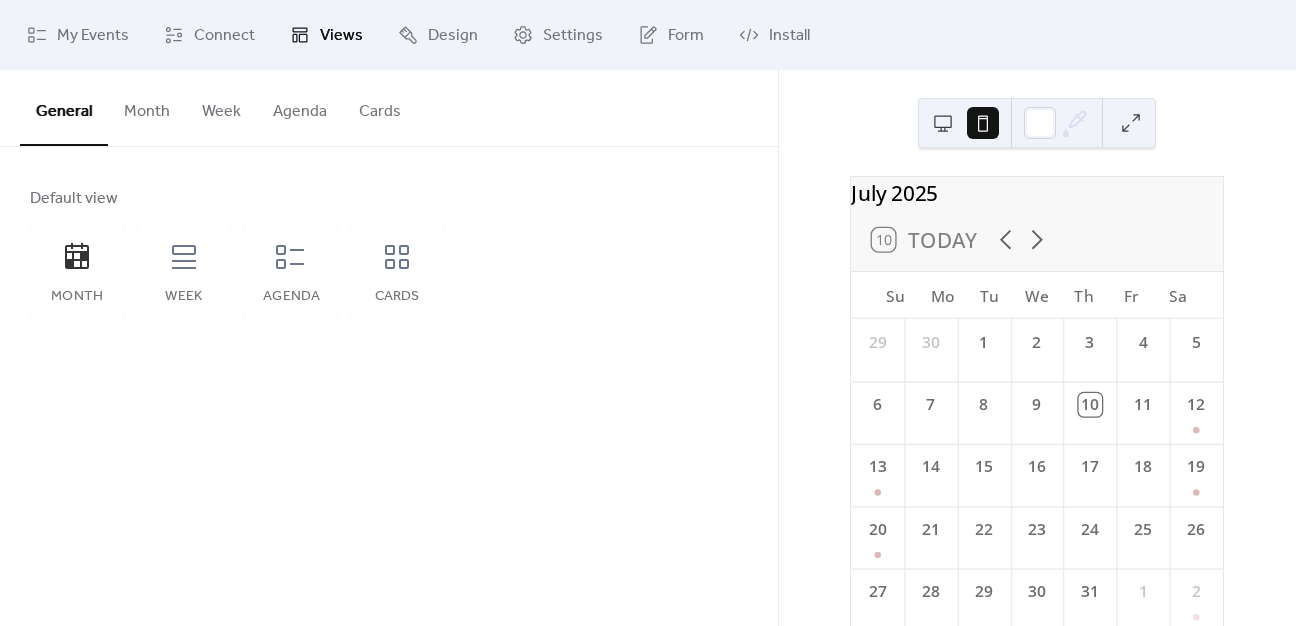 click at bounding box center (943, 123) 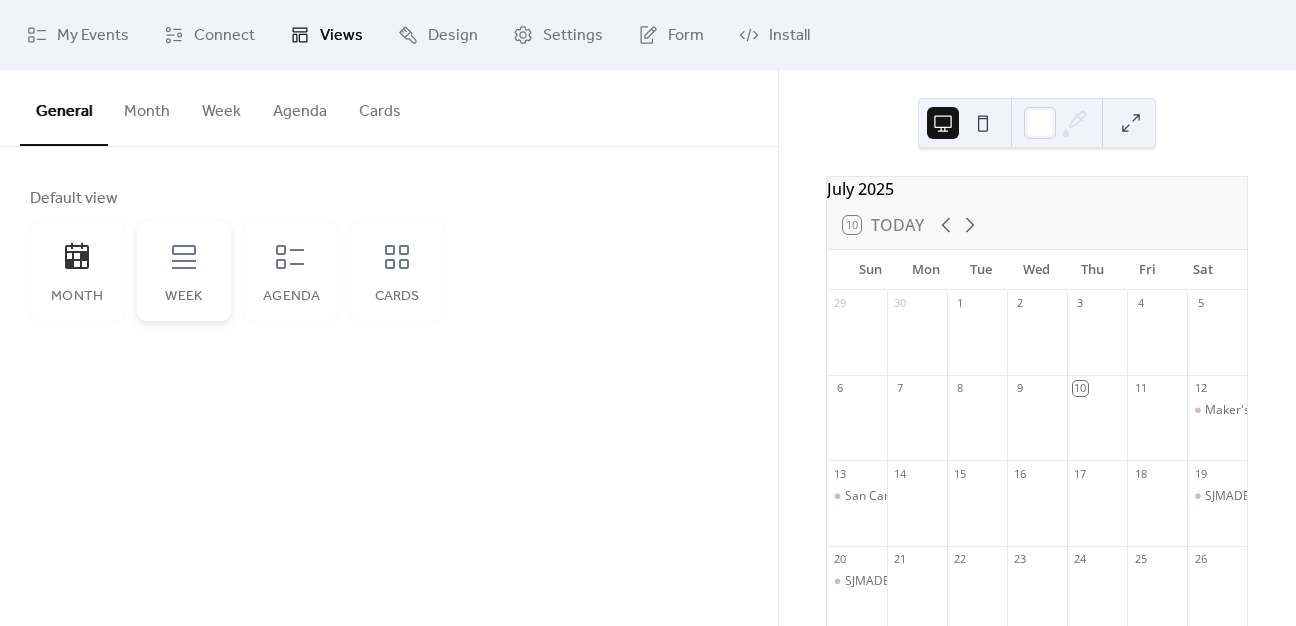 click on "Week" at bounding box center [184, 271] 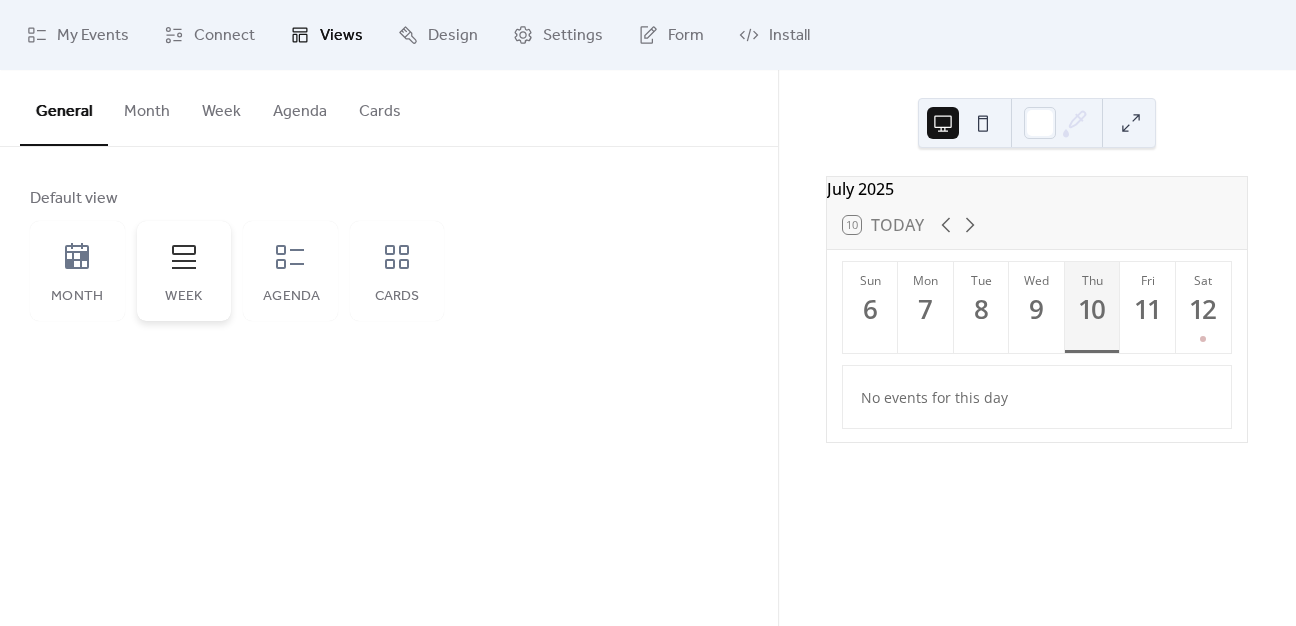 click 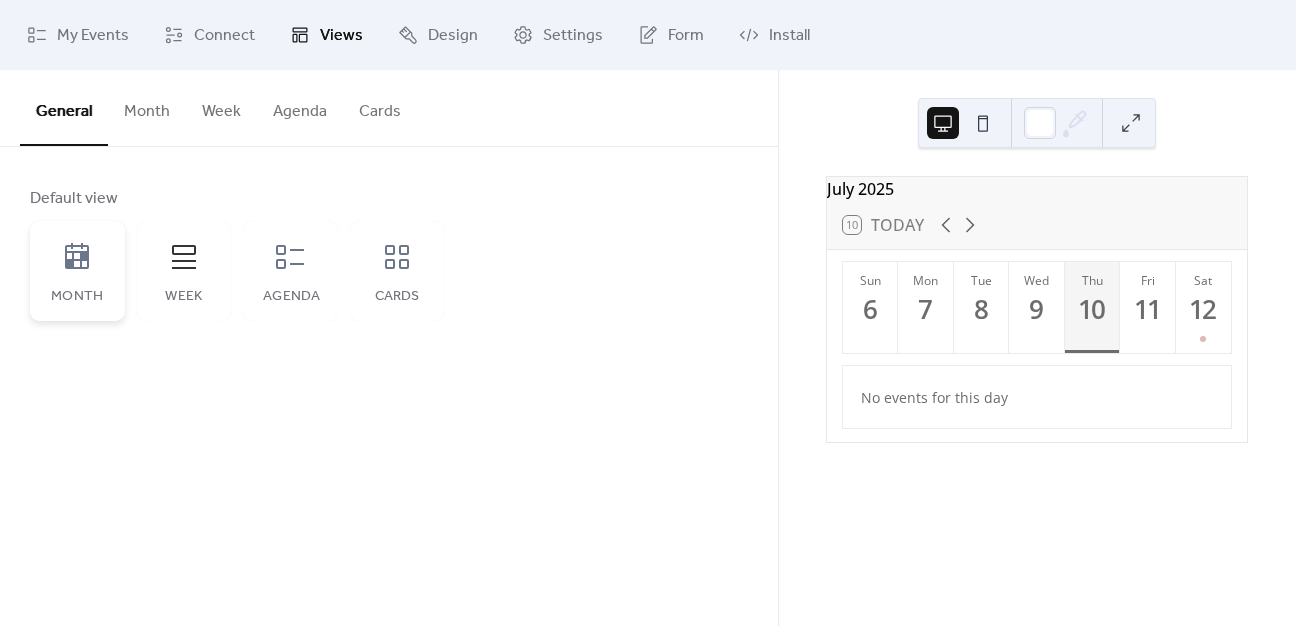 click 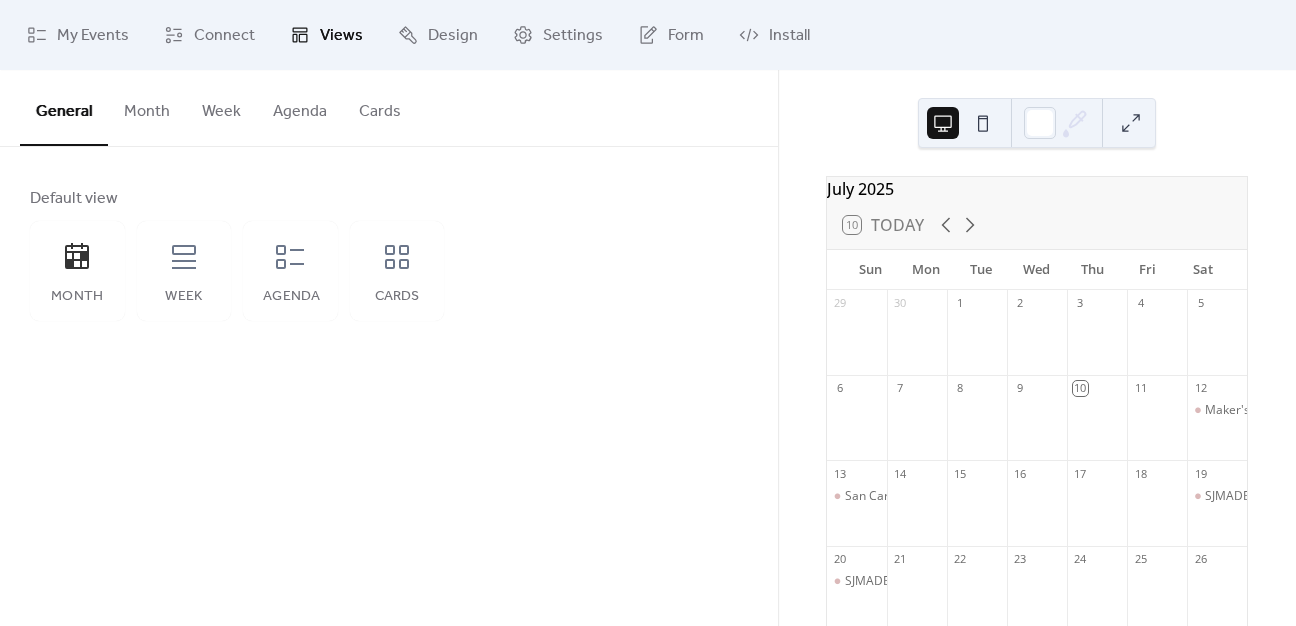 click on "Cards" at bounding box center (380, 107) 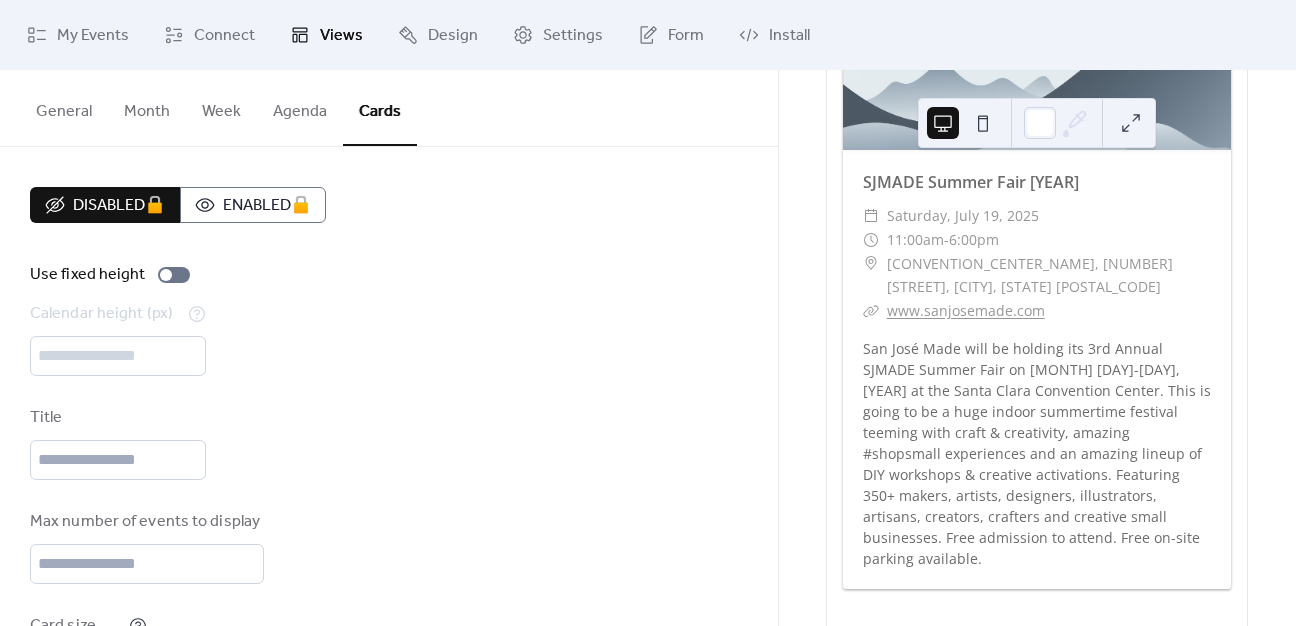 scroll, scrollTop: 1396, scrollLeft: 0, axis: vertical 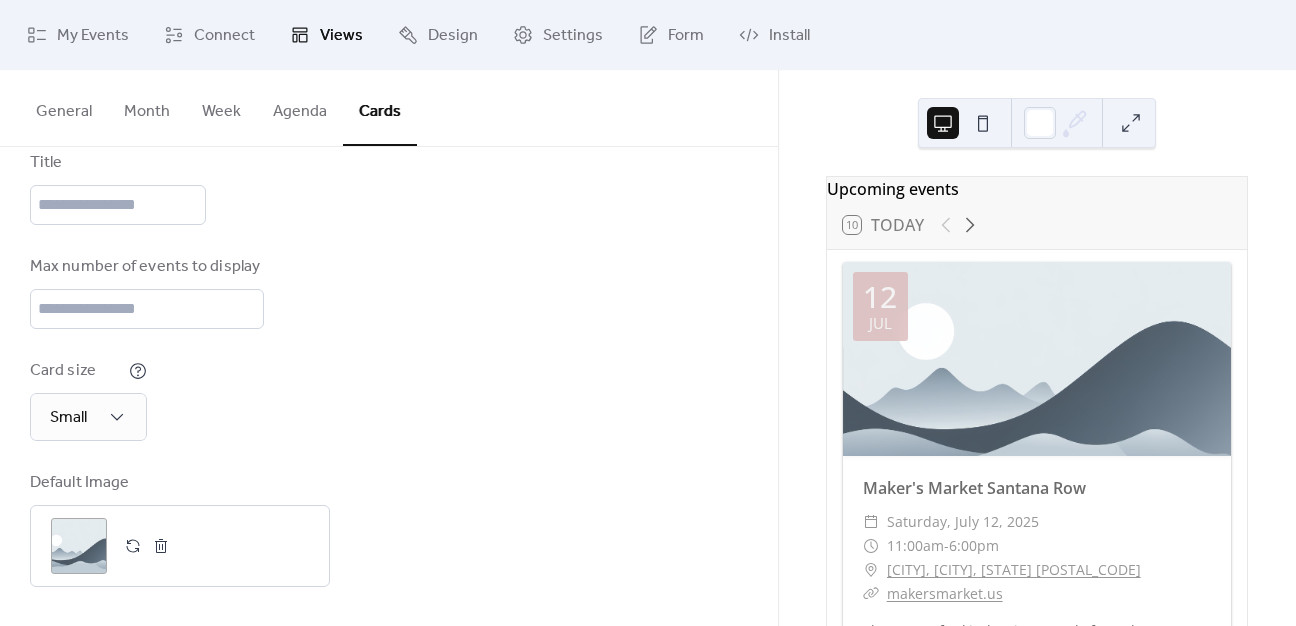 click at bounding box center [983, 123] 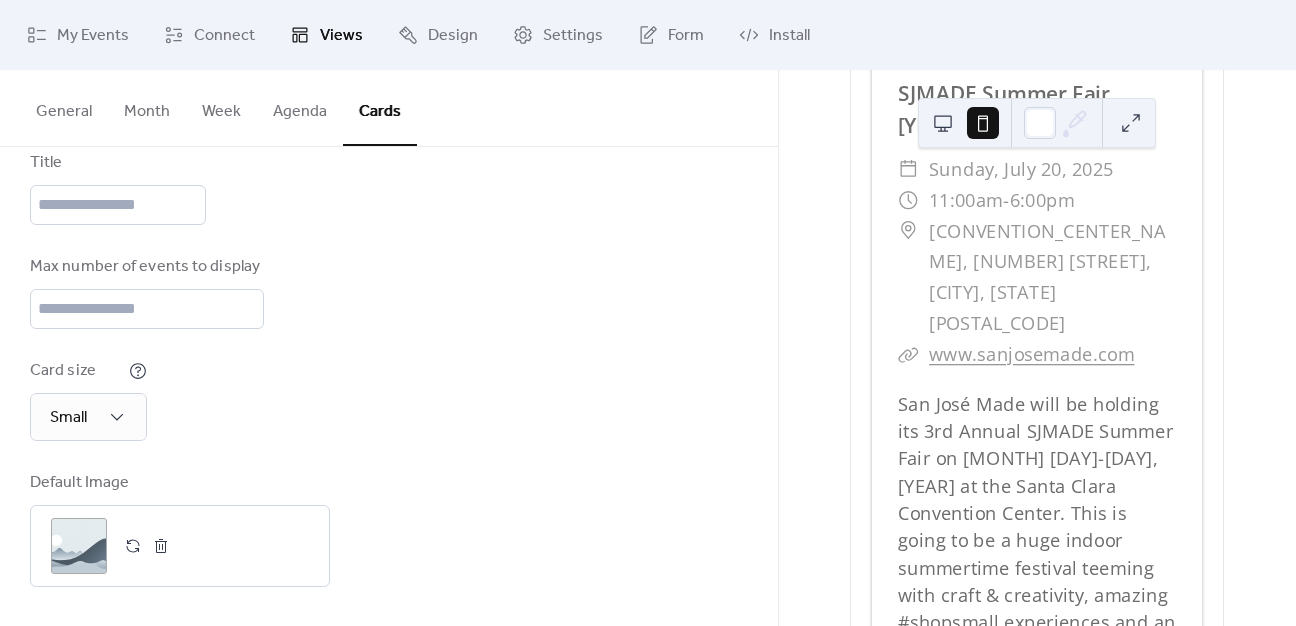 scroll, scrollTop: 2855, scrollLeft: 0, axis: vertical 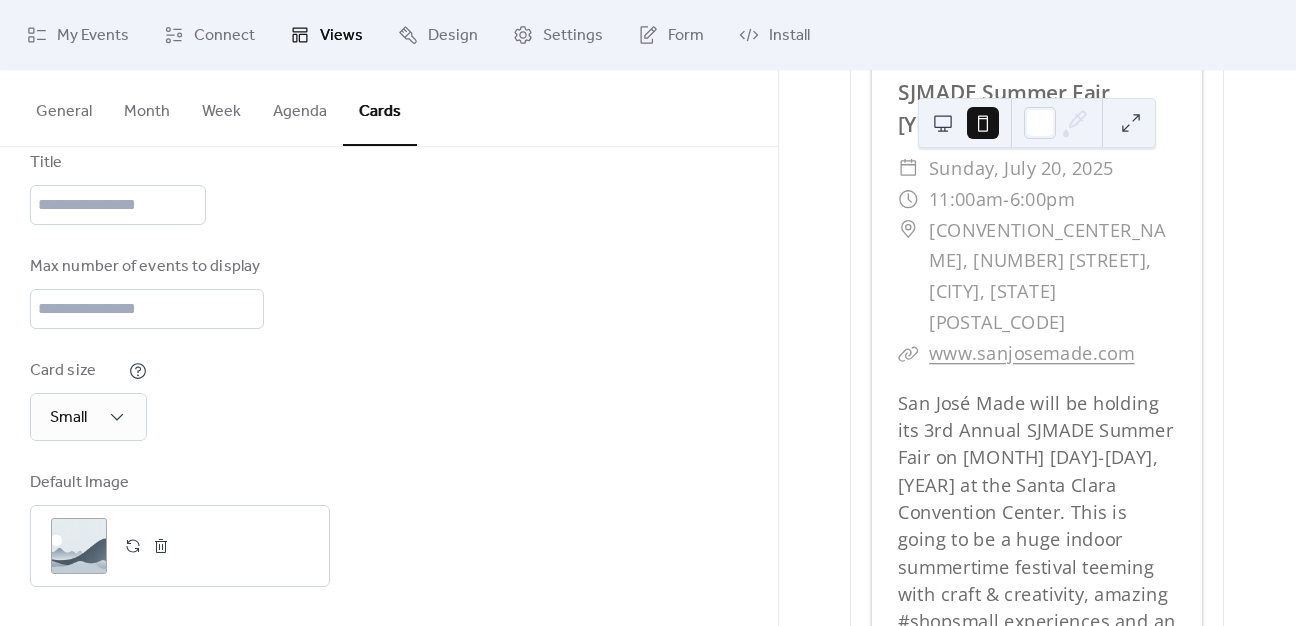 click on "www.sanjosemade.com" at bounding box center [1031, 353] 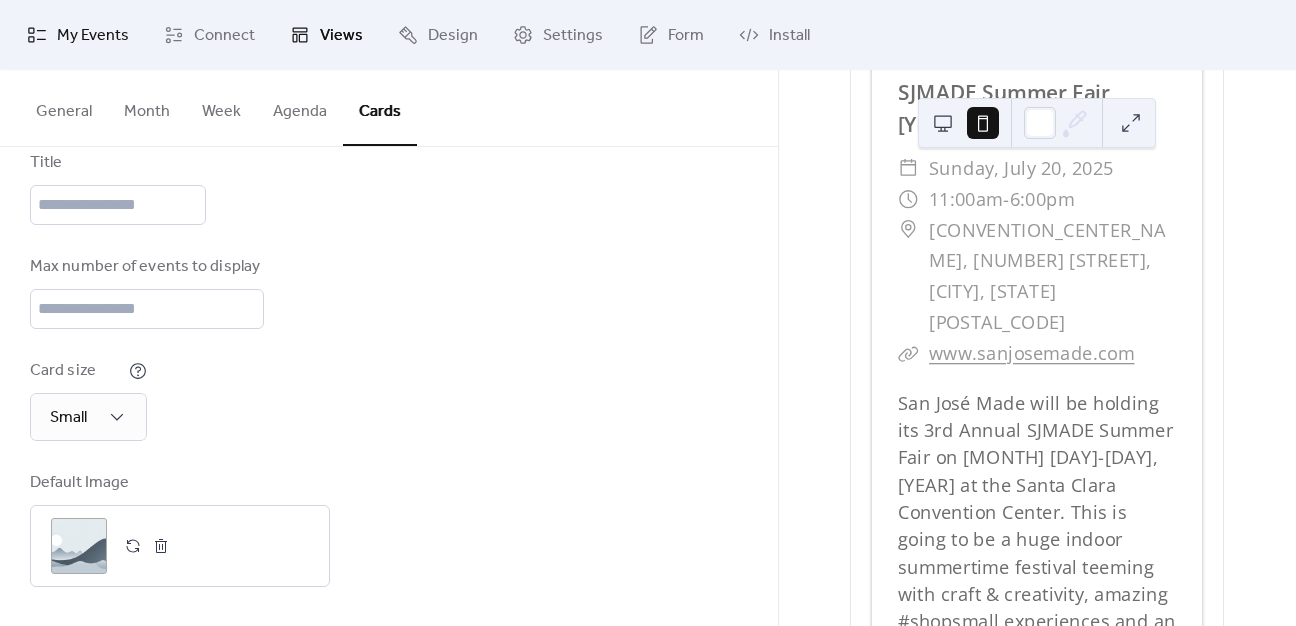 click on "My Events" at bounding box center (93, 36) 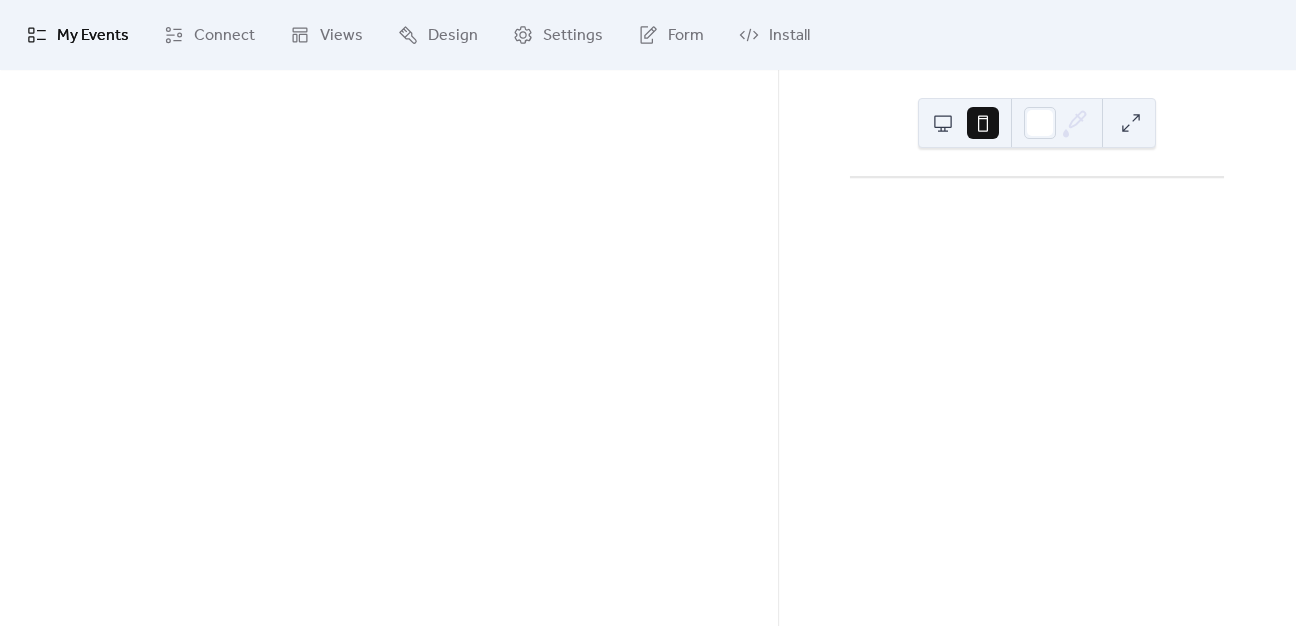 scroll, scrollTop: 0, scrollLeft: 0, axis: both 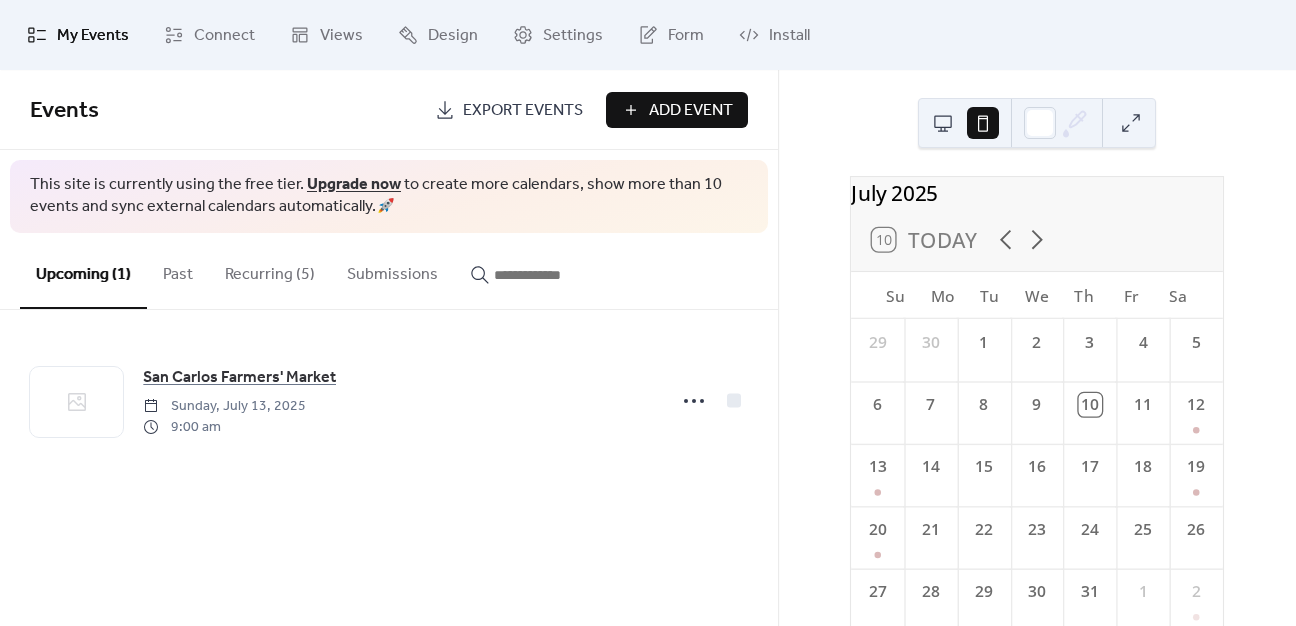 click on "Recurring  (5)" at bounding box center [270, 270] 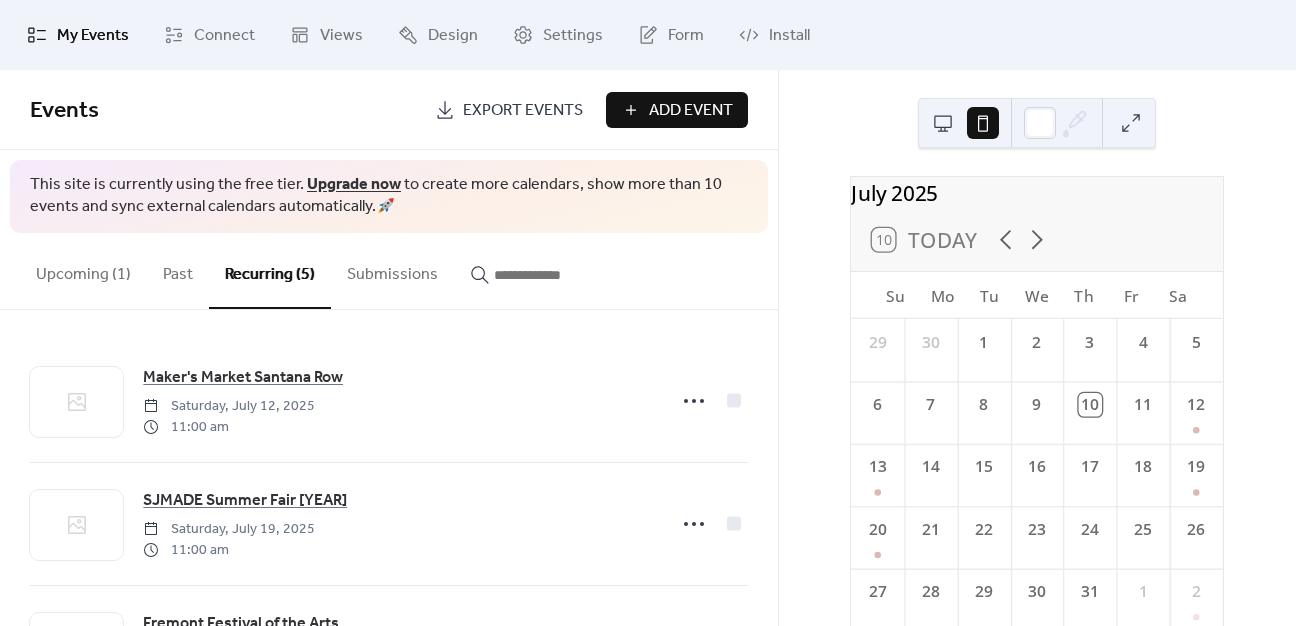 click on "Upcoming  (1) Past  Recurring  (5) Submissions" at bounding box center [389, 271] 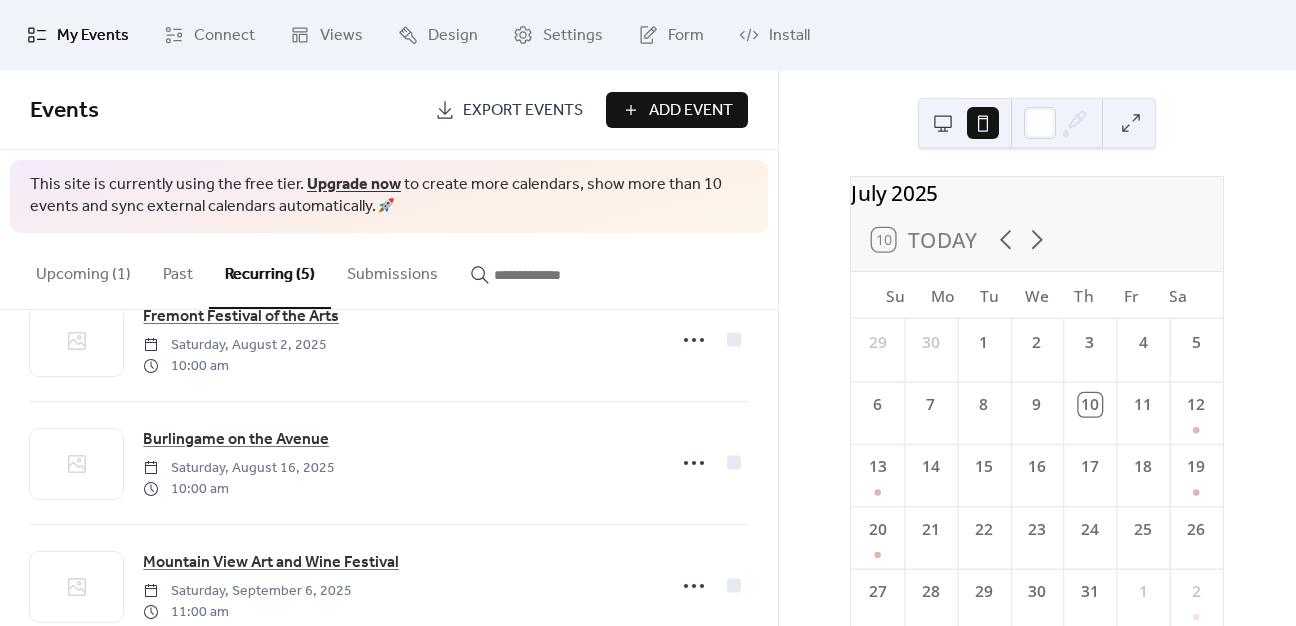 scroll, scrollTop: 358, scrollLeft: 0, axis: vertical 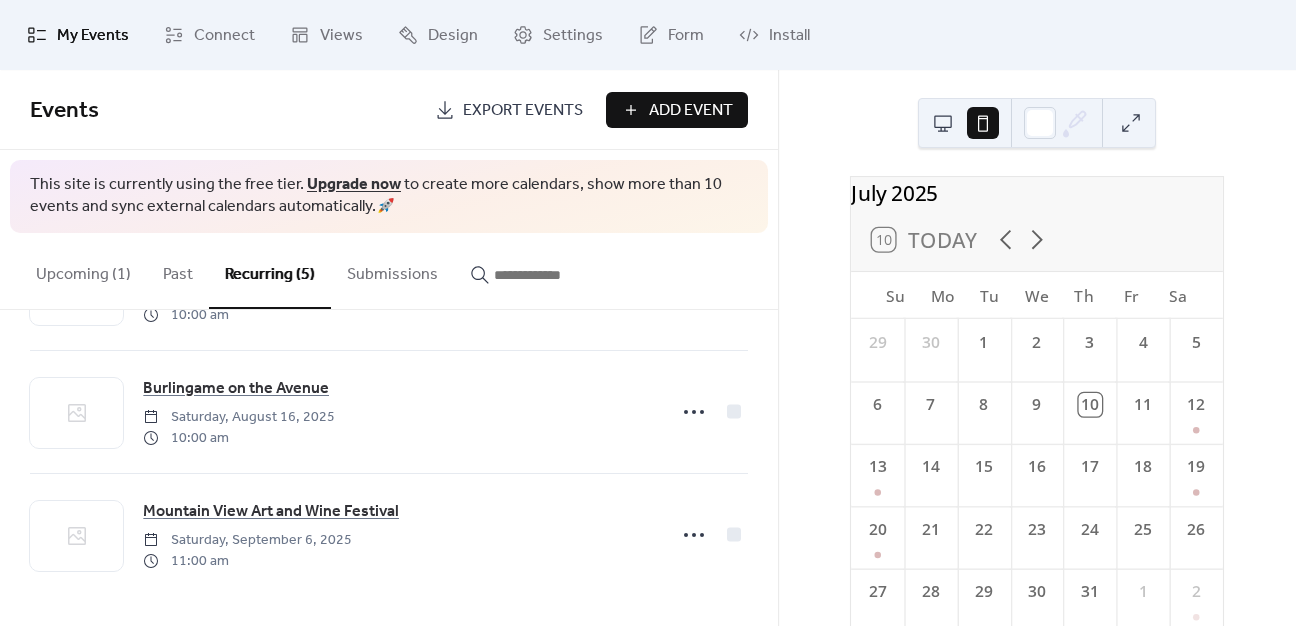 click on "Upcoming  (1)" at bounding box center [83, 270] 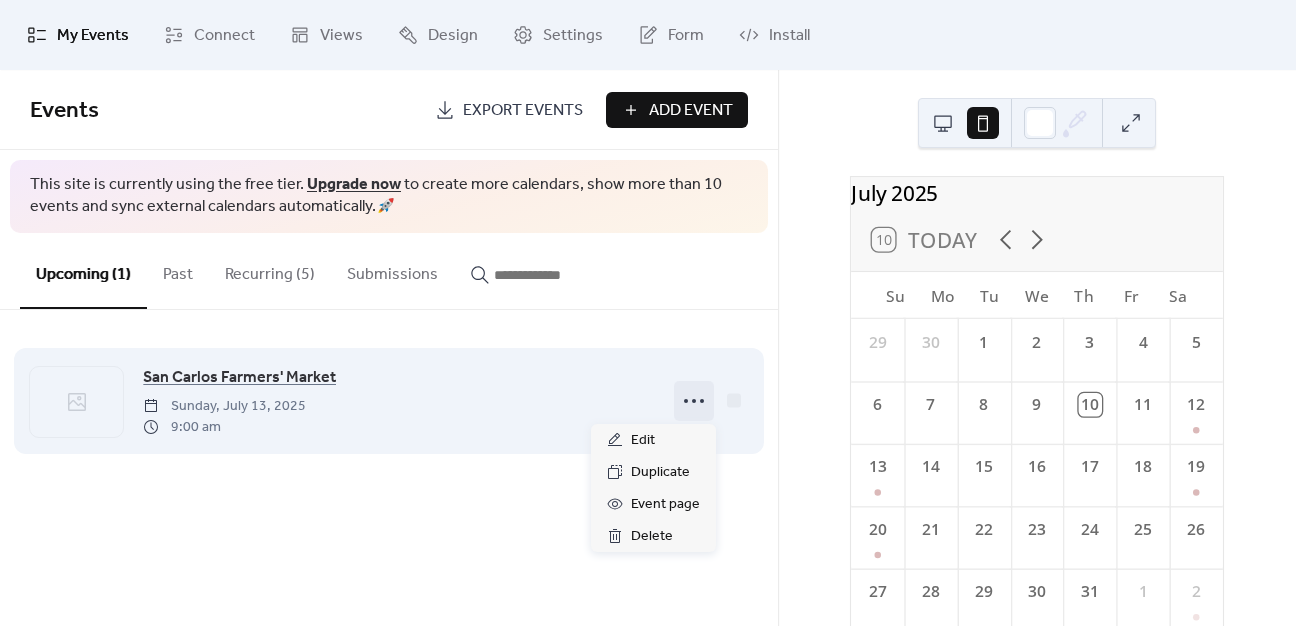 click 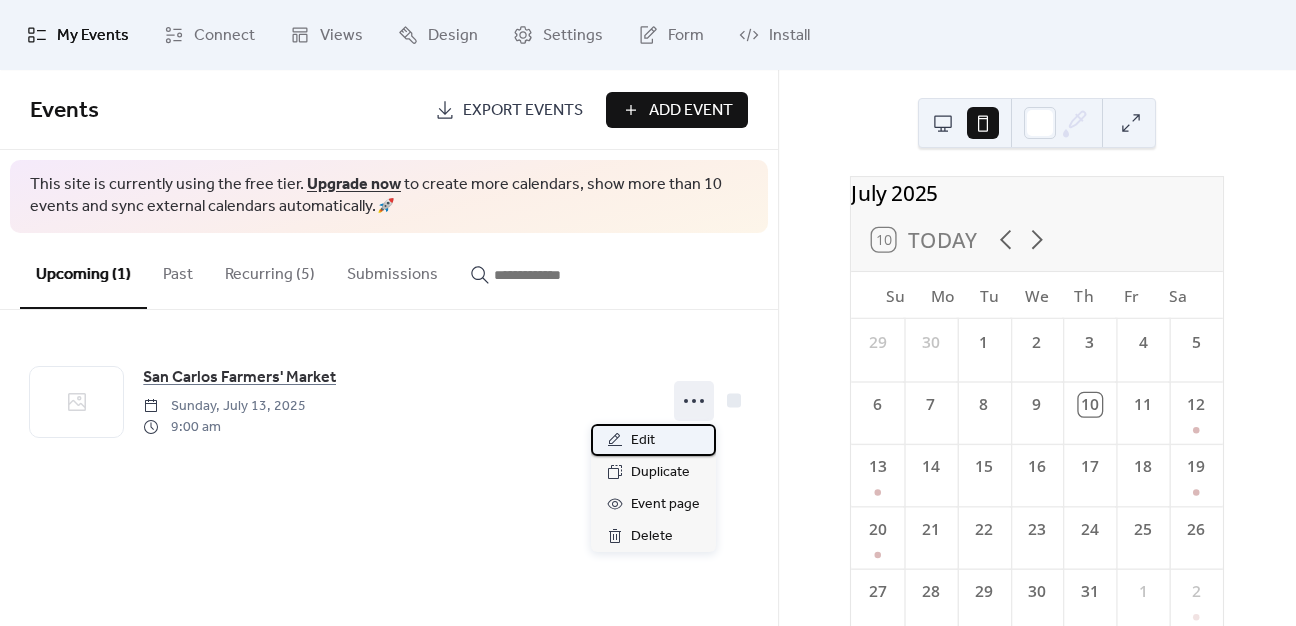 click on "Edit" at bounding box center (643, 441) 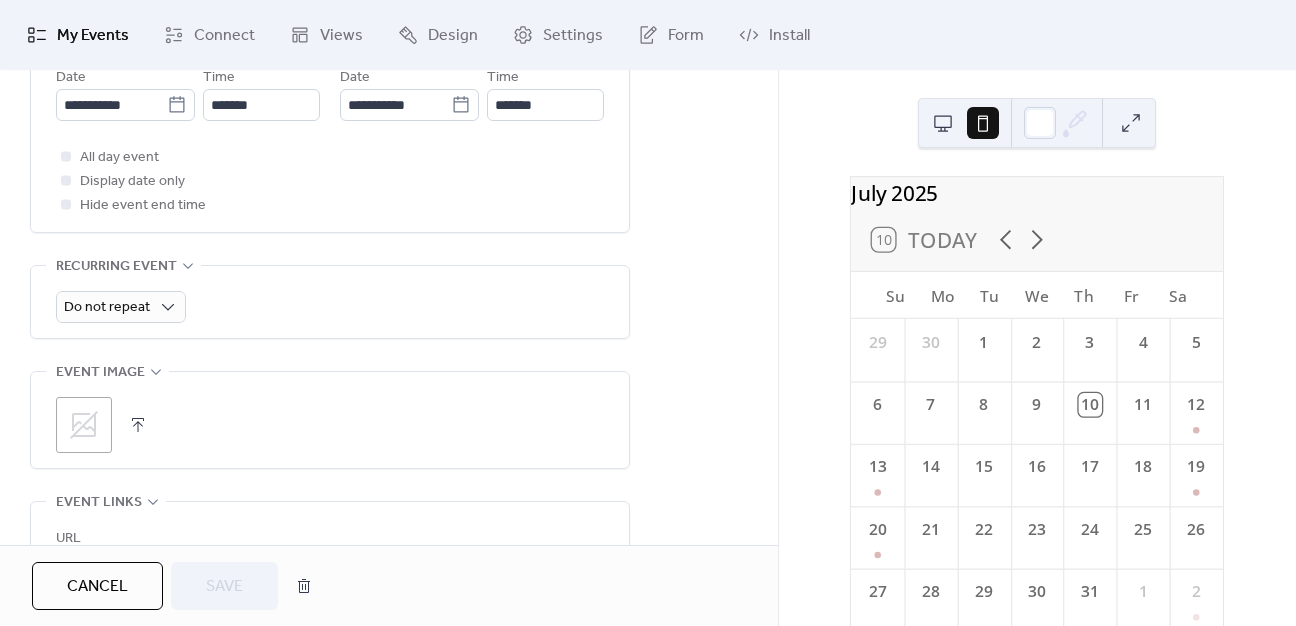 scroll, scrollTop: 764, scrollLeft: 0, axis: vertical 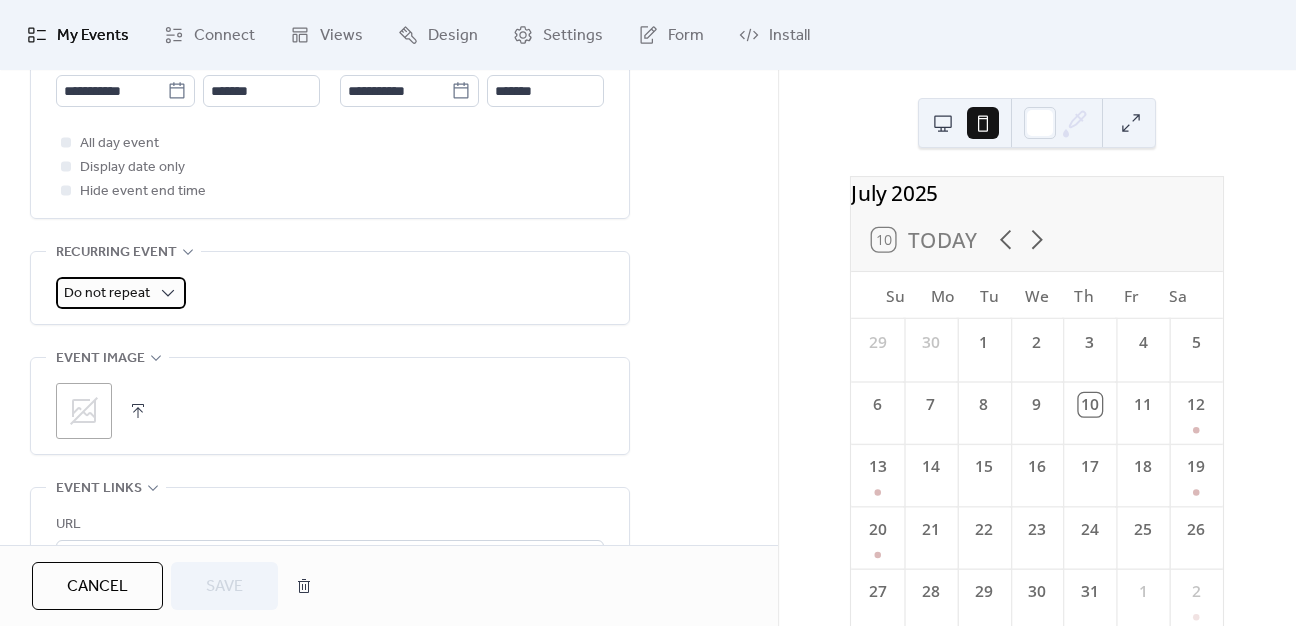 click on "Do not repeat" at bounding box center [107, 293] 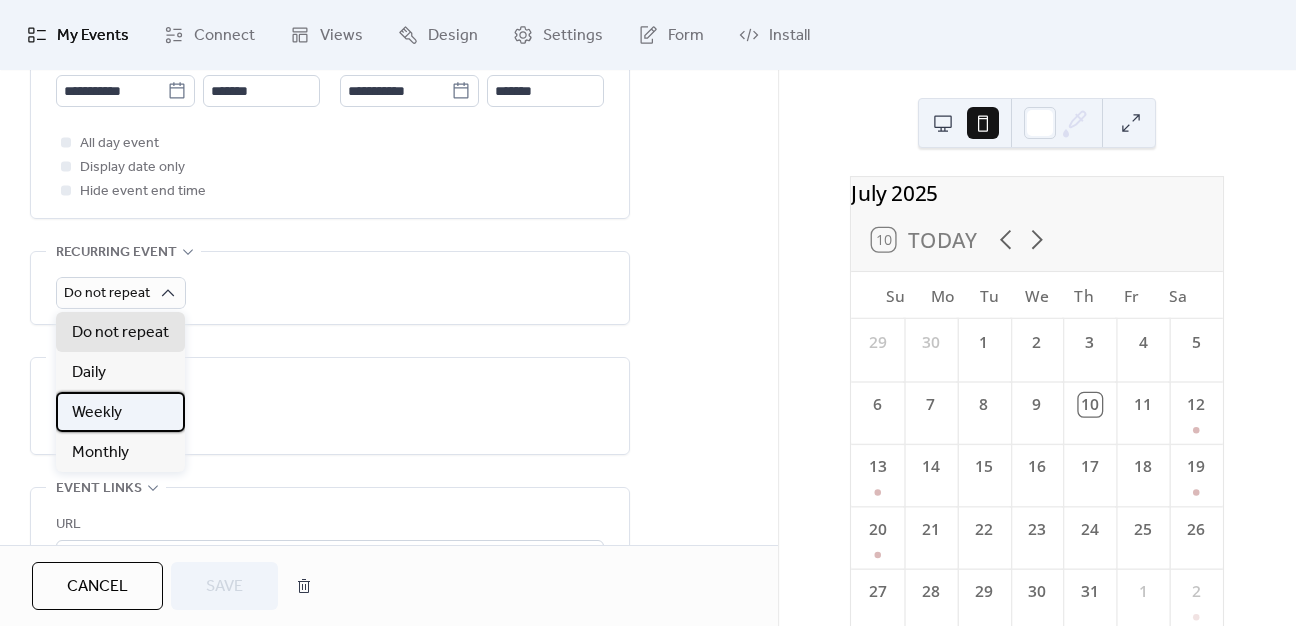 click on "Weekly" at bounding box center (97, 413) 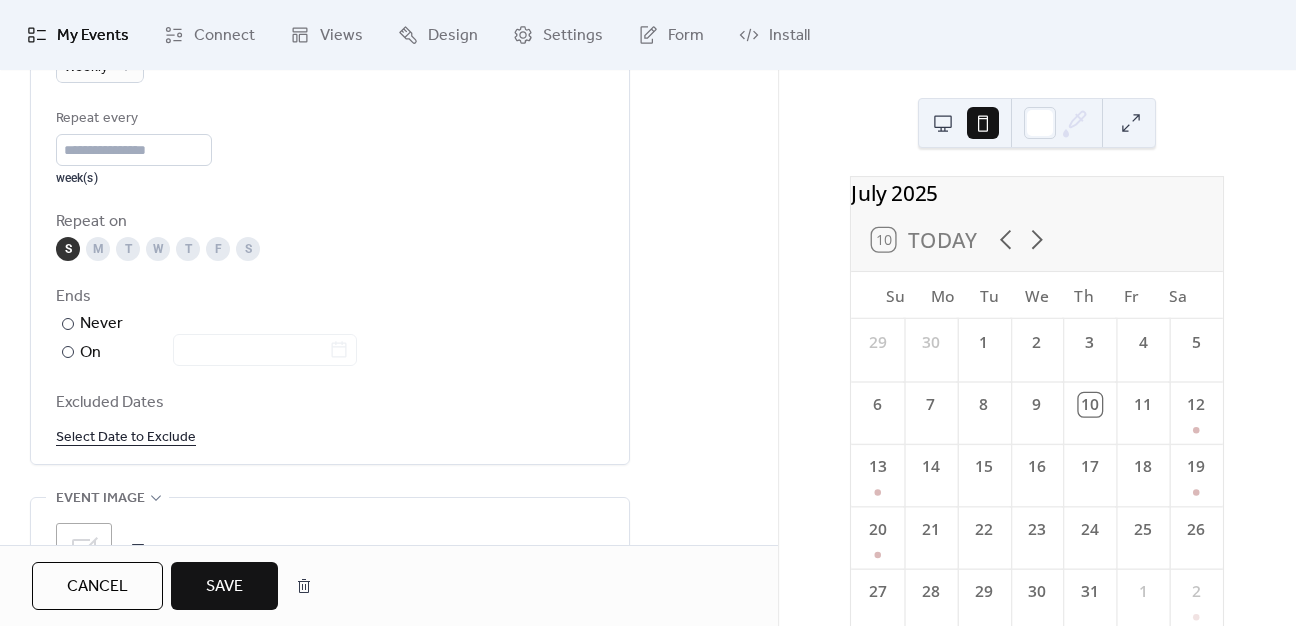 scroll, scrollTop: 995, scrollLeft: 0, axis: vertical 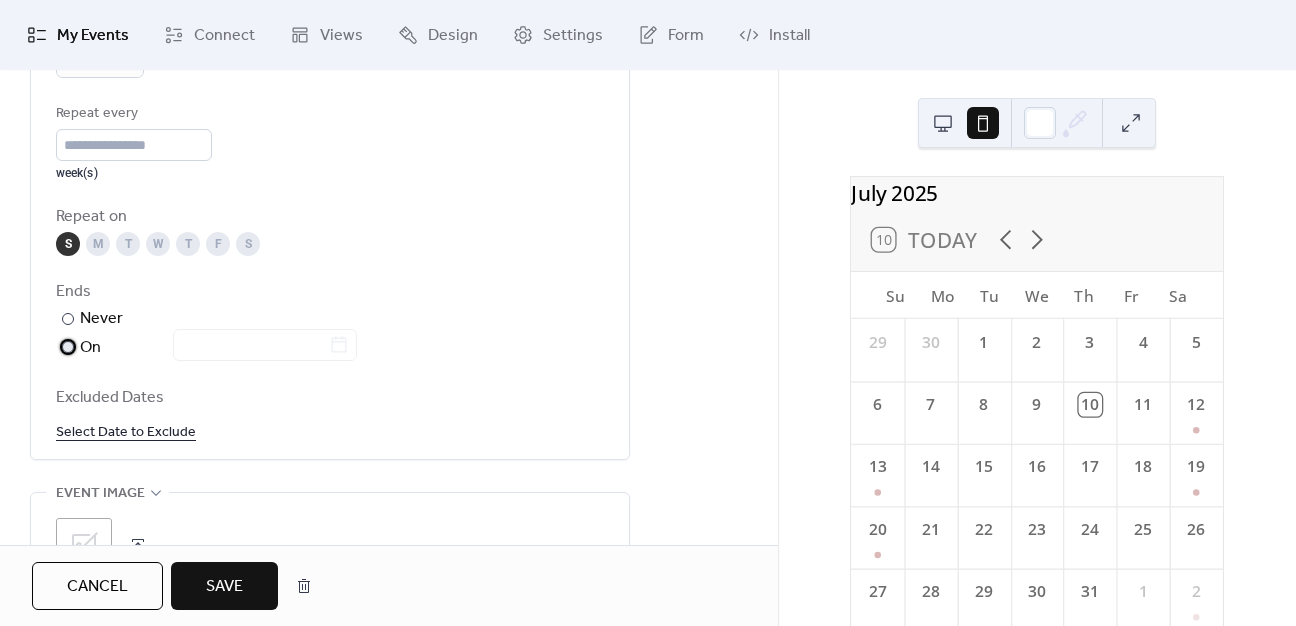 click at bounding box center (68, 347) 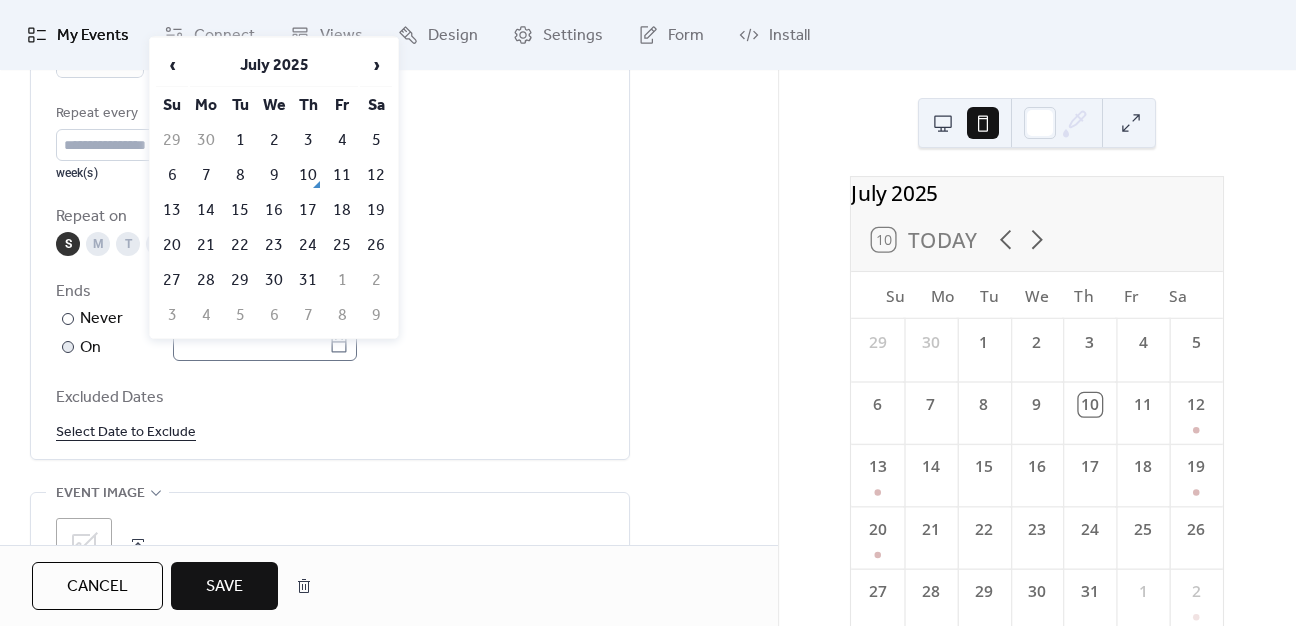 click 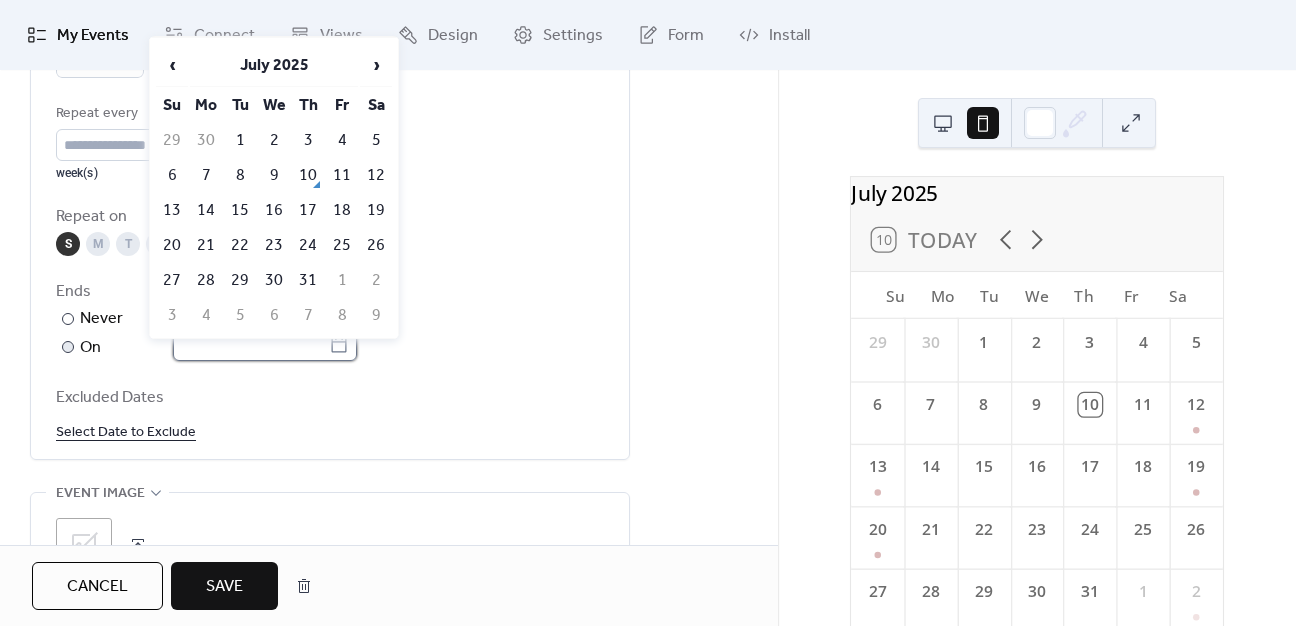 click at bounding box center (251, 345) 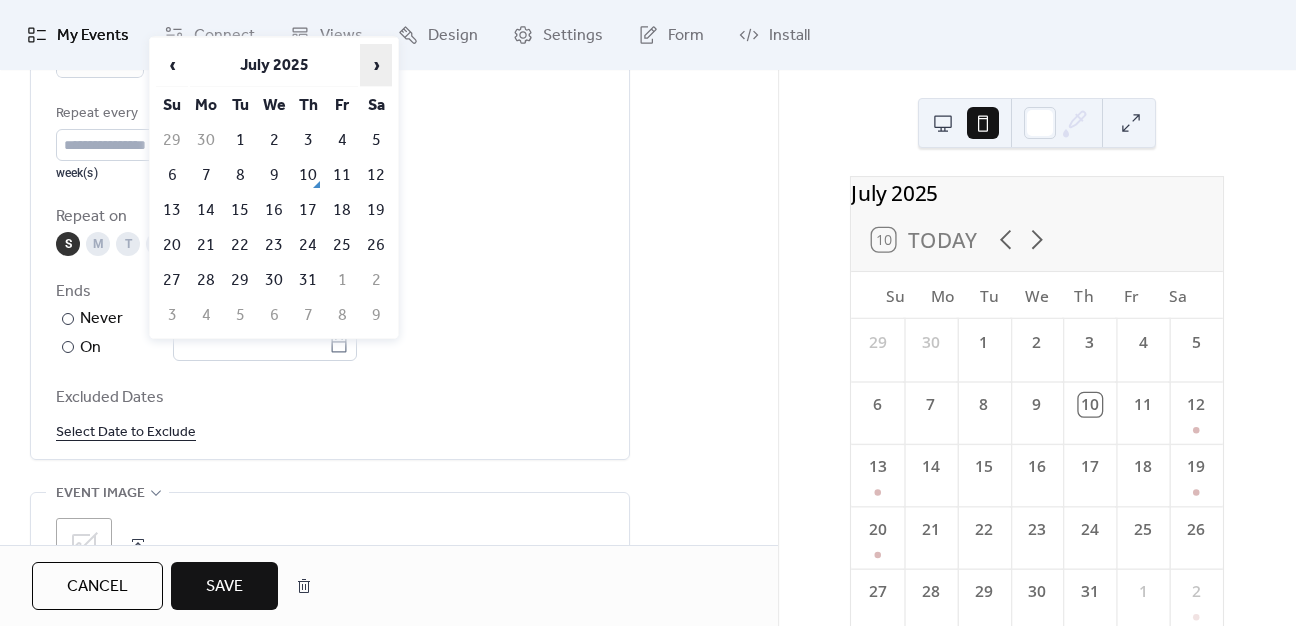 click on "›" at bounding box center (376, 65) 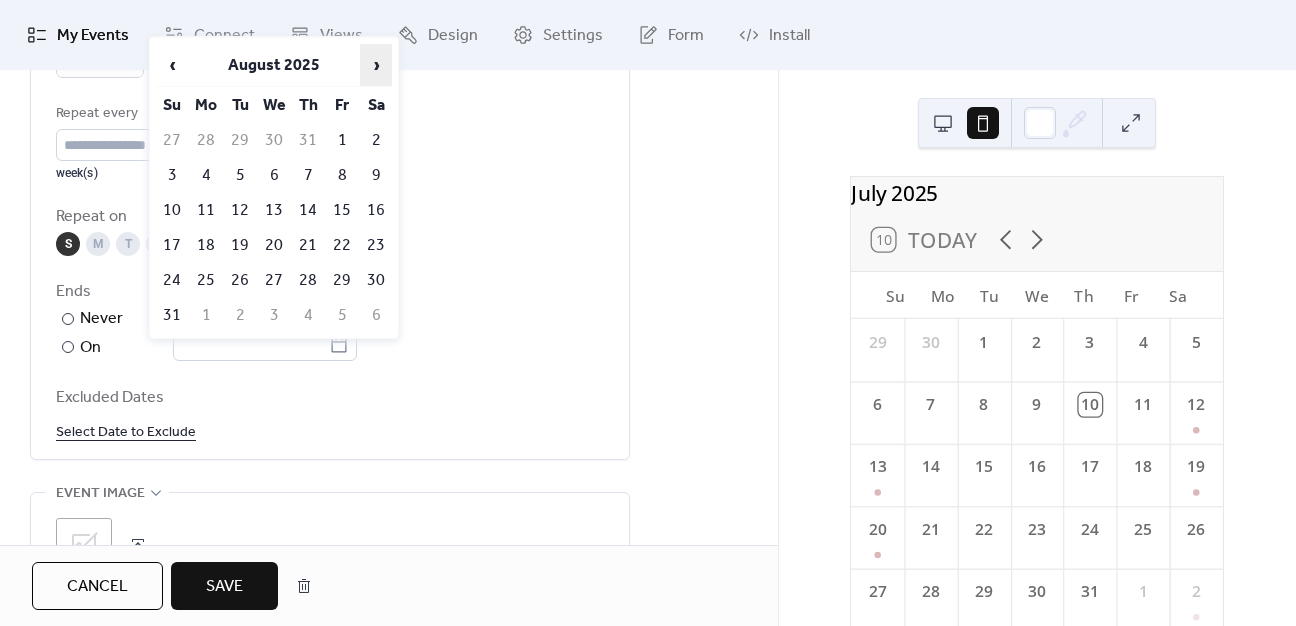 click on "›" at bounding box center [376, 65] 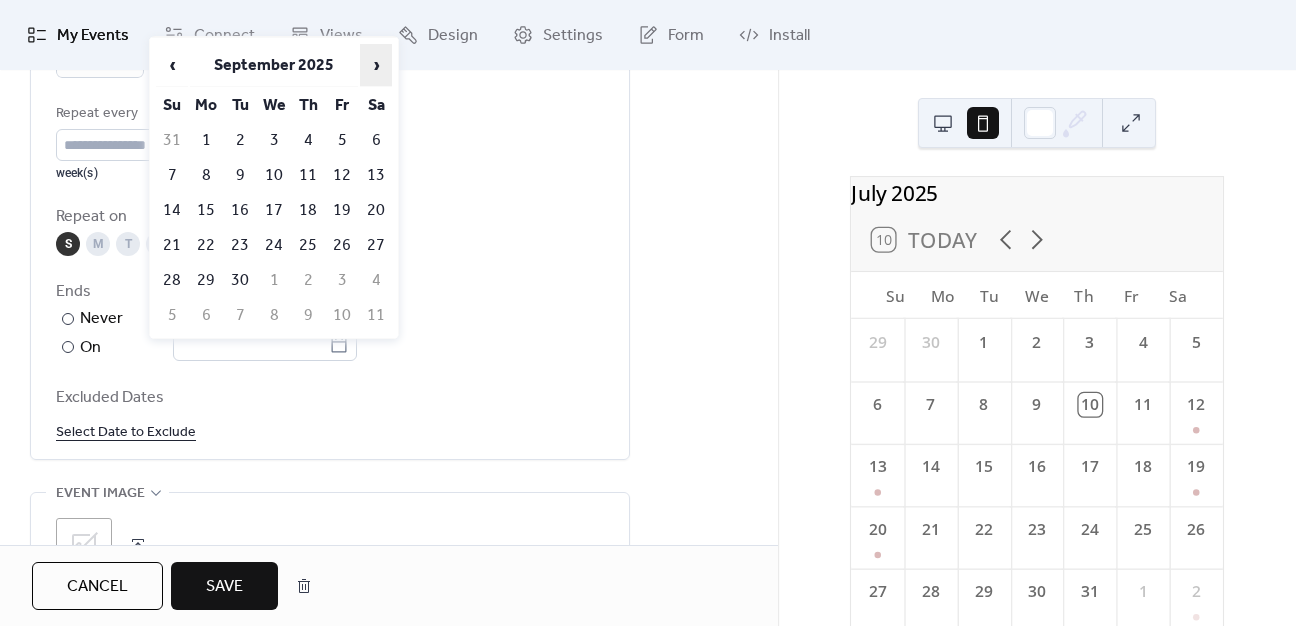 click on "›" at bounding box center [376, 65] 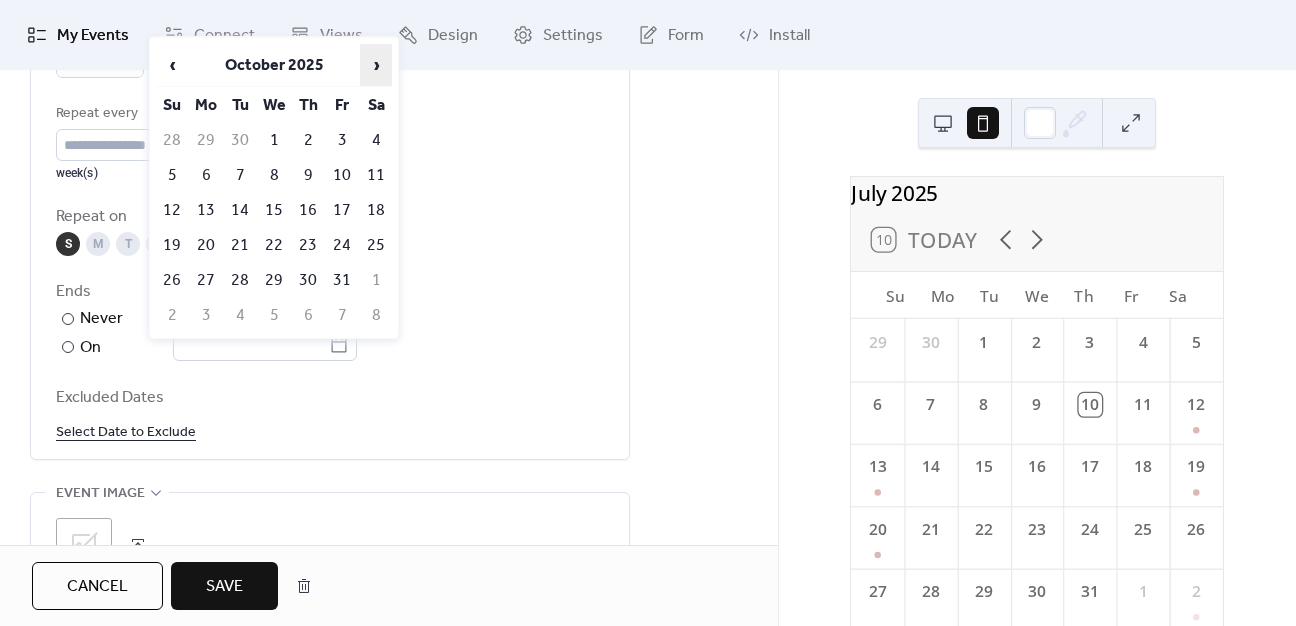 click on "›" at bounding box center [376, 65] 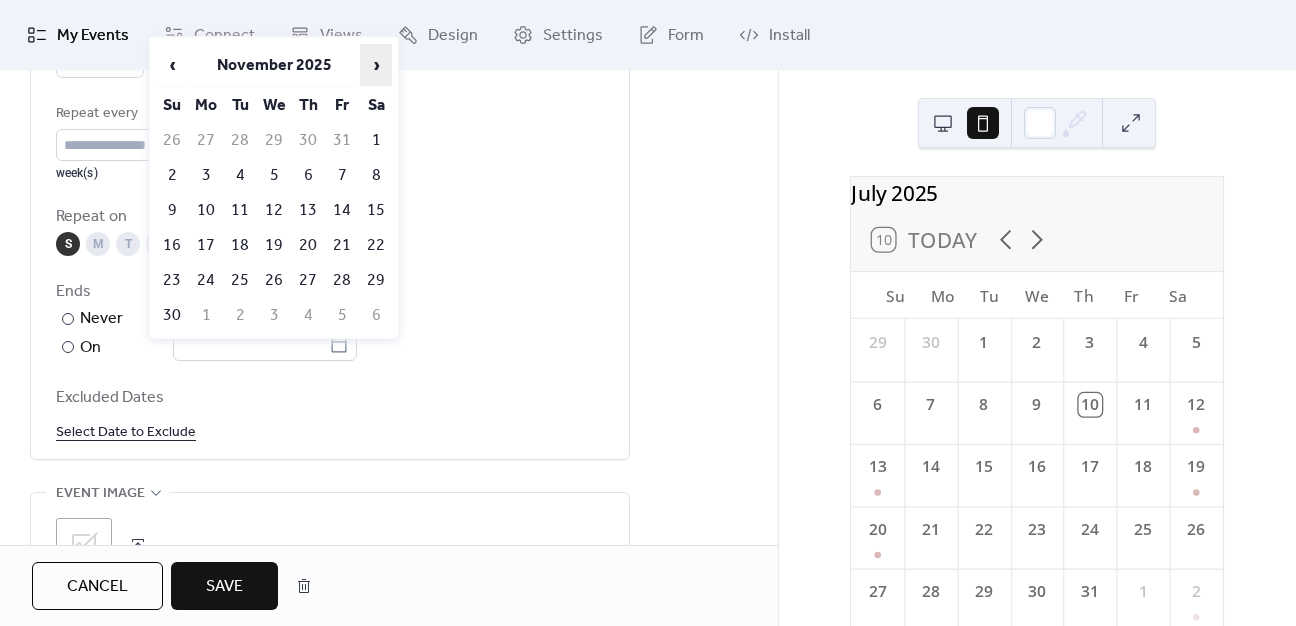 click on "›" at bounding box center [376, 65] 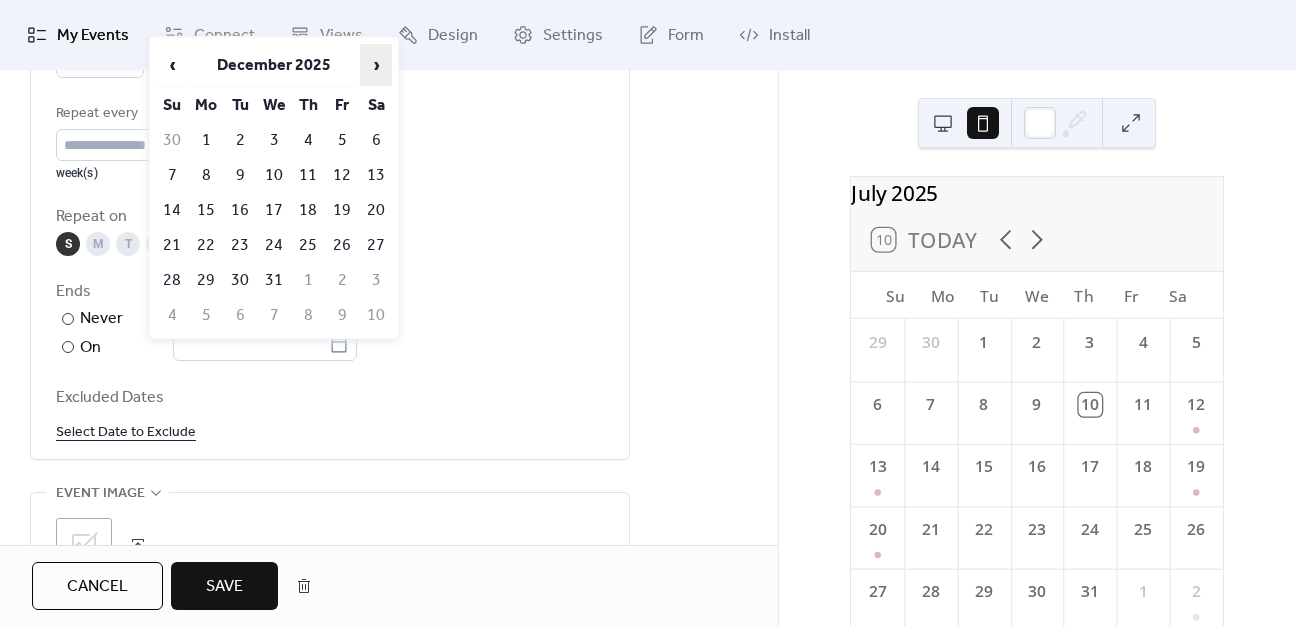 click on "›" at bounding box center [376, 65] 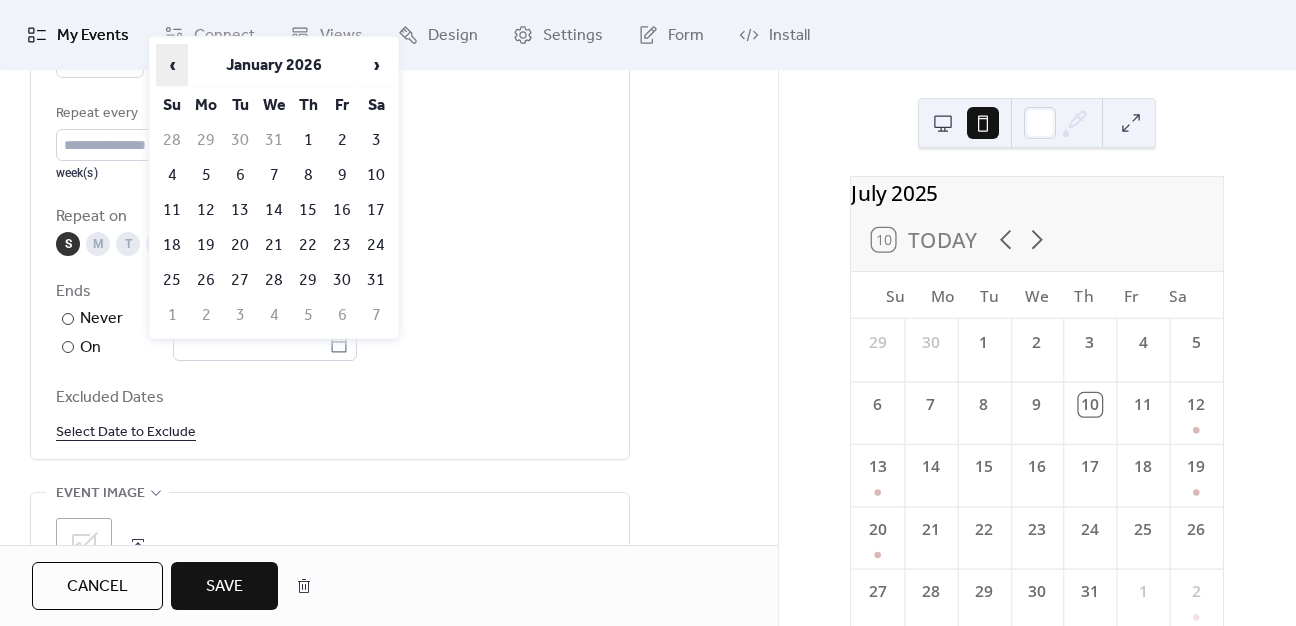click on "‹" at bounding box center [172, 65] 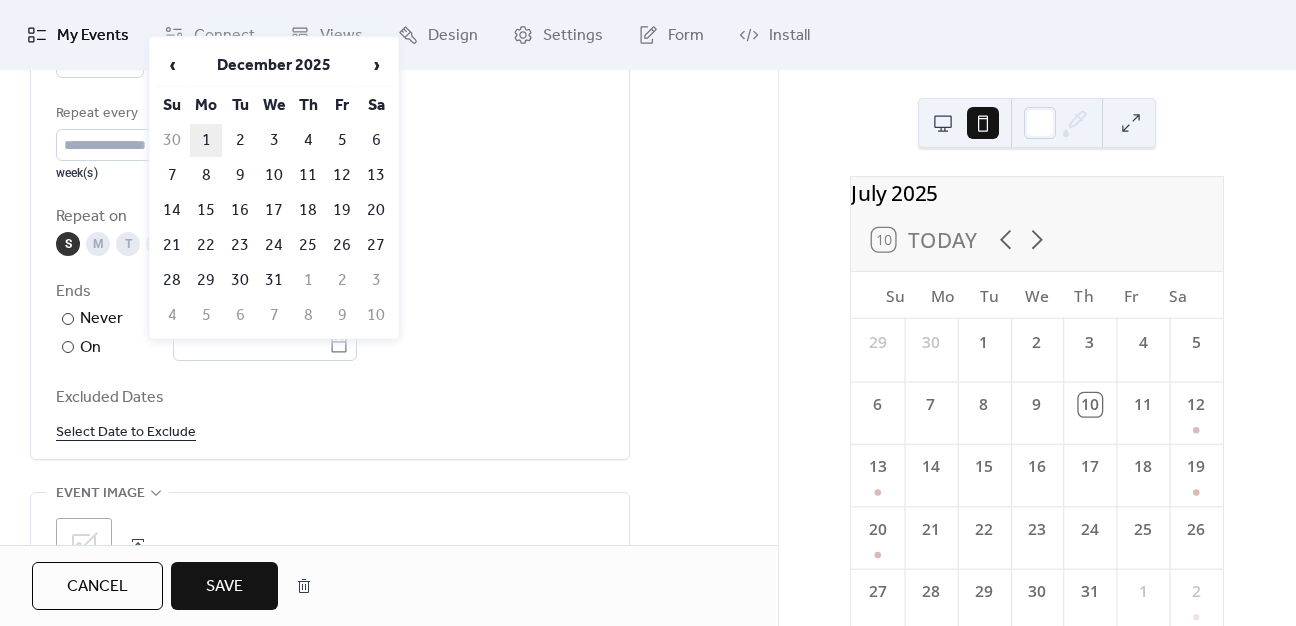 click on "1" at bounding box center [206, 140] 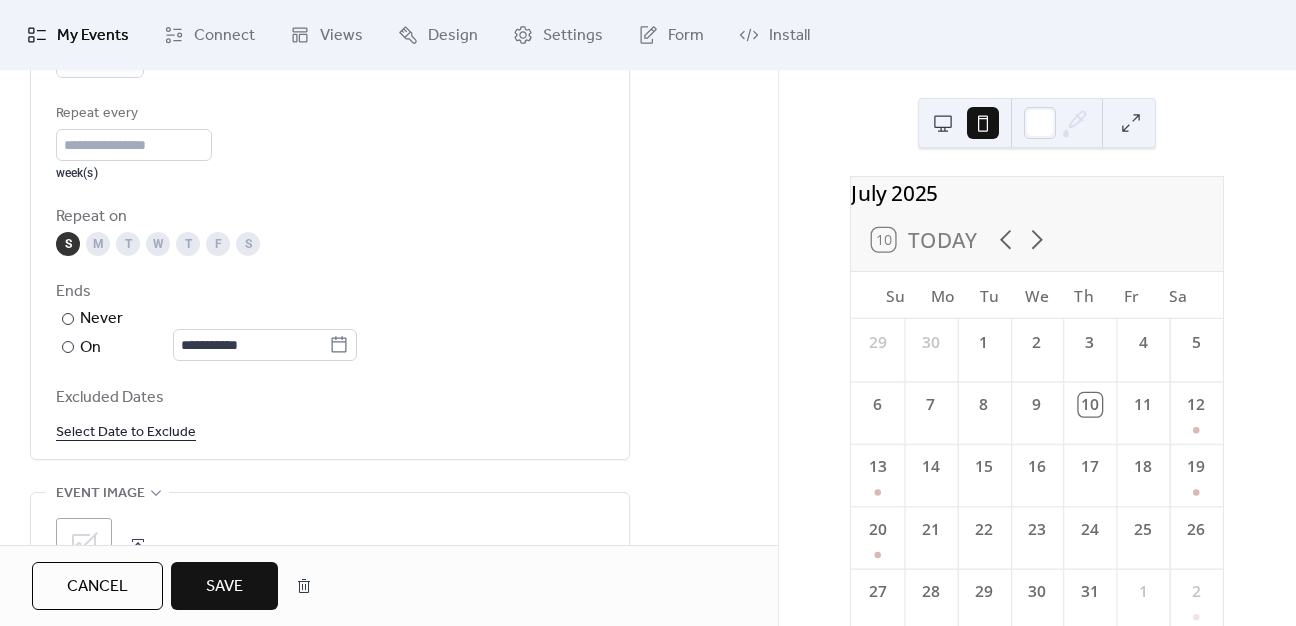 click on "Select Date to Exclude" at bounding box center (126, 431) 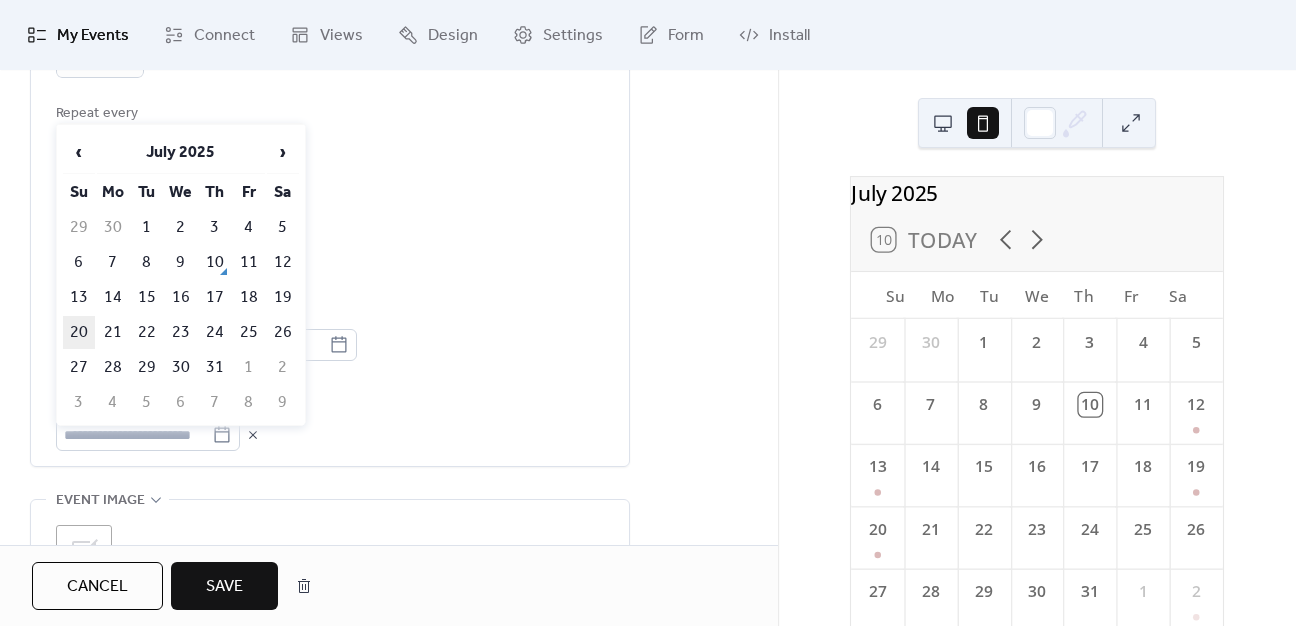 click on "20" at bounding box center [79, 332] 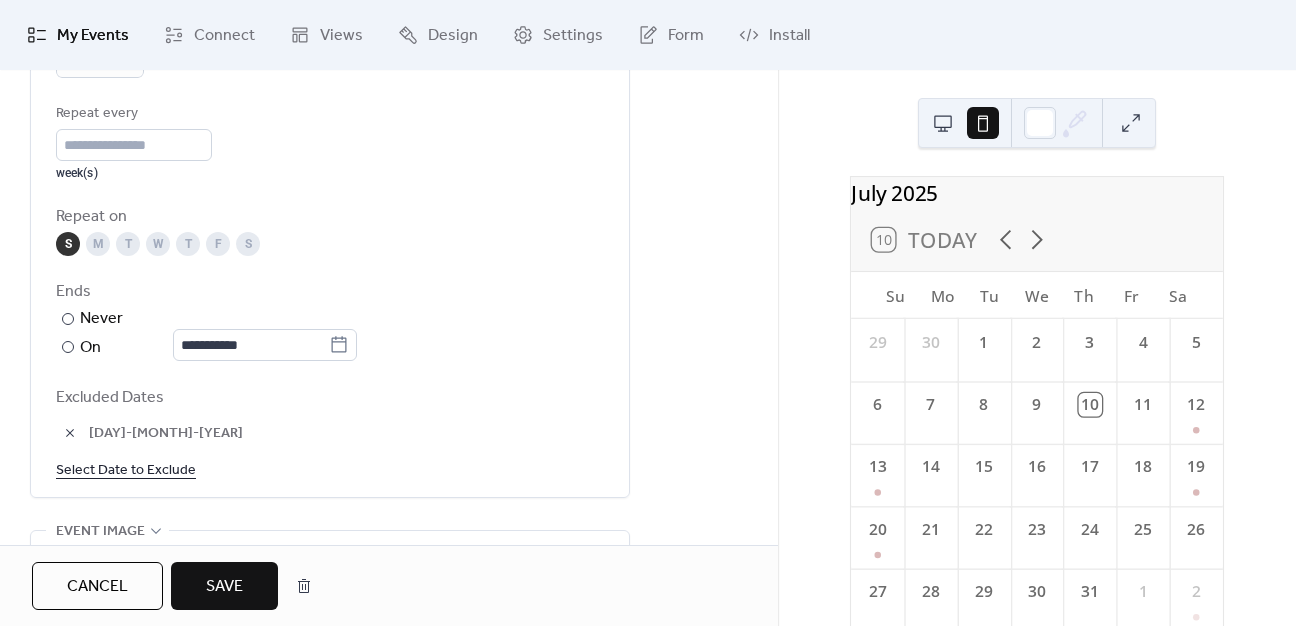 click on "Select Date to Exclude" at bounding box center [126, 469] 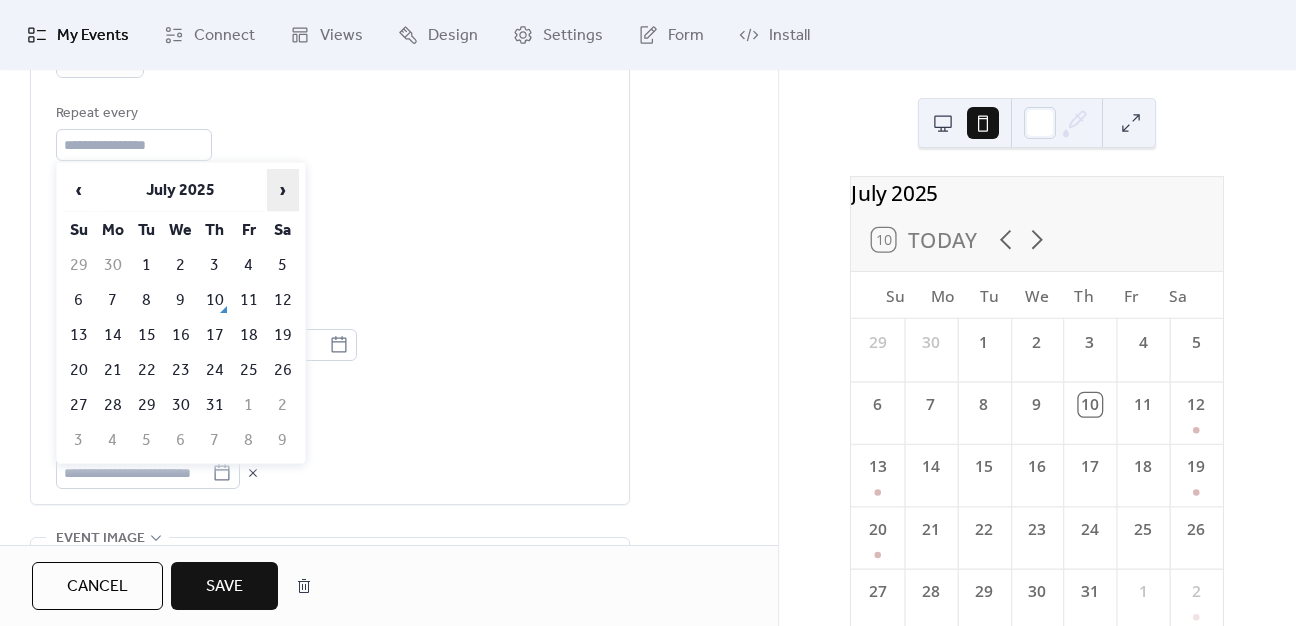 click on "›" at bounding box center (283, 190) 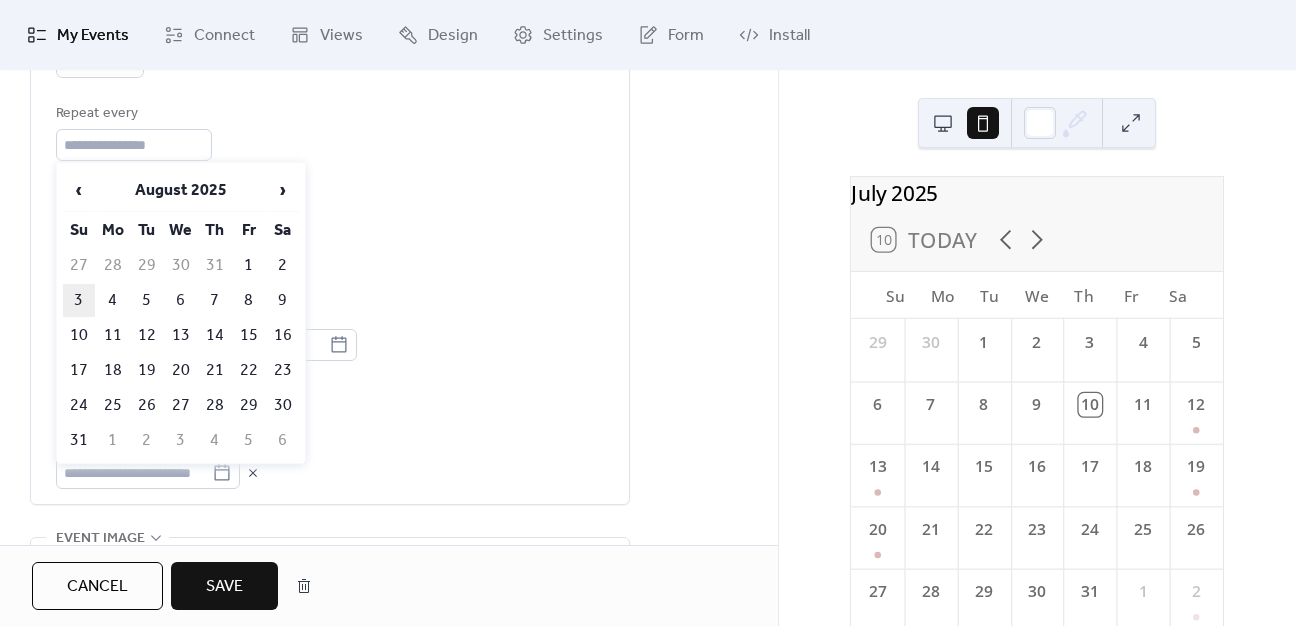 click on "3" at bounding box center (79, 300) 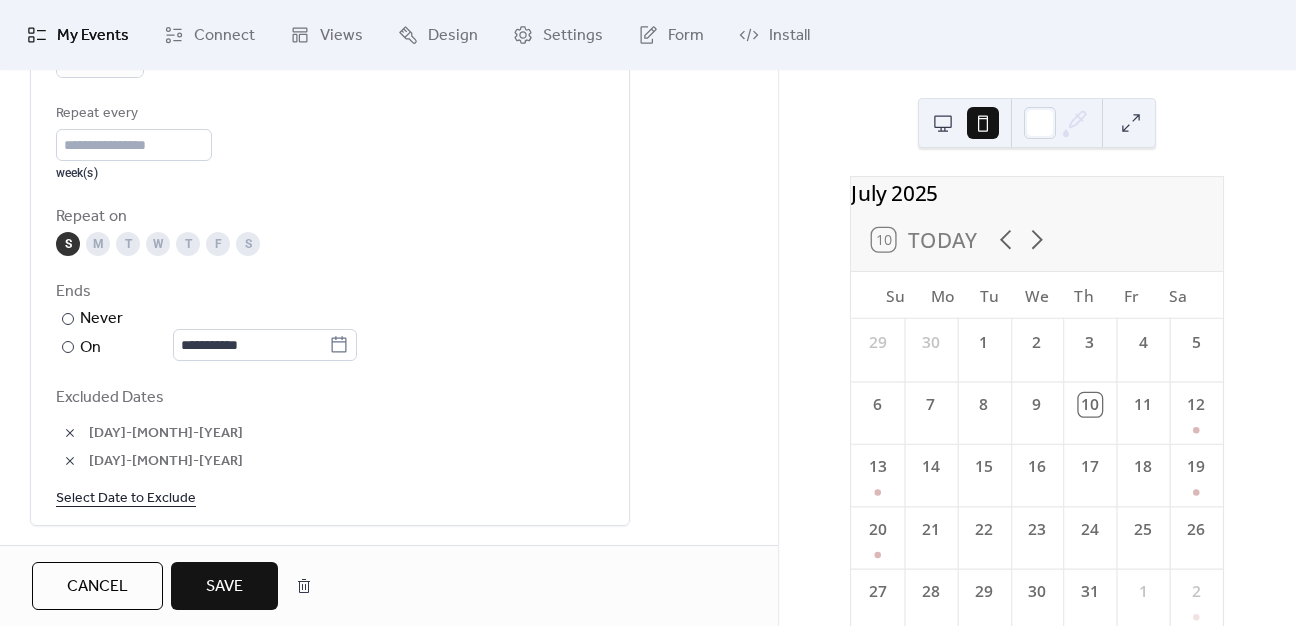 click on "Select Date to Exclude" at bounding box center [126, 497] 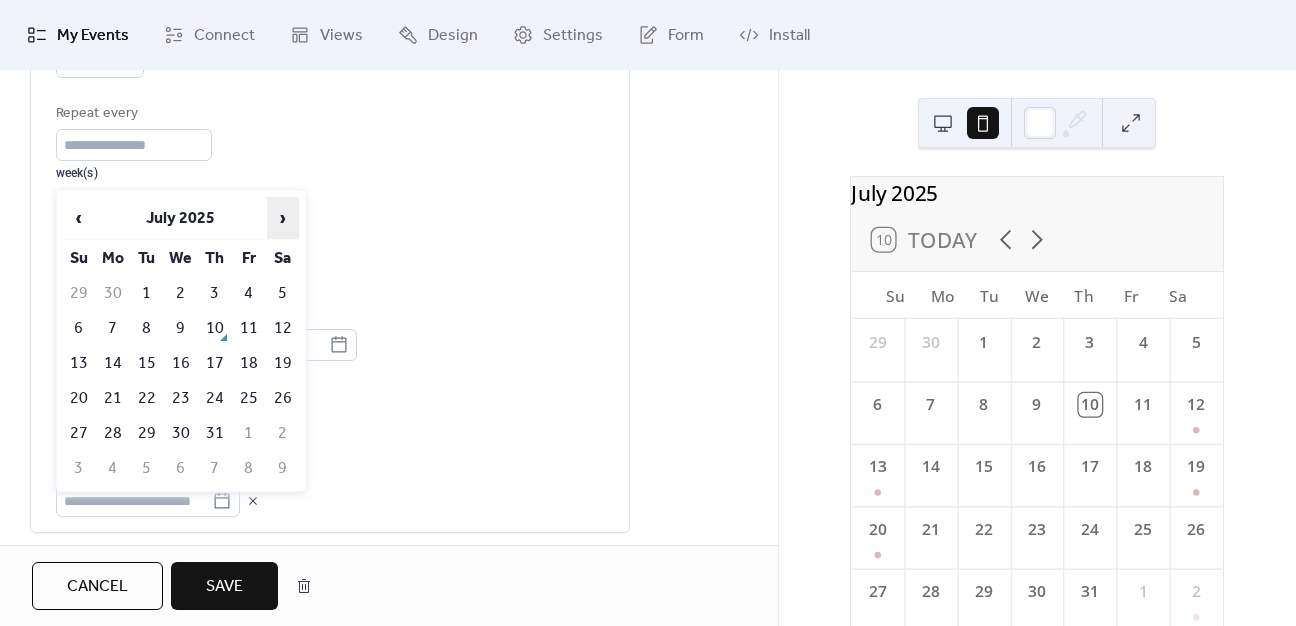 click on "›" at bounding box center [283, 218] 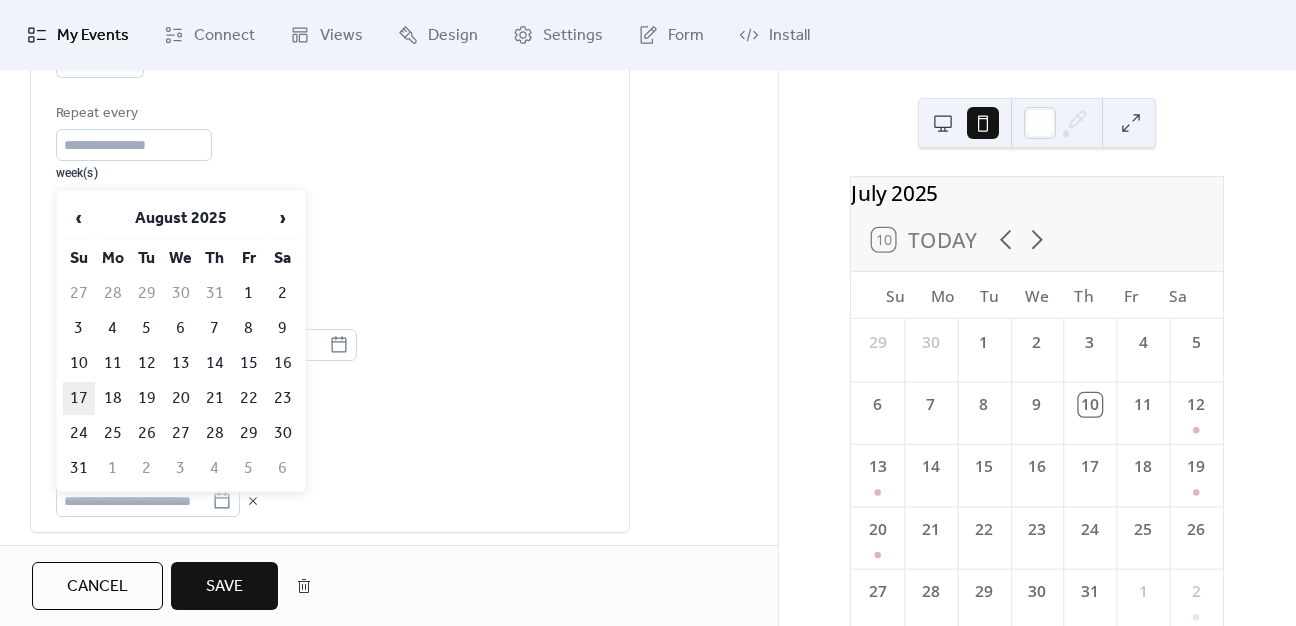 click on "17" at bounding box center (79, 398) 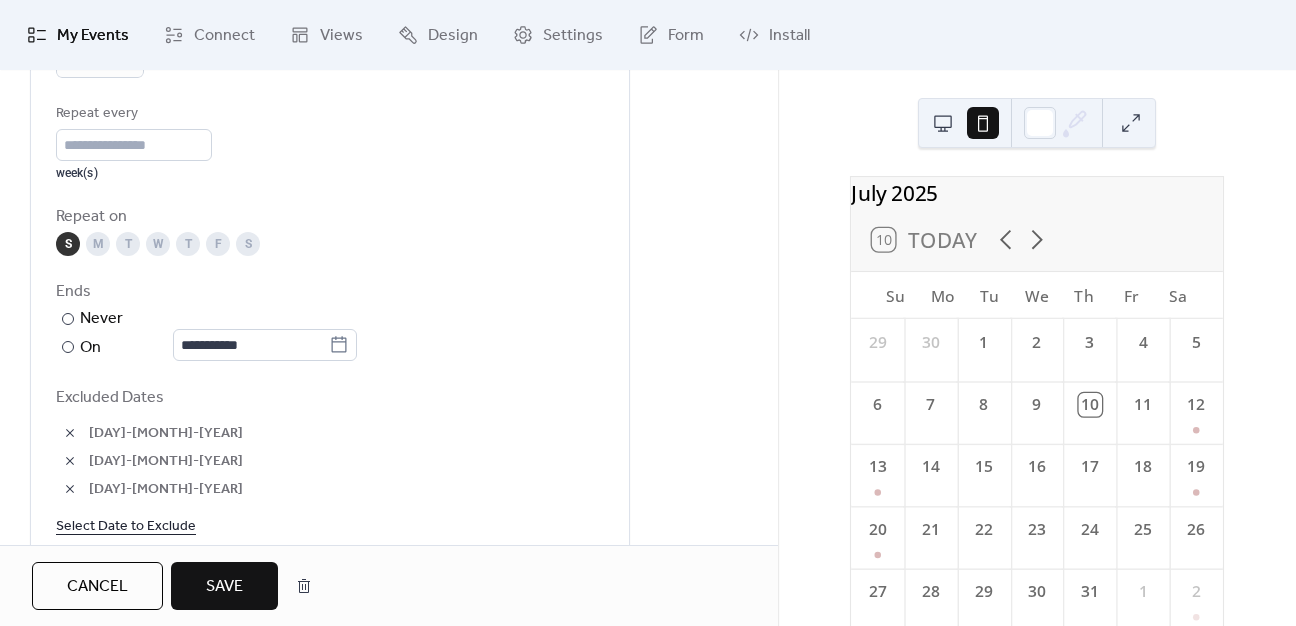 click on "[DAY]-[MONTH]-[YEAR]" at bounding box center [346, 434] 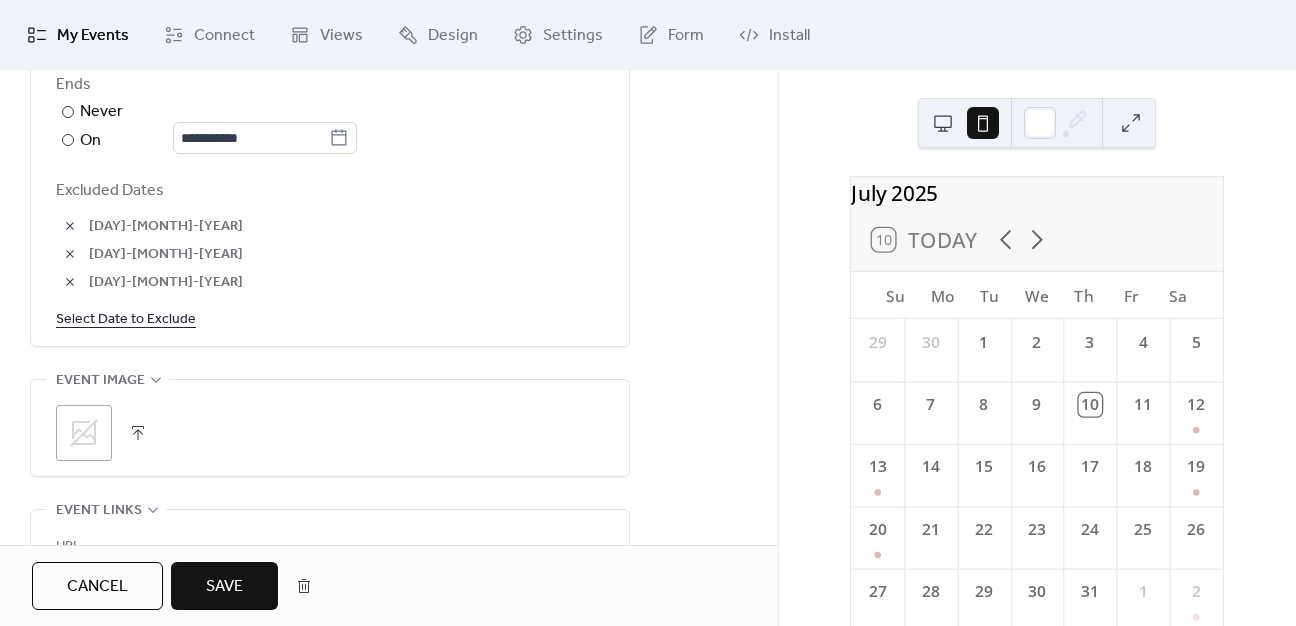 scroll, scrollTop: 1203, scrollLeft: 0, axis: vertical 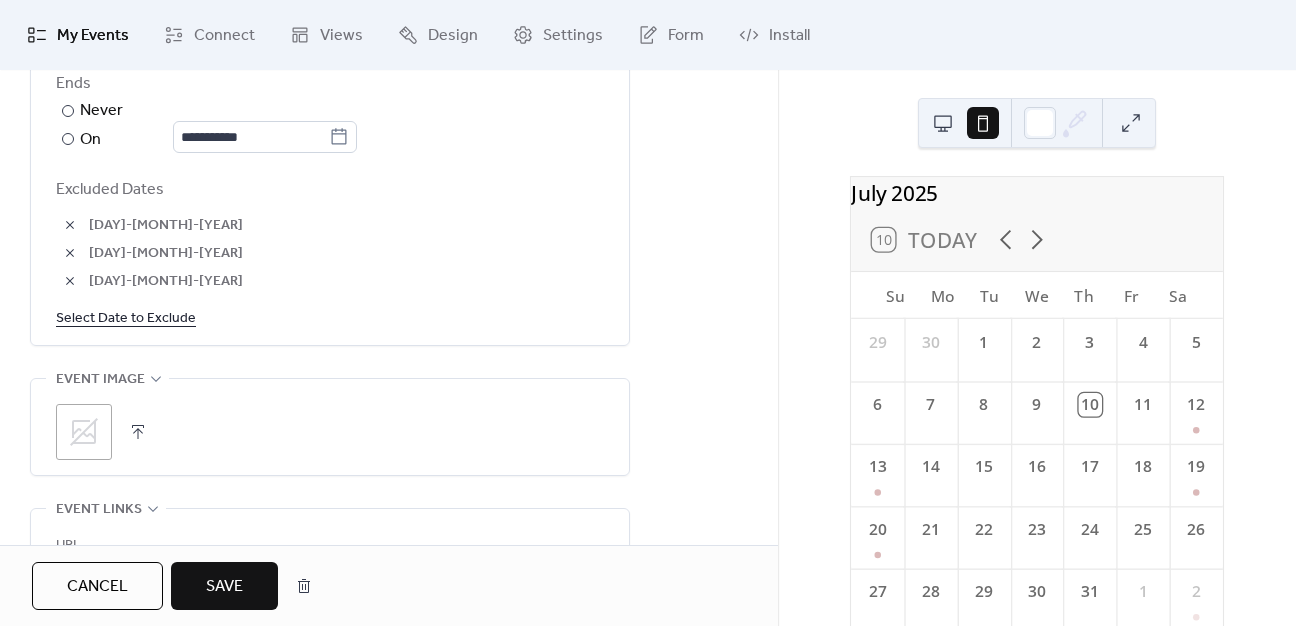 click on "Select Date to Exclude" at bounding box center [126, 317] 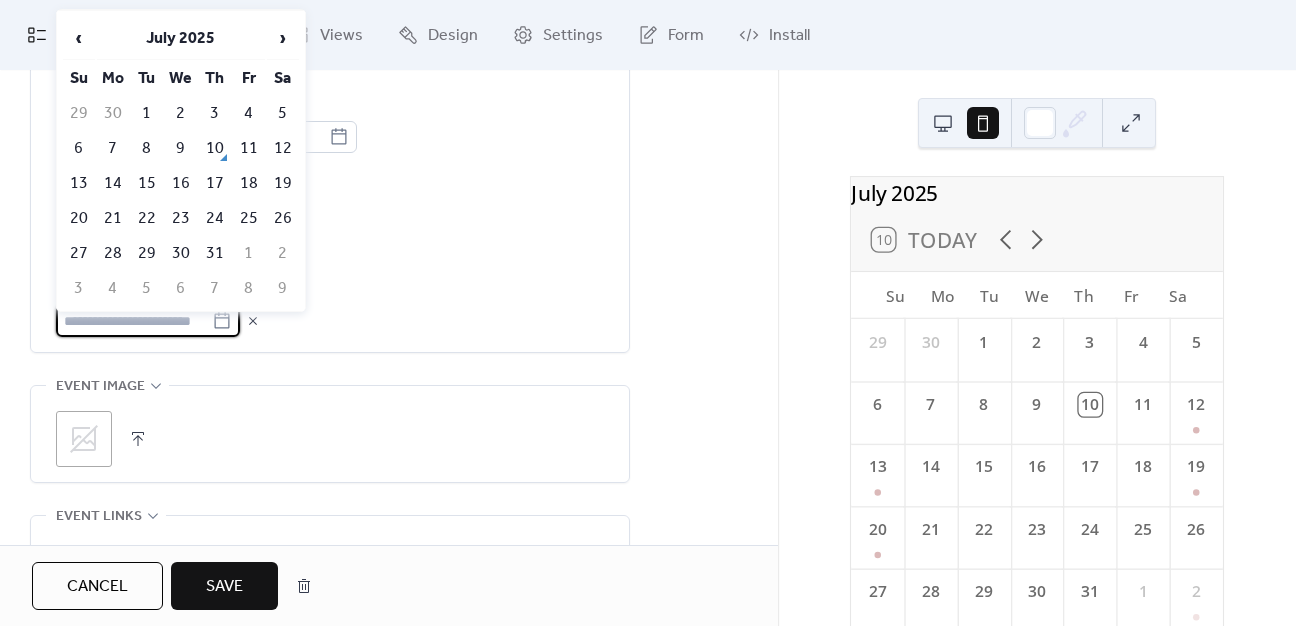 click on "Excluded Dates [DATE] [DATE] [DATE]" at bounding box center (330, 257) 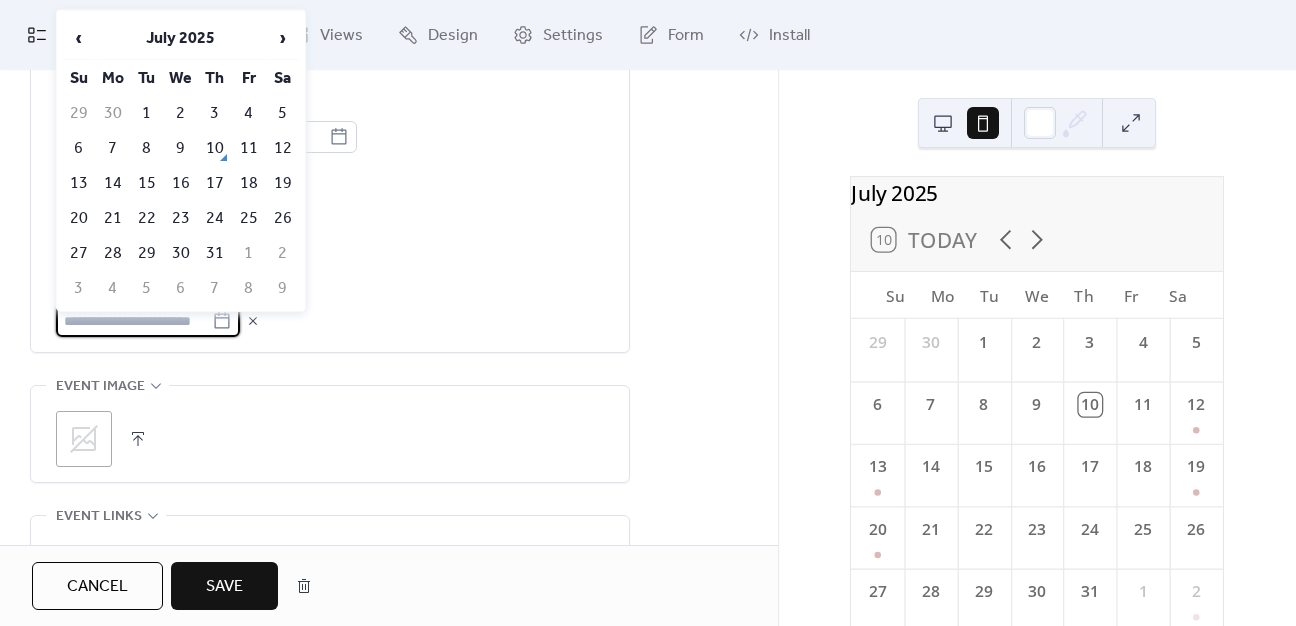 click at bounding box center (134, 321) 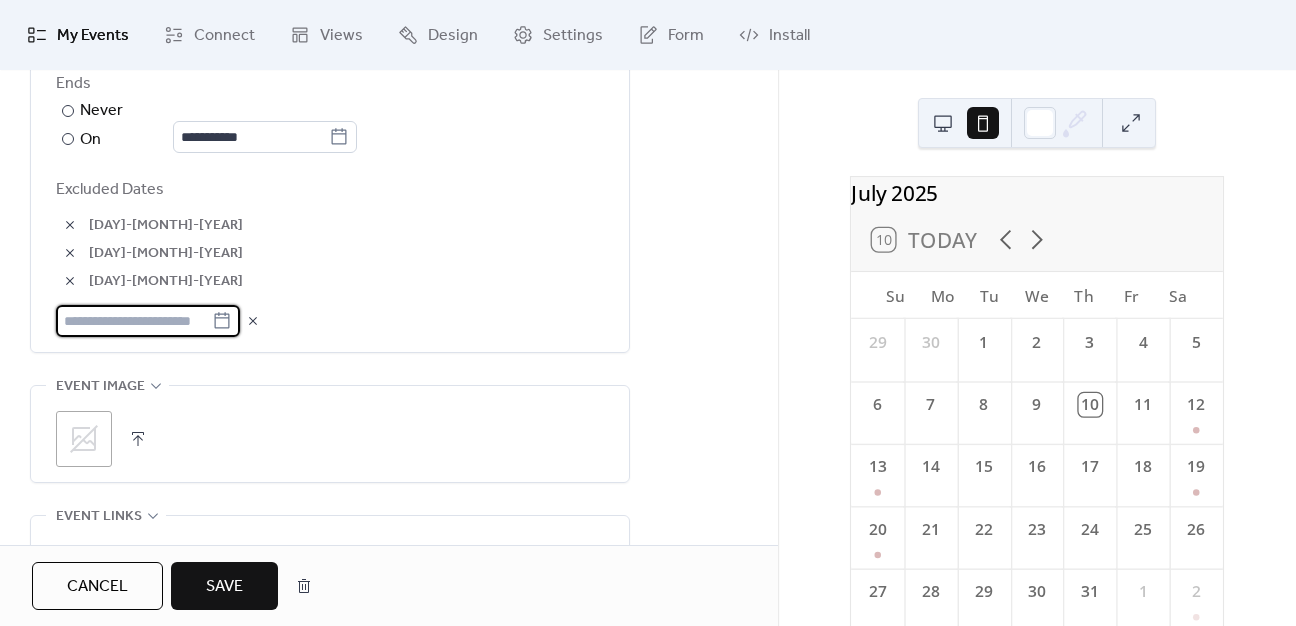 click at bounding box center (134, 321) 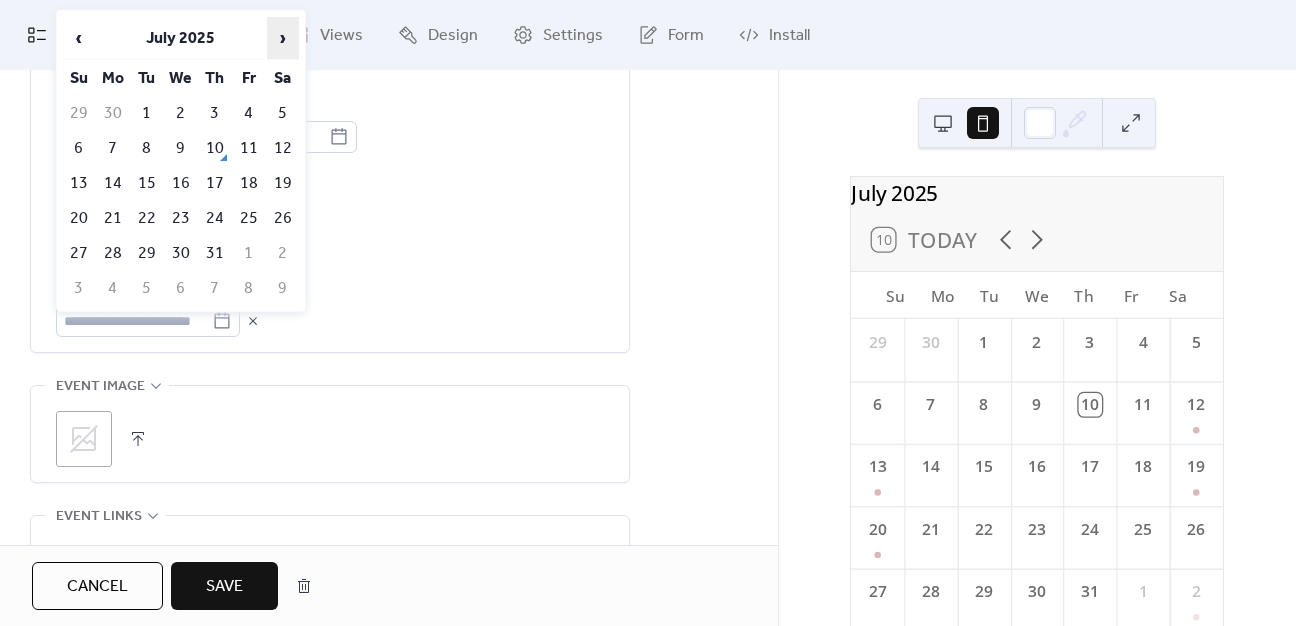 click on "›" at bounding box center (283, 38) 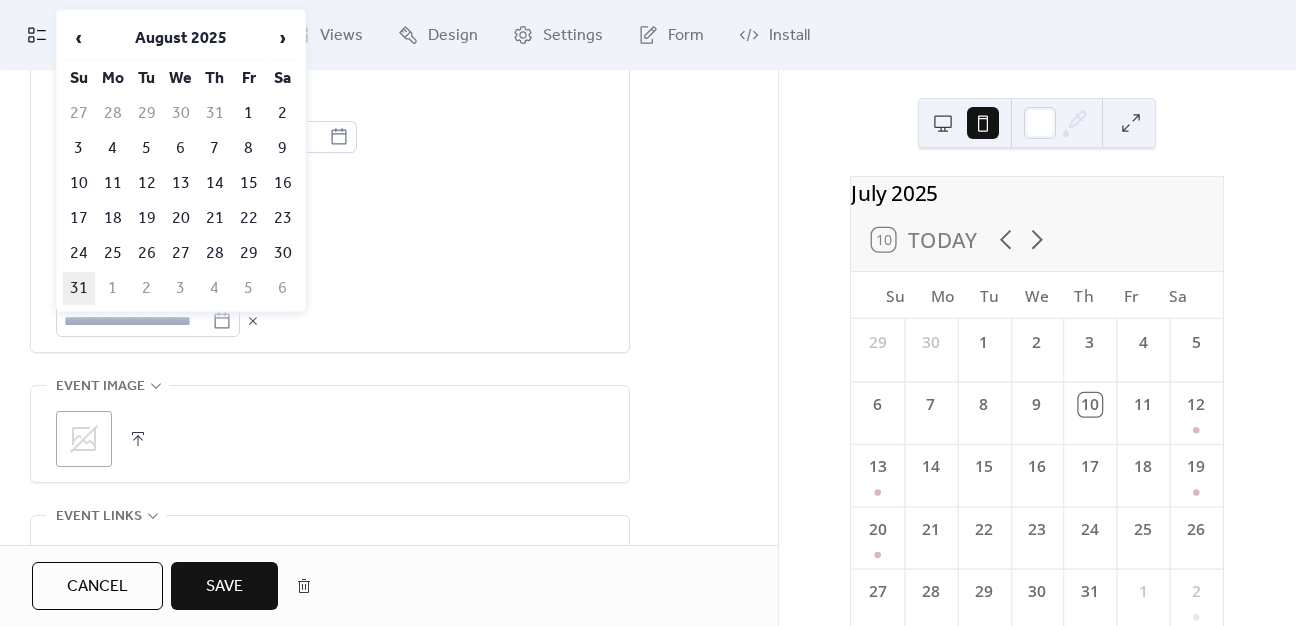 click on "31" at bounding box center [79, 288] 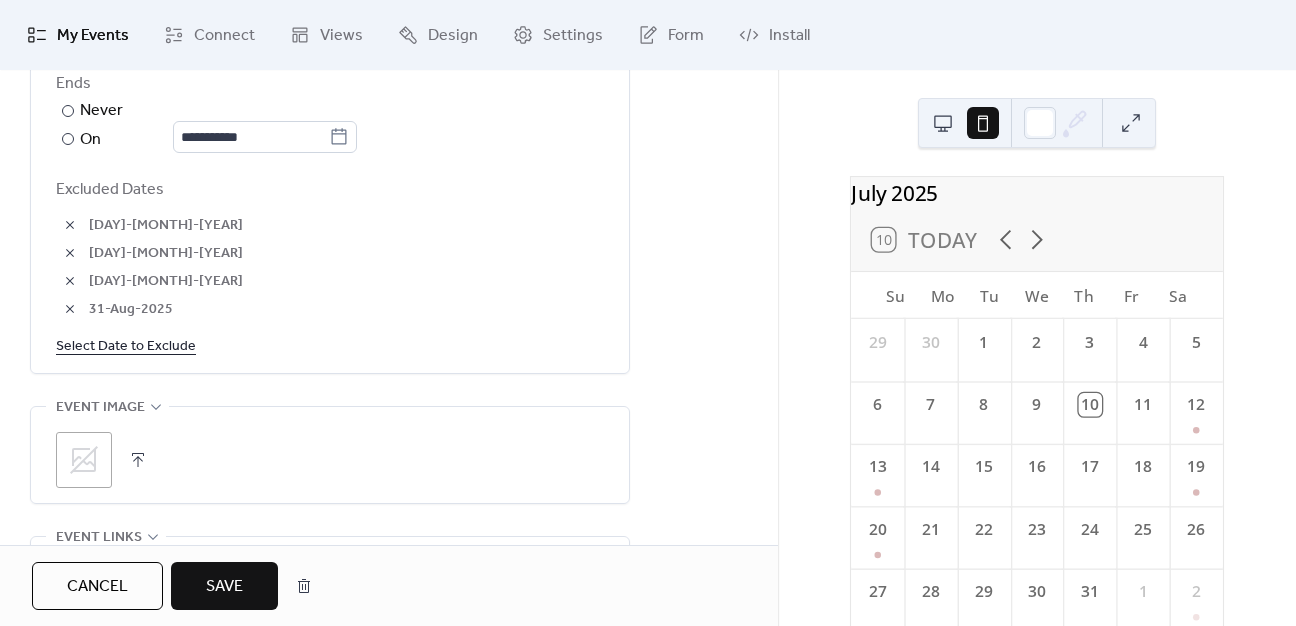 click on "Select Date to Exclude" at bounding box center (126, 345) 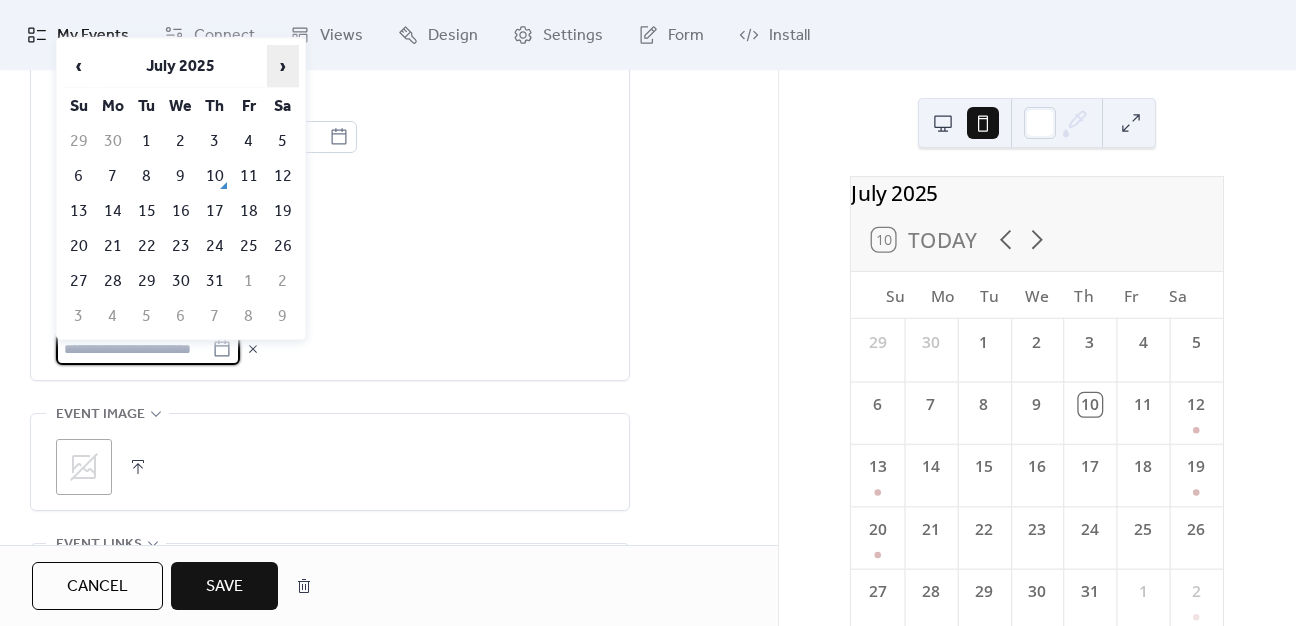 click on "›" at bounding box center (283, 66) 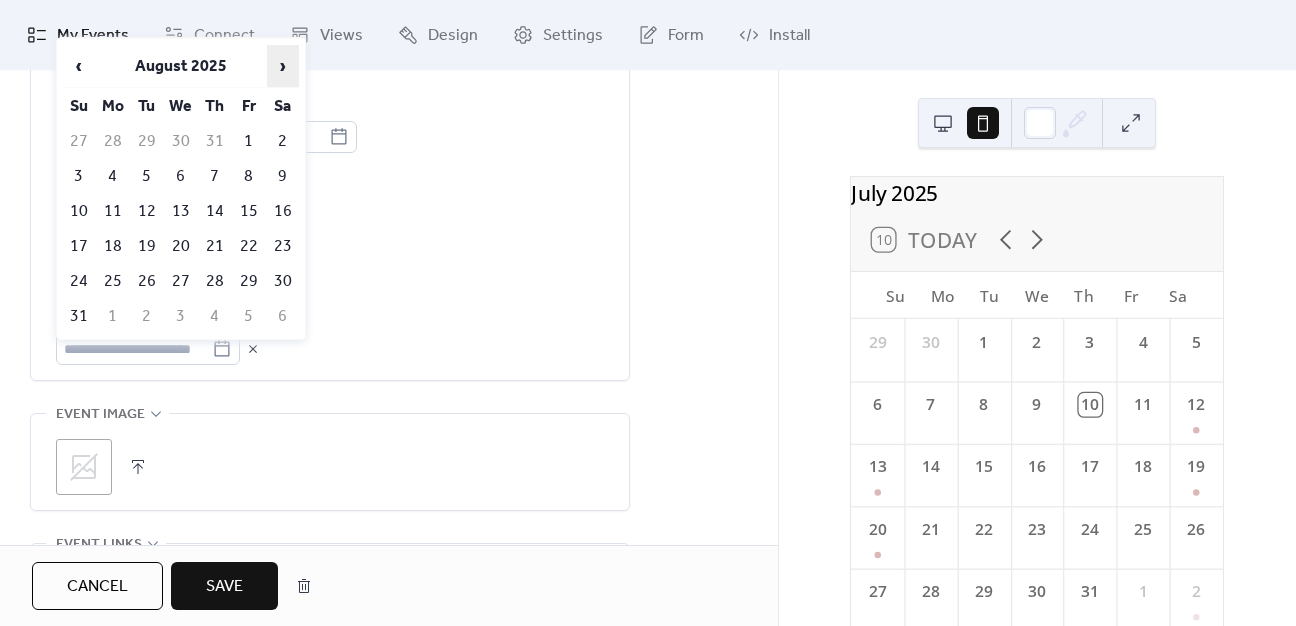 click on "›" at bounding box center [283, 66] 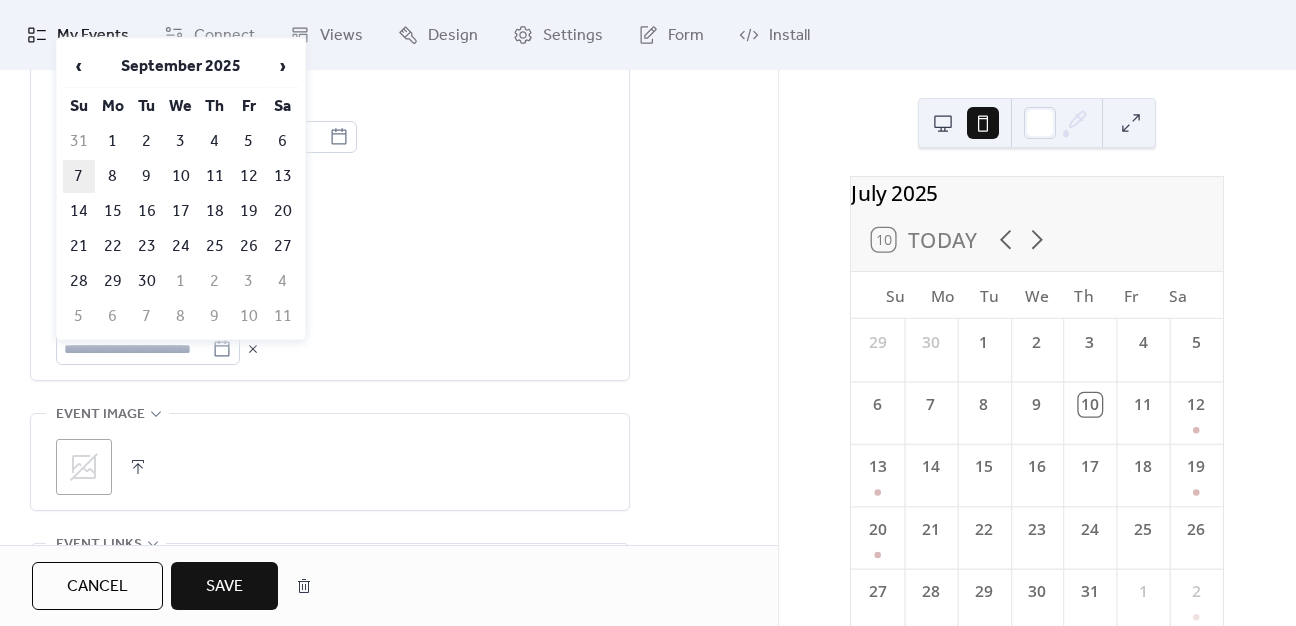 click on "7" at bounding box center (79, 176) 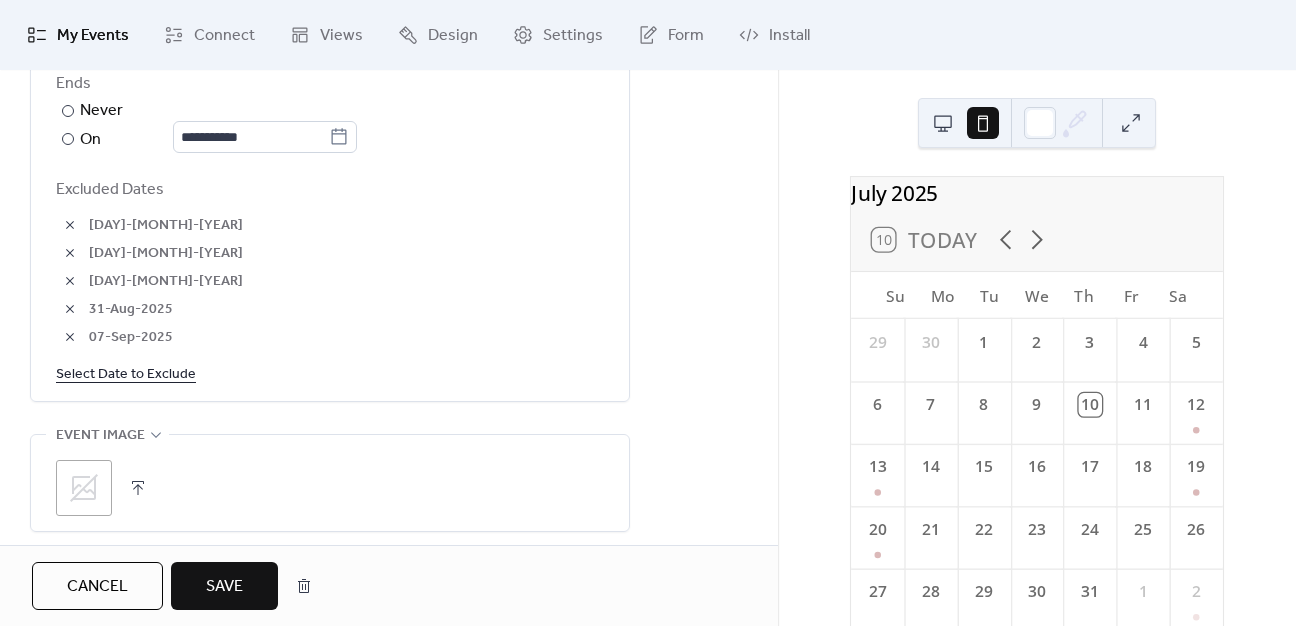 click on "Select Date to Exclude" at bounding box center (126, 373) 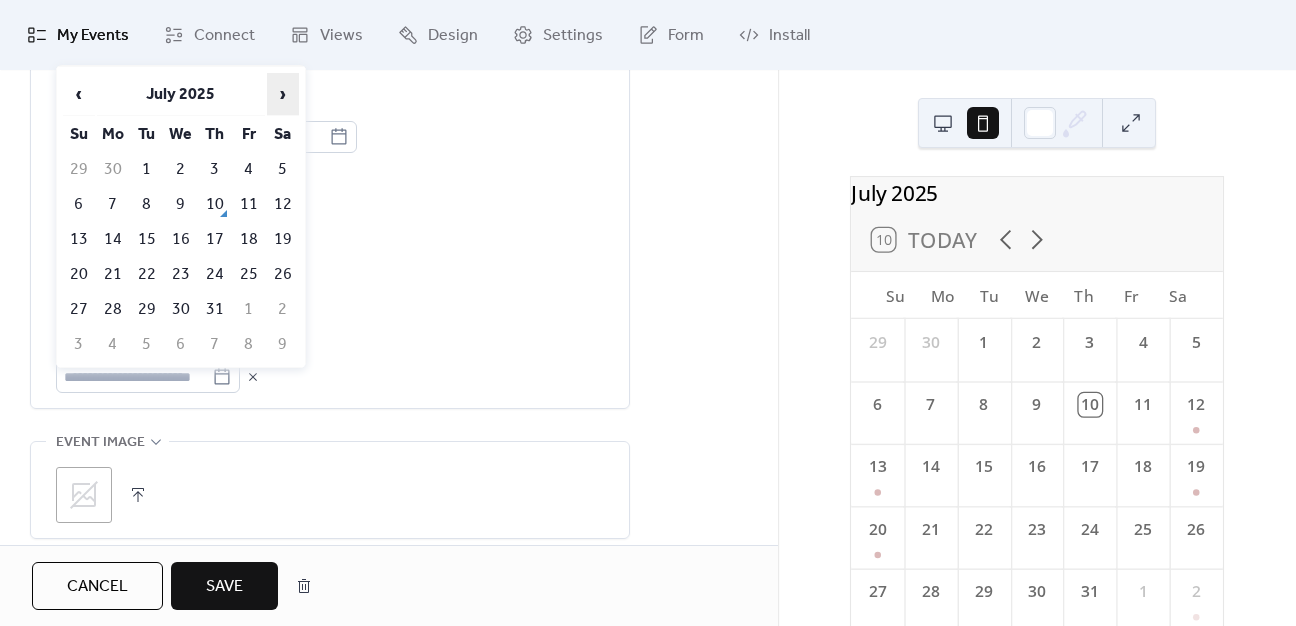 click on "›" at bounding box center (283, 94) 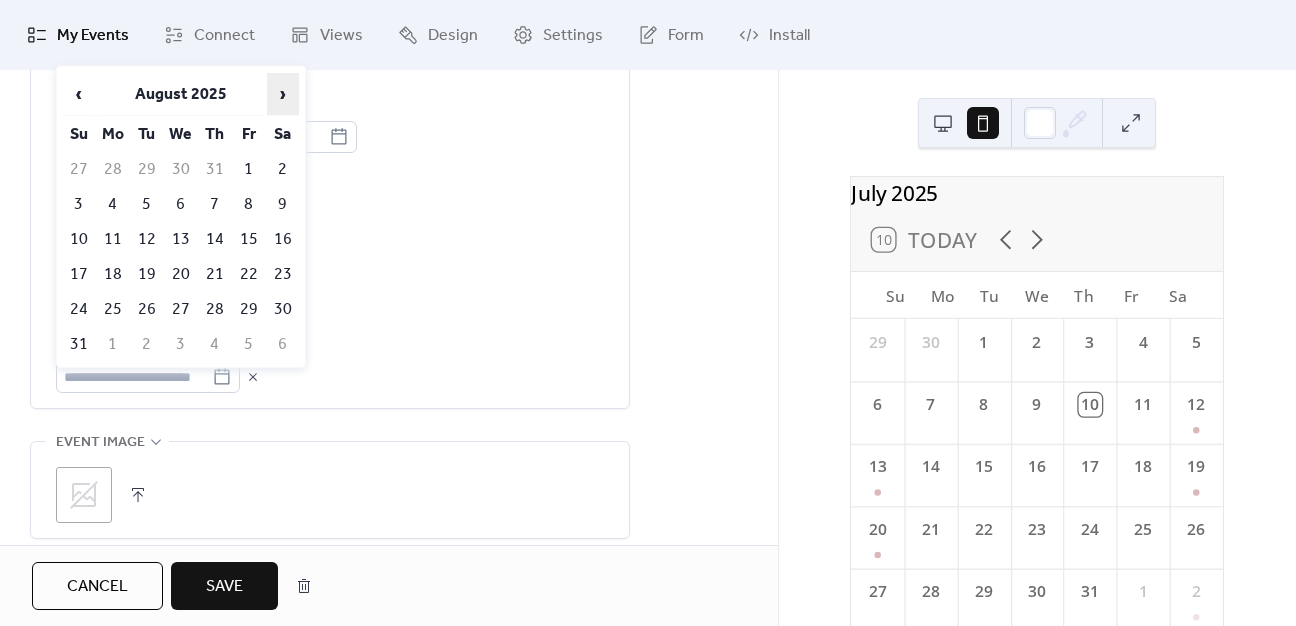 click on "›" at bounding box center (283, 94) 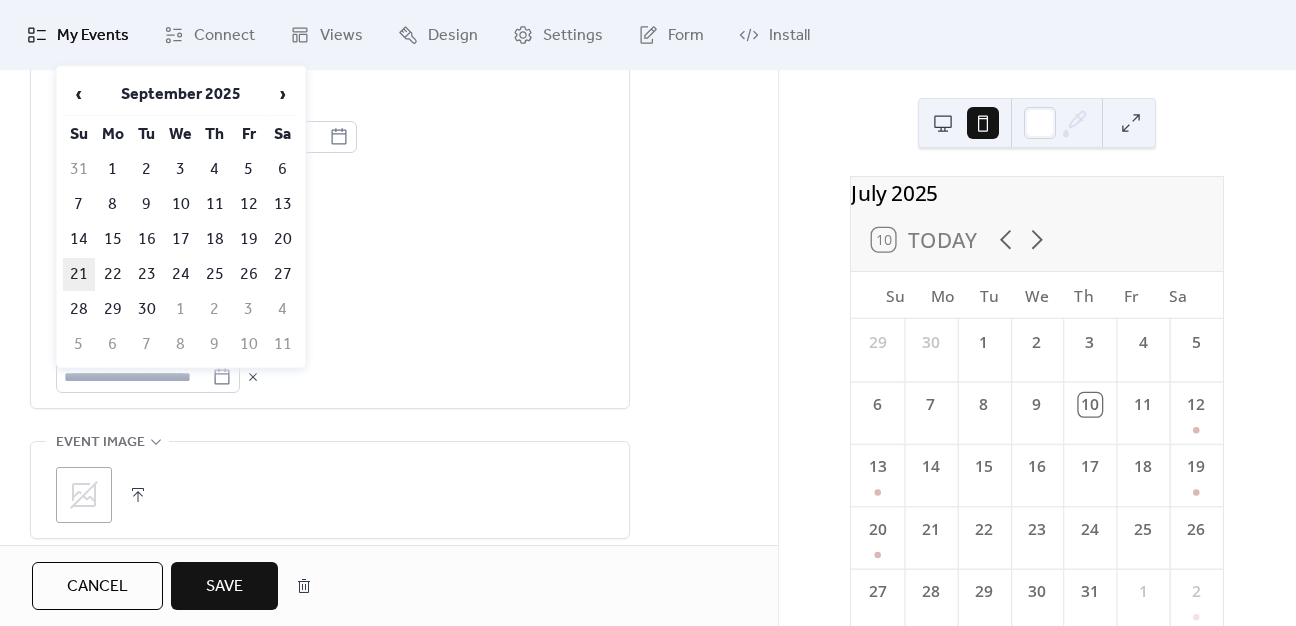 click on "21" at bounding box center [79, 274] 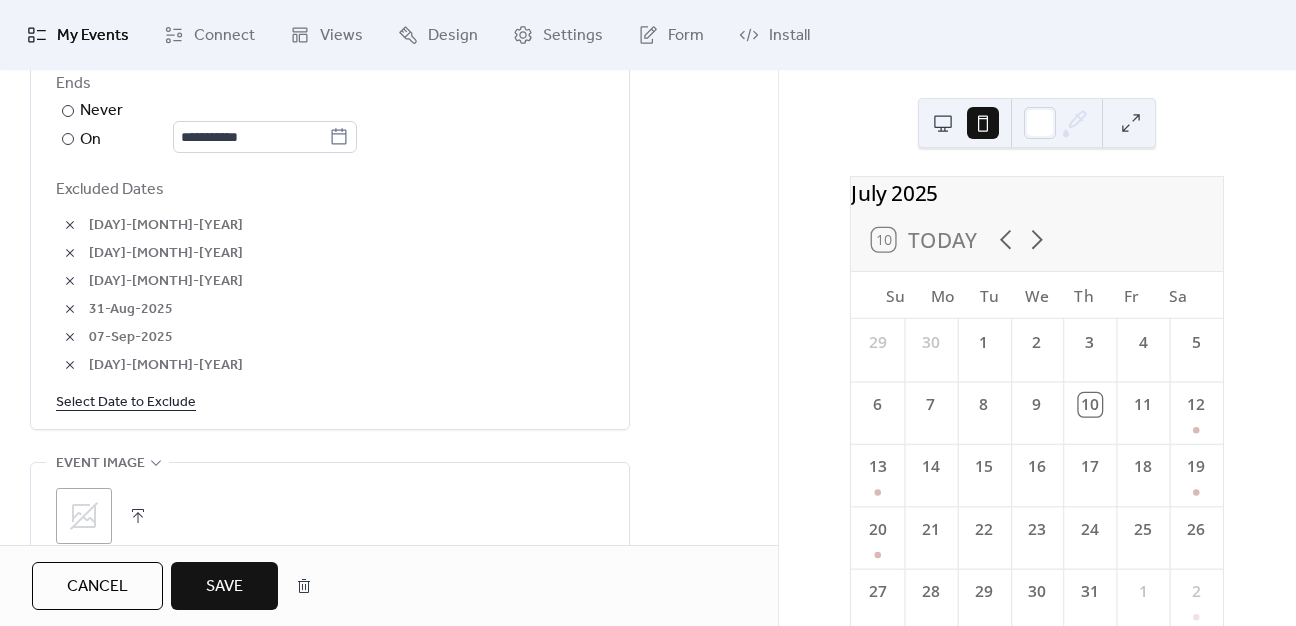 click on "31-Aug-2025" at bounding box center [346, 310] 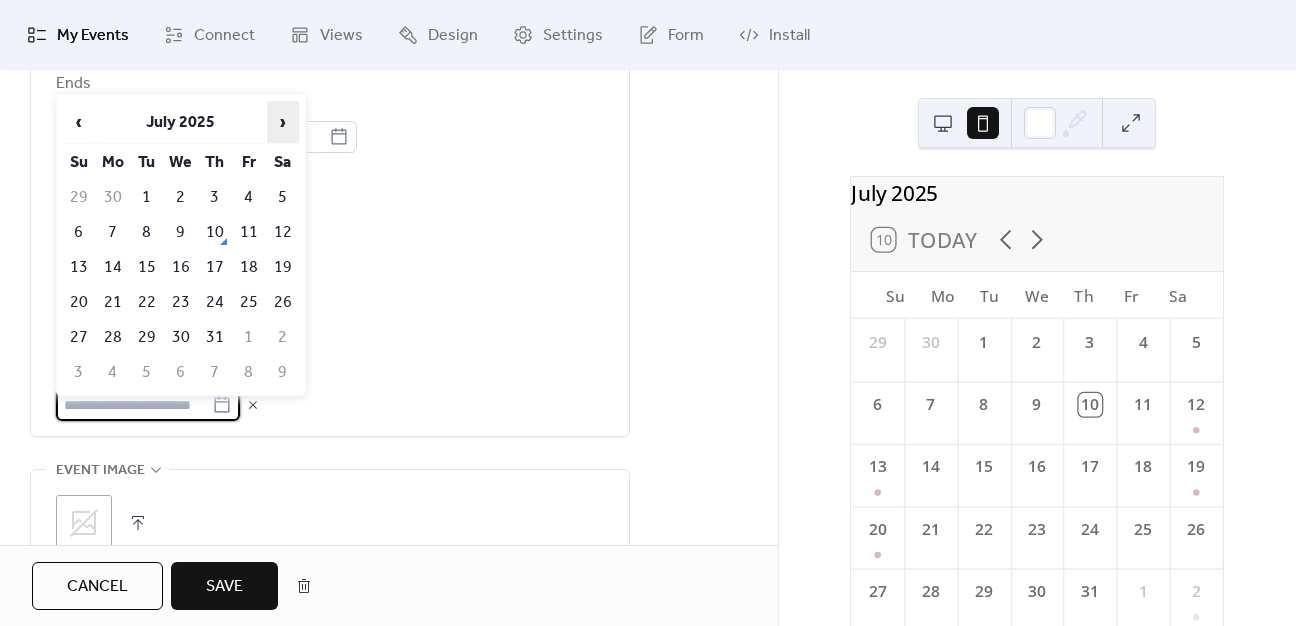 click on "›" at bounding box center (283, 122) 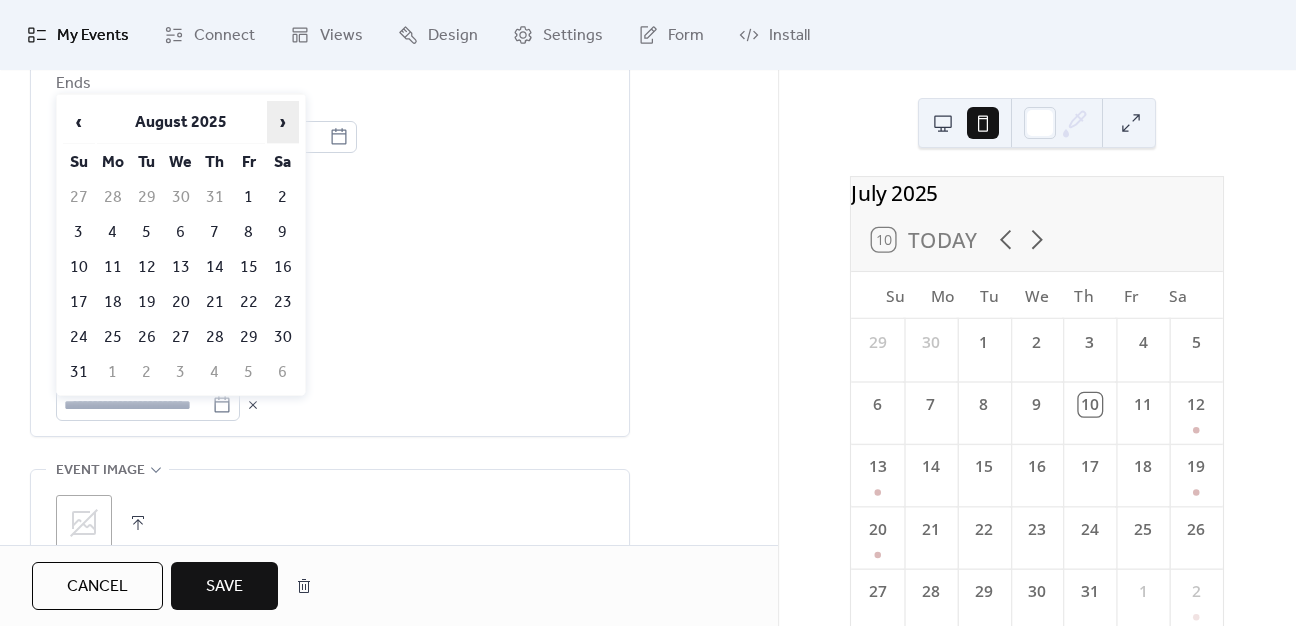 click on "›" at bounding box center (283, 122) 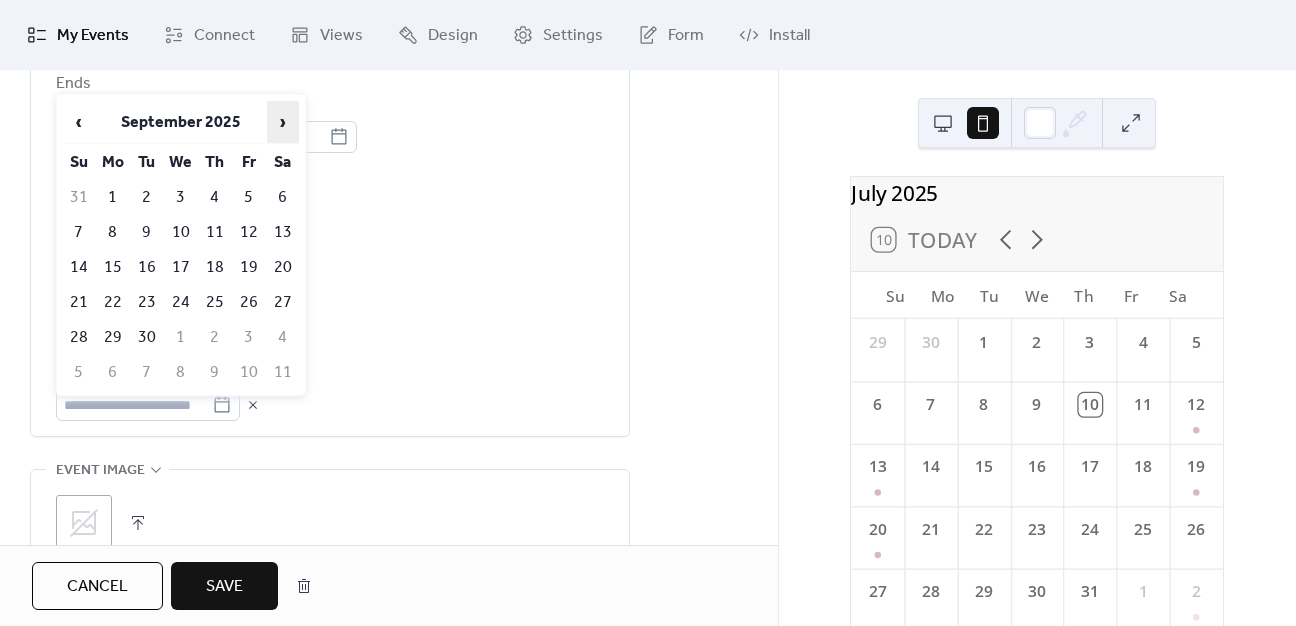 click on "›" at bounding box center (283, 122) 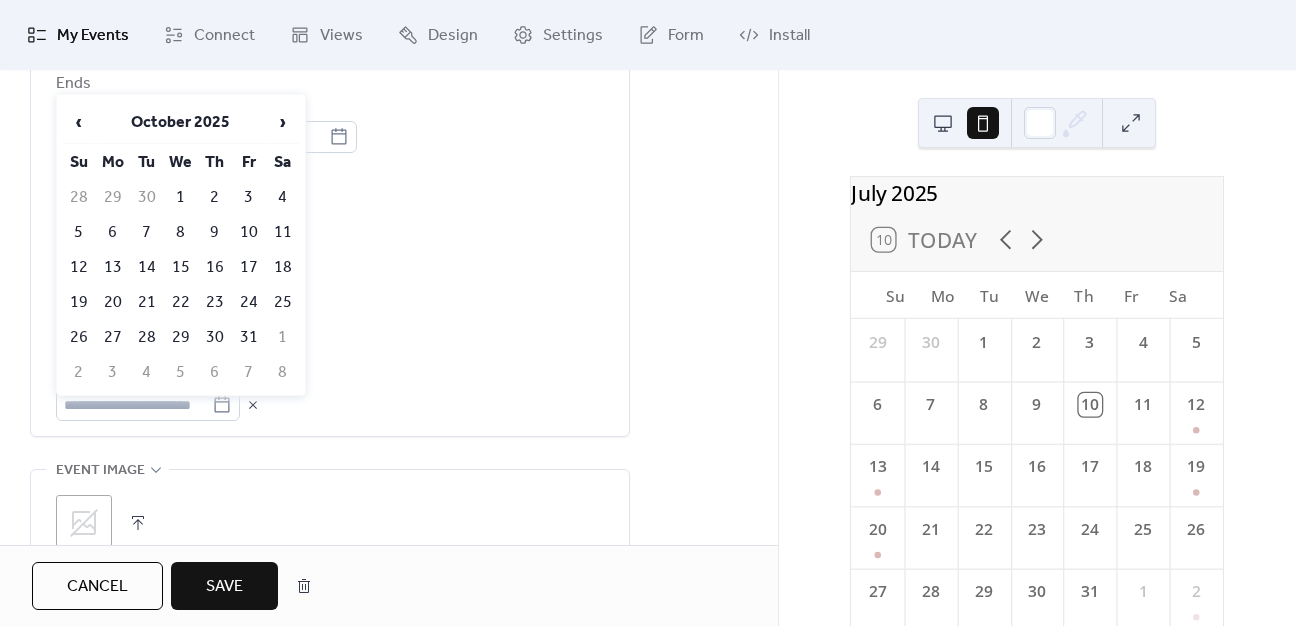 click on "[DAY]-[MONTH]-[YEAR]" at bounding box center [330, 281] 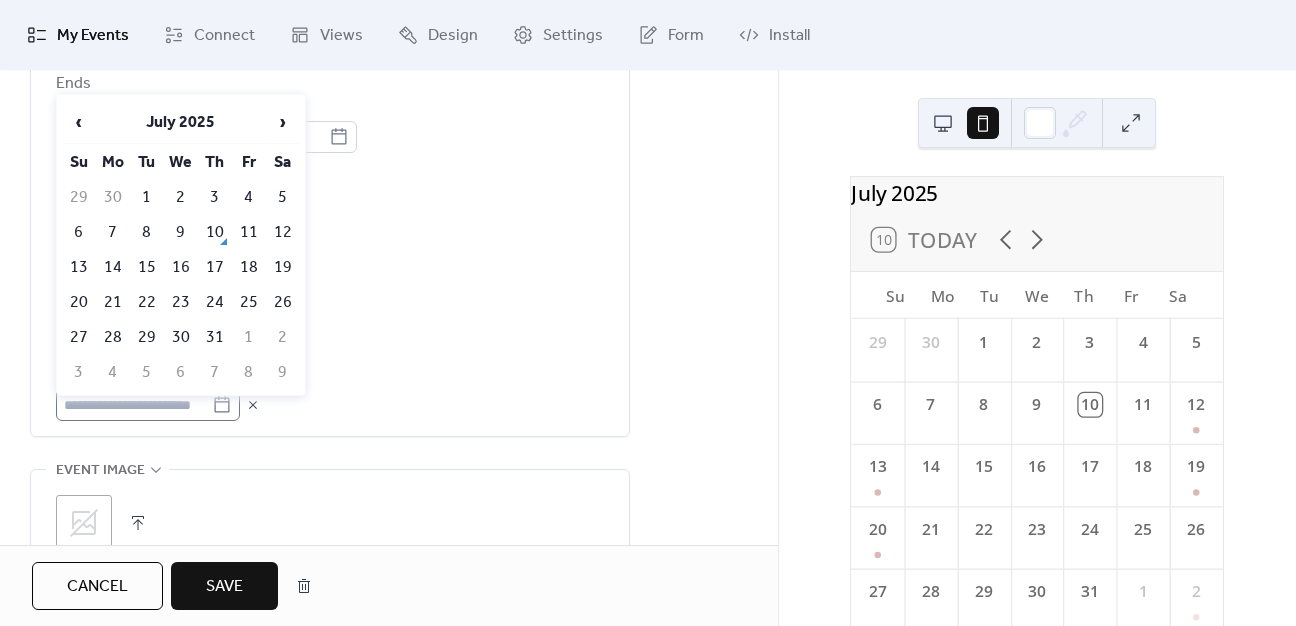click 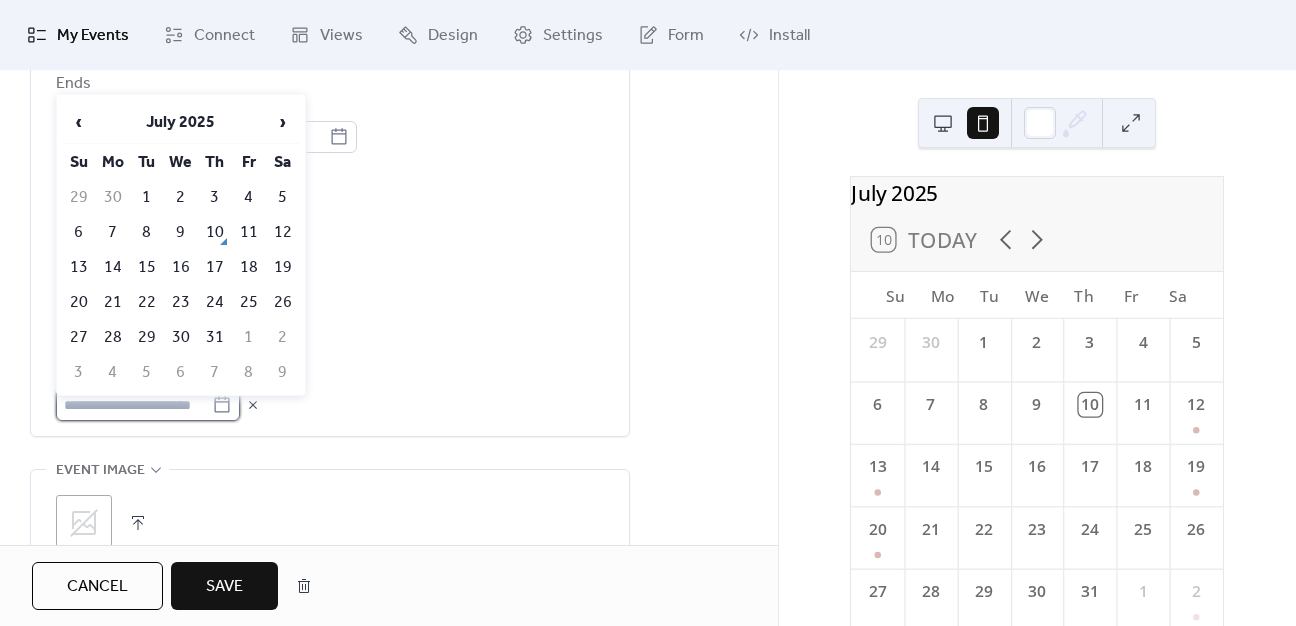 click at bounding box center (134, 405) 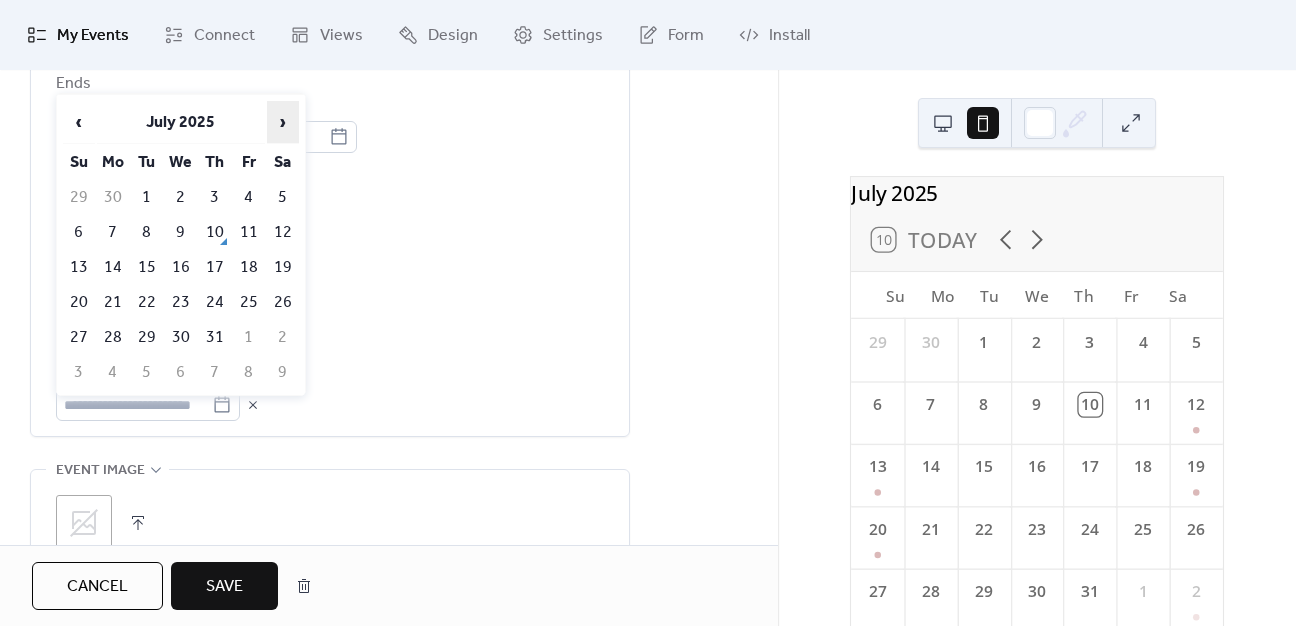 click on "›" at bounding box center (283, 122) 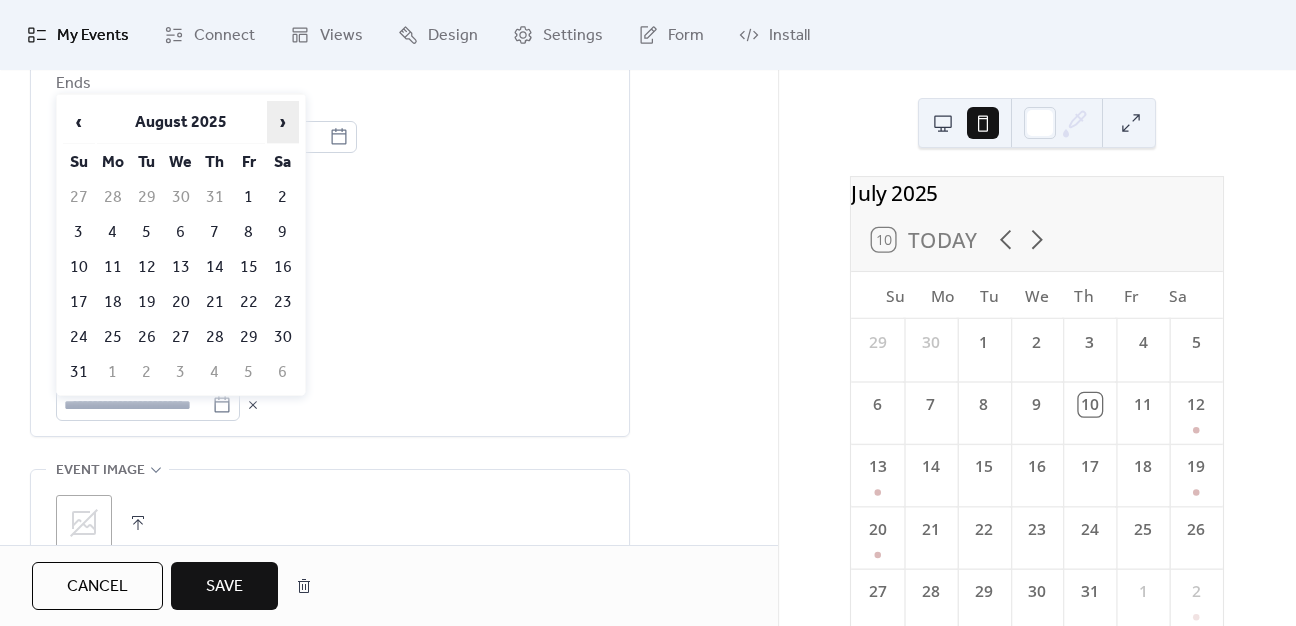click on "›" at bounding box center [283, 122] 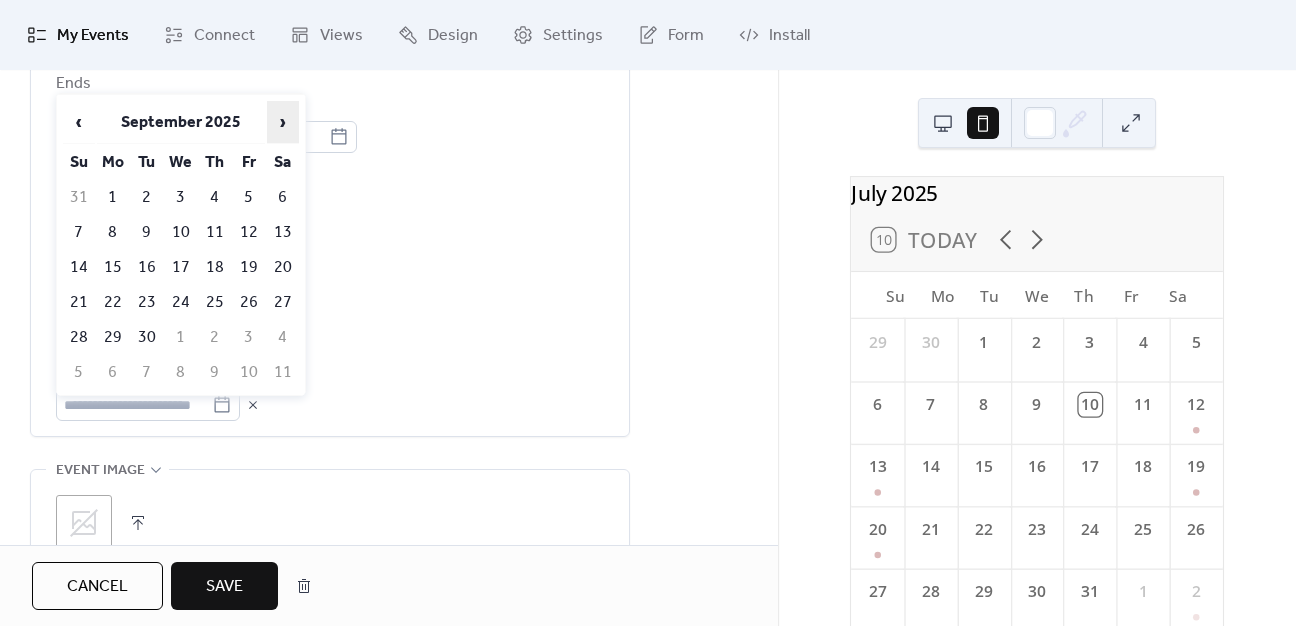click on "›" at bounding box center [283, 122] 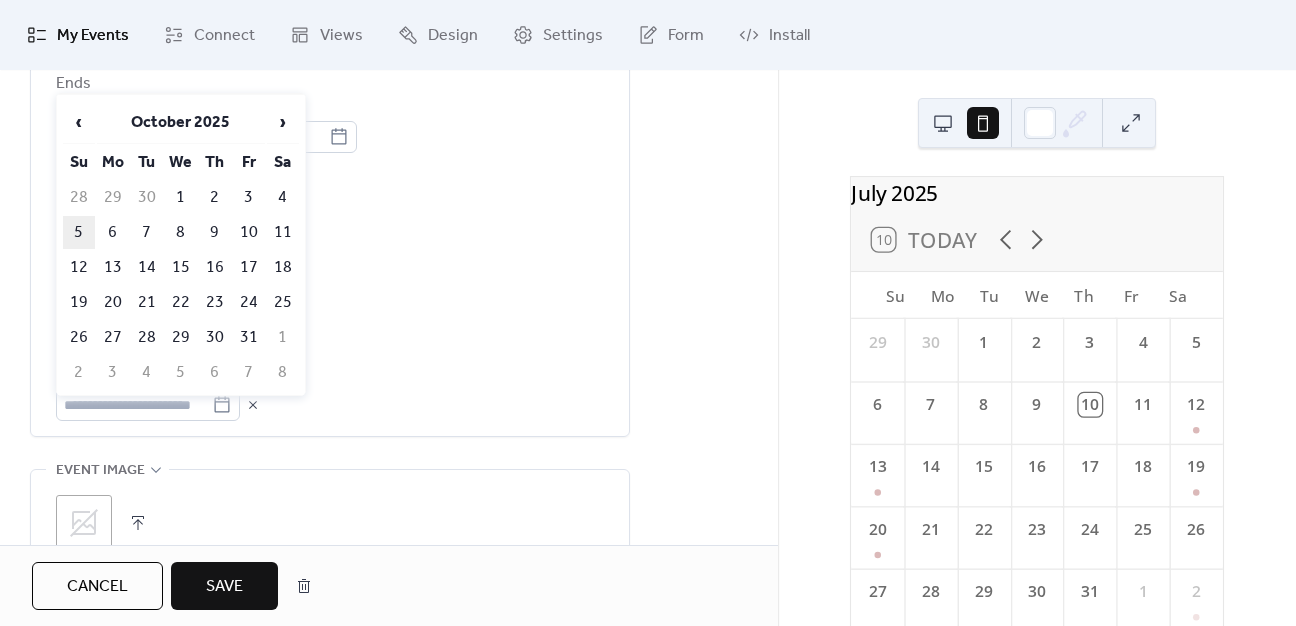 click on "5" at bounding box center [79, 232] 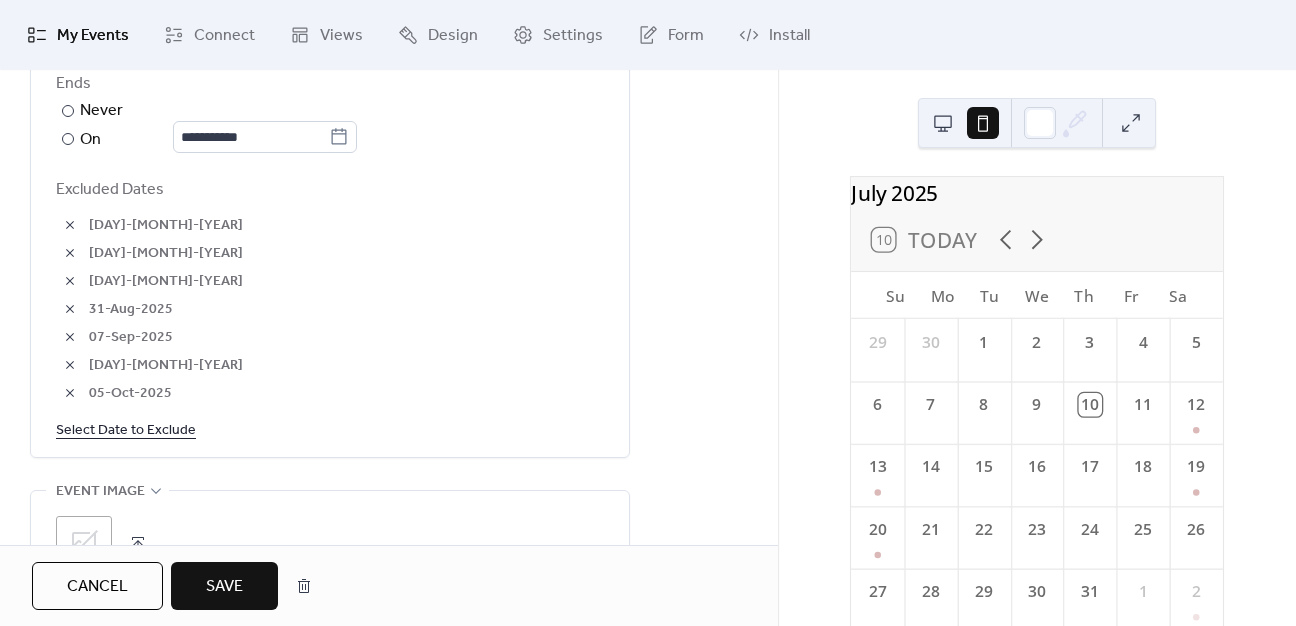 click on "Select Date to Exclude" at bounding box center (126, 429) 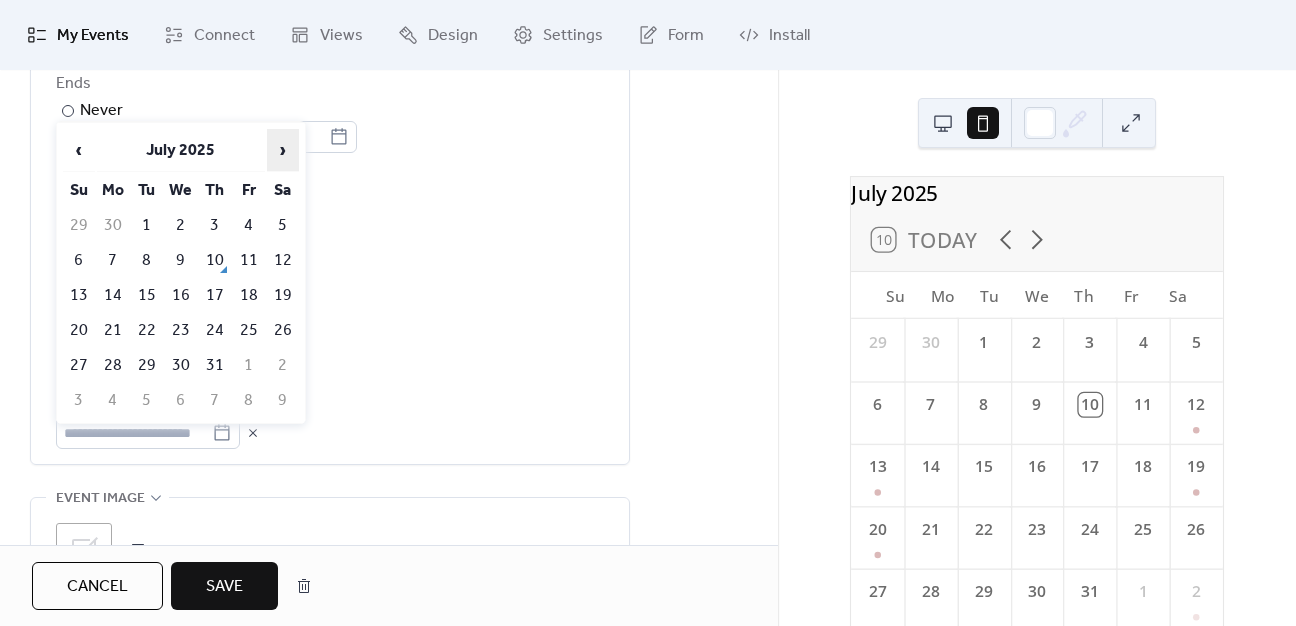 click on "›" at bounding box center (283, 150) 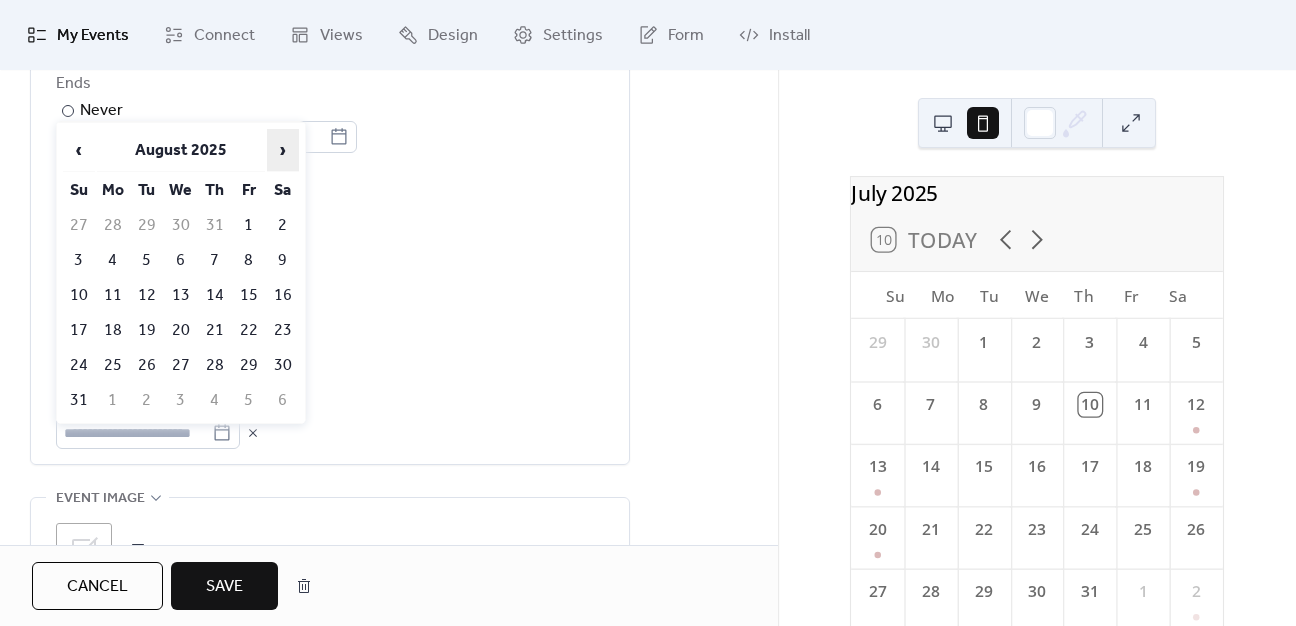 click on "›" at bounding box center (283, 150) 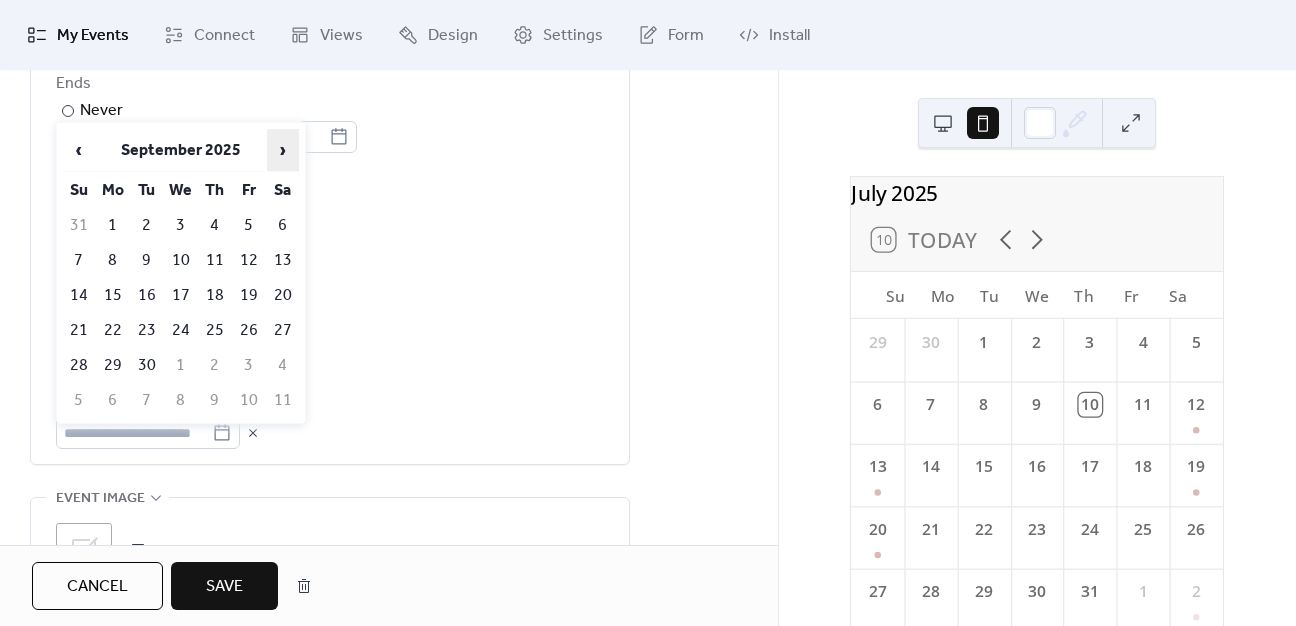 click on "›" at bounding box center [283, 150] 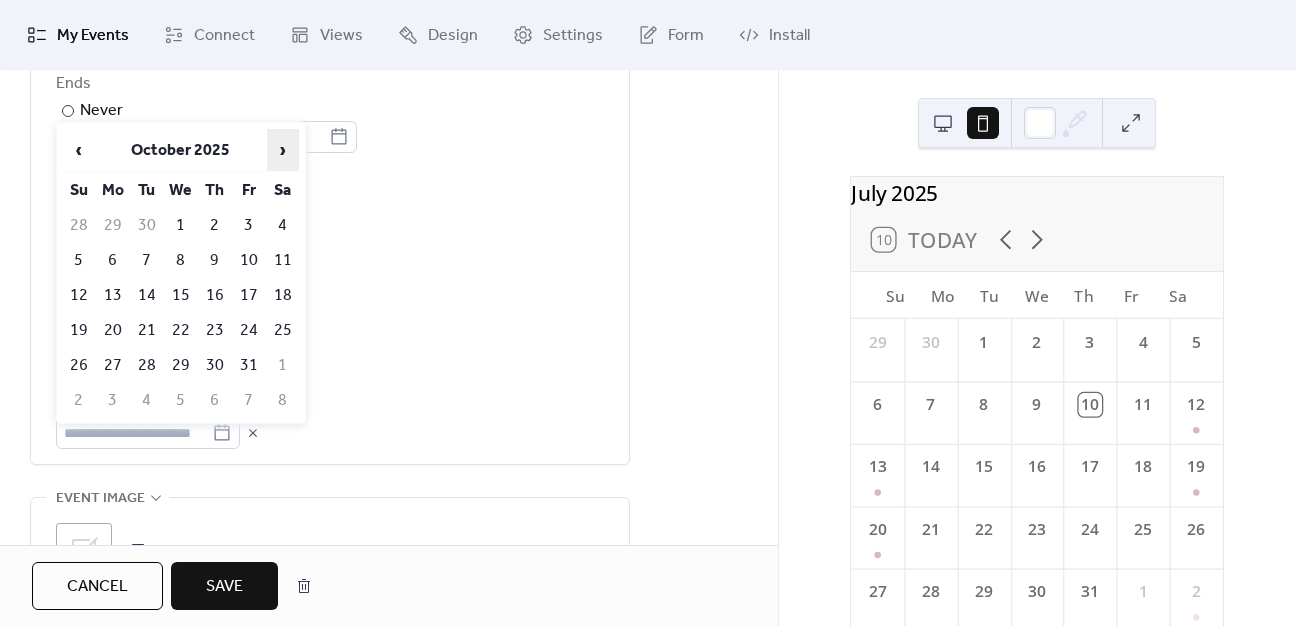 click on "›" at bounding box center (283, 150) 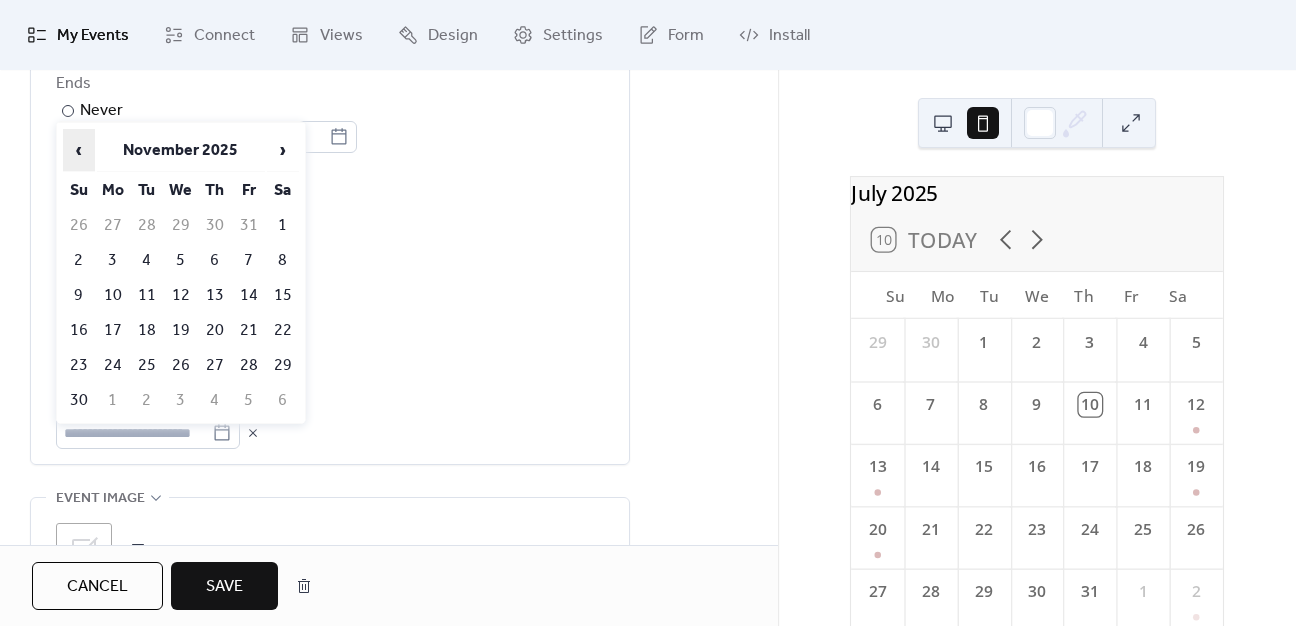 click on "‹" at bounding box center [79, 150] 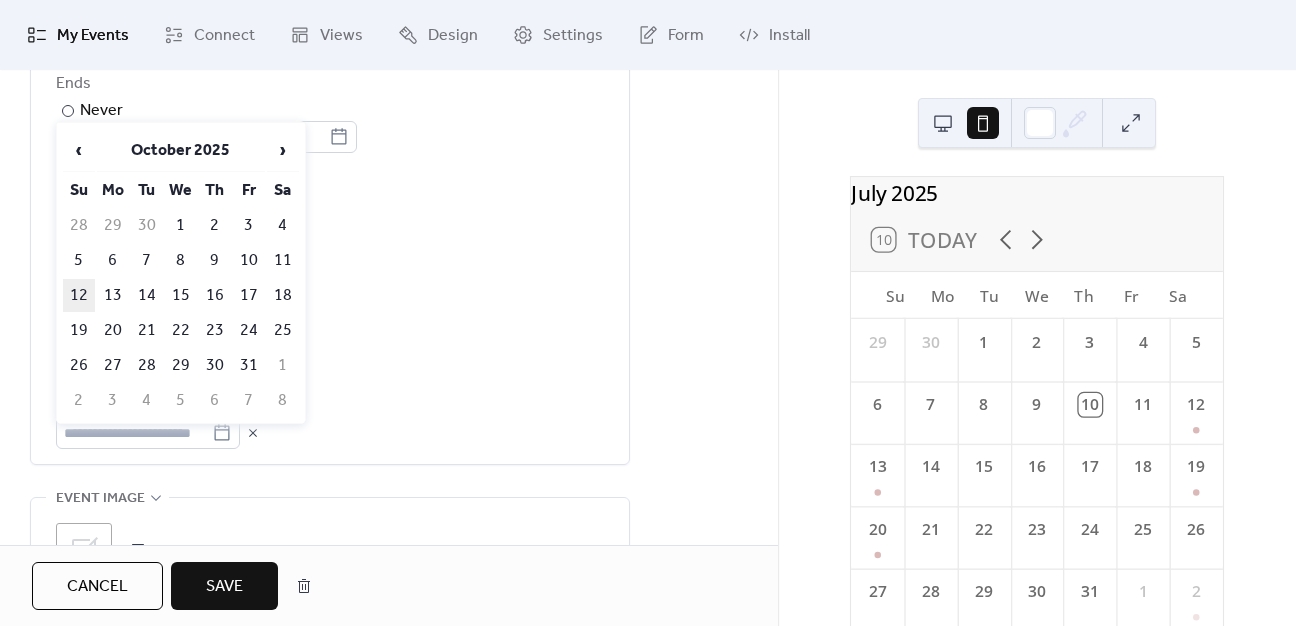 click on "12" at bounding box center [79, 295] 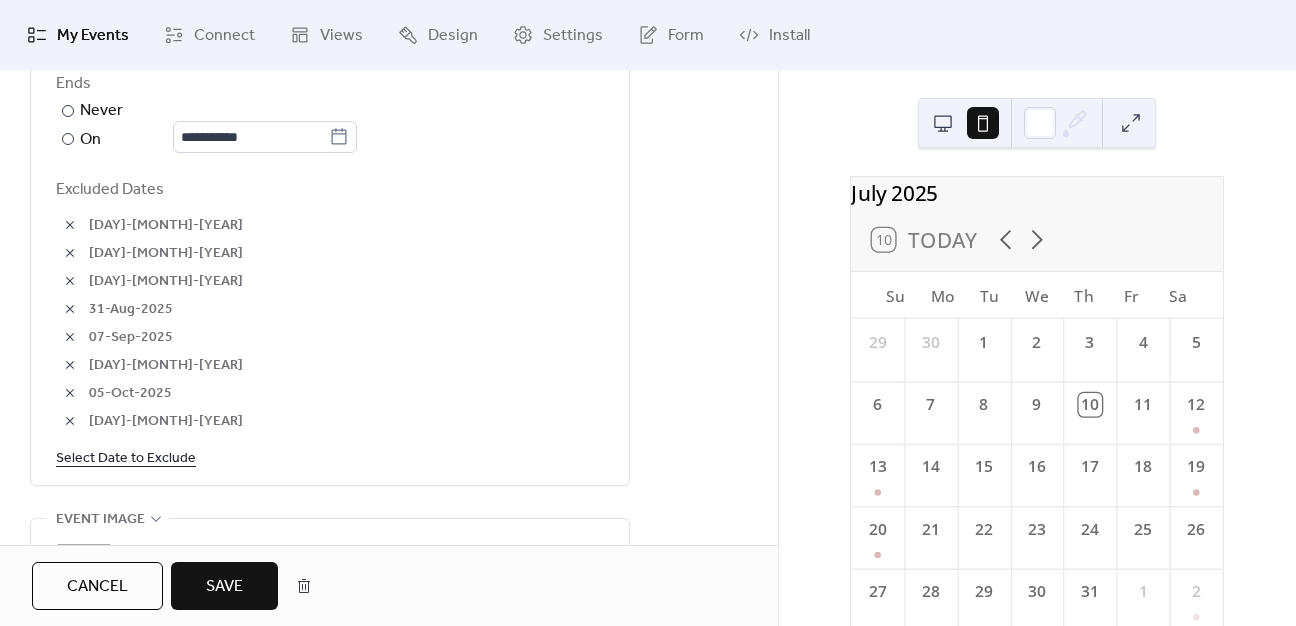 click on "Select Date to Exclude" at bounding box center [126, 457] 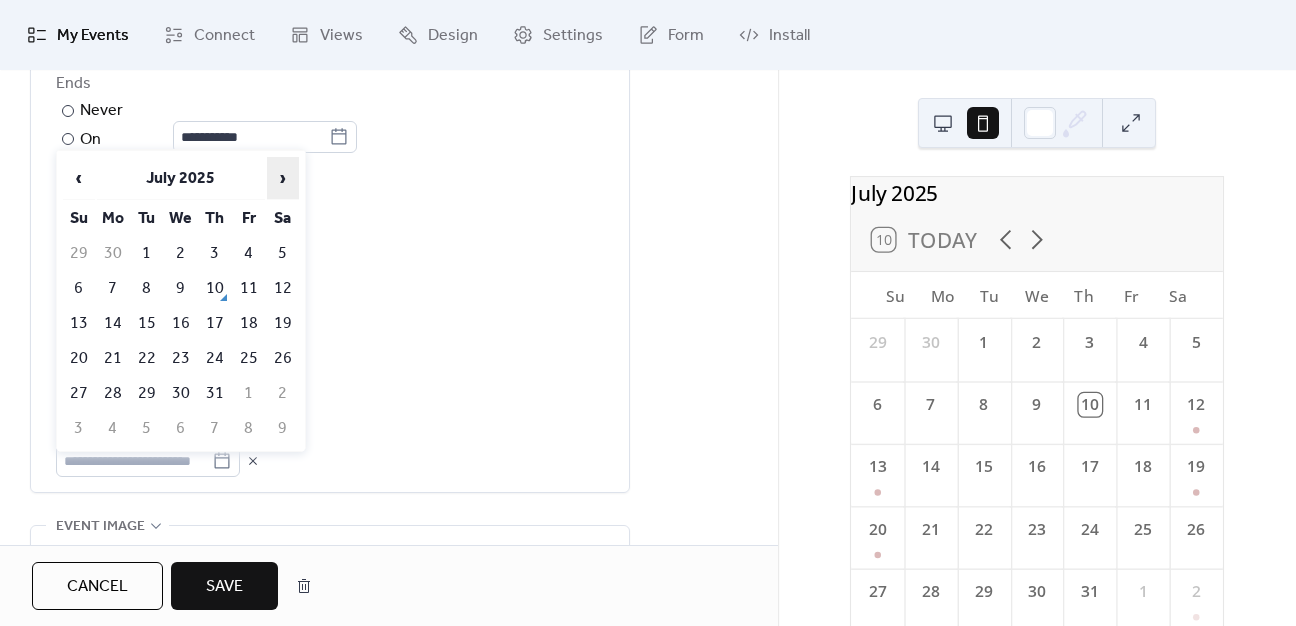 click on "›" at bounding box center (283, 178) 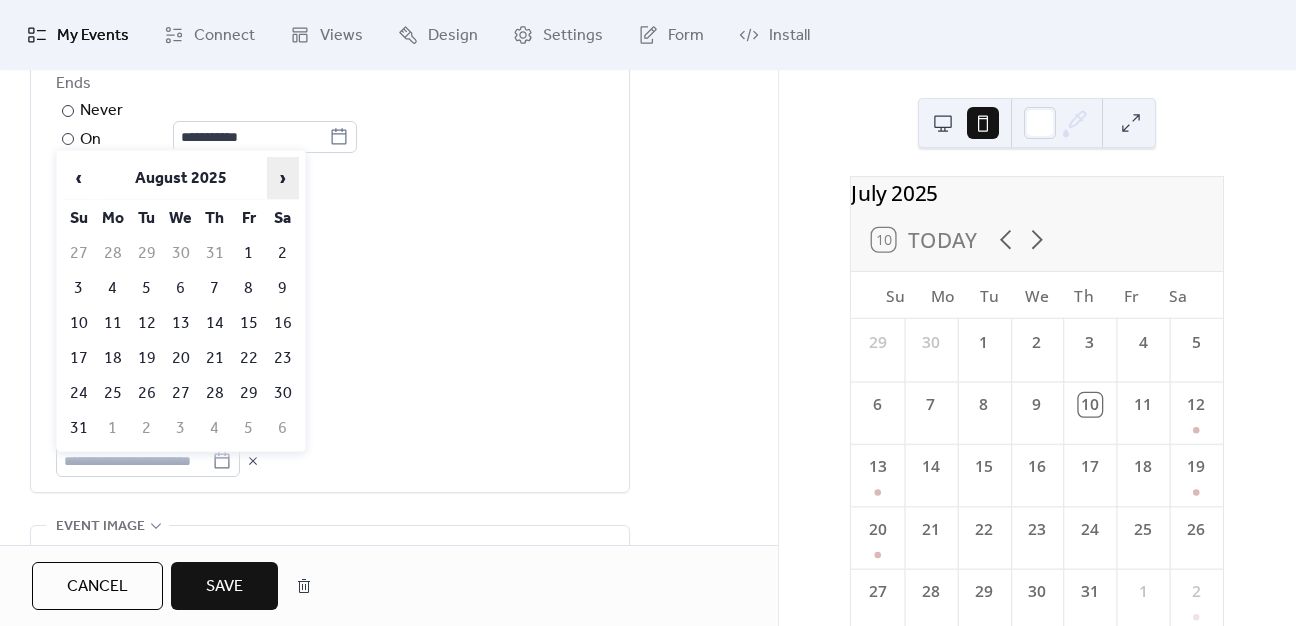 click on "›" at bounding box center [283, 178] 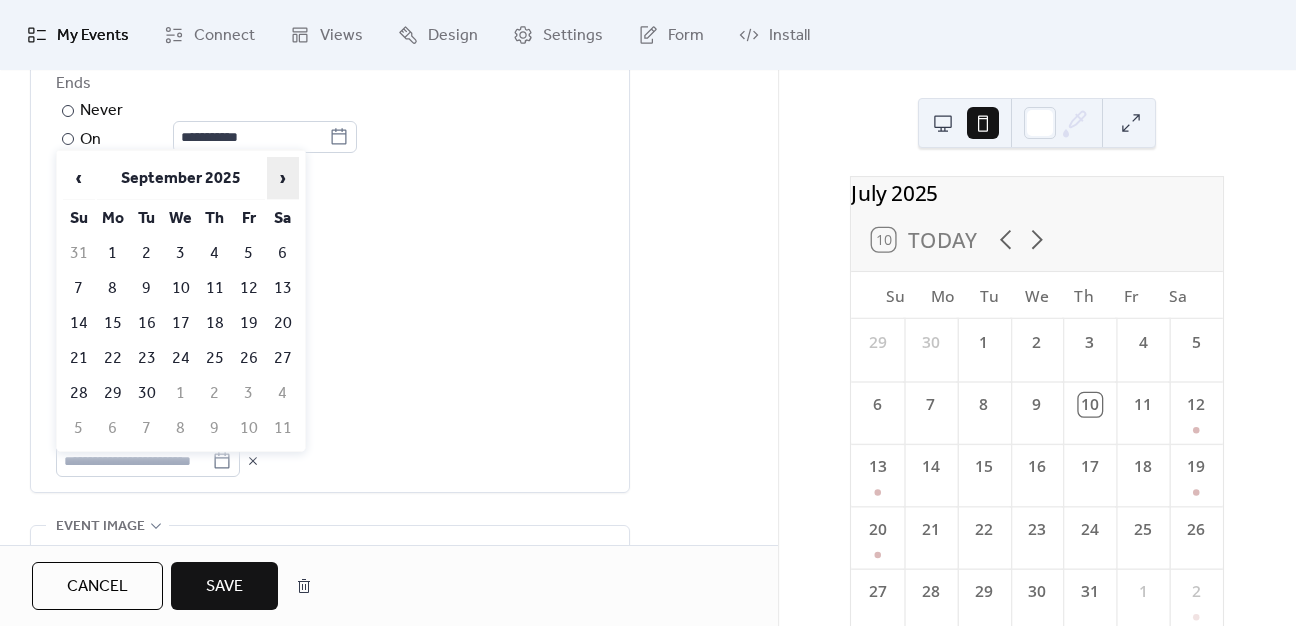 click on "›" at bounding box center [283, 178] 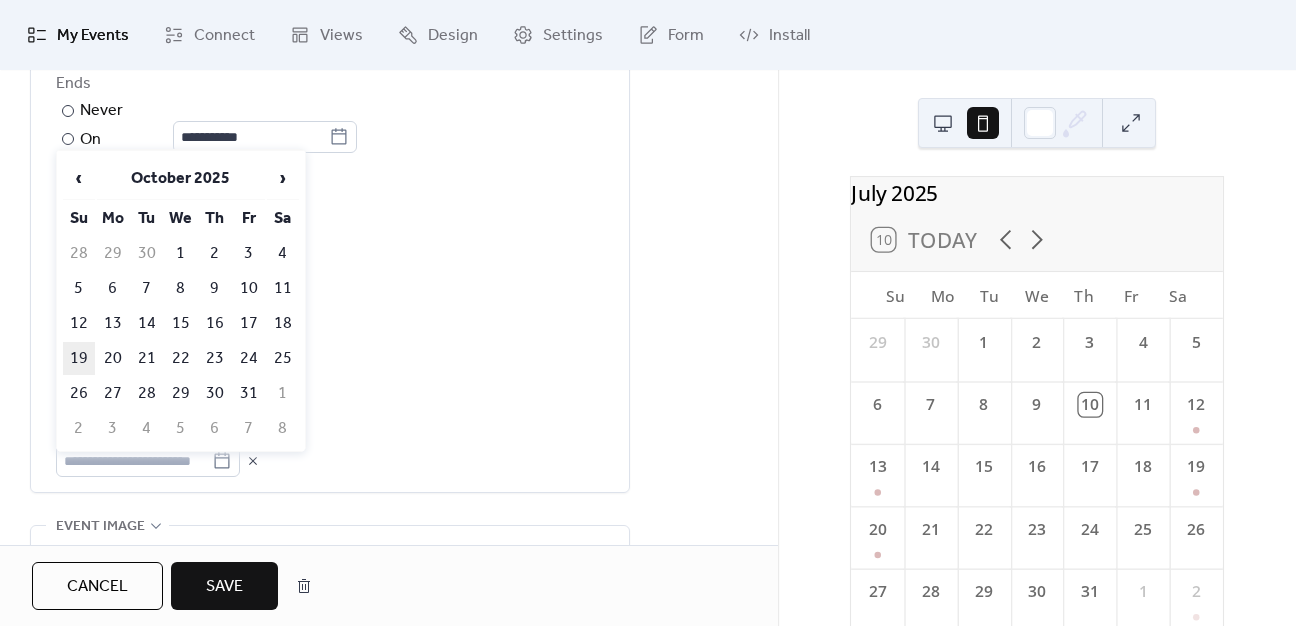 click on "19" at bounding box center [79, 358] 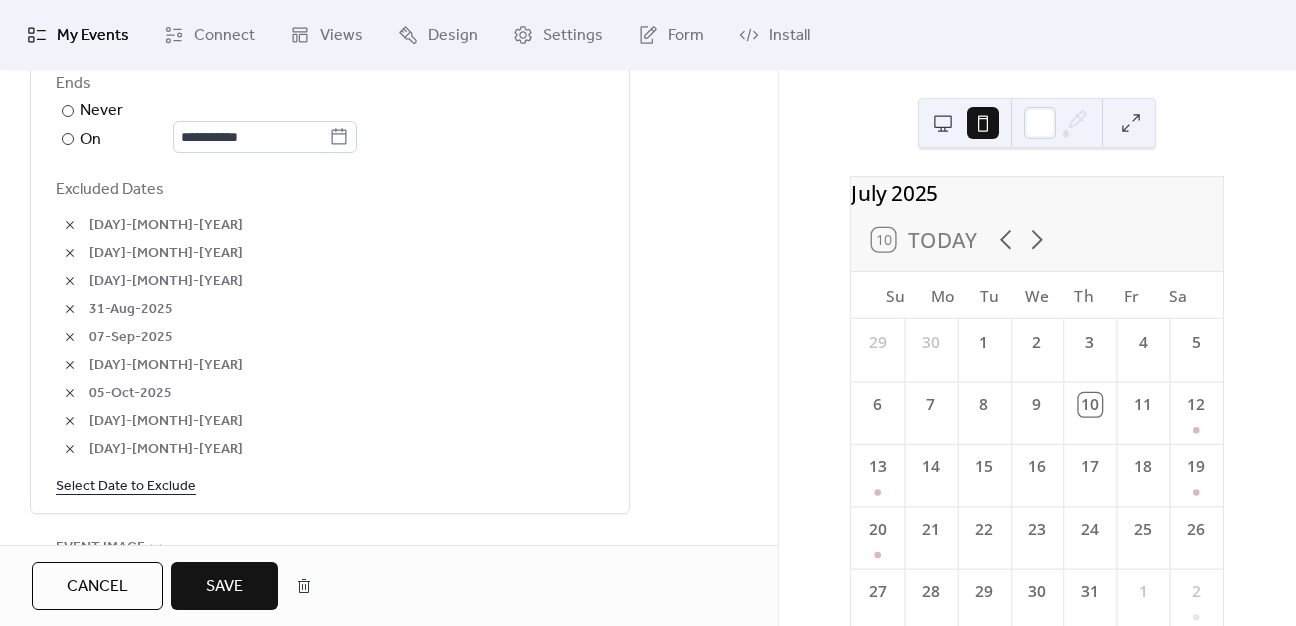 click on "Select Date to Exclude" at bounding box center (126, 485) 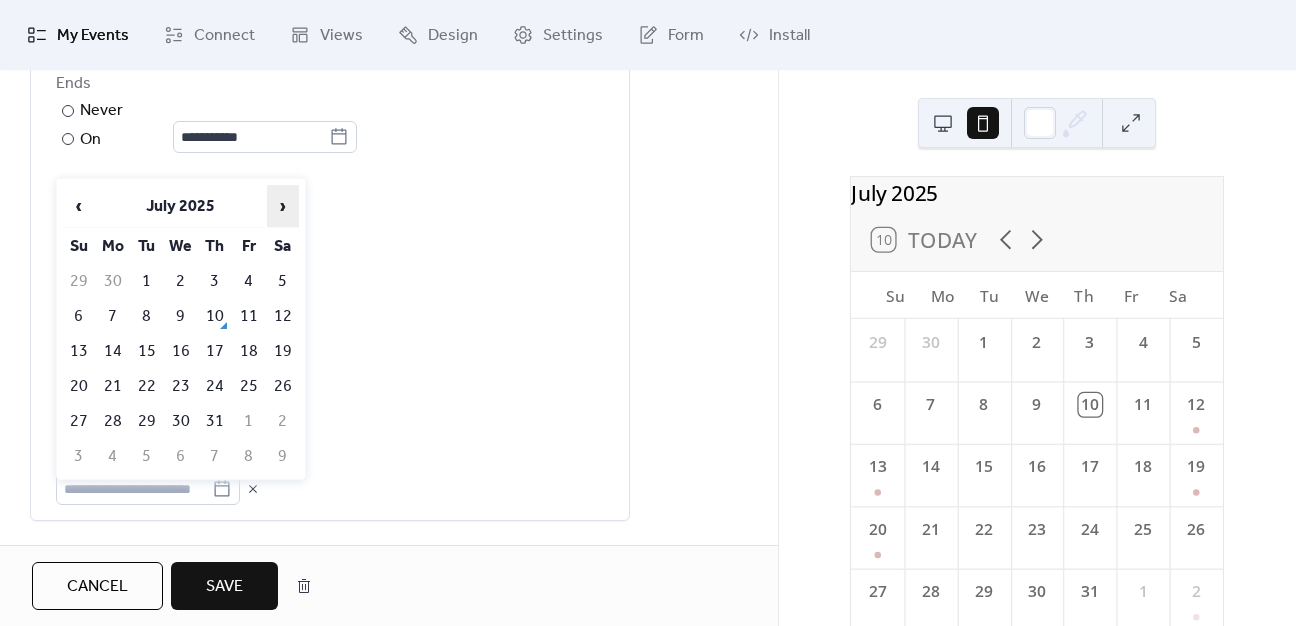 click on "›" at bounding box center [283, 206] 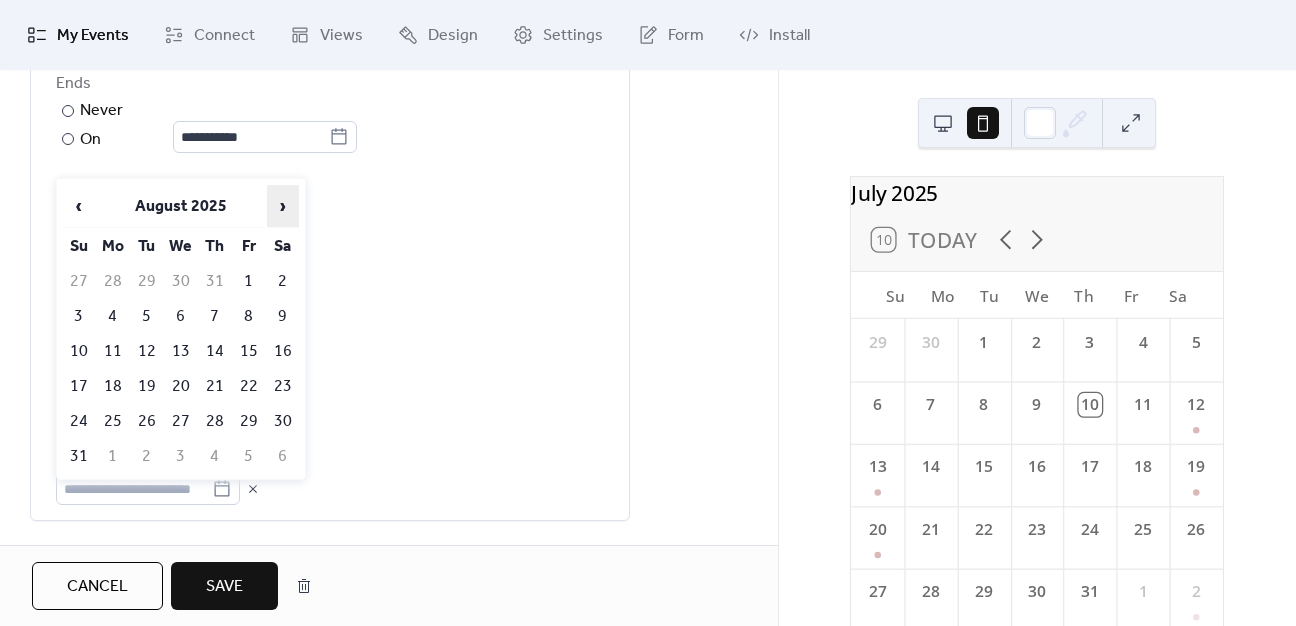 click on "›" at bounding box center (283, 206) 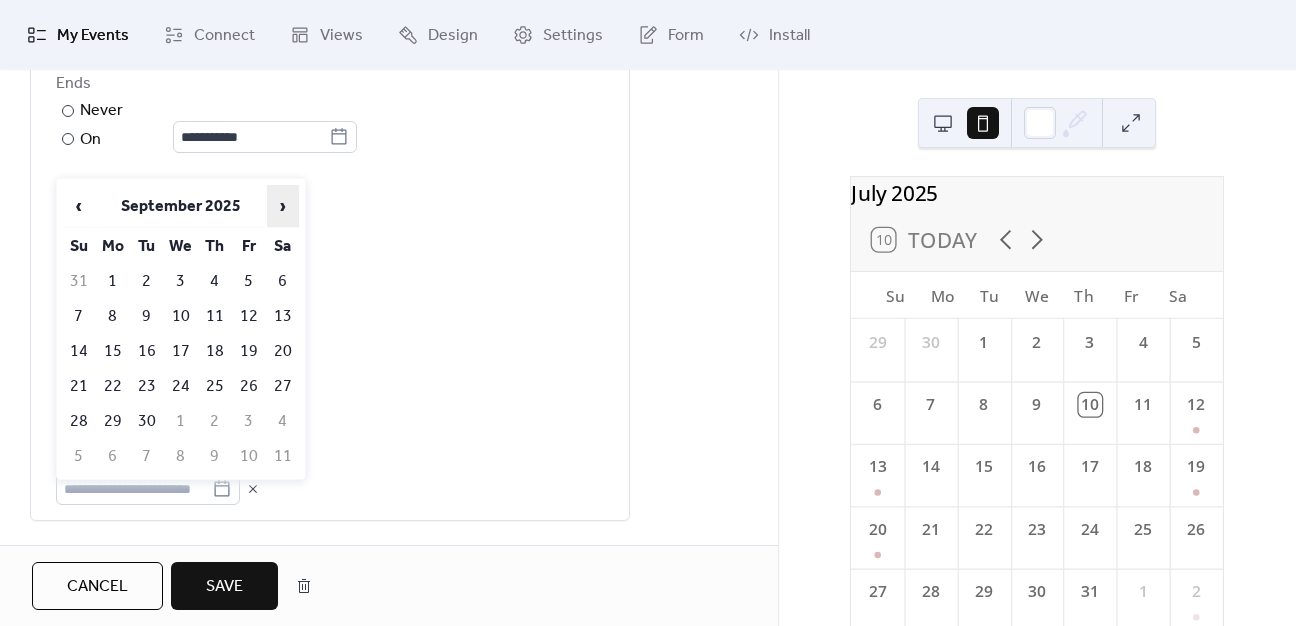 click on "›" at bounding box center [283, 206] 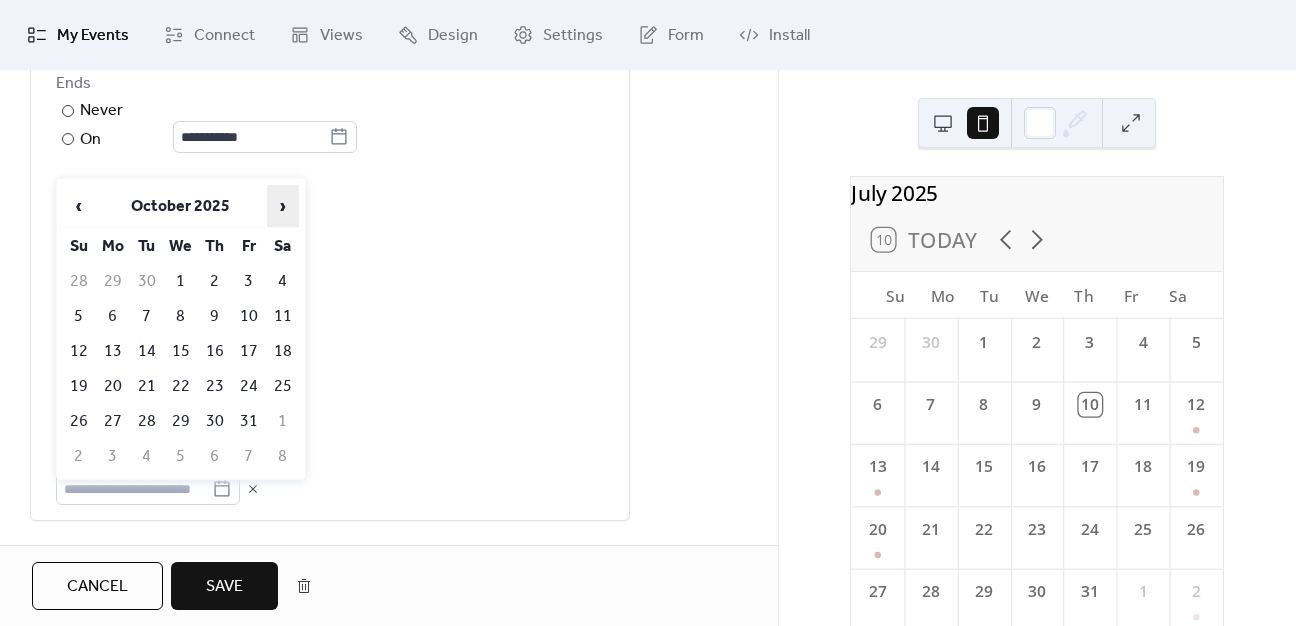 click on "›" at bounding box center [283, 206] 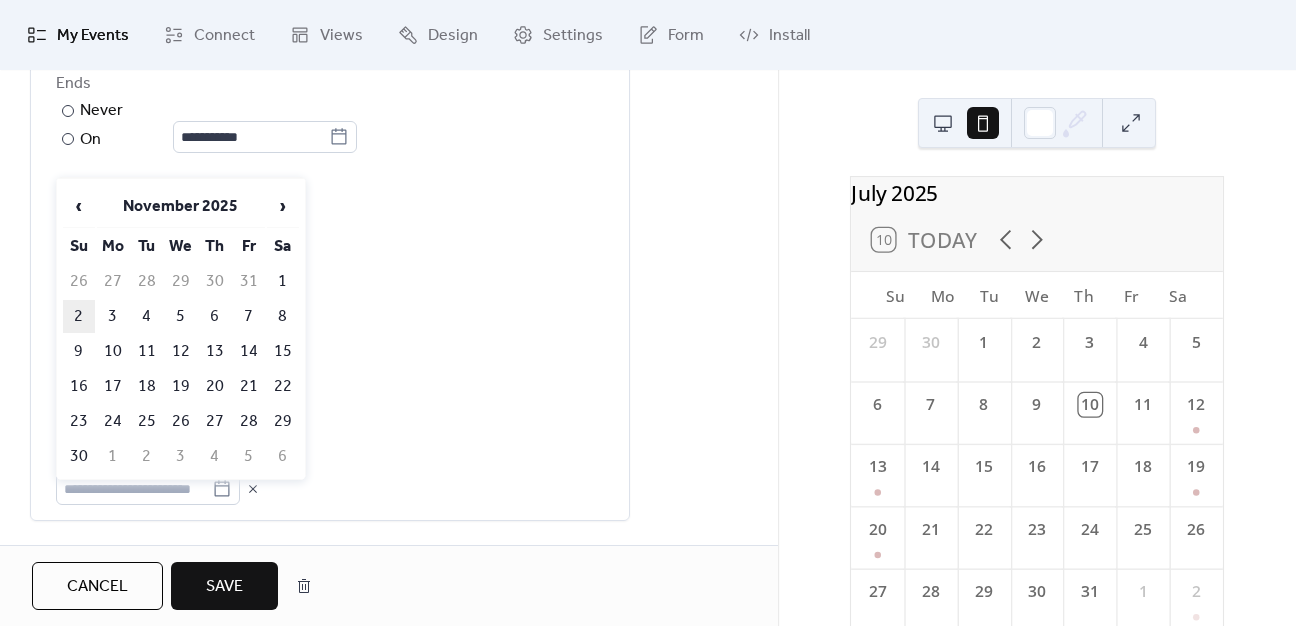 click on "2" at bounding box center [79, 316] 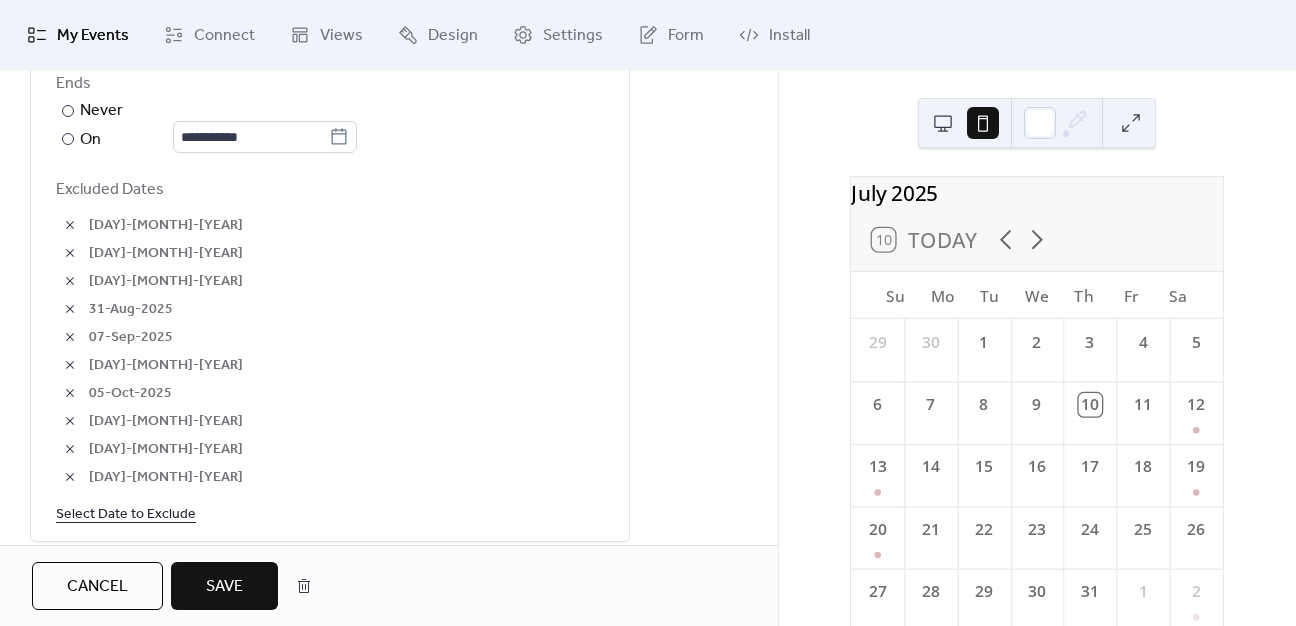 click on "Select Date to Exclude" at bounding box center [126, 513] 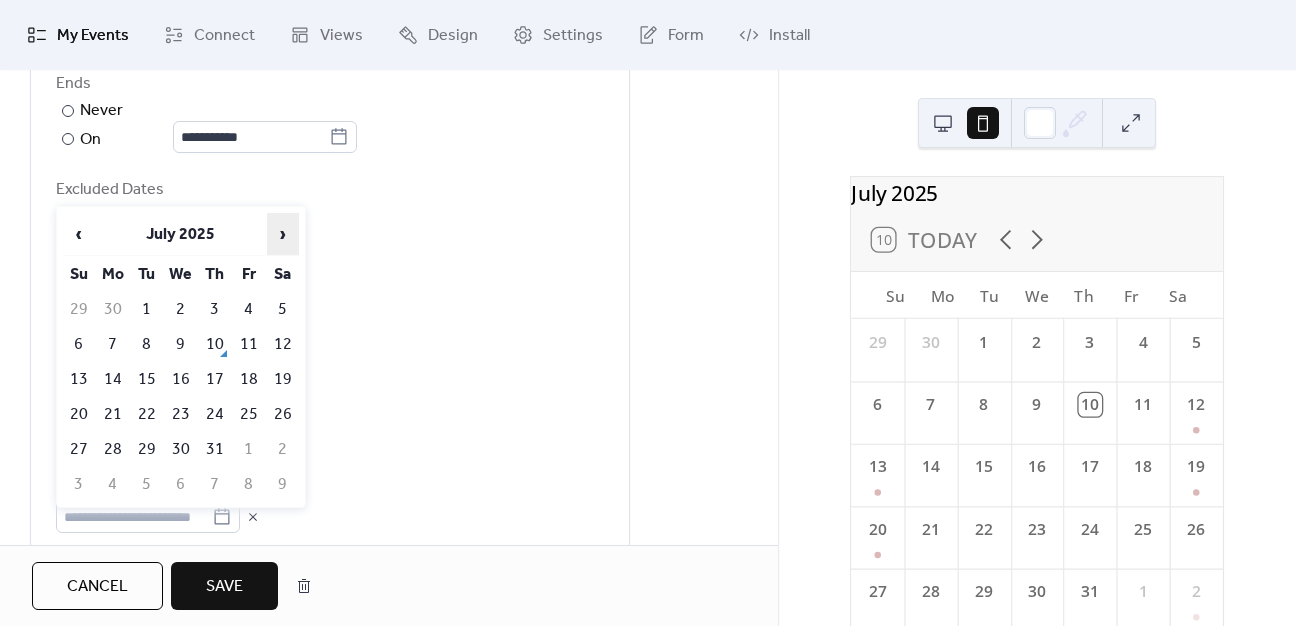 click on "›" at bounding box center [283, 234] 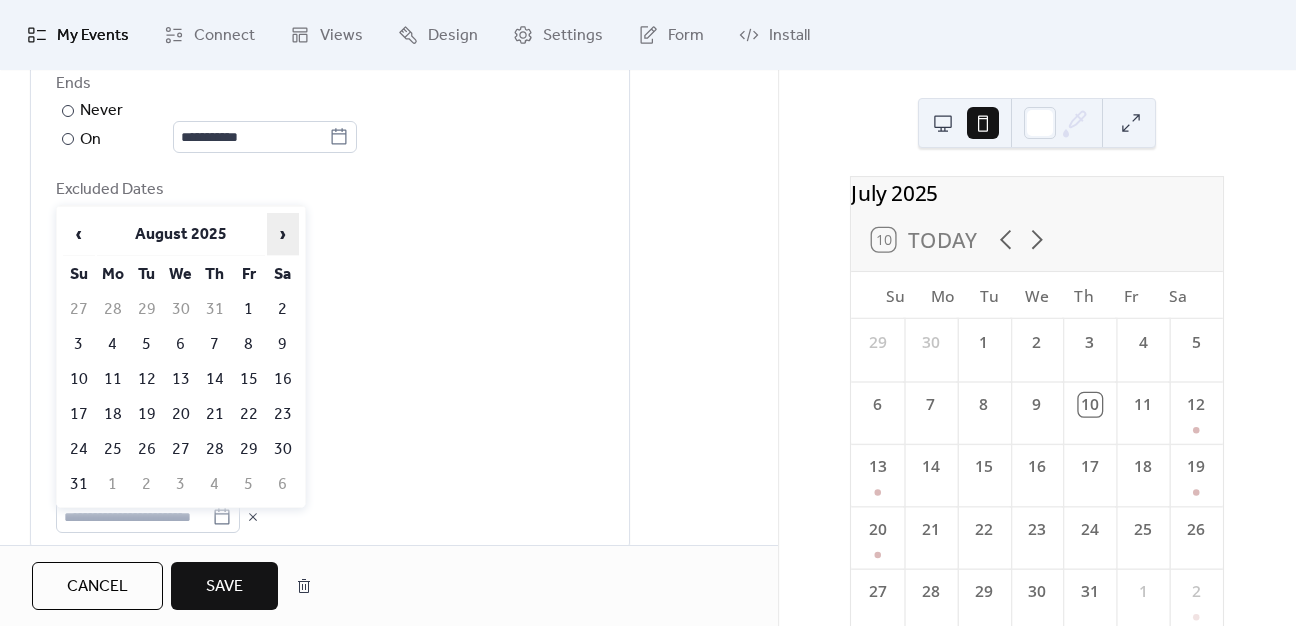 click on "›" at bounding box center (283, 234) 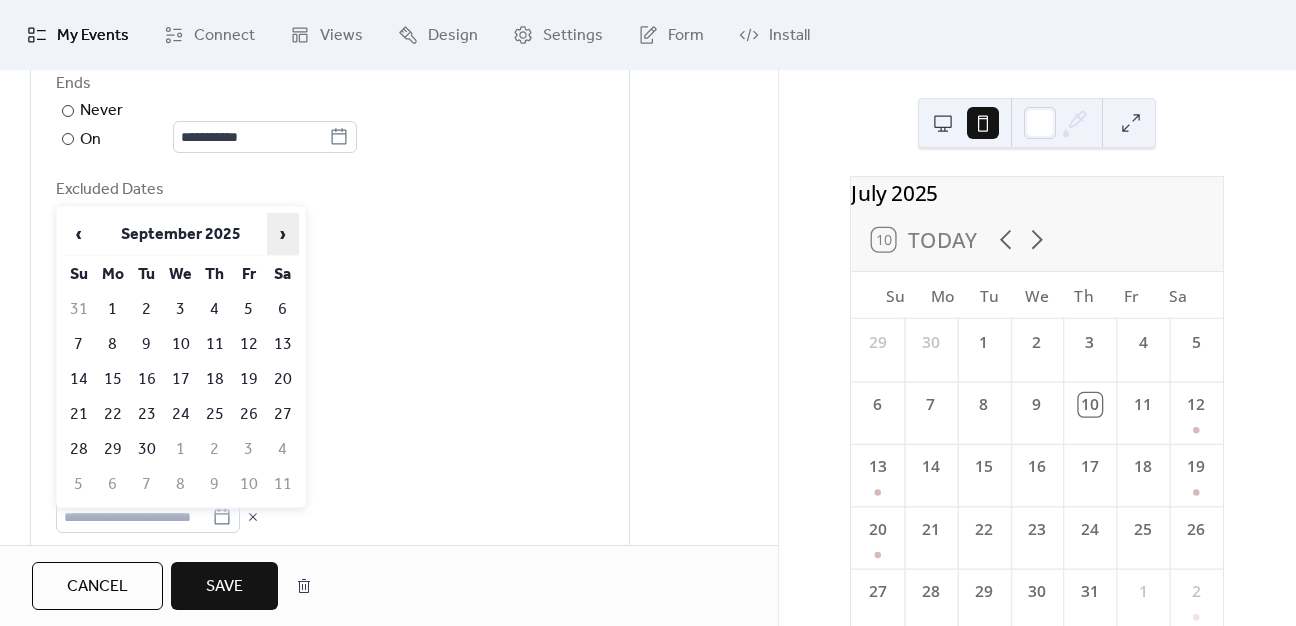 click on "›" at bounding box center [283, 234] 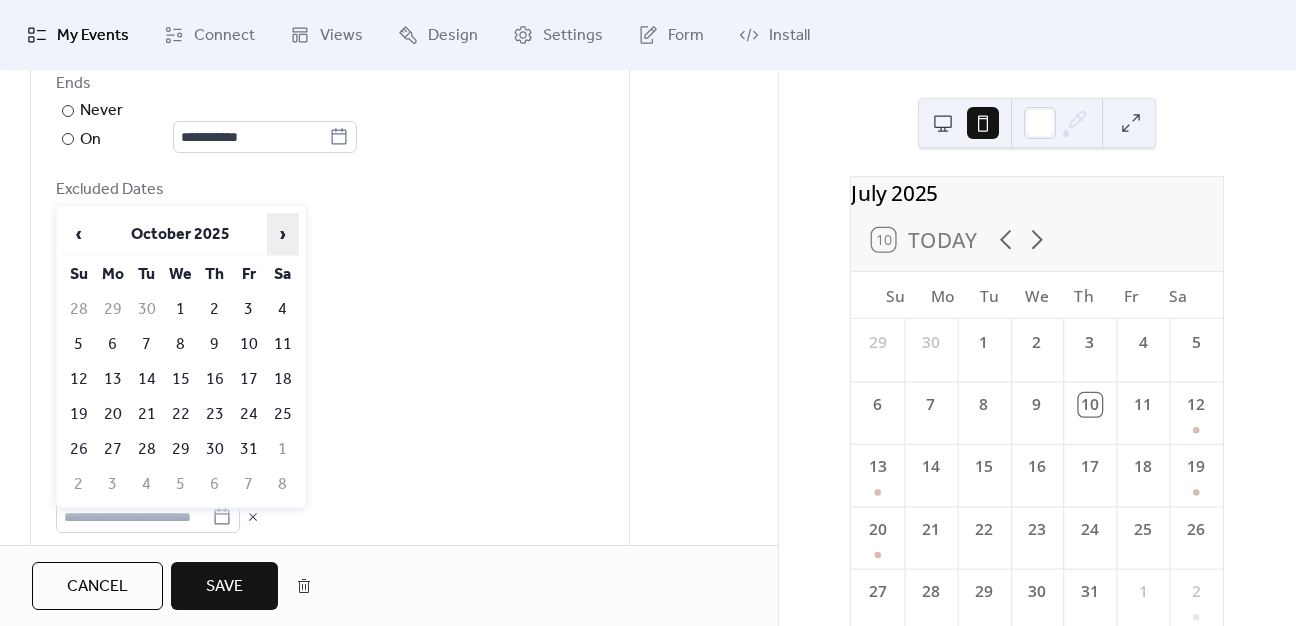 click on "›" at bounding box center [283, 234] 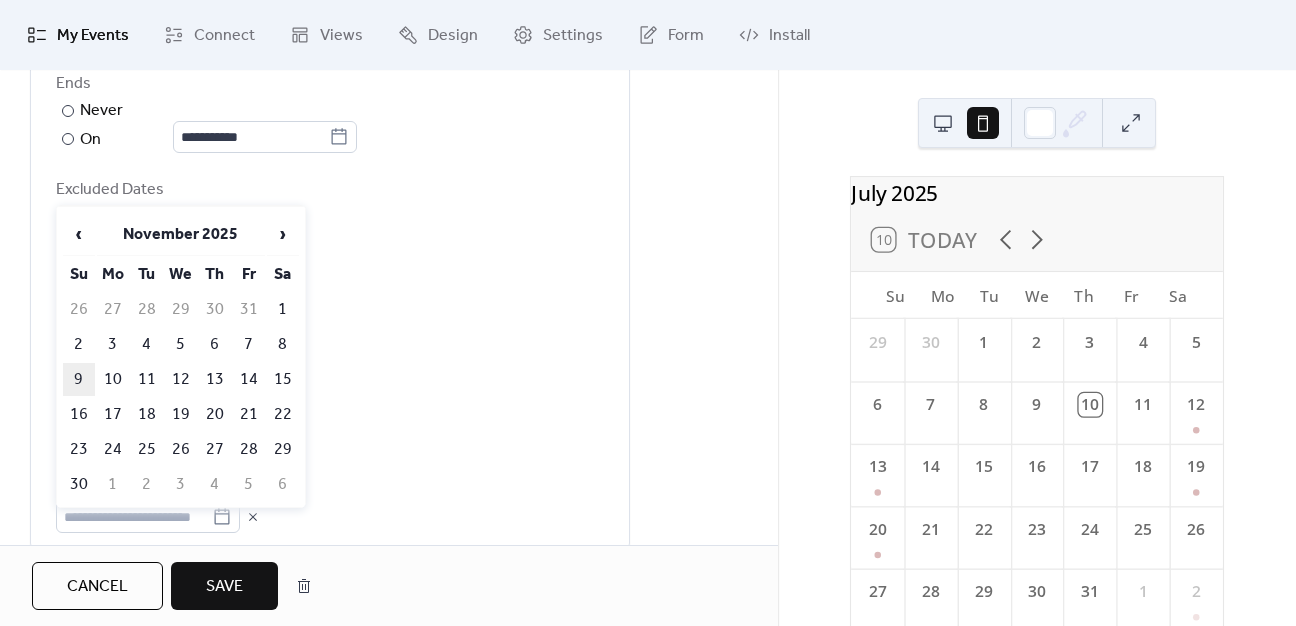 click on "9" at bounding box center (79, 379) 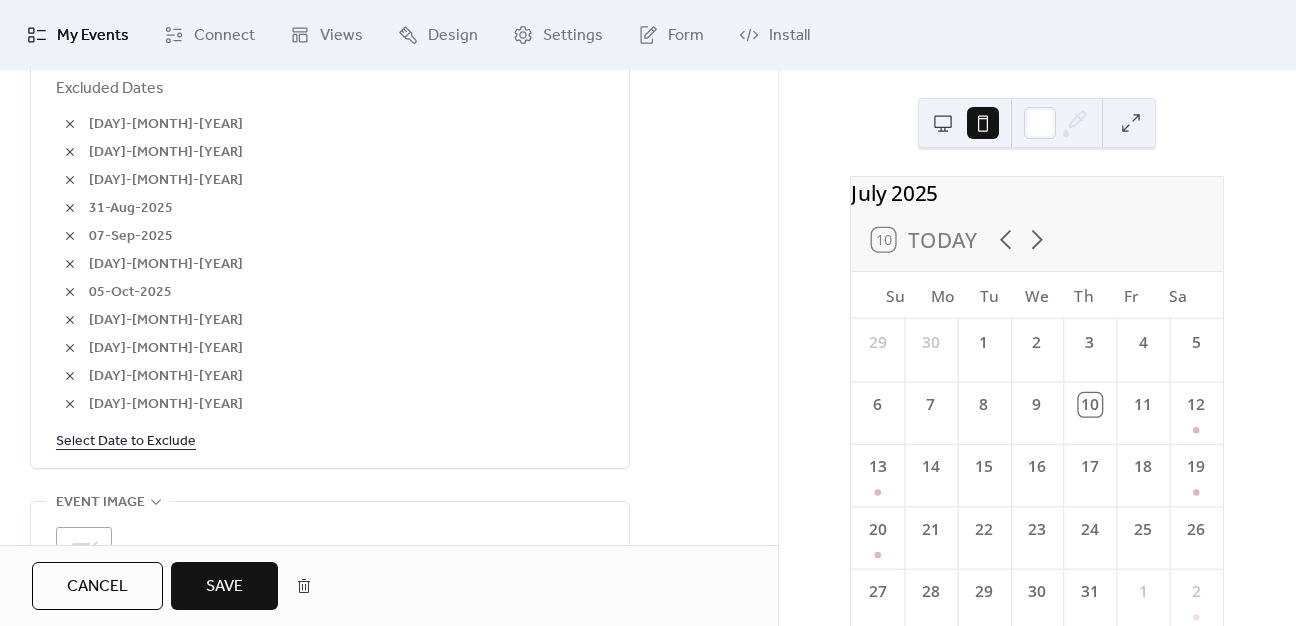 scroll, scrollTop: 1304, scrollLeft: 0, axis: vertical 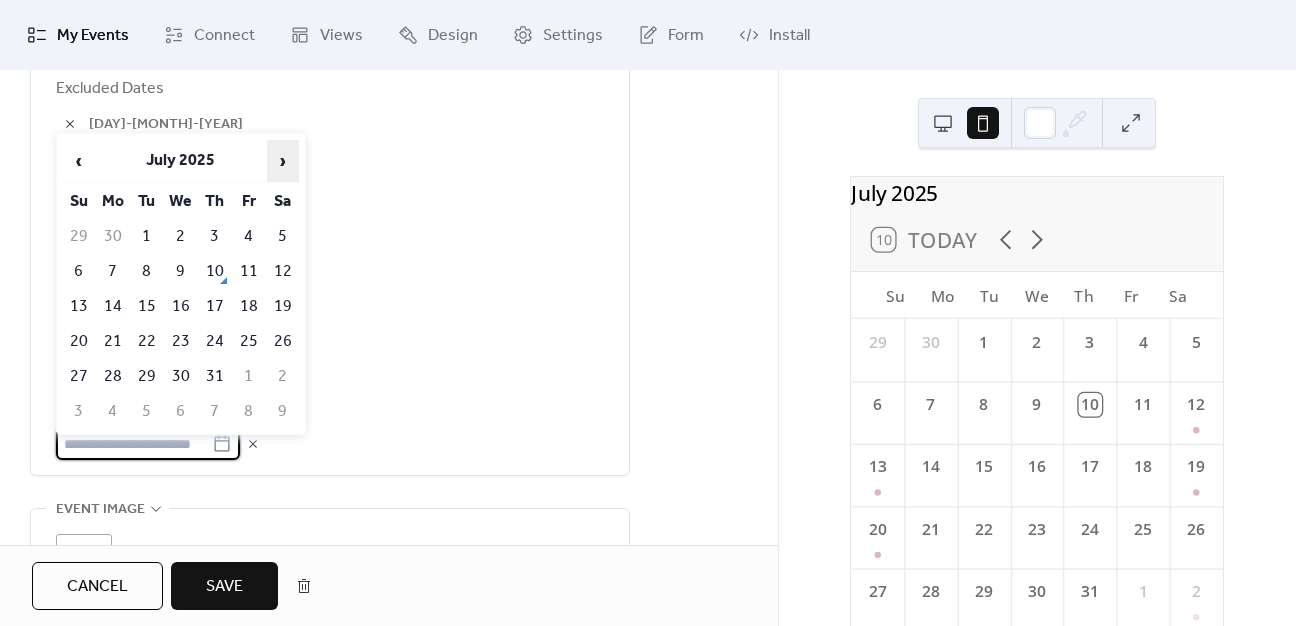 click on "›" at bounding box center (283, 161) 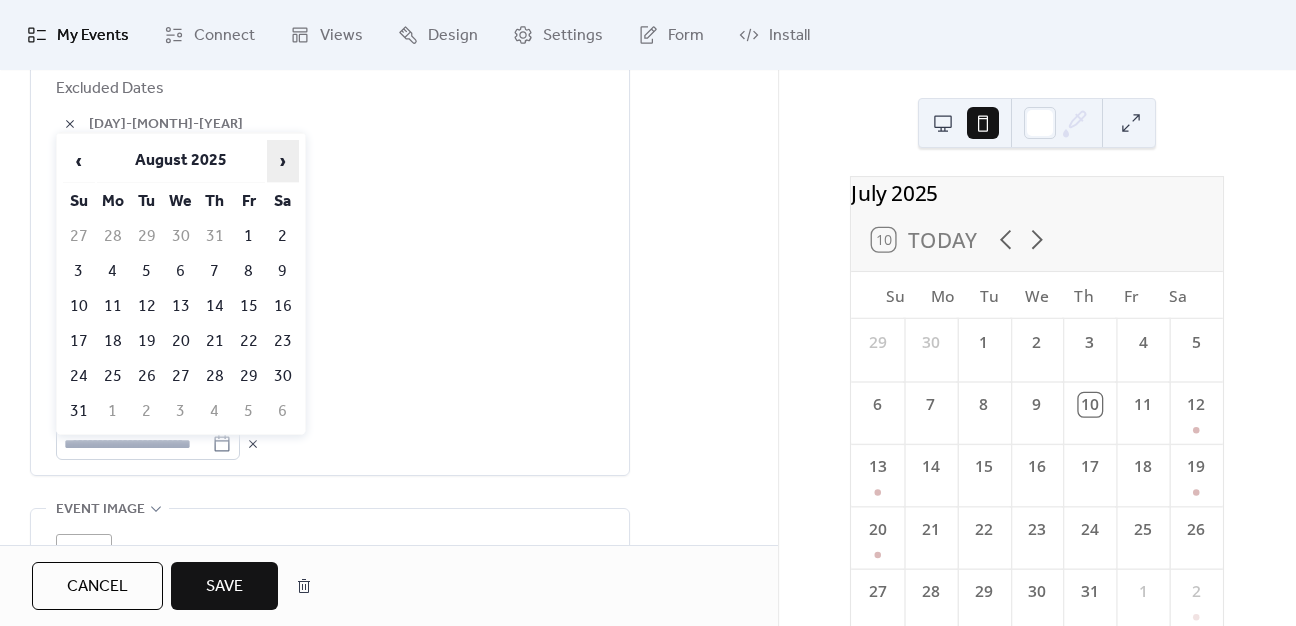 click on "›" at bounding box center (283, 161) 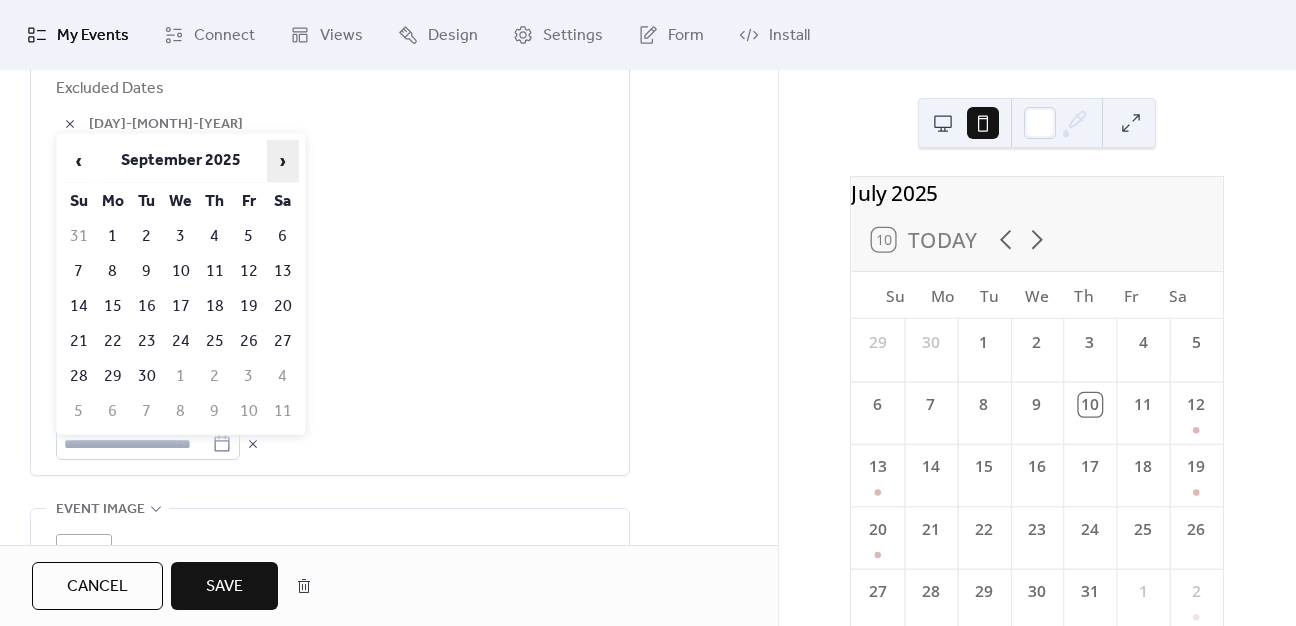 click on "›" at bounding box center [283, 161] 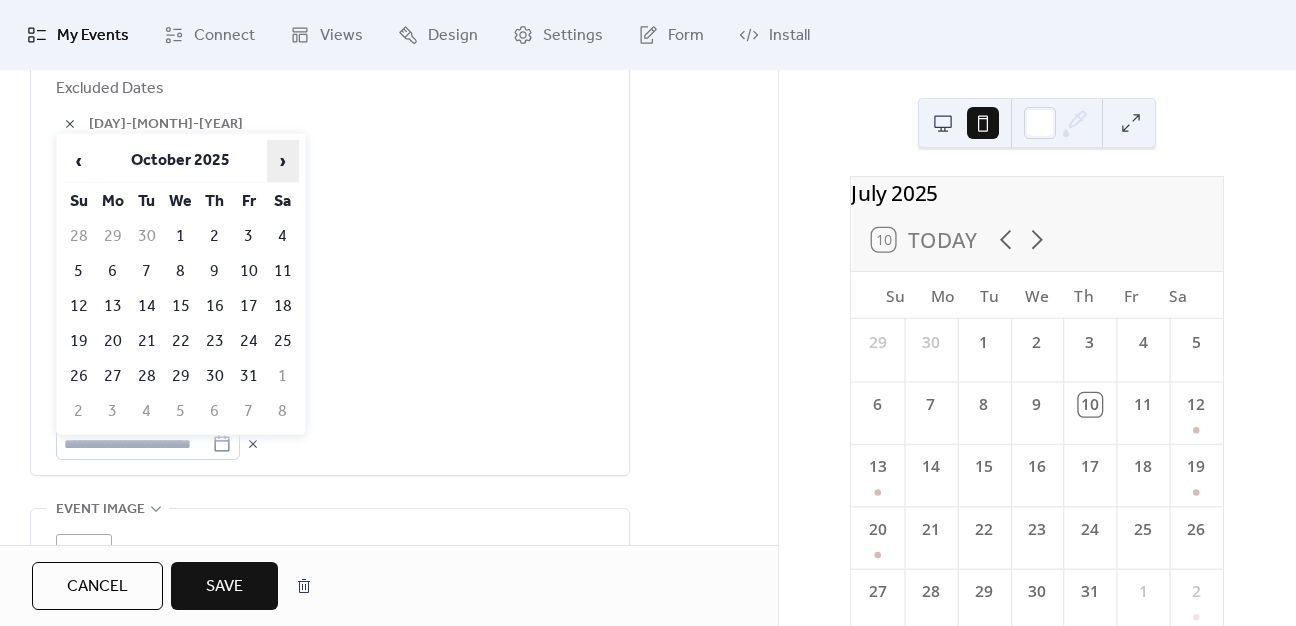 click on "›" at bounding box center (283, 161) 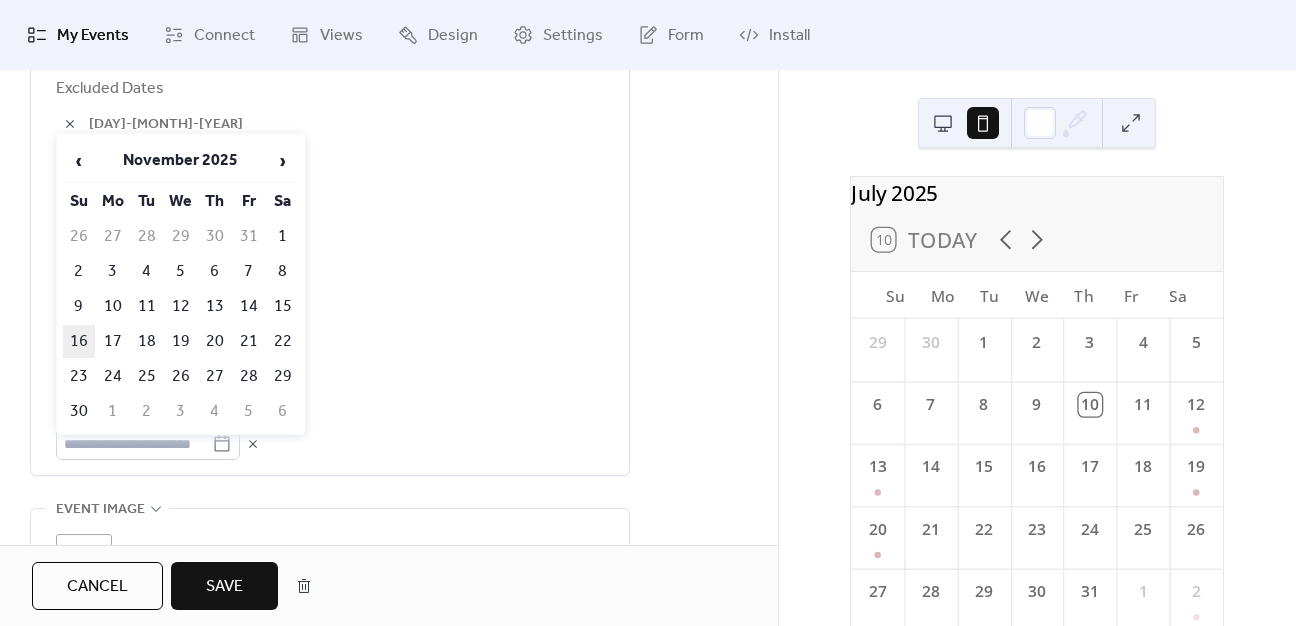 click on "16" at bounding box center [79, 341] 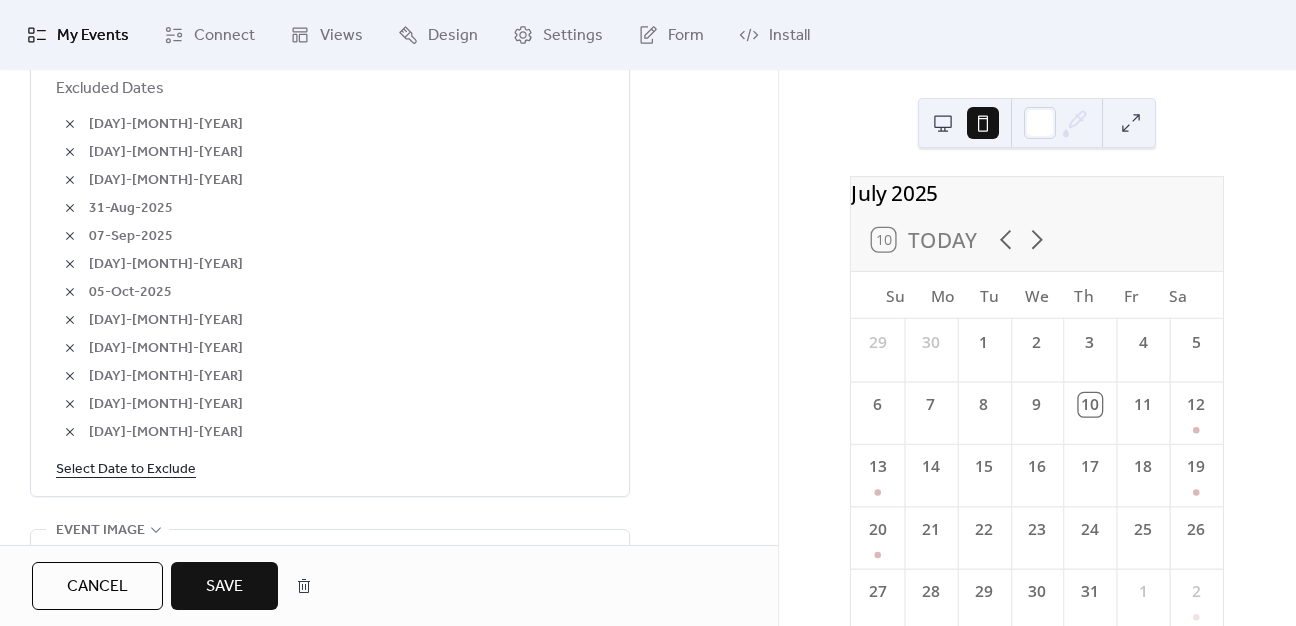 click on "Select Date to Exclude" at bounding box center [126, 468] 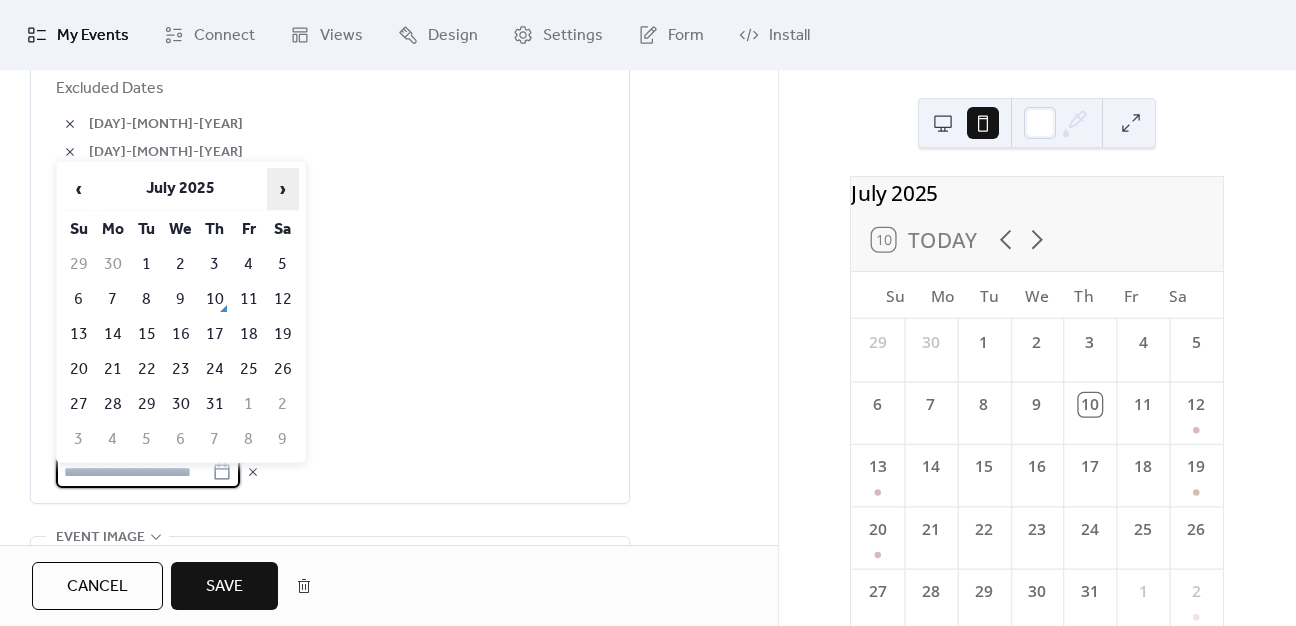 click on "›" at bounding box center [283, 189] 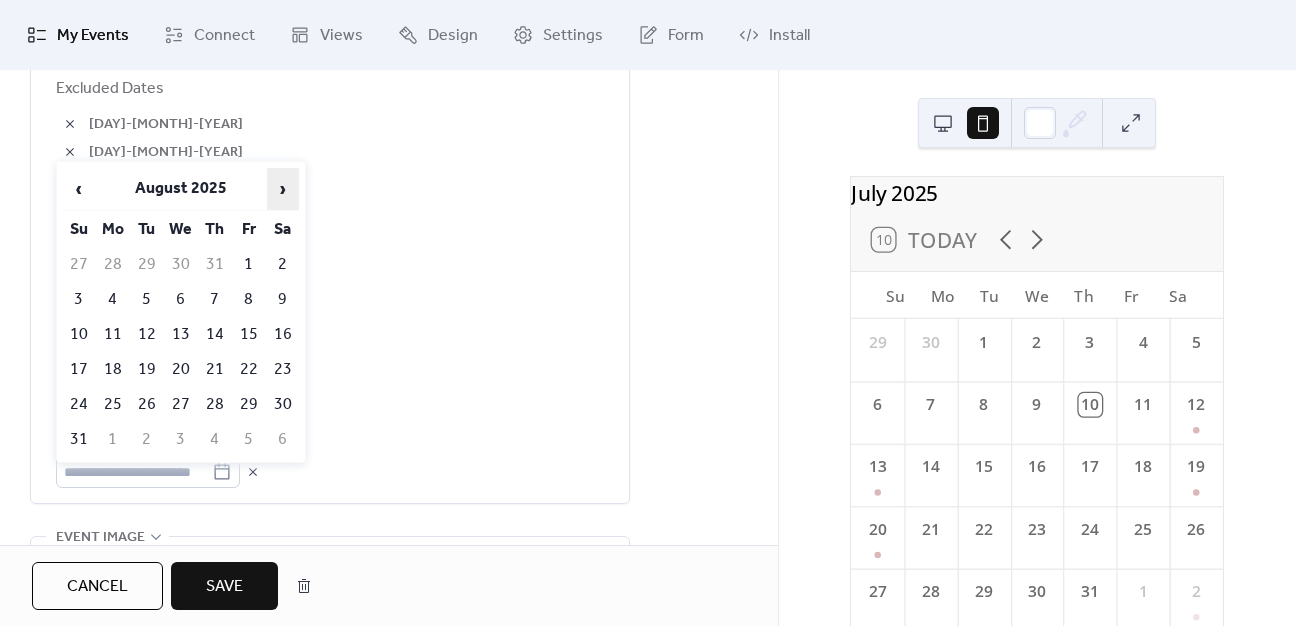 click on "›" at bounding box center (283, 189) 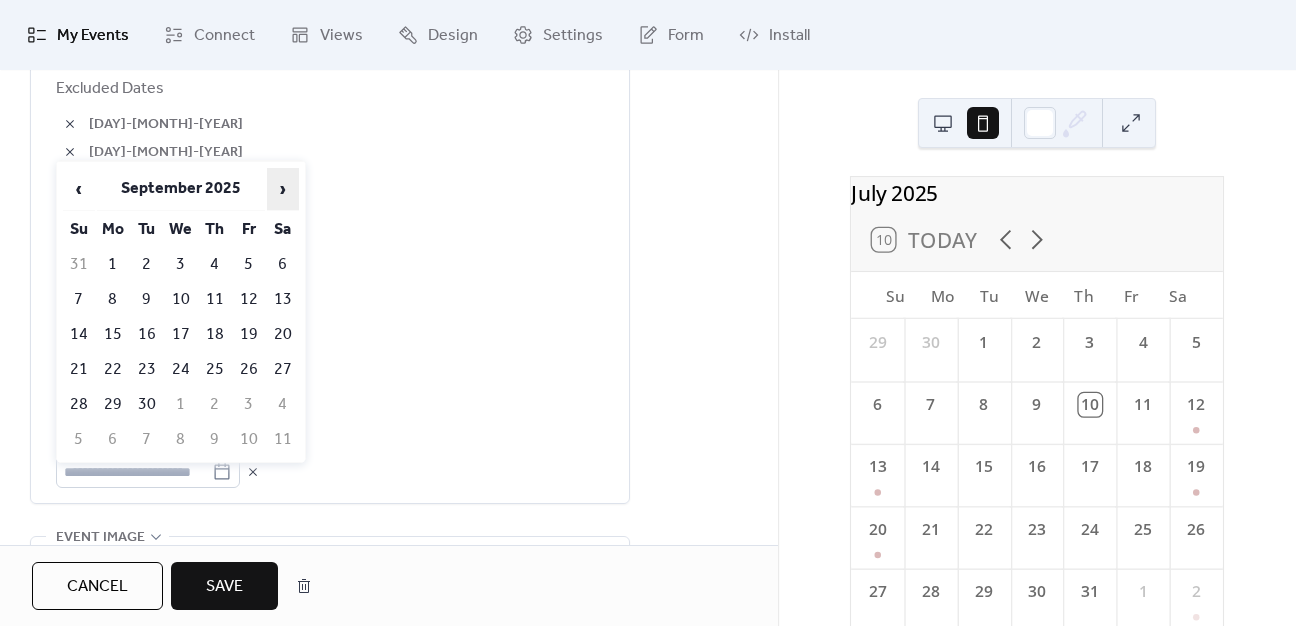 click on "›" at bounding box center [283, 189] 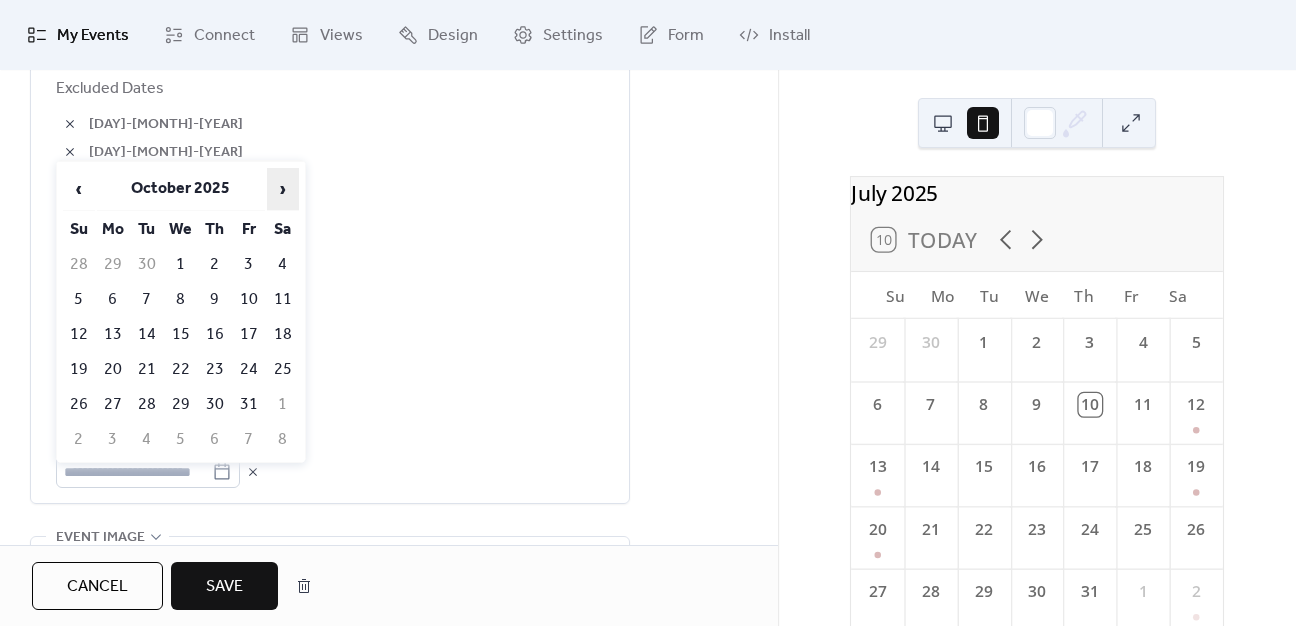 click on "›" at bounding box center (283, 189) 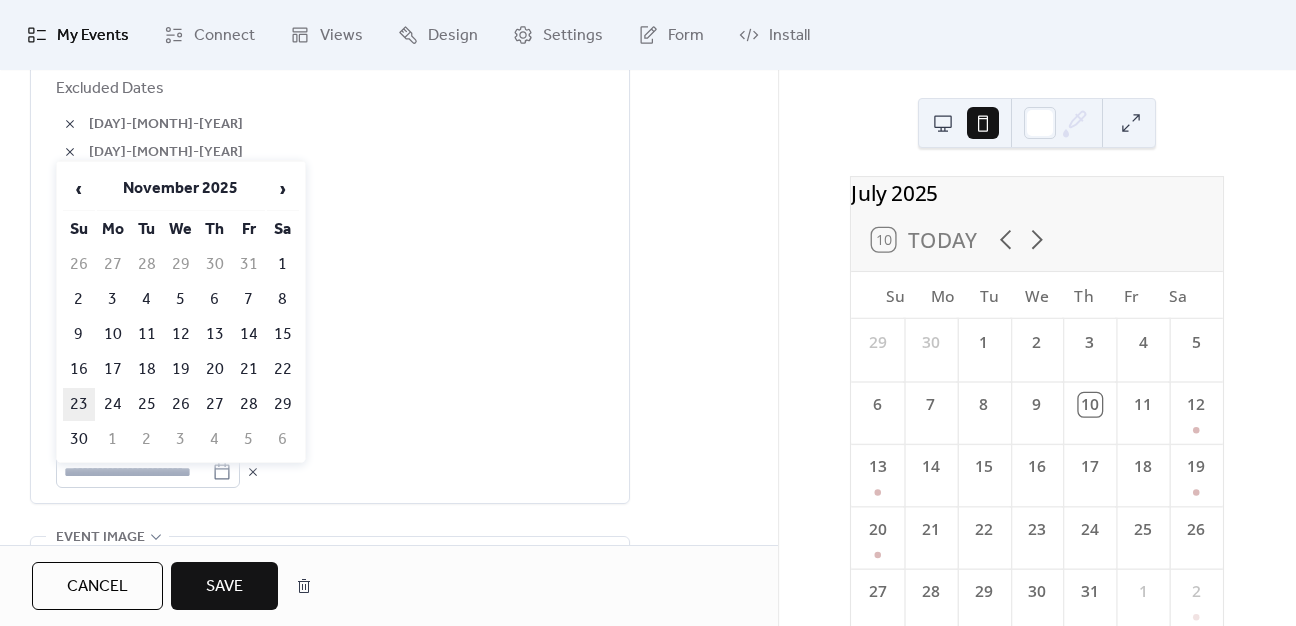 click on "23" at bounding box center (79, 404) 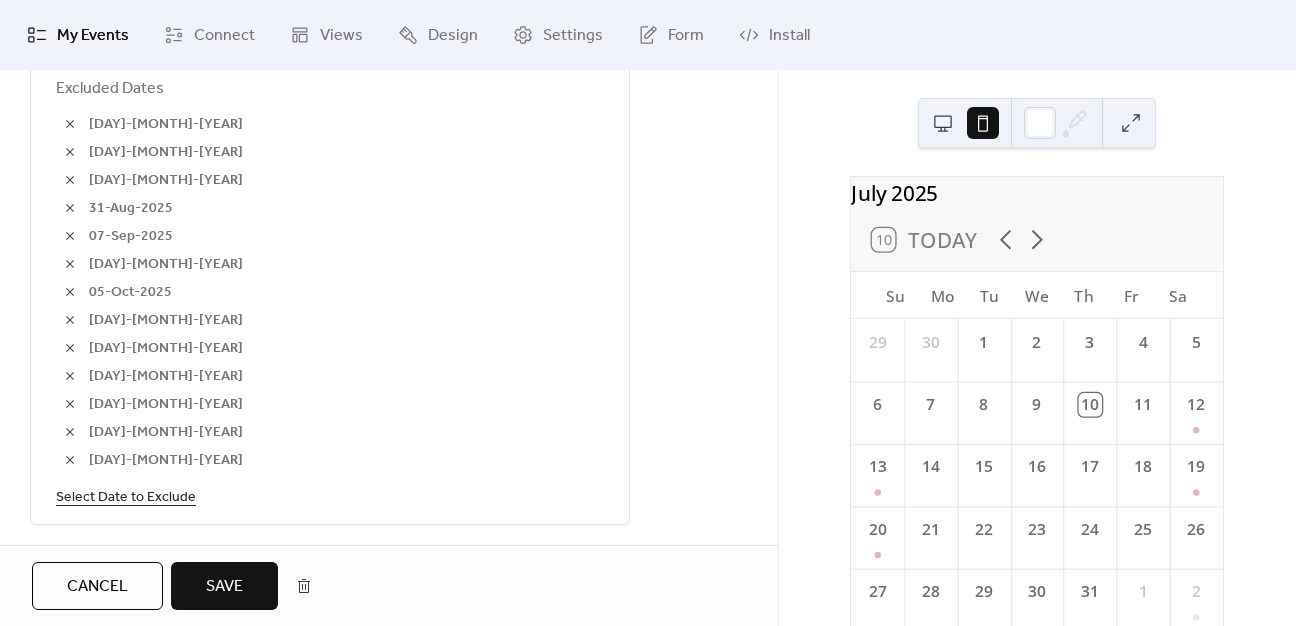 click on "Save" at bounding box center [224, 587] 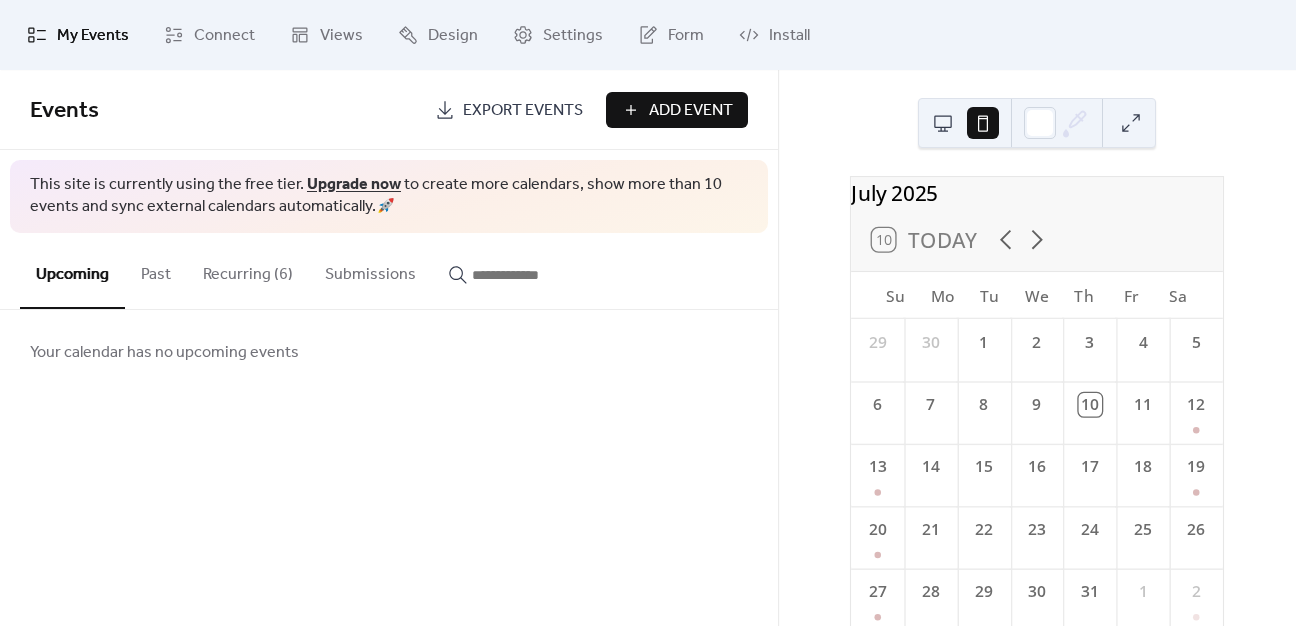 scroll, scrollTop: 103, scrollLeft: 0, axis: vertical 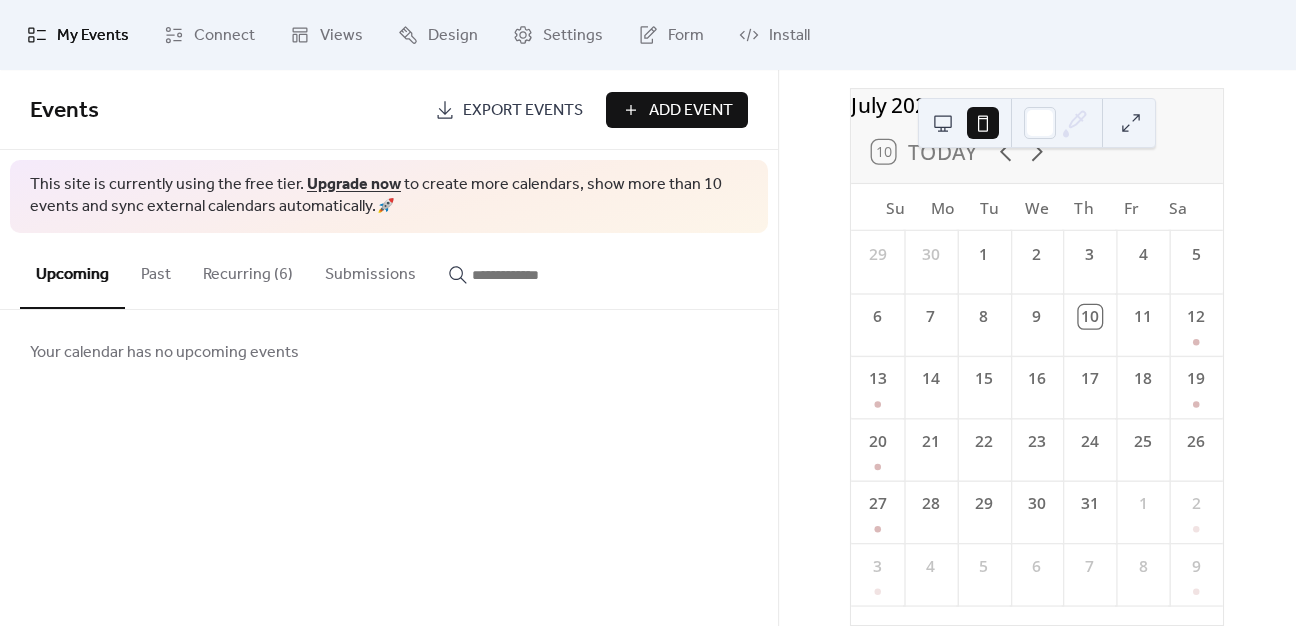 click at bounding box center [1131, 123] 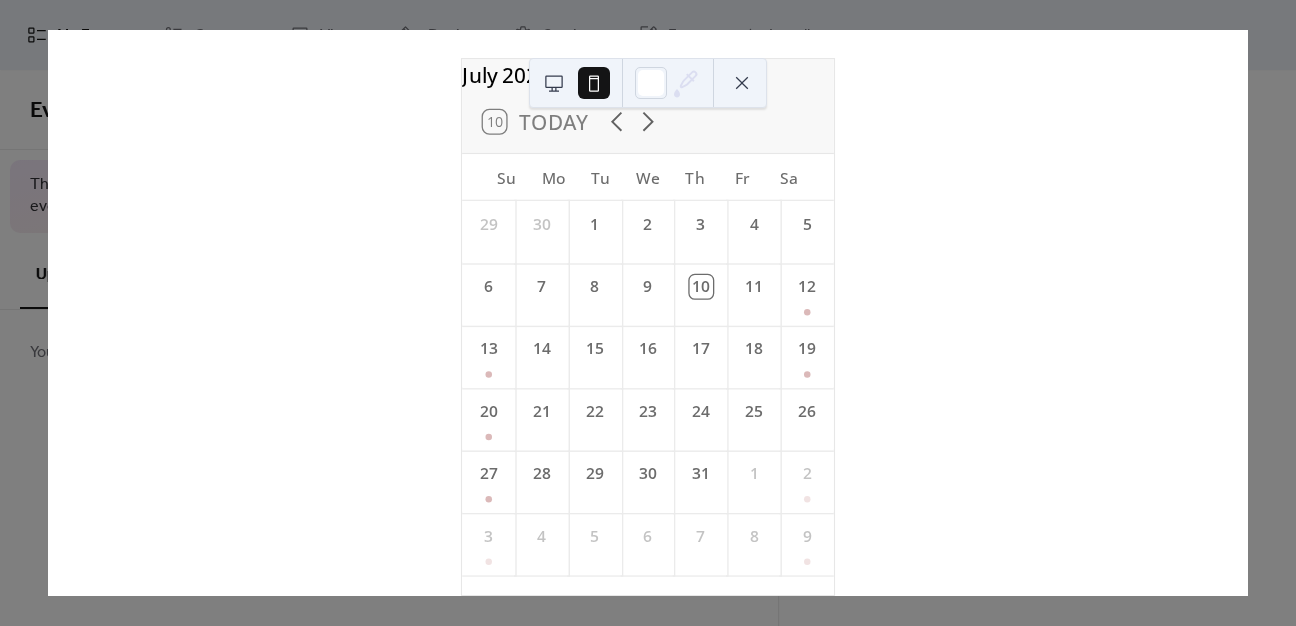 scroll, scrollTop: 93, scrollLeft: 0, axis: vertical 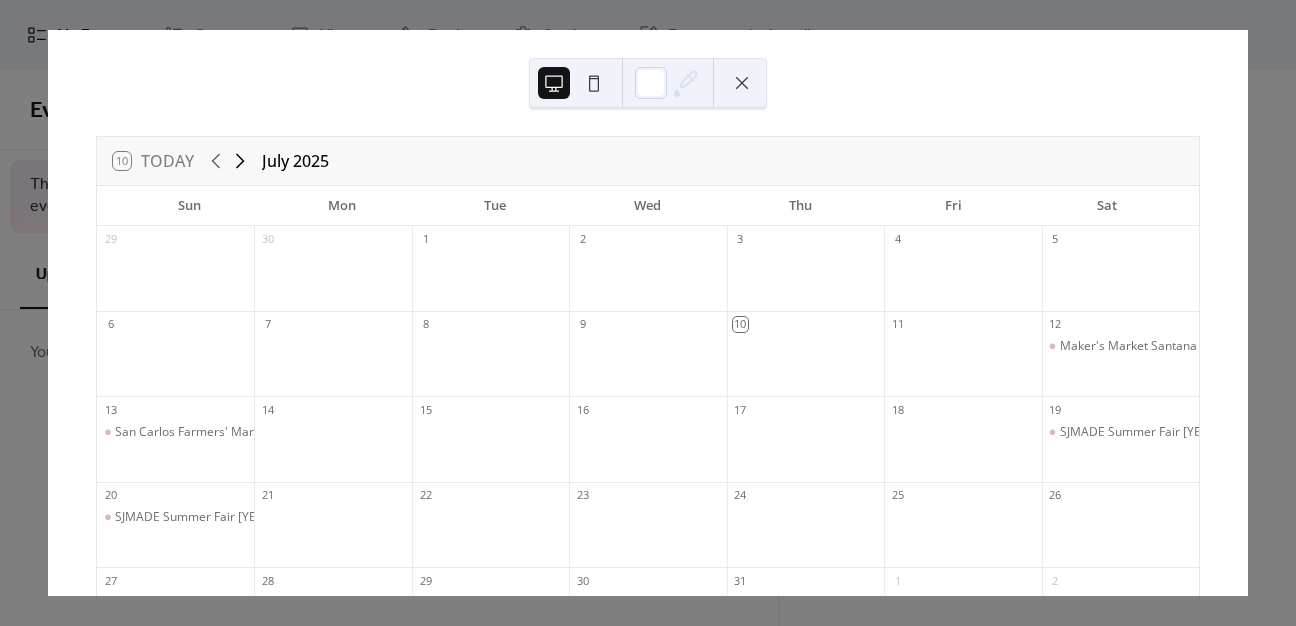 click 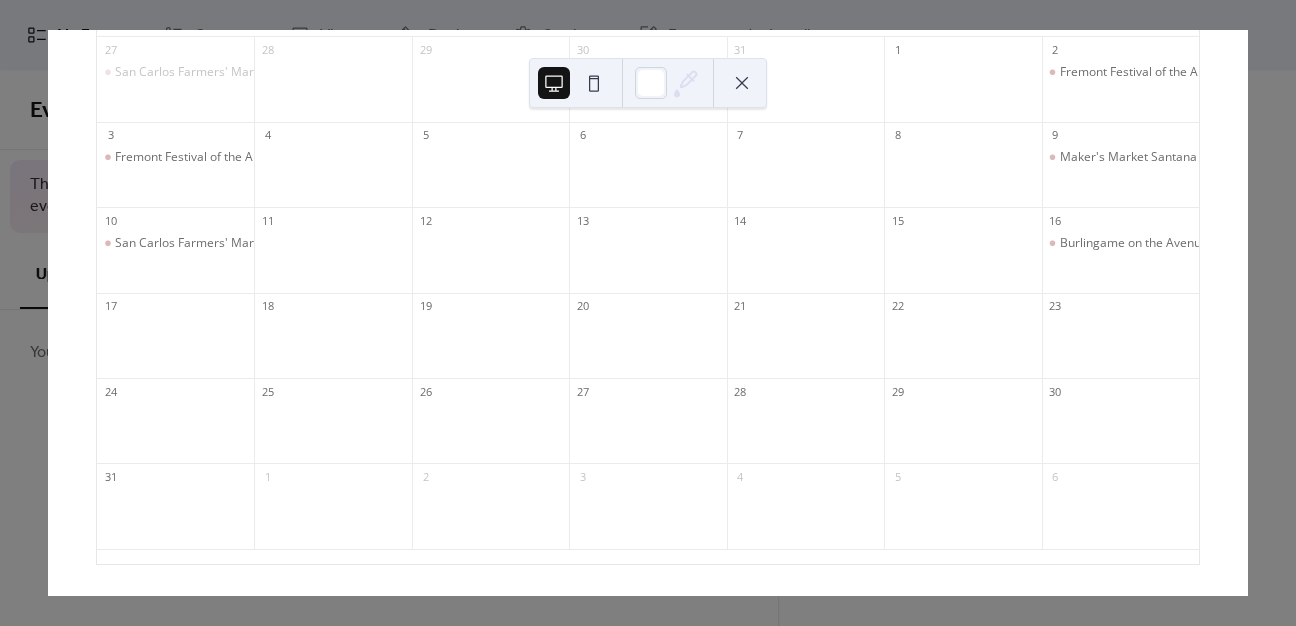 scroll, scrollTop: 0, scrollLeft: 0, axis: both 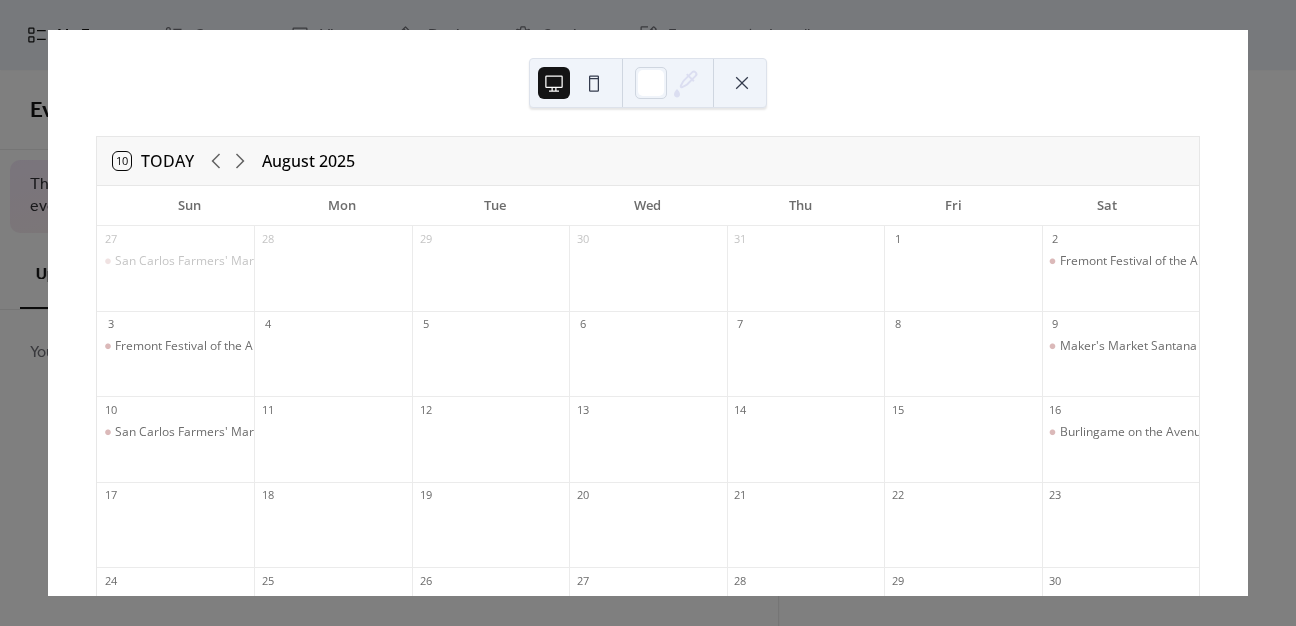 click at bounding box center [742, 83] 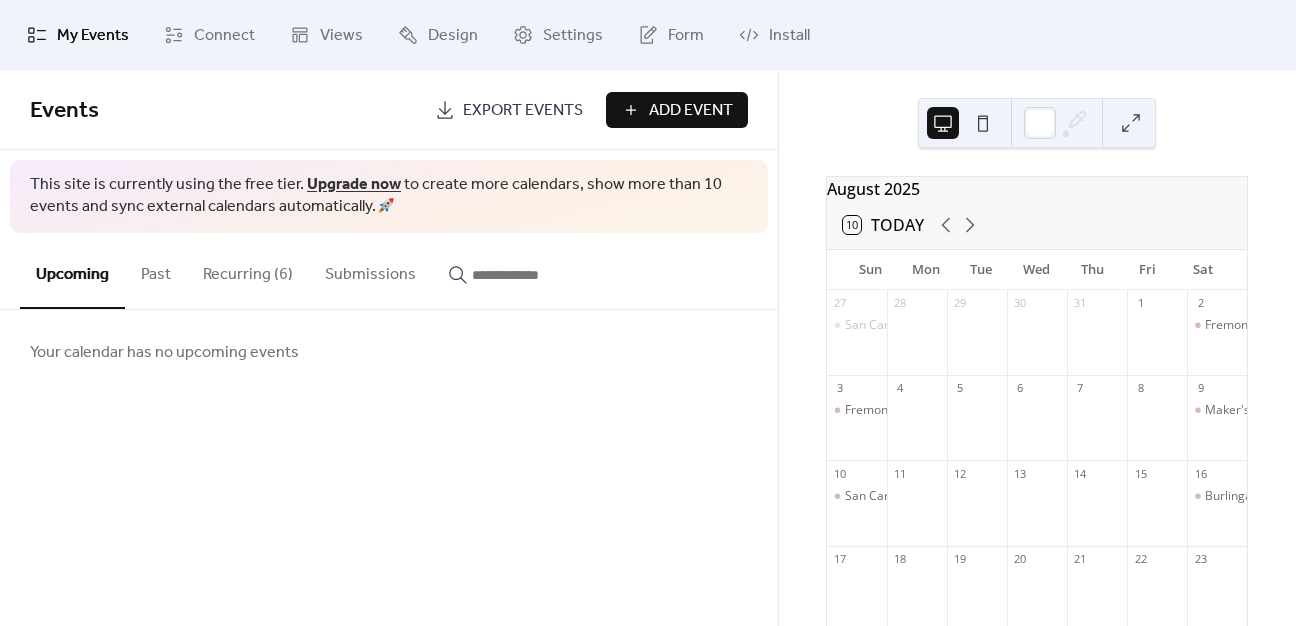 click on "Recurring  (6)" at bounding box center (248, 270) 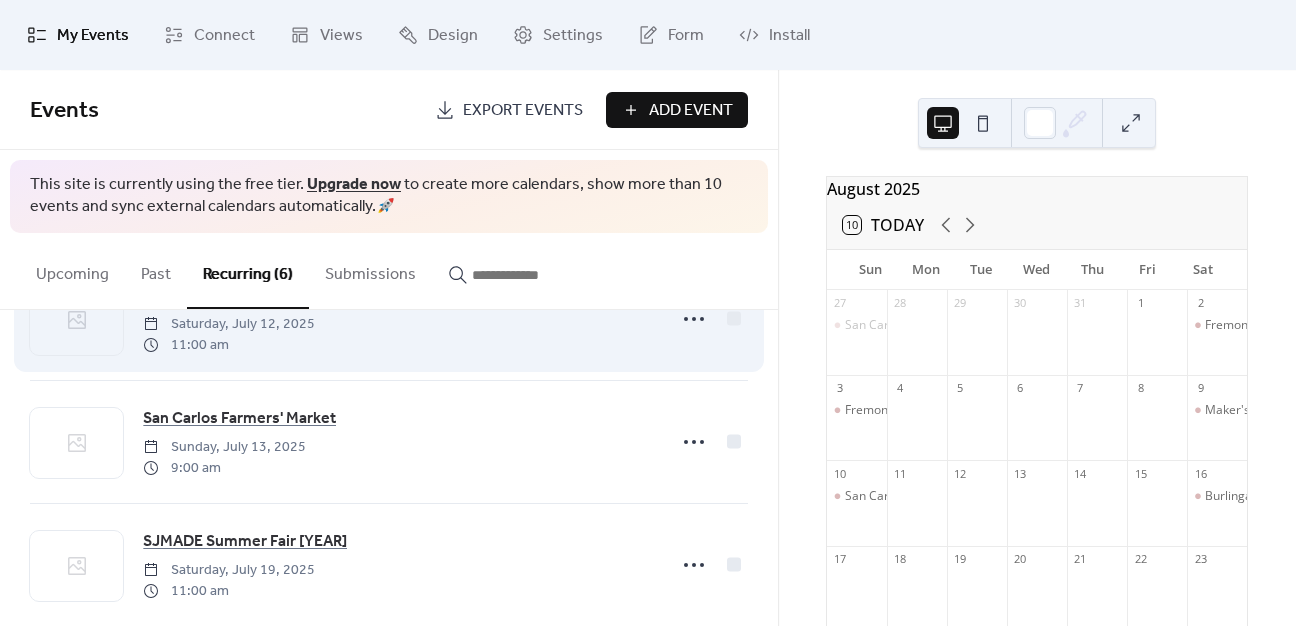 scroll, scrollTop: 83, scrollLeft: 0, axis: vertical 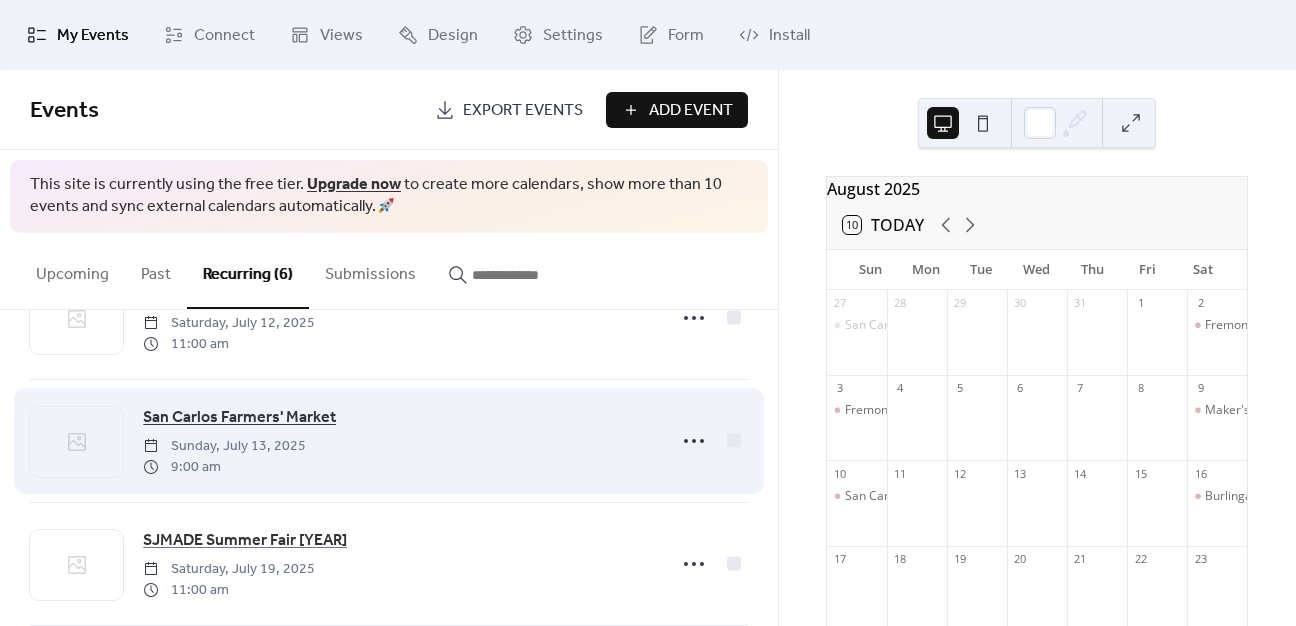 click on "San Carlos Farmers' Market" at bounding box center [239, 418] 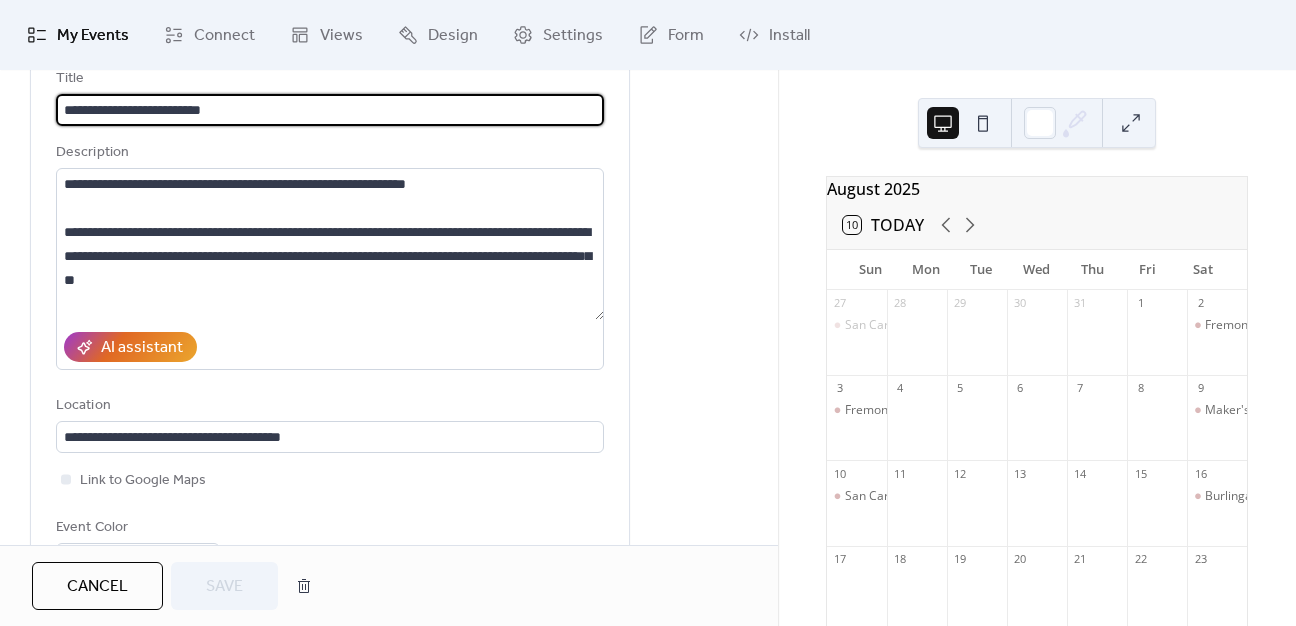 scroll, scrollTop: 0, scrollLeft: 0, axis: both 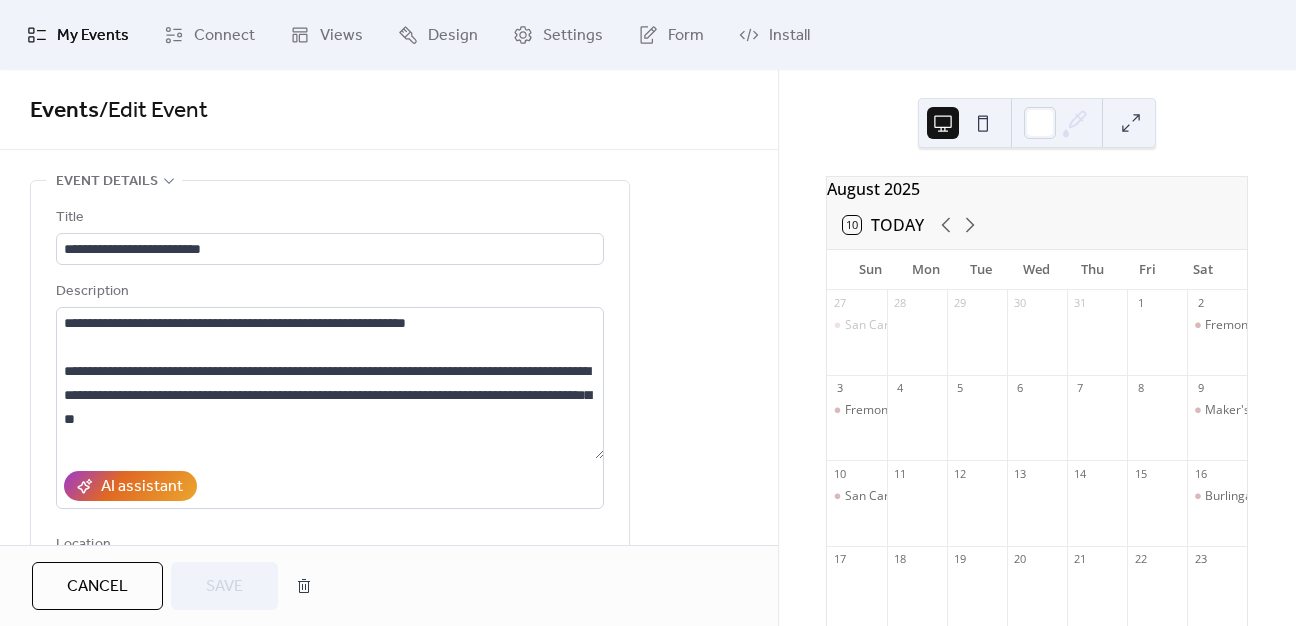 click on "Cancel" at bounding box center [97, 587] 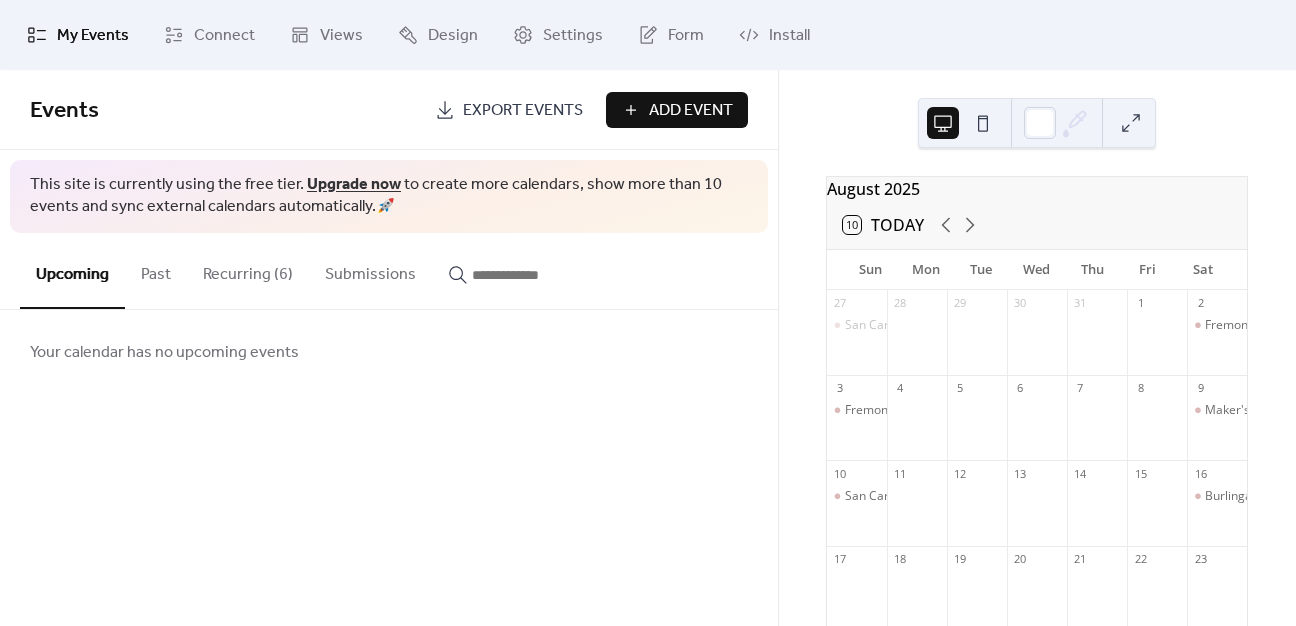 click at bounding box center (1131, 123) 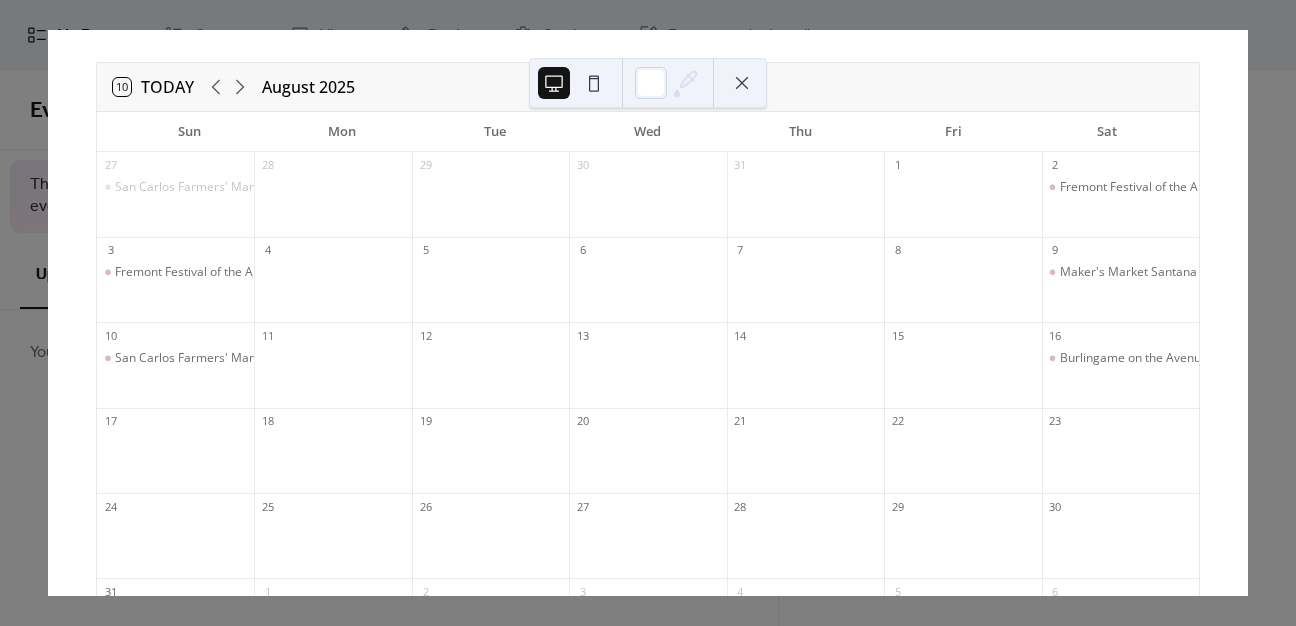 scroll, scrollTop: 76, scrollLeft: 0, axis: vertical 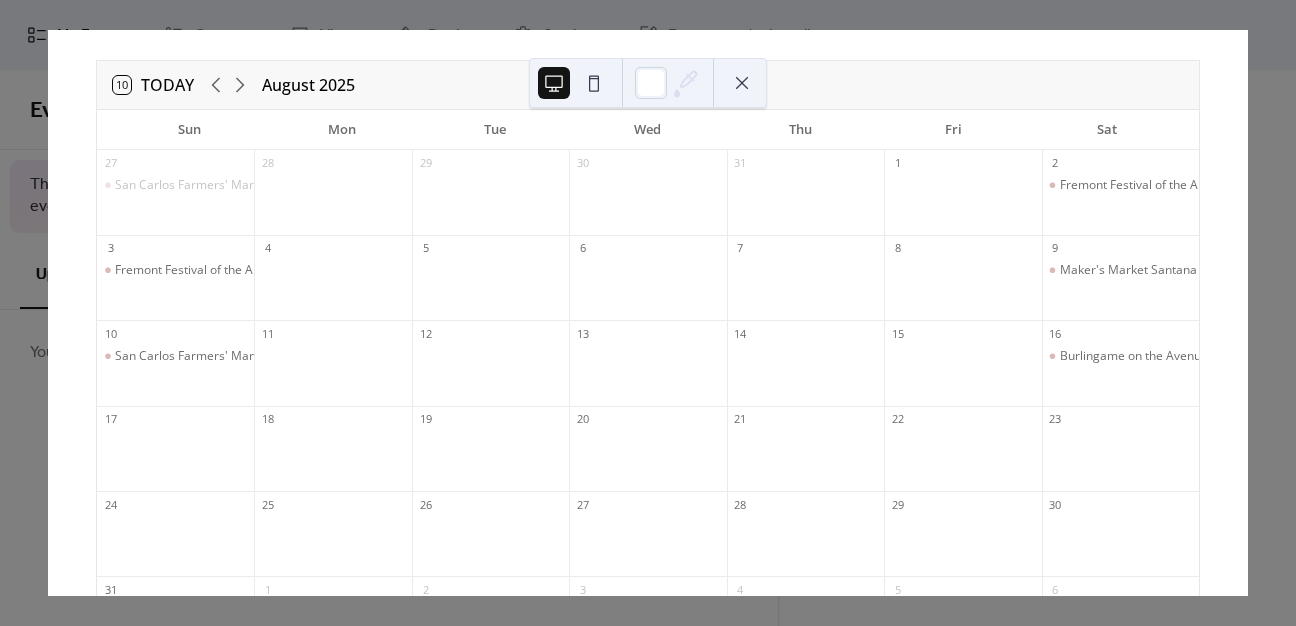 click at bounding box center [175, 543] 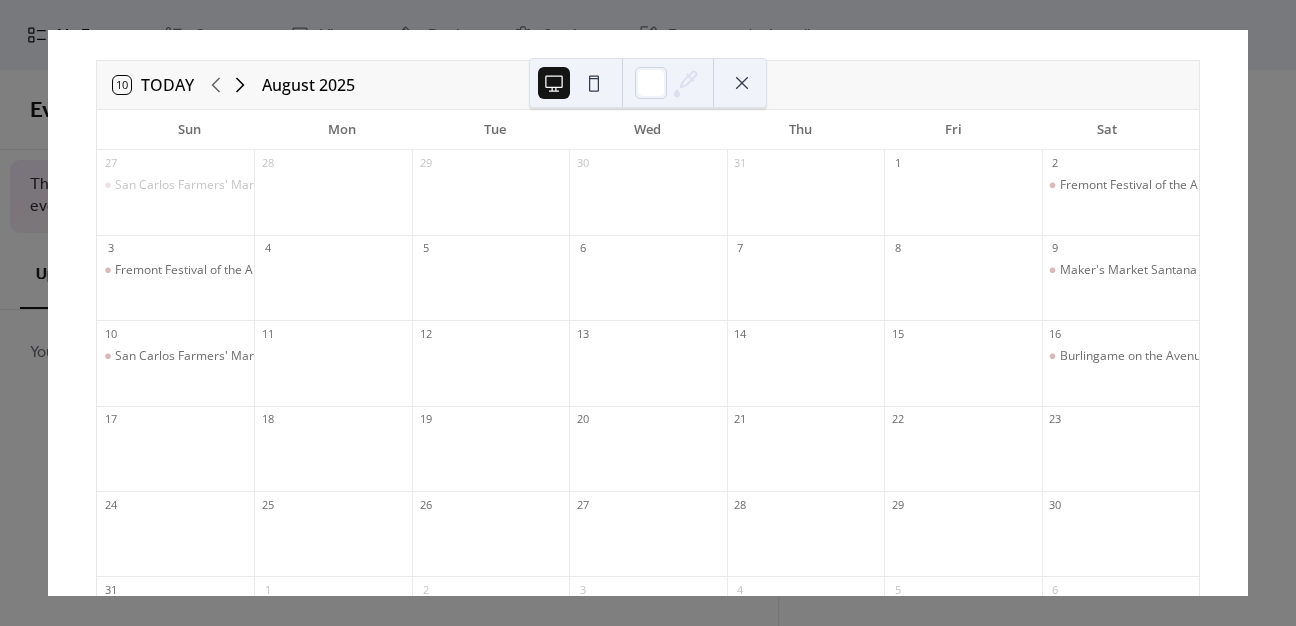 click 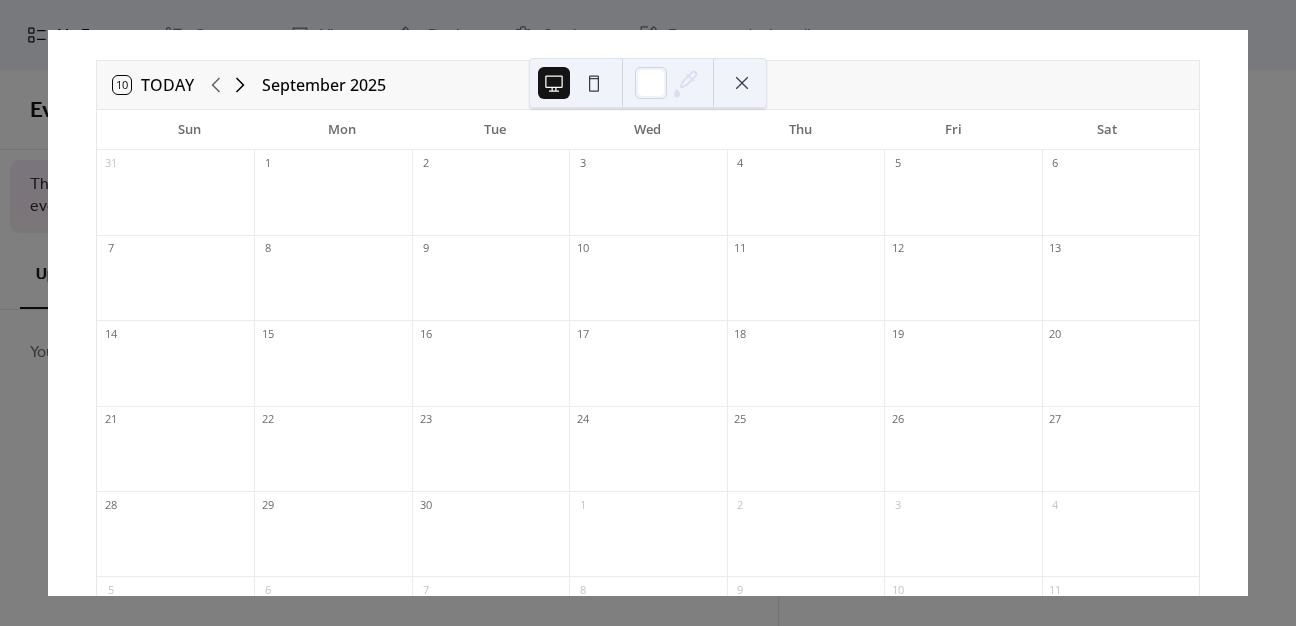 click 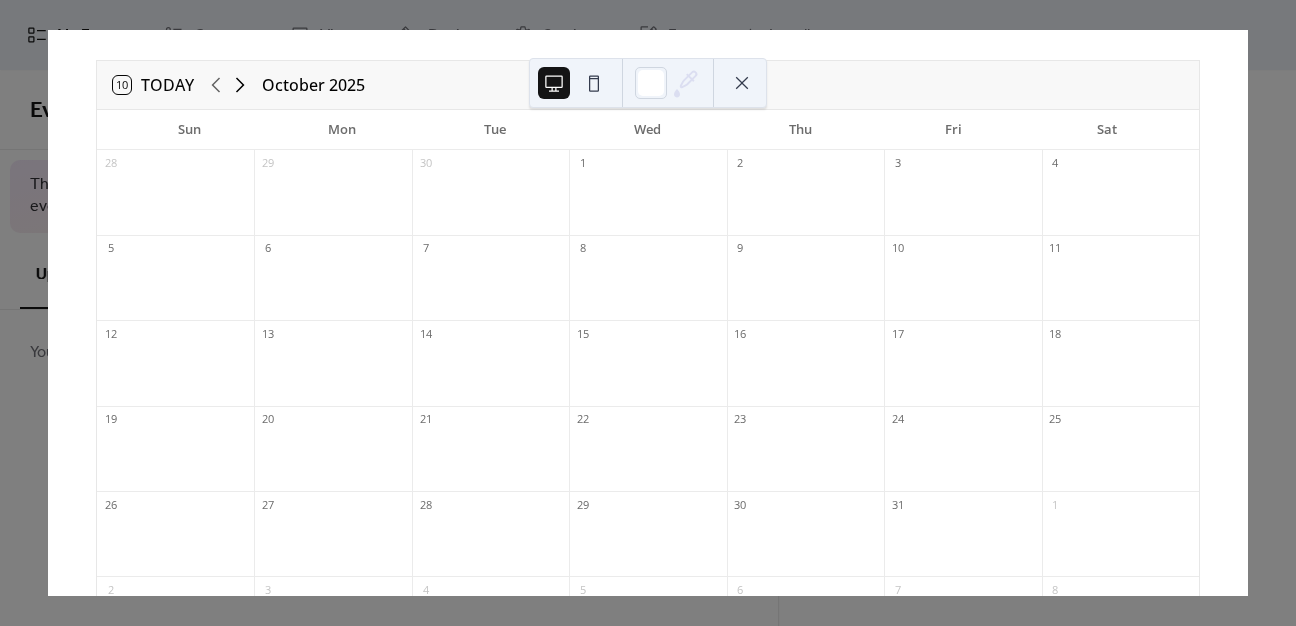 click 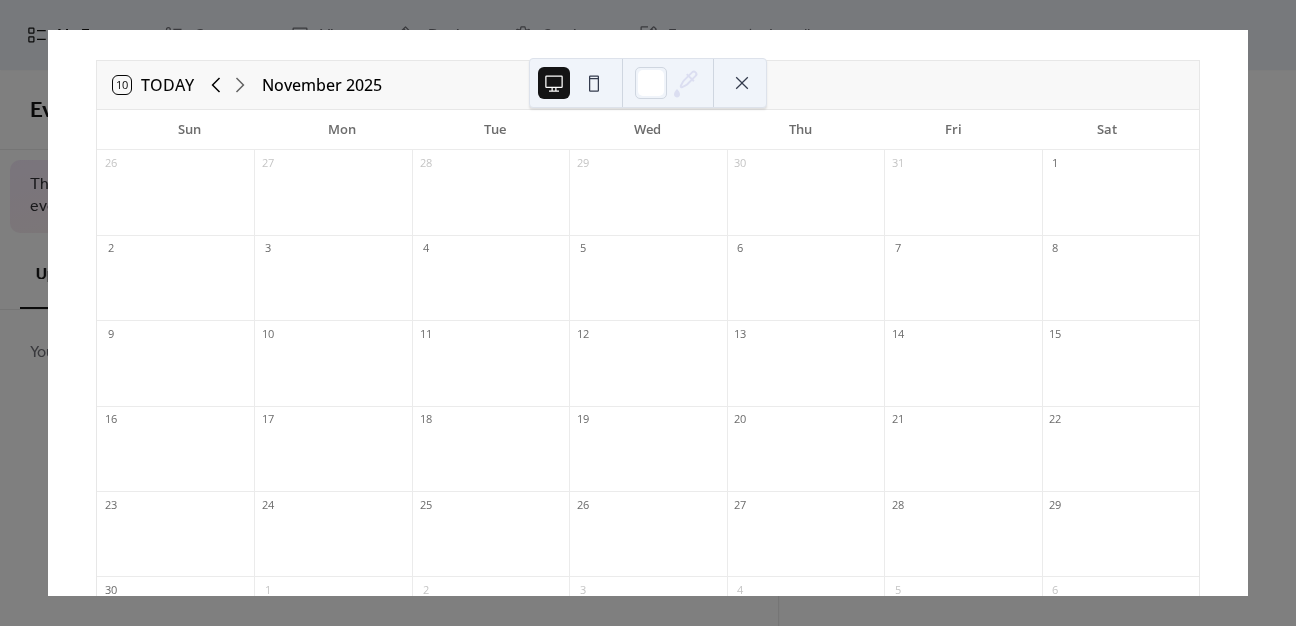 click 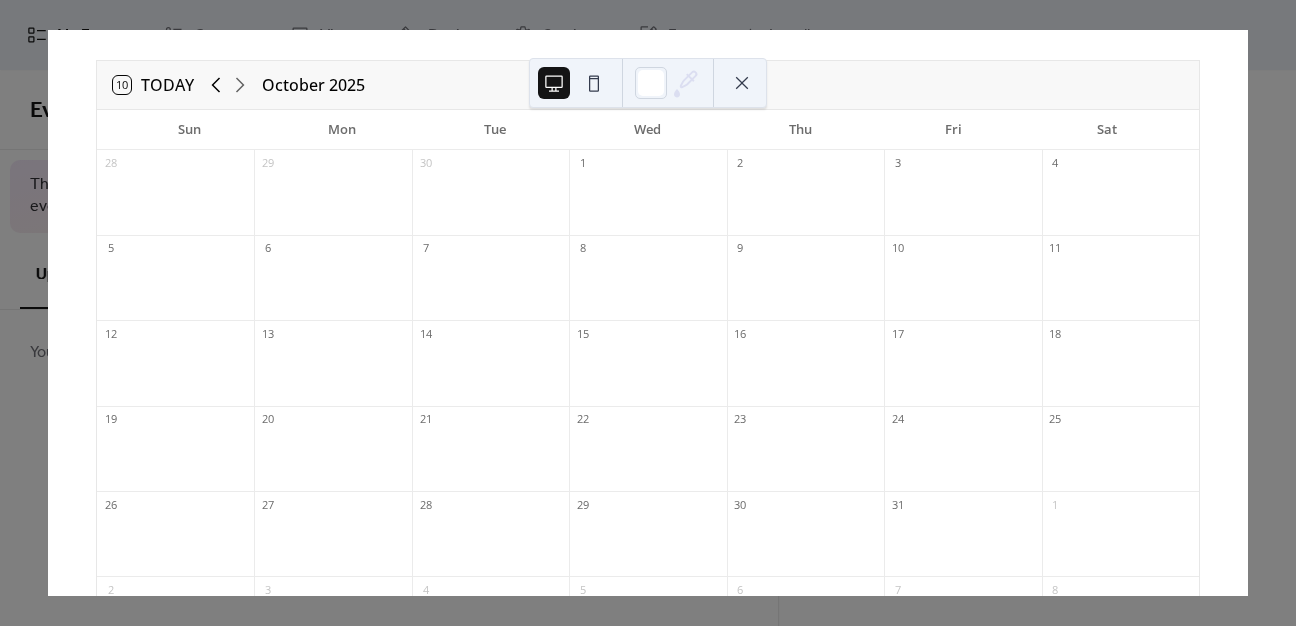 click 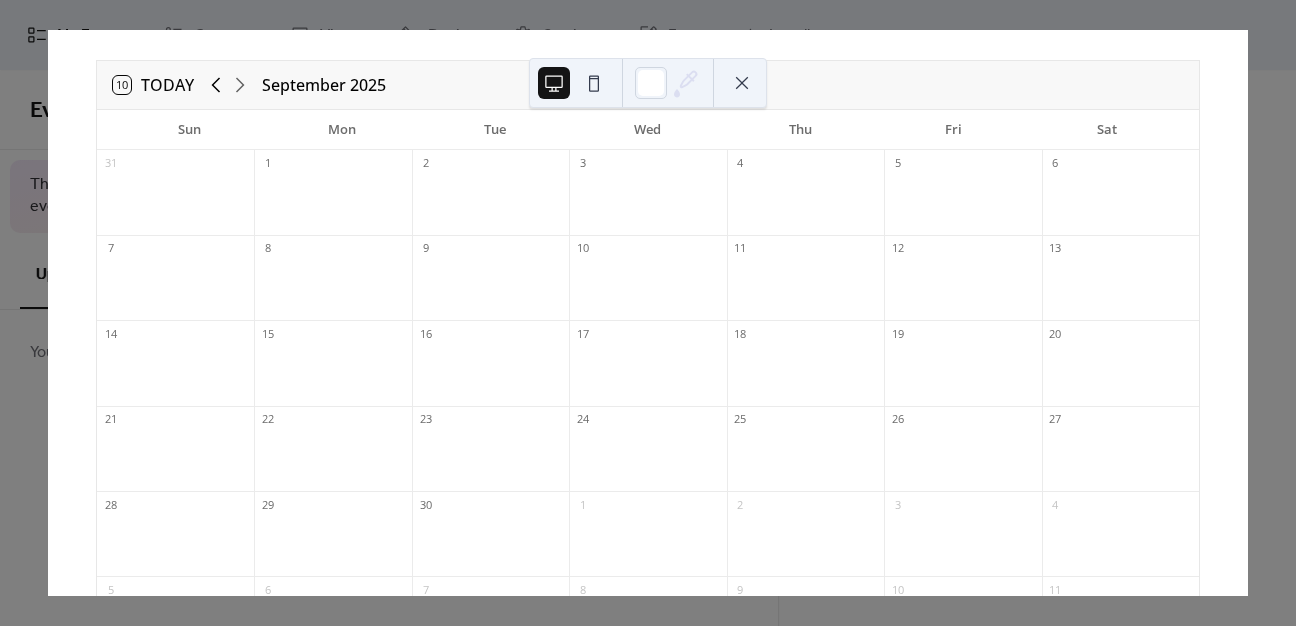 click 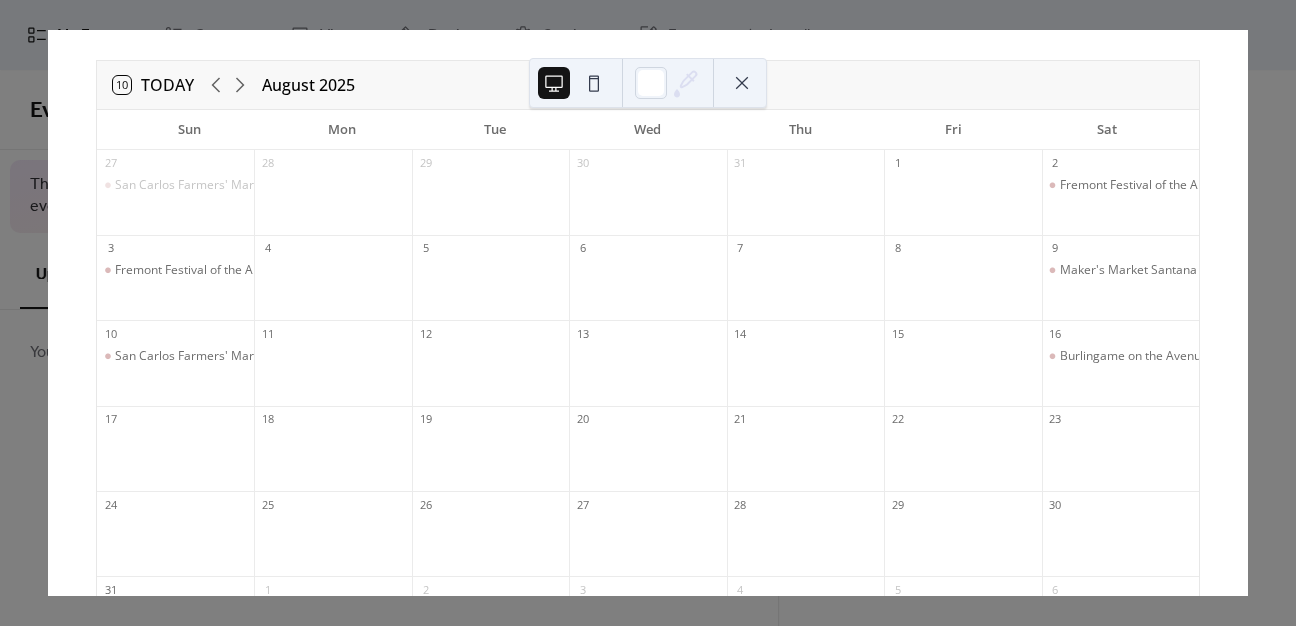 click at bounding box center (742, 83) 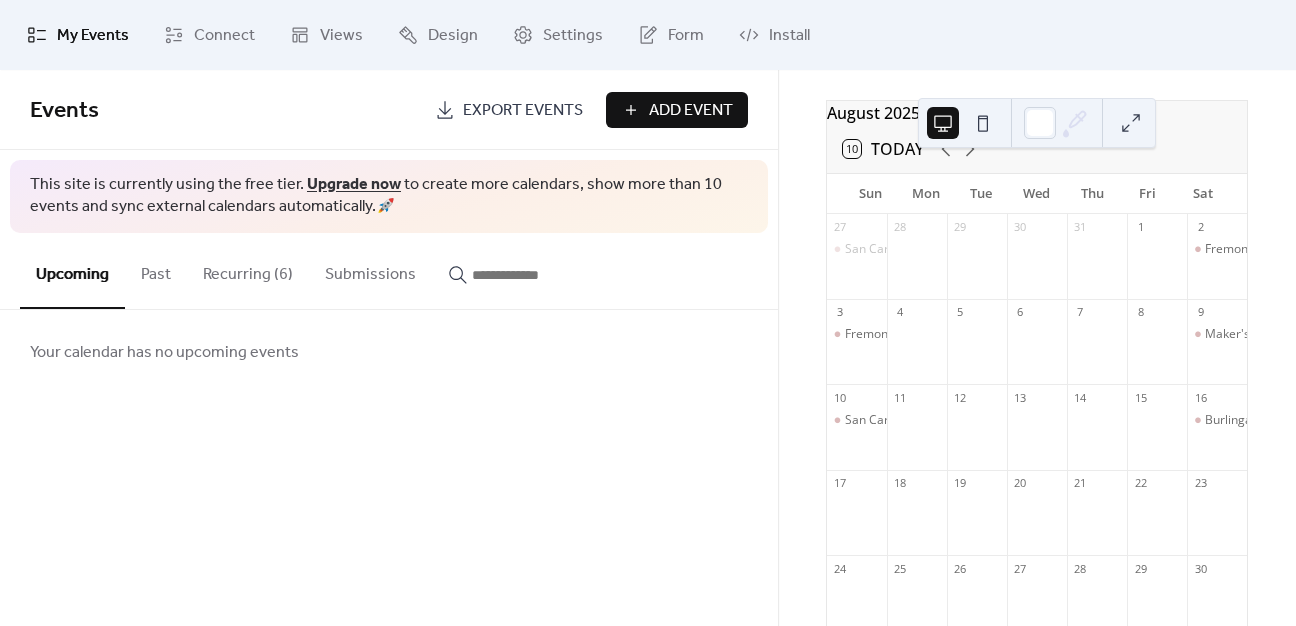 click at bounding box center (1131, 123) 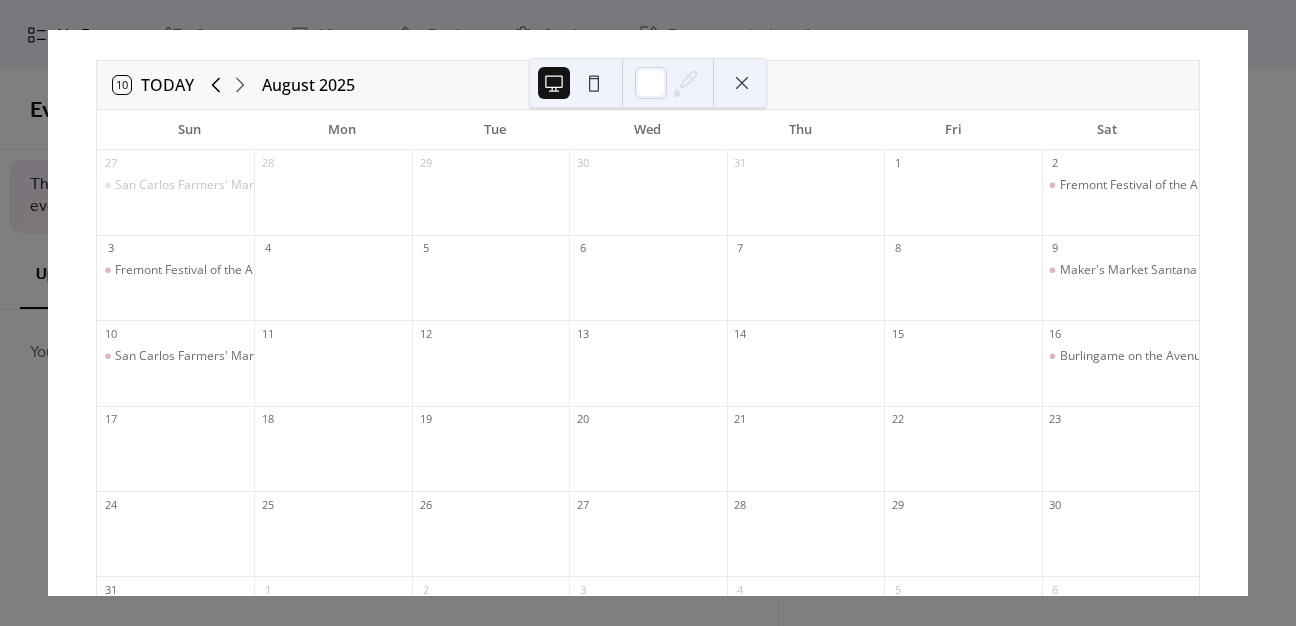 click 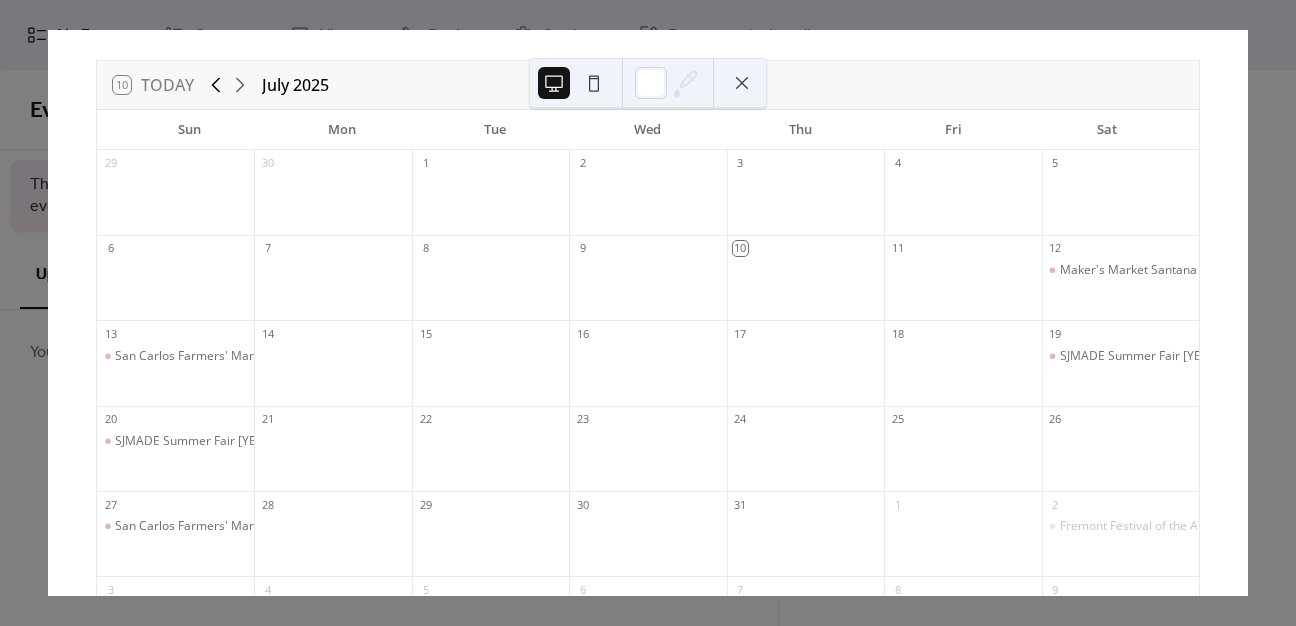 click 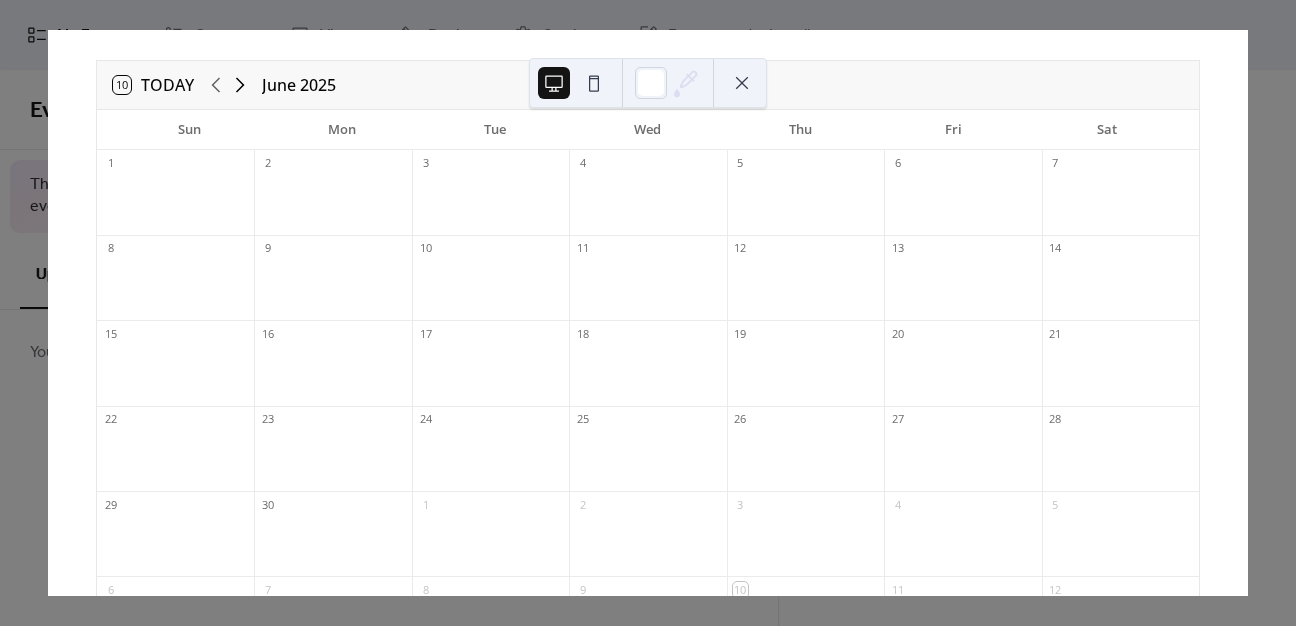 click 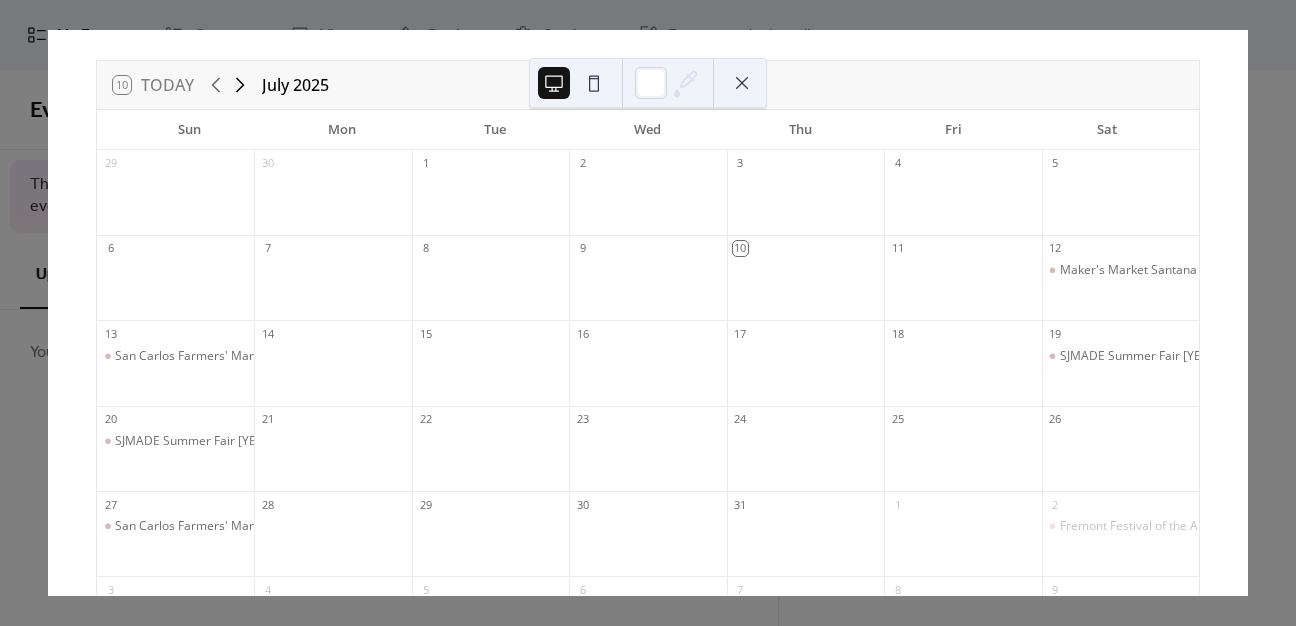 click 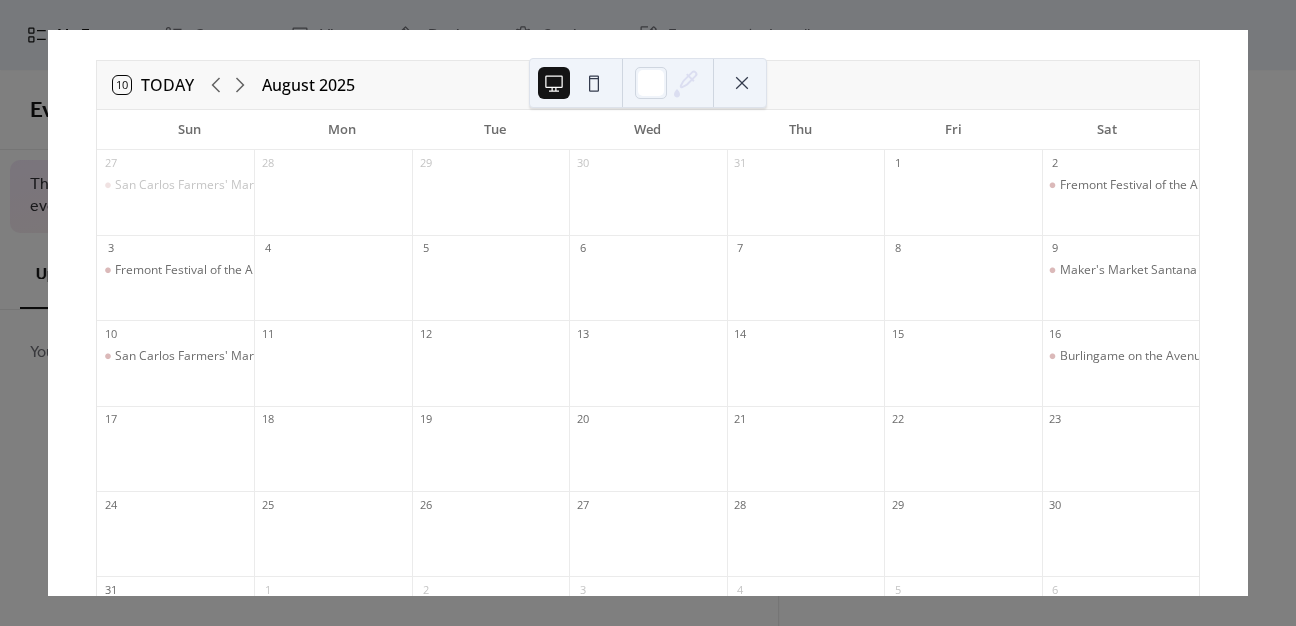 click at bounding box center (742, 83) 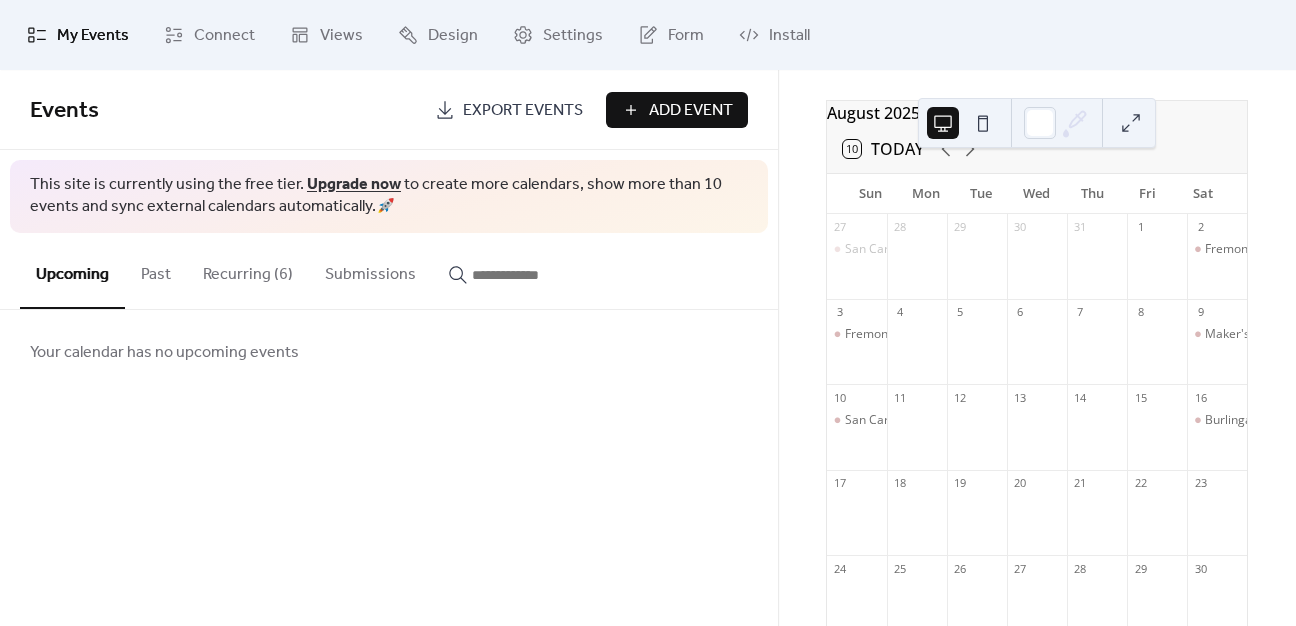 click at bounding box center [1131, 123] 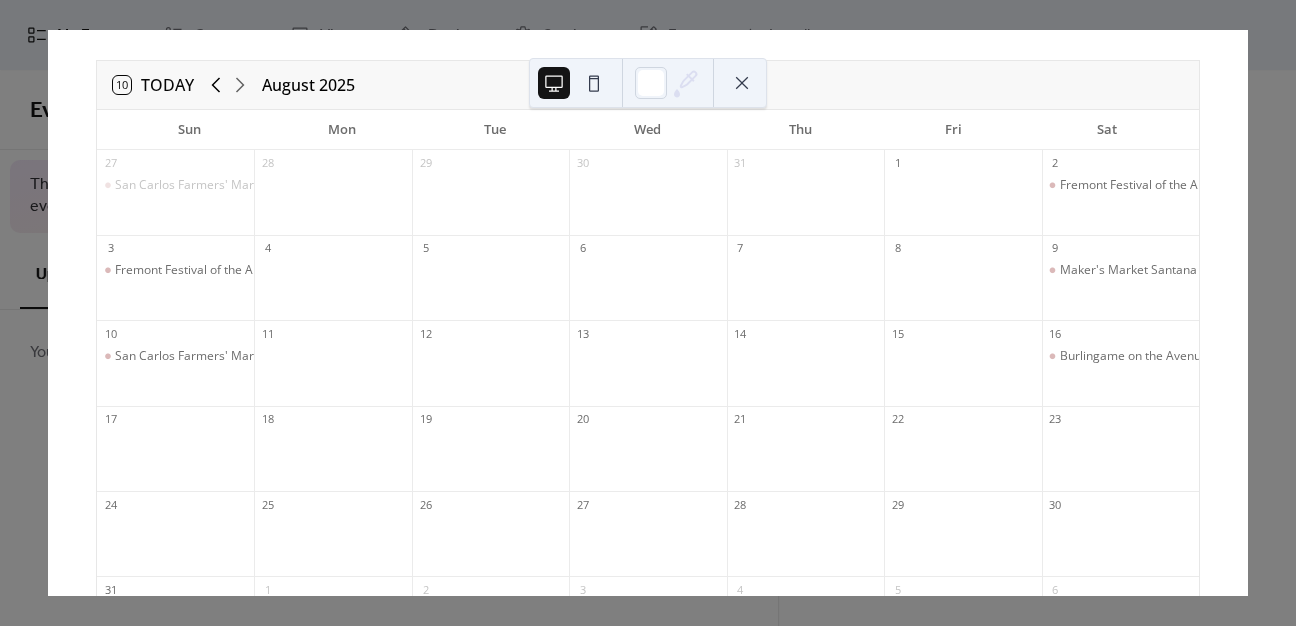 click 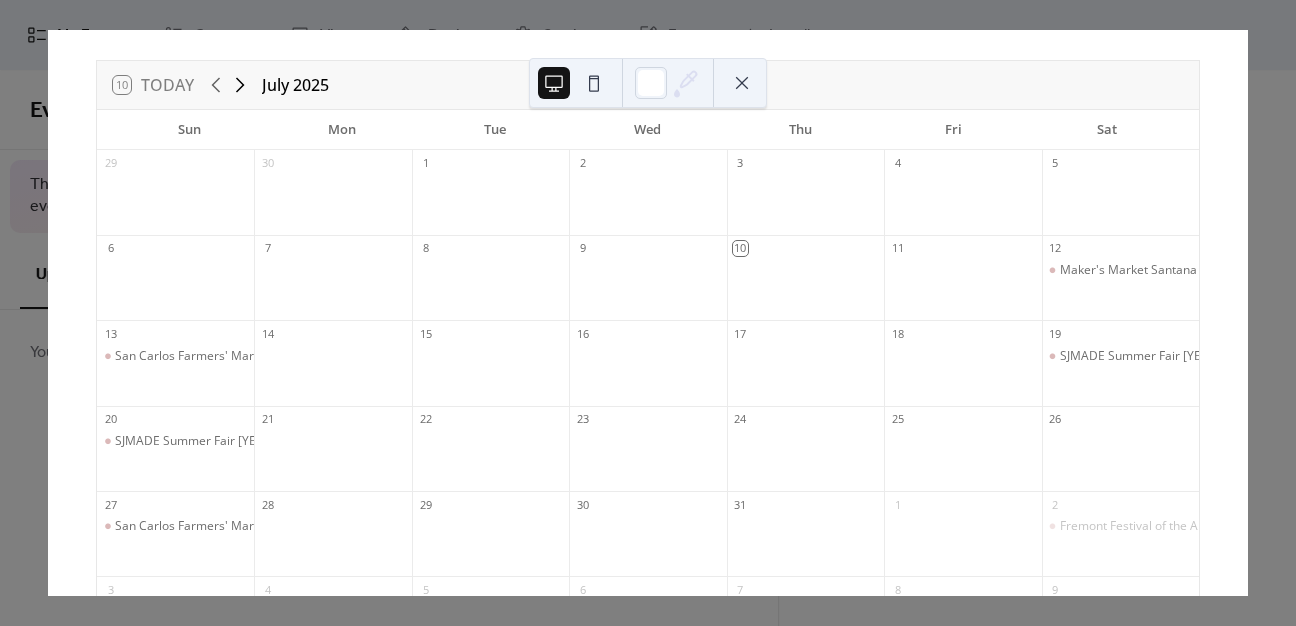click 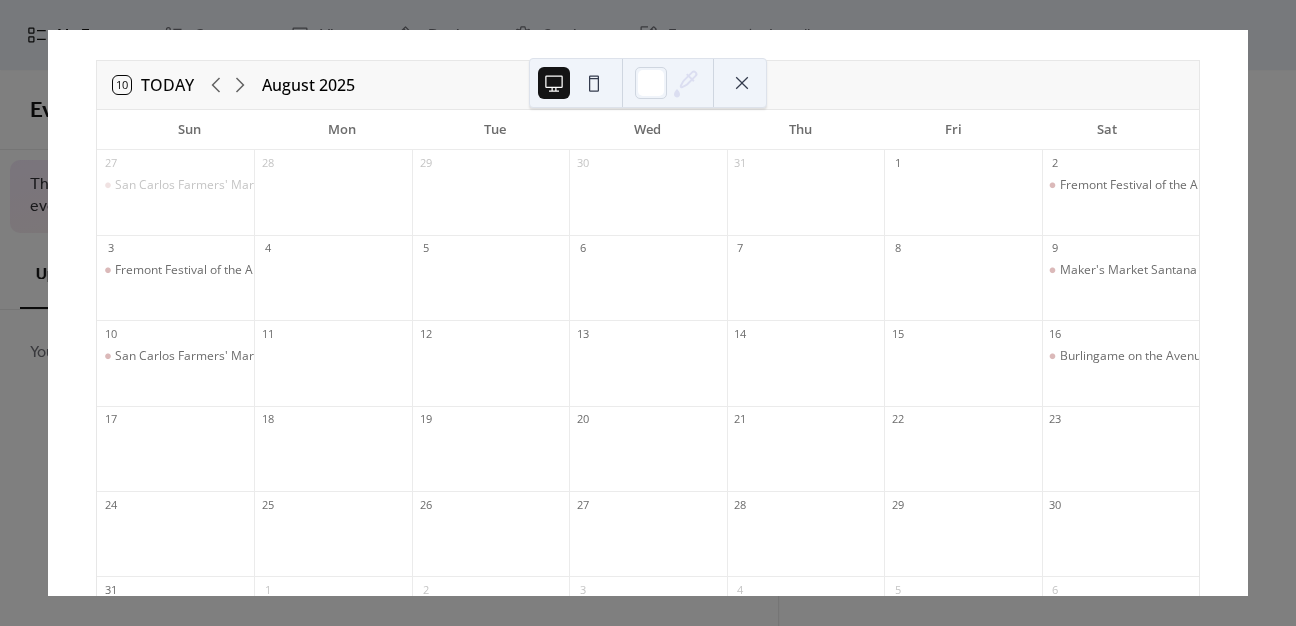 click at bounding box center [742, 83] 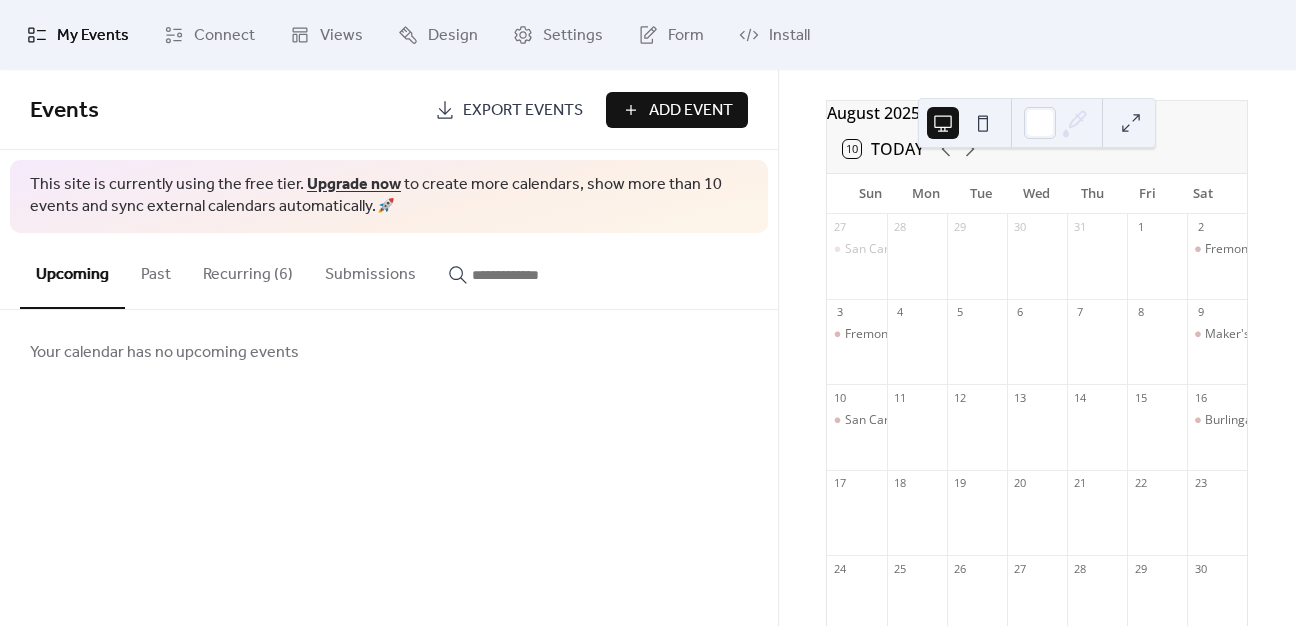 click at bounding box center [983, 123] 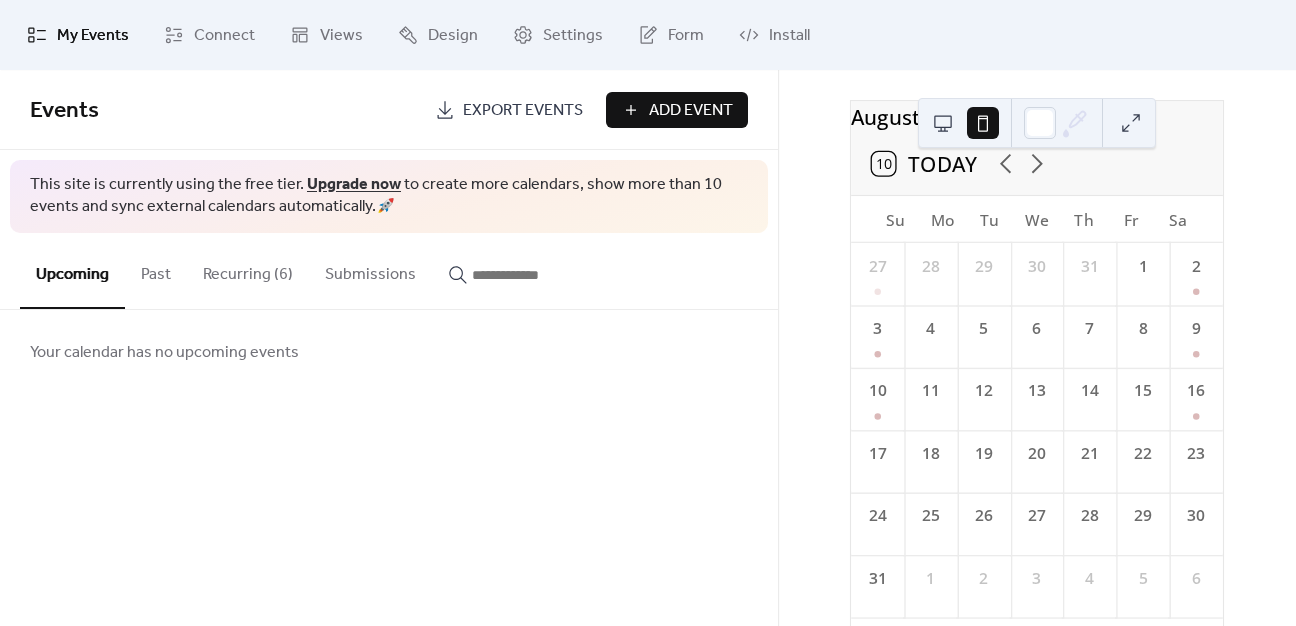 scroll, scrollTop: 103, scrollLeft: 0, axis: vertical 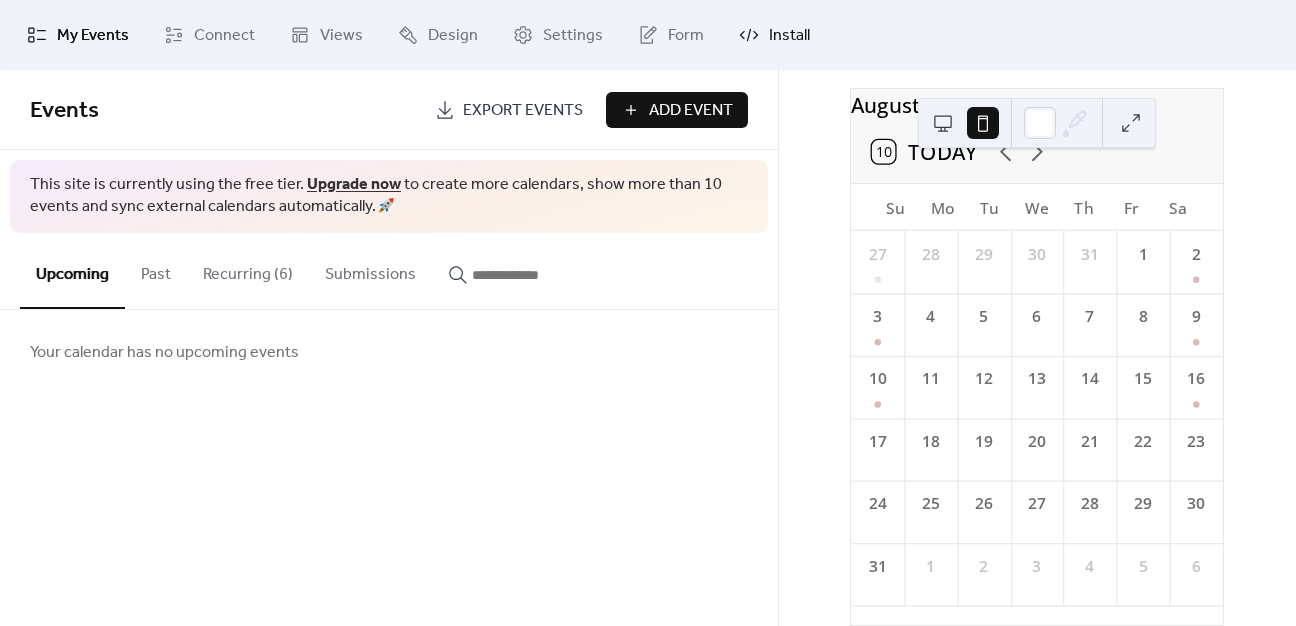 click on "Install" at bounding box center (774, 35) 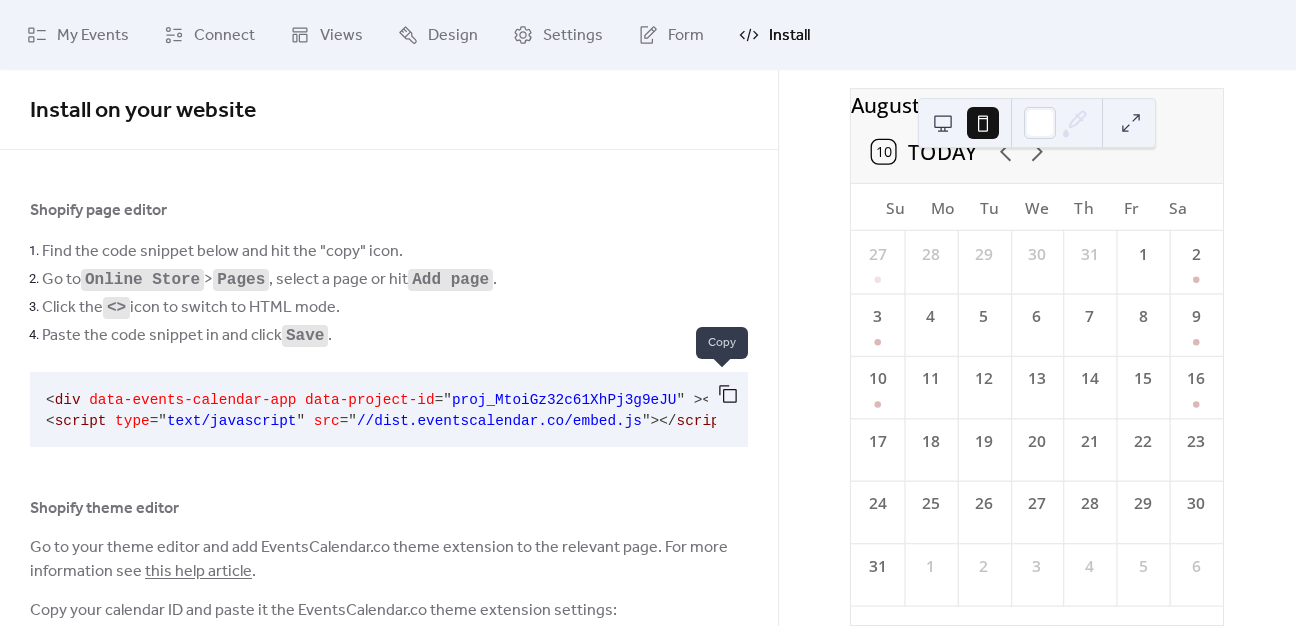 click at bounding box center (728, 394) 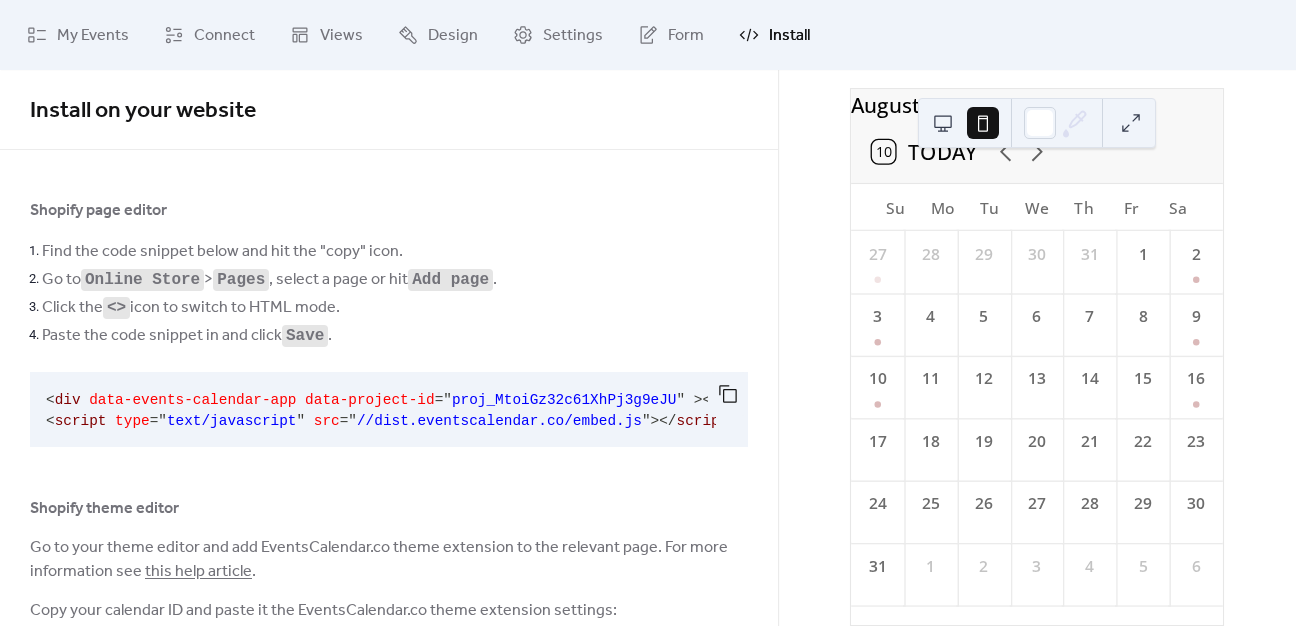click on "10 Today" at bounding box center (1037, 152) 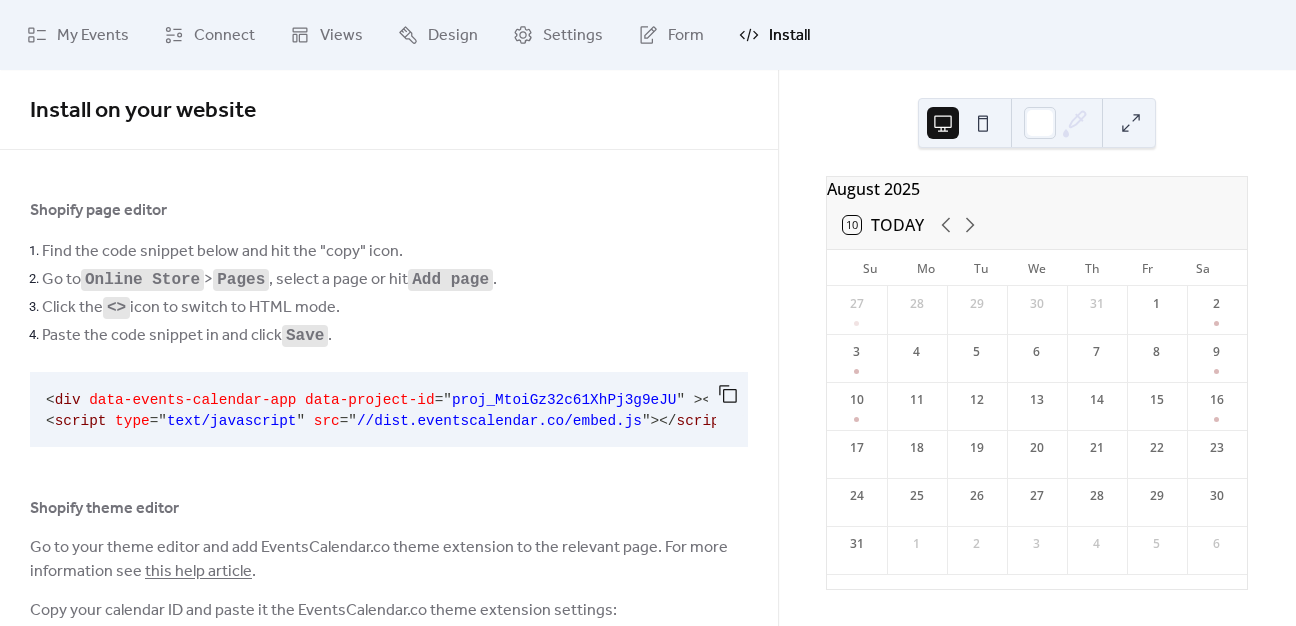 scroll, scrollTop: 7, scrollLeft: 0, axis: vertical 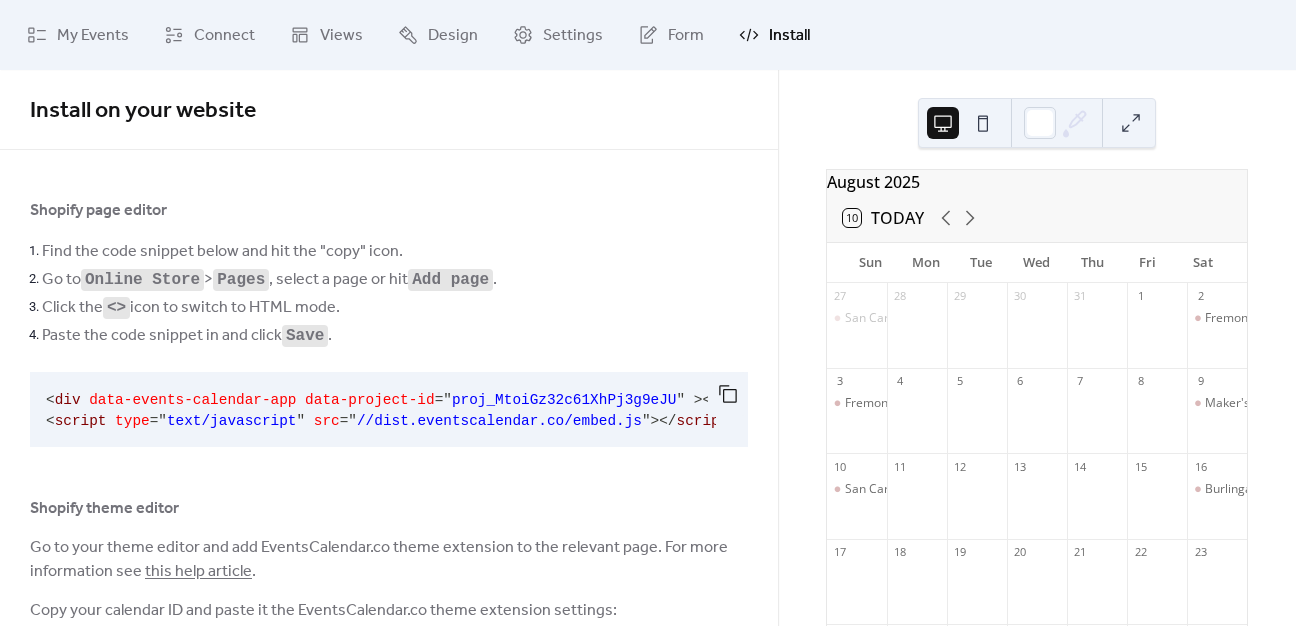 click at bounding box center [983, 123] 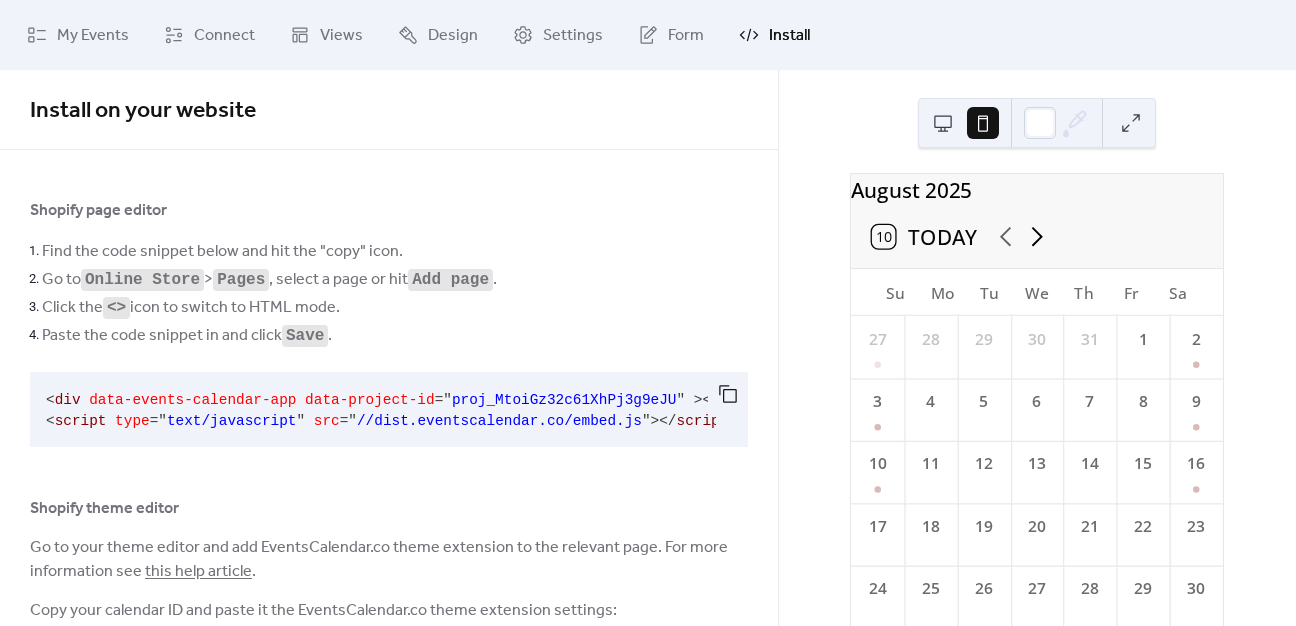 scroll, scrollTop: 0, scrollLeft: 0, axis: both 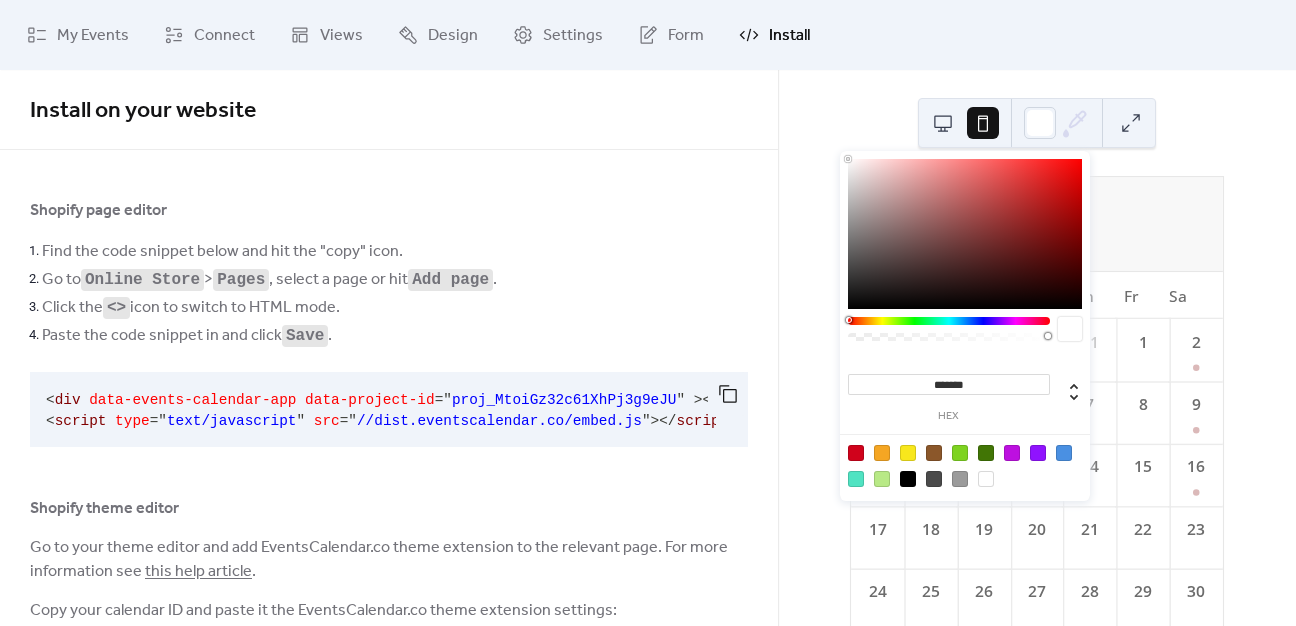 click 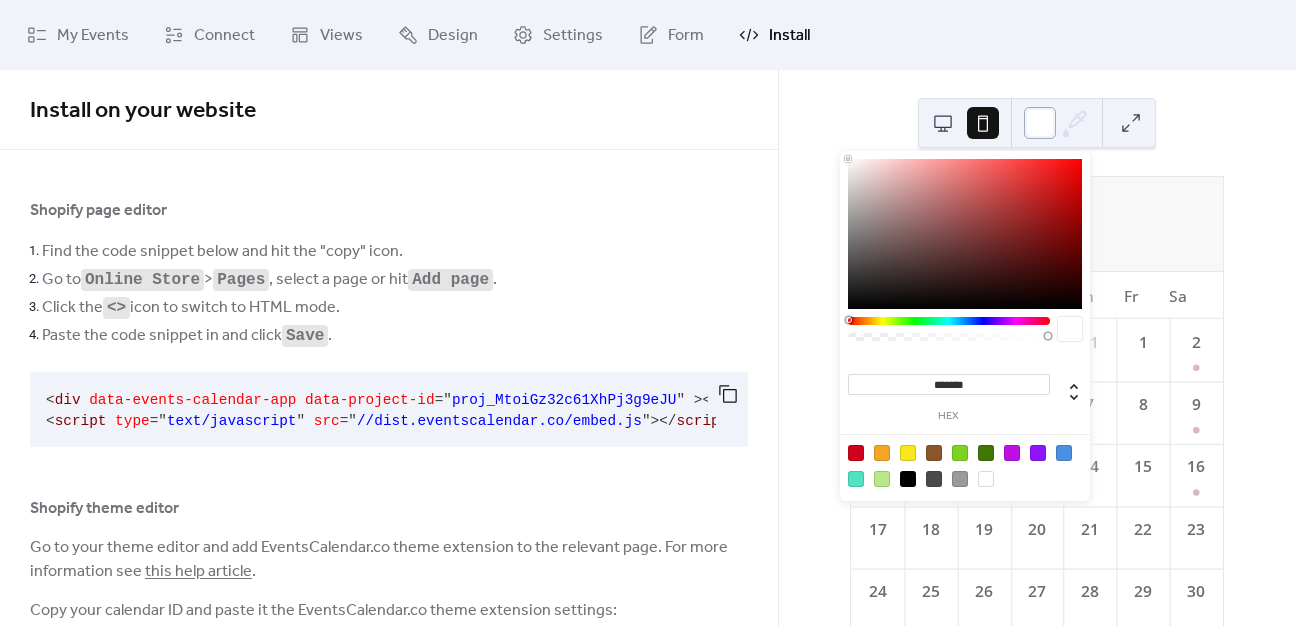 click at bounding box center [1040, 123] 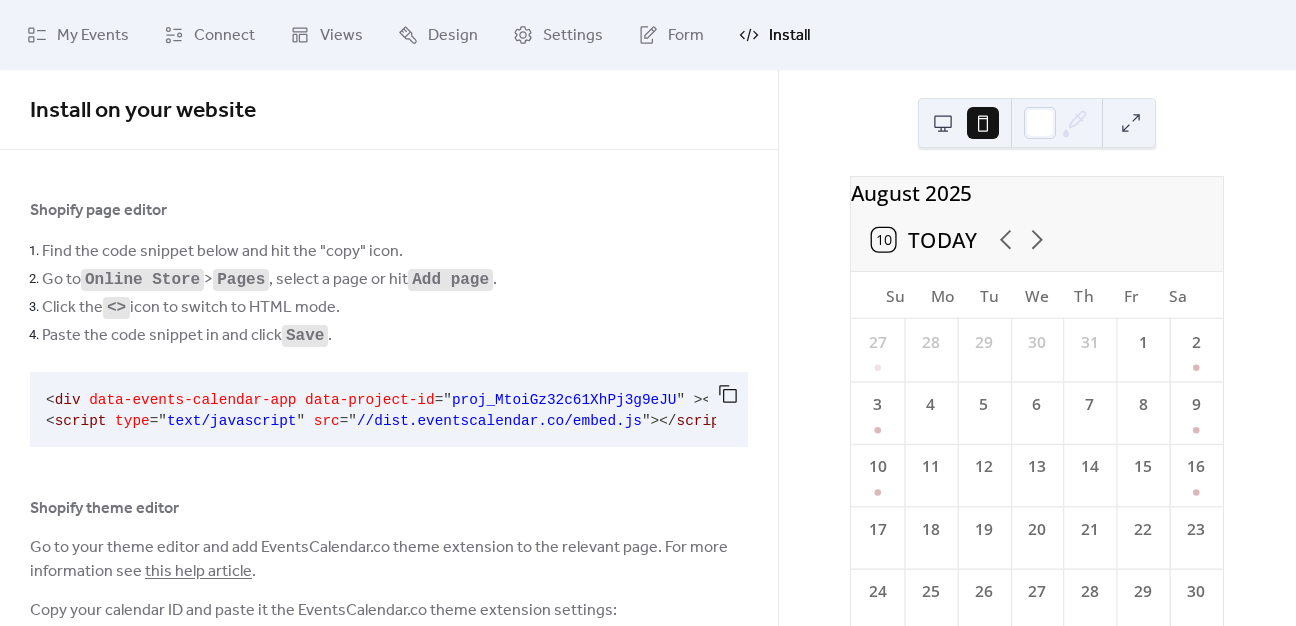 click on "August 2025 10 Today Su Mo Tu We Th Fr Sa 27 28 29 30 31 1 2 3 4 5 6 7 8 9 10 11 12 13 14 15 16 17 18 19 20 21 22 23 24 25 26 27 28 29 30 31 1 2 3 4 5 6" at bounding box center (1037, 348) 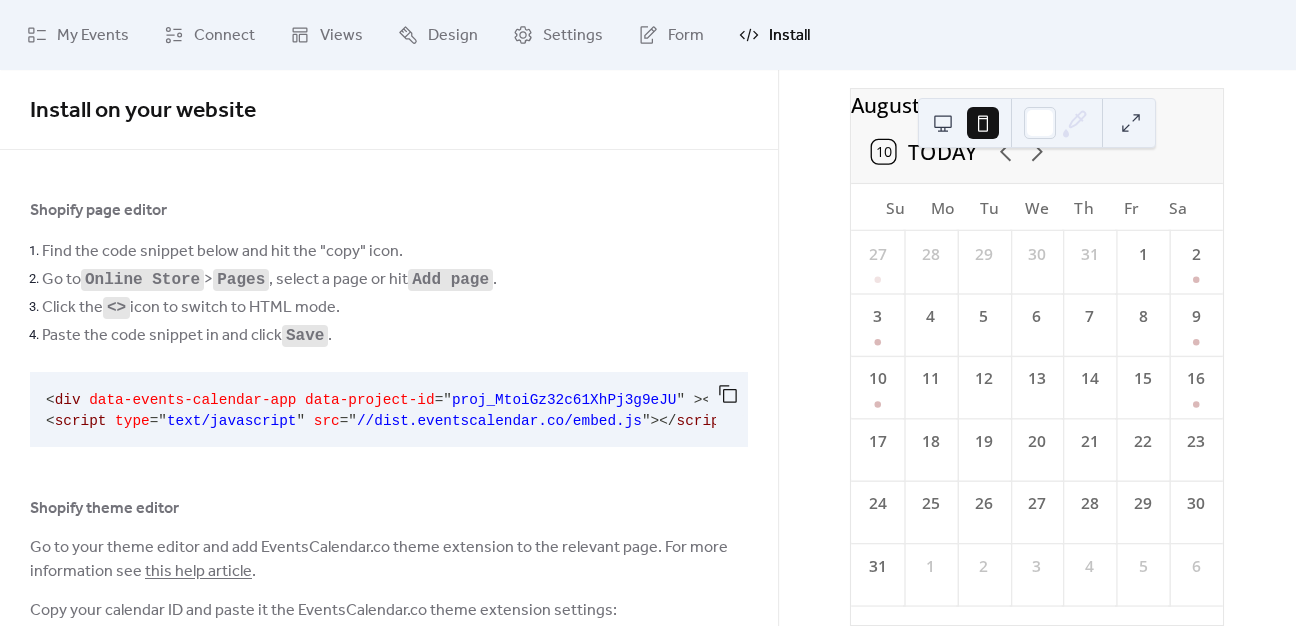 scroll, scrollTop: 103, scrollLeft: 0, axis: vertical 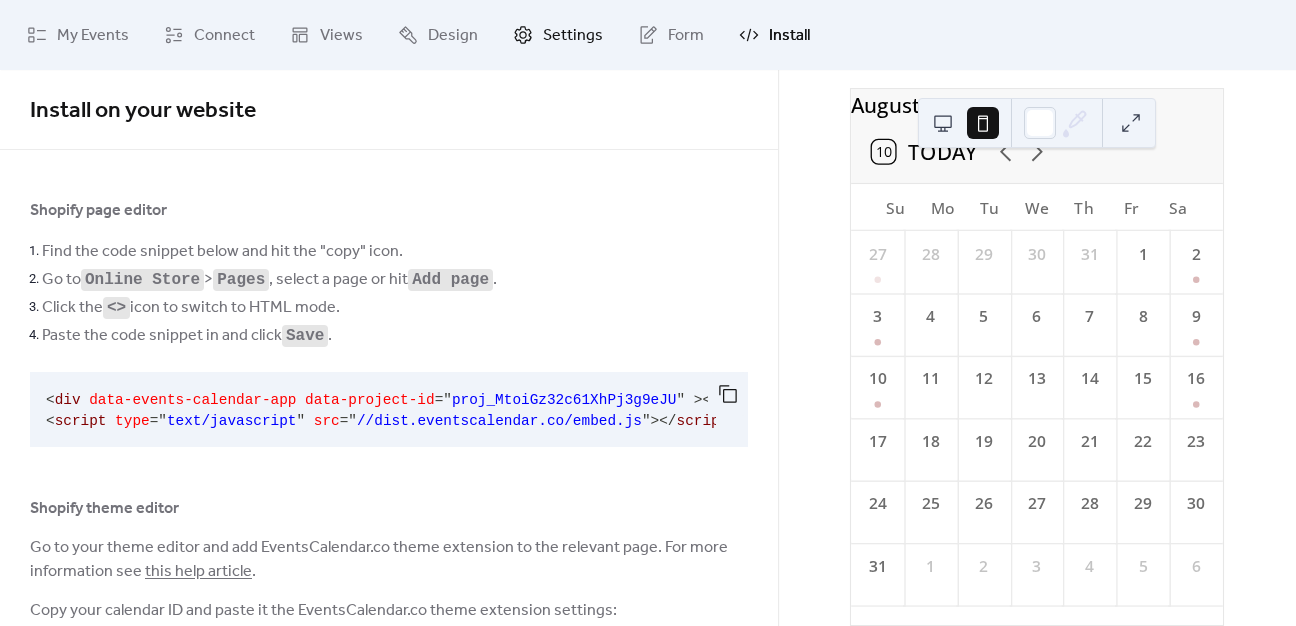 click on "Settings" at bounding box center (558, 35) 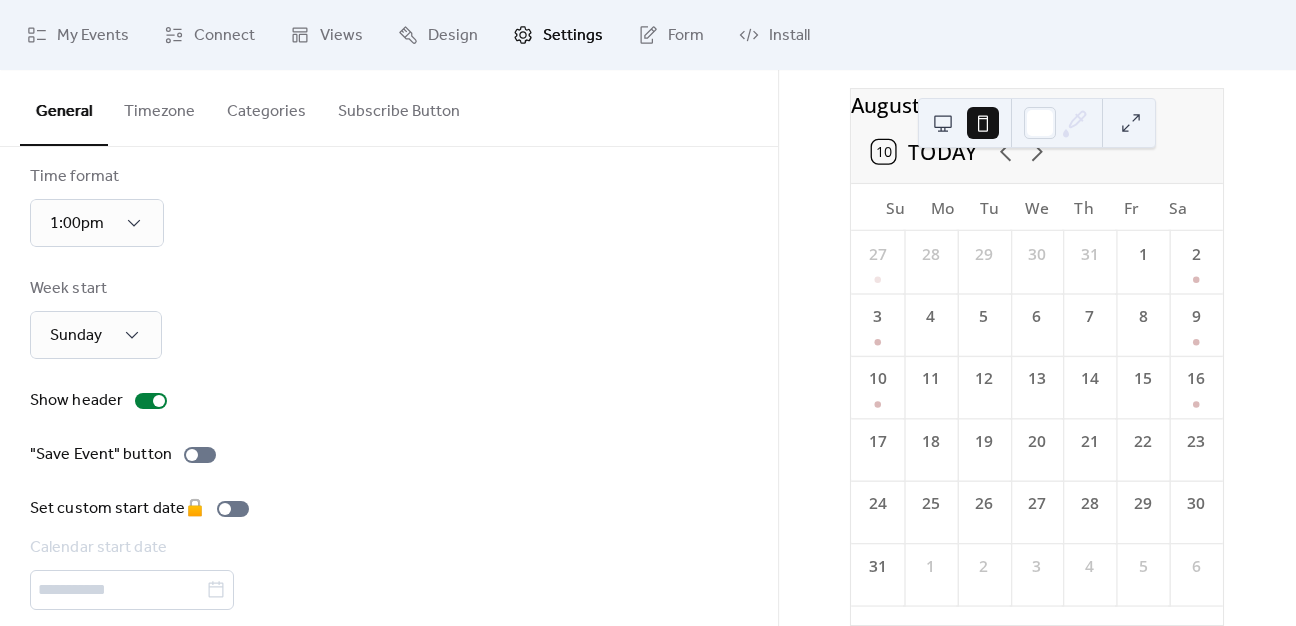 scroll, scrollTop: 129, scrollLeft: 0, axis: vertical 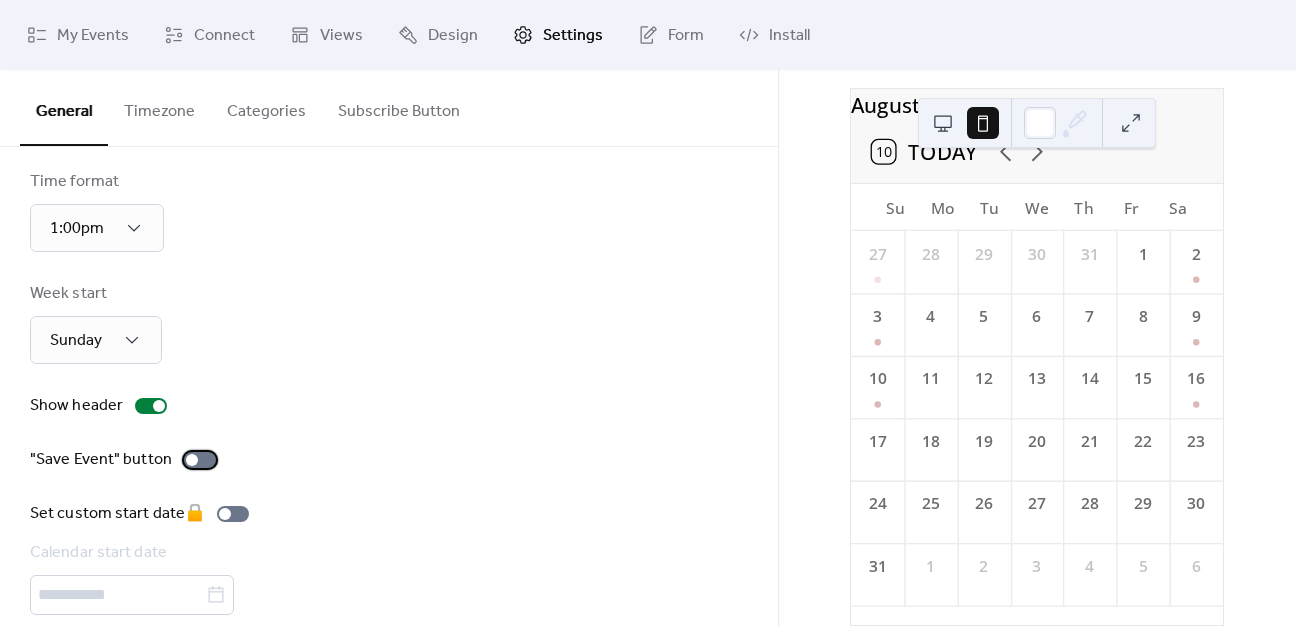 click on ""Save Event" button" at bounding box center [127, 460] 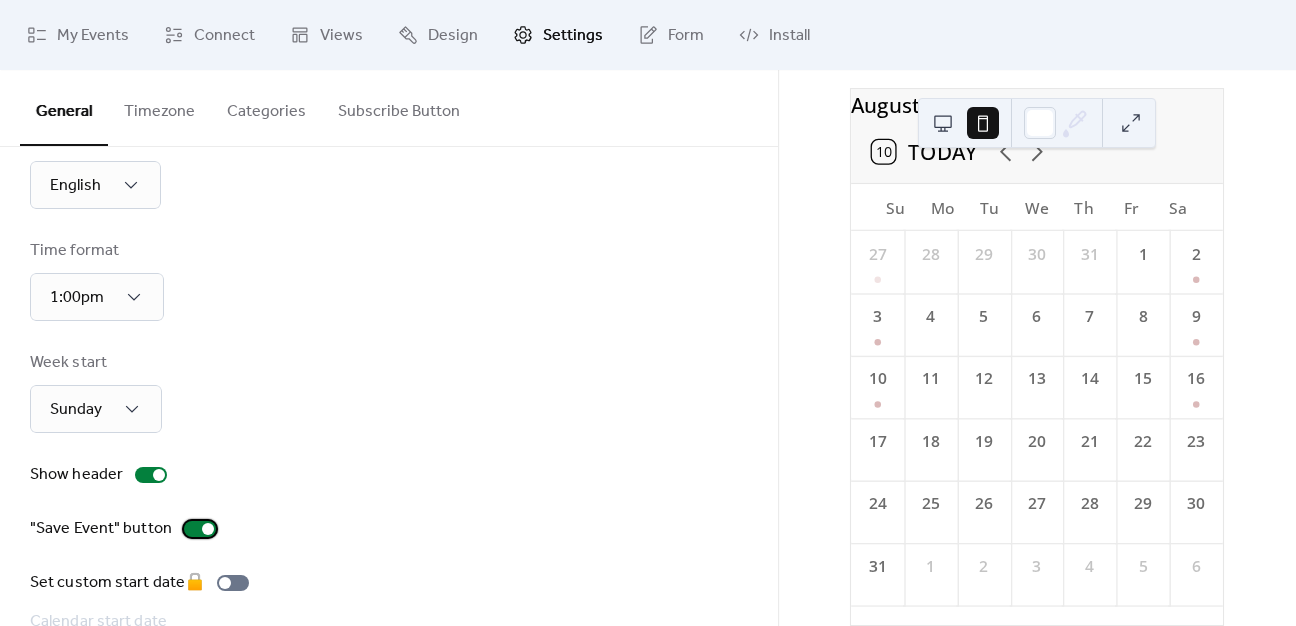 scroll, scrollTop: 0, scrollLeft: 0, axis: both 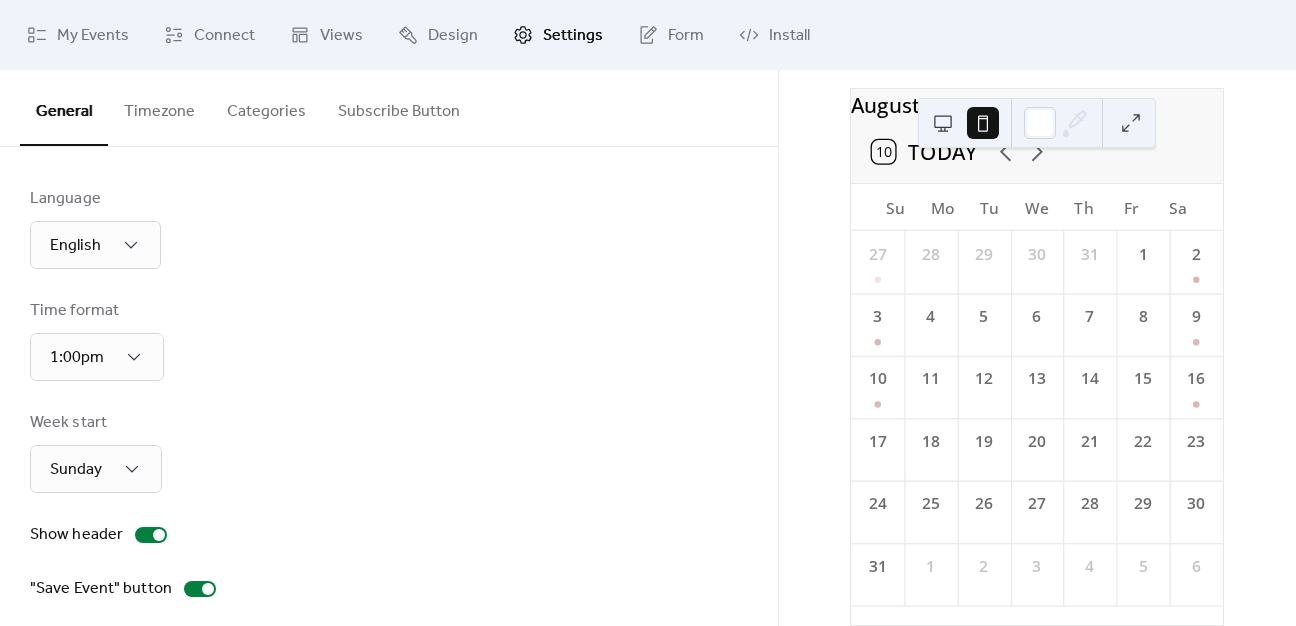 click on "Categories" at bounding box center [266, 107] 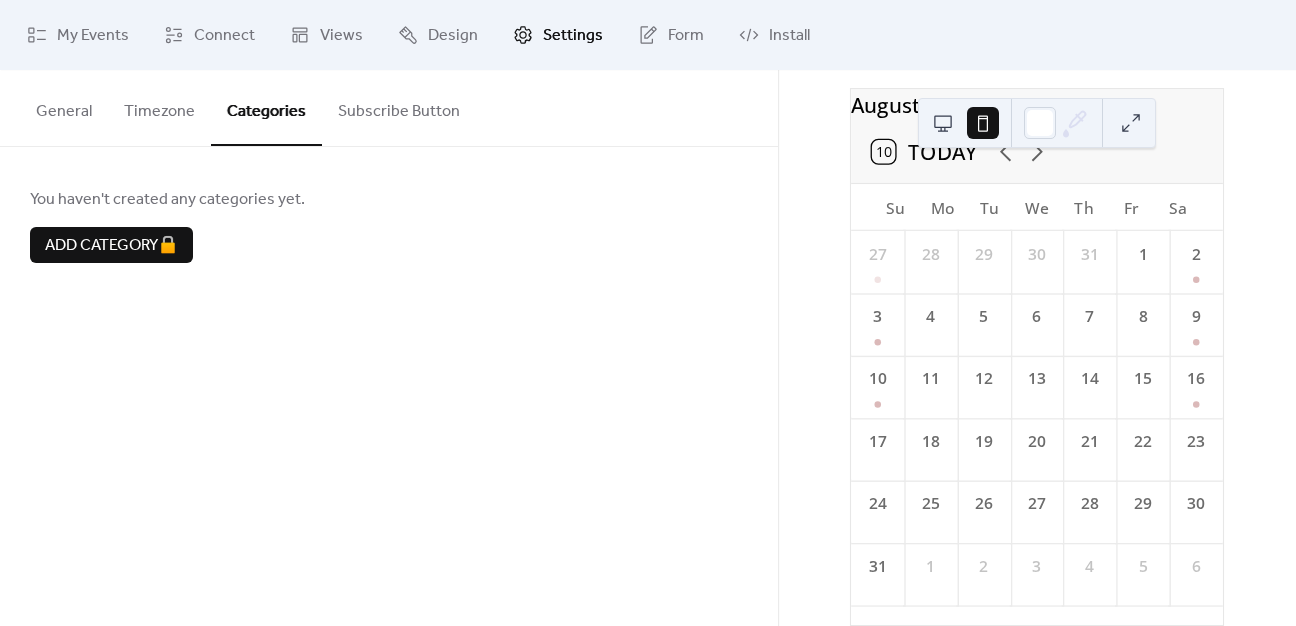 click on "Subscribe Button" at bounding box center [399, 107] 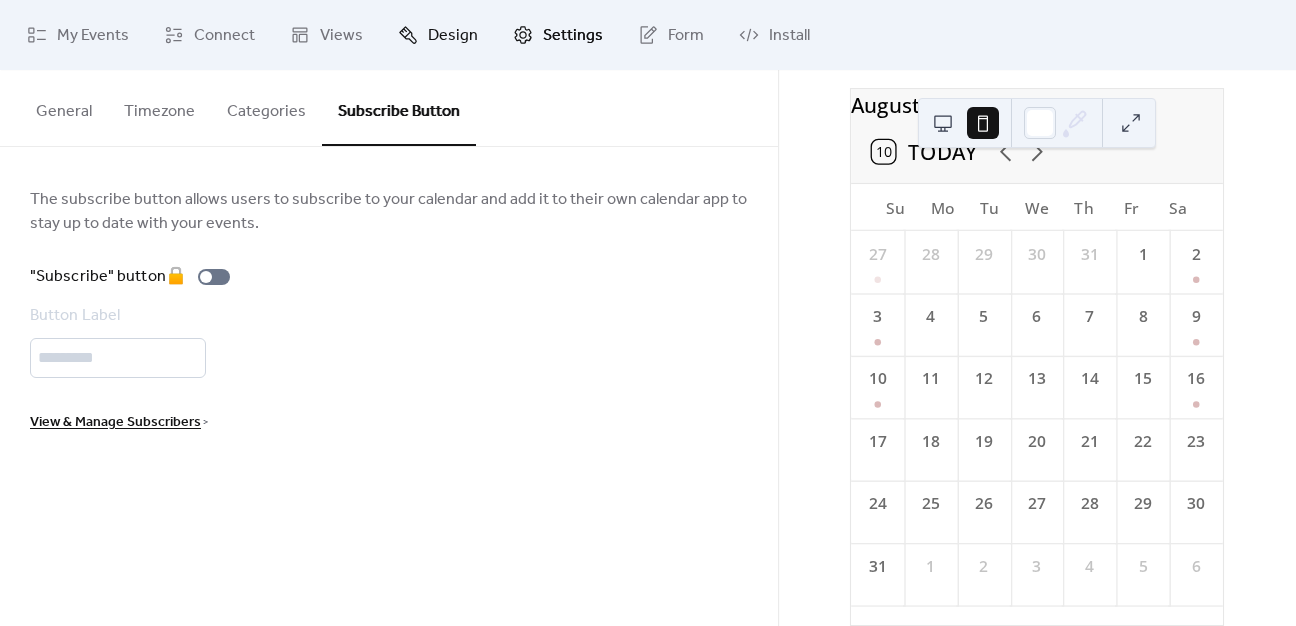 click on "Design" at bounding box center (453, 36) 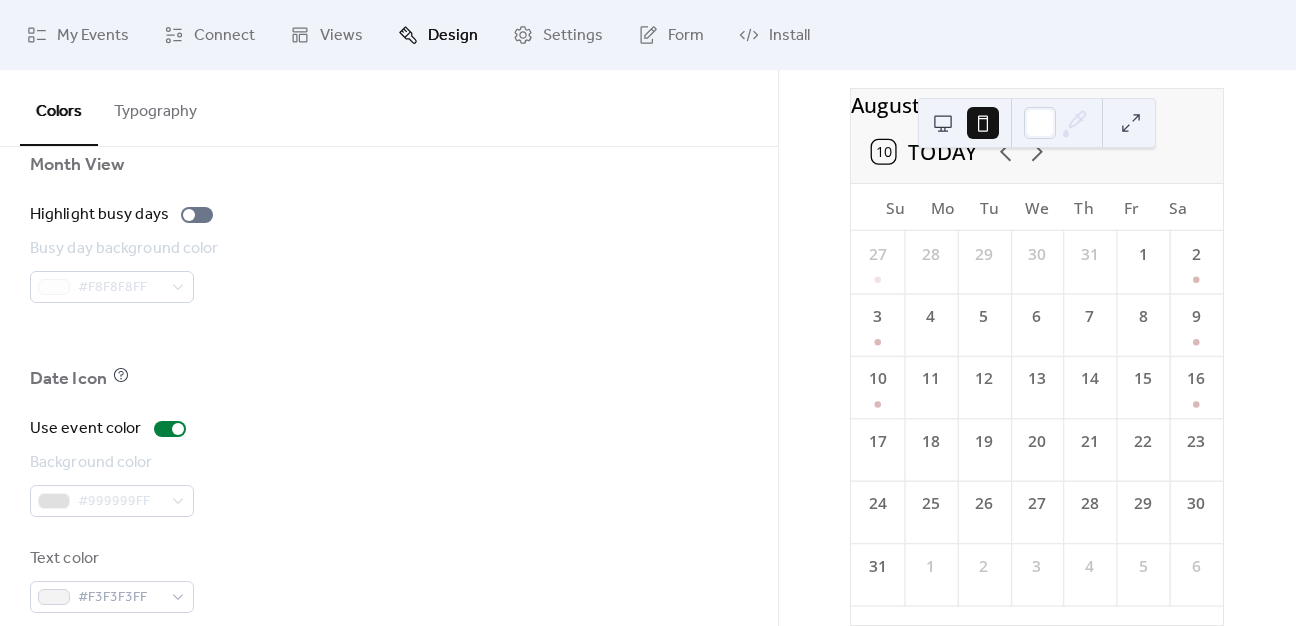 scroll, scrollTop: 1459, scrollLeft: 0, axis: vertical 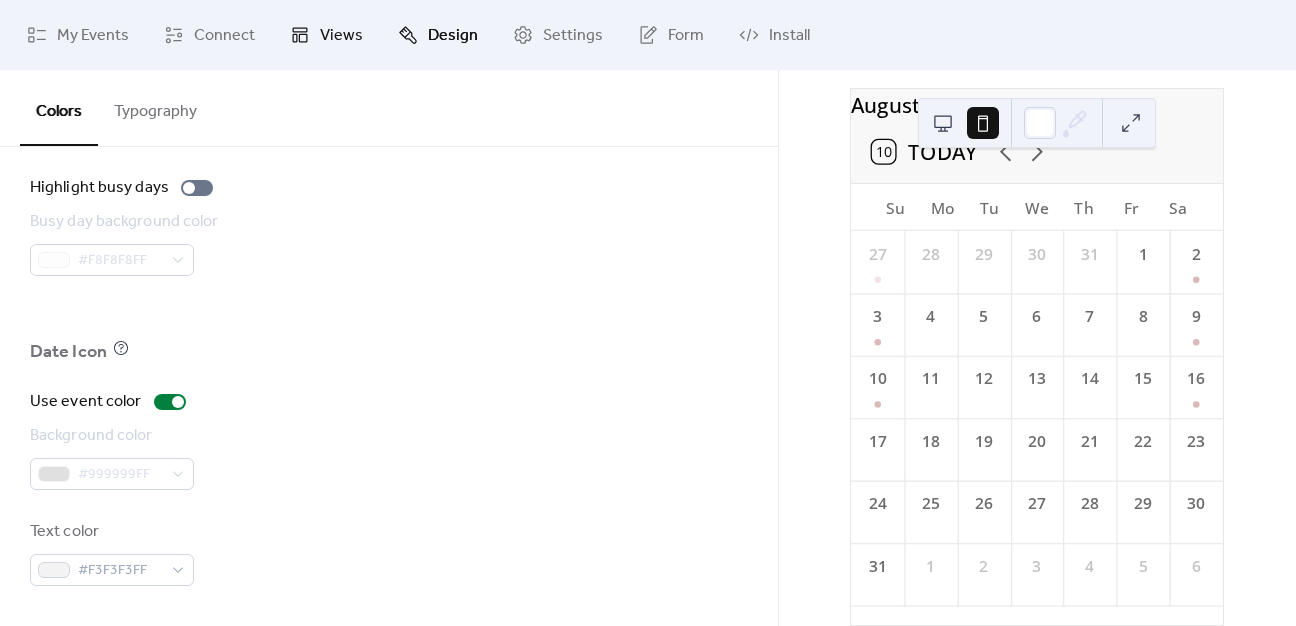 click on "Views" at bounding box center [326, 35] 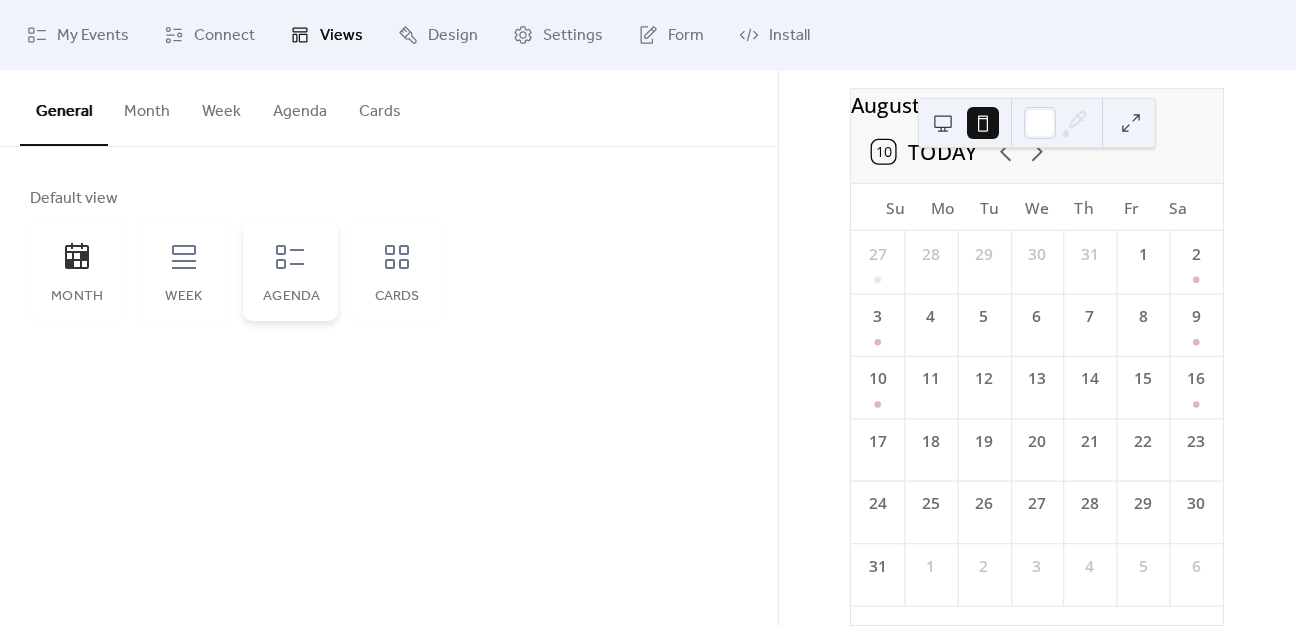 click on "Agenda" at bounding box center (290, 271) 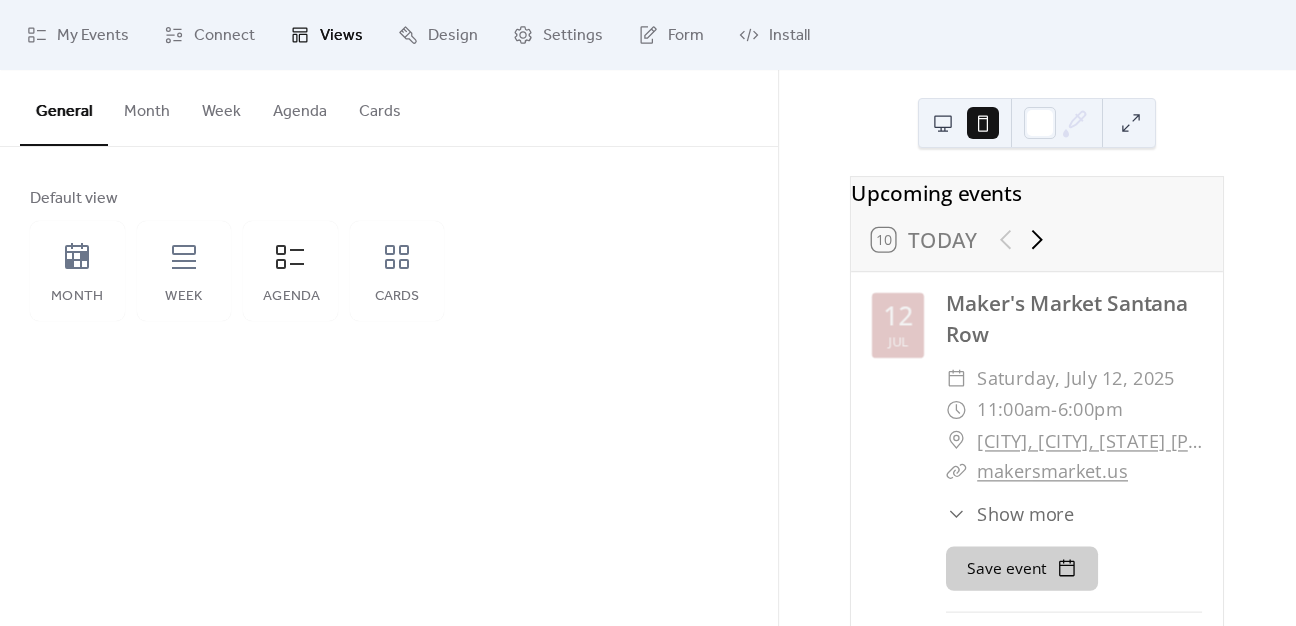 scroll, scrollTop: 3, scrollLeft: 0, axis: vertical 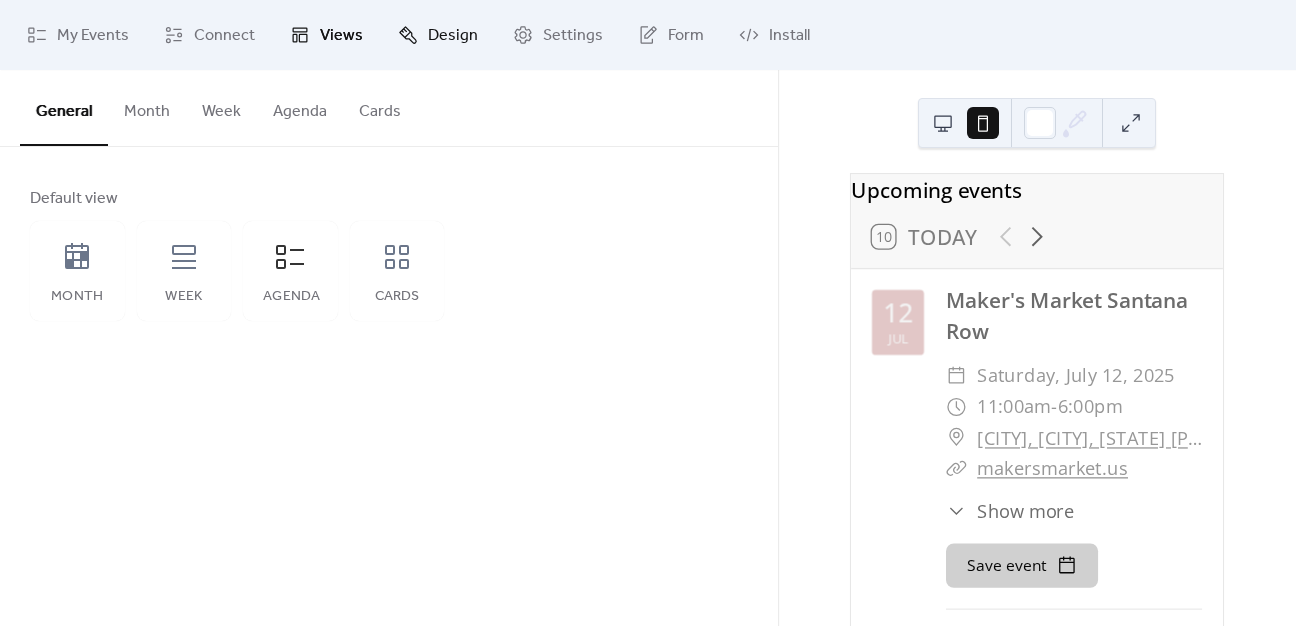 click on "Design" at bounding box center [453, 36] 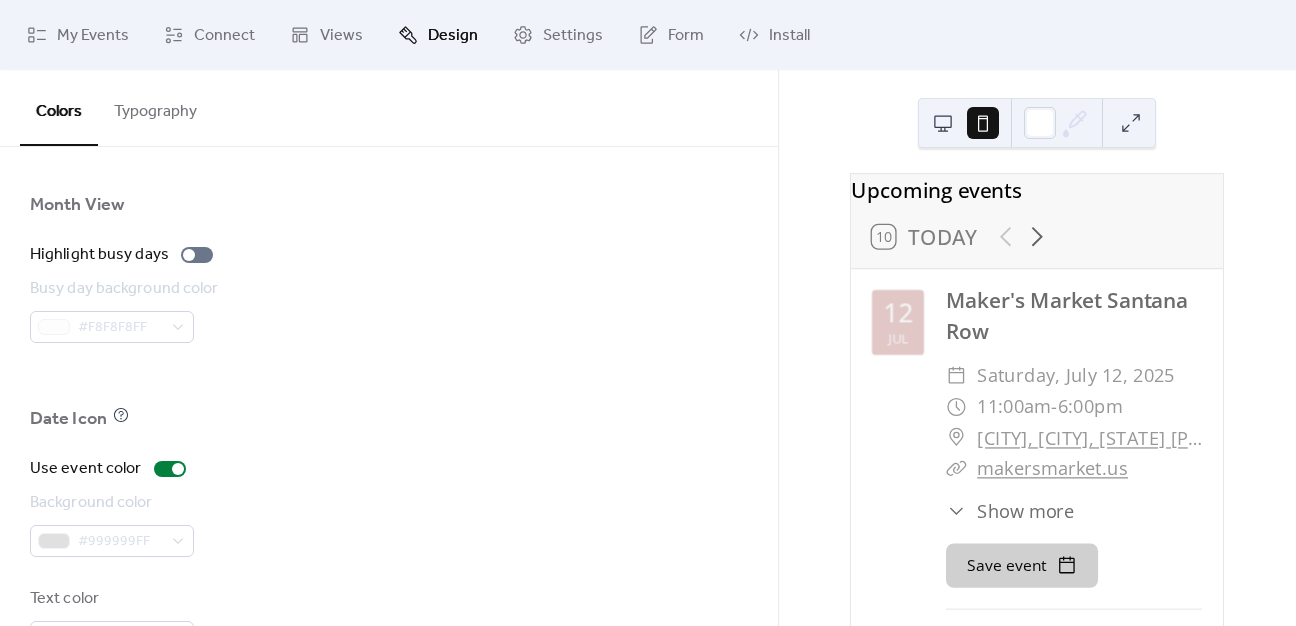 scroll, scrollTop: 1459, scrollLeft: 0, axis: vertical 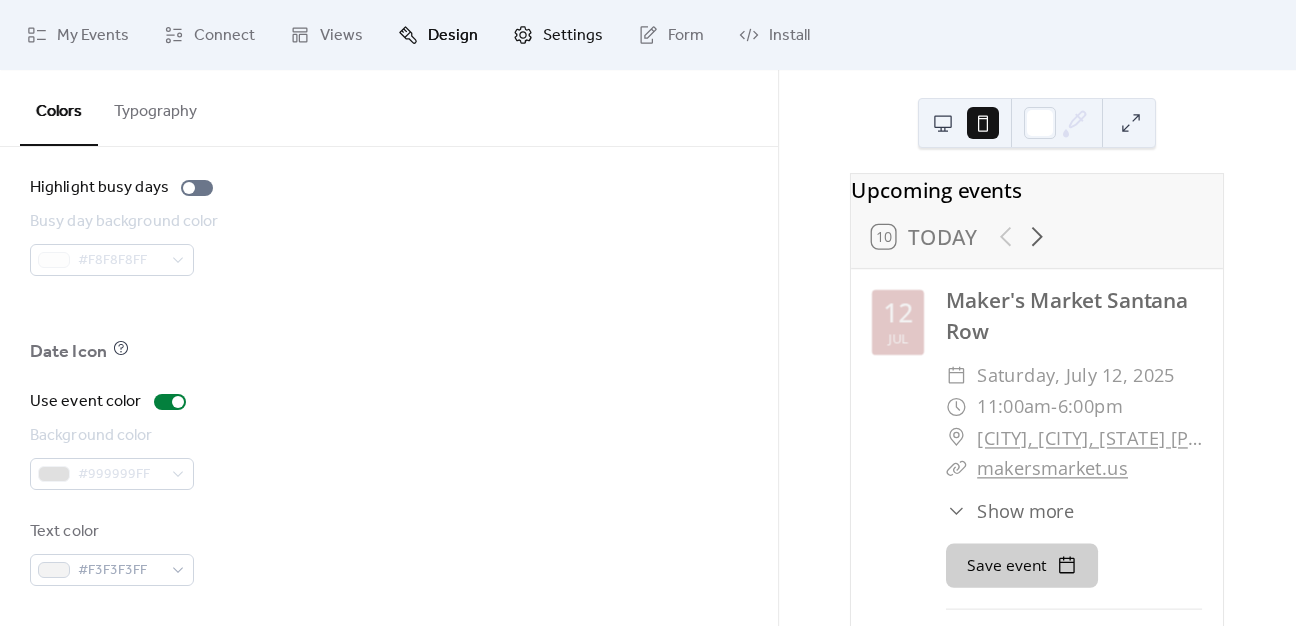 click on "Settings" at bounding box center [573, 36] 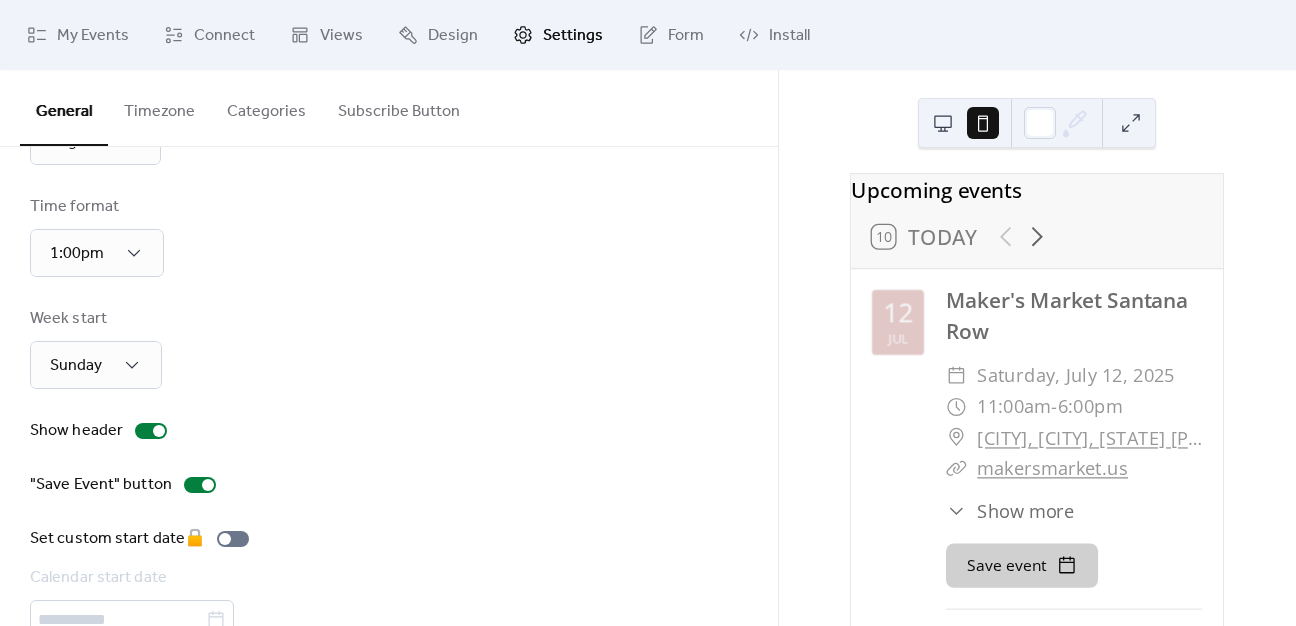 scroll, scrollTop: 157, scrollLeft: 0, axis: vertical 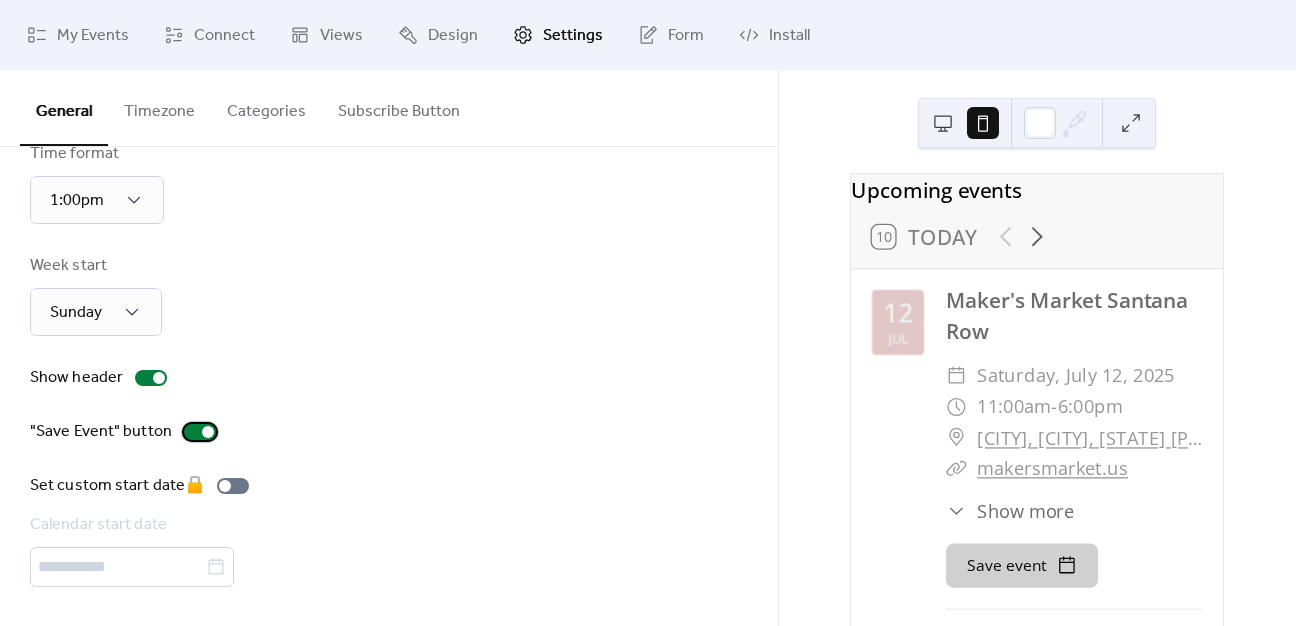 click on ""Save Event" button" at bounding box center [127, 432] 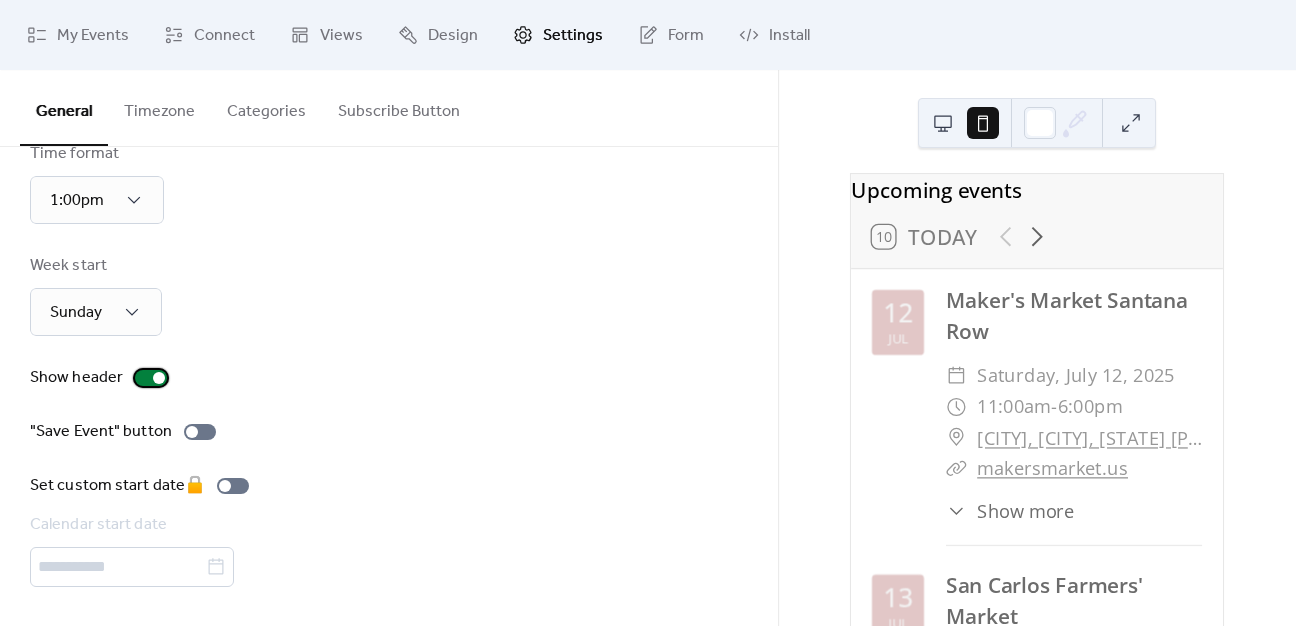click at bounding box center [151, 378] 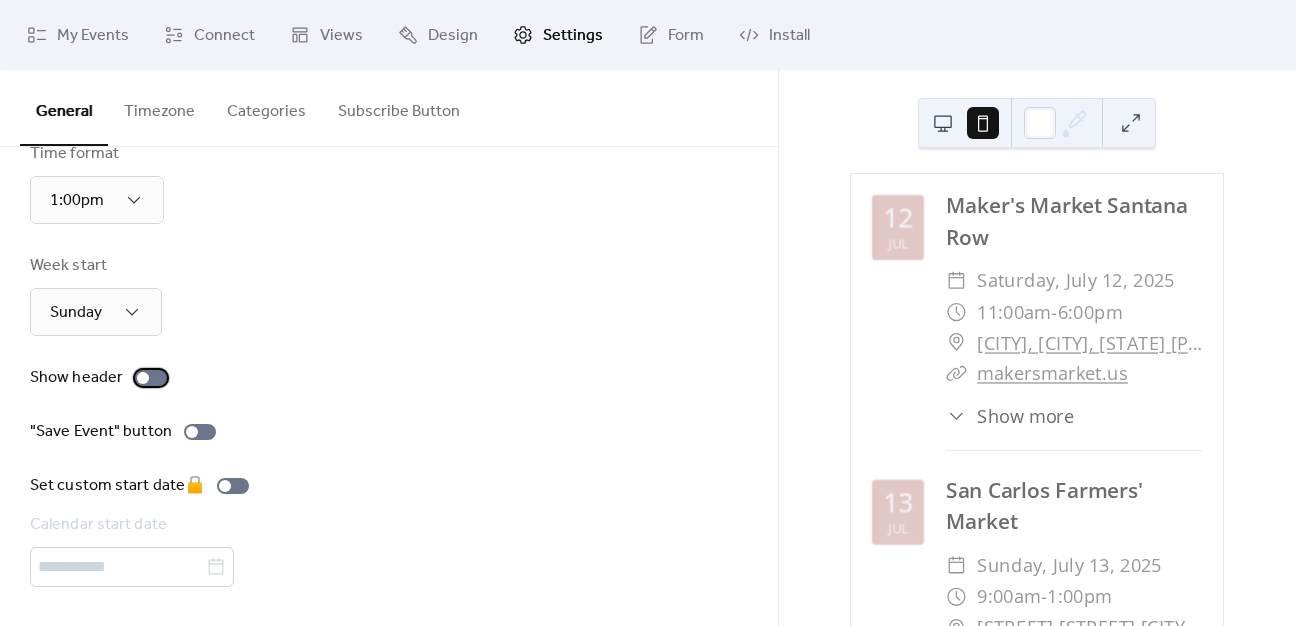 scroll, scrollTop: 0, scrollLeft: 0, axis: both 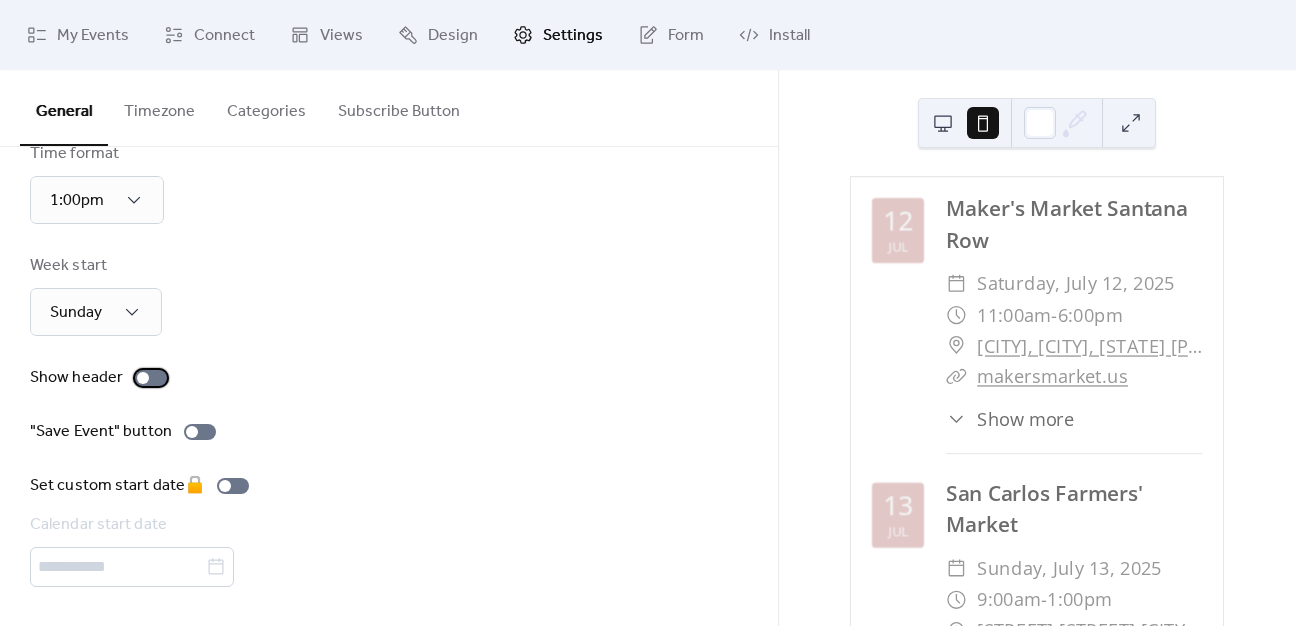 click at bounding box center [151, 378] 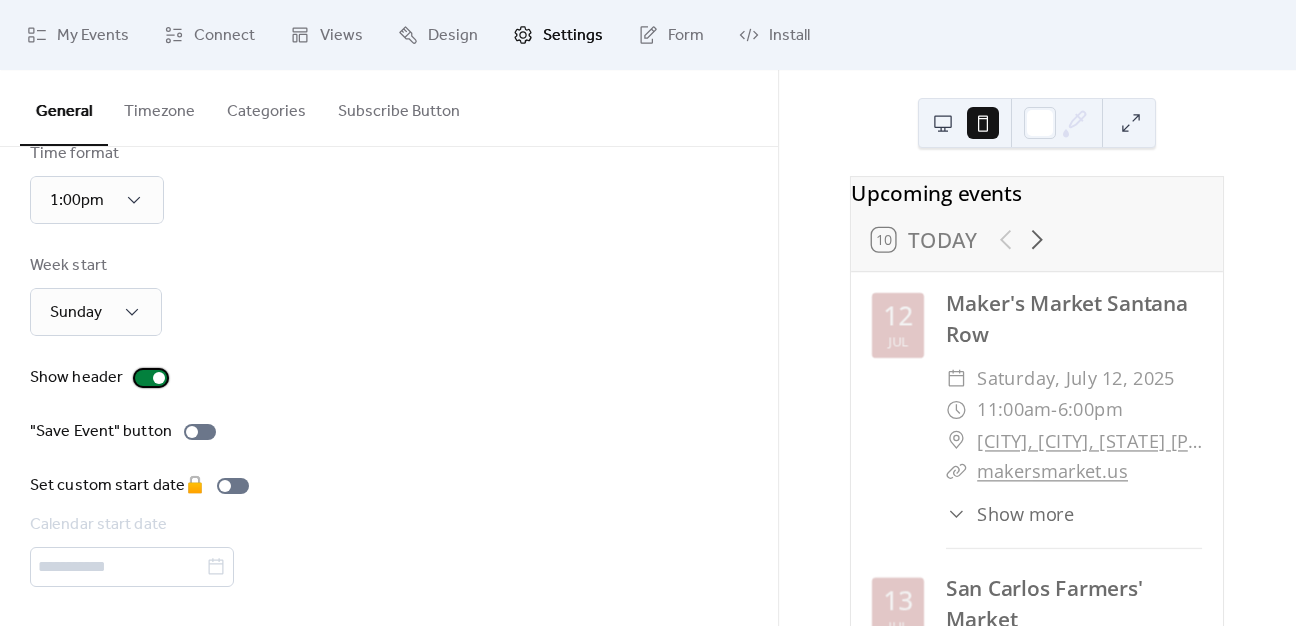 click on "Show header" at bounding box center (102, 378) 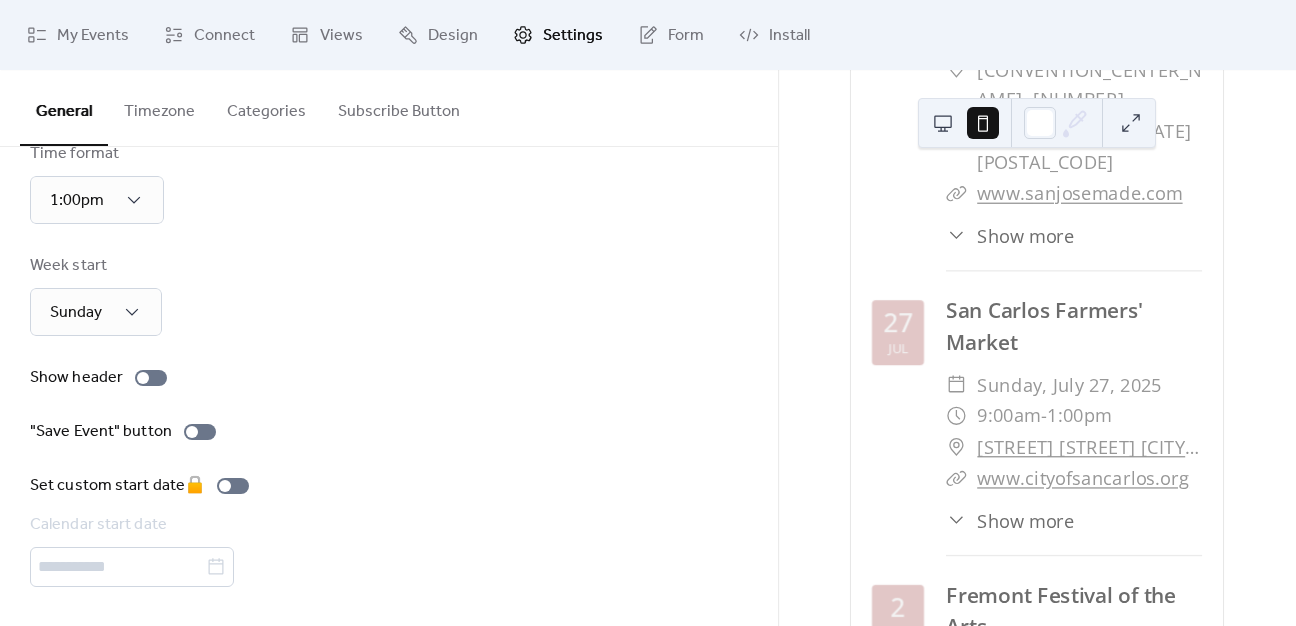 scroll, scrollTop: 1284, scrollLeft: 0, axis: vertical 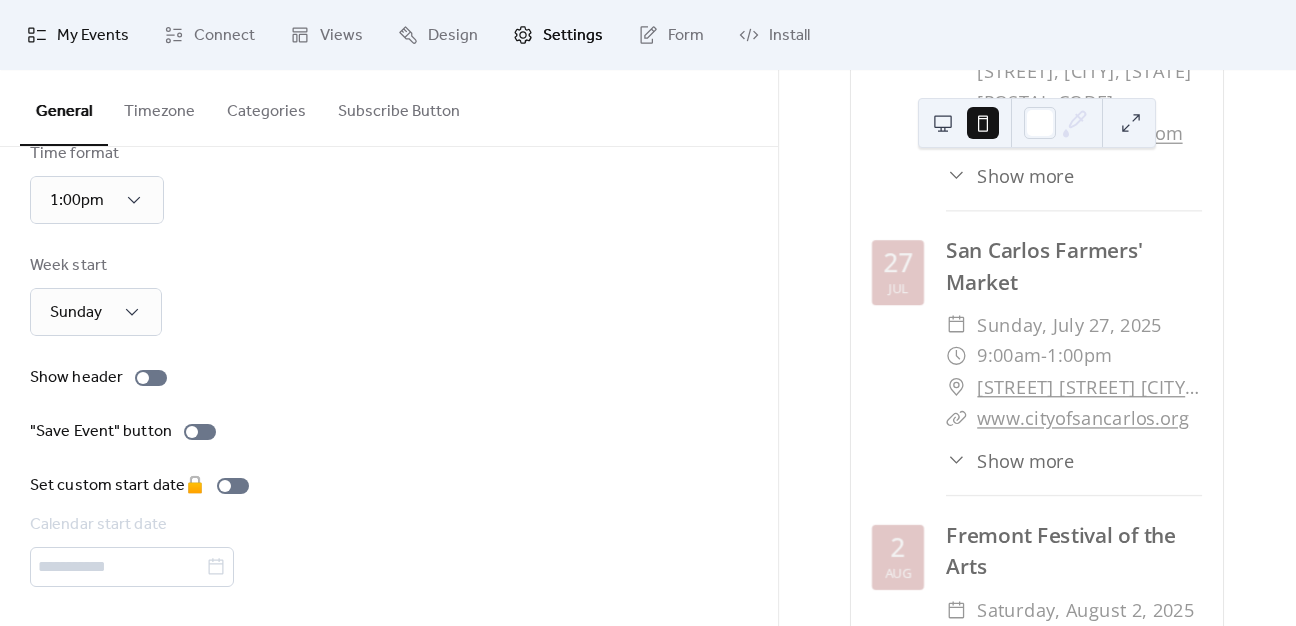 click on "My Events" at bounding box center (93, 36) 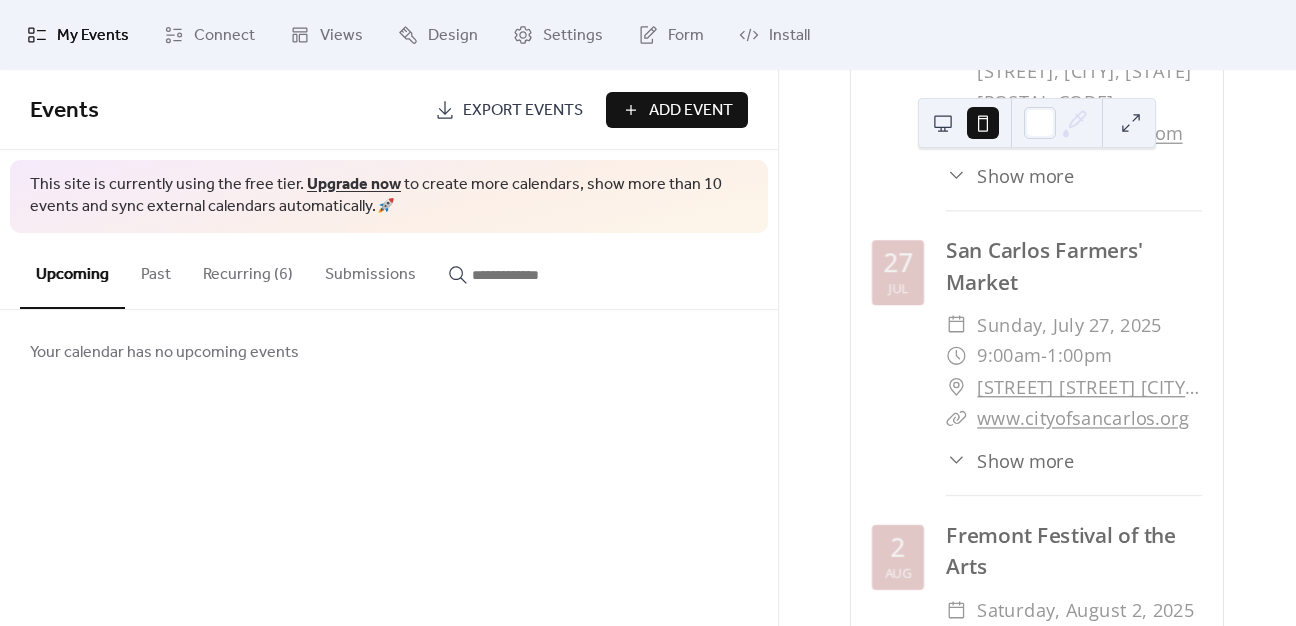 click on "Recurring  (6)" at bounding box center (248, 270) 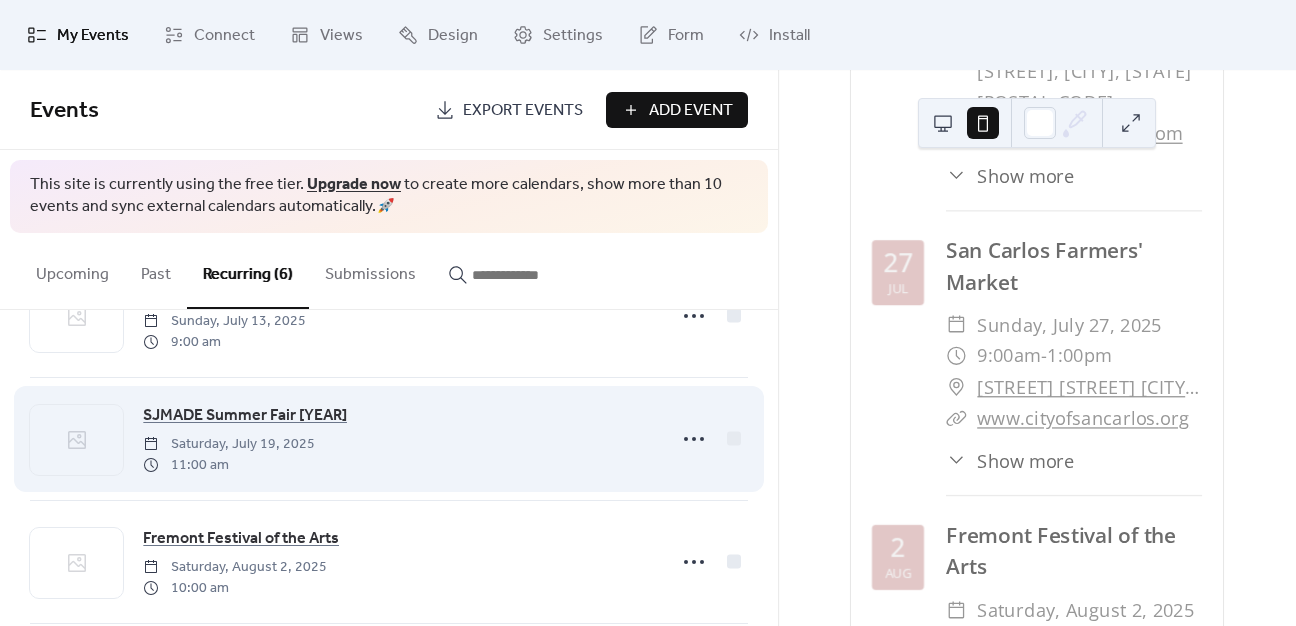 scroll, scrollTop: 168, scrollLeft: 0, axis: vertical 